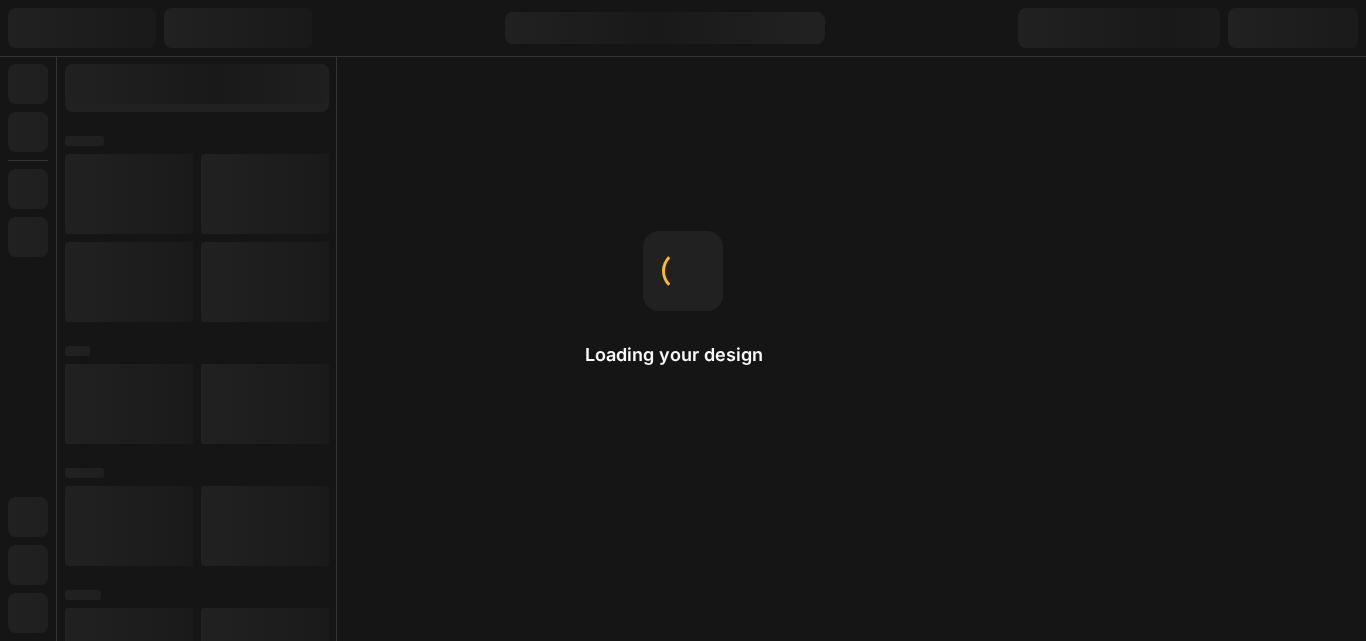 scroll, scrollTop: 0, scrollLeft: 0, axis: both 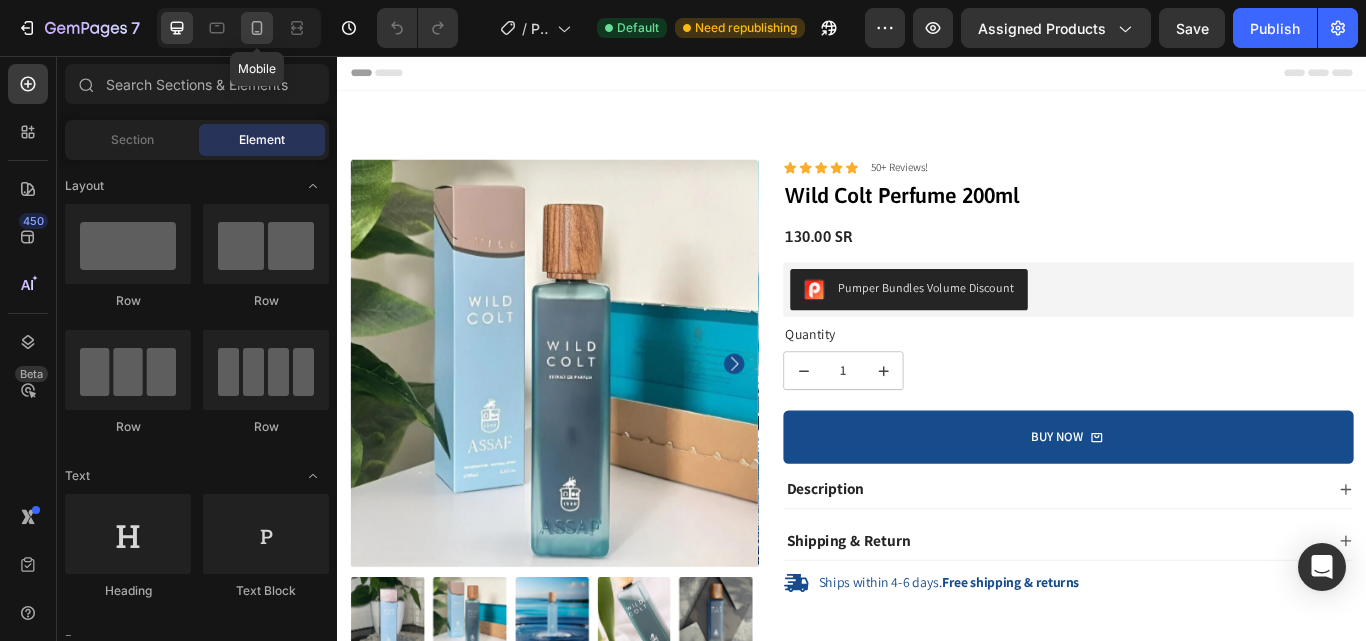 click 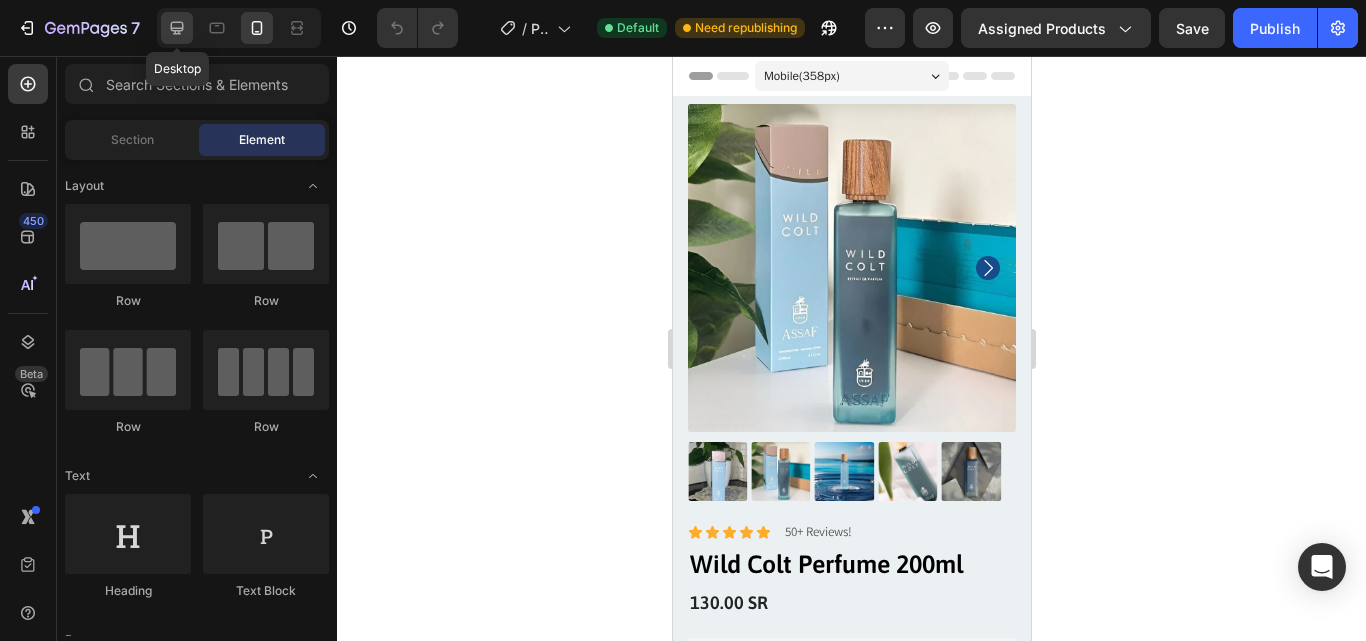 click 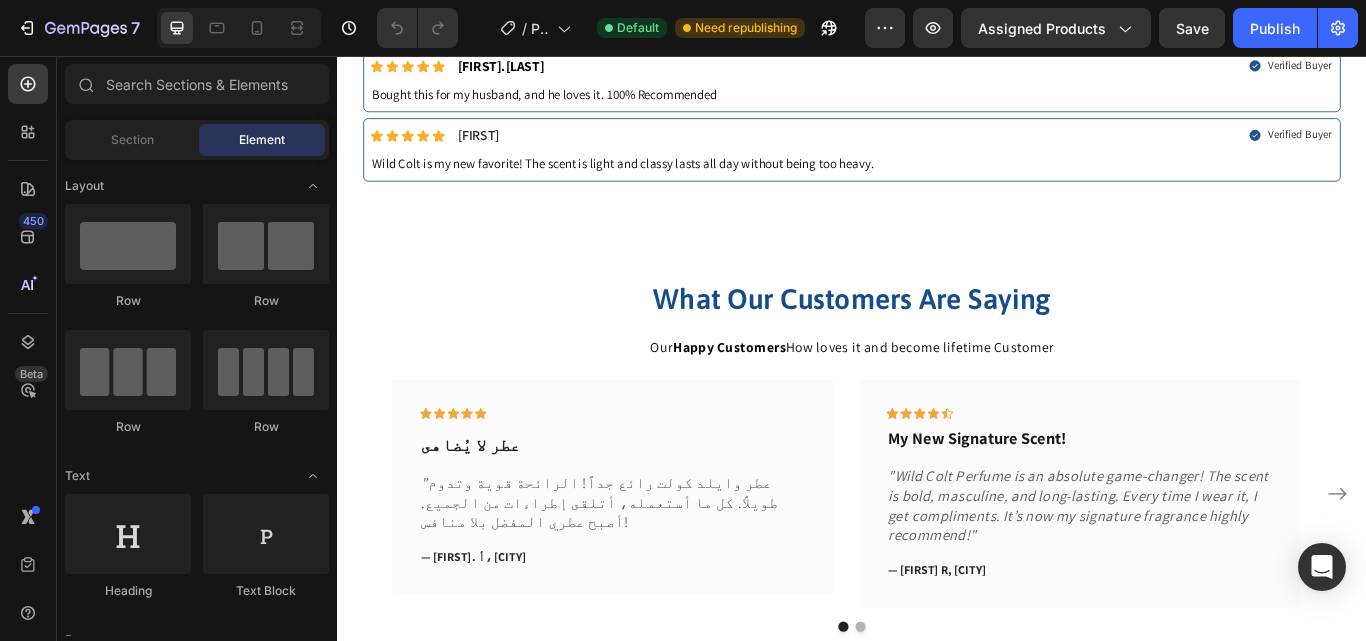 scroll, scrollTop: 1271, scrollLeft: 0, axis: vertical 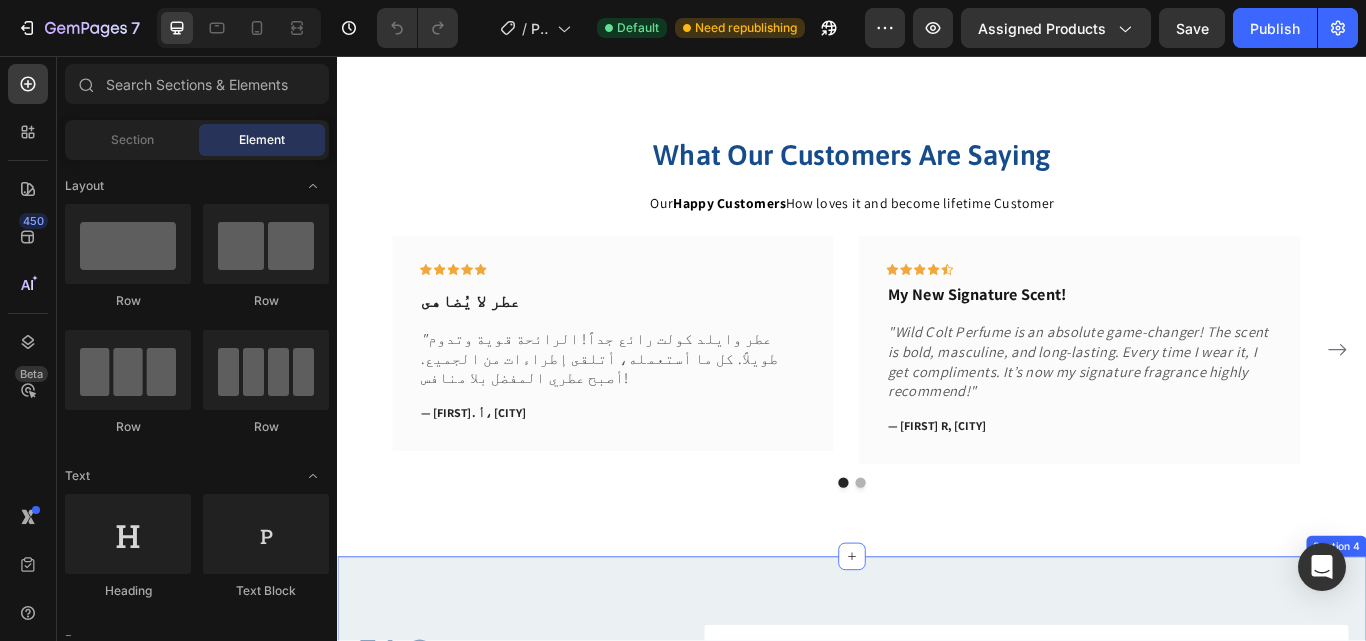 click on "FAQs Heading Got questions? We’ve got answer... Text Block
Is Wild Colt suitable for sensitive skin?
Is this wild colt perfume unisex?
Why Wild Colt different from other perfumes?
Does it come in different sizes?
Is Wild Colt suitable for the Saudi climate?
How long does fragrance last? Accordion Row Section 4" at bounding box center (937, 936) 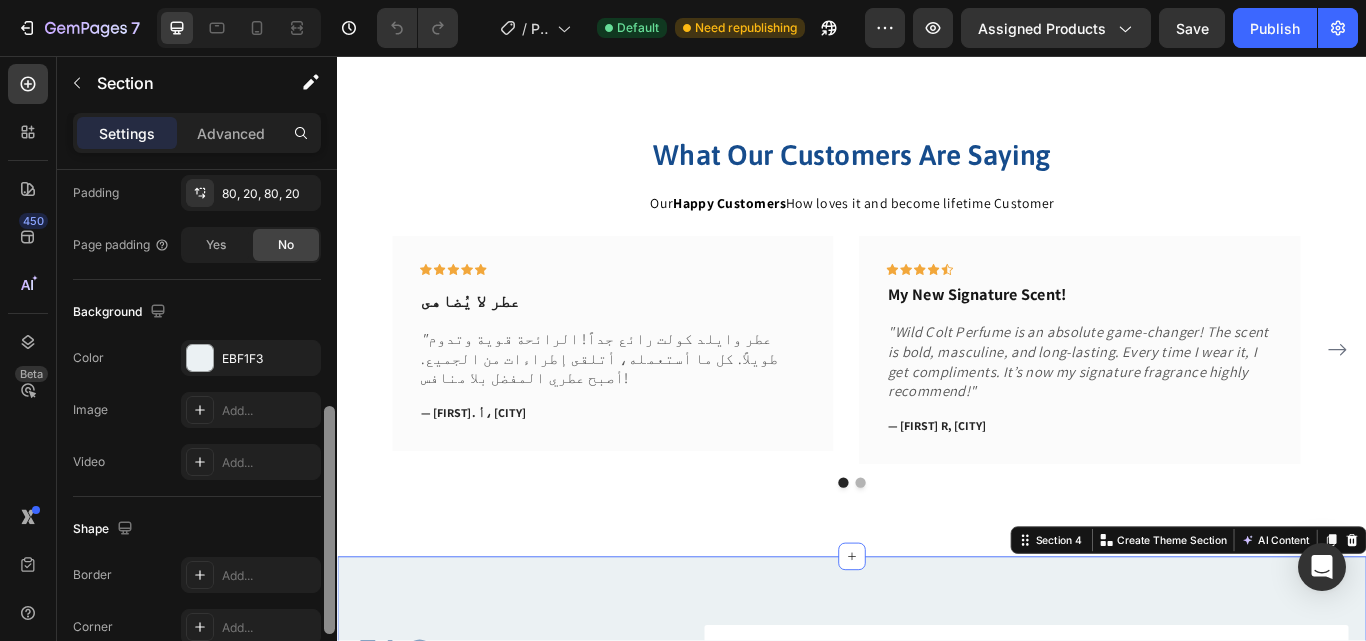 scroll, scrollTop: 542, scrollLeft: 0, axis: vertical 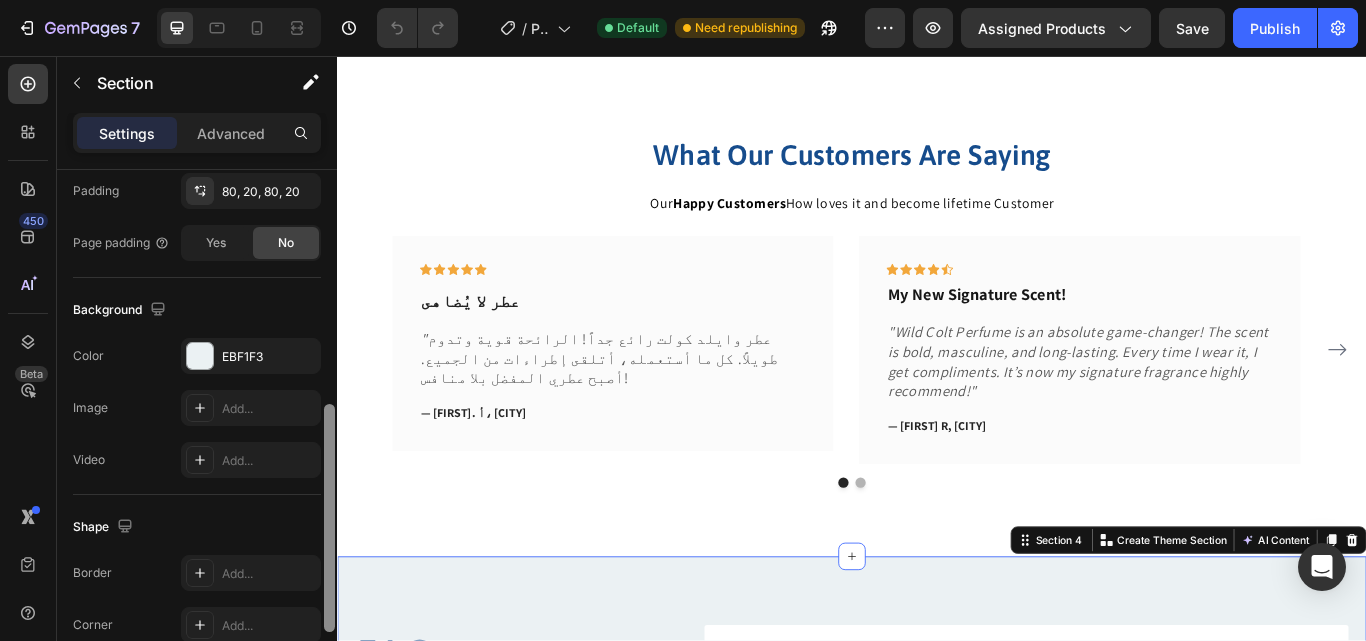 drag, startPoint x: 327, startPoint y: 184, endPoint x: 333, endPoint y: 419, distance: 235.07658 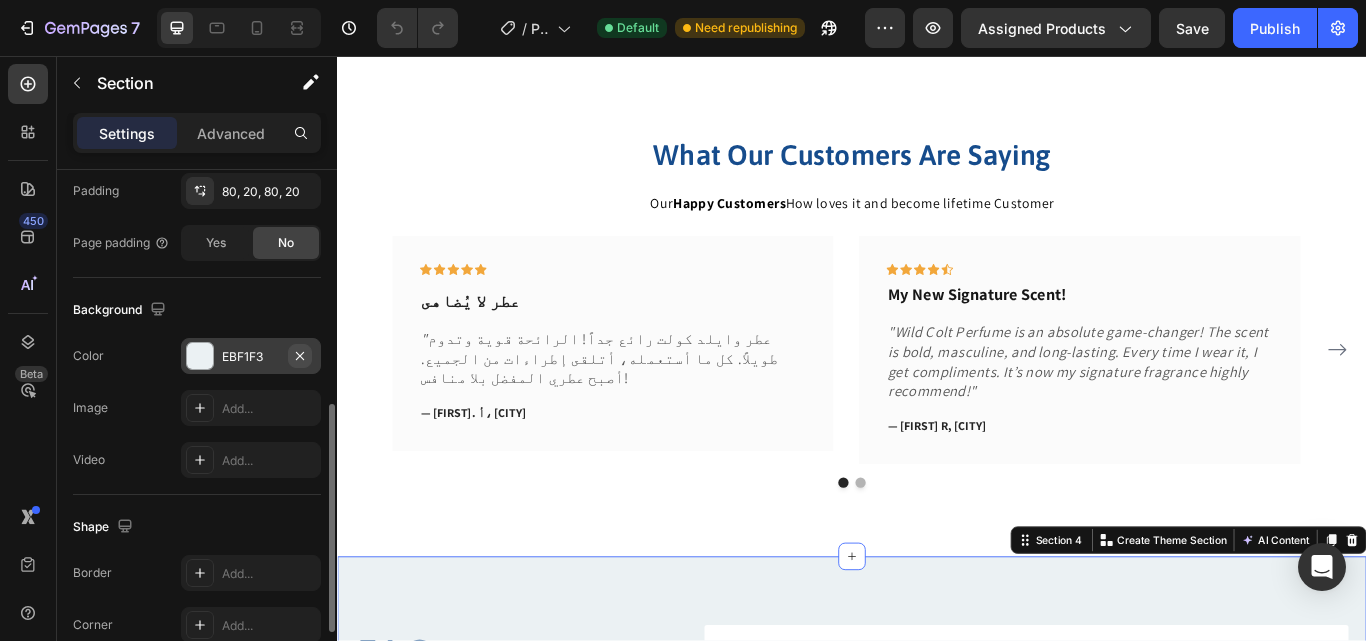 click 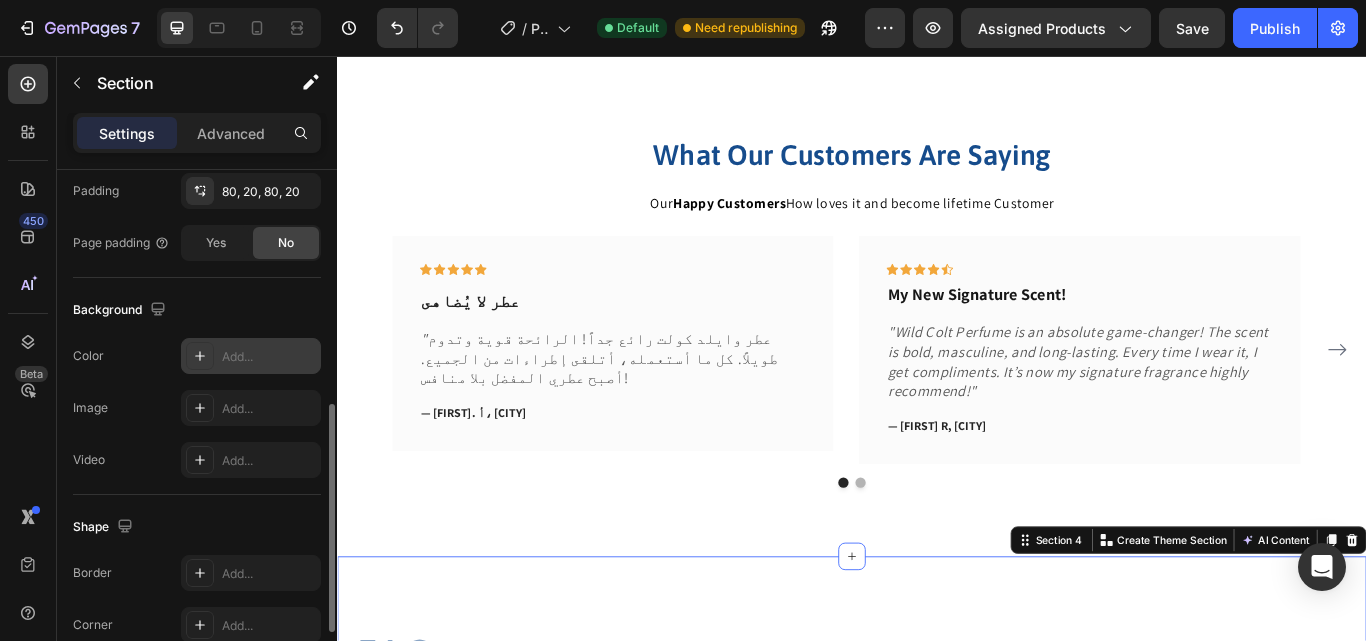 click on "Add..." at bounding box center [269, 357] 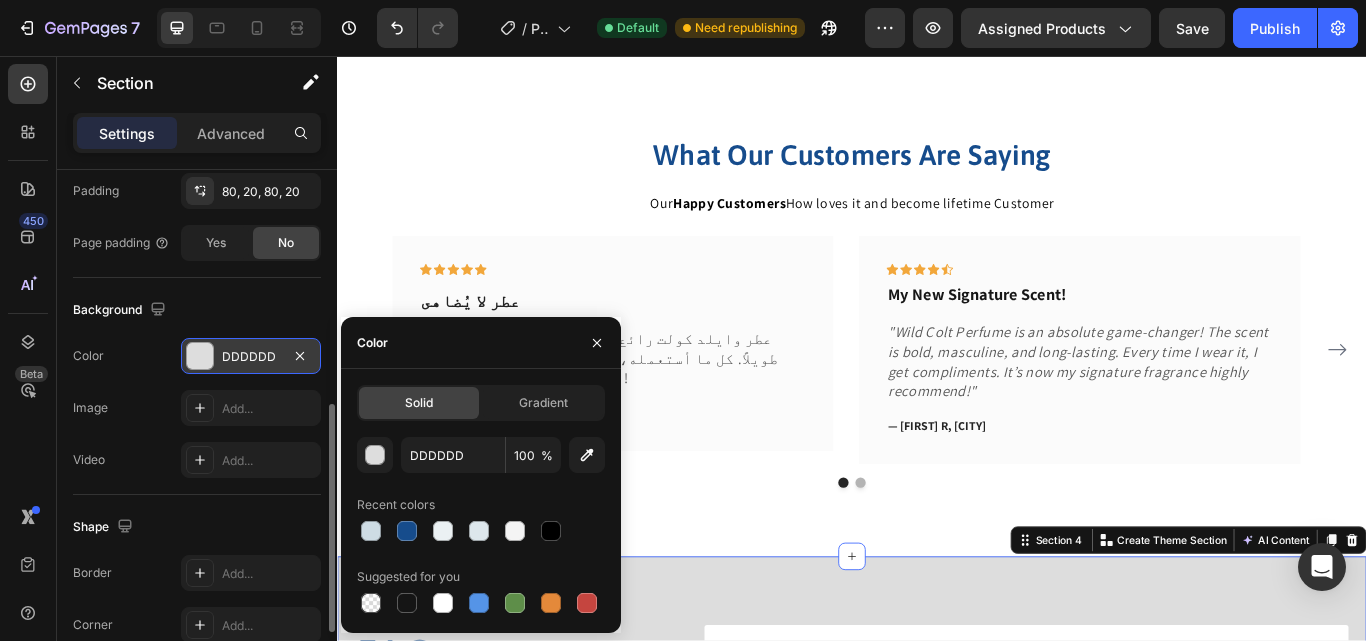 click at bounding box center [200, 356] 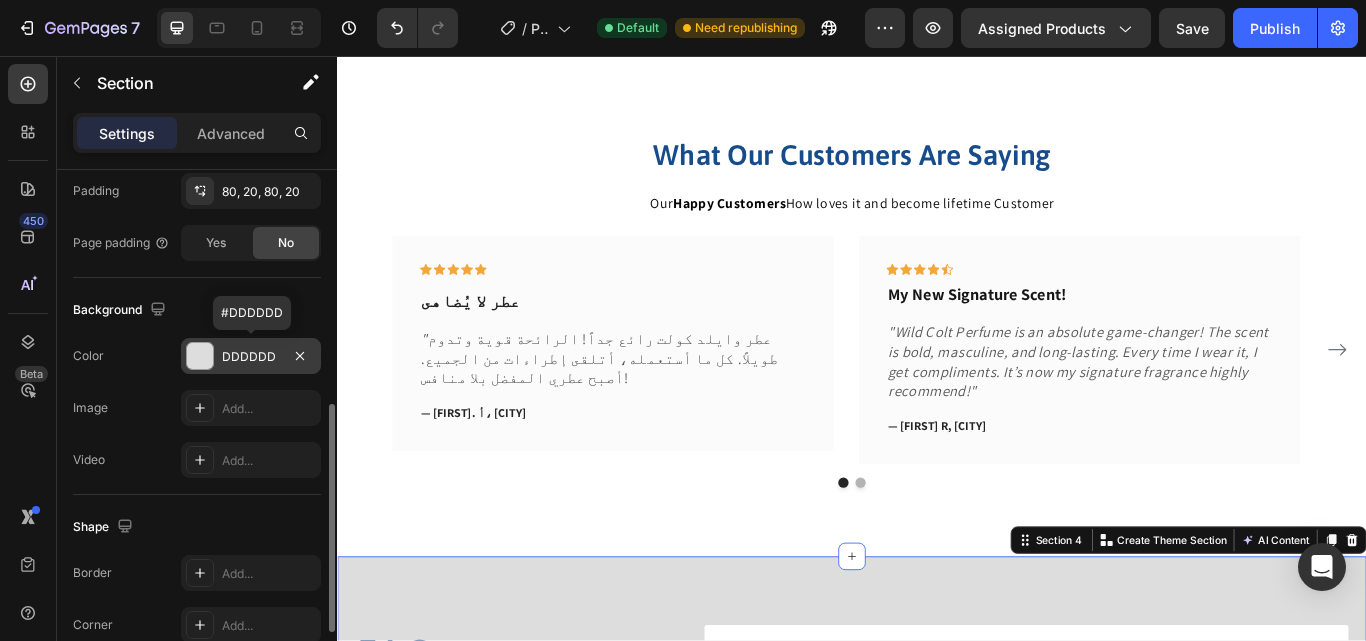 click at bounding box center [200, 356] 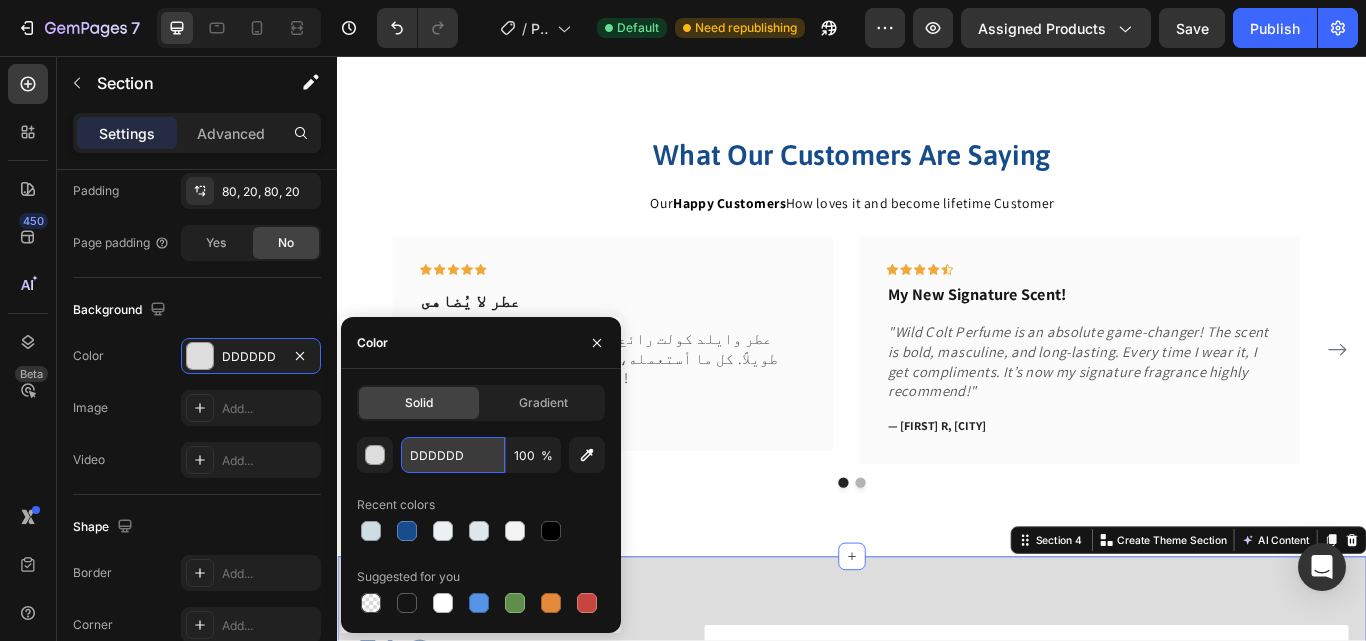 click on "DDDDDD" at bounding box center (453, 455) 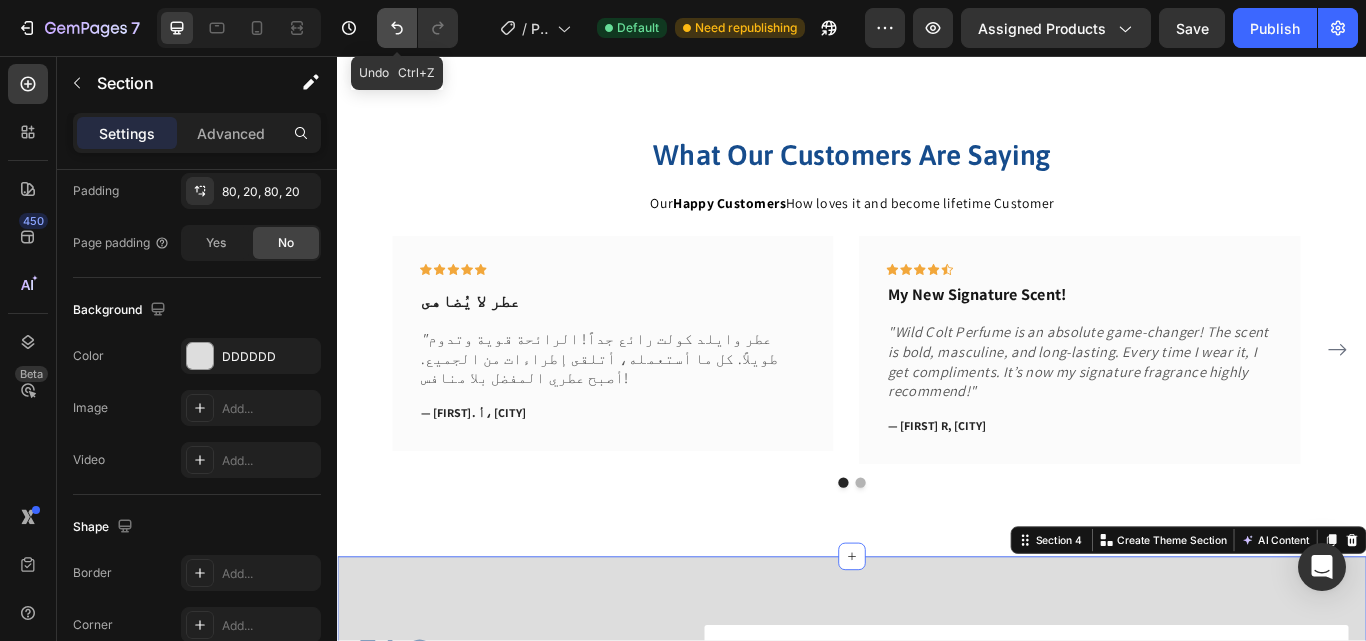 click 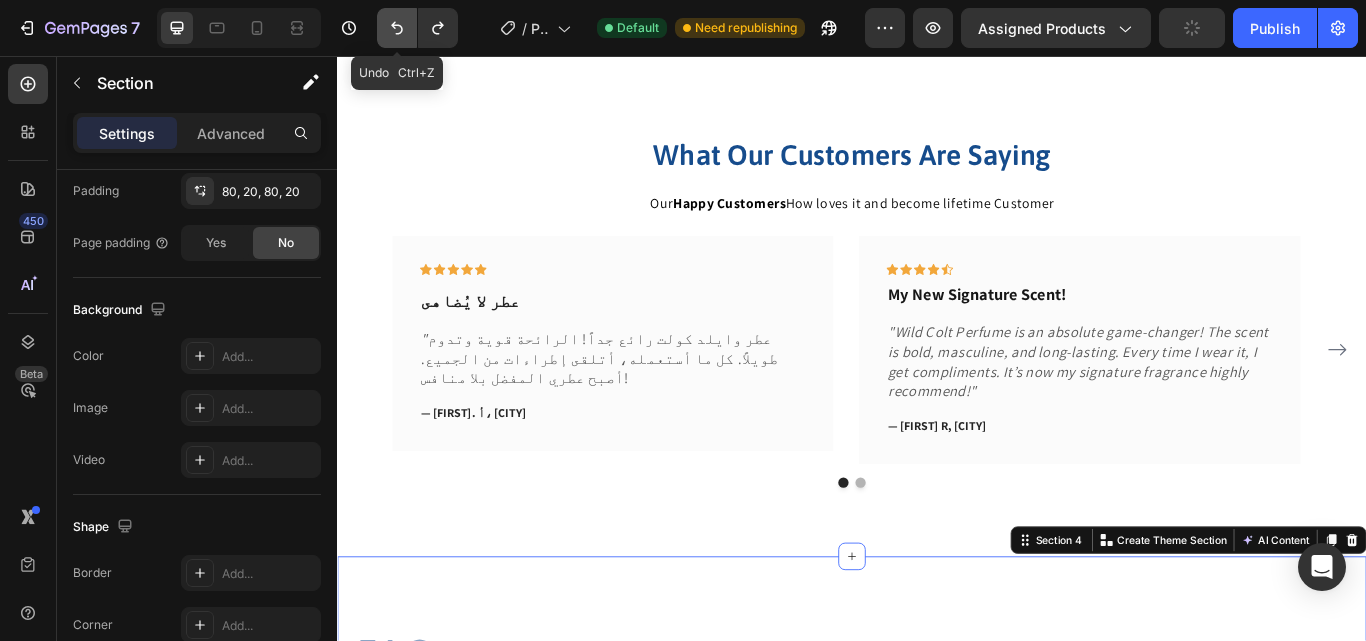 click 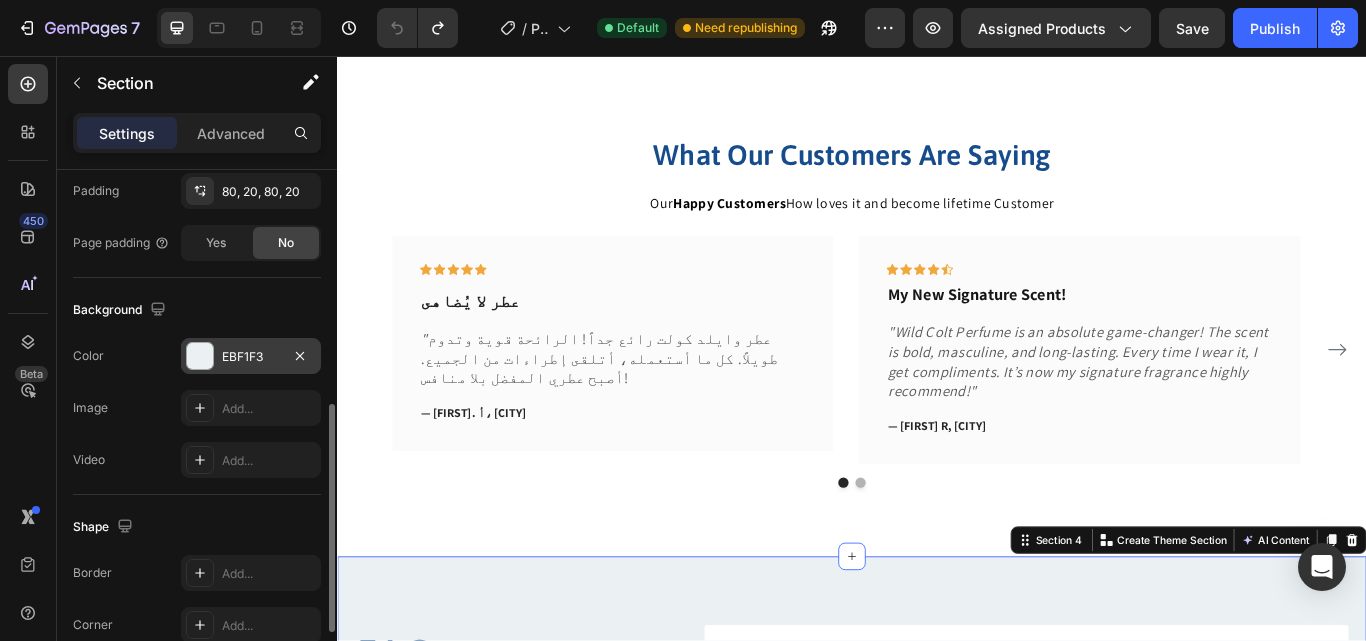 click on "EBF1F3" at bounding box center (251, 357) 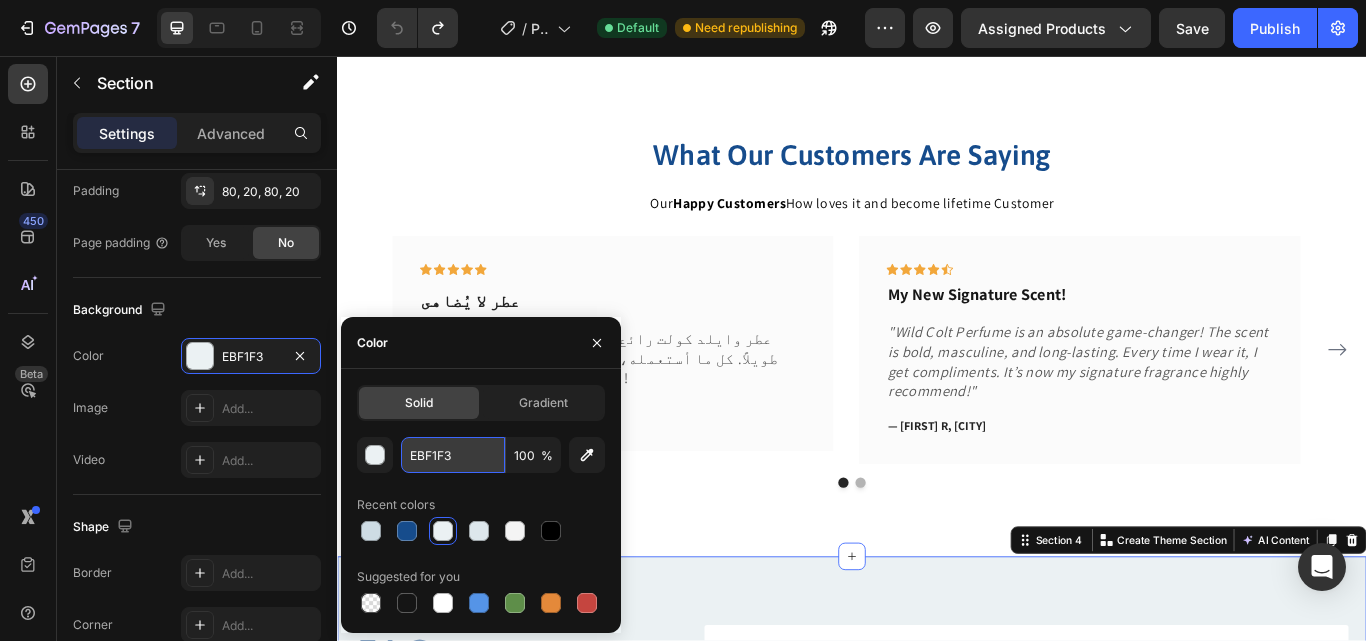 click on "EBF1F3" at bounding box center [453, 455] 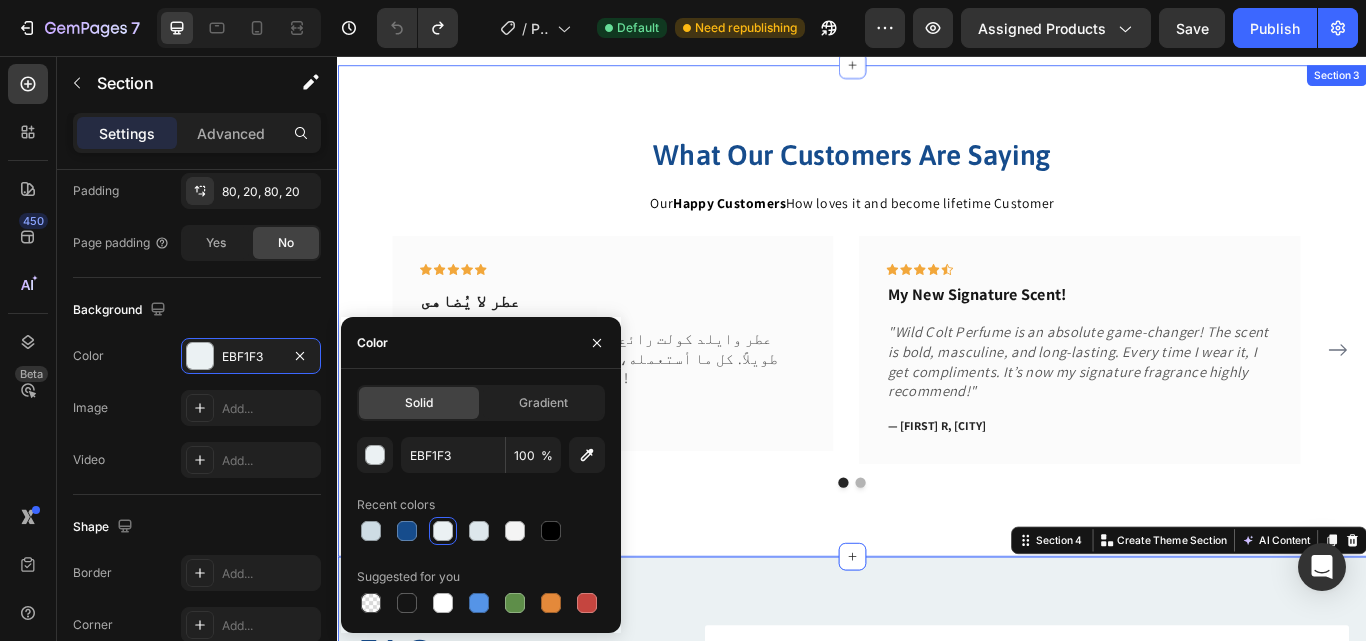 click on "What Our Customers Are Saying Heading Our  Happy Customers  How loves it and become lifetime Customer Text block
Icon
Icon
Icon
Icon
Icon Row My New Signature Scent! Text block "Wild Colt Perfume is an absolute game-changer! The scent is bold, masculine, and long-lasting. Every time I wear it, I get compliments. It’s now my signature fragrance highly recommend!" Text block — [FIRST] R, [CITY] Text block Row
Icon
Icon
Icon
Icon
Icon Row عطر لا يُضاهى Text block " عطر وايلد كولت رائع جداً! الرائحة قوية وتدوم طويلاً. كل ما أستعمله، أتلقى إطراءات من الجميع. أصبح عطري المفضل بلا منافس! Text block — [FIRST]. أ، [CITY] Text block Row
Icon
Icon
Icon
Icon
Icon Row" at bounding box center (937, 353) 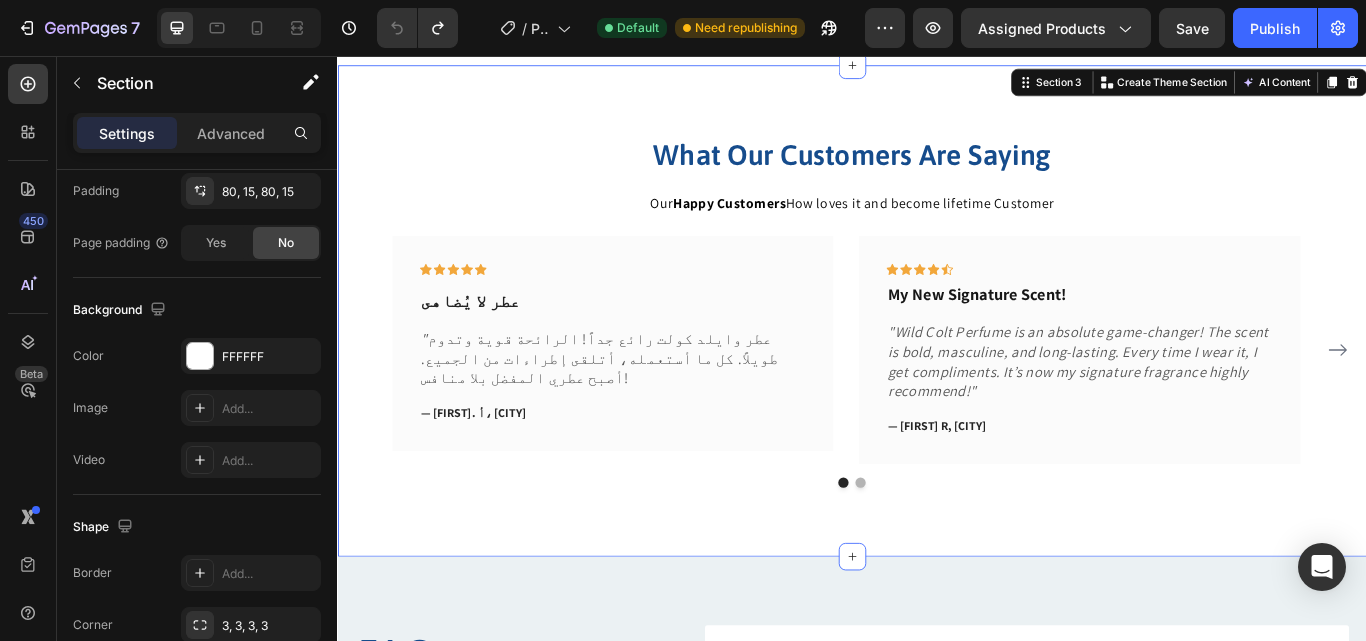 click on "What Our Customers Are Saying Heading Our  Happy Customers  How loves it and become lifetime Customer Text block
Icon
Icon
Icon
Icon
Icon Row My New Signature Scent! Text block "Wild Colt Perfume is an absolute game-changer! The scent is bold, masculine, and long-lasting. Every time I wear it, I get compliments. It’s now my signature fragrance highly recommend!" Text block — [FIRST] R, [CITY] Text block Row
Icon
Icon
Icon
Icon
Icon Row عطر لا يُضاهى Text block " عطر وايلد كولت رائع جداً! الرائحة قوية وتدوم طويلاً. كل ما أستعمله، أتلقى إطراءات من الجميع. أصبح عطري المفضل بلا منافس! Text block — [FIRST]. أ، [CITY] Text block Row
Icon
Icon
Icon
Icon
Icon Row" at bounding box center [937, 353] 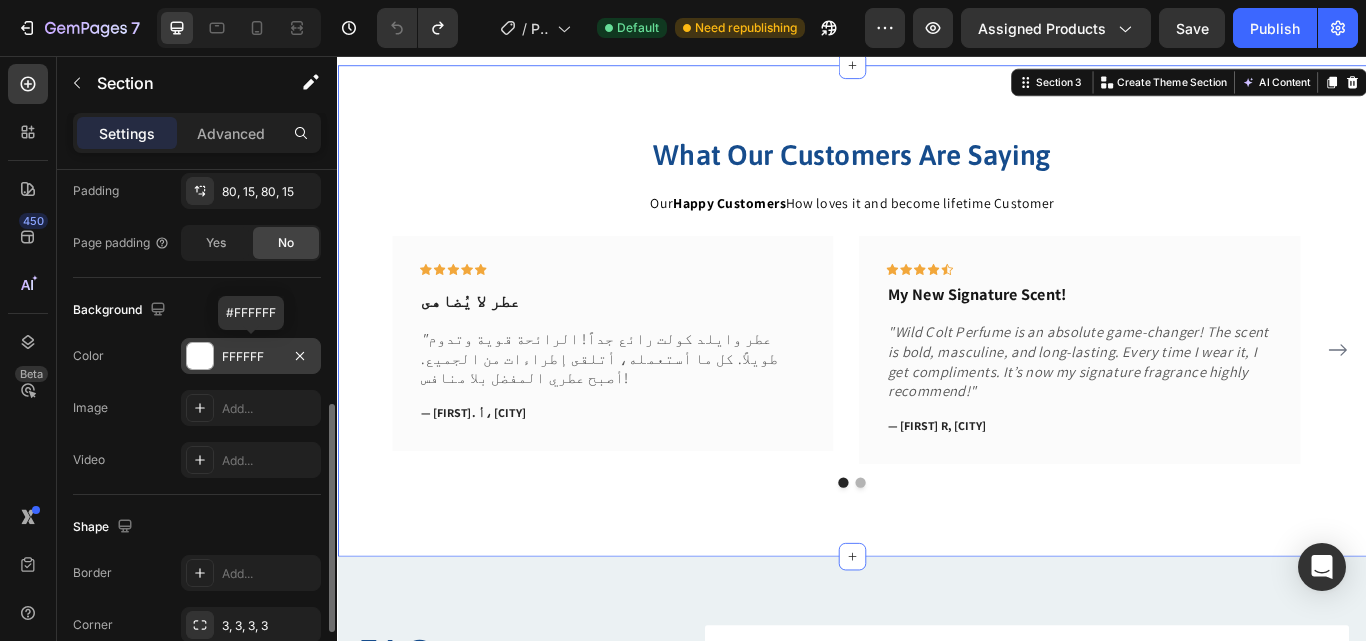 click on "FFFFFF" at bounding box center (251, 357) 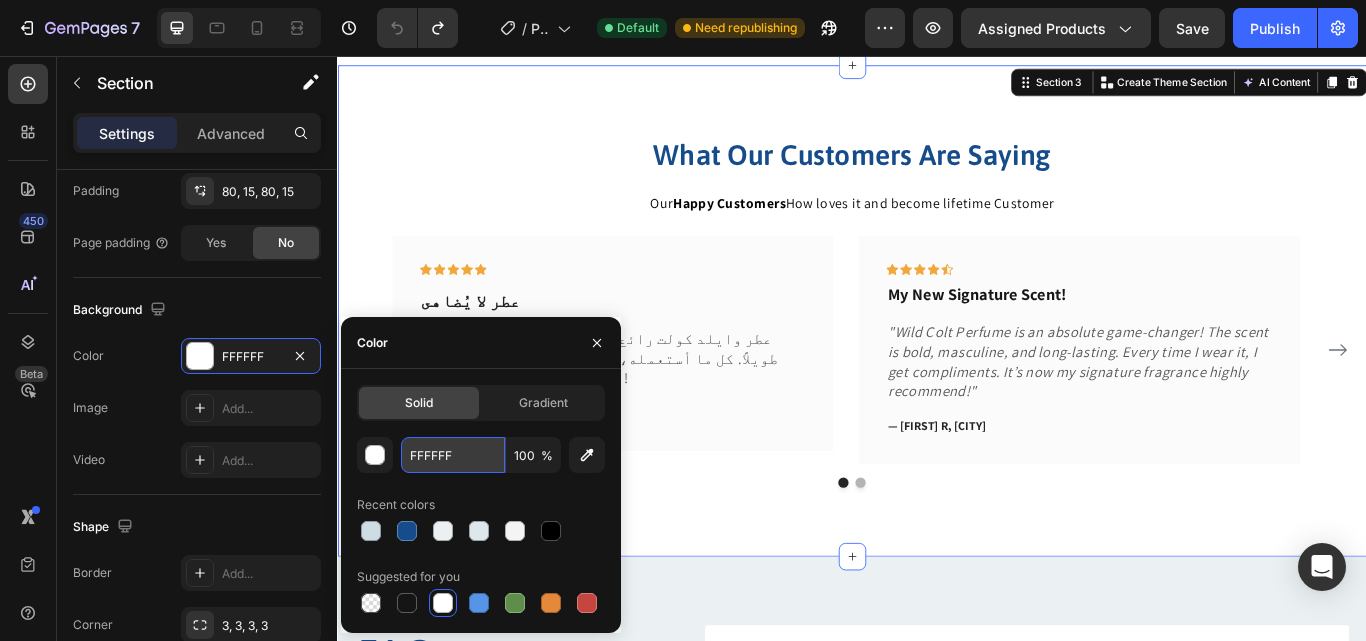 click on "FFFFFF" at bounding box center (453, 455) 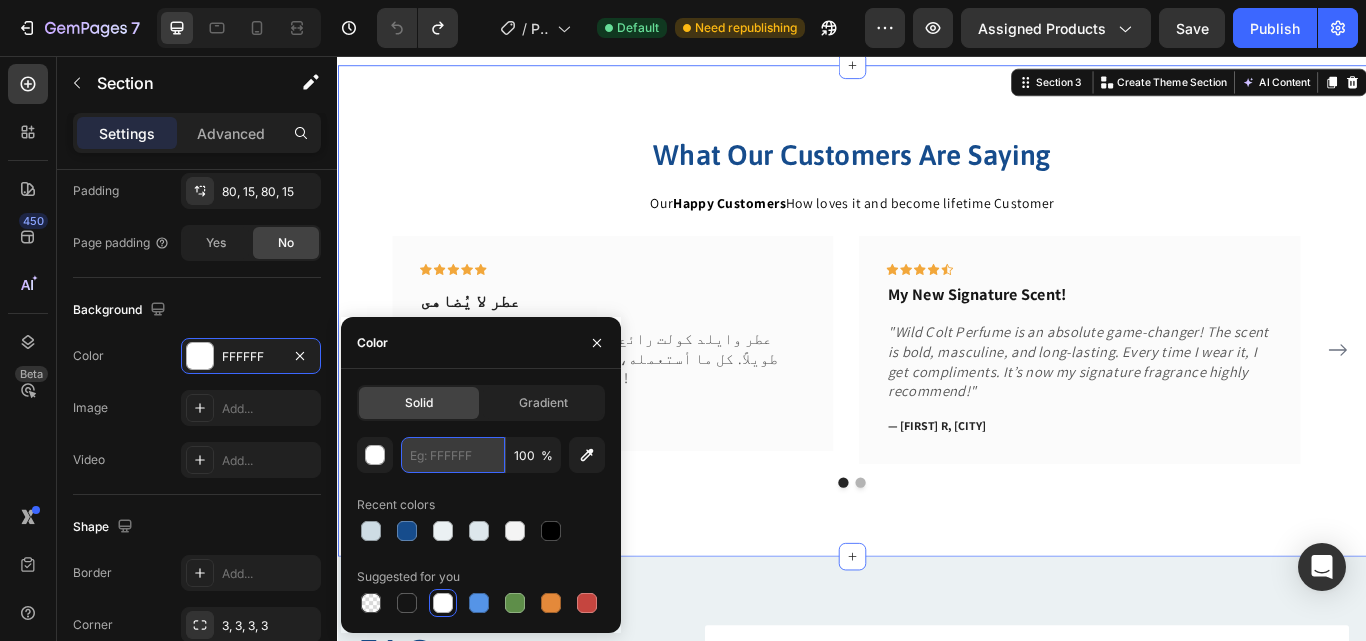 paste on "EBF1F3" 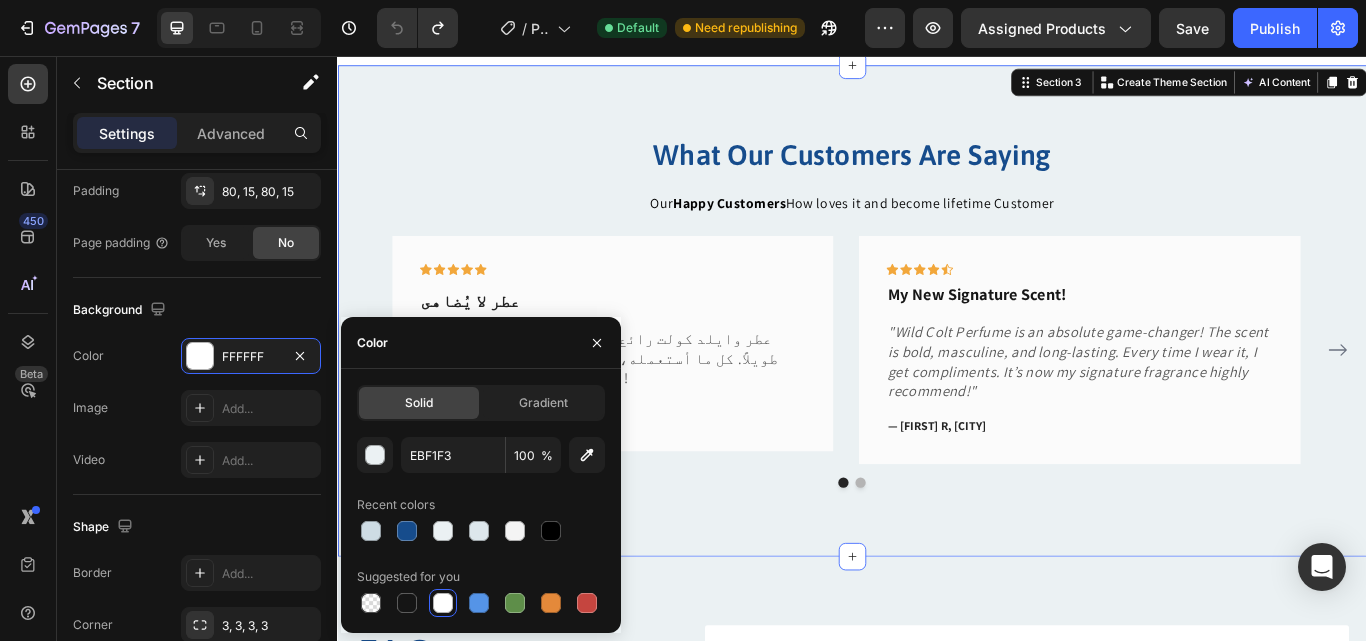click on "What Our Customers Are Saying Heading Our  Happy Customers  How loves it and become lifetime Customer Text block
Icon
Icon
Icon
Icon
Icon Row My New Signature Scent! Text block "Wild Colt Perfume is an absolute game-changer! The scent is bold, masculine, and long-lasting. Every time I wear it, I get compliments. It’s now my signature fragrance highly recommend!" Text block — [FIRST] R, [CITY] Text block Row
Icon
Icon
Icon
Icon
Icon Row عطر لا يُضاهى Text block " عطر وايلد كولت رائع جداً! الرائحة قوية وتدوم طويلاً. كل ما أستعمله، أتلقى إطراءات من الجميع. أصبح عطري المفضل بلا منافس! Text block — [FIRST]. أ، [CITY] Text block Row
Icon
Icon
Icon
Icon
Icon Row" at bounding box center (937, 353) 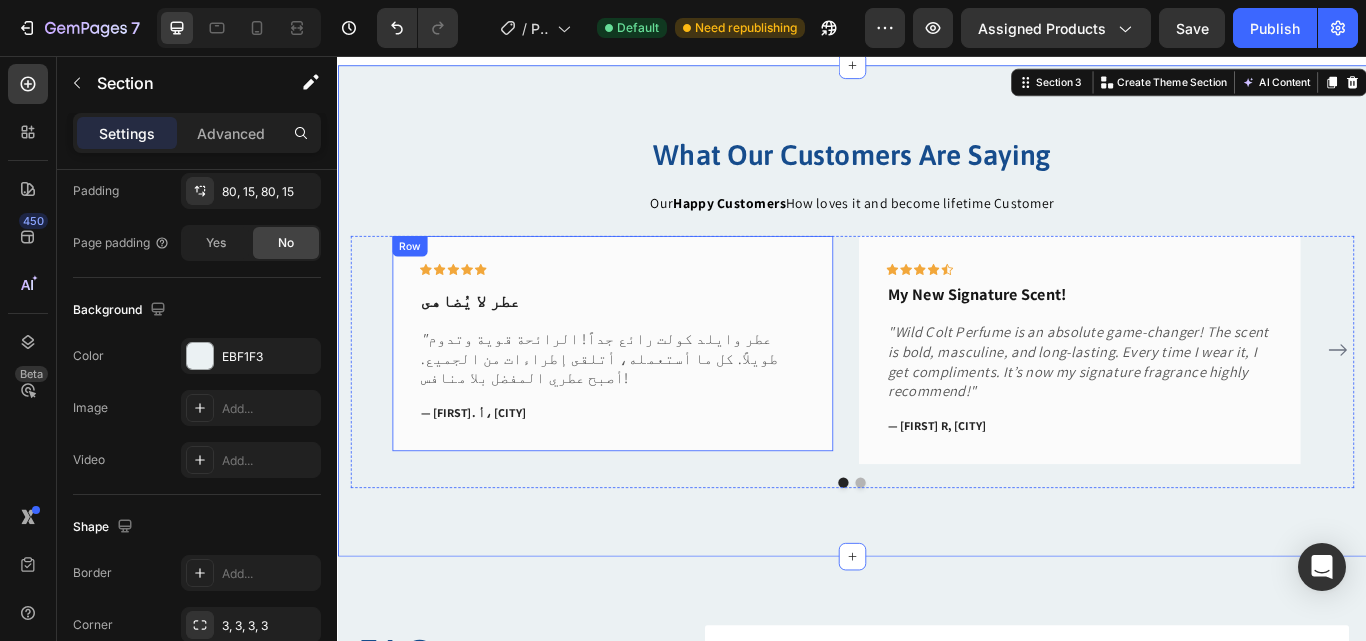 click on "Icon
Icon
Icon
Icon
Icon Row عطر لا يُضاهى Text block " عطر وايلد كولت رائع جداً! الرائحة قوية وتدوم طويلاً. كل ما أستعمله، أتلقى إطراءات من الجميع. أصبح عطري المفضل بلا منافس! Text block — [FIRST]. أ، [CITY] Text block Row" at bounding box center (657, 391) 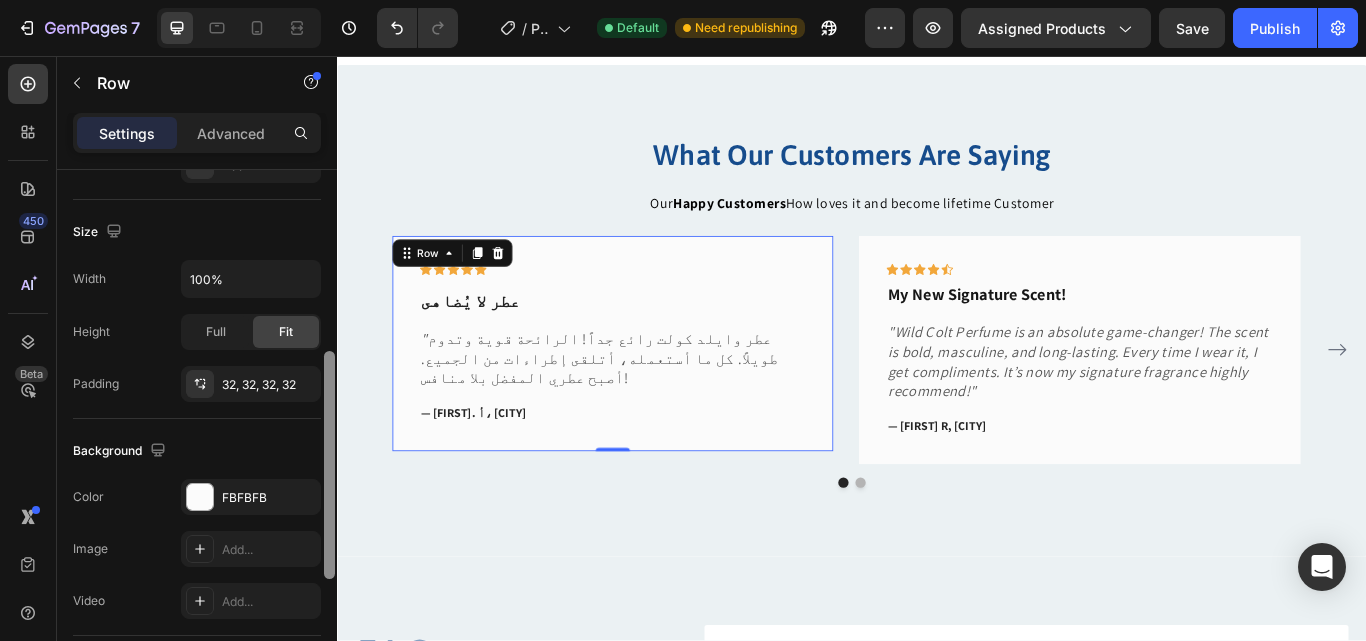 scroll, scrollTop: 406, scrollLeft: 0, axis: vertical 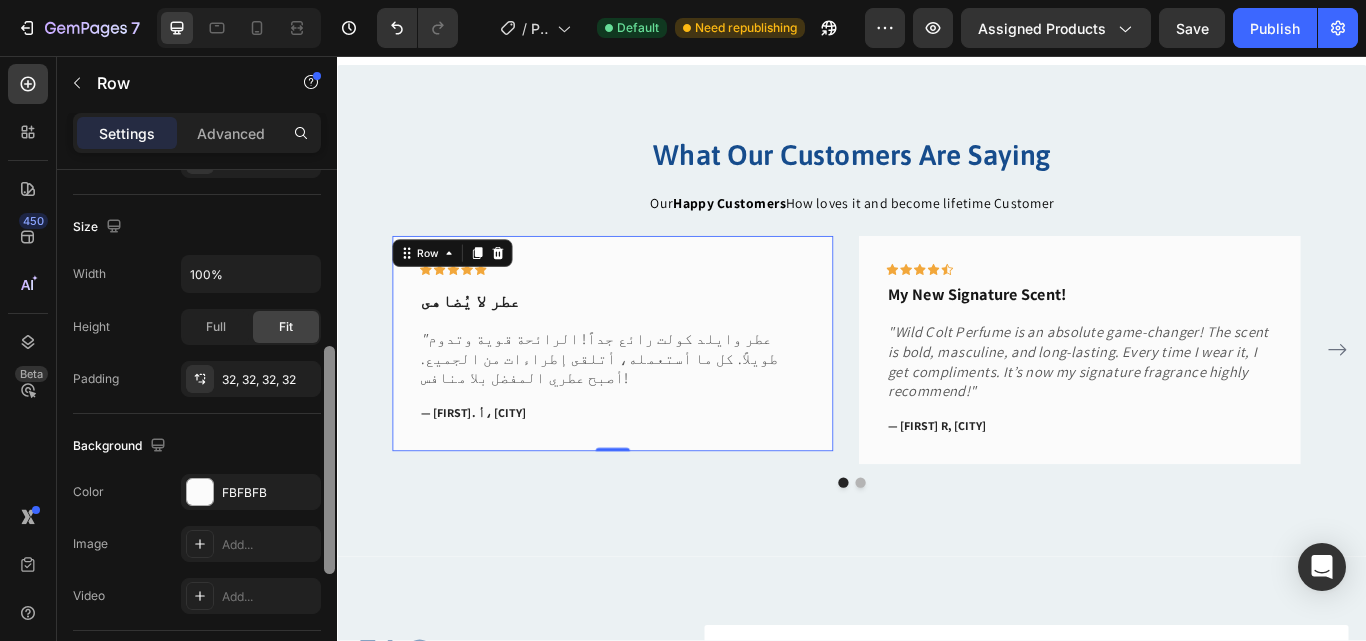 drag, startPoint x: 328, startPoint y: 348, endPoint x: 322, endPoint y: 524, distance: 176.10225 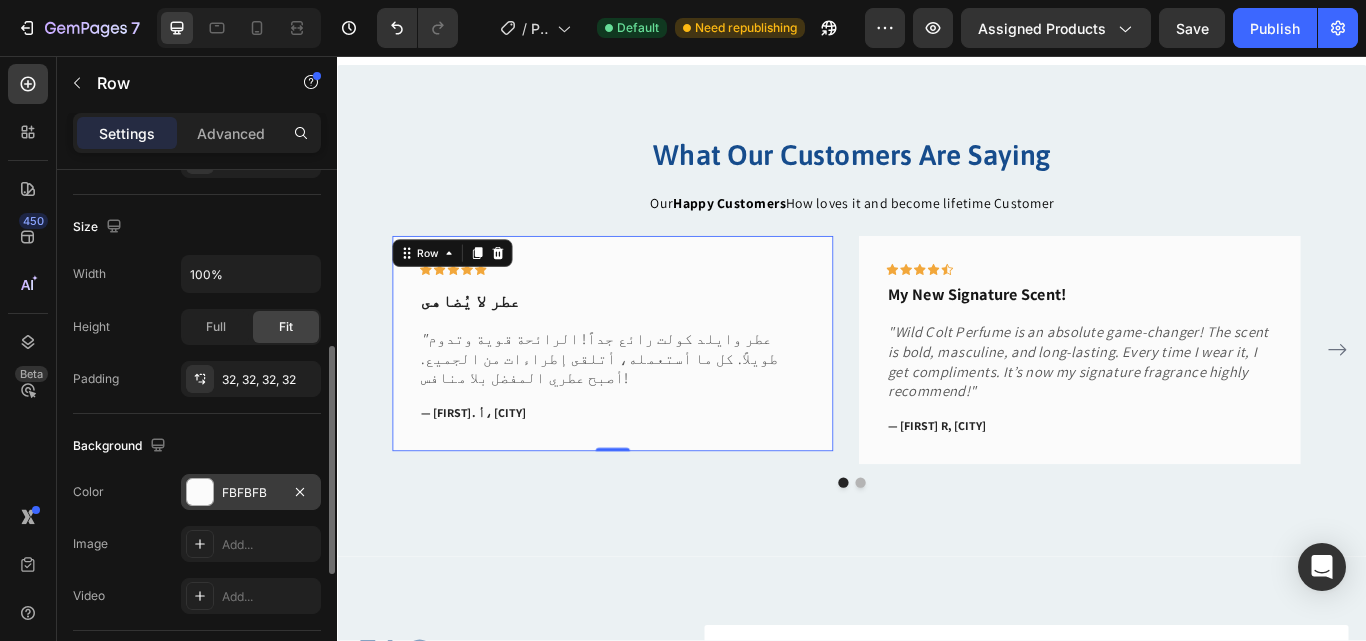 click at bounding box center (200, 492) 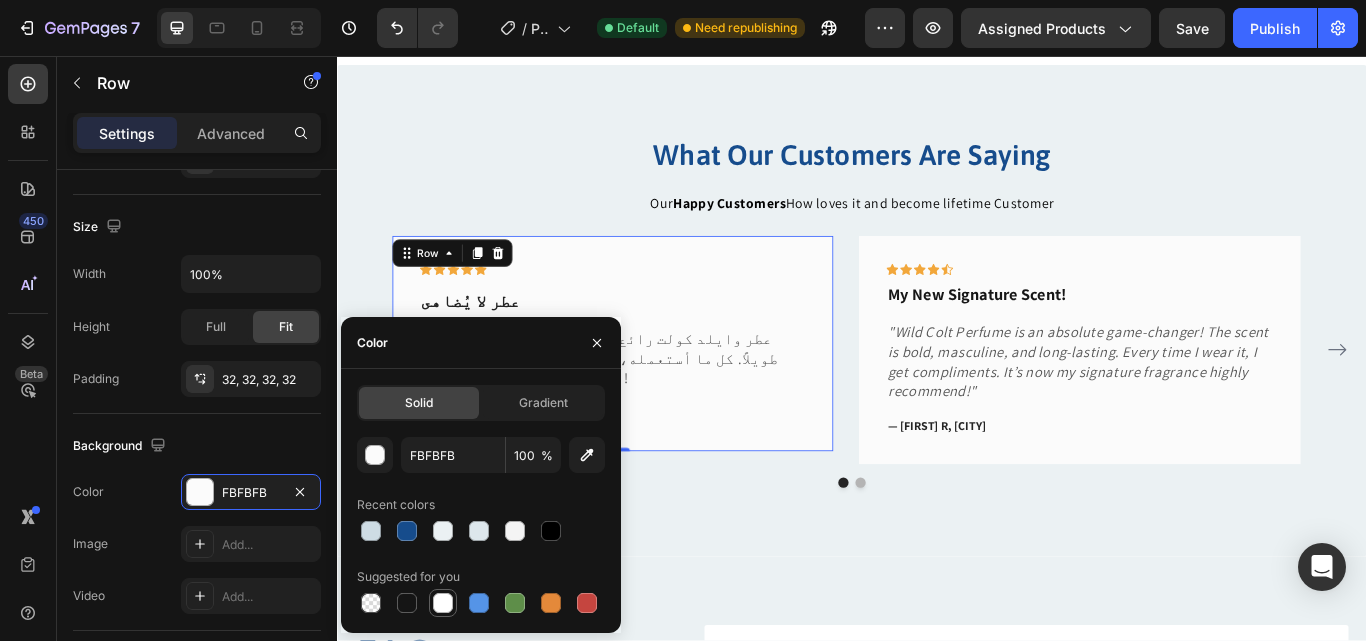 click at bounding box center [443, 603] 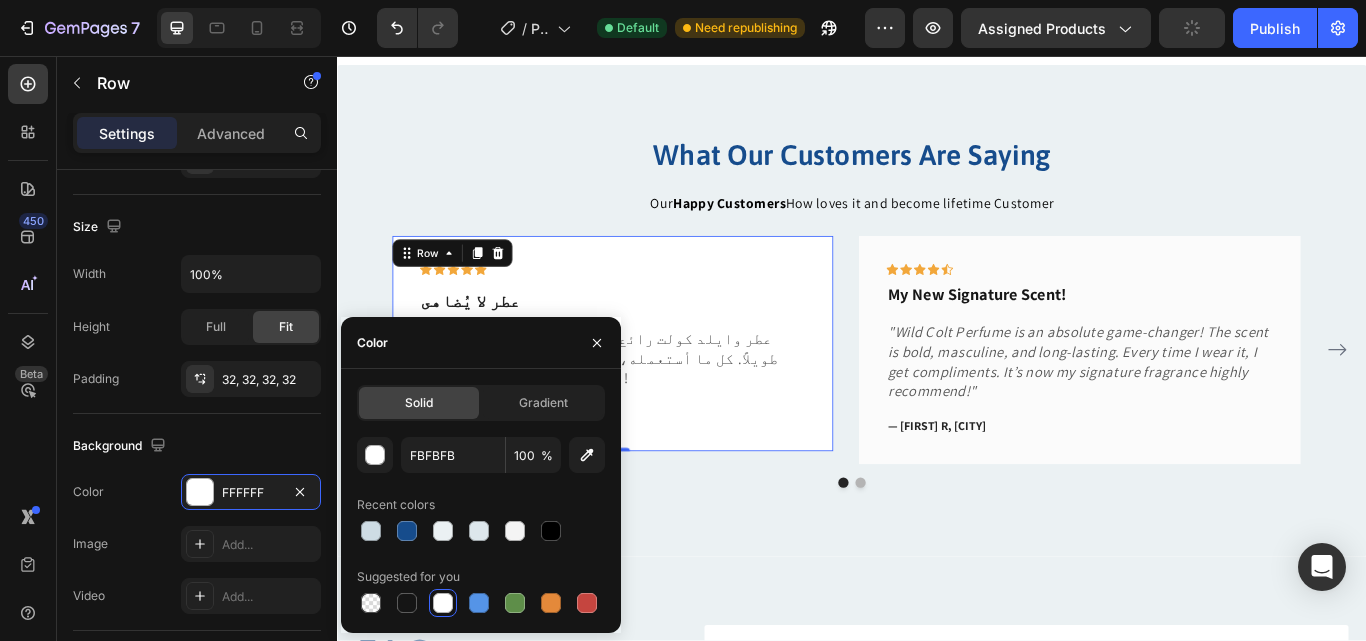 type on "FFFFFF" 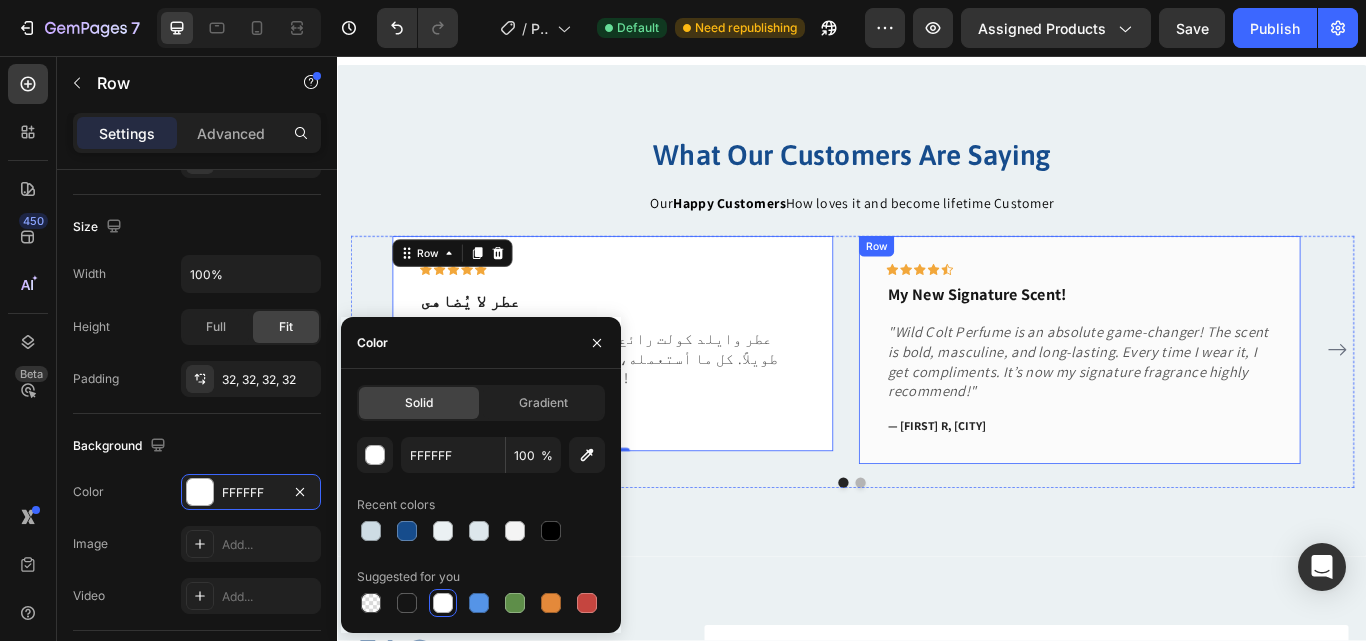 click on "Icon
Icon
Icon
Icon
Icon Row My New Signature Scent! Text block "Wild Colt Perfume is an absolute game-changer! The scent is bold, masculine, and long-lasting. Every time I wear it, I get compliments. It’s now my signature fragrance highly recommend!" Text block — [FIRST] R, [CITY] Text block Row" at bounding box center (1202, 399) 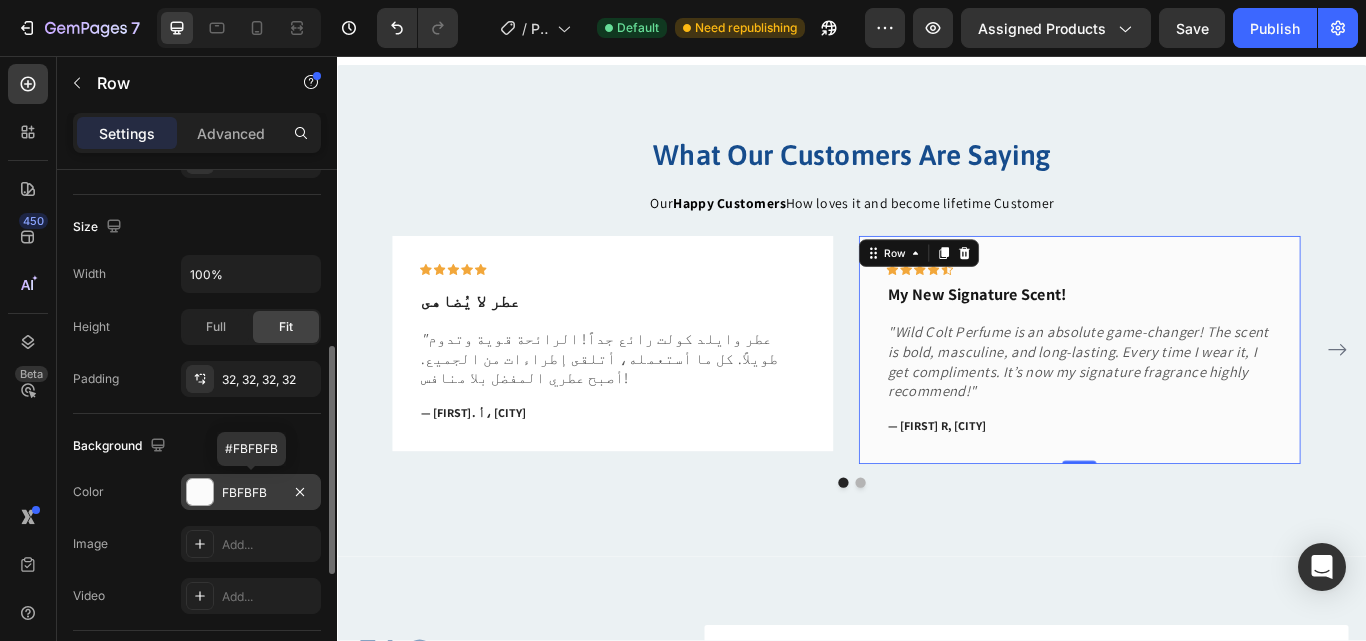 click at bounding box center (200, 492) 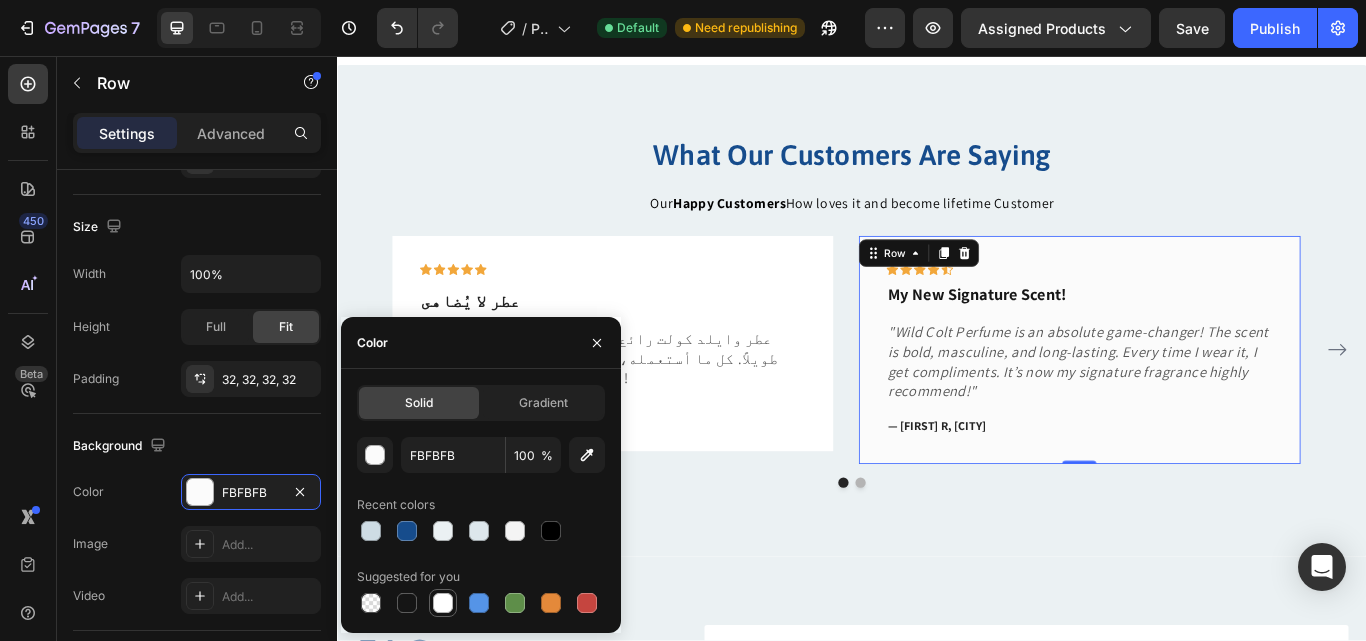 click at bounding box center (443, 603) 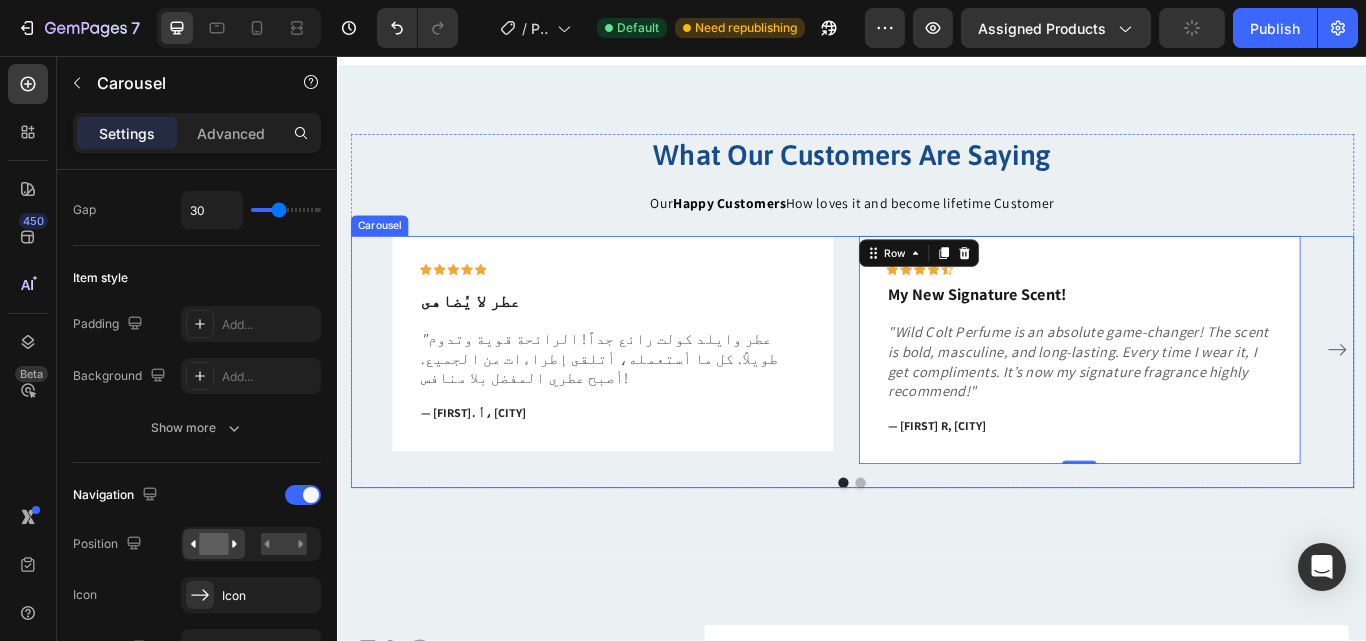 click 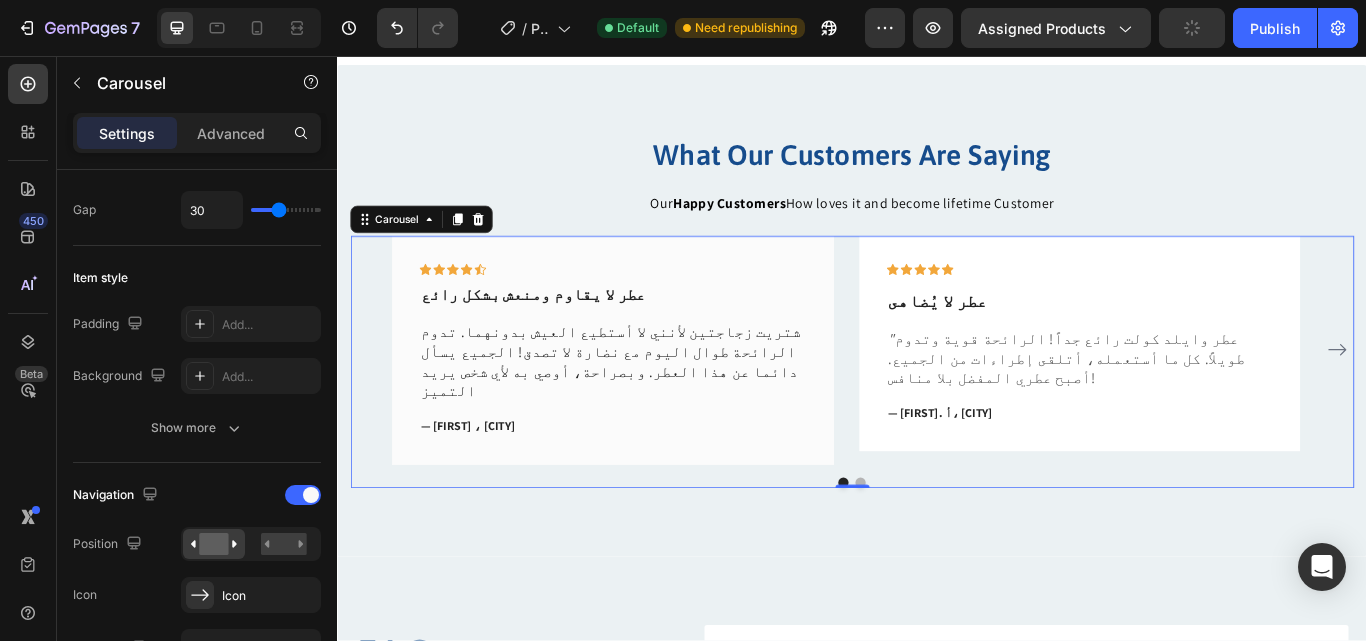 scroll, scrollTop: 0, scrollLeft: 0, axis: both 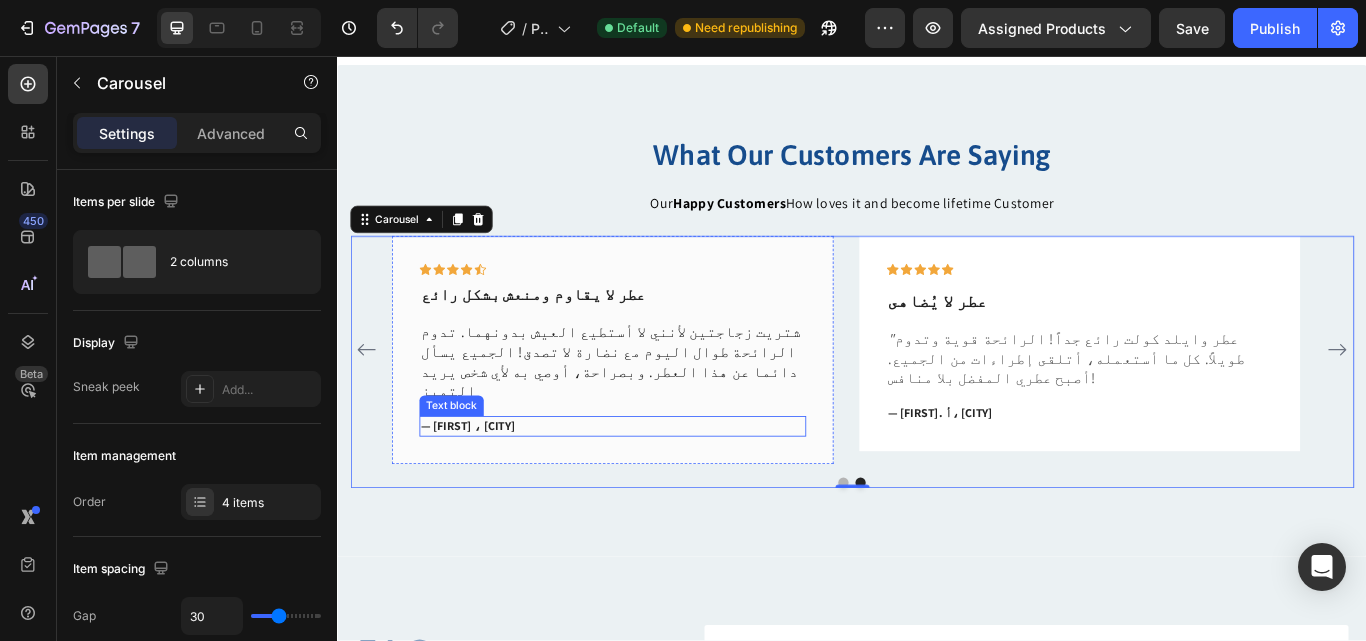 click on "— [FIRST] ، [CITY]" at bounding box center [657, 488] 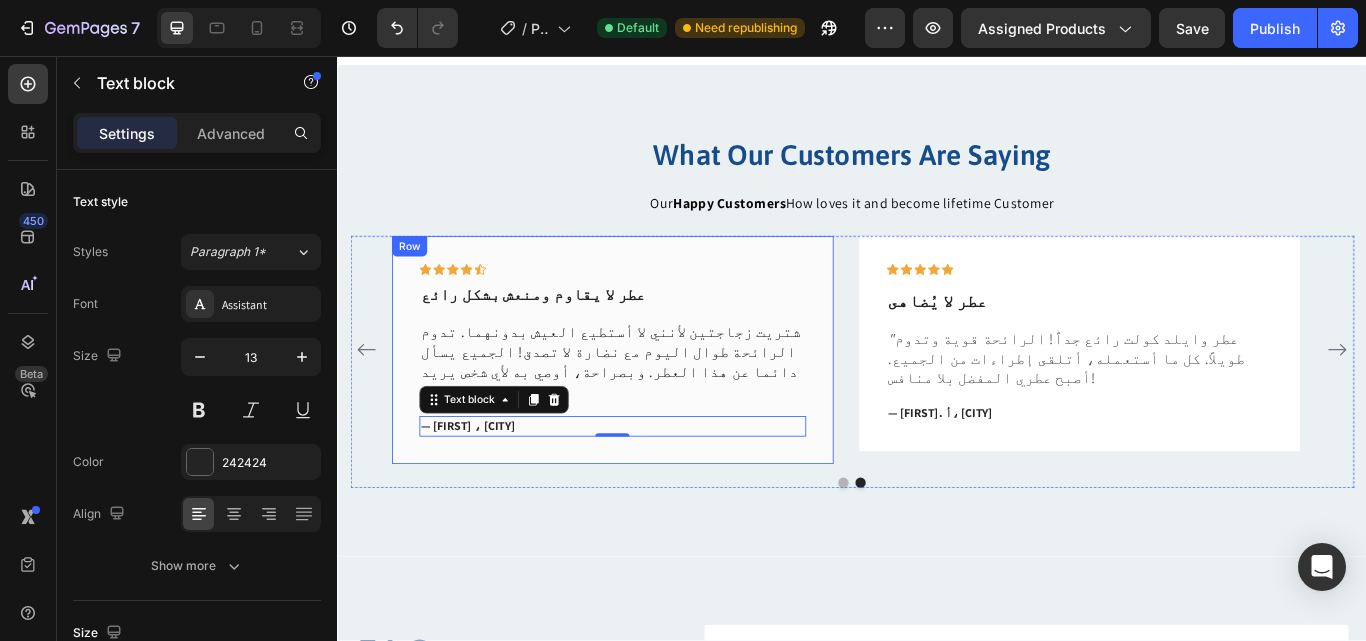 click on "Icon
Icon
Icon
Icon
Icon Row عطر لا يقاوم ومنعش بشكل رائع Text block شتريت زجاجتين لأنني لا أستطيع العيش بدونهما. تدوم الرائحة طوال اليوم مع نضارة لا تصدق! الجميع يسأل دائما عن هذا العطر. وبصراحة، أوصي به لأي شخص يريد التميز Text block — [FIRST] ، [CITY] Text block   0 Row" at bounding box center [657, 399] 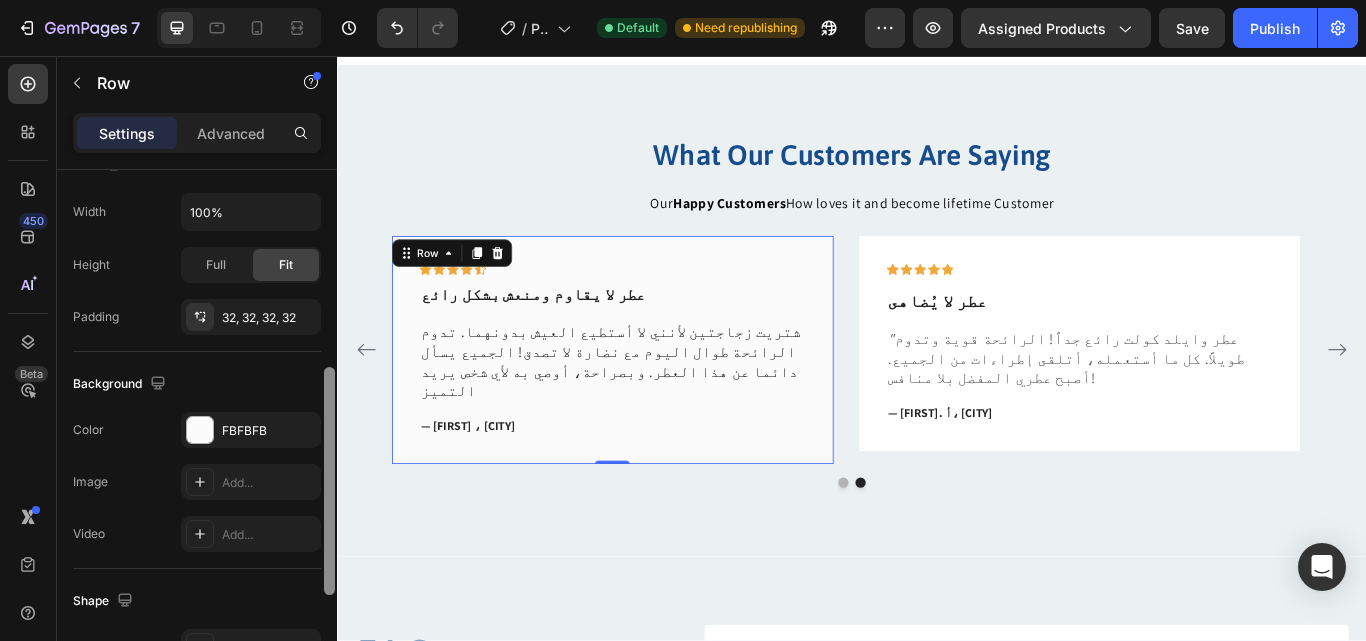 scroll, scrollTop: 477, scrollLeft: 0, axis: vertical 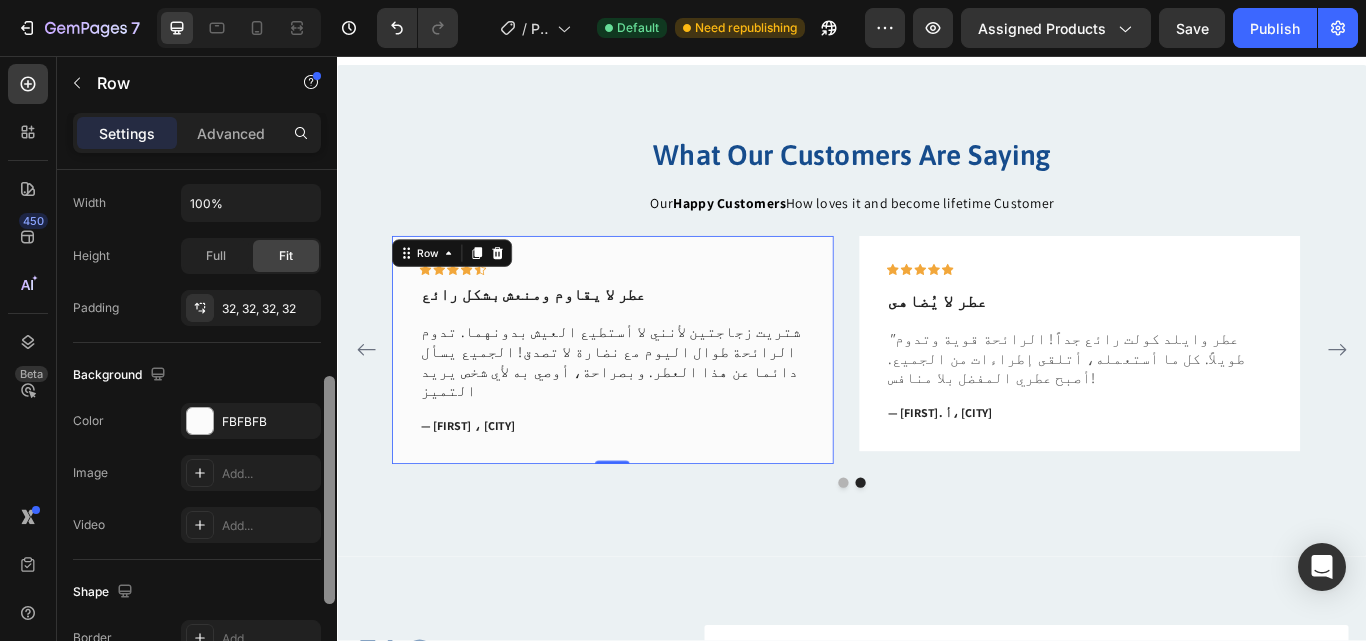drag, startPoint x: 331, startPoint y: 378, endPoint x: 335, endPoint y: 585, distance: 207.03865 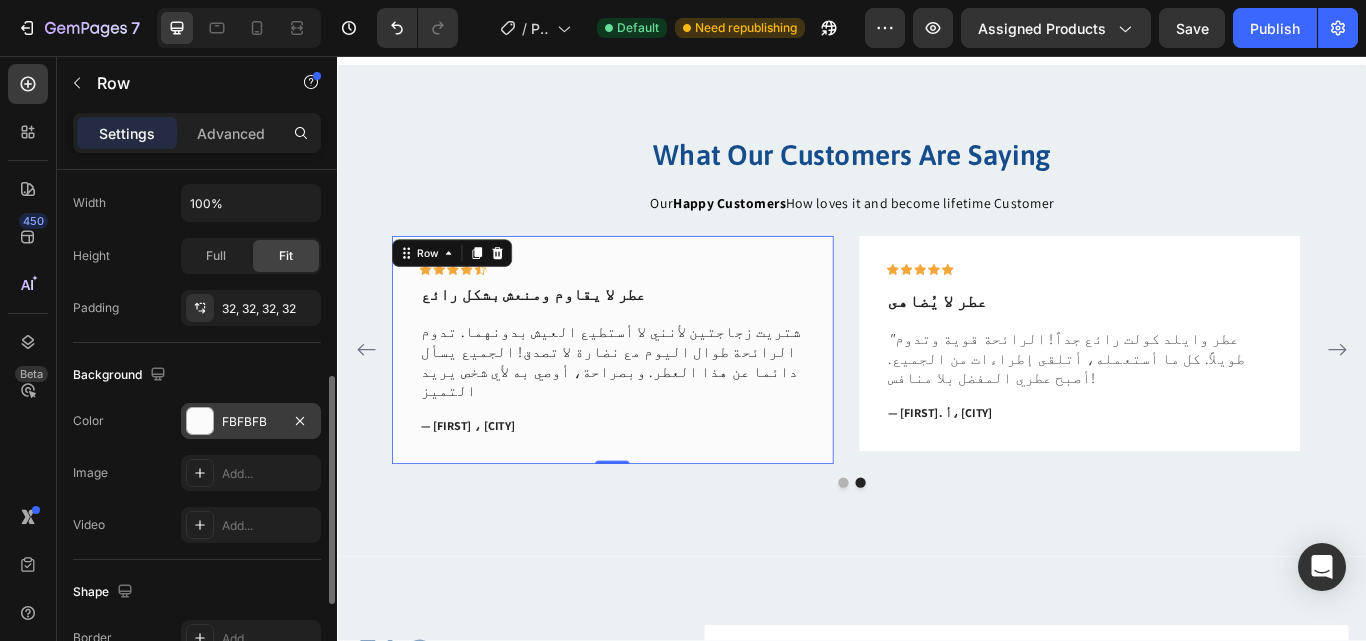 click at bounding box center [200, 421] 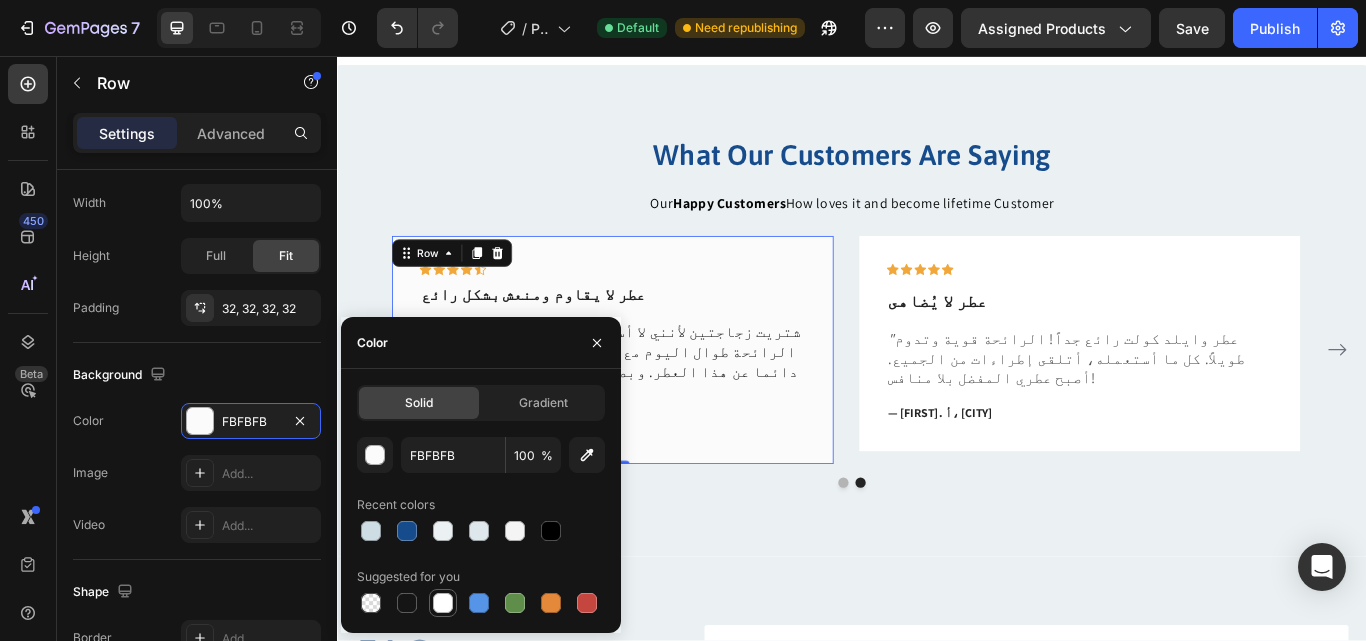 click at bounding box center (443, 603) 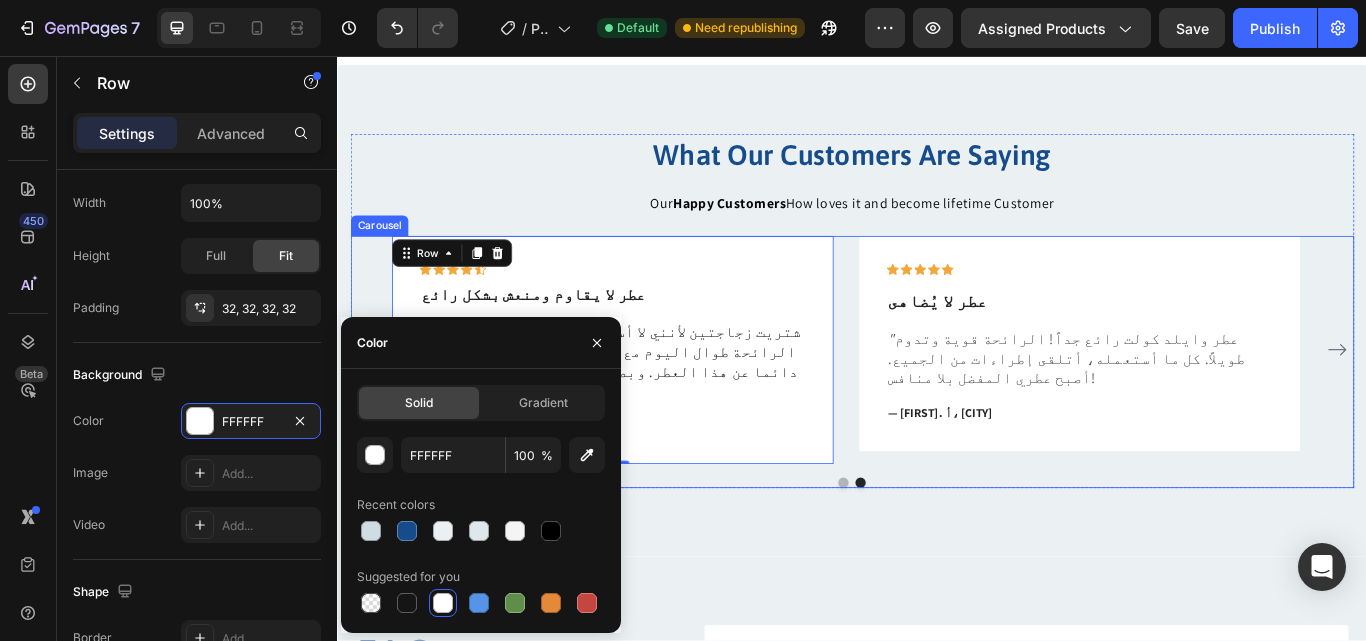 click 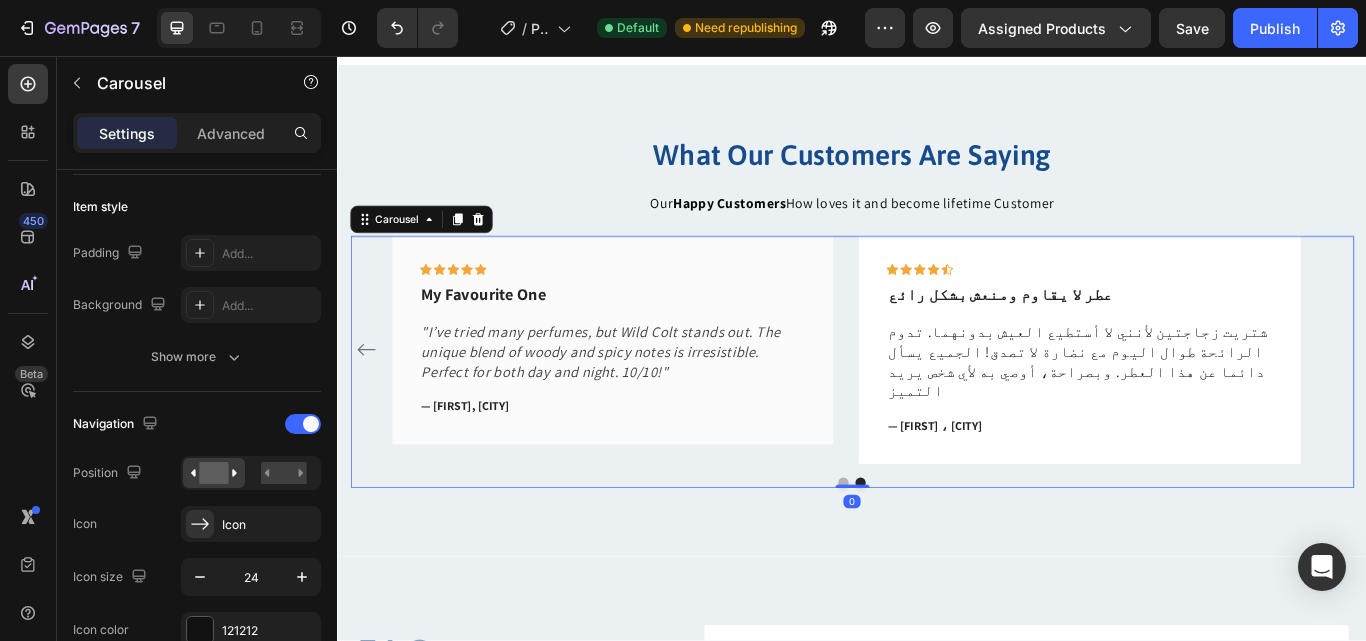 scroll, scrollTop: 0, scrollLeft: 0, axis: both 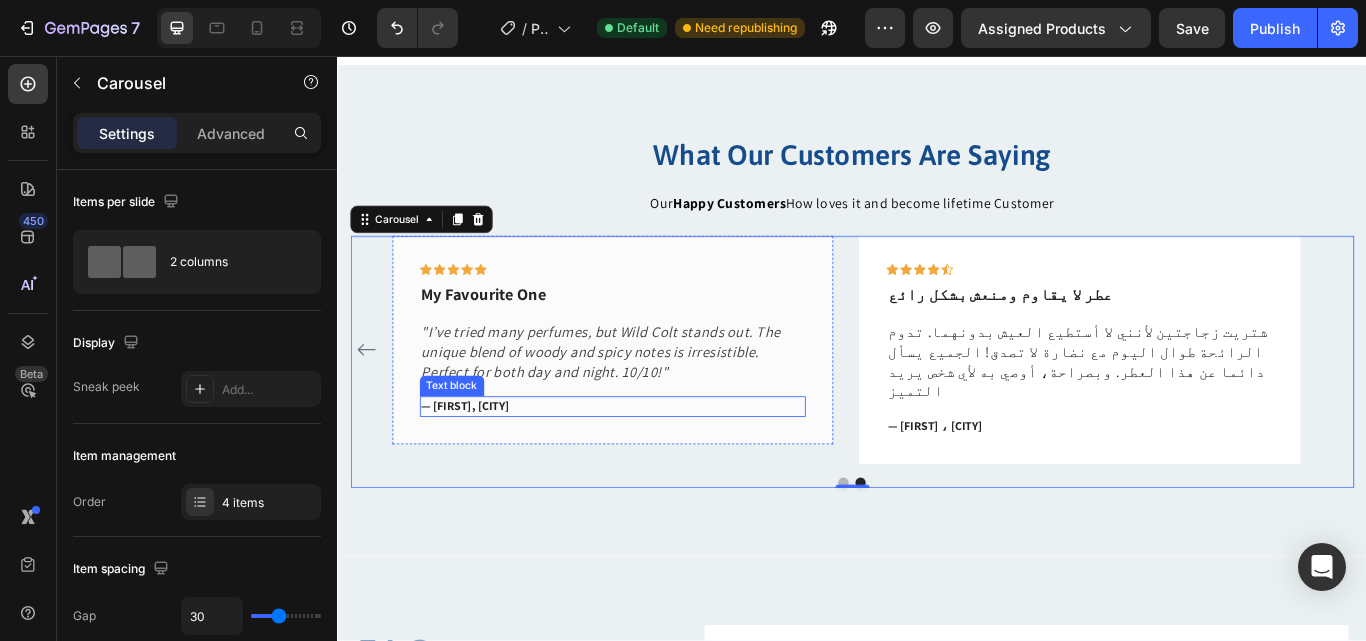 click on "— [FIRST], [CITY]" at bounding box center (657, 465) 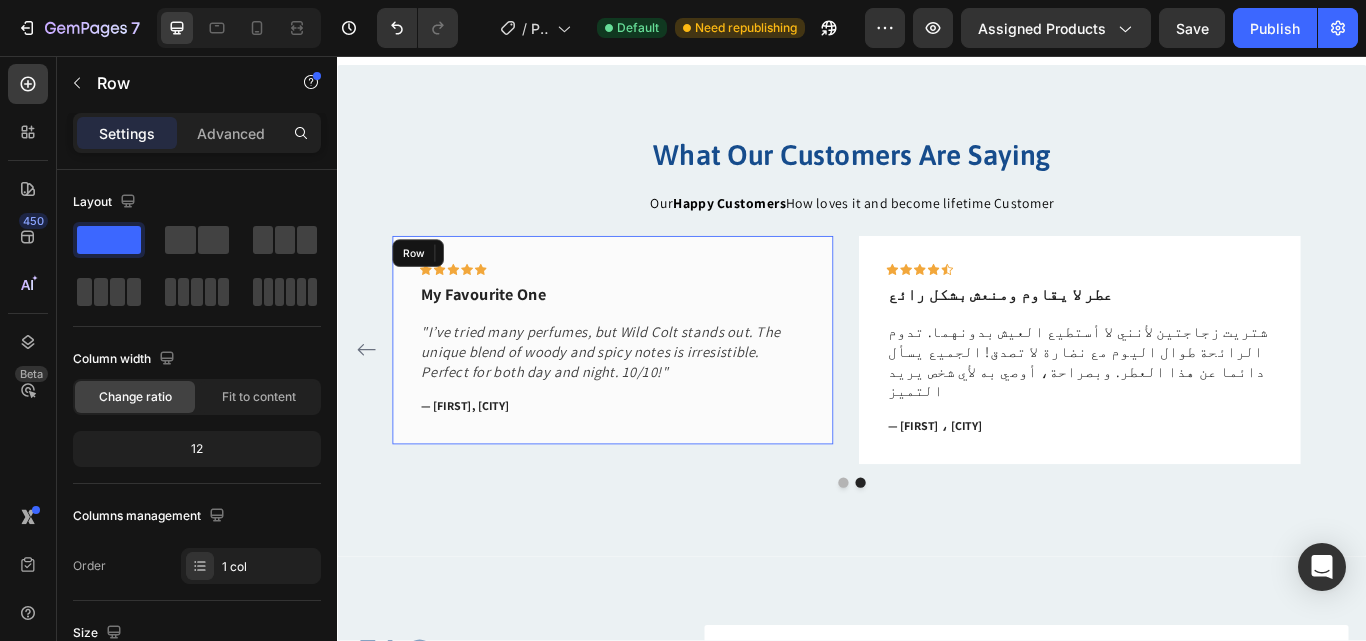 click on "Icon
Icon
Icon
Icon
Icon Row My Favourite One Text block "I’ve tried many perfumes, but Wild Colt stands out. The unique blend of woody and spicy notes is irresistible. Perfect for both day and night. 10/10!" Text block — [FIRST], [CITY] Text block   0 Row" at bounding box center [657, 387] 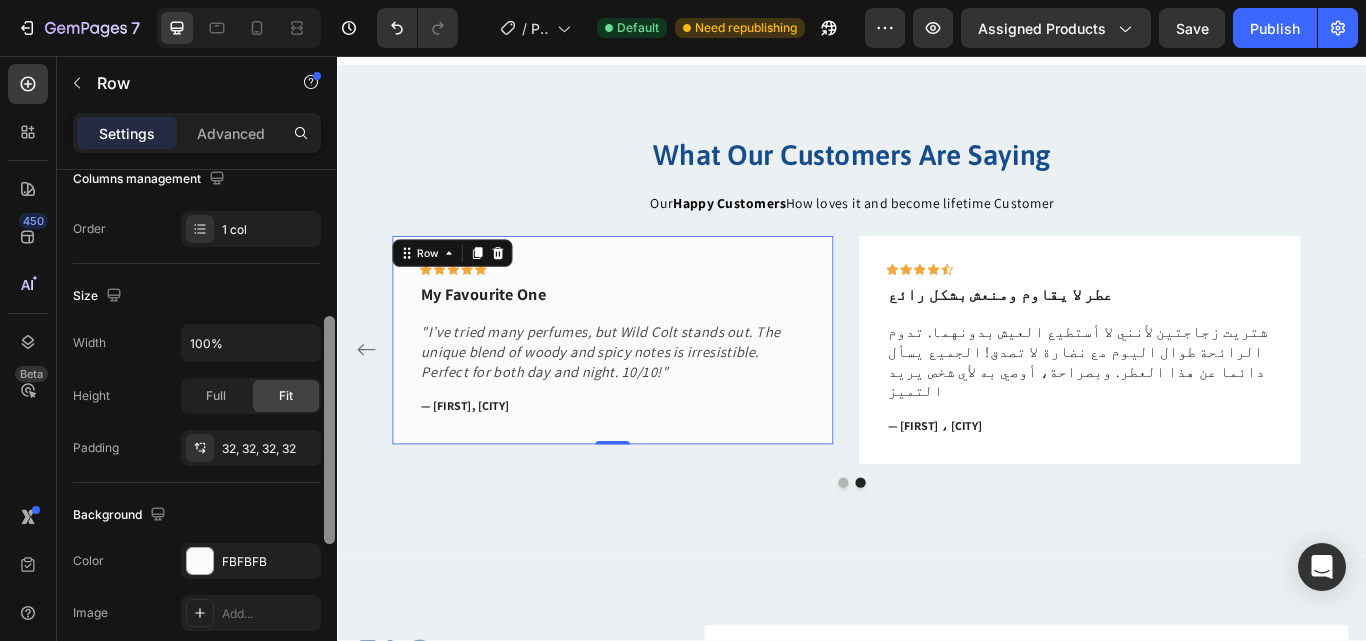 scroll, scrollTop: 554, scrollLeft: 0, axis: vertical 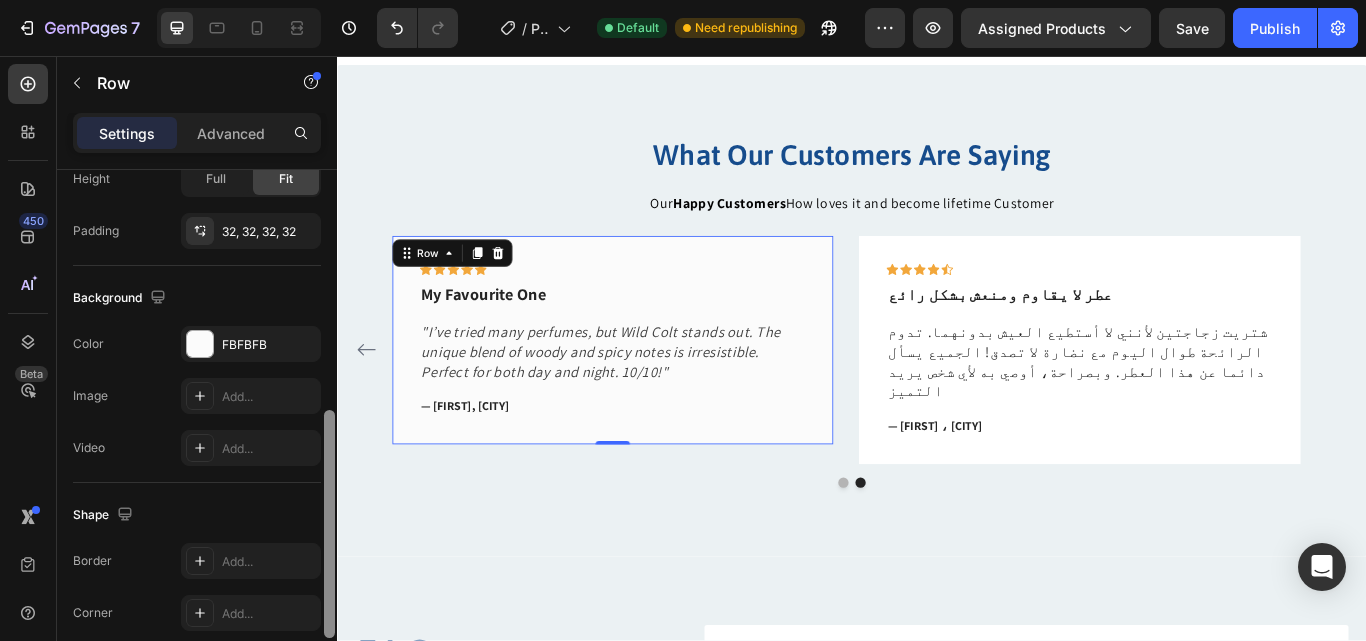 drag, startPoint x: 329, startPoint y: 348, endPoint x: 322, endPoint y: 588, distance: 240.10207 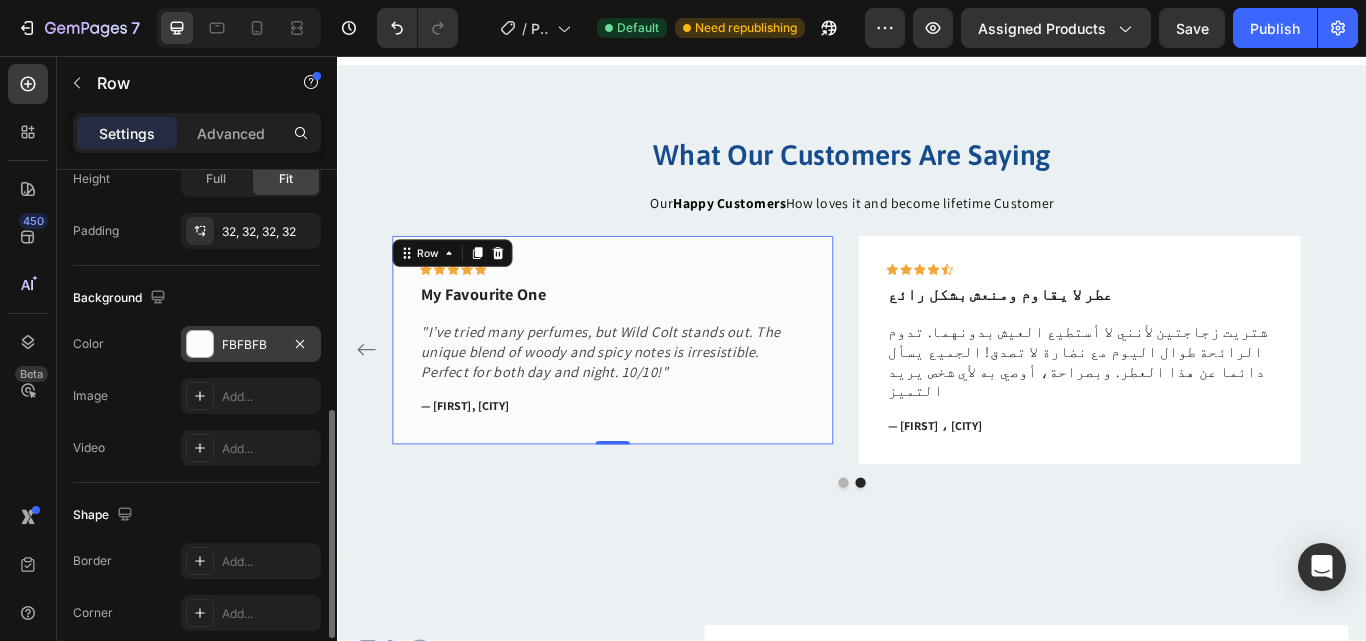 click on "FBFBFB" at bounding box center [251, 345] 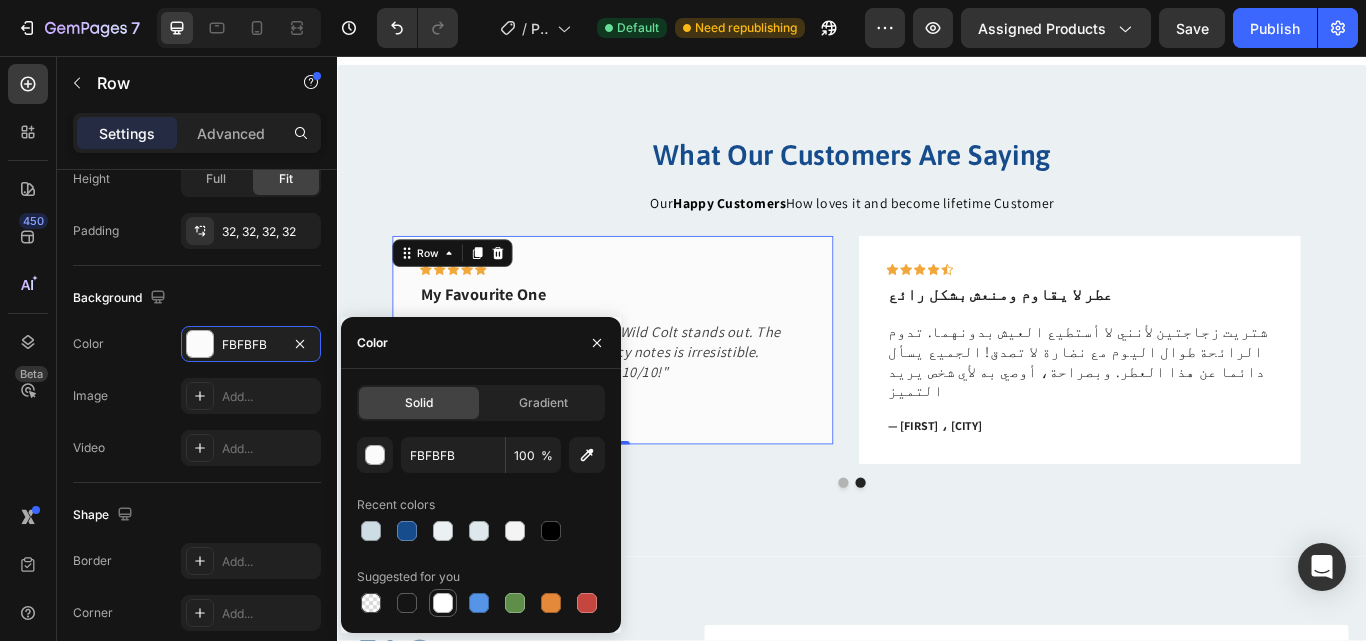 click at bounding box center [443, 603] 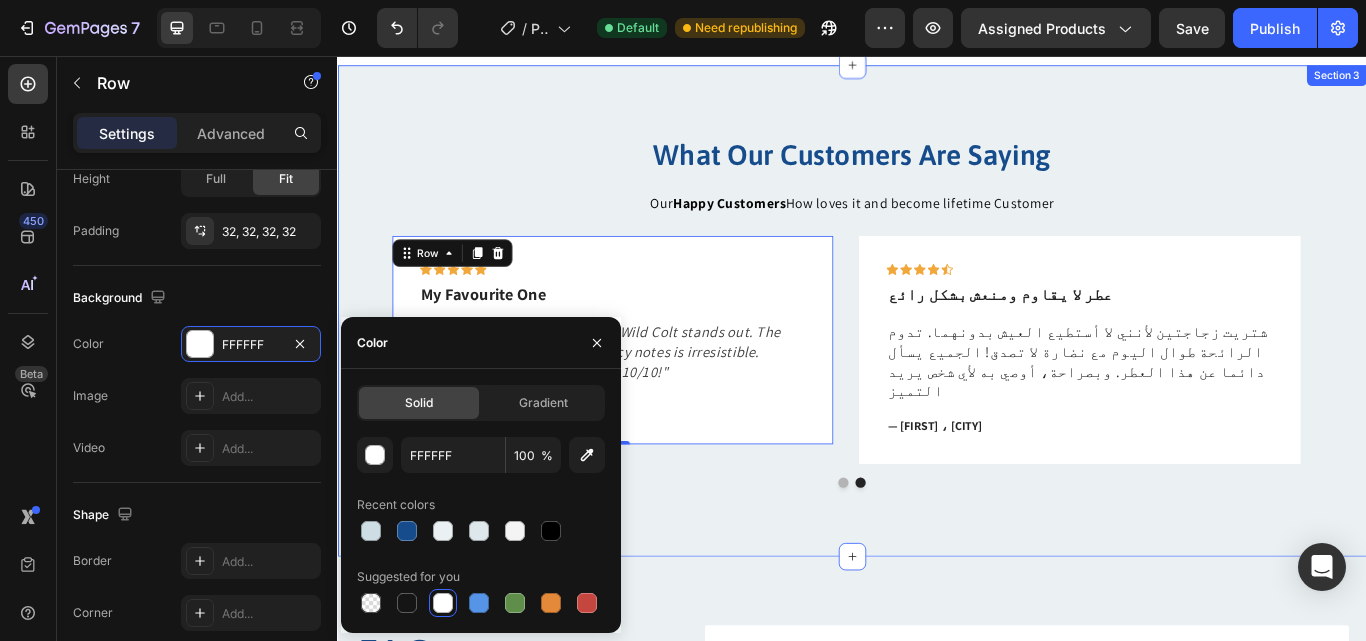 click on "What Our Customers Are Saying Heading Our  Happy Customers  How loves it and become lifetime Customer Text block
Icon
Icon
Icon
Icon
Icon Row My New Signature Scent! Text block "Wild Colt Perfume is an absolute game-changer! The scent is bold, masculine, and long-lasting. Every time I wear it, I get compliments. It’s now my signature fragrance highly recommend!" Text block — [FIRST] R, [CITY] Text block Row
Icon
Icon
Icon
Icon
Icon Row عطر لا يُضاهى Text block " عطر وايلد كولت رائع جداً! الرائحة قوية وتدوم طويلاً. كل ما أستعمله، أتلقى إطراءات من الجميع. أصبح عطري المفضل بلا منافس! Text block — [FIRST]. أ، [CITY] Text block Row
Icon
Icon
Icon
Icon
Icon Row" at bounding box center (937, 353) 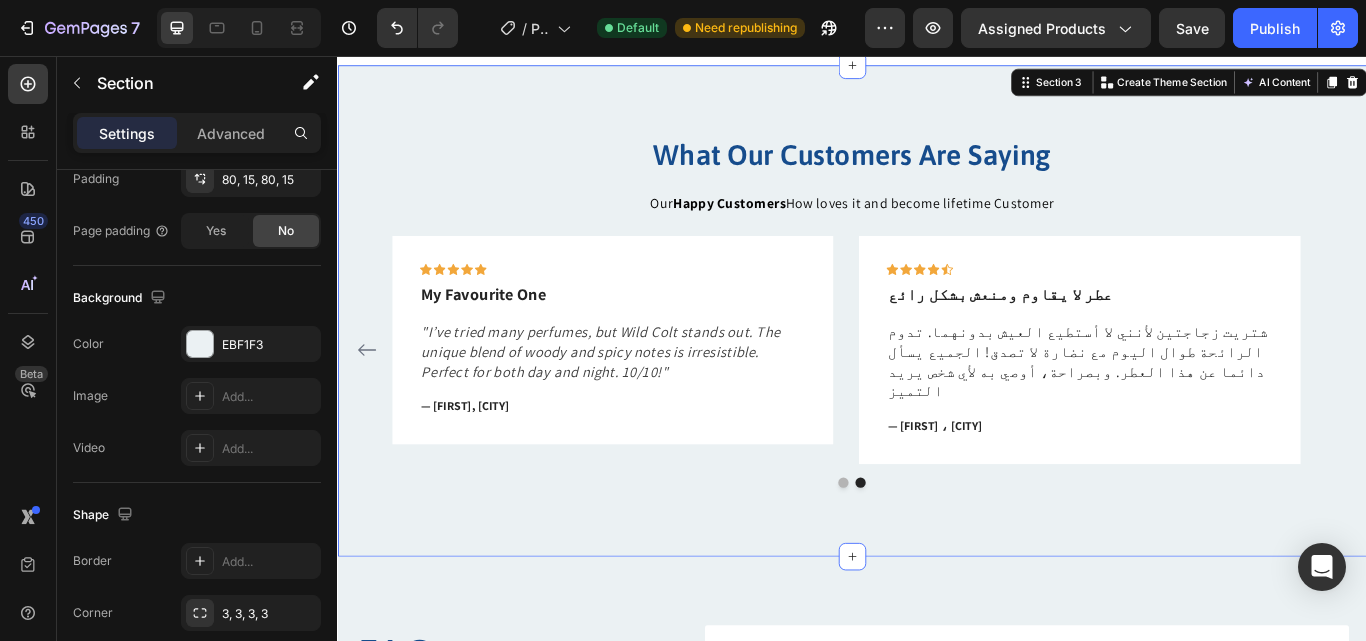 scroll, scrollTop: 0, scrollLeft: 0, axis: both 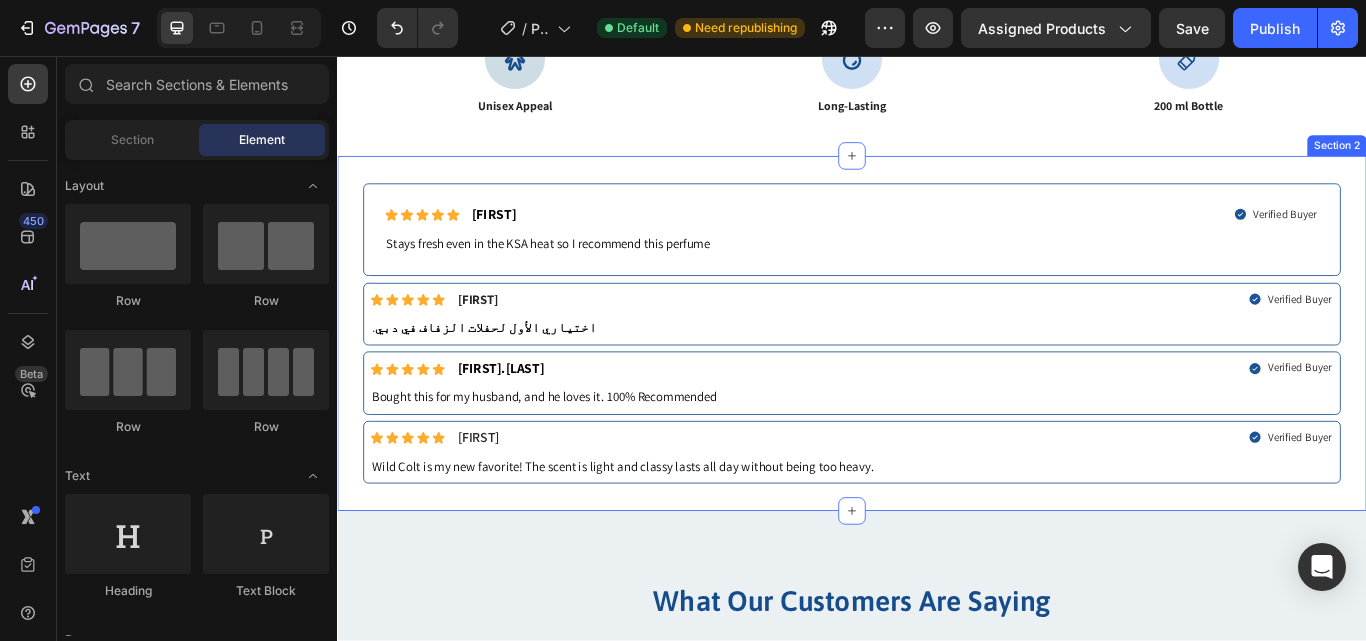click on "Icon Icon Icon Icon Icon Icon List [FIRST] Text Block Row Verified Buyer Item List Row Stays fresh even in the KSA heat so I recommend this perfume Text Block Row Icon Icon Icon Icon Icon Icon List [FIRST].[INITIAL] Text Block Row Verified Buyer Item List Row Bought this for my husband, and he loves it. 100% Recommended Text Block Row Icon Icon Icon Icon Icon Icon List [FIRST] Text Block Row Verified Buyer Item List Row Wild Colt is my new favorite! The scent is light and classy lasts all day without being too heavy. Text Block Row Section 2" at bounding box center (937, 380) 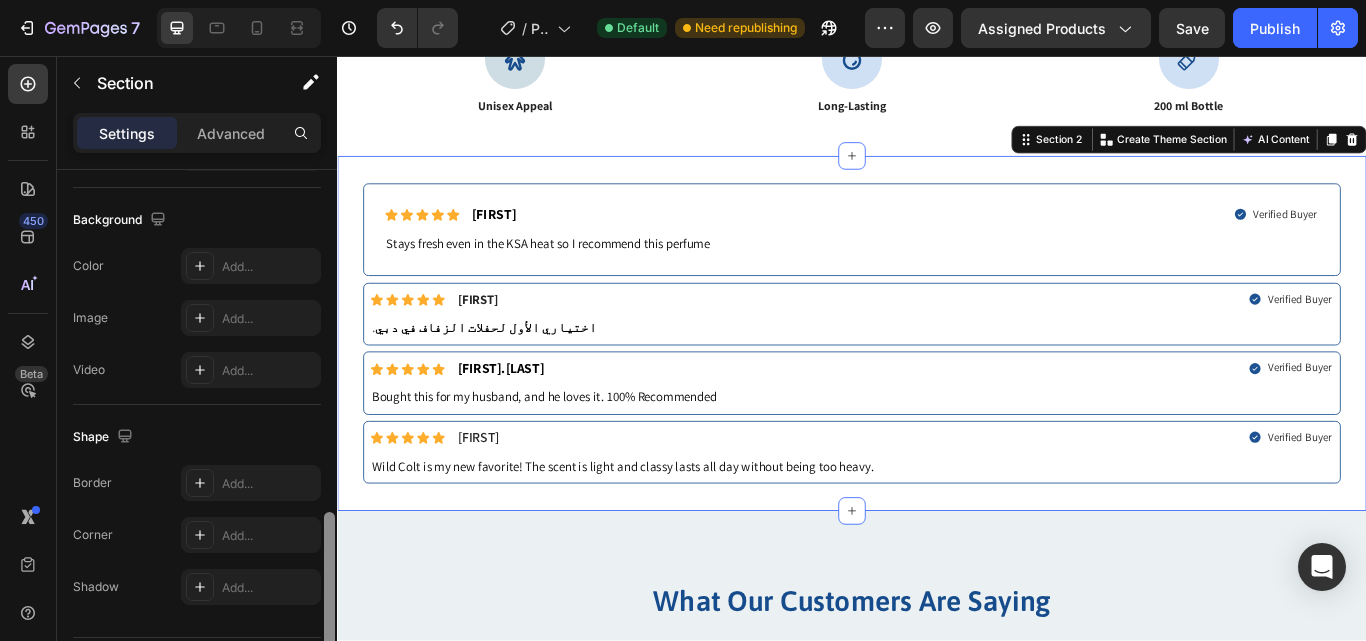 scroll, scrollTop: 692, scrollLeft: 0, axis: vertical 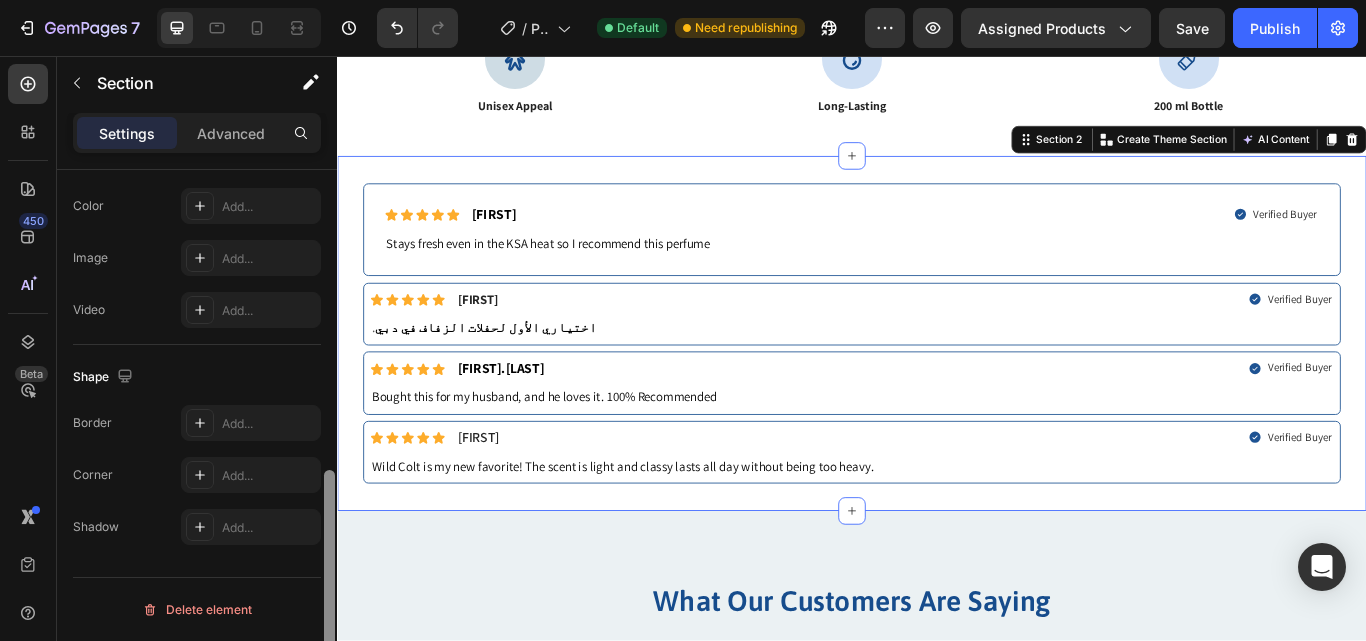 drag, startPoint x: 327, startPoint y: 193, endPoint x: 323, endPoint y: 528, distance: 335.02386 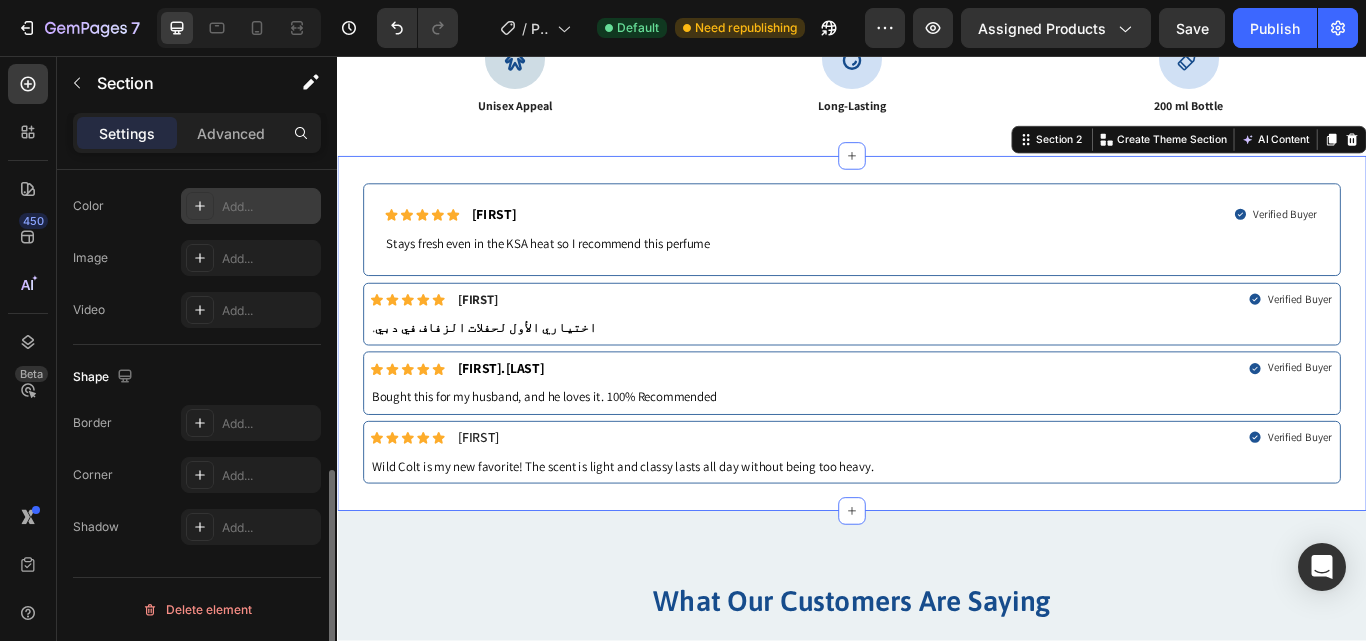 click 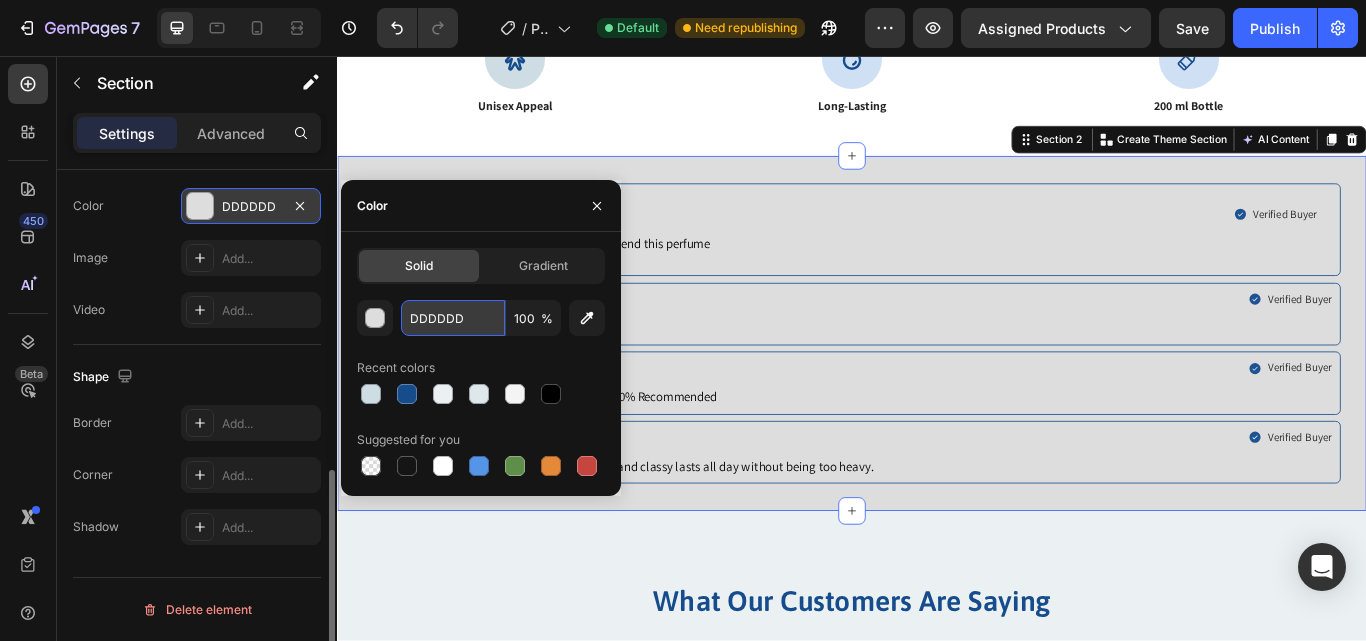 click on "DDDDDD" at bounding box center [453, 318] 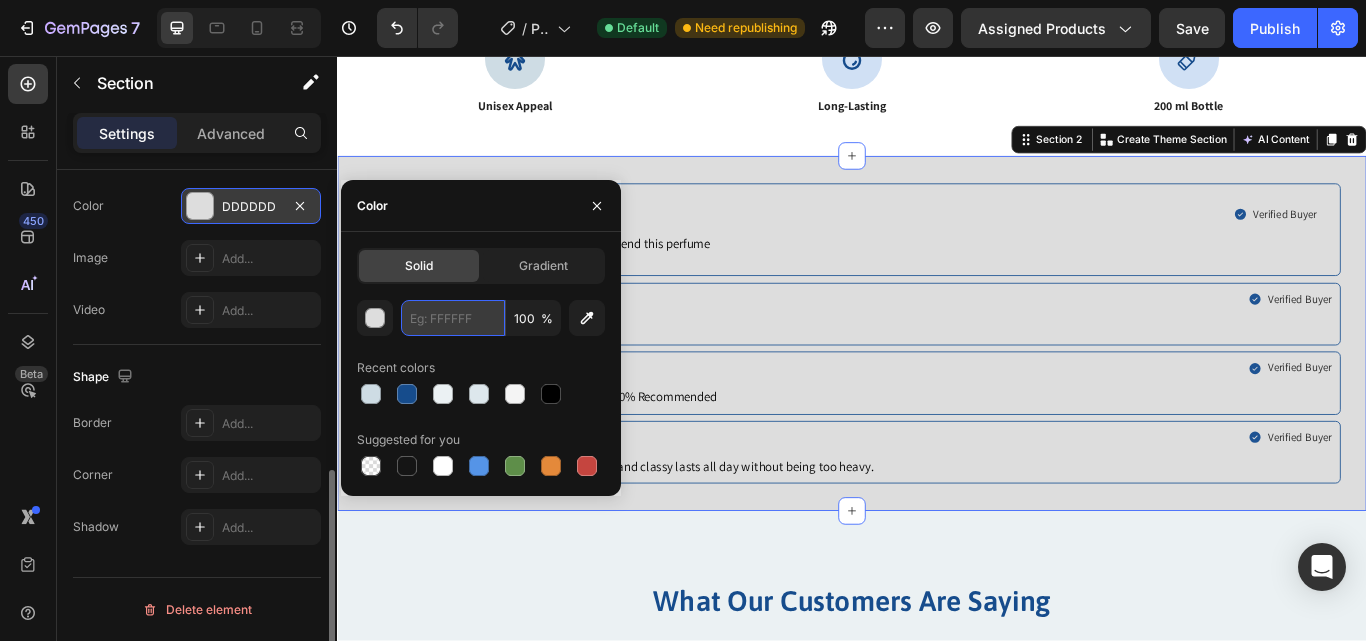 paste on "EBF1F3" 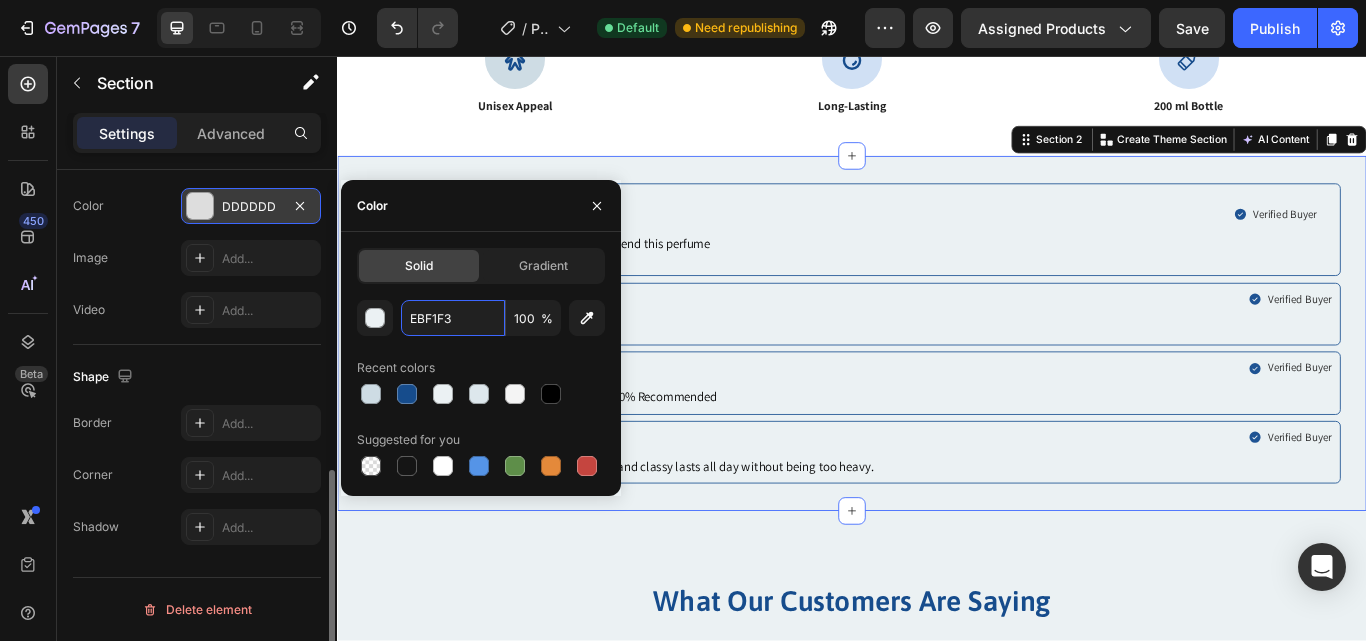 type on "EBF1F3" 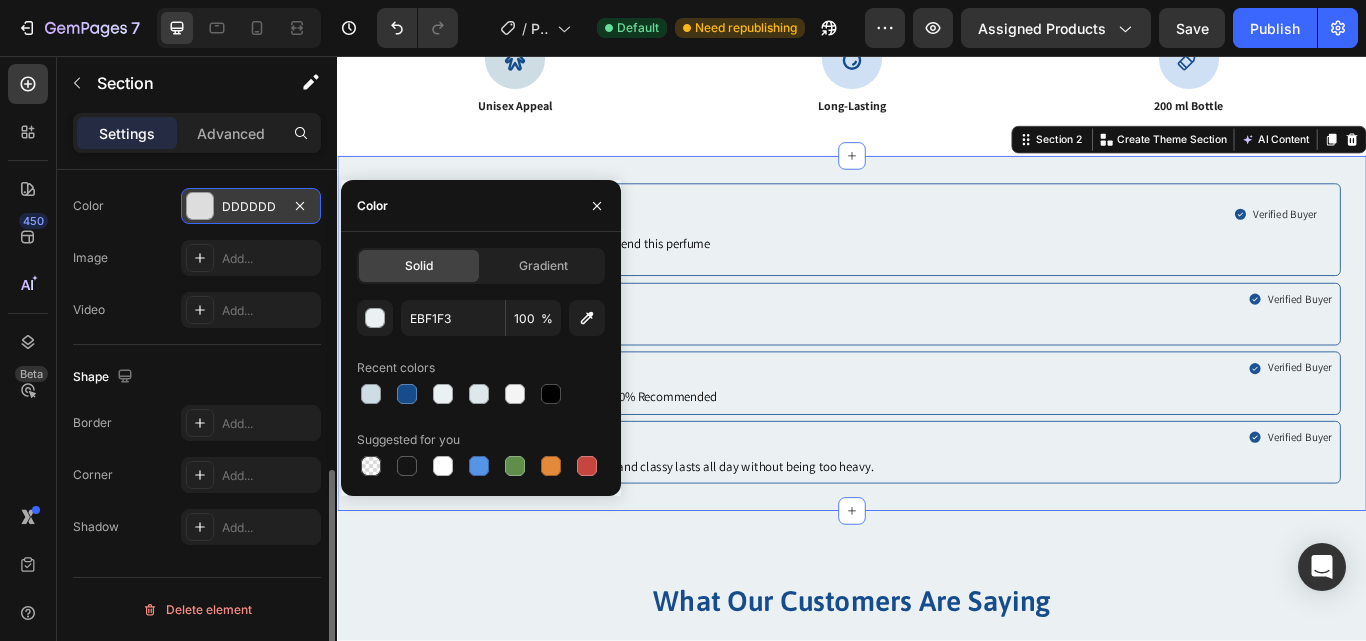 click on "EBF1F3 100 % Recent colors Suggested for you" at bounding box center (481, 390) 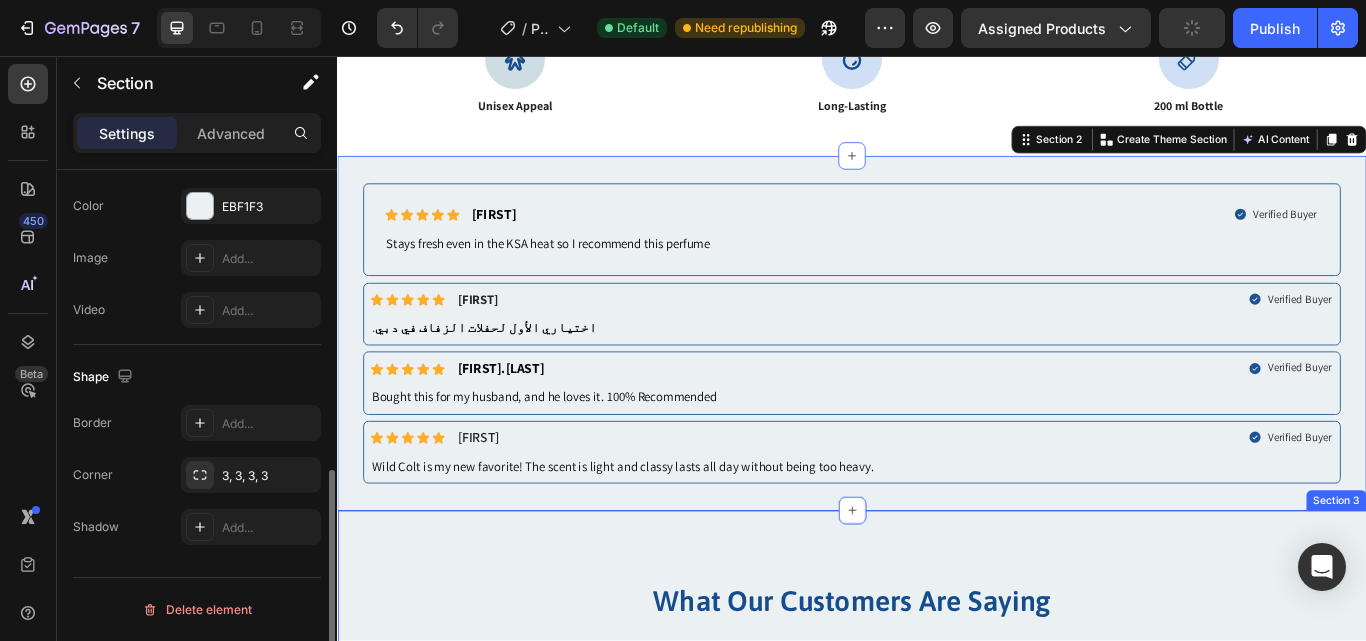 click on "What Our Customers Are Saying Heading Our  Happy Customers  How loves it and become lifetime Customer Text block
Icon
Icon
Icon
Icon
Icon Row My New Signature Scent! Text block "Wild Colt Perfume is an absolute game-changer! The scent is bold, masculine, and long-lasting. Every time I wear it, I get compliments. It’s now my signature fragrance highly recommend!" Text block — [FIRST] R, [CITY] Text block Row
Icon
Icon
Icon
Icon
Icon Row عطر لا يُضاهى Text block " عطر وايلد كولت رائع جداً! الرائحة قوية وتدوم طويلاً. كل ما أستعمله، أتلقى إطراءات من الجميع. أصبح عطري المفضل بلا منافس! Text block — [FIRST]. أ، [CITY] Text block Row
Icon
Icon
Icon
Icon
Icon Row" at bounding box center (937, 873) 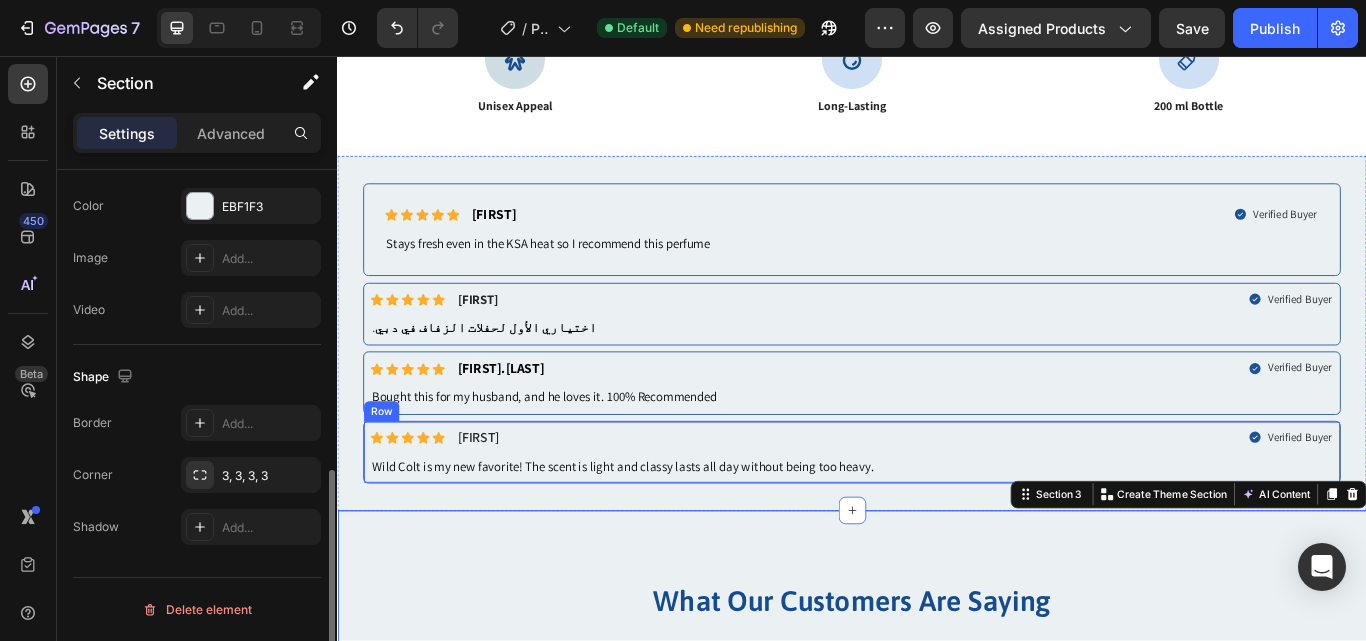 click on "Icon Icon Icon Icon Icon Icon List [FIRST] Text Block Row Verified Buyer Item List Row Wild Colt is my new favorite! The scent is light and classy lasts all day without being too heavy. Text Block Row" at bounding box center [937, 519] 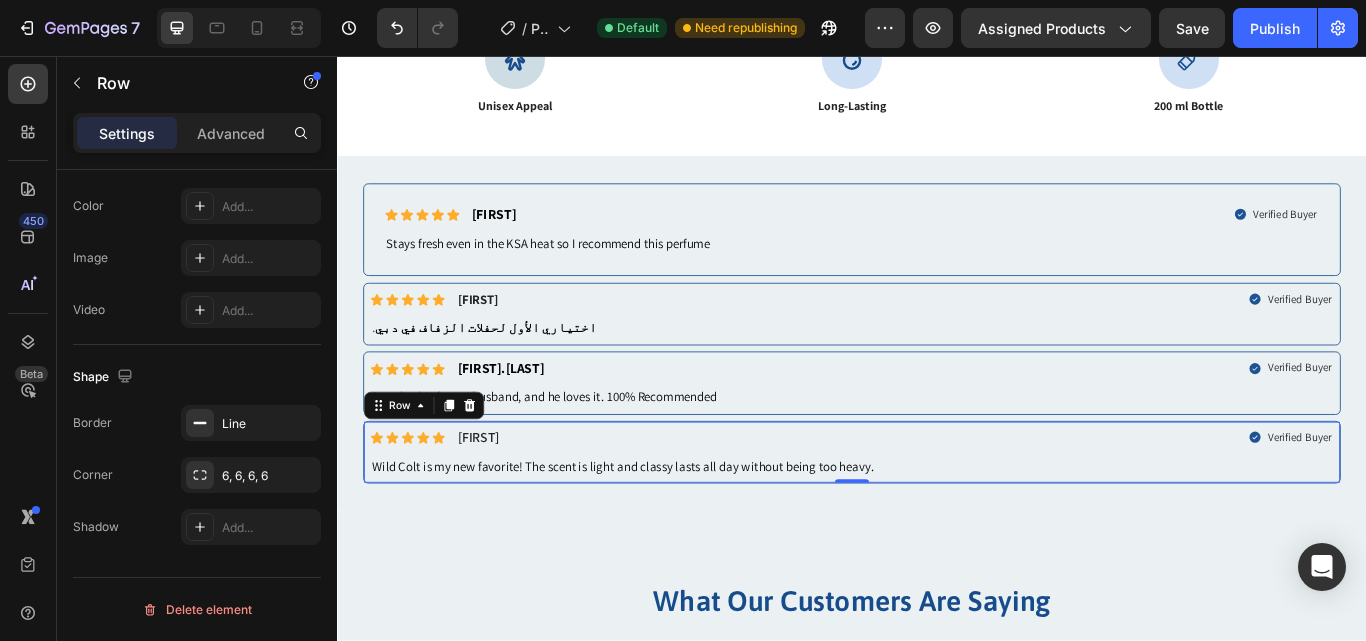 scroll, scrollTop: 0, scrollLeft: 0, axis: both 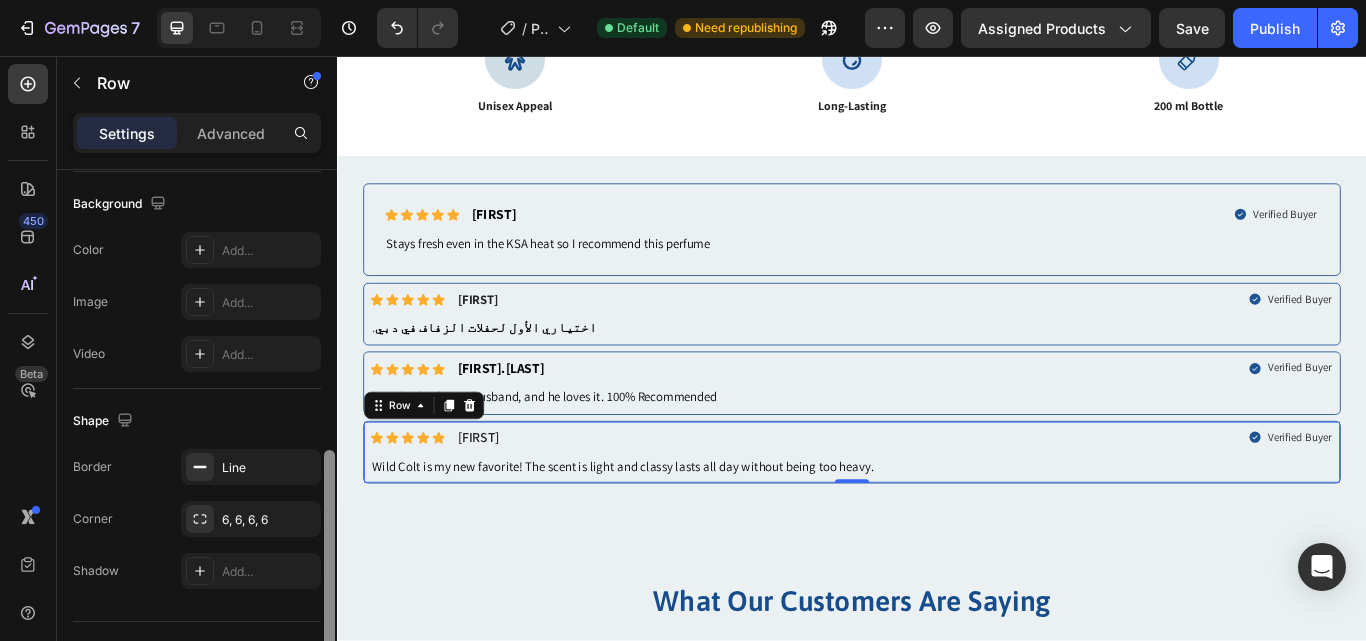drag, startPoint x: 326, startPoint y: 263, endPoint x: 327, endPoint y: 544, distance: 281.00177 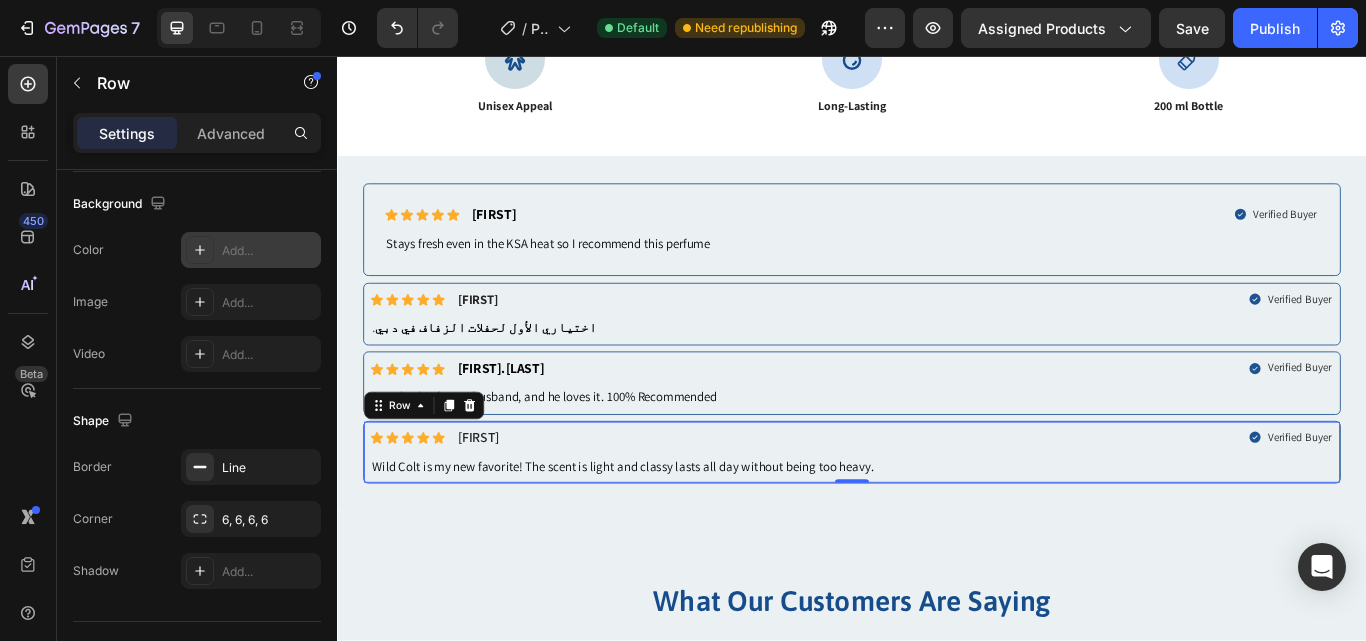 click 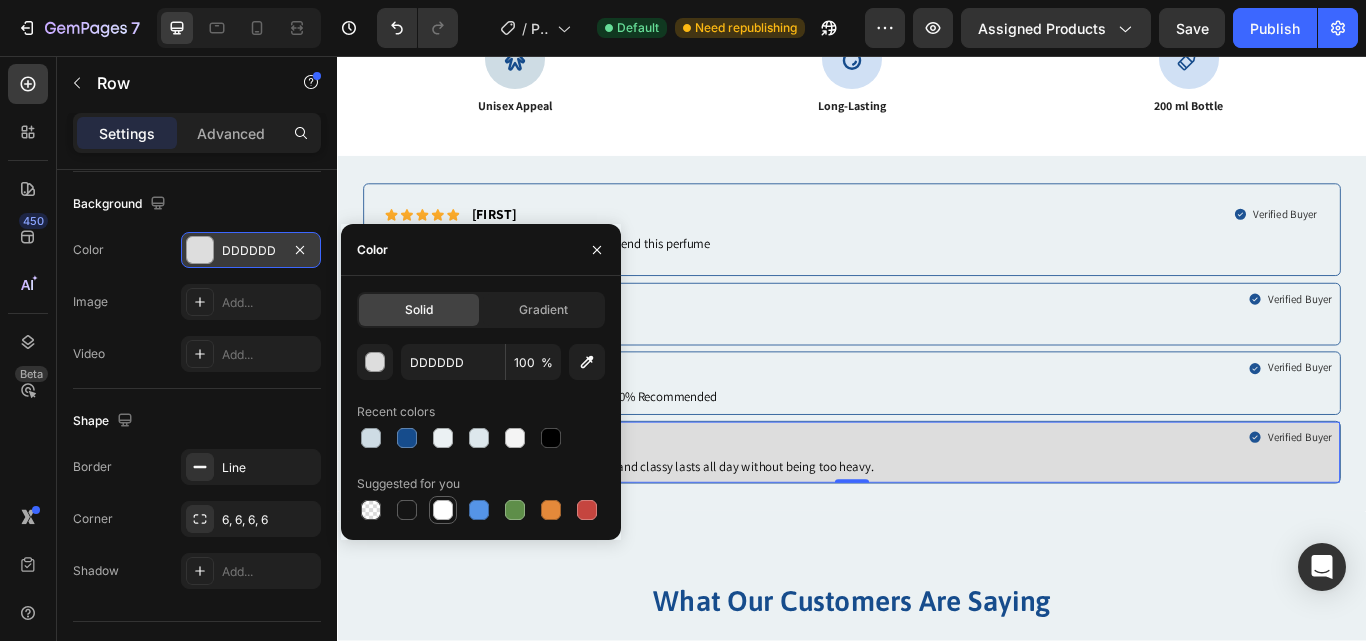 click at bounding box center (443, 510) 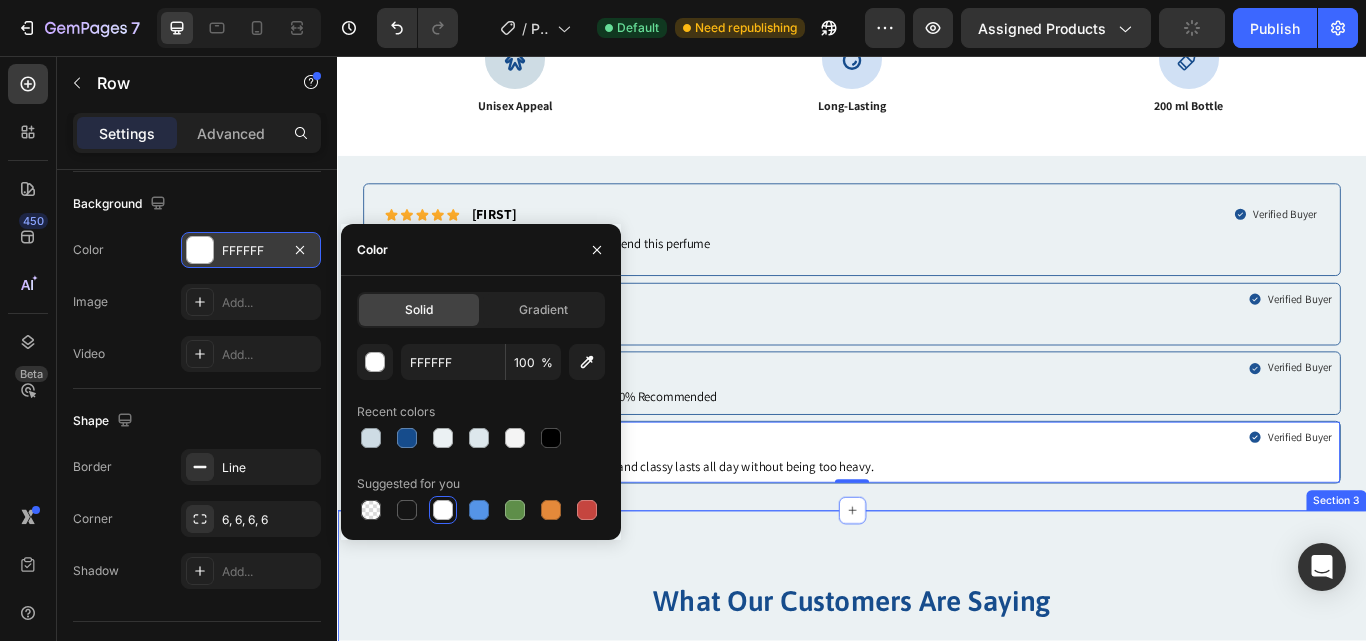 click on "What Our Customers Are Saying Heading Our  Happy Customers  How loves it and become lifetime Customer Text block
Icon
Icon
Icon
Icon
Icon Row My New Signature Scent! Text block "Wild Colt Perfume is an absolute game-changer! The scent is bold, masculine, and long-lasting. Every time I wear it, I get compliments. It’s now my signature fragrance highly recommend!" Text block — [FIRST] R, [CITY] Text block Row
Icon
Icon
Icon
Icon
Icon Row عطر لا يُضاهى Text block " عطر وايلد كولت رائع جداً! الرائحة قوية وتدوم طويلاً. كل ما أستعمله، أتلقى إطراءات من الجميع. أصبح عطري المفضل بلا منافس! Text block — [FIRST]. أ، [CITY] Text block Row
Icon
Icon
Icon
Icon
Icon Row" at bounding box center [937, 873] 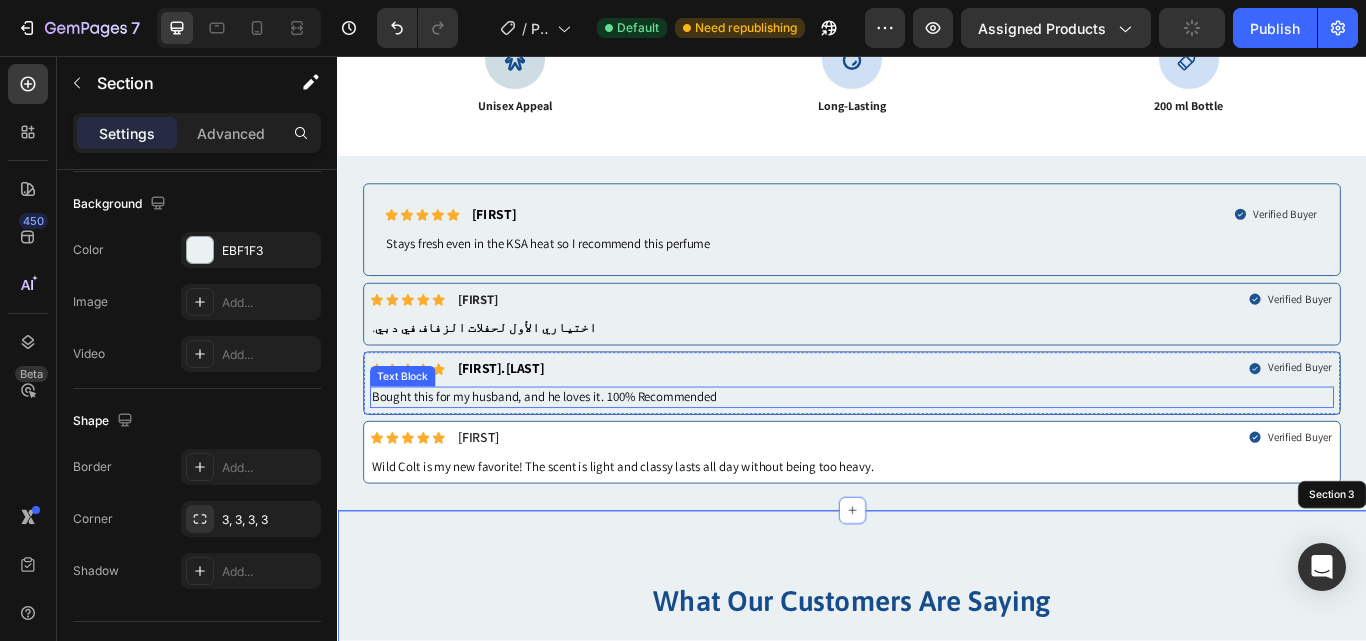 click on "Icon Icon Icon Icon Icon Icon List [FIRST].[INITIAL] Text Block Row Verified Buyer Item List Row Bought this for my husband, and he loves it. 100% Recommended Text Block" at bounding box center (937, 438) 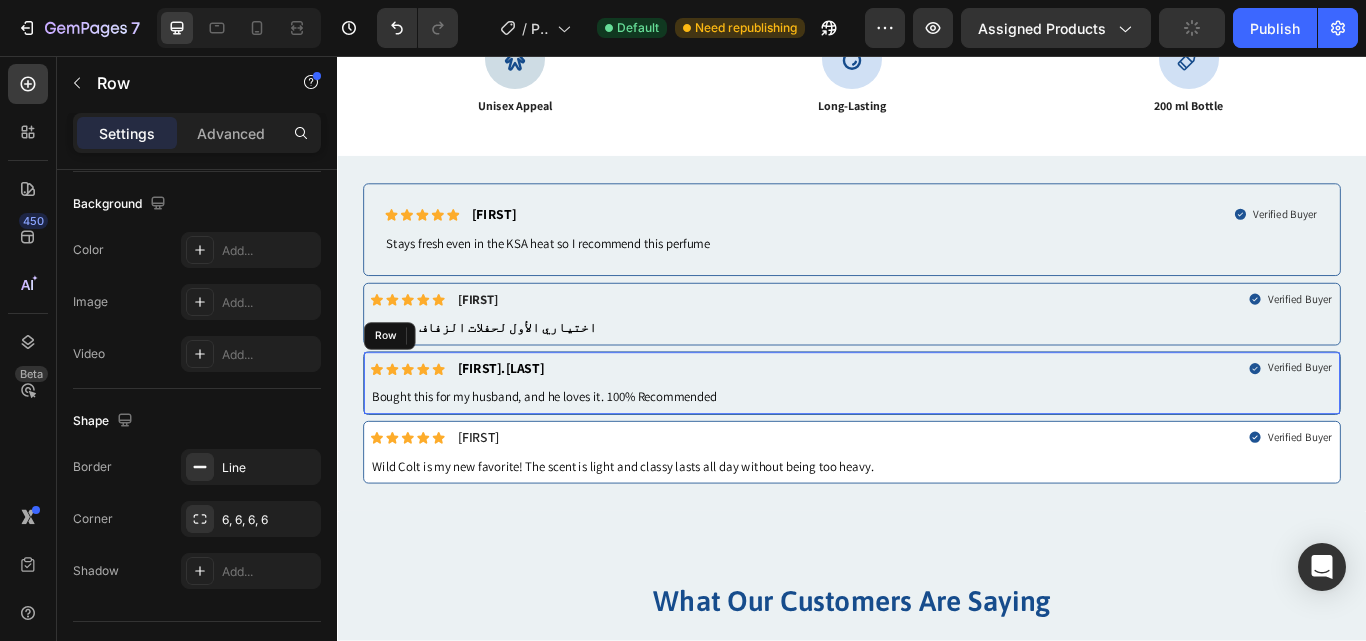 click on "Icon Icon Icon Icon Icon Icon List [FIRST].[INITIAL] Text Block Row Verified Buyer Item List Row Bought this for my husband, and he loves it. 100% Recommended Text Block Row" at bounding box center [937, 438] 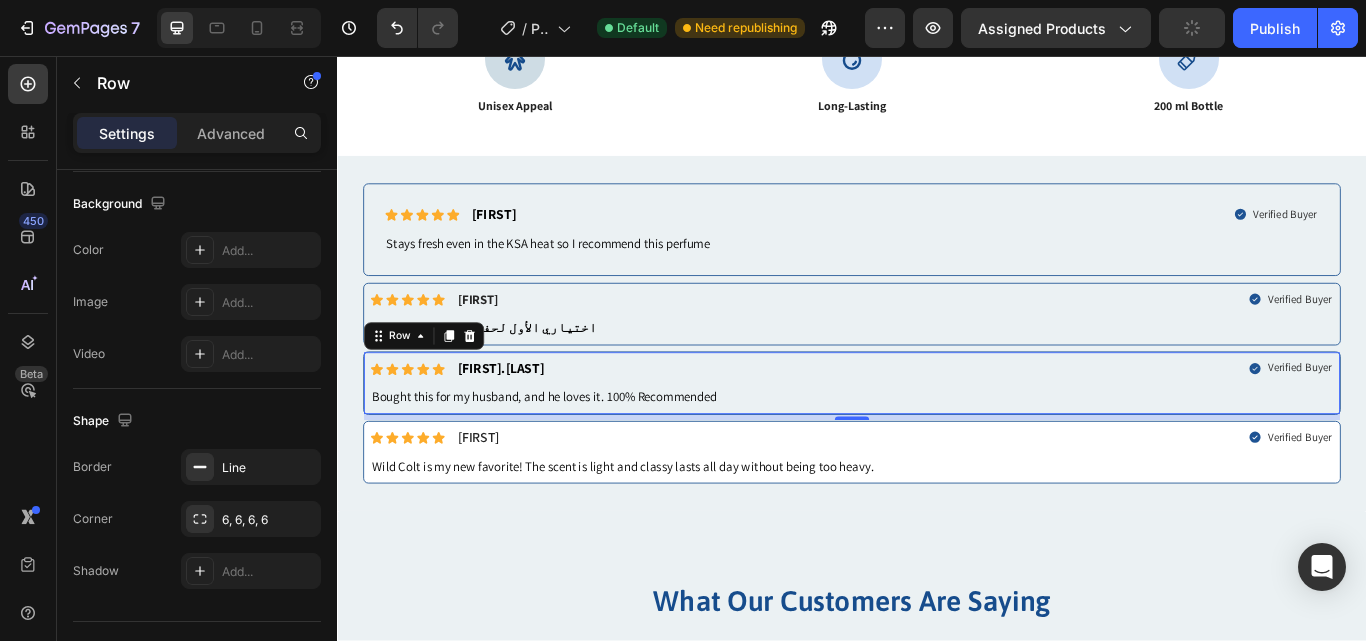 scroll, scrollTop: 0, scrollLeft: 0, axis: both 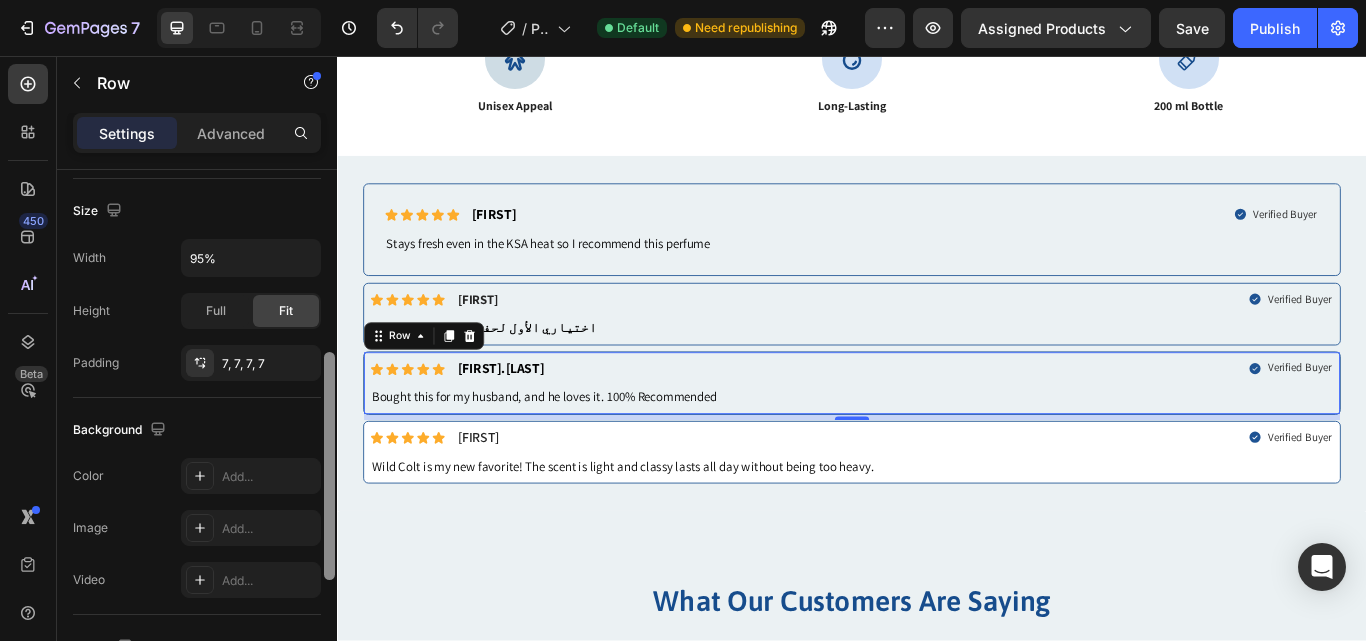 drag, startPoint x: 331, startPoint y: 261, endPoint x: 324, endPoint y: 491, distance: 230.10649 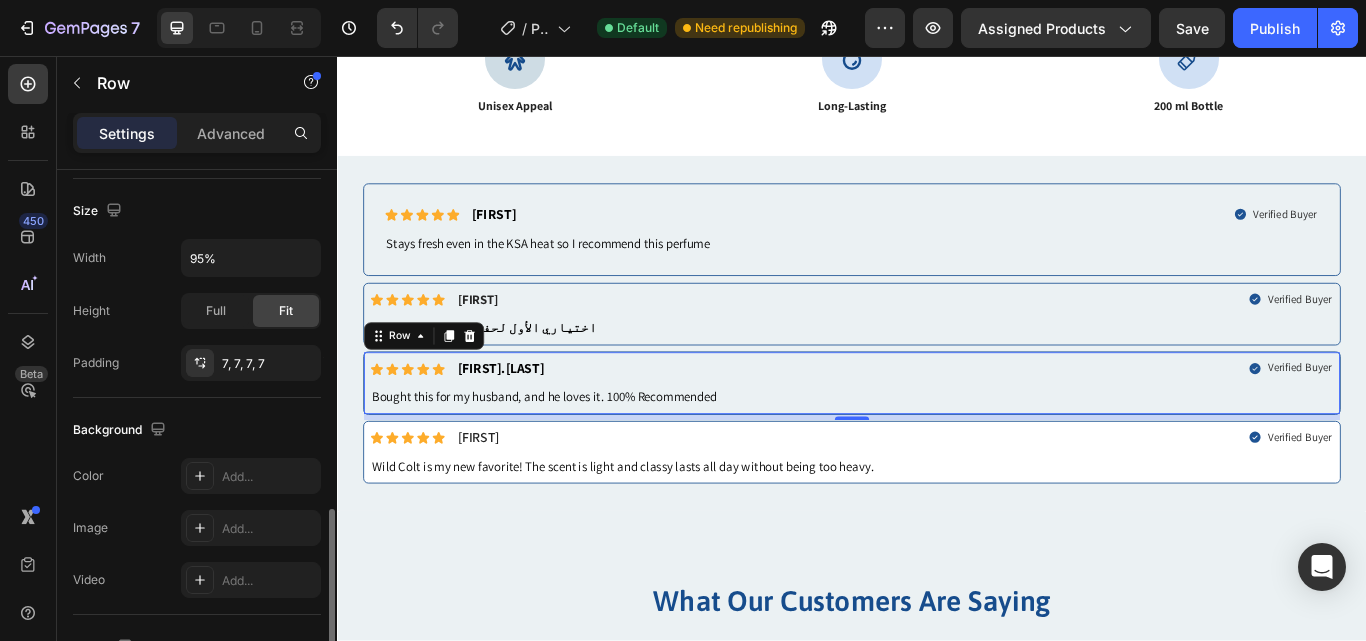 scroll, scrollTop: 531, scrollLeft: 0, axis: vertical 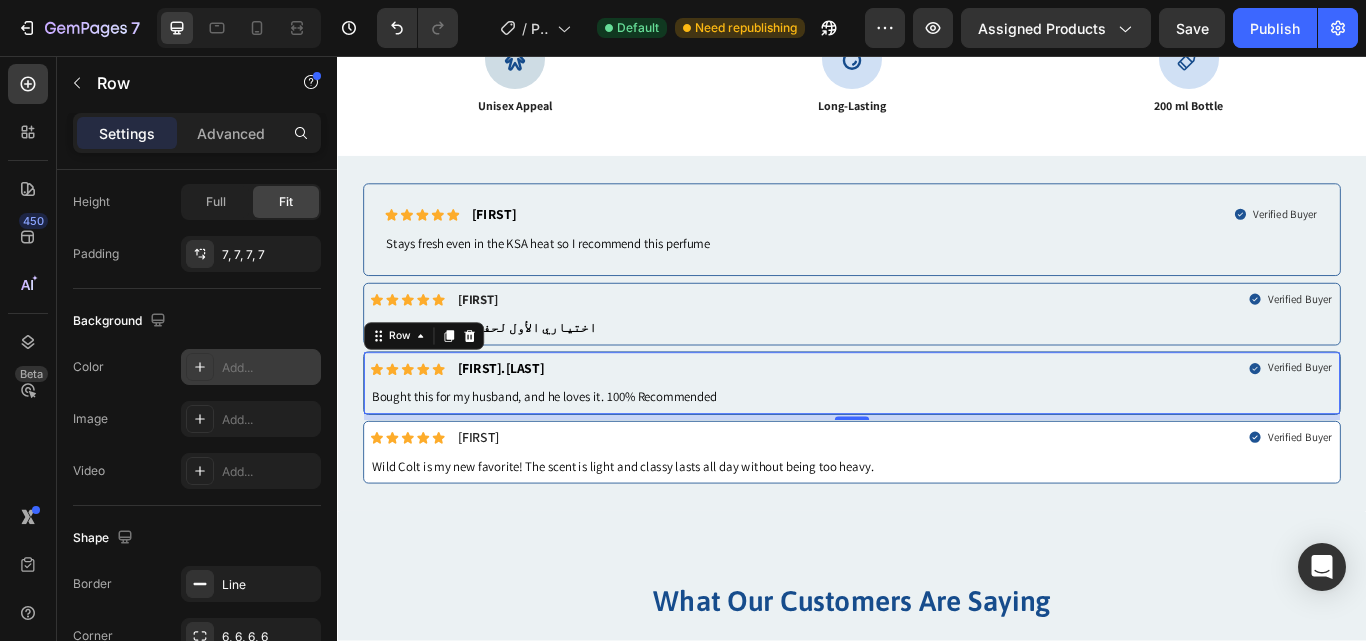 click at bounding box center (200, 367) 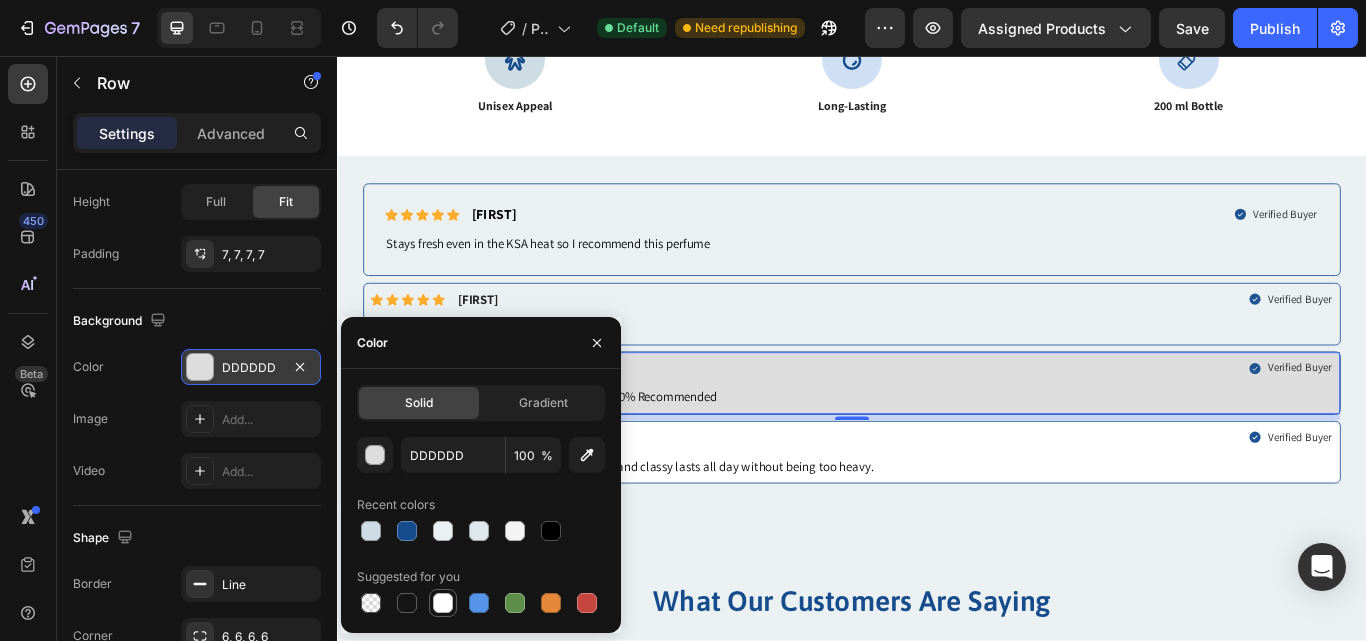 click at bounding box center (443, 603) 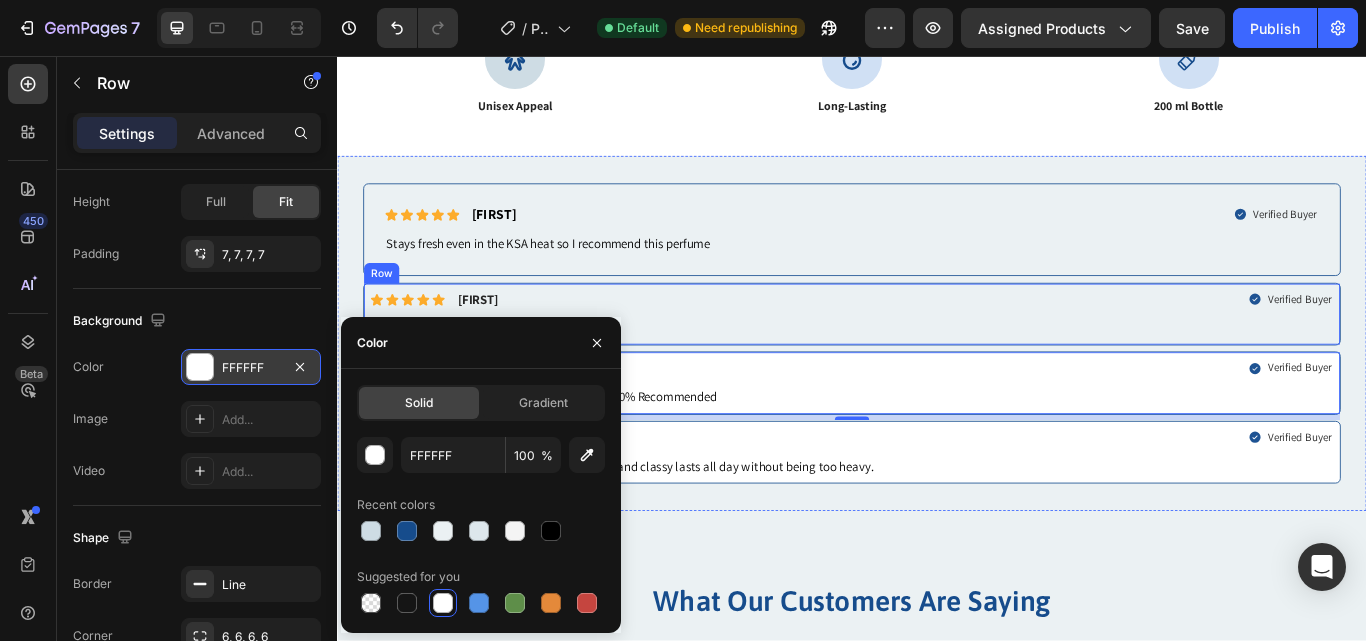 click on "Icon Icon Icon Icon Icon Icon List [FIRST] Text Block Row Verified Buyer Item List Row . اختياري الأول لحفلات الزفاف في [CITY] Text Block Row" at bounding box center [937, 358] 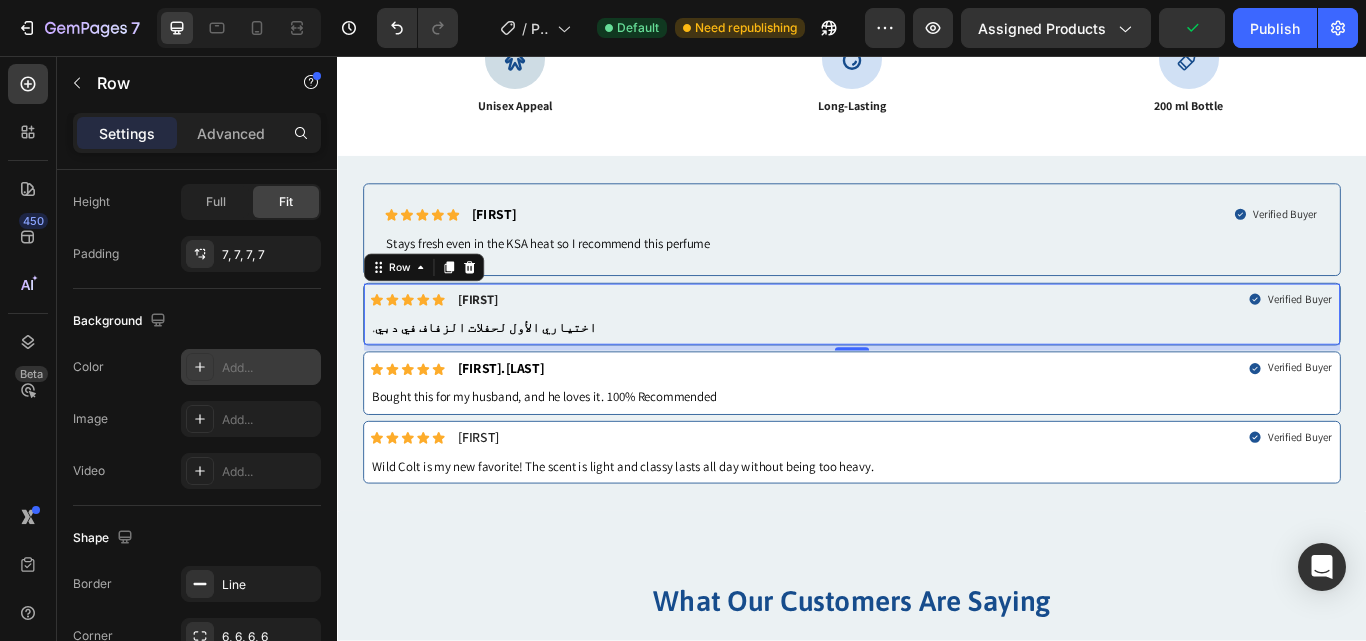 click on "Add..." at bounding box center (269, 368) 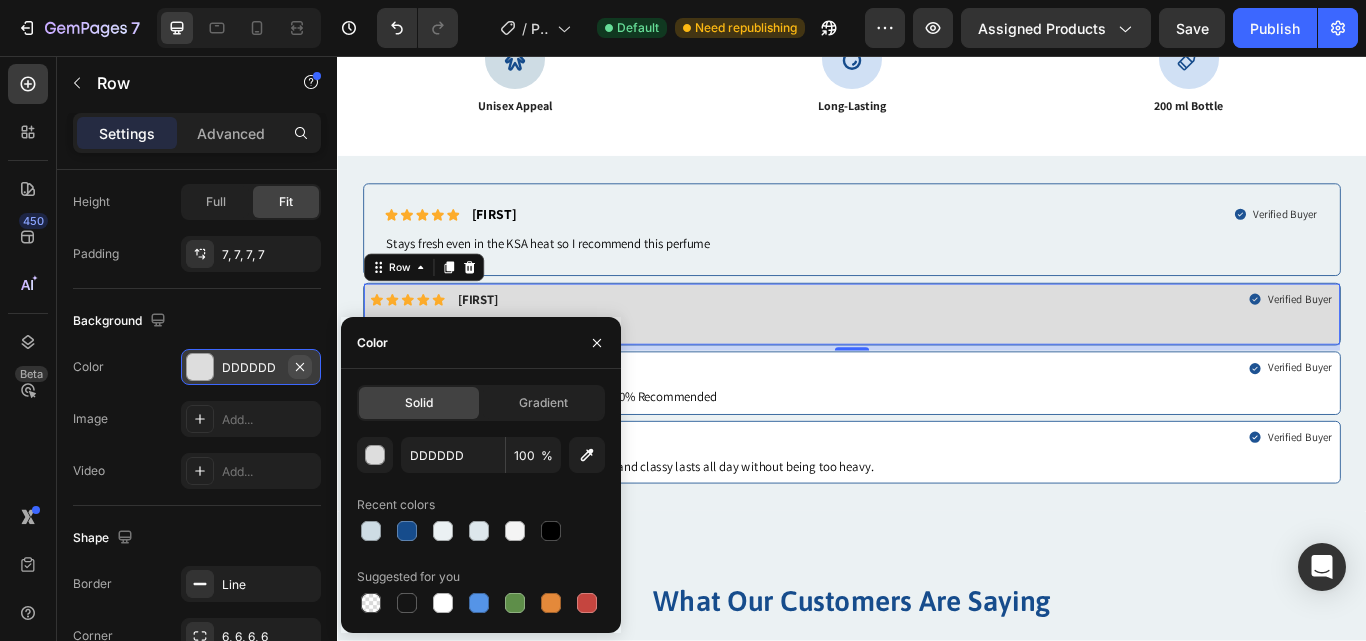 click 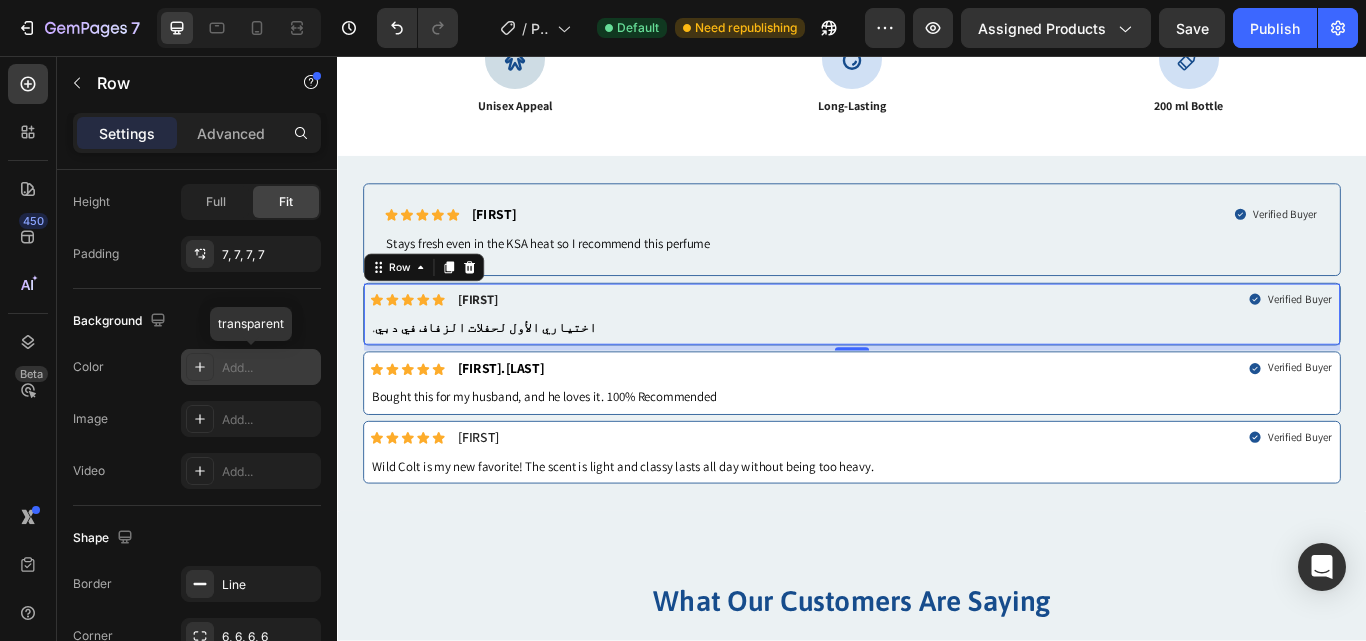 click on "Add..." at bounding box center (269, 368) 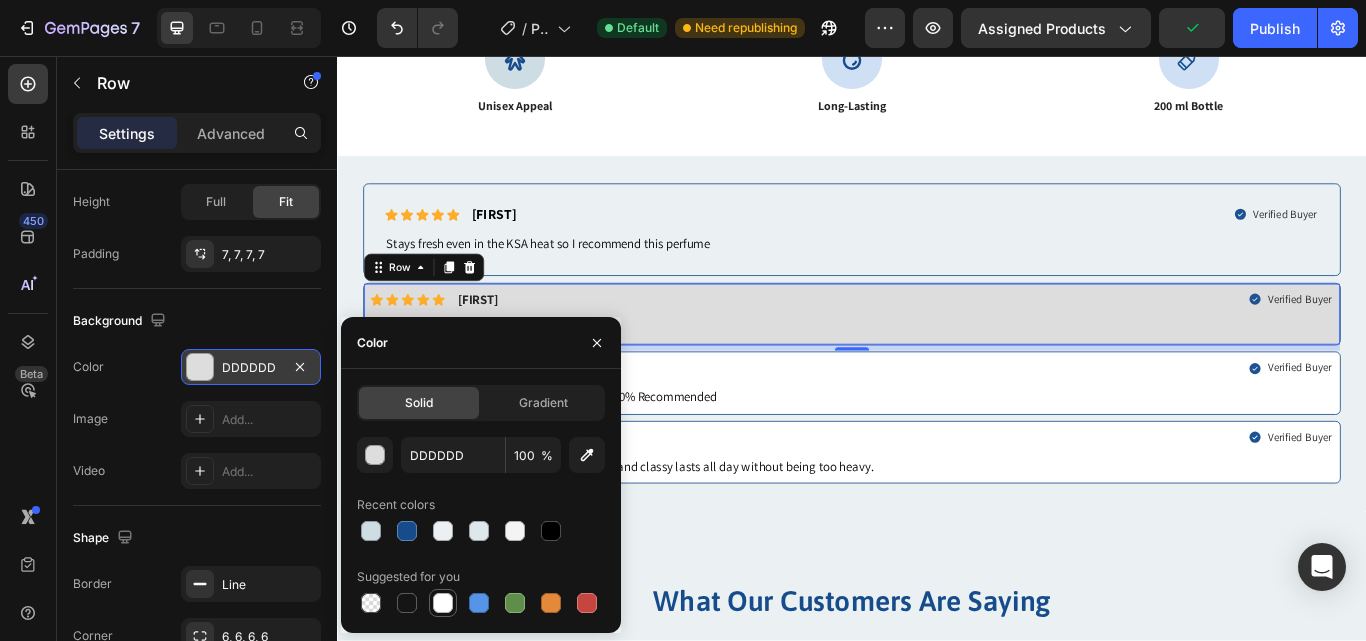 click at bounding box center [443, 603] 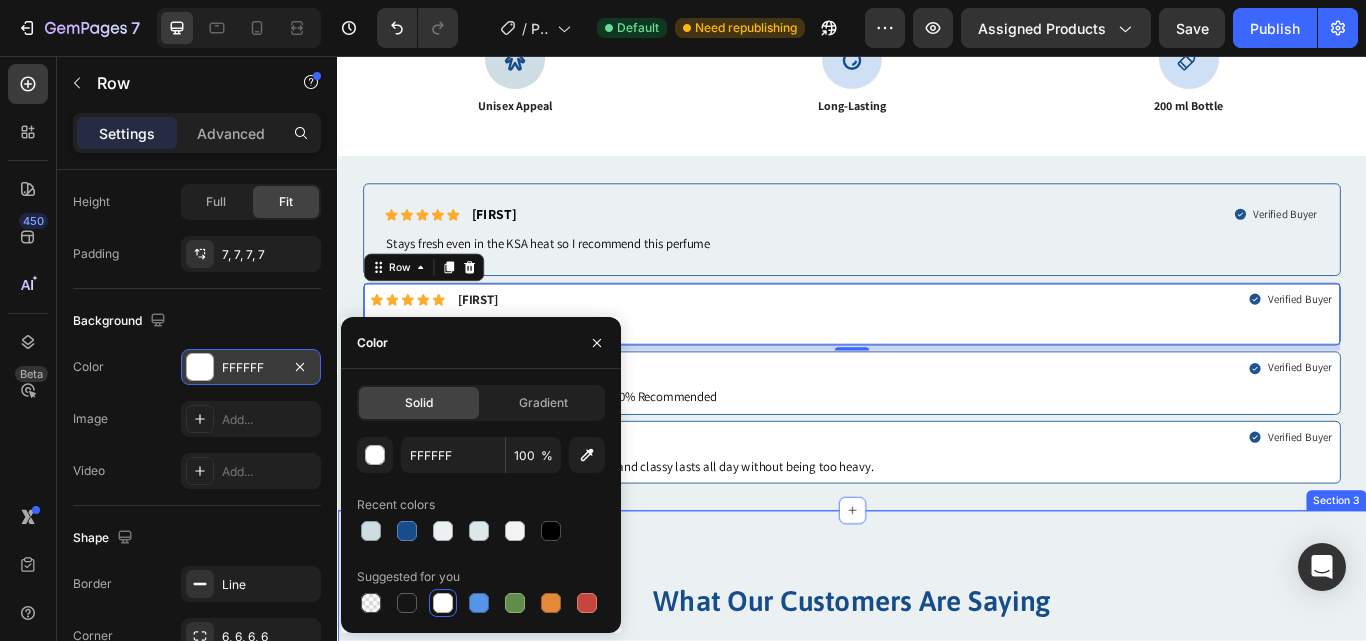 click on "What Our Customers Are Saying Heading Our  Happy Customers  How loves it and become lifetime Customer Text block
Icon
Icon
Icon
Icon
Icon Row My New Signature Scent! Text block "Wild Colt Perfume is an absolute game-changer! The scent is bold, masculine, and long-lasting. Every time I wear it, I get compliments. It’s now my signature fragrance highly recommend!" Text block — [FIRST] R, [CITY] Text block Row
Icon
Icon
Icon
Icon
Icon Row عطر لا يُضاهى Text block " عطر وايلد كولت رائع جداً! الرائحة قوية وتدوم طويلاً. كل ما أستعمله، أتلقى إطراءات من الجميع. أصبح عطري المفضل بلا منافس! Text block — [FIRST]. أ، [CITY] Text block Row
Icon
Icon
Icon
Icon
Icon Row" at bounding box center [937, 873] 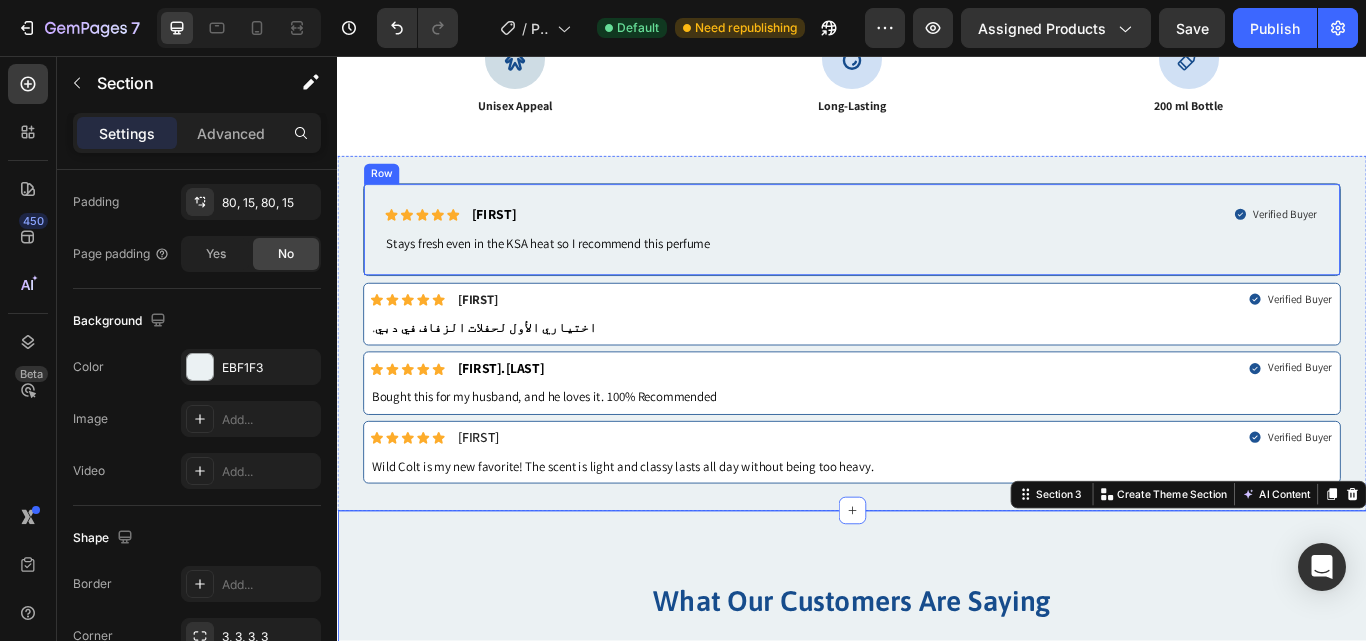 scroll, scrollTop: 0, scrollLeft: 0, axis: both 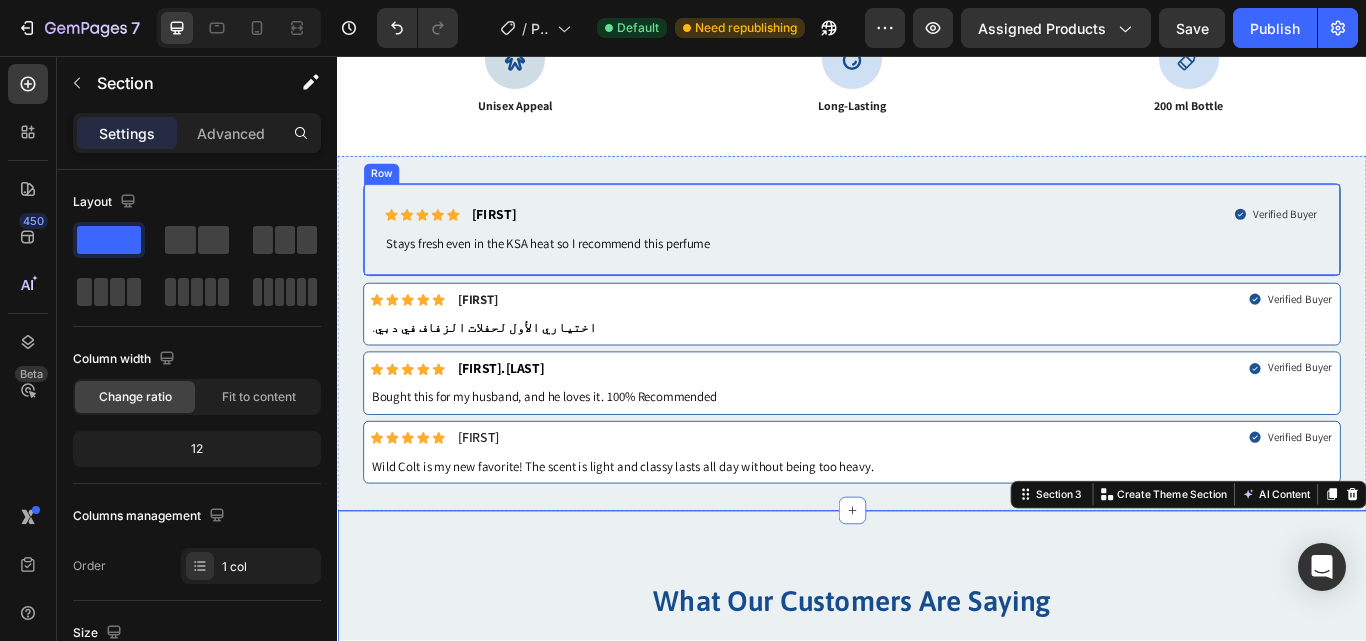 click on "Icon Icon Icon Icon Icon Icon List [FIRST] Text Block Row Verified Buyer Item List Row Stays fresh even in the KSA heat so I recommend this perfume Text Block Row" at bounding box center [937, 259] 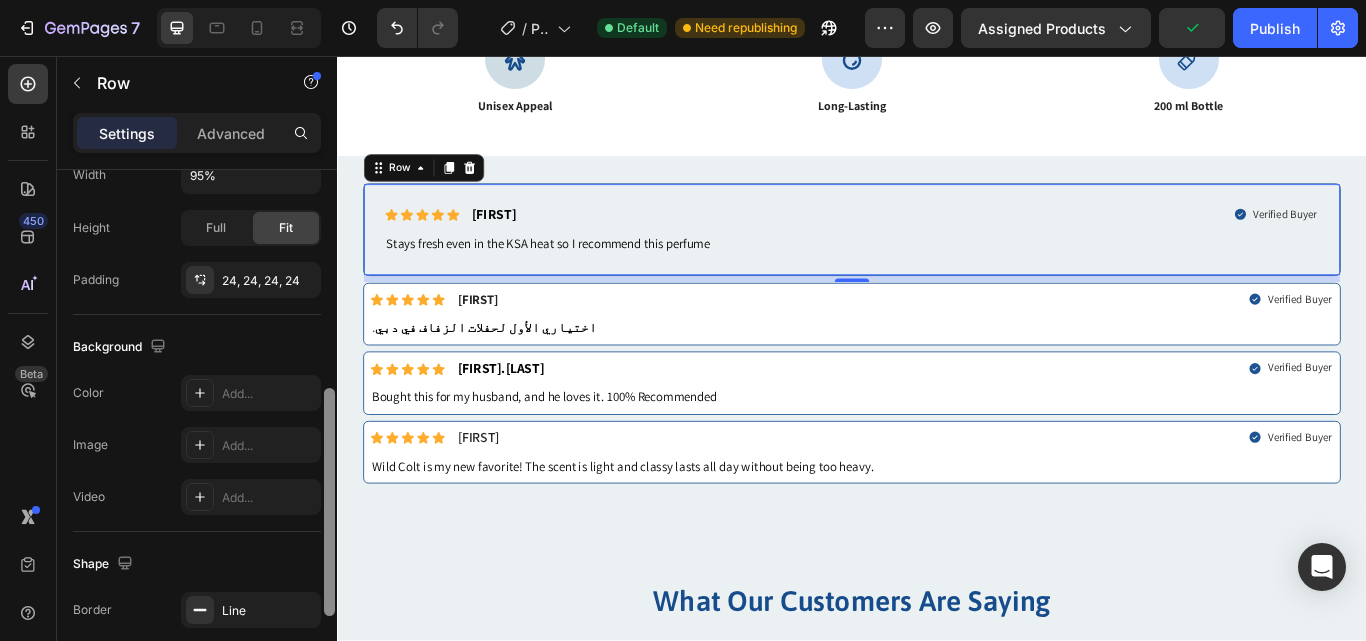 scroll, scrollTop: 510, scrollLeft: 0, axis: vertical 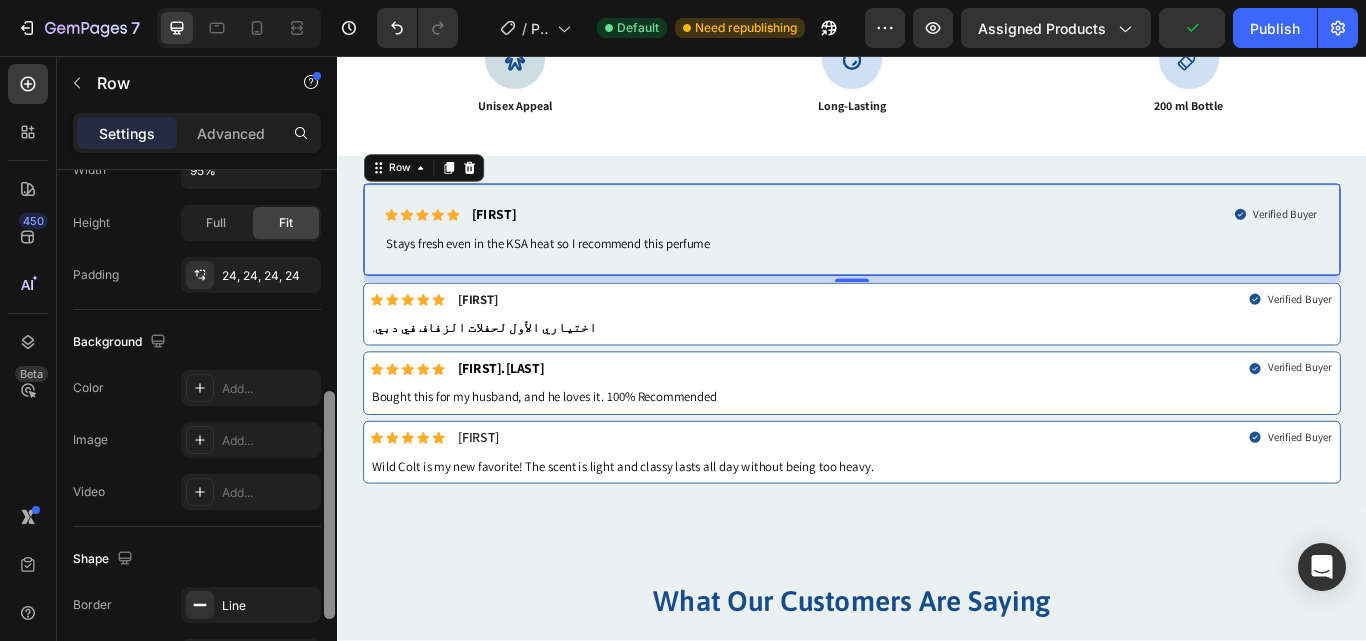 drag, startPoint x: 334, startPoint y: 283, endPoint x: 329, endPoint y: 504, distance: 221.05655 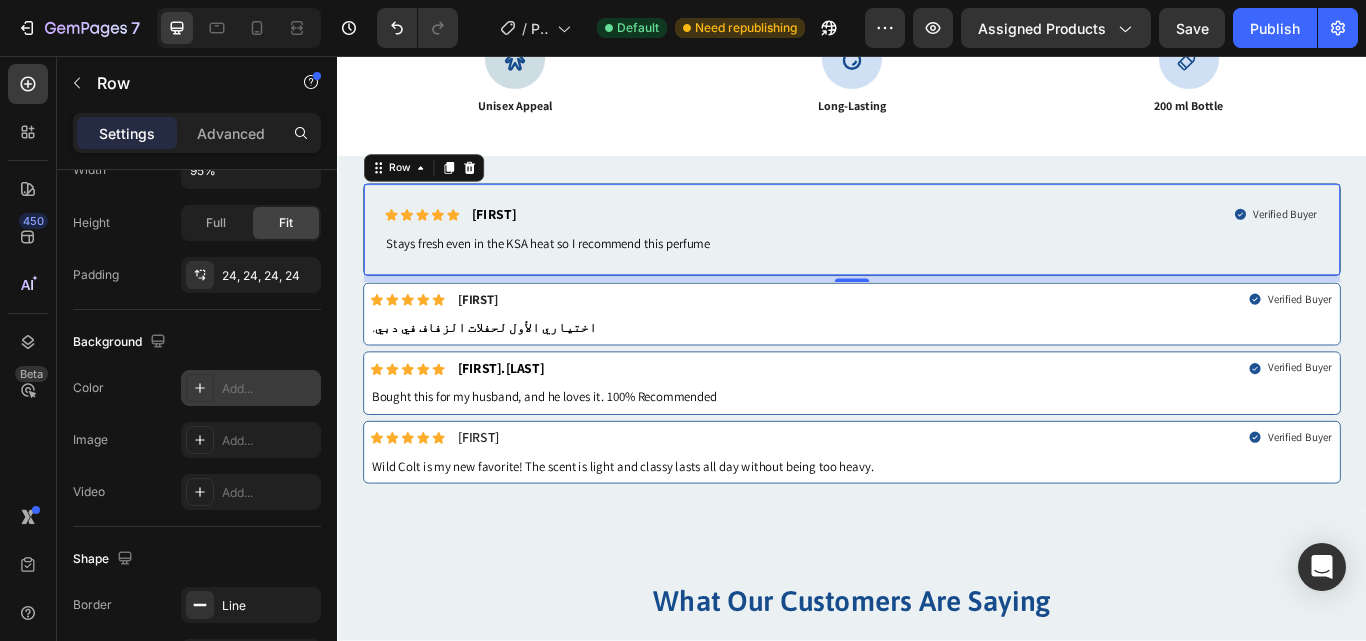 click 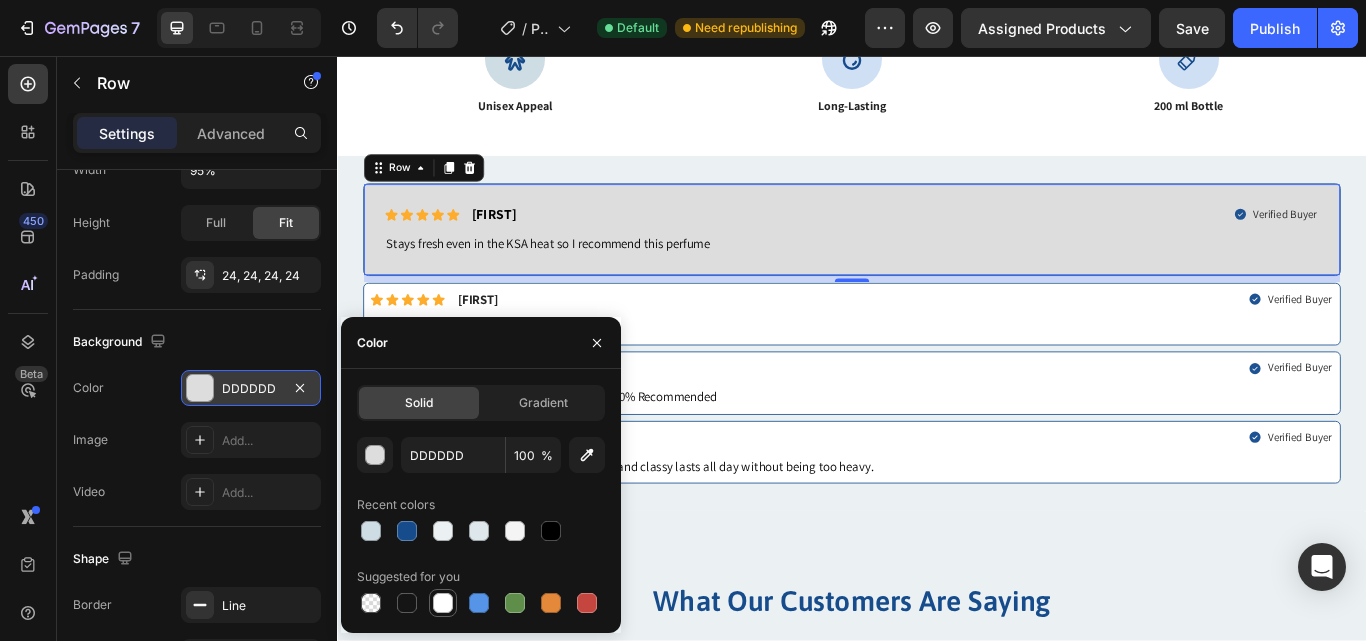 click at bounding box center [443, 603] 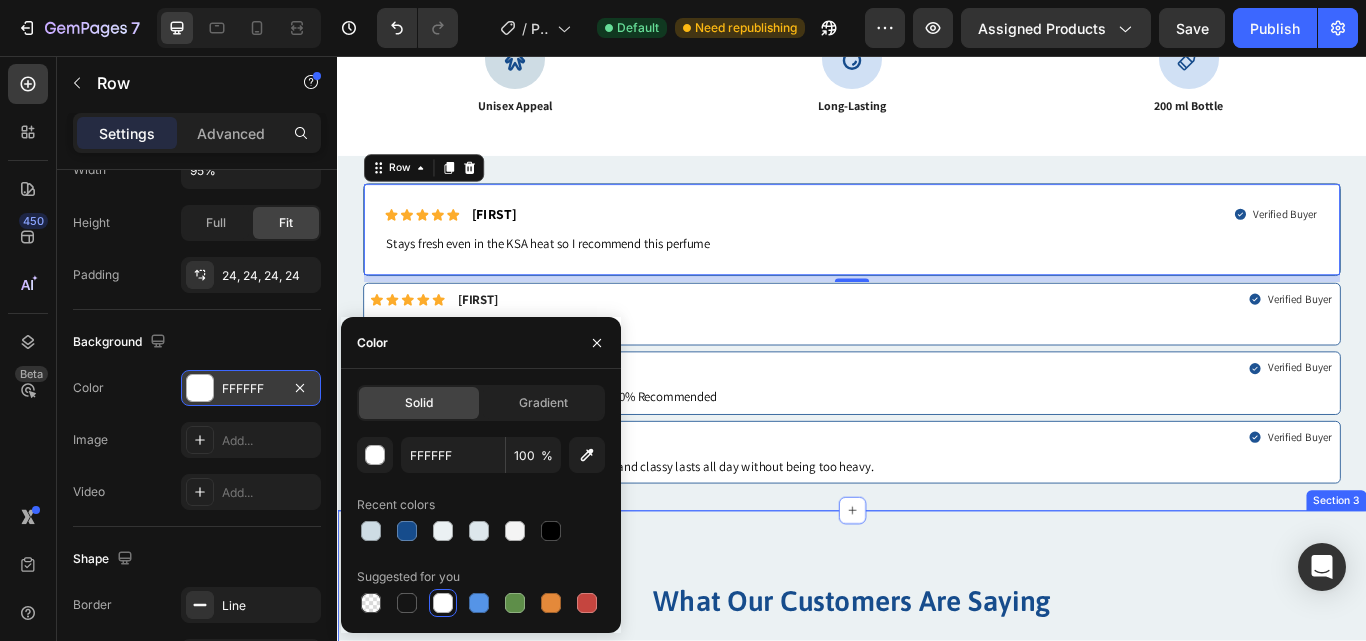 click on "What Our Customers Are Saying Heading Our  Happy Customers  How loves it and become lifetime Customer Text block
Icon
Icon
Icon
Icon
Icon Row My New Signature Scent! Text block "Wild Colt Perfume is an absolute game-changer! The scent is bold, masculine, and long-lasting. Every time I wear it, I get compliments. It’s now my signature fragrance highly recommend!" Text block — [FIRST] R, [CITY] Text block Row
Icon
Icon
Icon
Icon
Icon Row عطر لا يُضاهى Text block " عطر وايلد كولت رائع جداً! الرائحة قوية وتدوم طويلاً. كل ما أستعمله، أتلقى إطراءات من الجميع. أصبح عطري المفضل بلا منافس! Text block — [FIRST]. أ، [CITY] Text block Row
Icon
Icon
Icon
Icon
Icon Row" at bounding box center (937, 873) 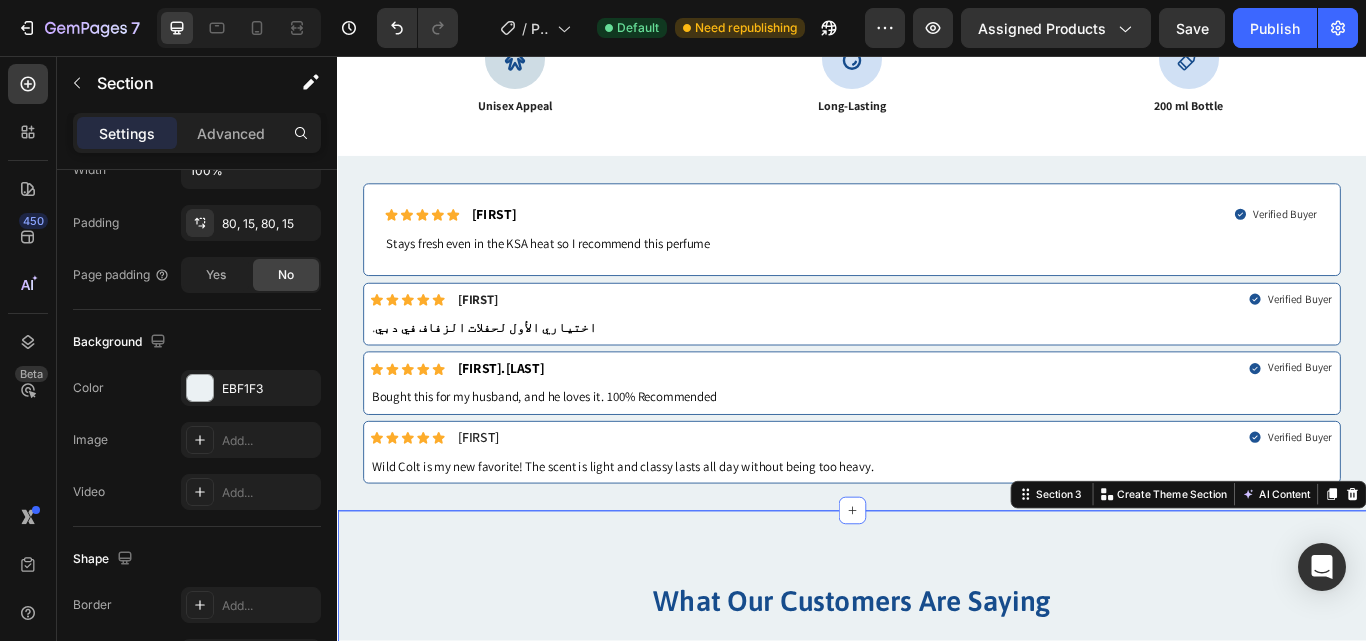 scroll, scrollTop: 0, scrollLeft: 0, axis: both 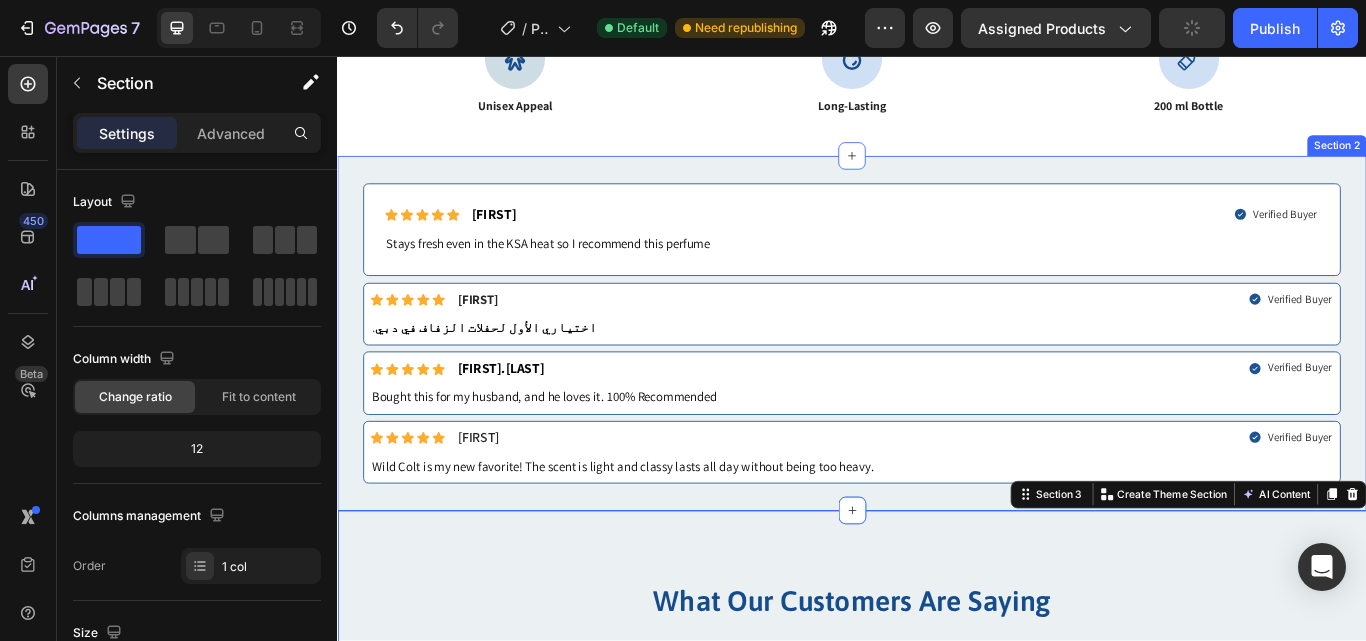 click on "Icon Icon Icon Icon Icon Icon List [NAME] Text Block Row Verified Buyer Item List Row Stays fresh even in the KSA heat so I recommend this perfume Text Block Row Icon Icon Icon Icon Icon Icon List [NAME] Text Block Row Verified Buyer Item List Row . اختياري الأول لحفلات الزفاف في دبي Text Block Row Icon Icon Icon Icon Icon Icon List [NAME]. Text Block Row Verified Buyer Item List Row Bought this for my husband, and he loves it. 100% Recommended Text Block Row Icon Icon Icon Icon Icon Icon List [NAME] Text Block Row Verified Buyer Item List Row Wild Colt is my new favorite! The scent is light and classy lasts all day without being too heavy. Text Block Row" at bounding box center (937, 380) 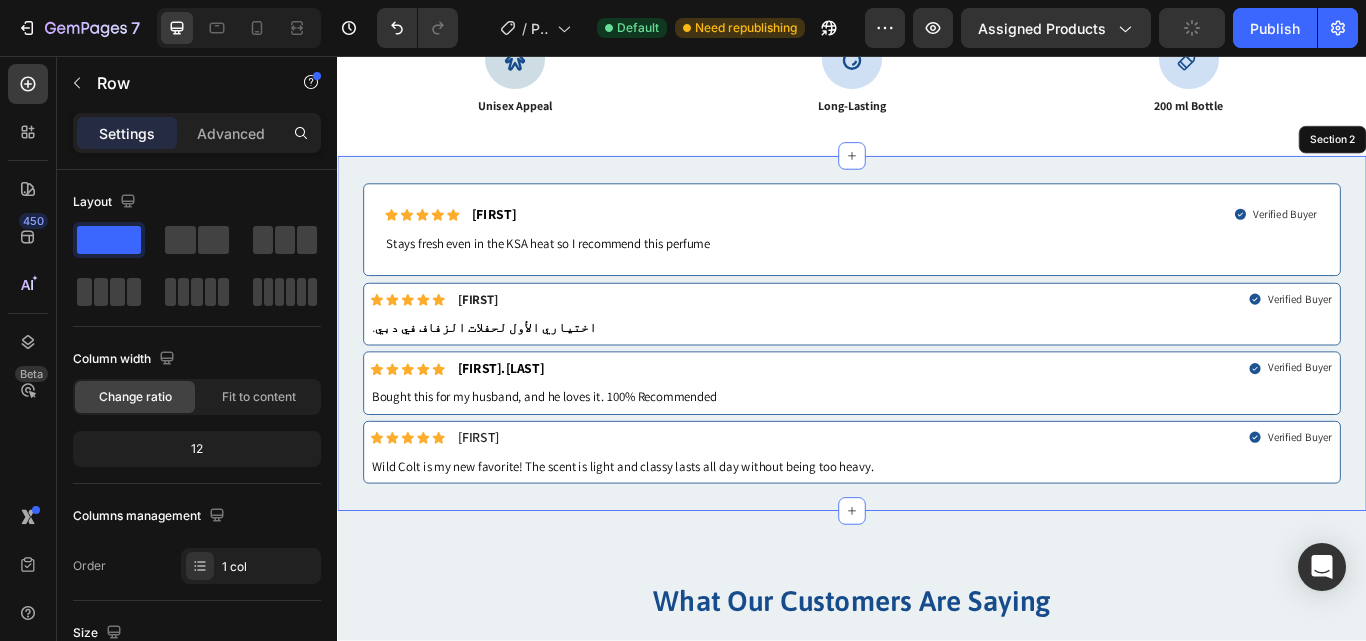 click on "Icon Icon Icon Icon Icon Icon List [FIRST] Text Block Row Verified Buyer Item List Row Stays fresh even in the KSA heat so I recommend this perfume Text Block Row" at bounding box center [937, 259] 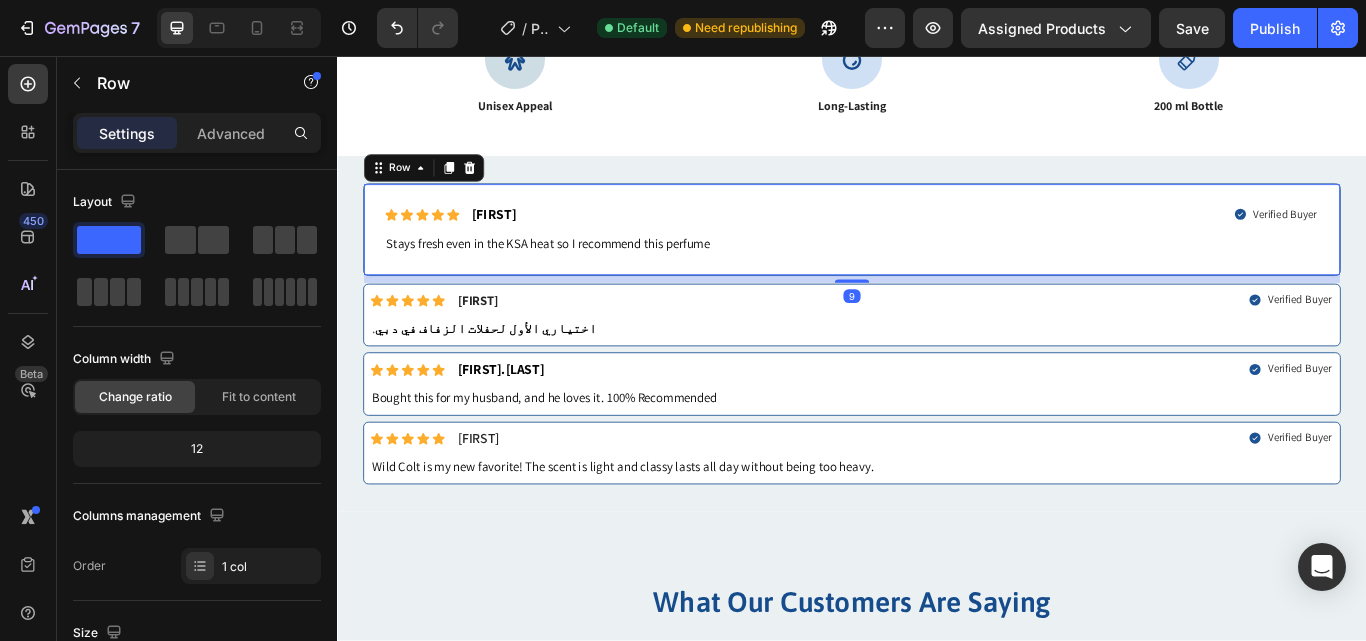 click at bounding box center (937, 319) 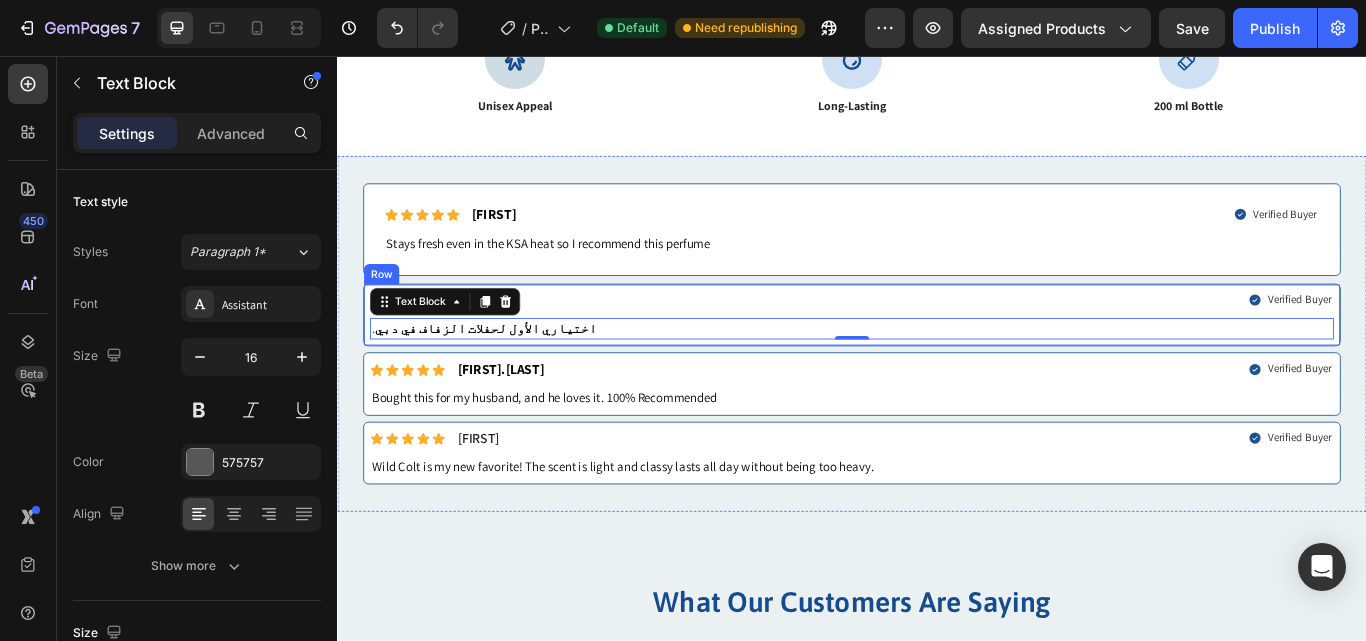 click on "Icon Icon Icon Icon Icon Icon List [NAME] Text Block Row Verified Buyer Item List Row . اختياري الأول لحفلات الزفاف في دبي Text Block   0 Row" at bounding box center [937, 359] 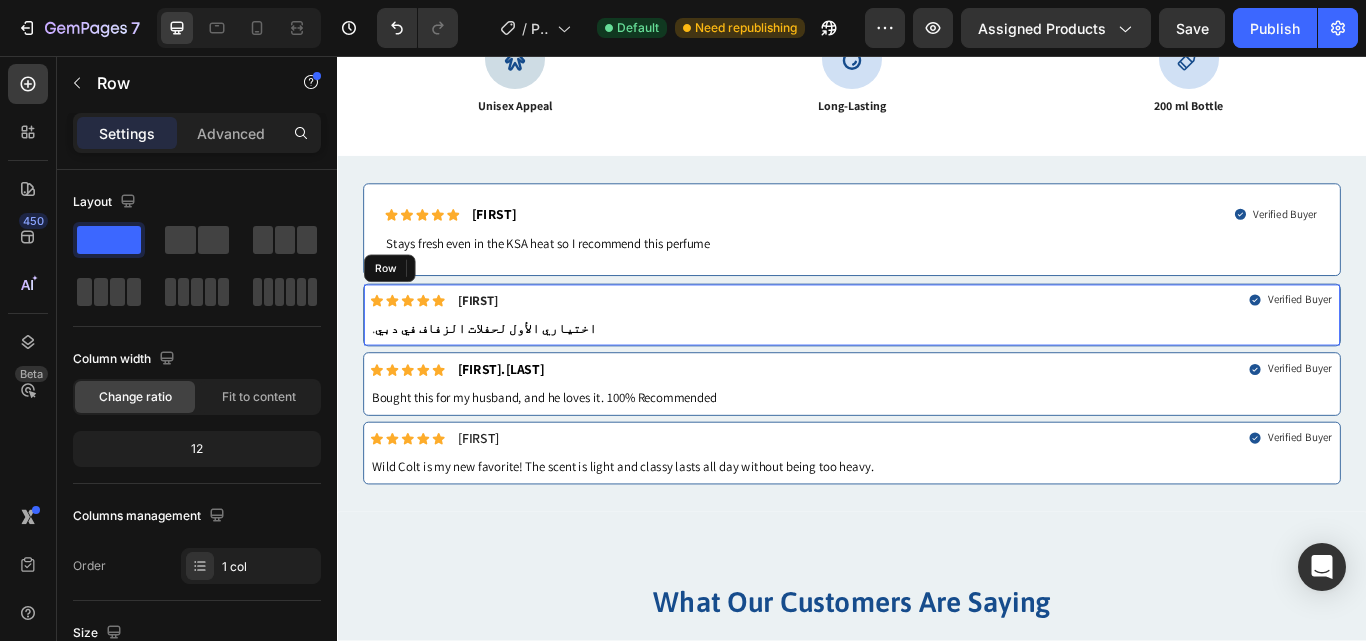 click on "Icon Icon Icon Icon Icon Icon List [NAME] Text Block Row Verified Buyer Item List Row . اختياري الأول لحفلات الزفاف في دبي Text Block   0 Row" at bounding box center [937, 359] 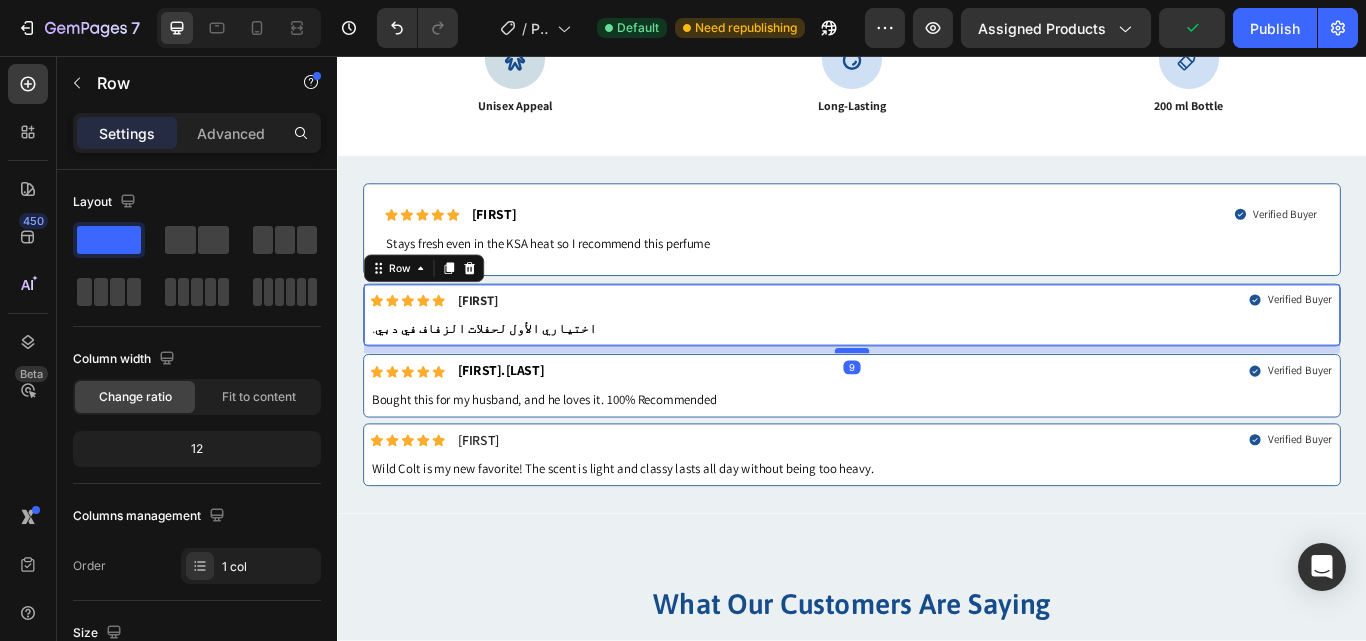 click at bounding box center (937, 400) 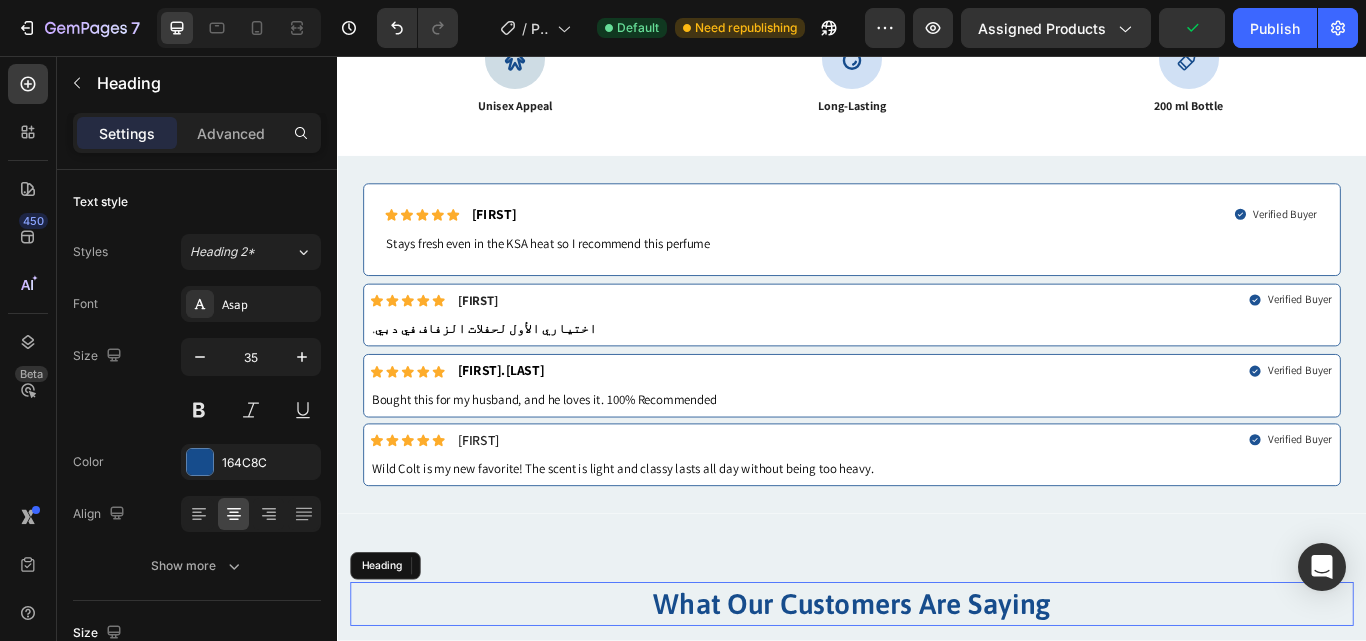 click on "What Our Customers Are Saying" at bounding box center (937, 695) 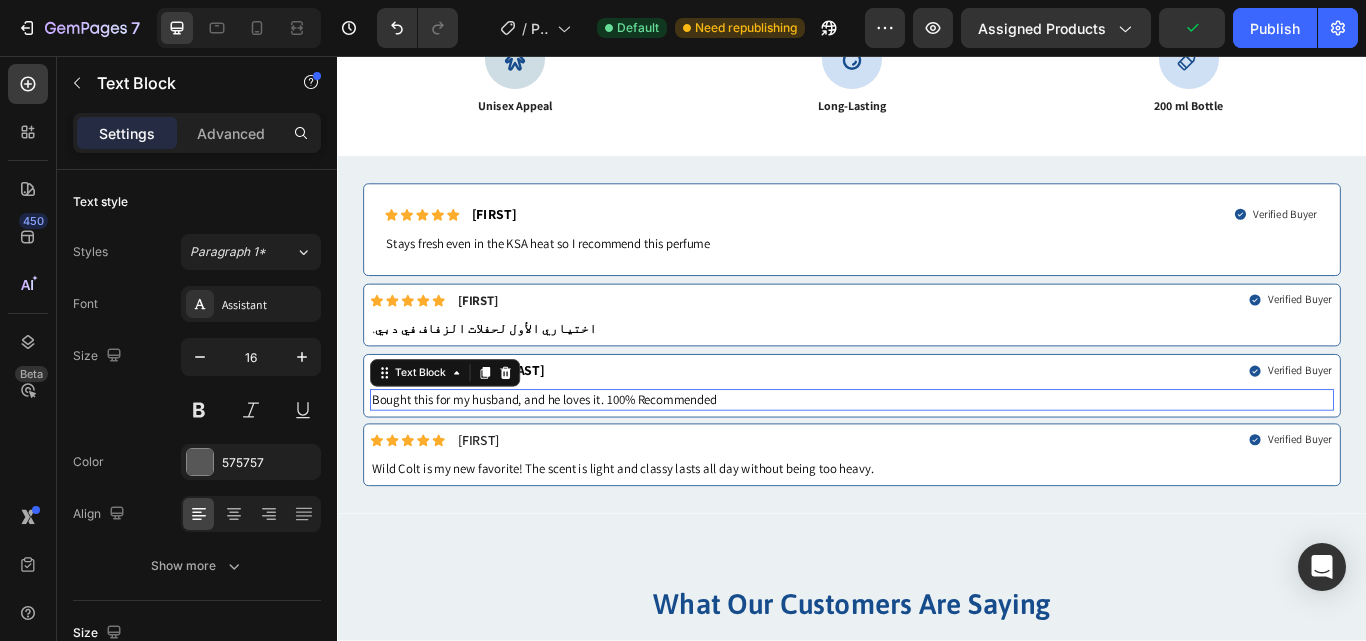 click on "Icon Icon Icon Icon Icon Icon List [FIRST].[INITIAL] Text Block Row Verified Buyer Item List Row Bought this for my husband, and he loves it. 100% Recommended Text Block   0 Row" at bounding box center [937, 441] 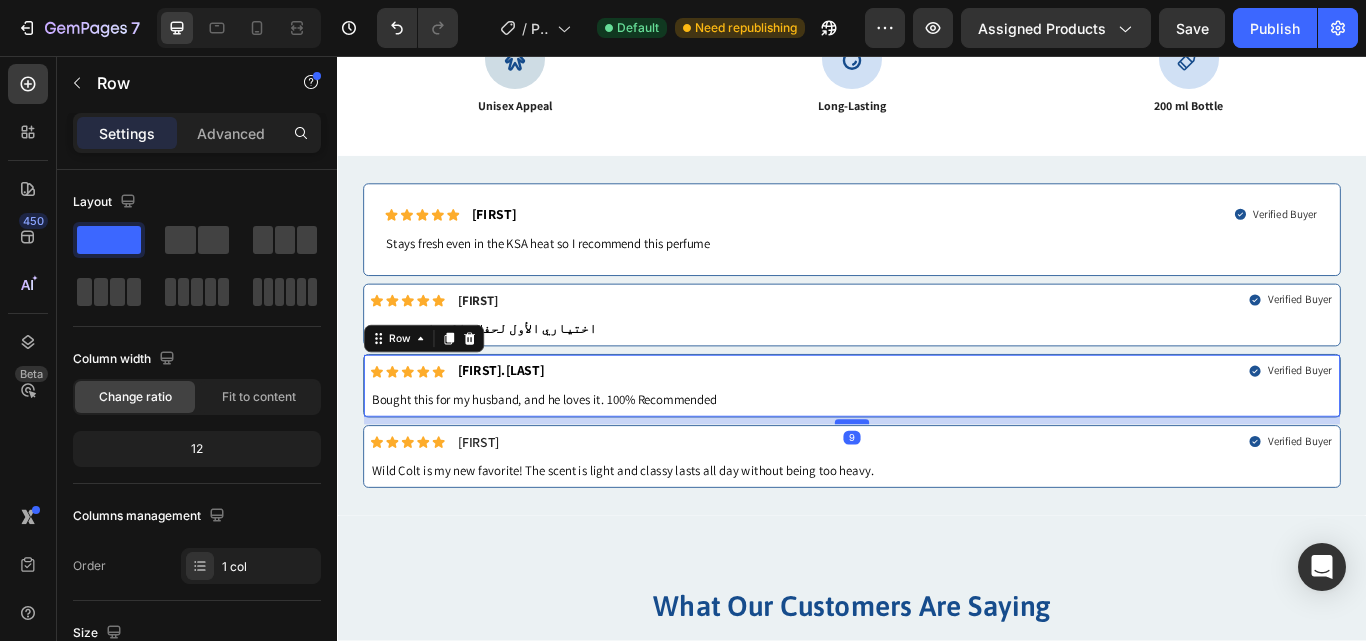 click at bounding box center [937, 483] 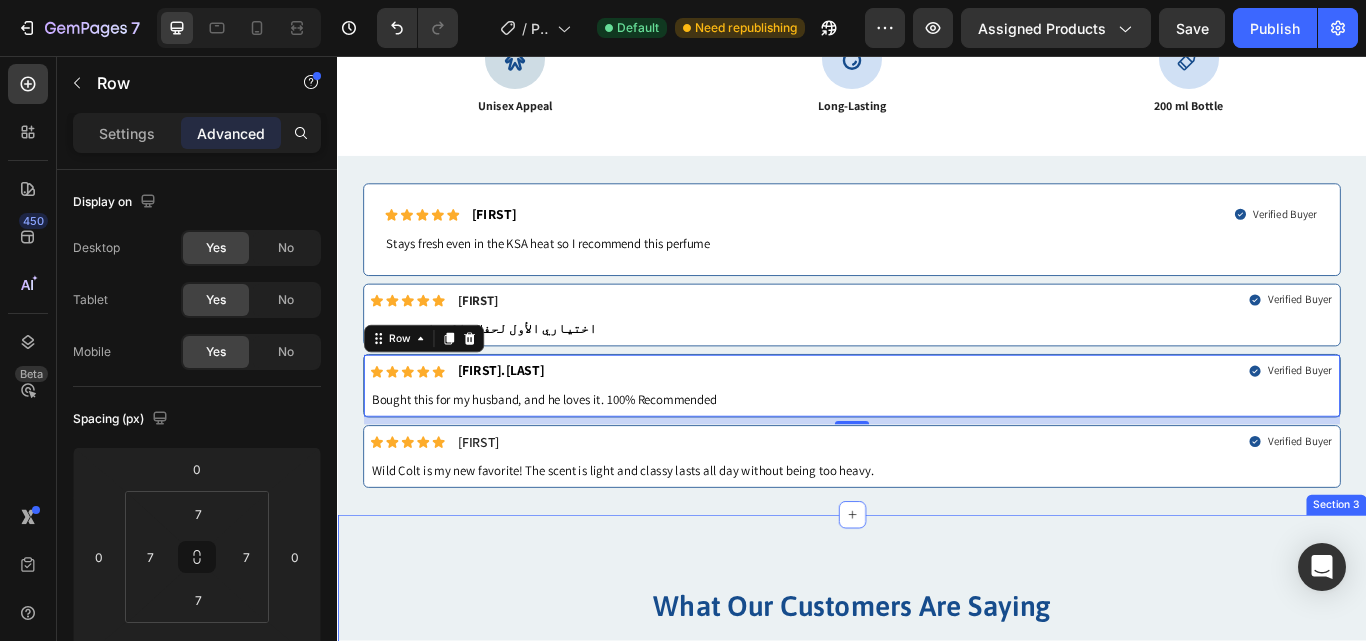 click on "What Our Customers Are Saying Heading Our  Happy Customers  How loves it and become lifetime Customer Text block
Icon
Icon
Icon
Icon
Icon Row My New Signature Scent! Text block "Wild Colt Perfume is an absolute game-changer! The scent is bold, masculine, and long-lasting. Every time I wear it, I get compliments. It’s now my signature fragrance highly recommend!" Text block — [FIRST] R, [CITY] Text block Row
Icon
Icon
Icon
Icon
Icon Row عطر لا يُضاهى Text block " عطر وايلد كولت رائع جداً! الرائحة قوية وتدوم طويلاً. كل ما أستعمله، أتلقى إطراءات من الجميع. أصبح عطري المفضل بلا منافس! Text block — [FIRST]. أ، [CITY] Text block Row
Icon
Icon
Icon
Icon
Icon Row" at bounding box center [937, 878] 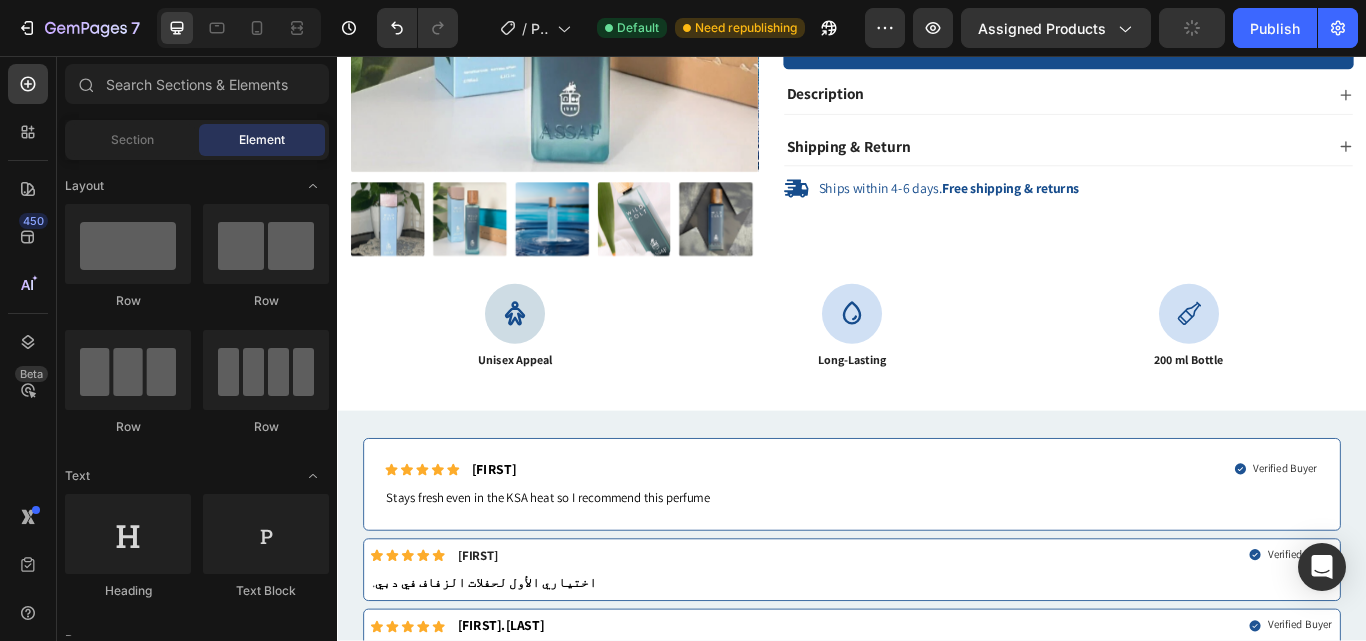 scroll, scrollTop: 445, scrollLeft: 0, axis: vertical 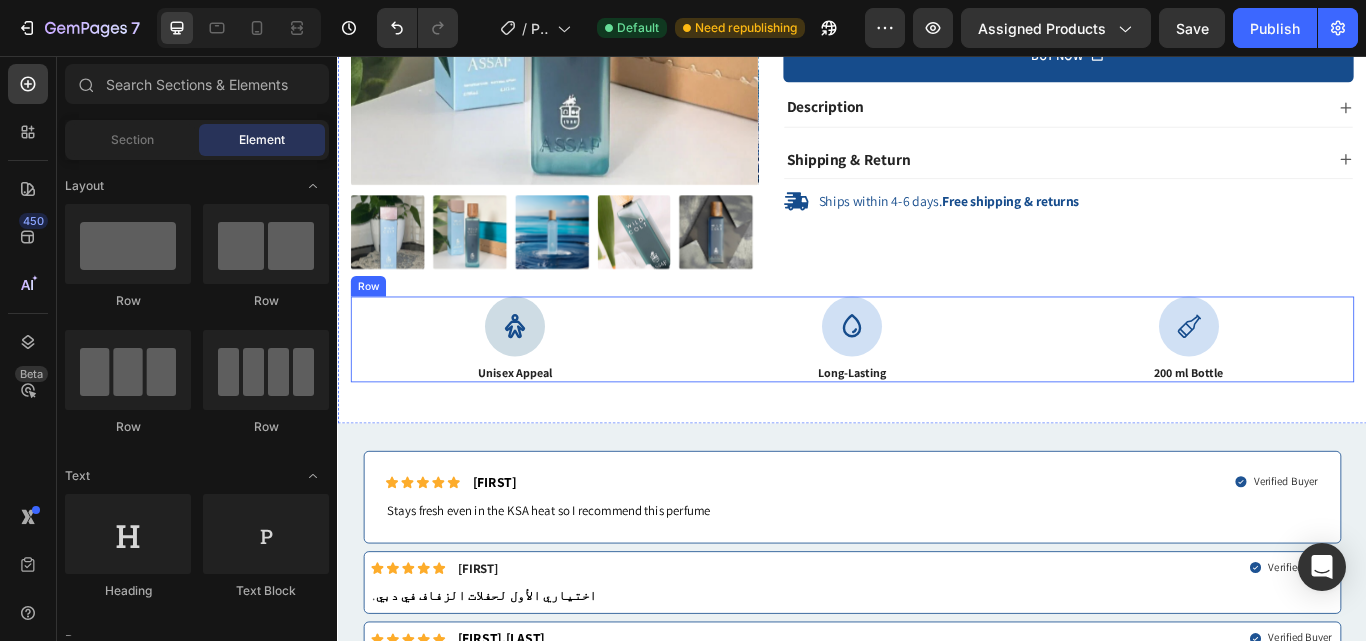 click on "Icon Unisex Appeal Text Block
Icon Long-Lasting Text Block
Icon 200 ml Bottle Text Block Row" at bounding box center [937, 387] 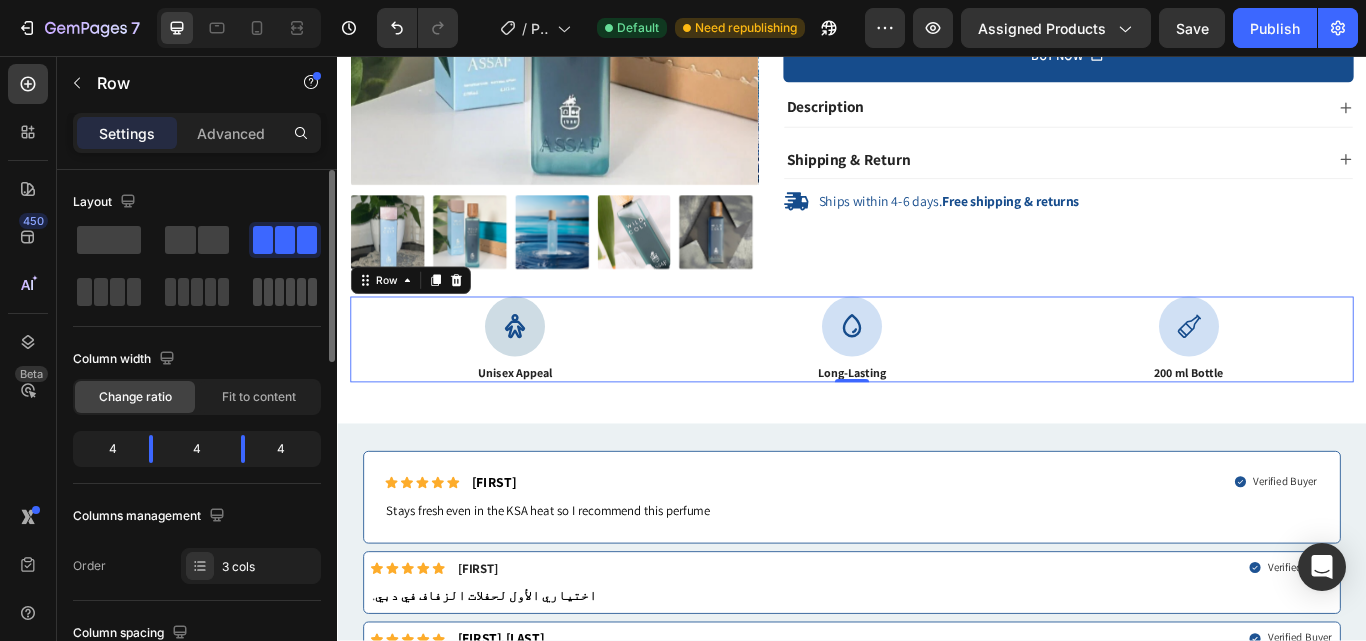 click 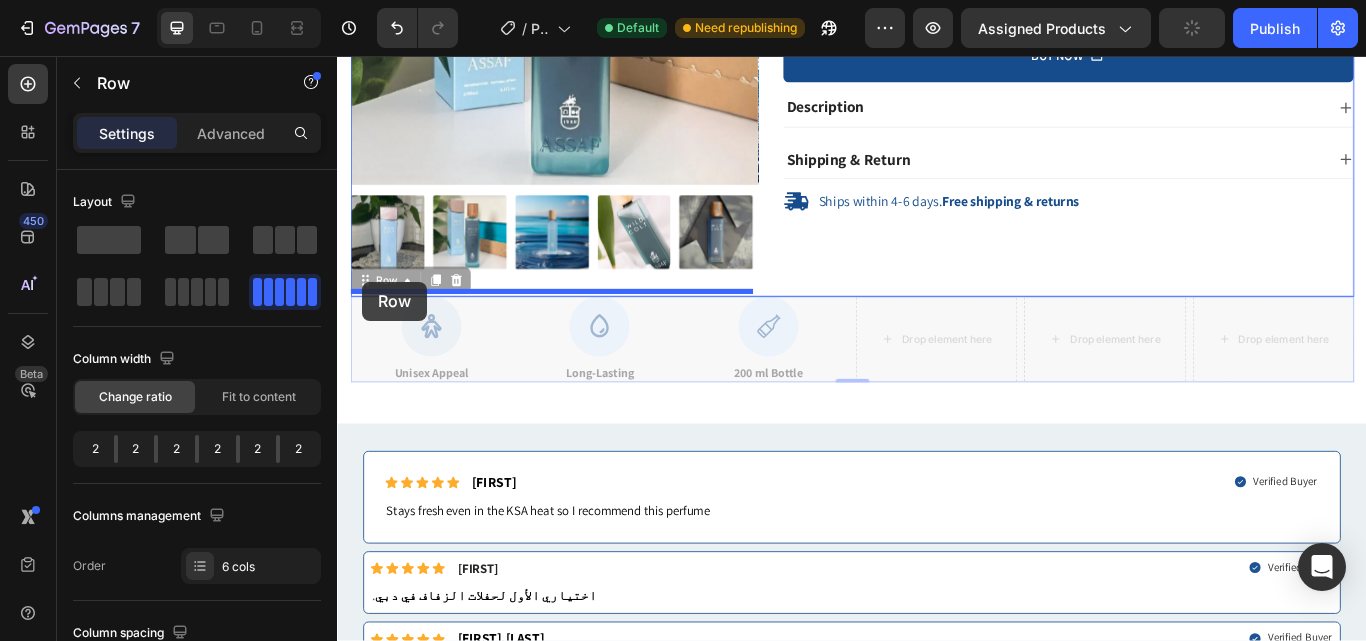 drag, startPoint x: 371, startPoint y: 310, endPoint x: 366, endPoint y: 319, distance: 10.29563 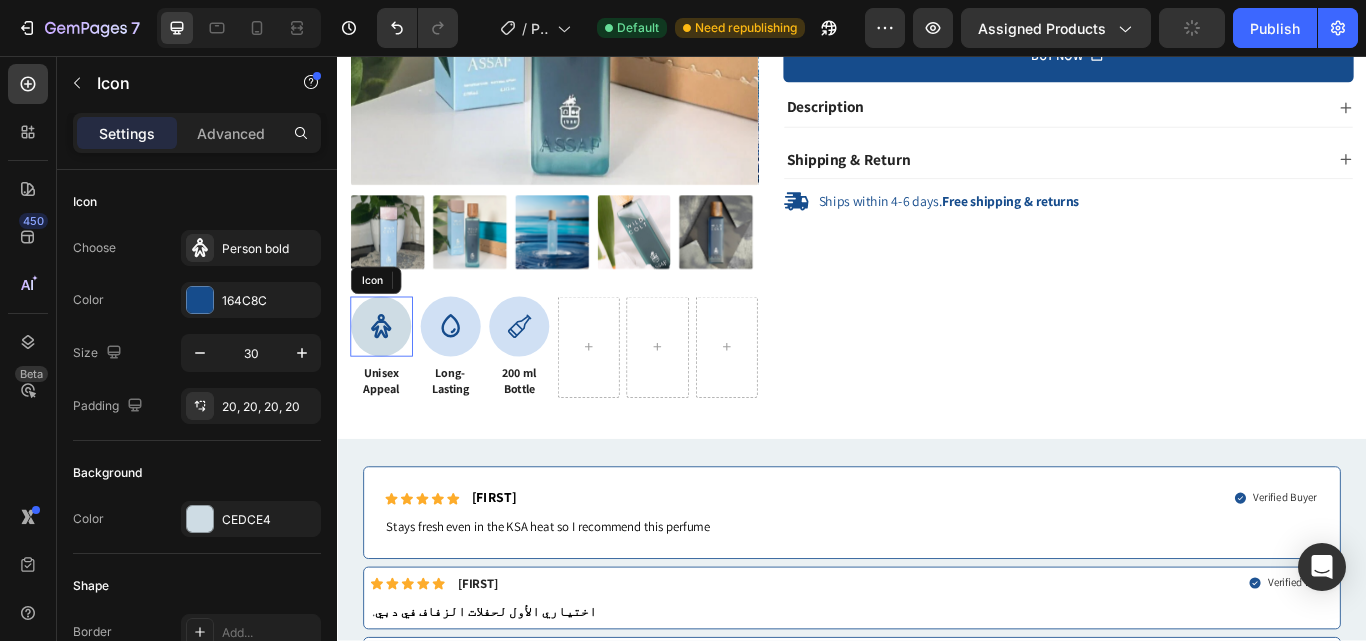 click at bounding box center [388, 372] 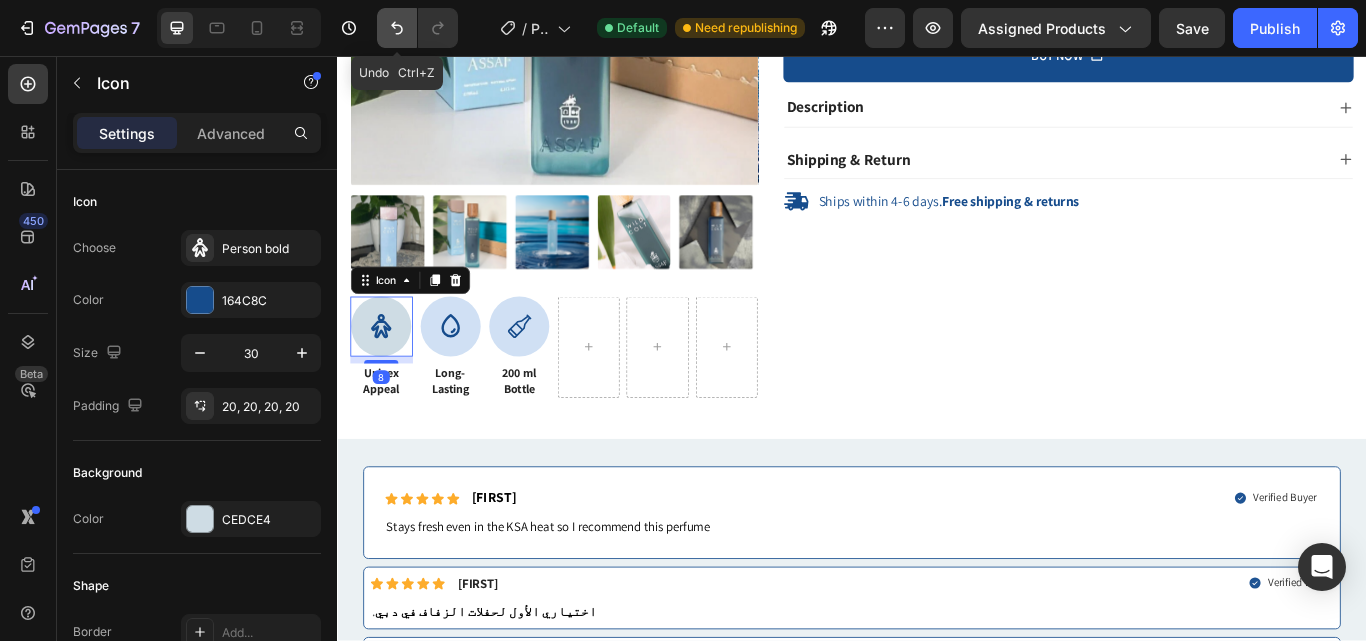 click 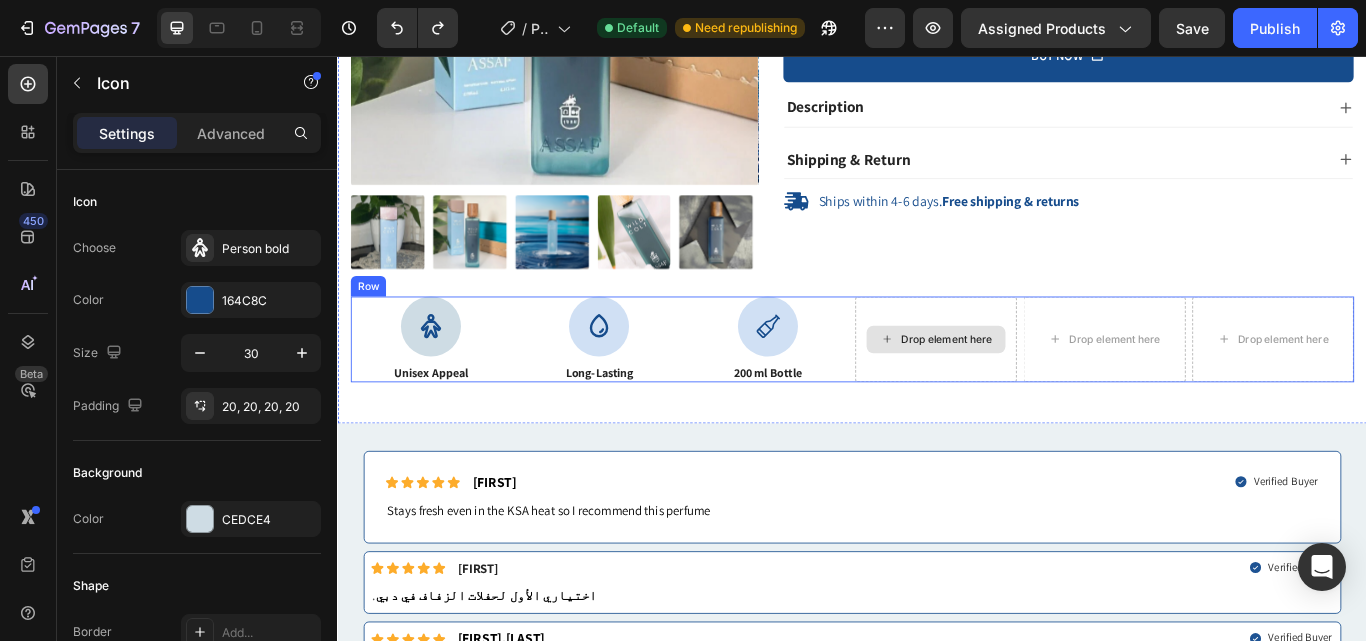 click on "Drop element here" at bounding box center [1035, 387] 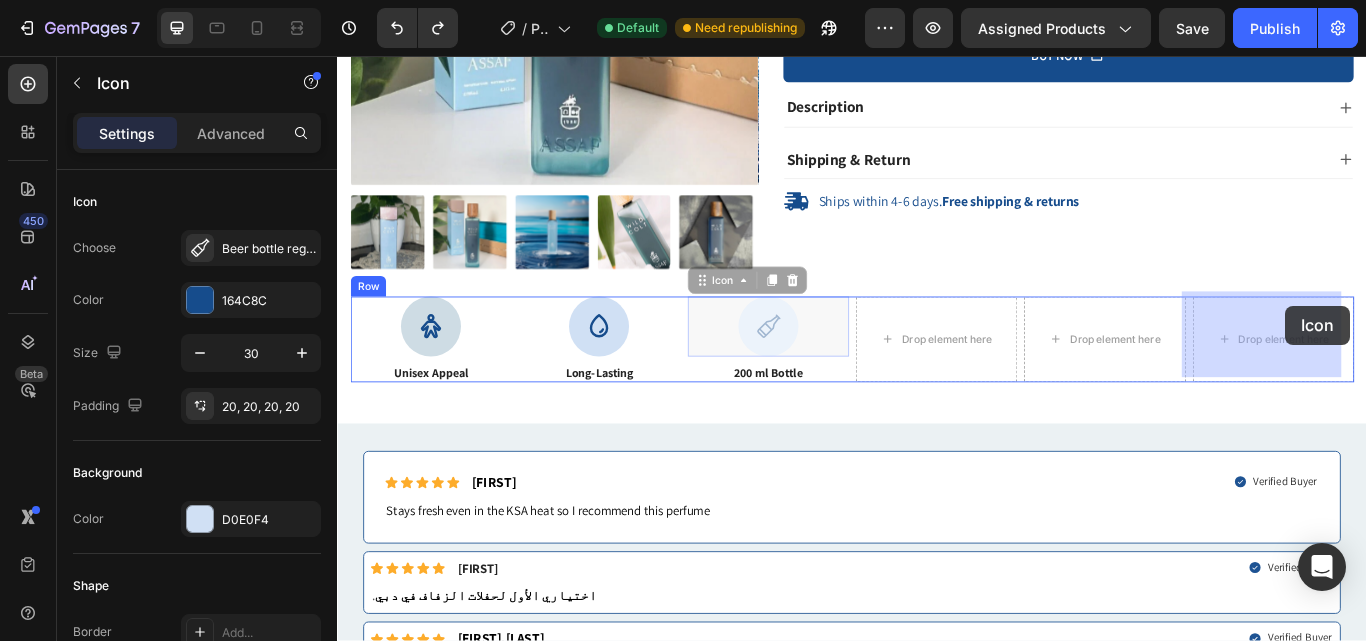 drag, startPoint x: 826, startPoint y: 380, endPoint x: 1442, endPoint y: 347, distance: 616.8833 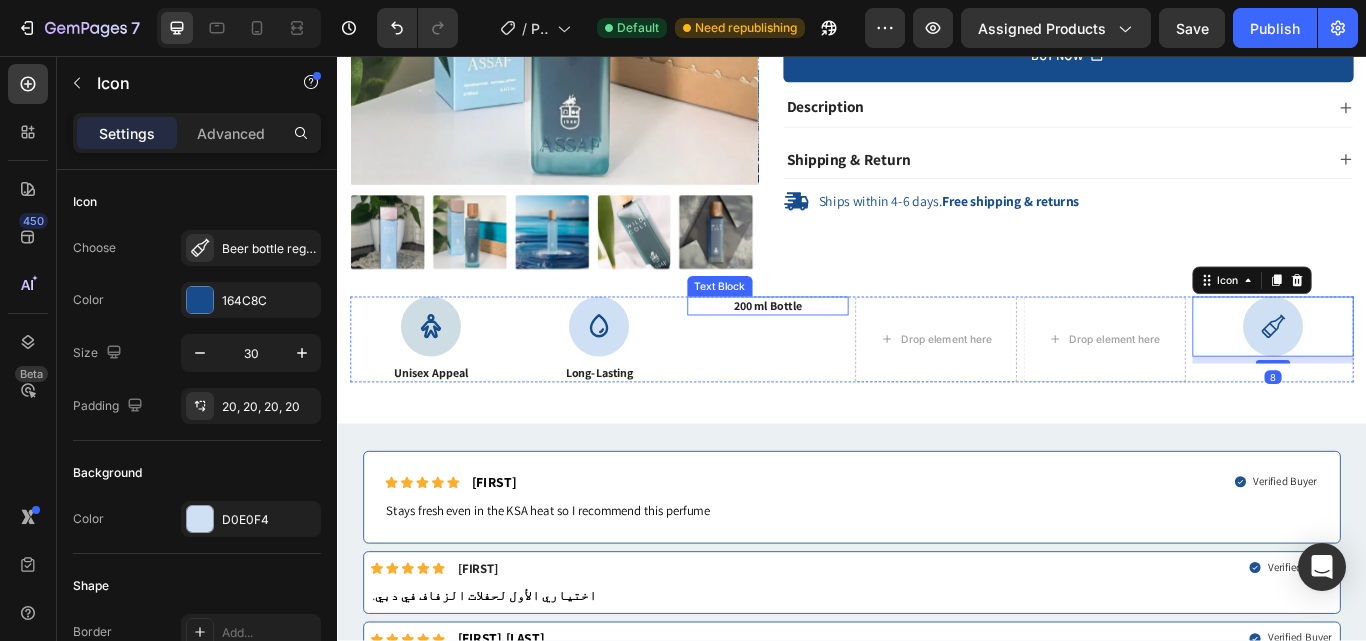 click on "200 ml Bottle" at bounding box center (839, 348) 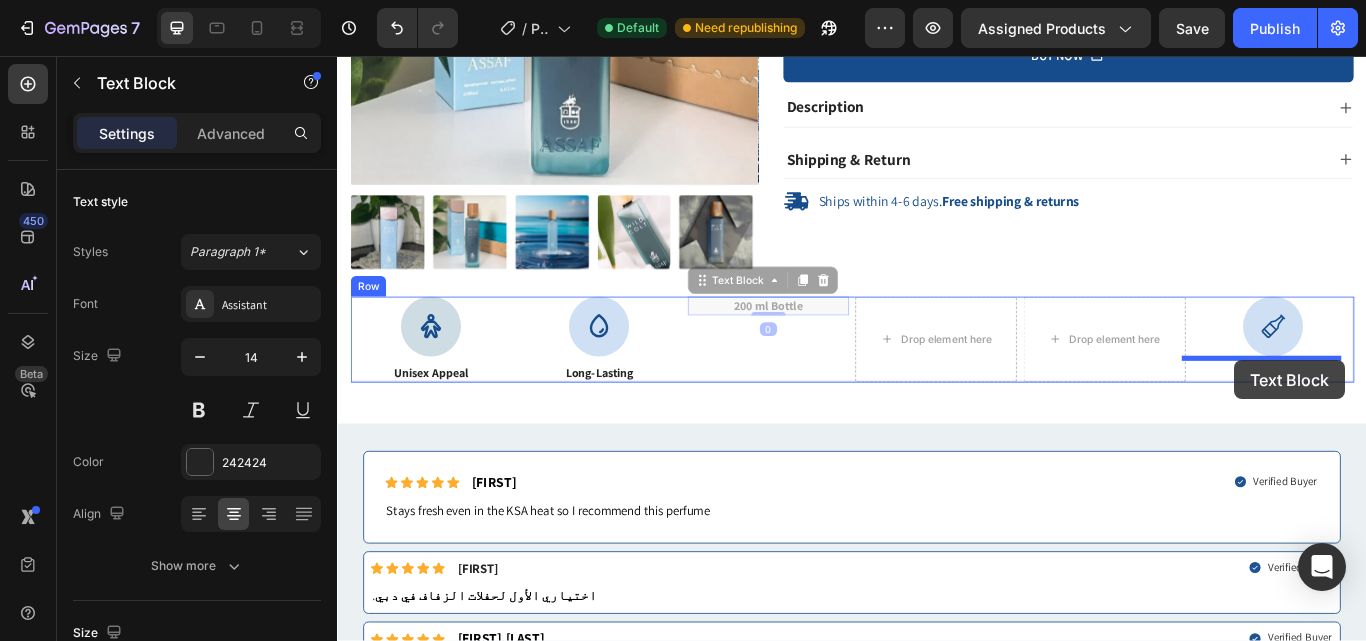 drag, startPoint x: 754, startPoint y: 306, endPoint x: 1383, endPoint y: 411, distance: 637.7037 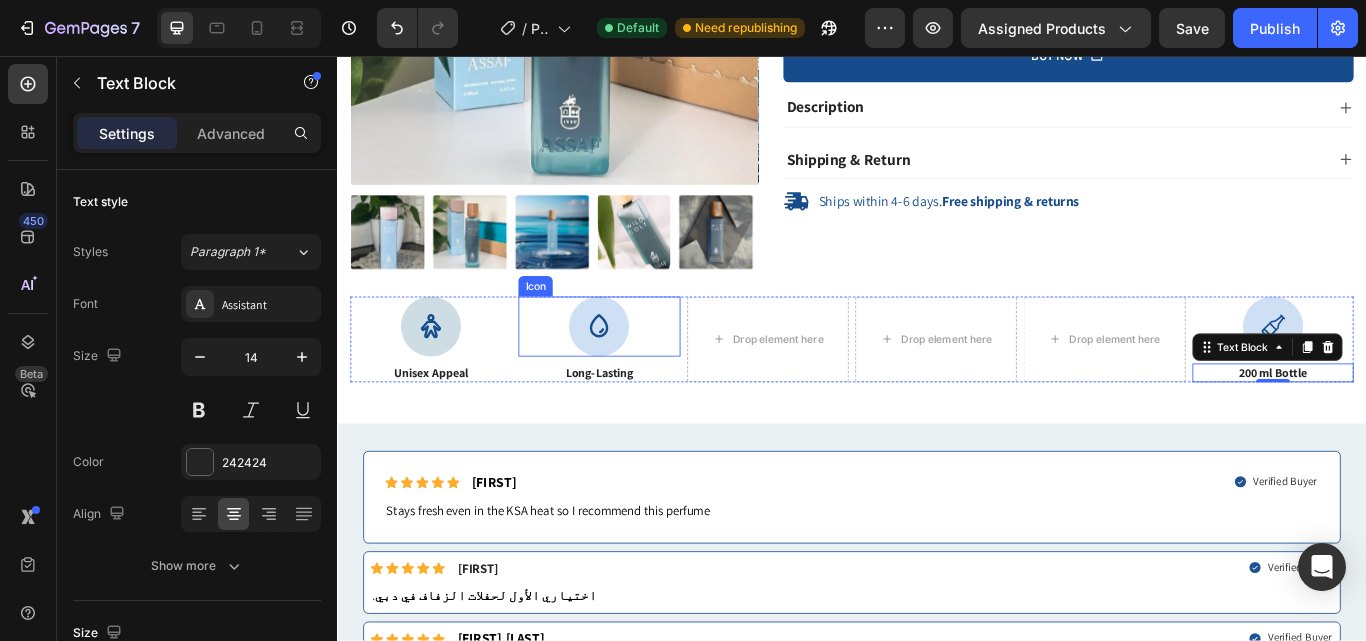 click on "Icon" at bounding box center [642, 372] 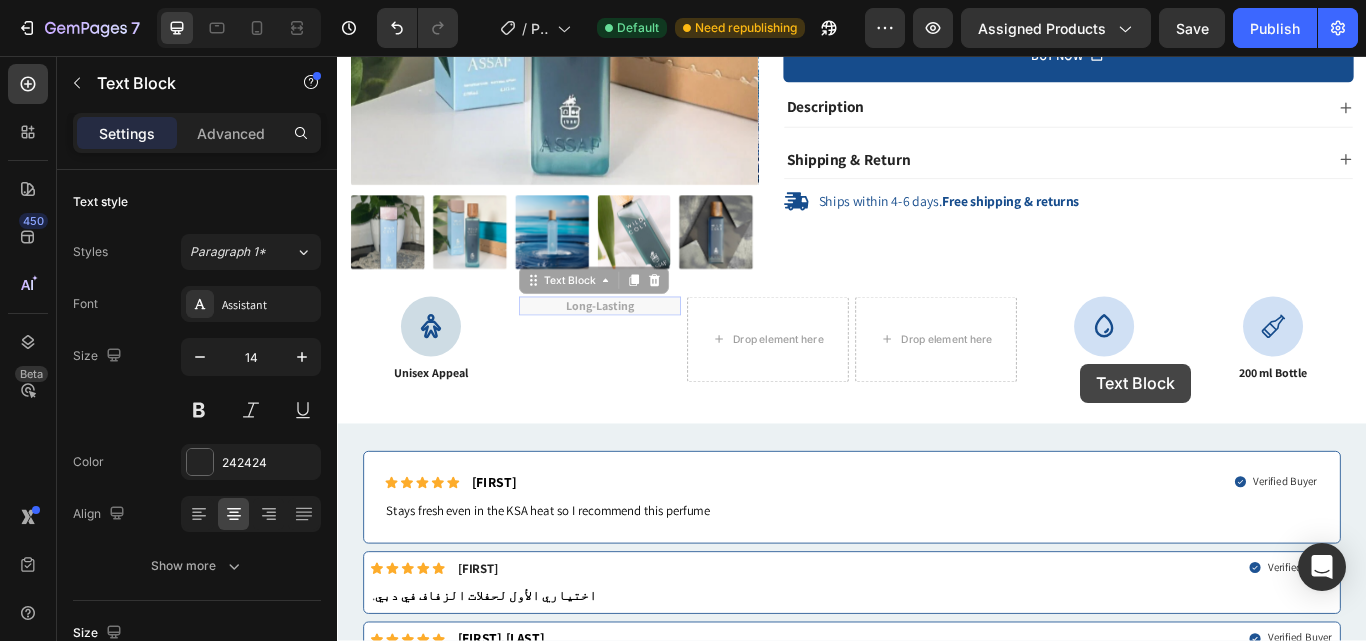 drag, startPoint x: 1213, startPoint y: 422, endPoint x: 1204, endPoint y: 415, distance: 11.401754 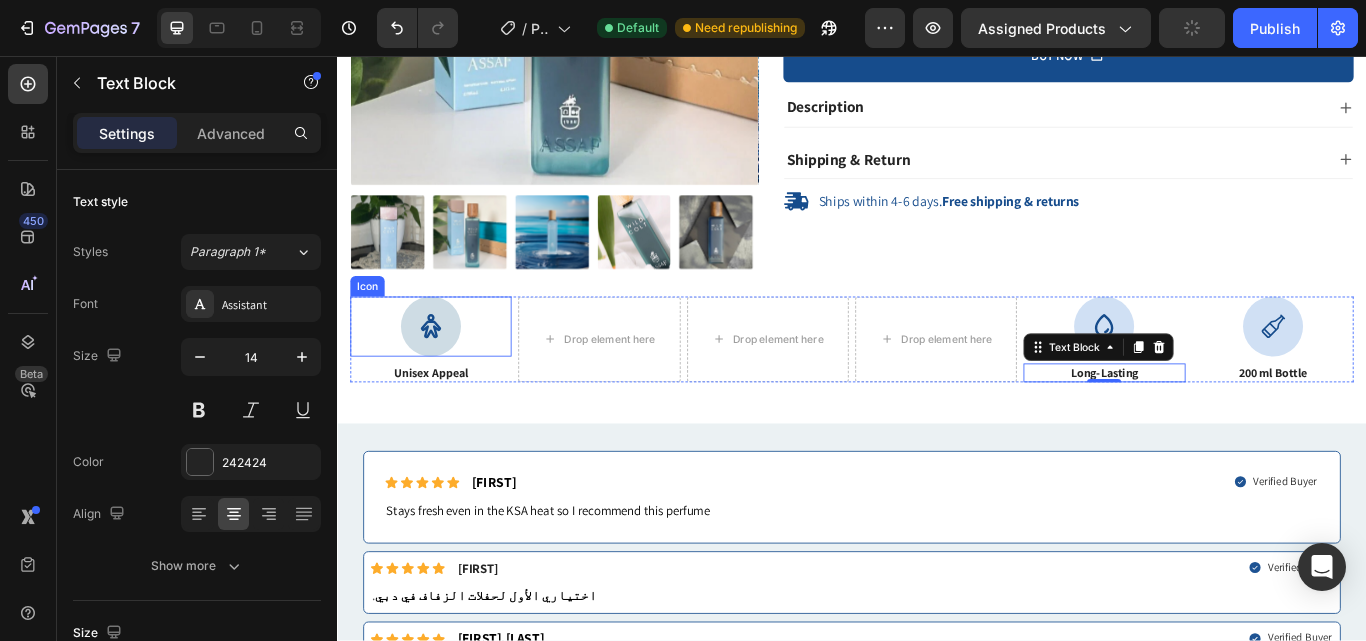 click on "Icon" at bounding box center [446, 372] 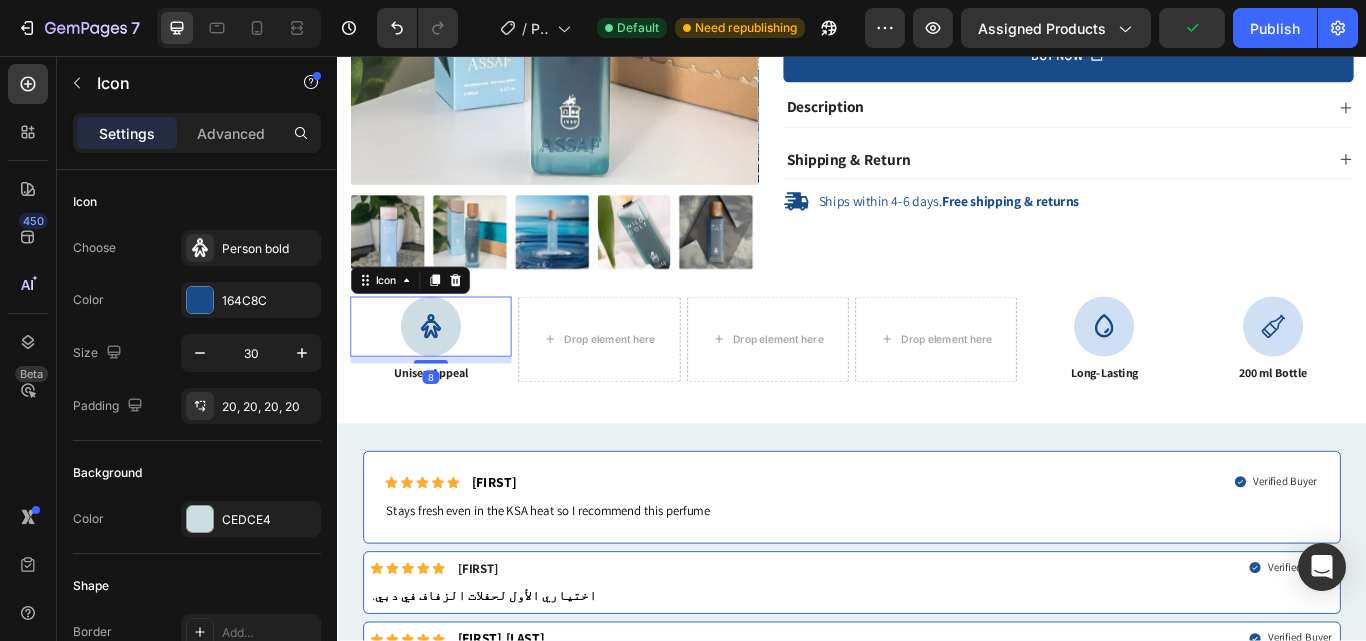 drag, startPoint x: 368, startPoint y: 311, endPoint x: 1041, endPoint y: 374, distance: 675.9423 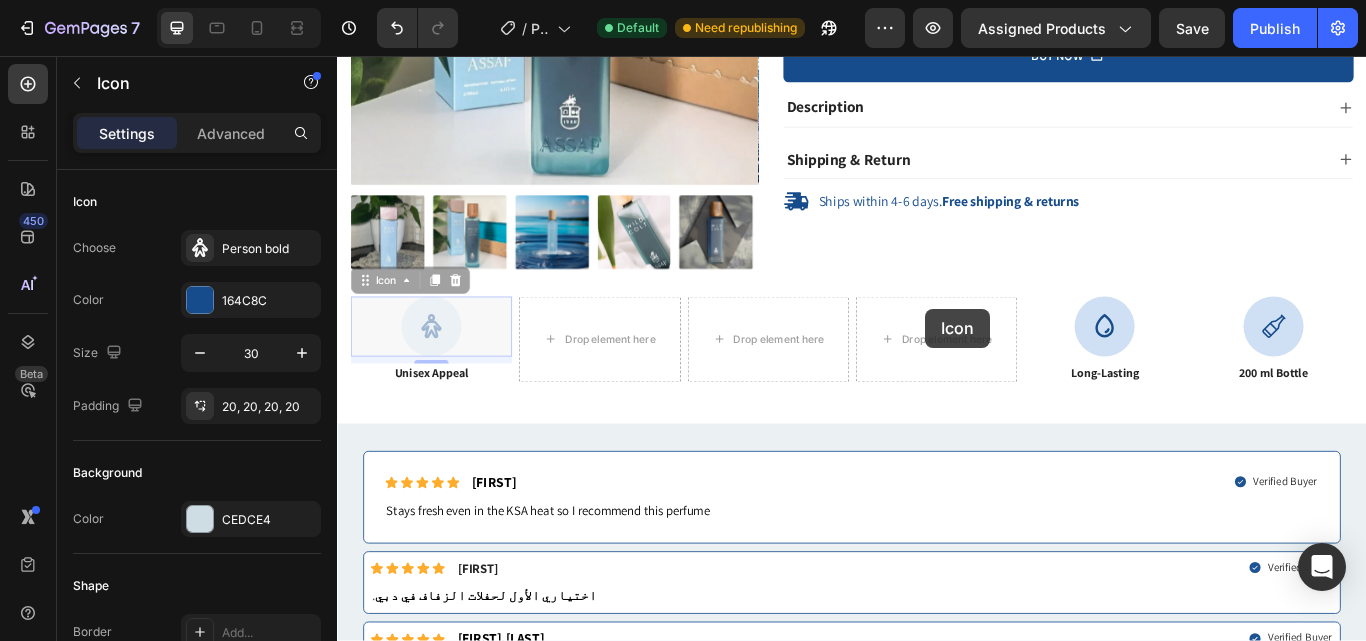 drag, startPoint x: 369, startPoint y: 311, endPoint x: 1023, endPoint y: 351, distance: 655.2221 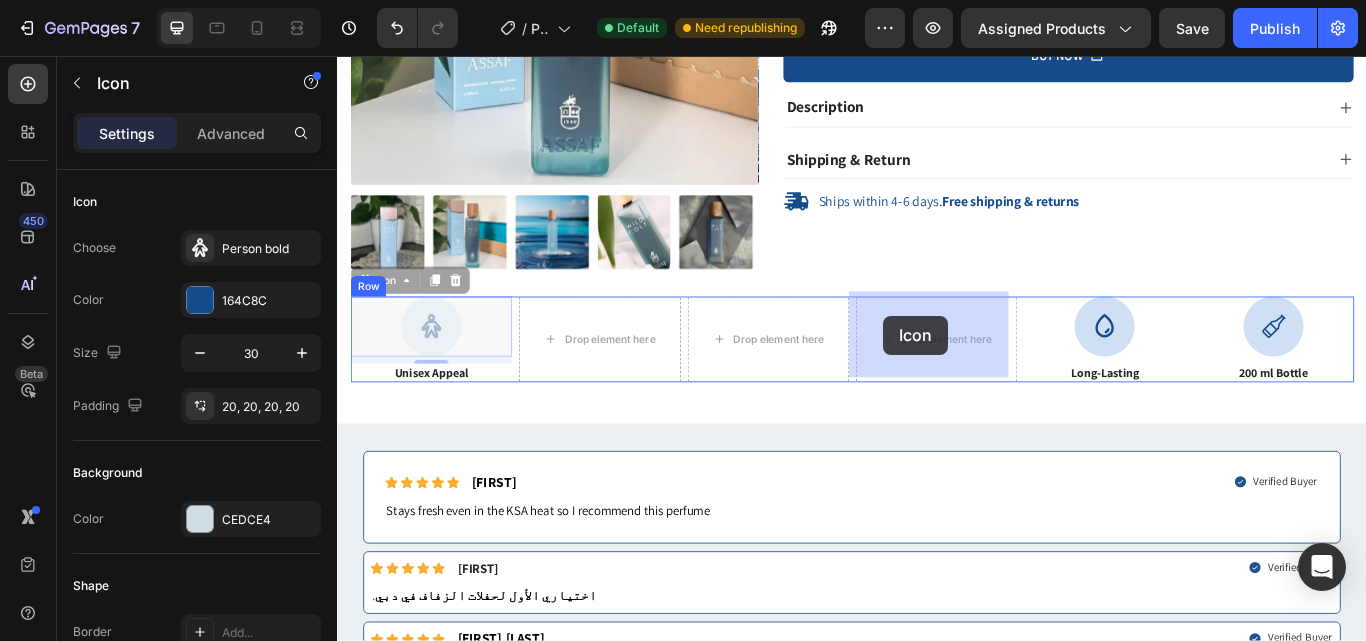 drag, startPoint x: 368, startPoint y: 312, endPoint x: 974, endPoint y: 359, distance: 607.8199 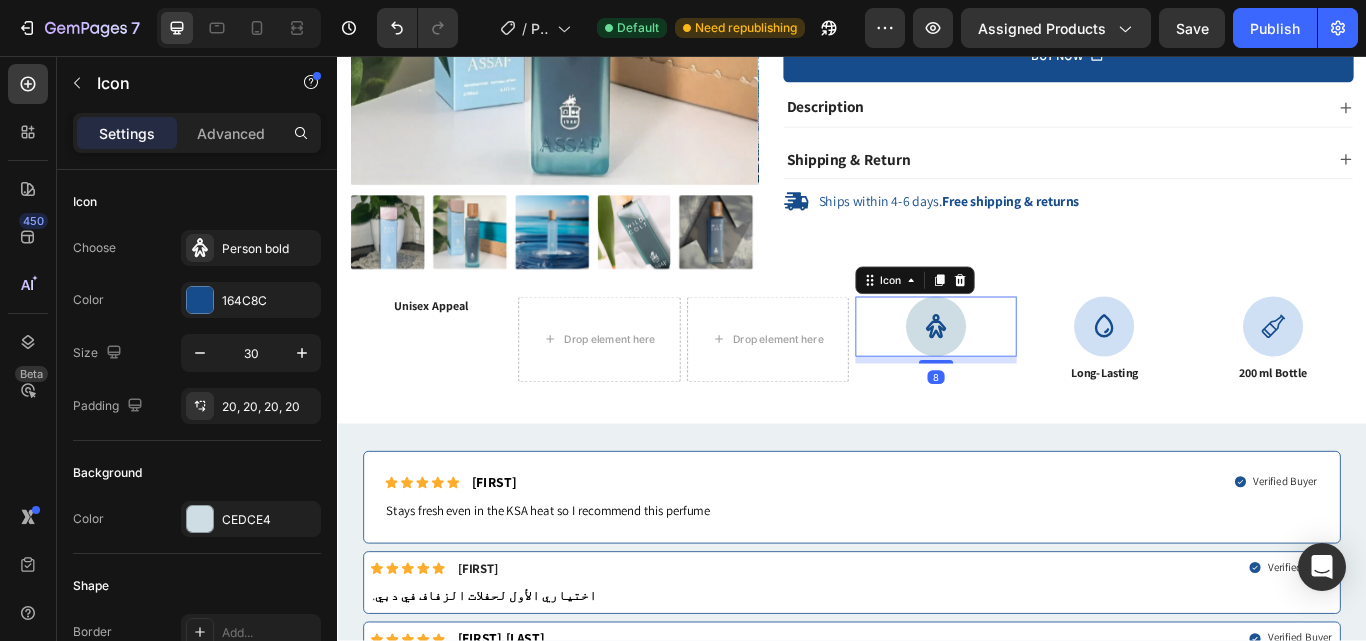 click on "Icon   8" at bounding box center (1035, 372) 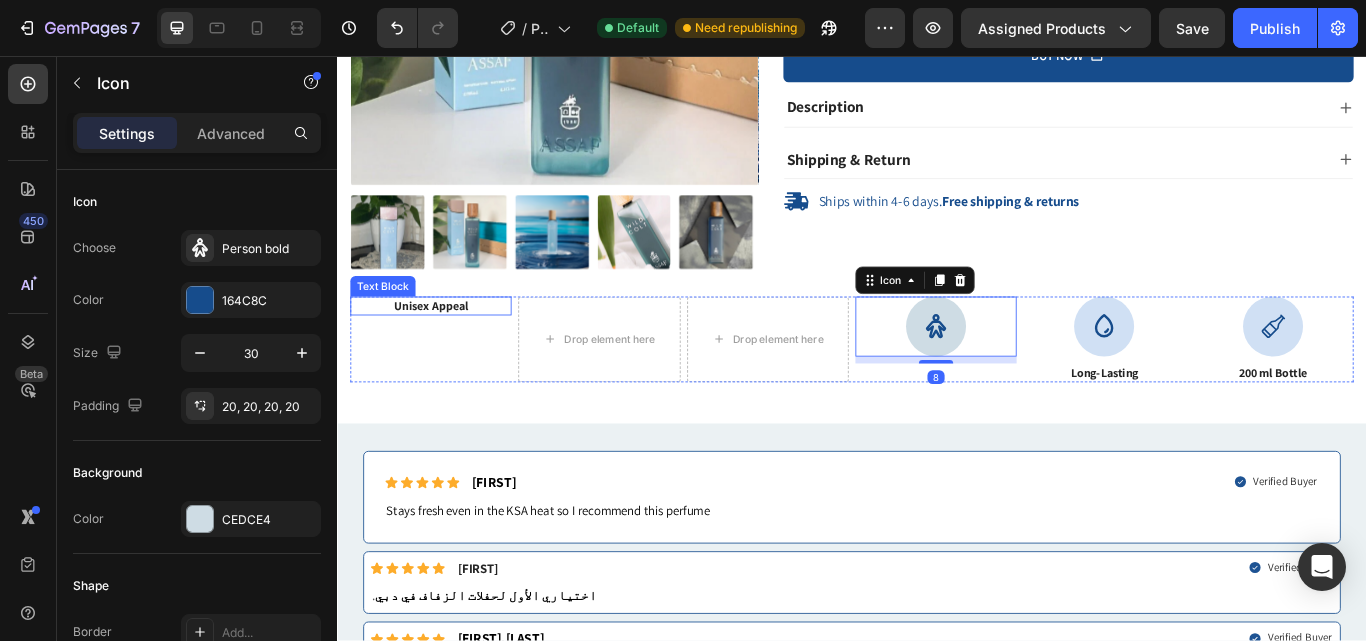 click on "Unisex Appeal" at bounding box center [446, 348] 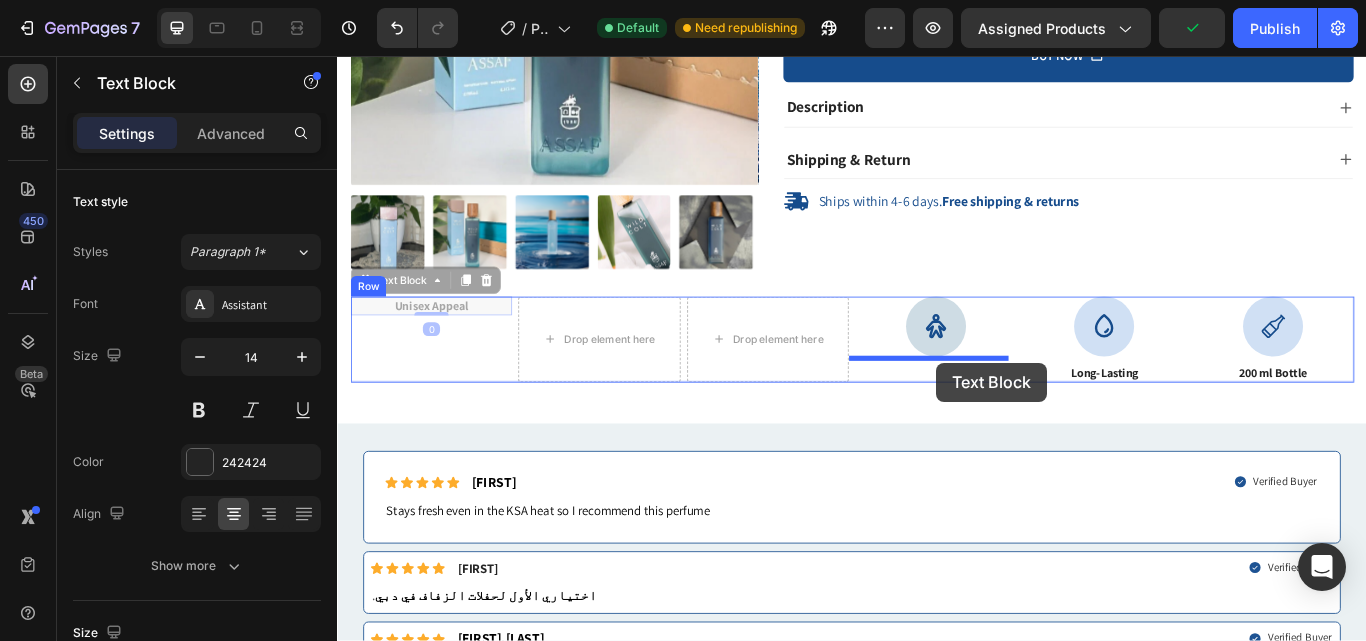 drag, startPoint x: 370, startPoint y: 312, endPoint x: 1035, endPoint y: 414, distance: 672.7771 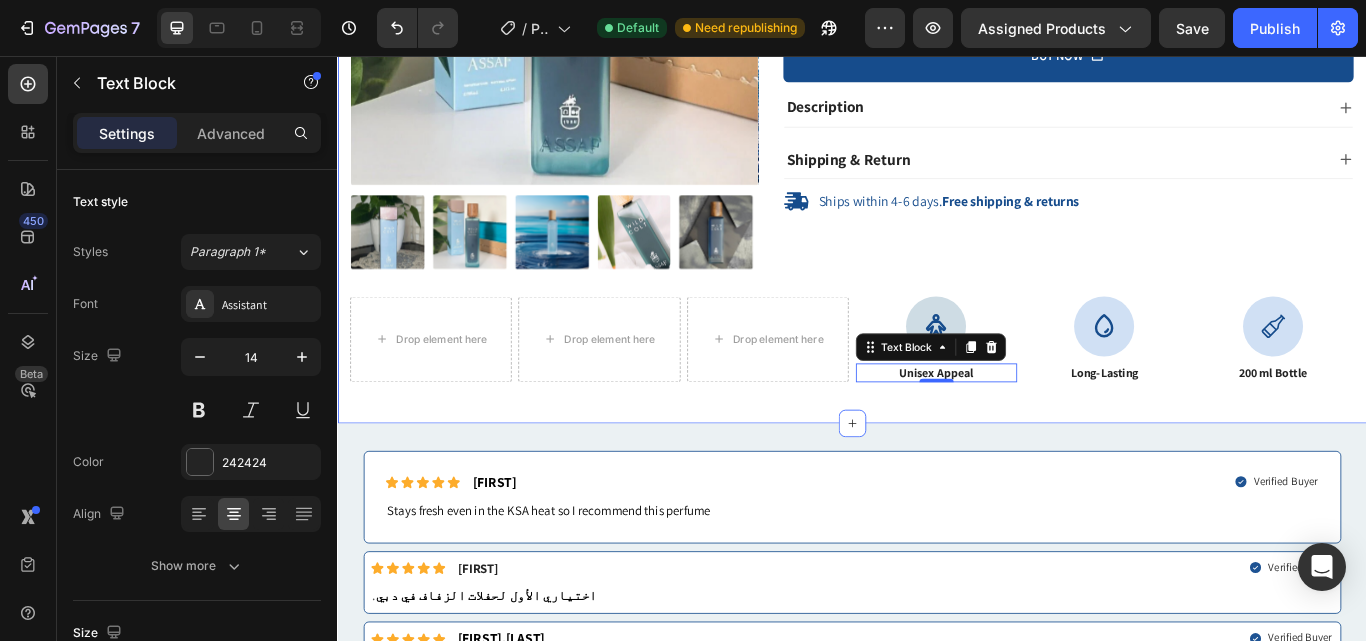 click on "Product Images Icon Icon Icon Icon Icon Icon List 50+ Reviews! Text Block Row Wild Colt Perfume 200ml Product Title 130.00 SR Product Price Product Price Pumper Bundles Volume Discount Pumper Bundles Volume Discount Quantity Text Block
1
Product Quantity
1
Product Quantity
BUY NOW   Add to Cart Row
Description
Shipping & Return Accordion
Ships within 4-6 days.  Free shipping & returns Item List Row Product
Drop element here
Drop element here
Drop element here
Icon Unisex Appeal Text Block   0
Icon Long-Lasting Text Block
Icon 200 ml Bottle Text Block Row Section 1" at bounding box center [937, 68] 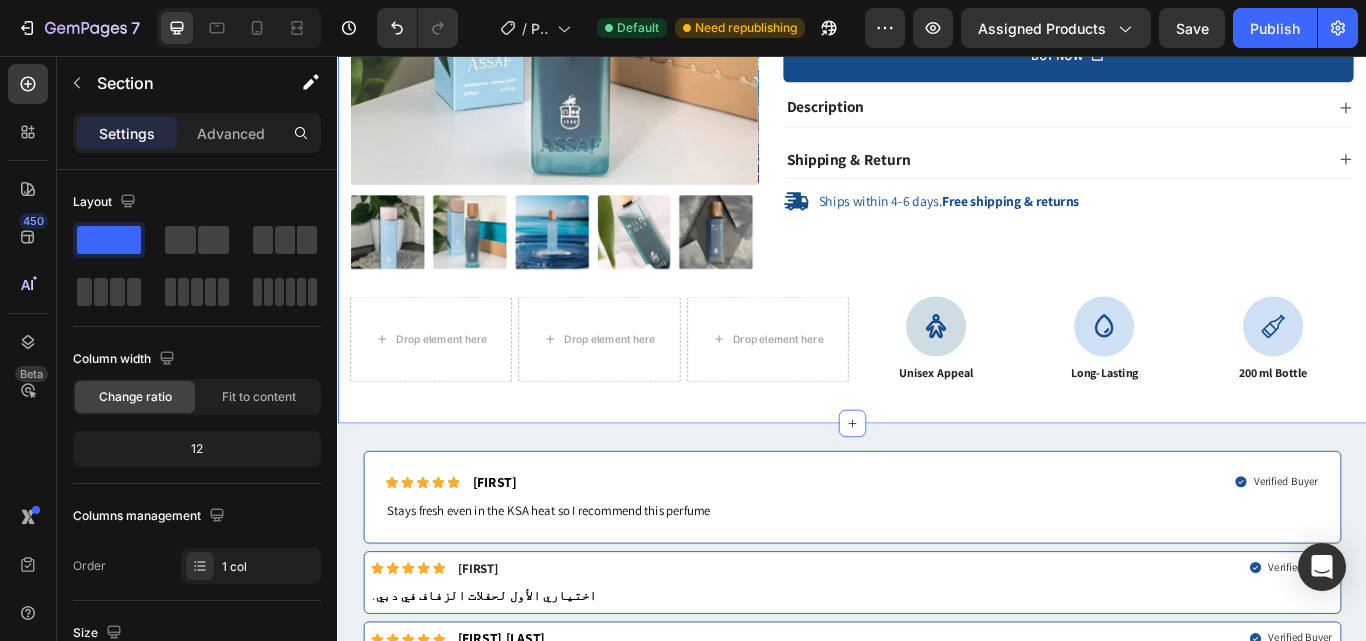 click on "Product Images Icon Icon Icon Icon Icon Icon List 50+ Reviews! Text Block Row Wild Colt Perfume 200ml Product Title 130.00 SR Product Price Product Price Pumper Bundles Volume Discount Pumper Bundles Volume Discount Quantity Text Block
1
Product Quantity
1
Product Quantity
BUY NOW   Add to Cart Row
Description
Shipping & Return Accordion
Ships within 4-6 days.  Free shipping & returns Item List Row Product
Drop element here
Drop element here
Drop element here
Icon Unisex Appeal Text Block
Icon Long-Lasting Text Block
Icon 200 ml Bottle Text Block Row Section 1   You can create reusable sections Create Theme Section AI Content Write with GemAI What would you like to describe here? Tone and Voice Persuasive Product Wild Colt Perfume 200ml Show more Generate" at bounding box center (937, 68) 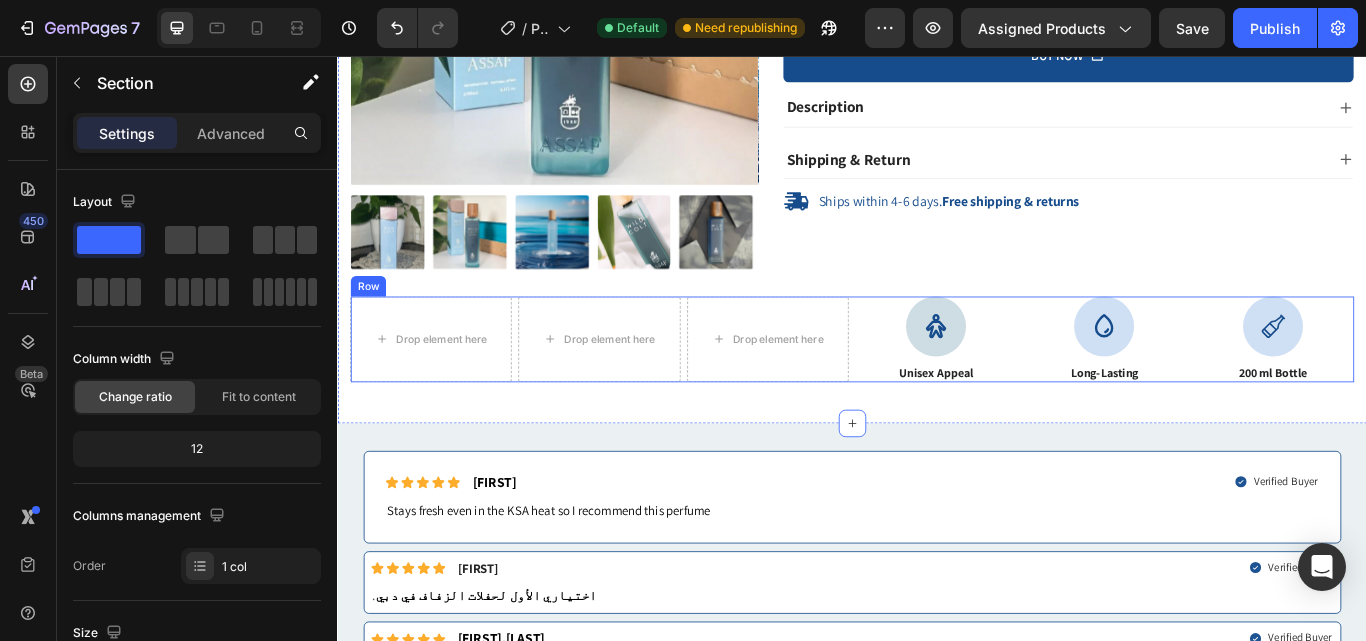 click on "Icon" at bounding box center (1035, 372) 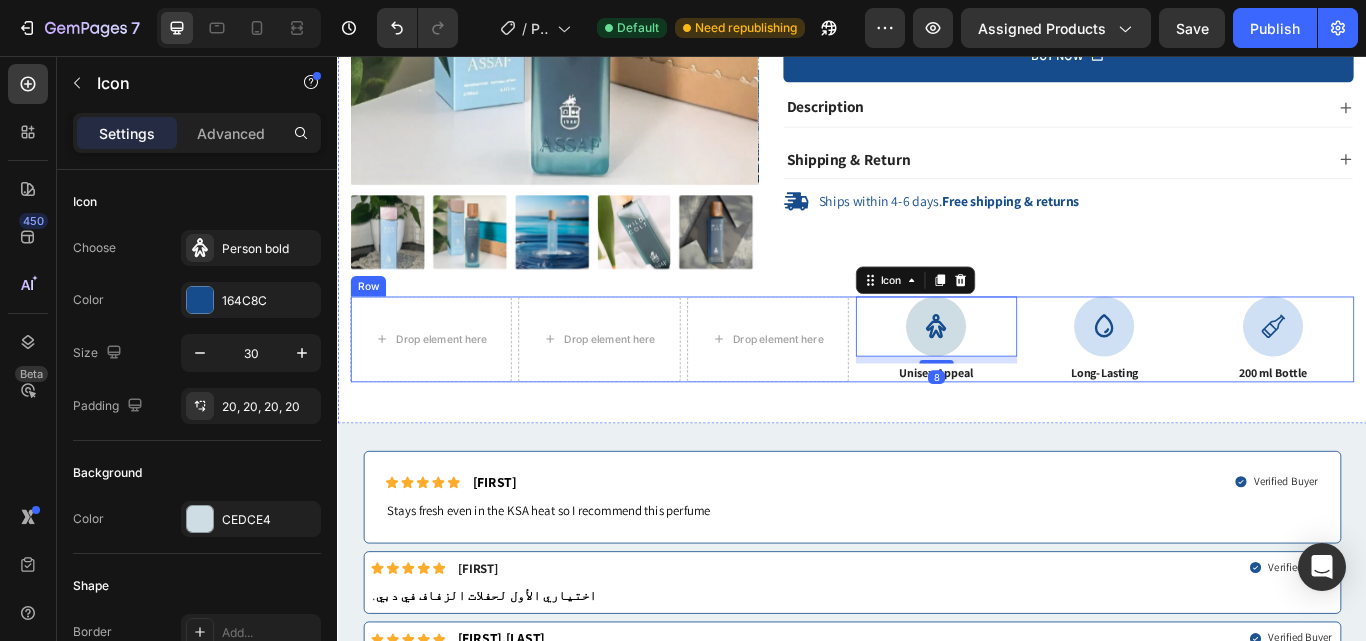 click on "Drop element here
Drop element here
Drop element here
Icon   8 Unisex Appeal Text Block
Icon Long-Lasting Text Block
Icon 200 ml Bottle Text Block Row" at bounding box center (937, 387) 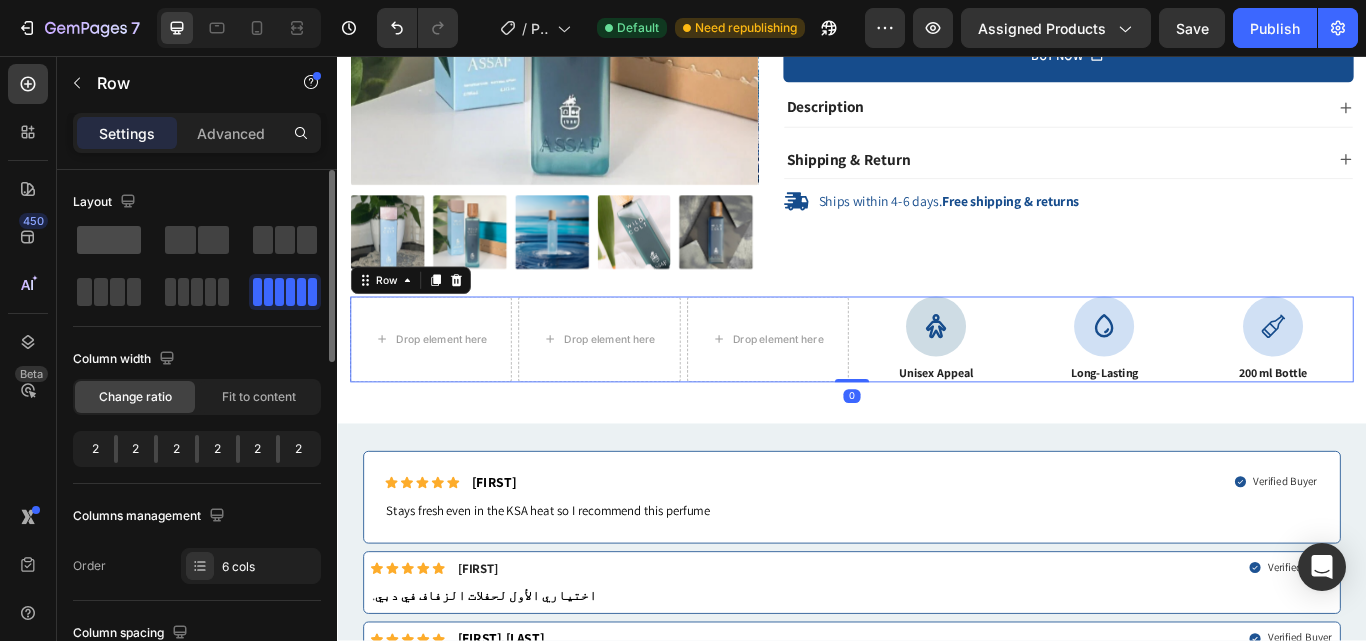 click 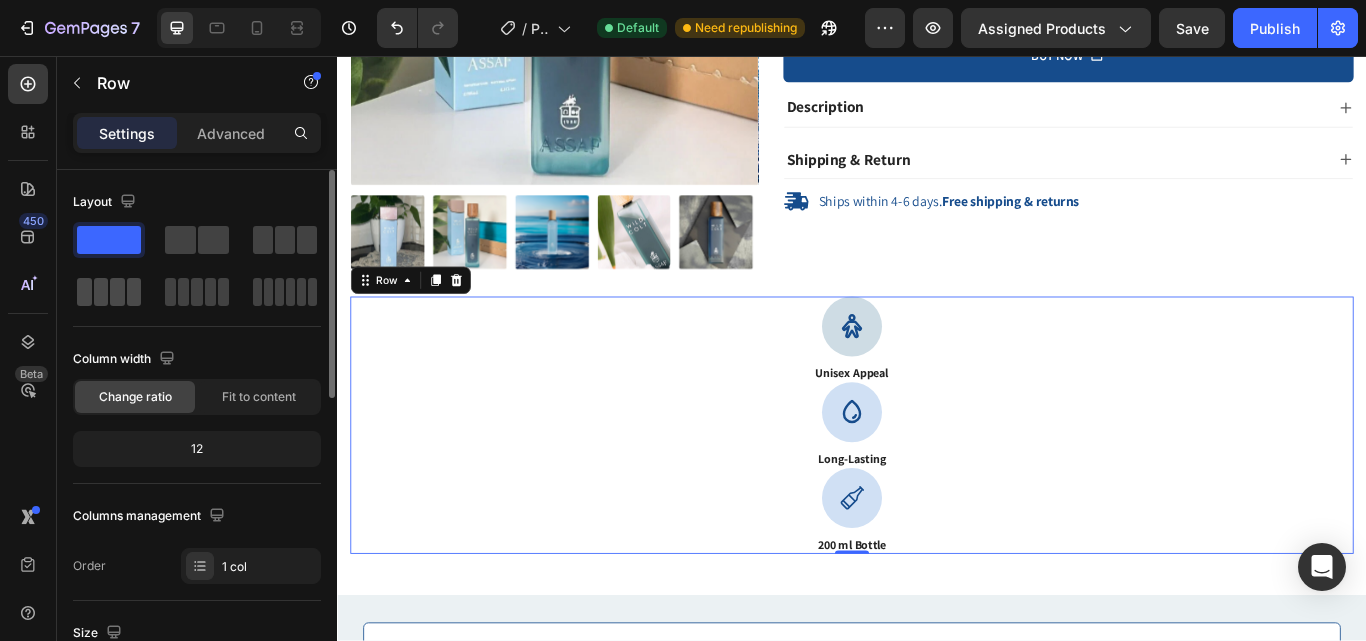 click 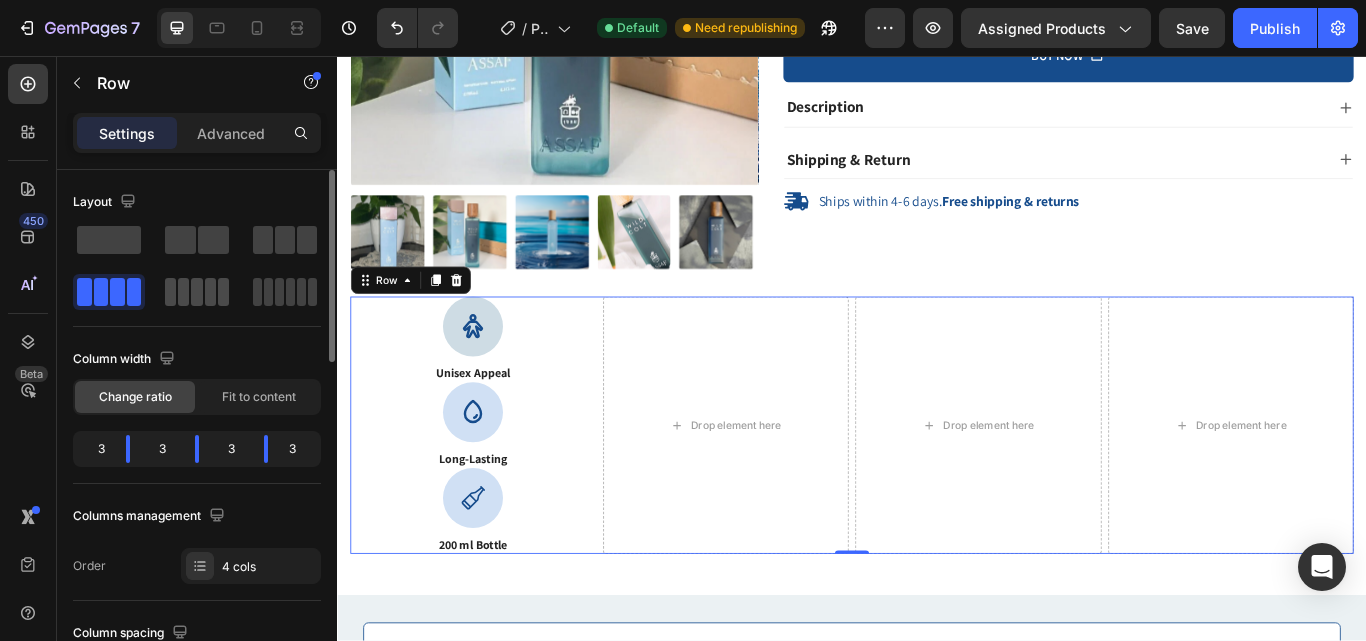 click at bounding box center [197, 292] 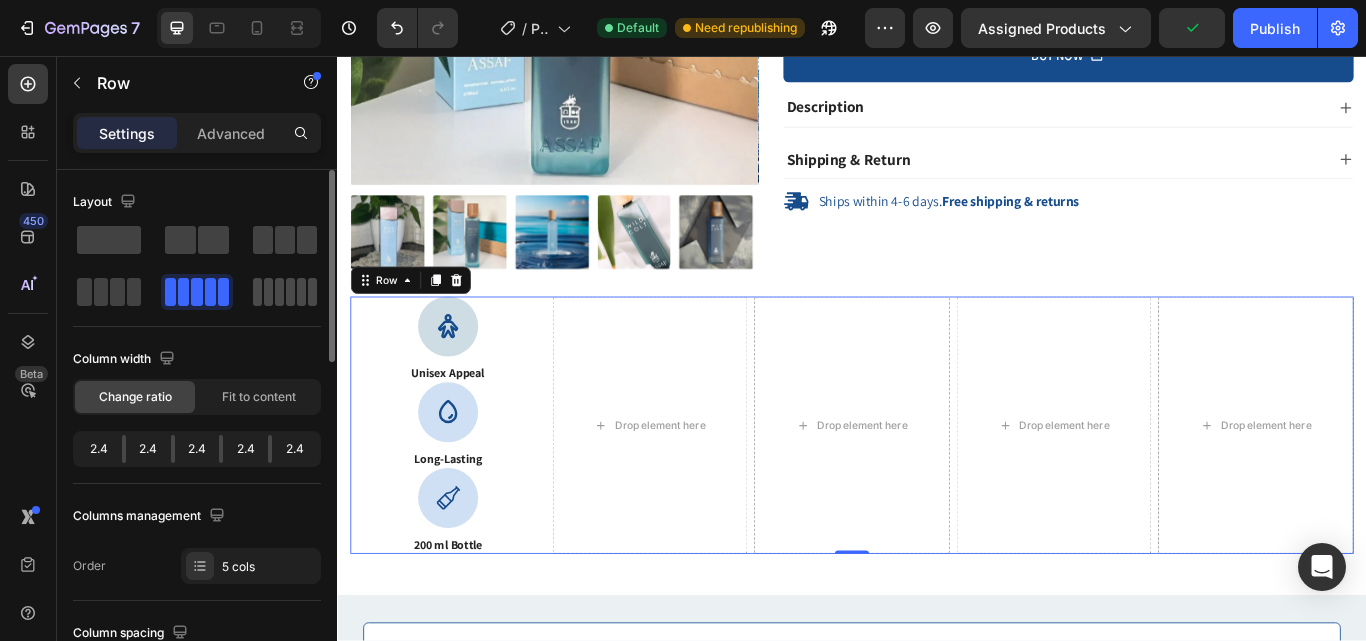 click 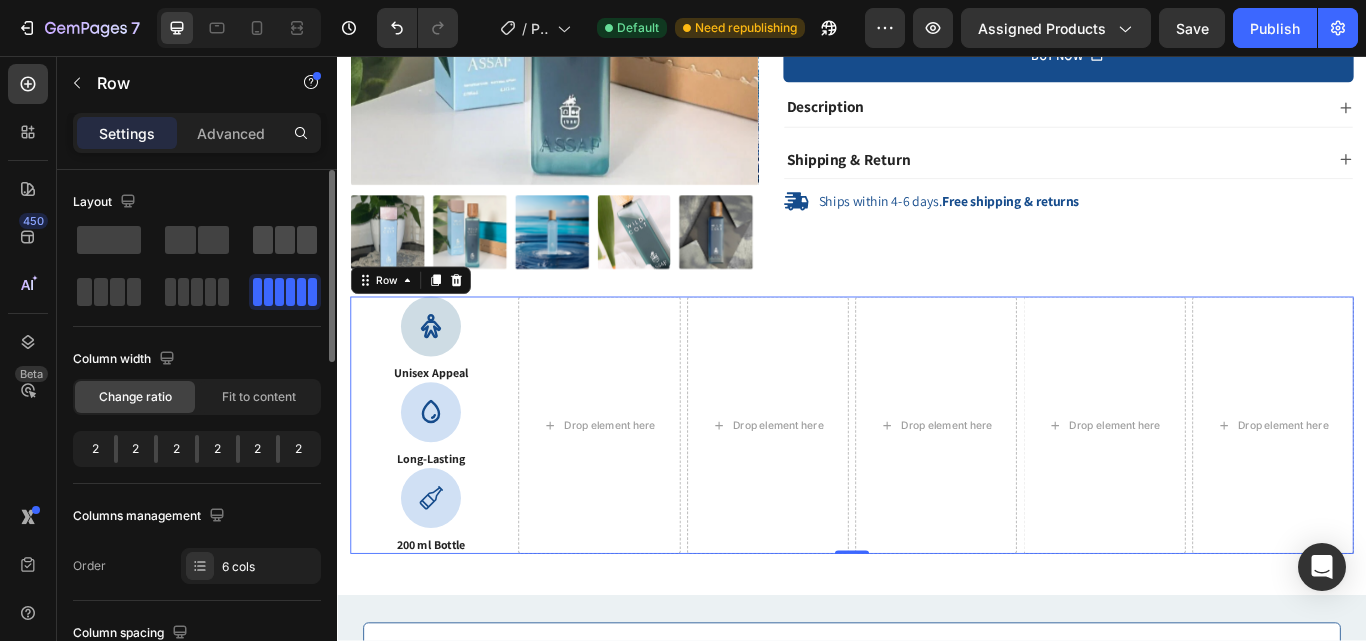 click 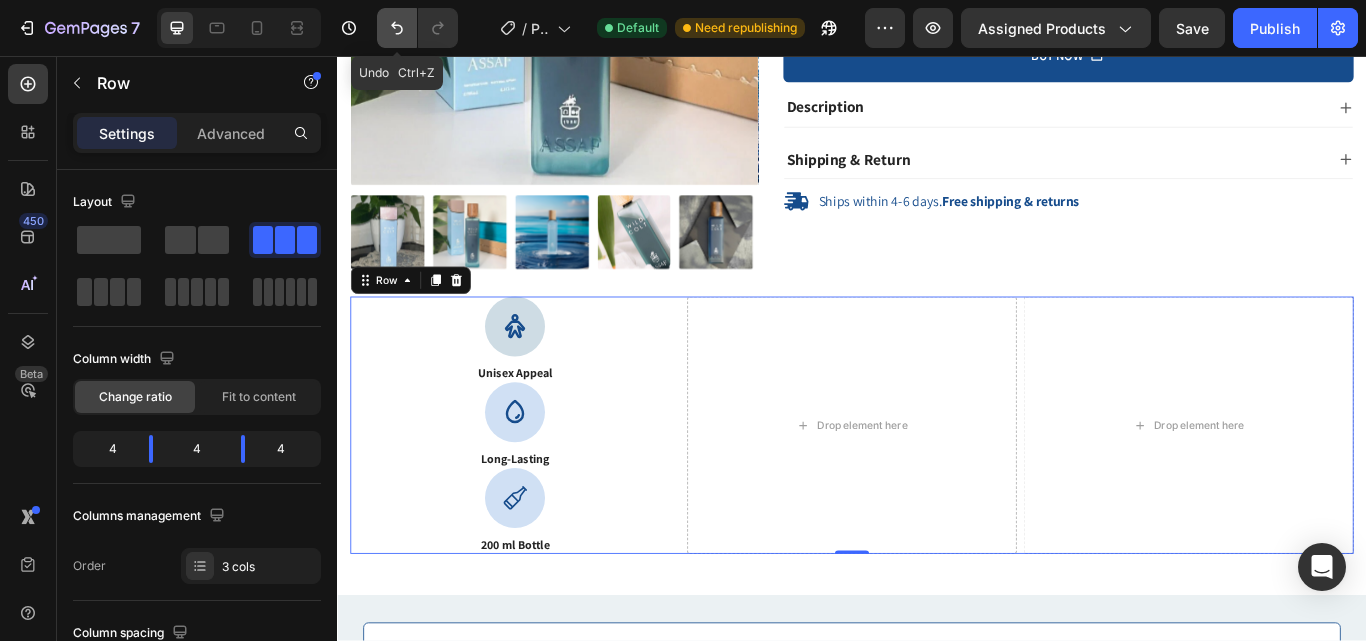 click 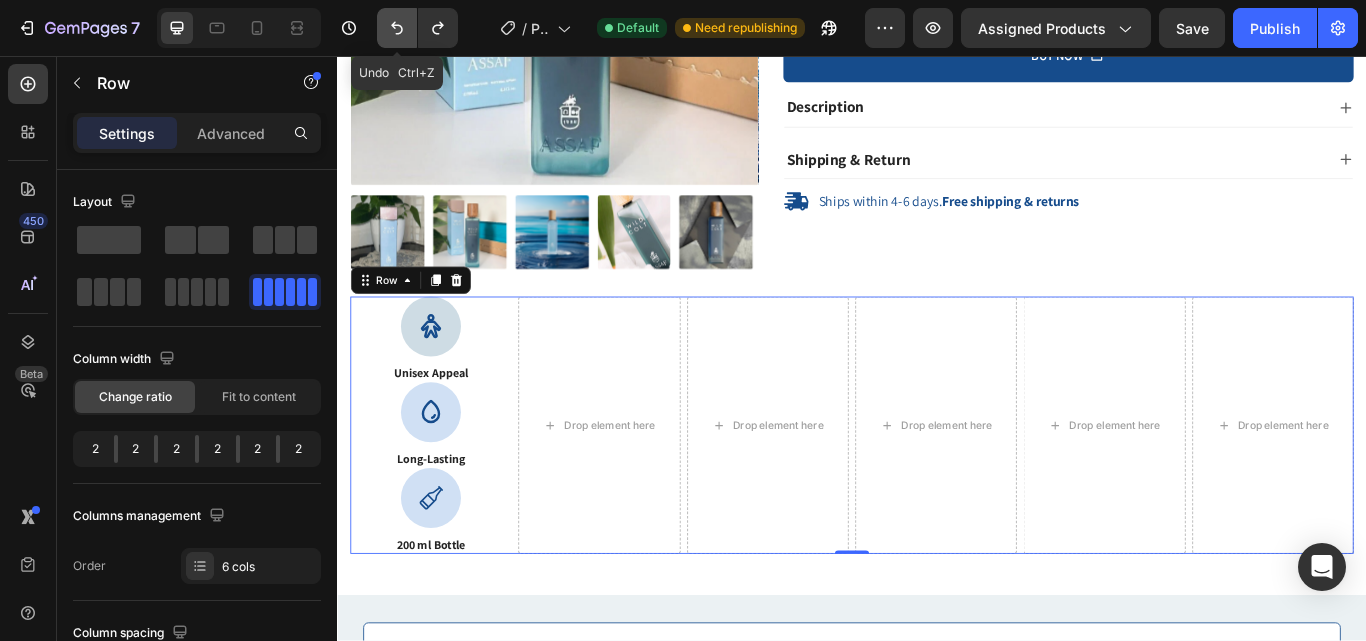 click 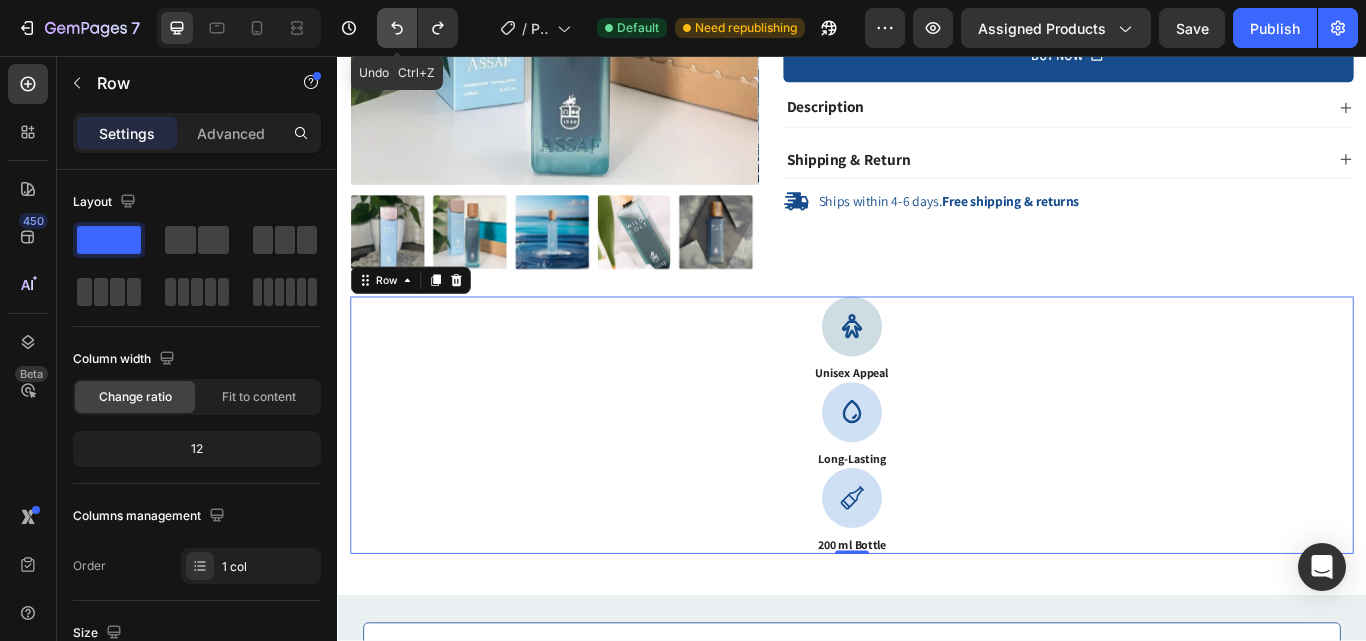 drag, startPoint x: 393, startPoint y: 24, endPoint x: 51, endPoint y: 13, distance: 342.17685 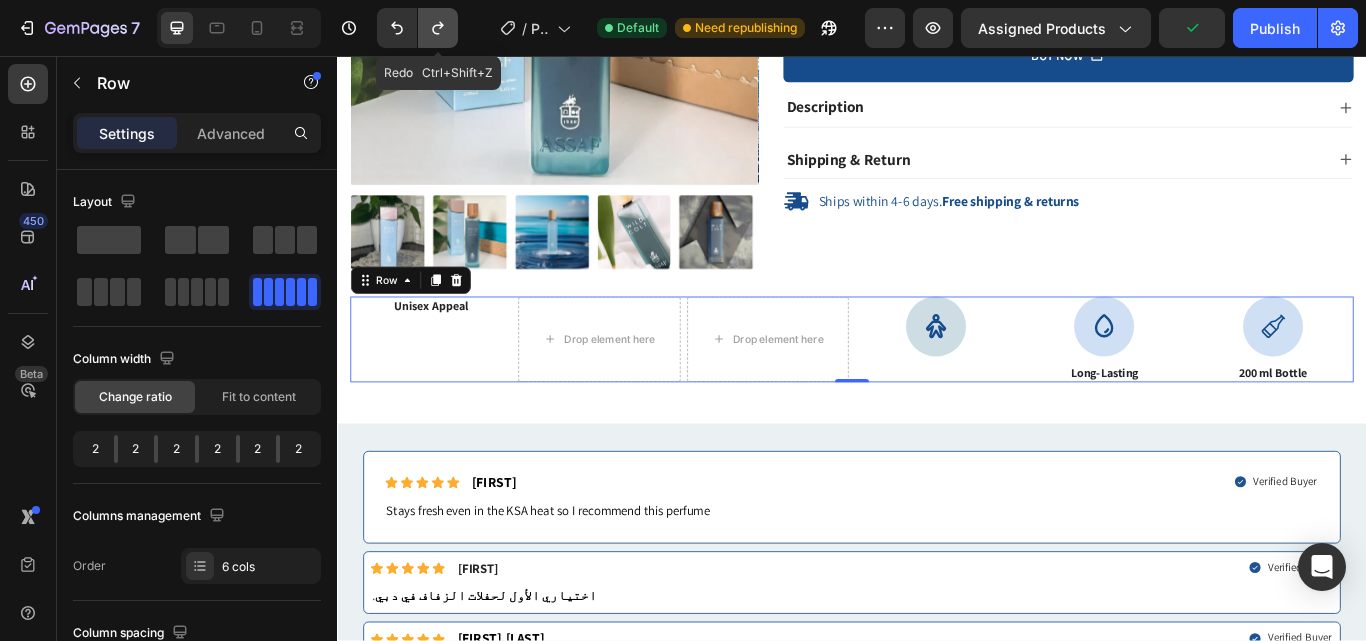 click 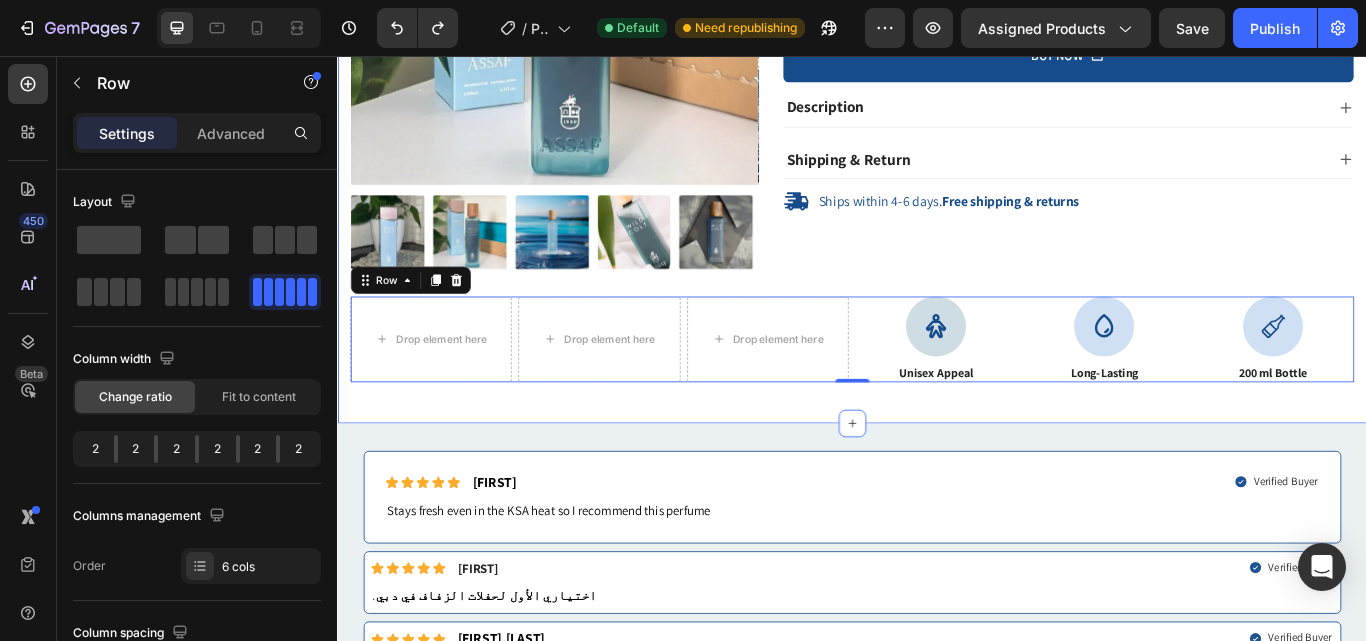 click on "Product Images Icon Icon Icon Icon Icon Icon List 50+ Reviews! Text Block Row Wild Colt Perfume 200ml Product Title 130.00 SR Product Price Product Price Pumper Bundles Volume Discount Pumper Bundles Volume Discount Quantity Text Block
1
Product Quantity
1
Product Quantity
BUY NOW   Add to Cart Row
Description
Shipping & Return Accordion
Ships within 4-6 days.  Free shipping & returns Item List Row Product
Drop element here
Drop element here
Drop element here
Icon Unisex Appeal Text Block
Icon Long-Lasting Text Block
Icon 200 ml Bottle Text Block Row   0 Section 1" at bounding box center [937, 68] 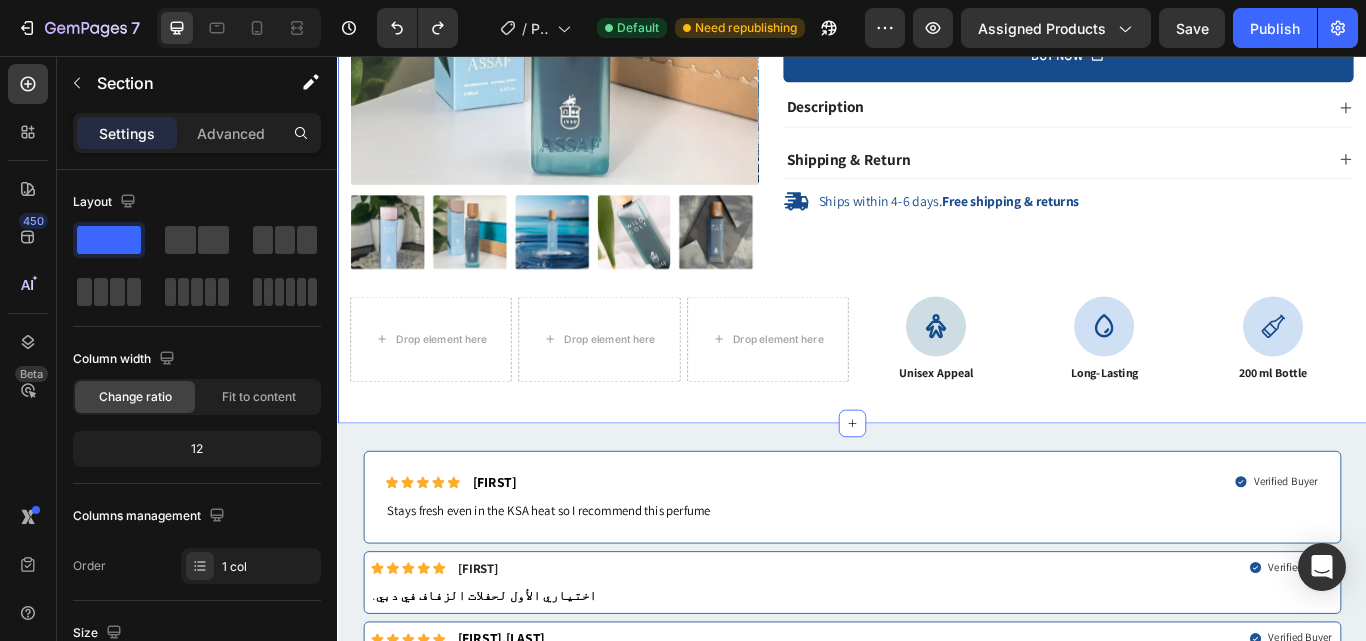 click on "Product Images Icon Icon Icon Icon Icon Icon List 50+ Reviews! Text Block Row Wild Colt Perfume 200ml Product Title 130.00 SR Product Price Product Price Pumper Bundles Volume Discount Pumper Bundles Volume Discount Quantity Text Block
1
Product Quantity
1
Product Quantity
BUY NOW   Add to Cart Row
Description
Shipping & Return Accordion
Ships within 4-6 days.  Free shipping & returns Item List Row Product
Drop element here
Drop element here
Drop element here
Icon Unisex Appeal Text Block
Icon Long-Lasting Text Block
Icon 200 ml Bottle Text Block Row Section 1   You can create reusable sections Create Theme Section AI Content Write with GemAI What would you like to describe here? Tone and Voice Persuasive Product Wild Colt Perfume 200ml Show more Generate" at bounding box center (937, 68) 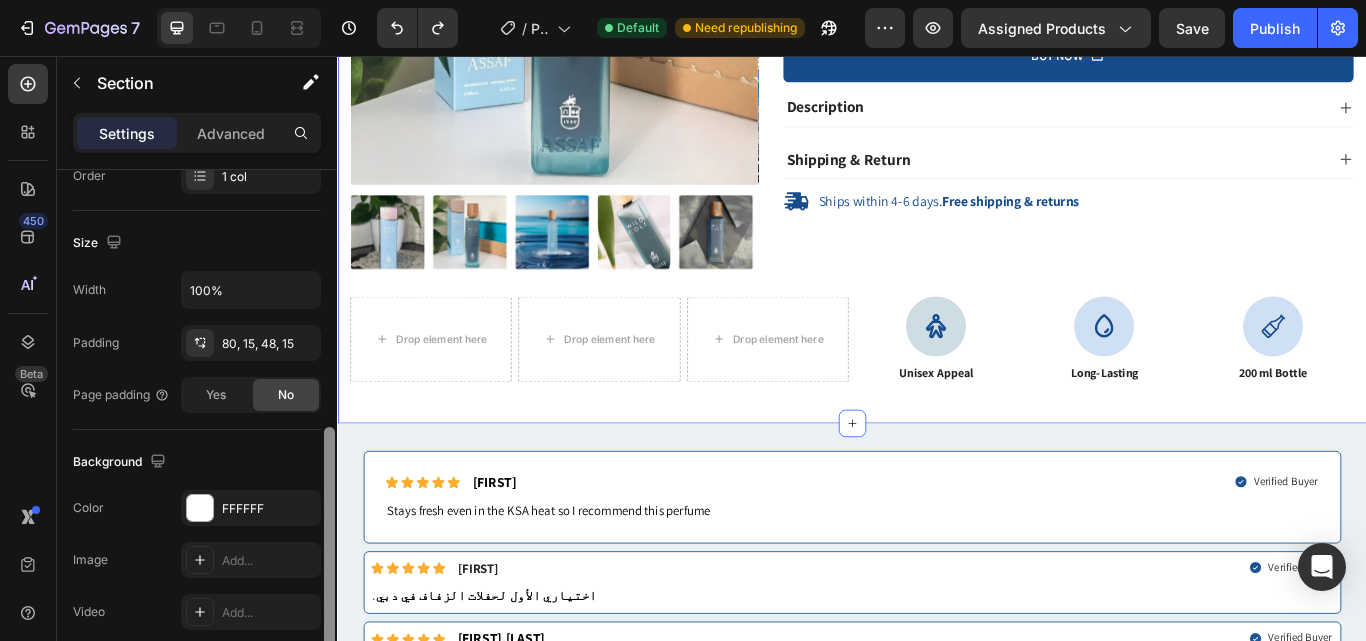scroll, scrollTop: 494, scrollLeft: 0, axis: vertical 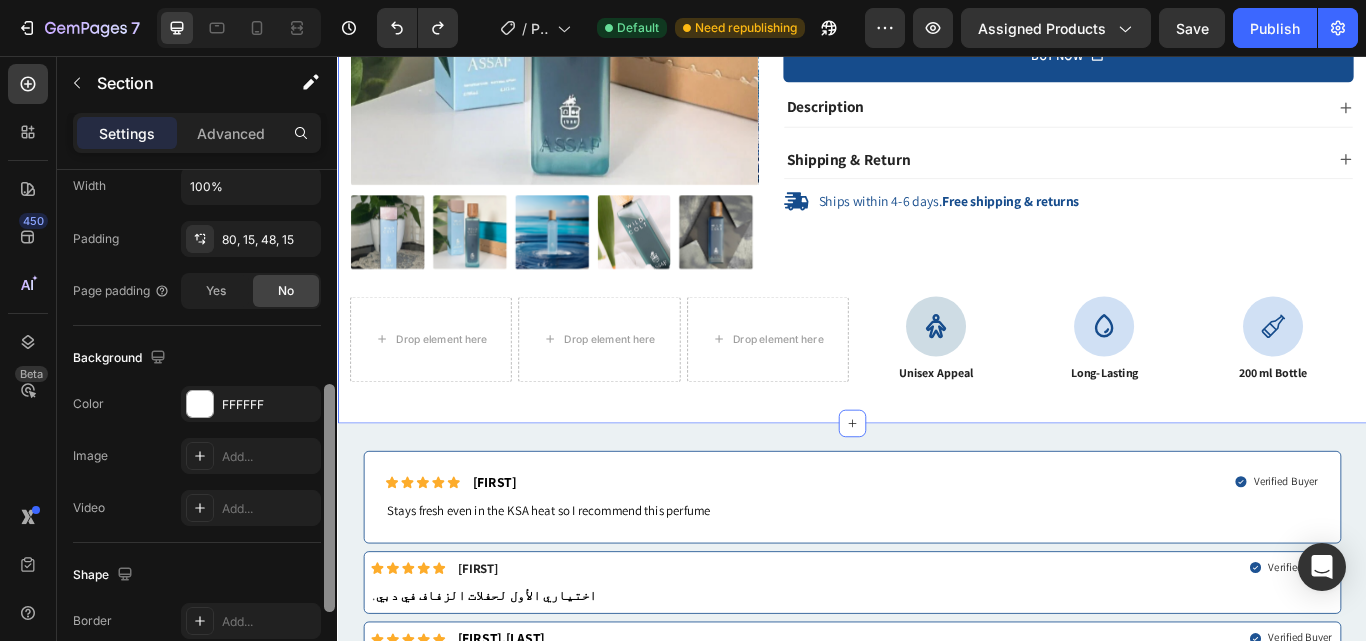drag, startPoint x: 327, startPoint y: 278, endPoint x: 322, endPoint y: 492, distance: 214.05841 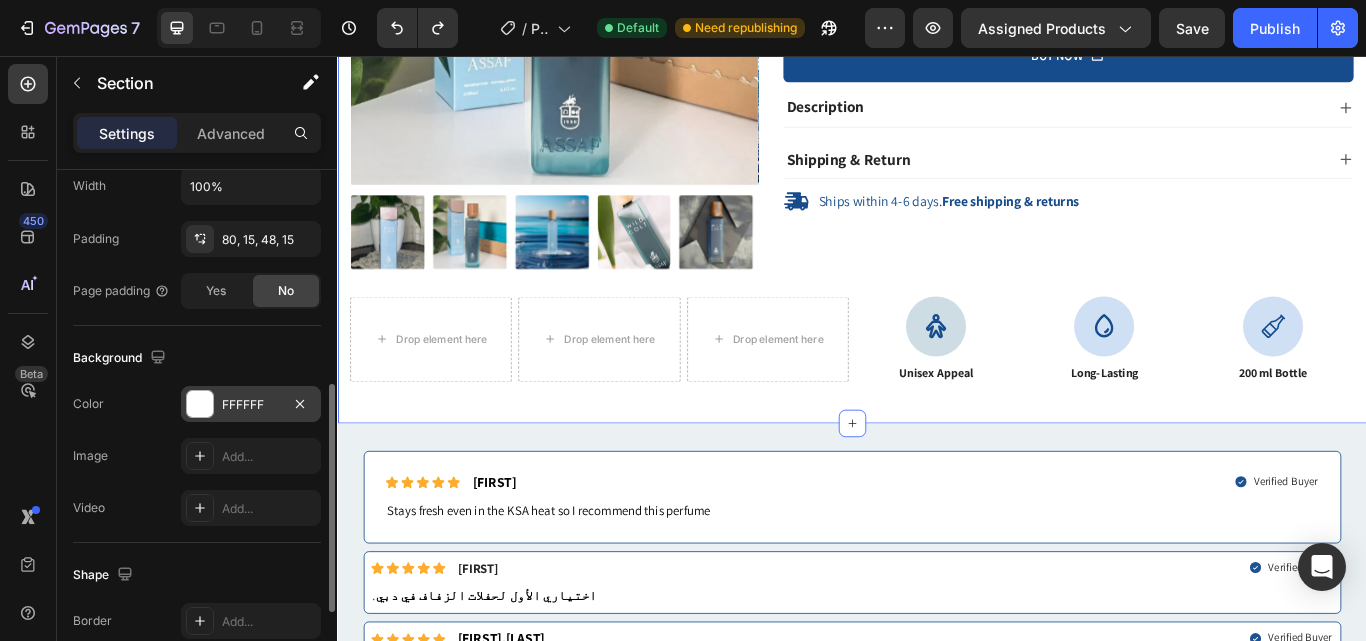 click at bounding box center [200, 404] 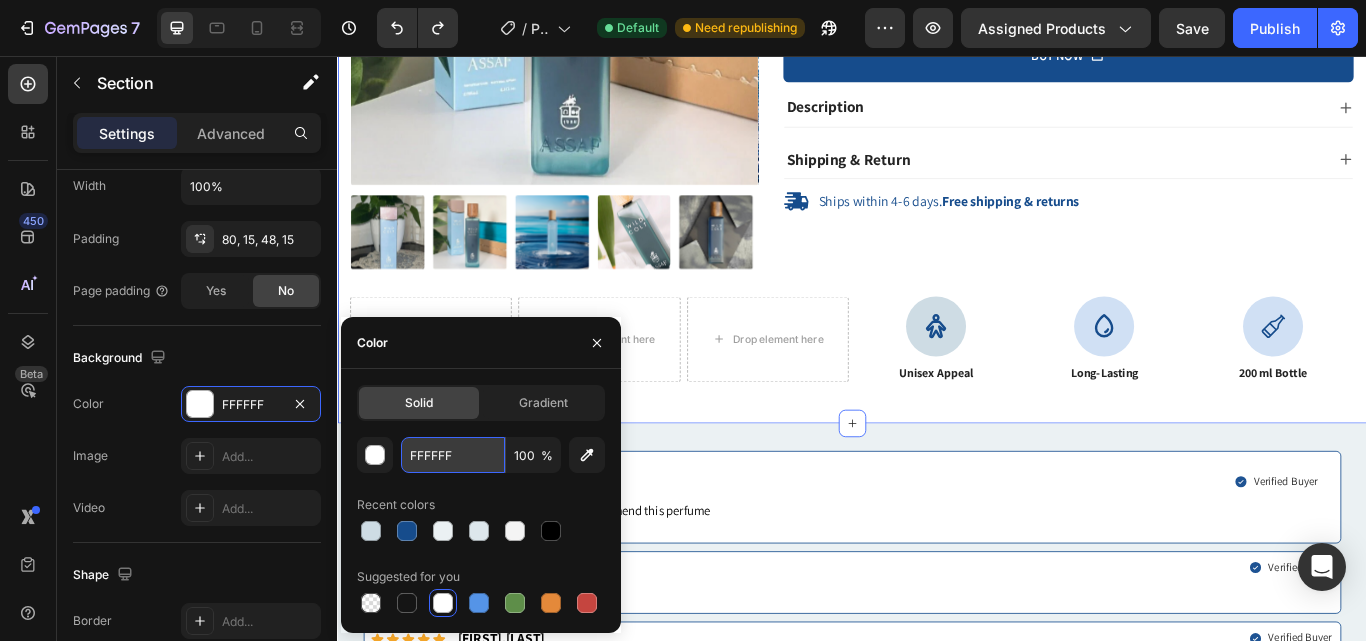 click on "FFFFFF" at bounding box center [453, 455] 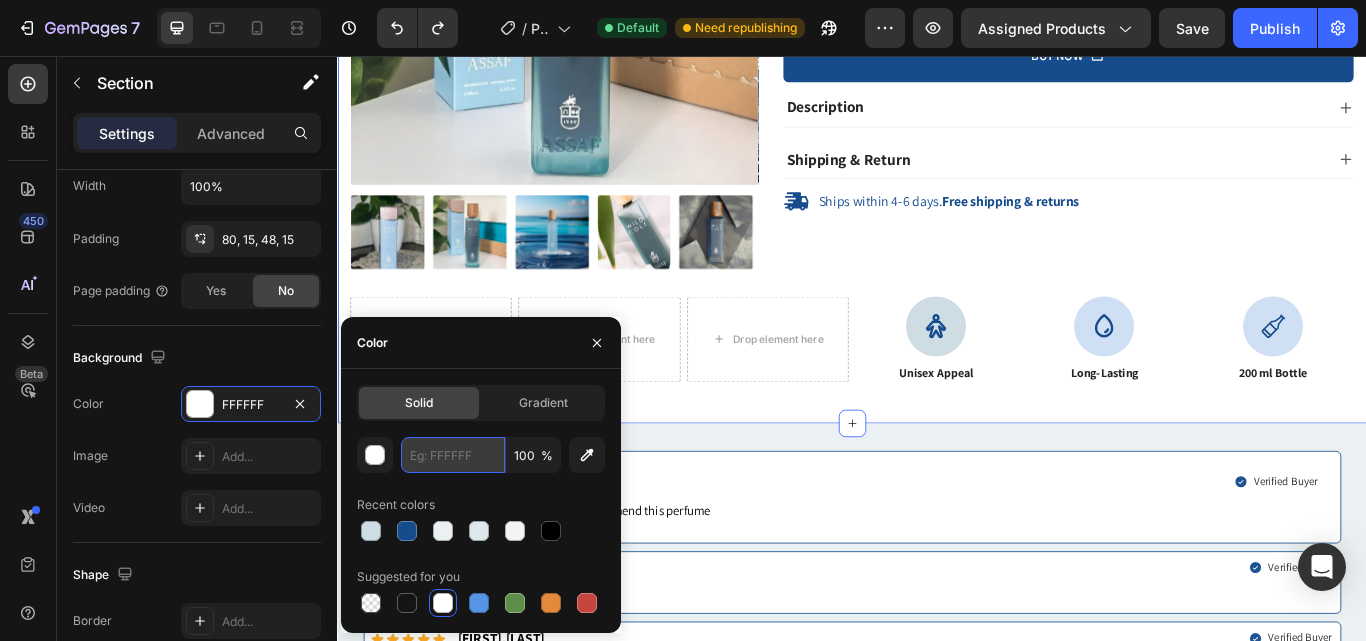 paste on "EBF1F3" 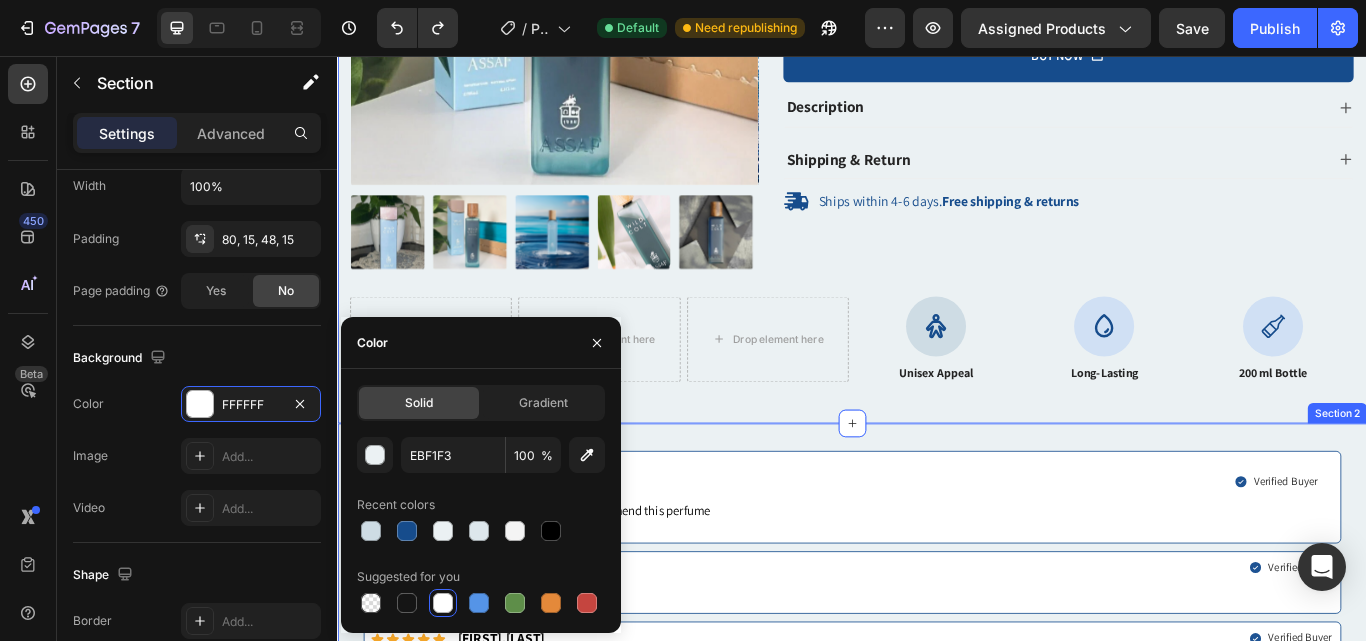 click on "Icon Icon Icon Icon Icon Icon List [FIRST] Text Block Row Verified Buyer Item List Row Stays fresh even in the KSA heat so I recommend this perfume Text Block Row Icon Icon Icon Icon Icon Icon List [FIRST].[INITIAL] Text Block Row Verified Buyer Item List Row Bought this for my husband, and he loves it. 100% Recommended Text Block Row Icon Icon Icon Icon Icon Icon List [FIRST] Text Block Row Verified Buyer Item List Row Wild Colt is my new favorite! The scent is light and classy lasts all day without being too heavy. Text Block Row Section 2" at bounding box center [937, 694] 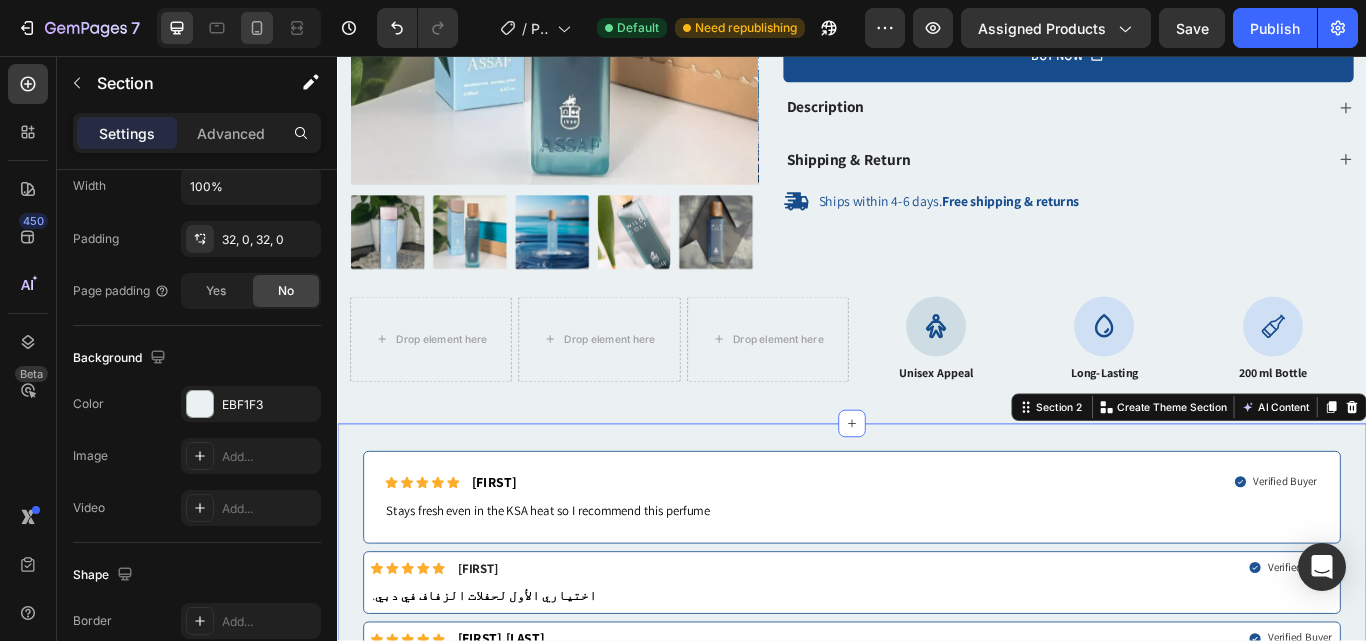 click 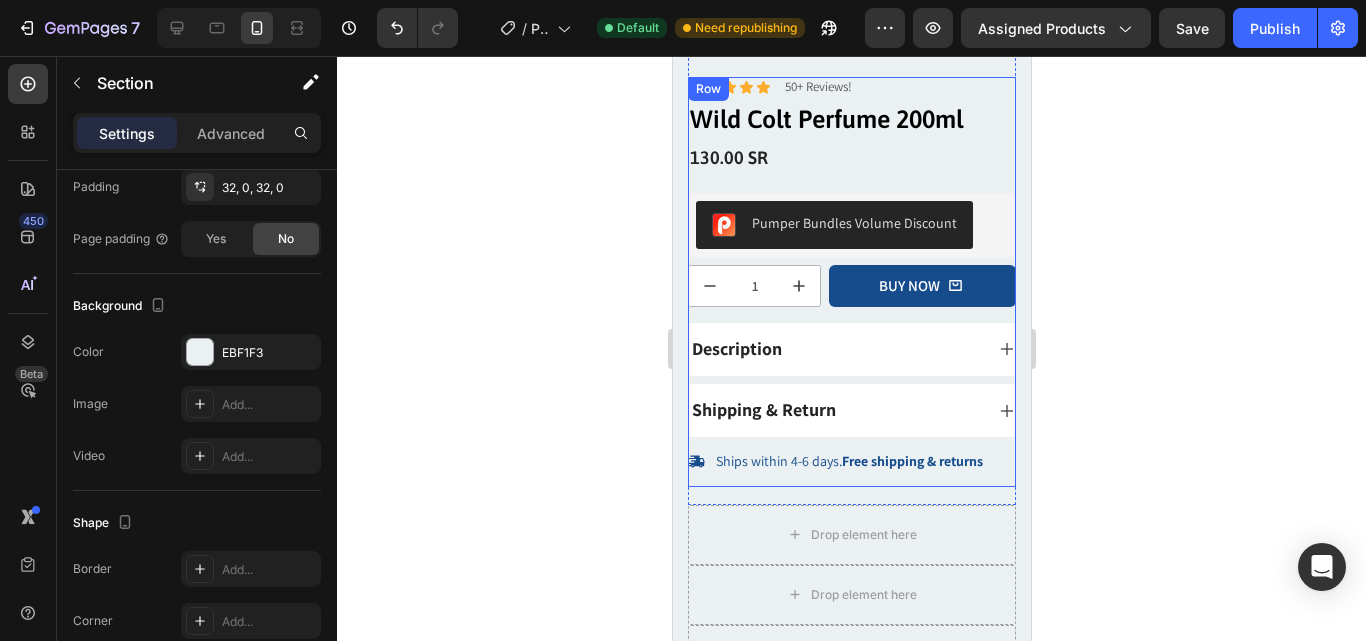 click 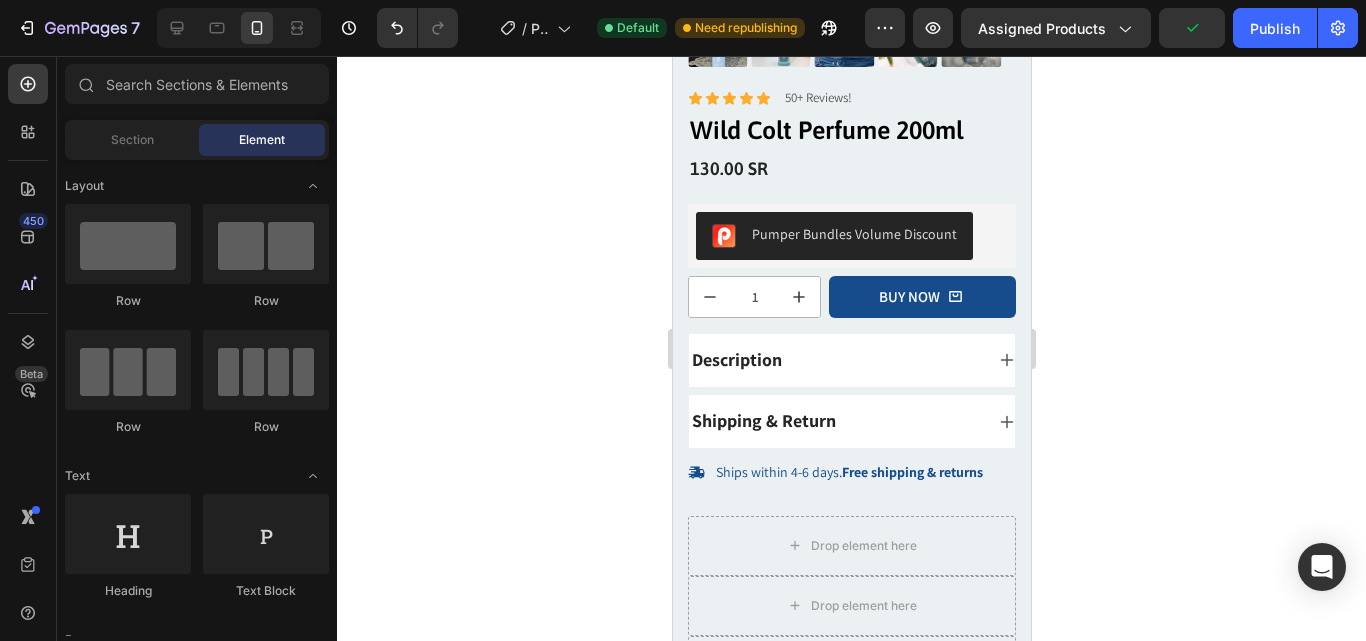 scroll, scrollTop: 945, scrollLeft: 0, axis: vertical 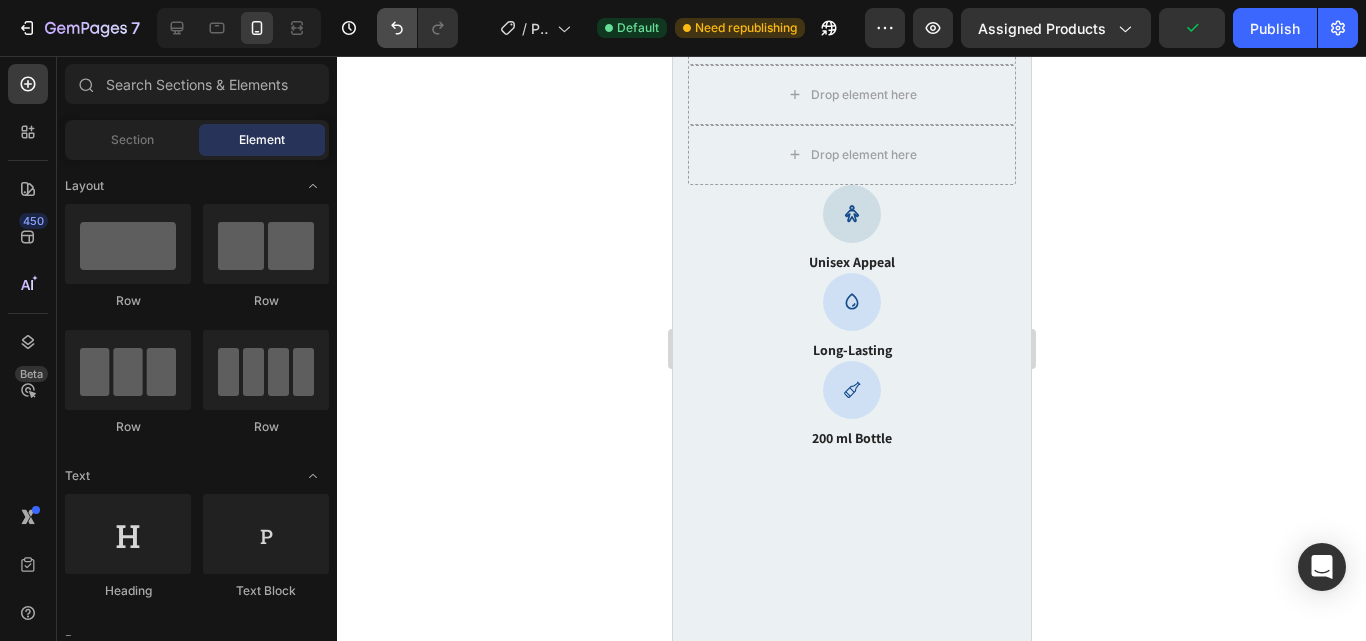 click 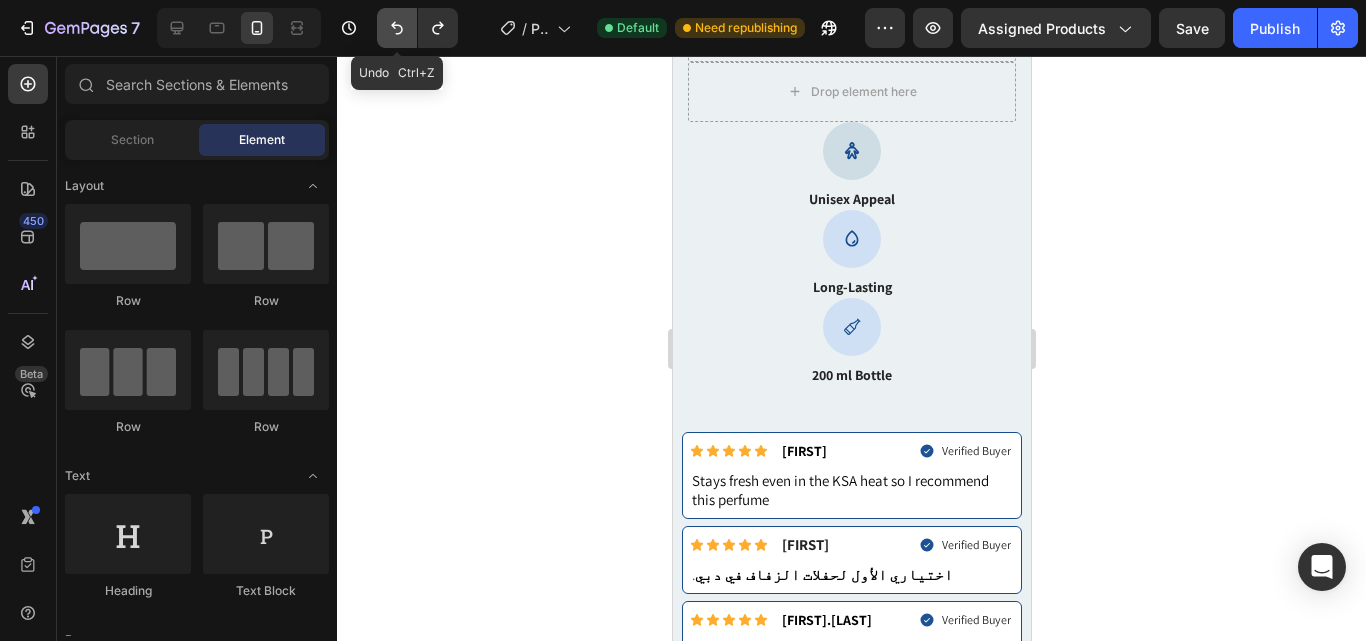 click 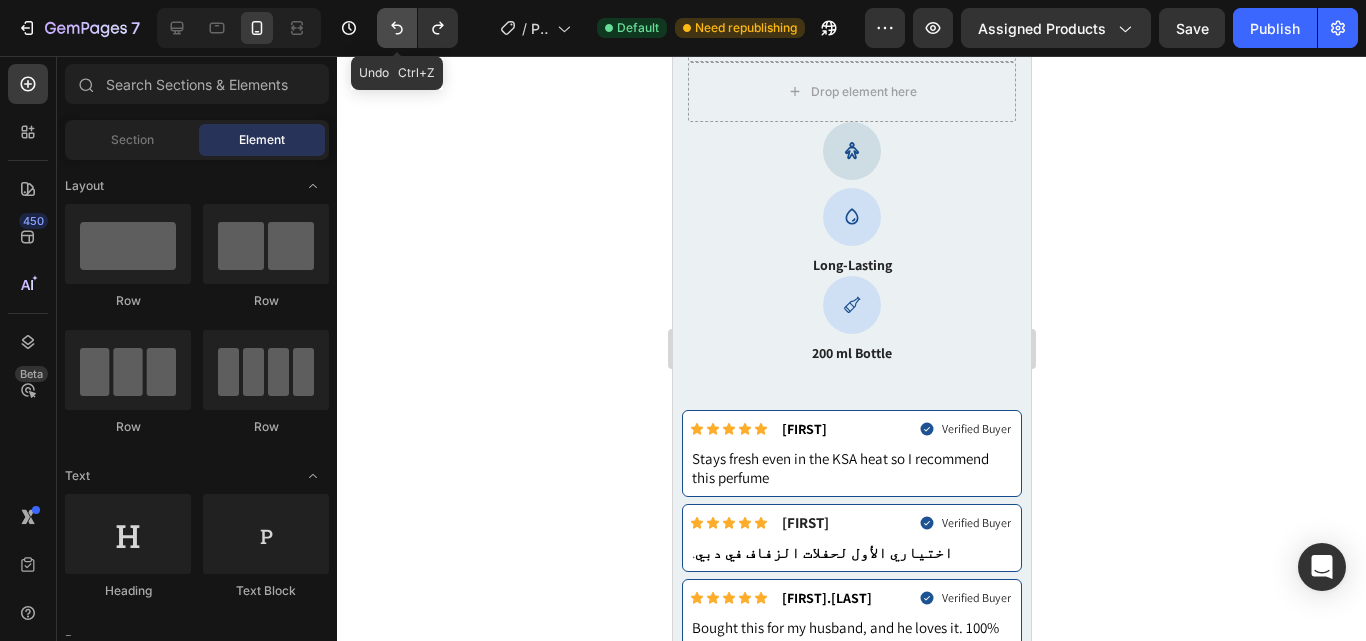 click 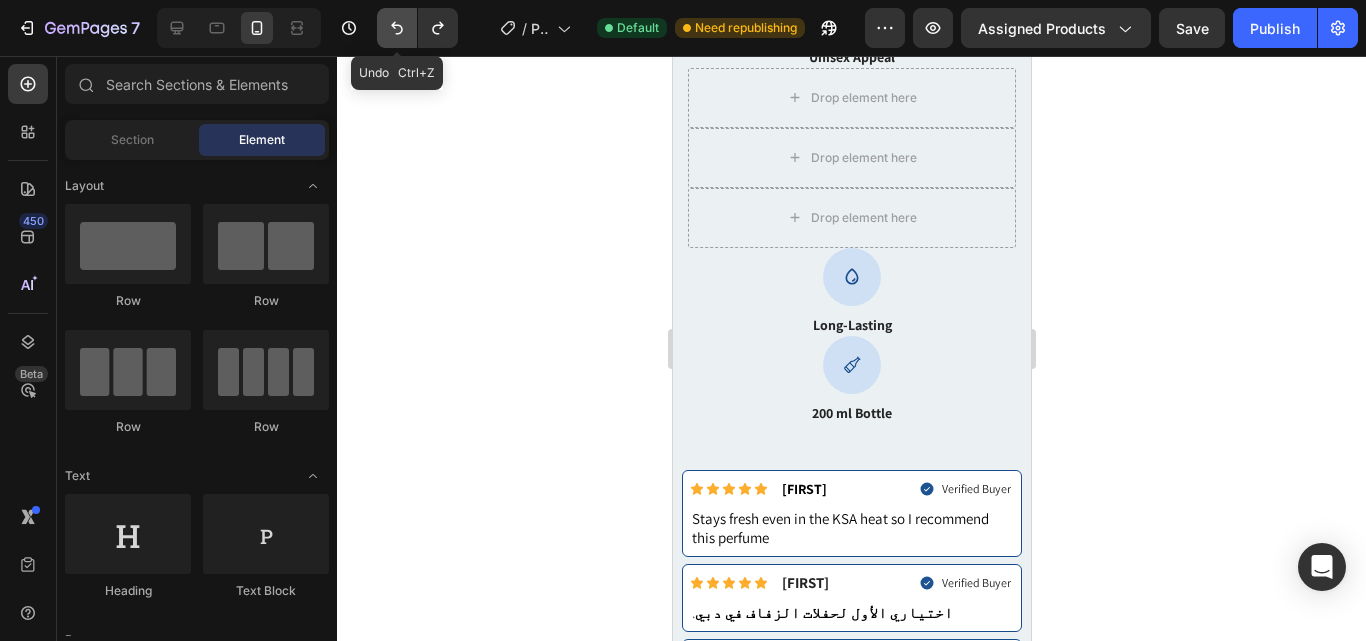 scroll, scrollTop: 1036, scrollLeft: 0, axis: vertical 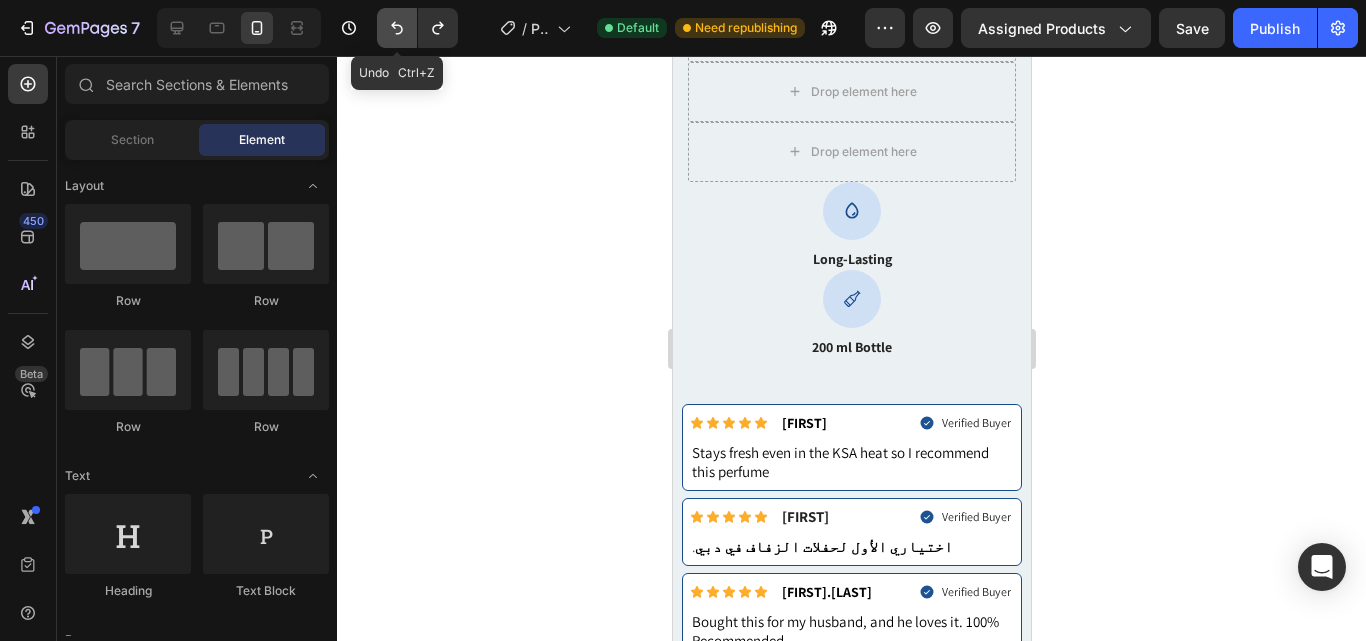 click 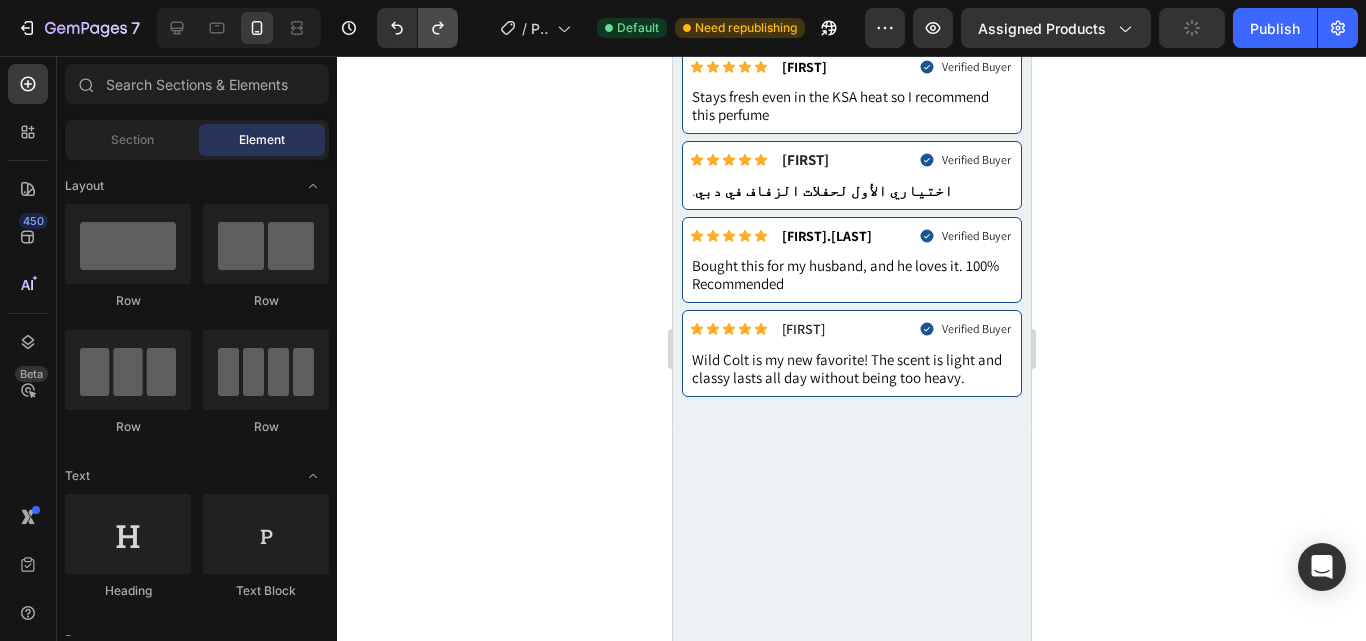 scroll, scrollTop: 724, scrollLeft: 0, axis: vertical 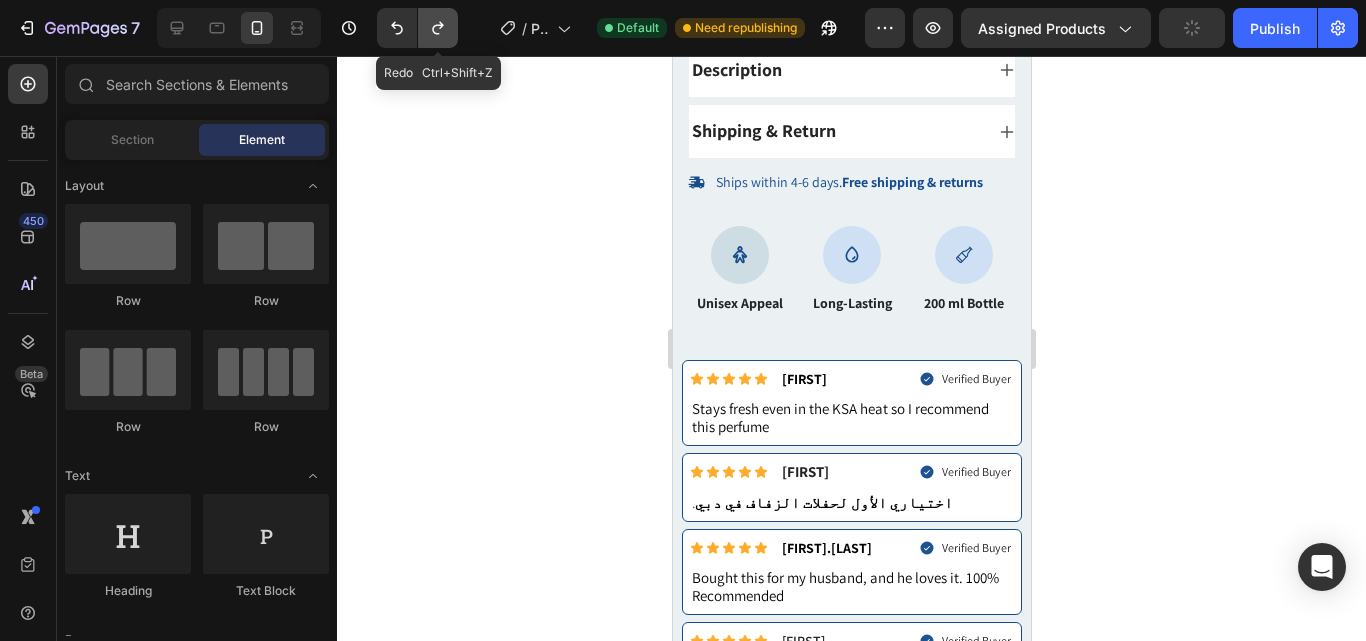 click 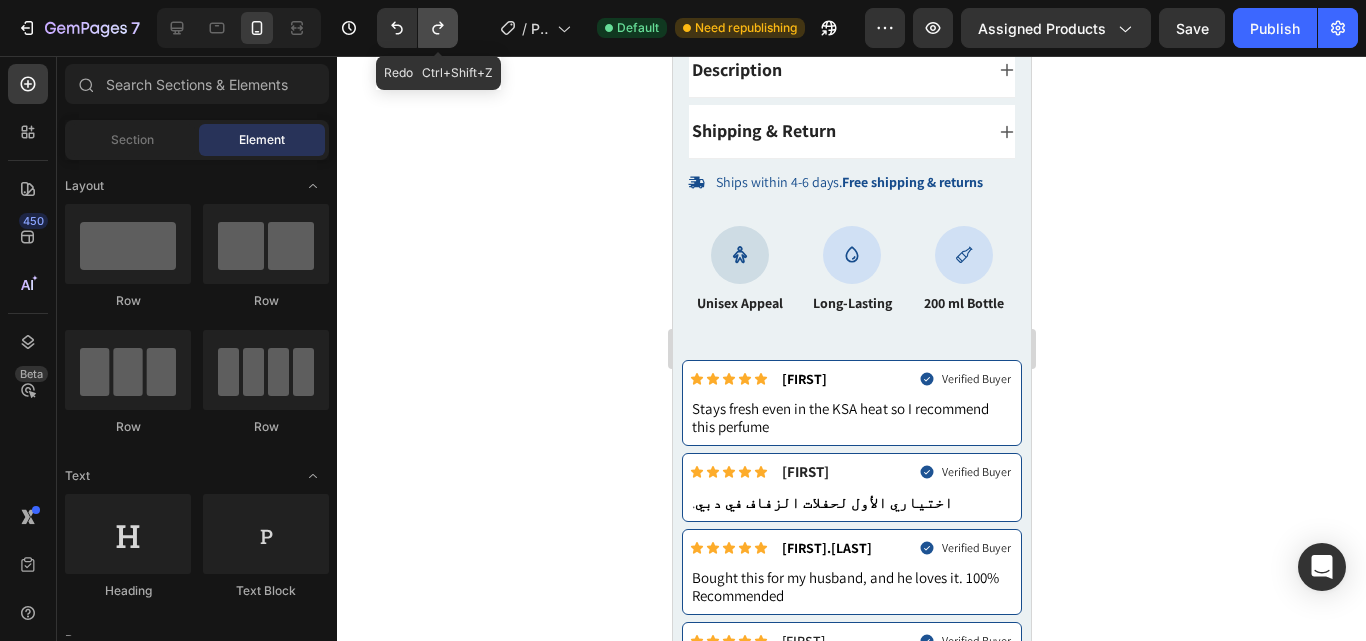 click 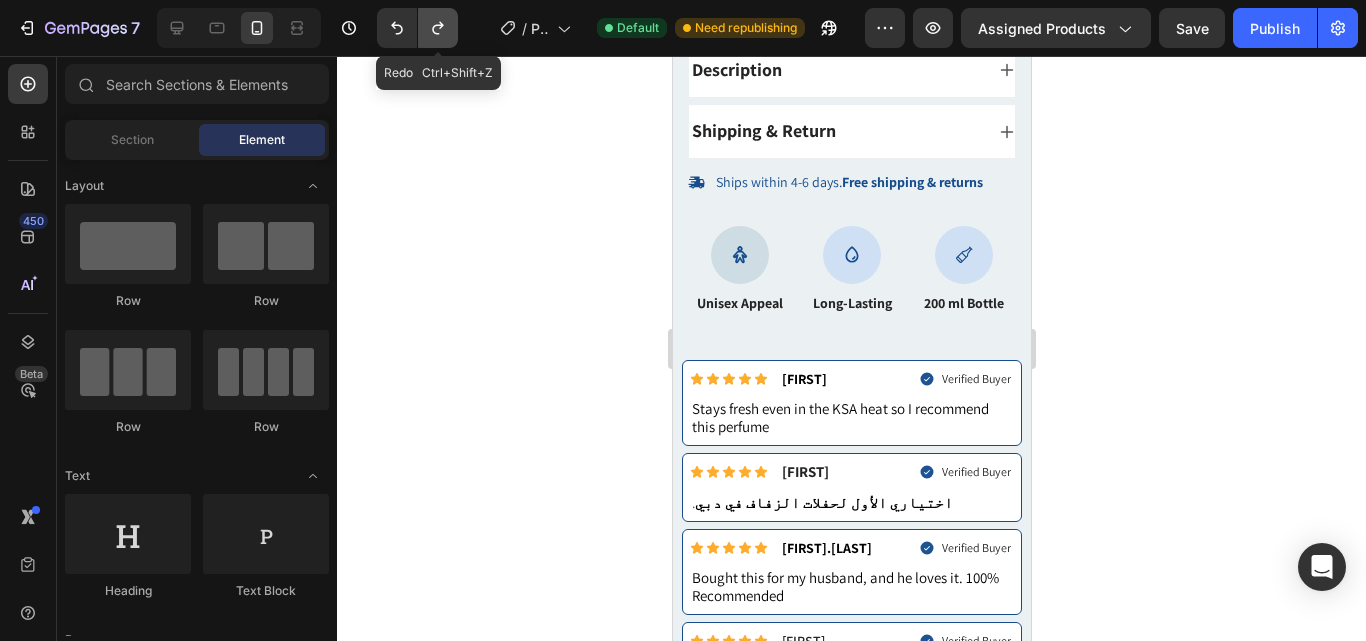 click 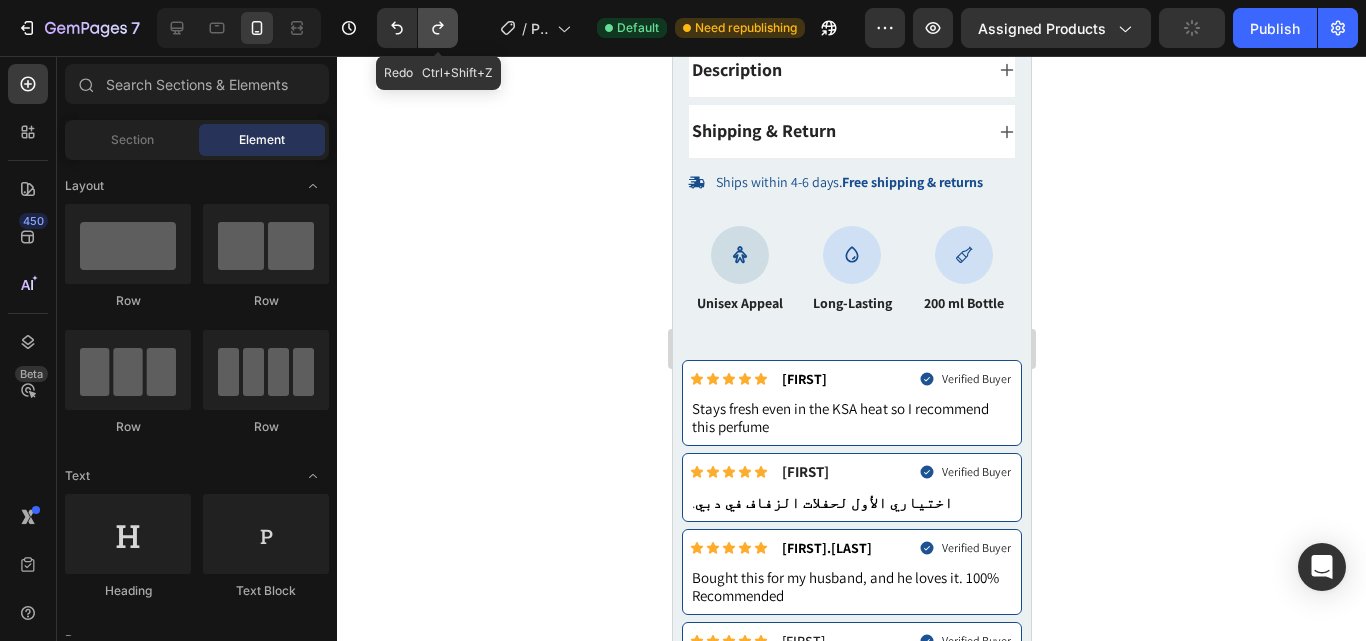 click 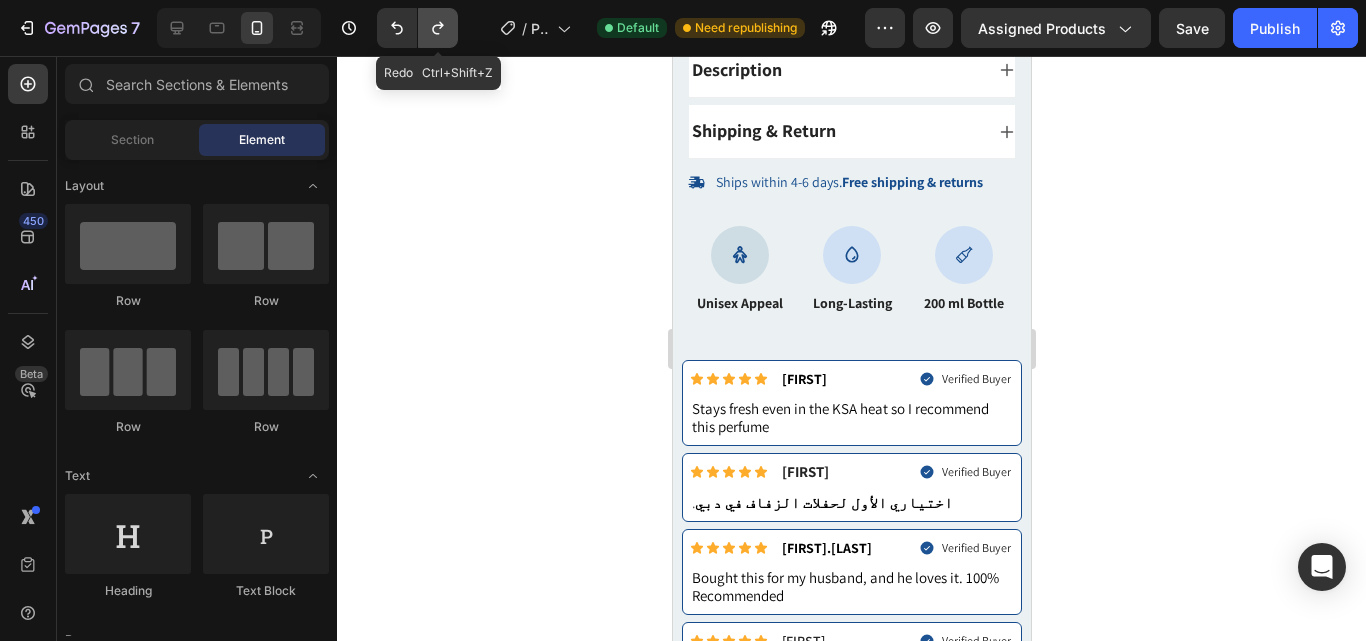 click 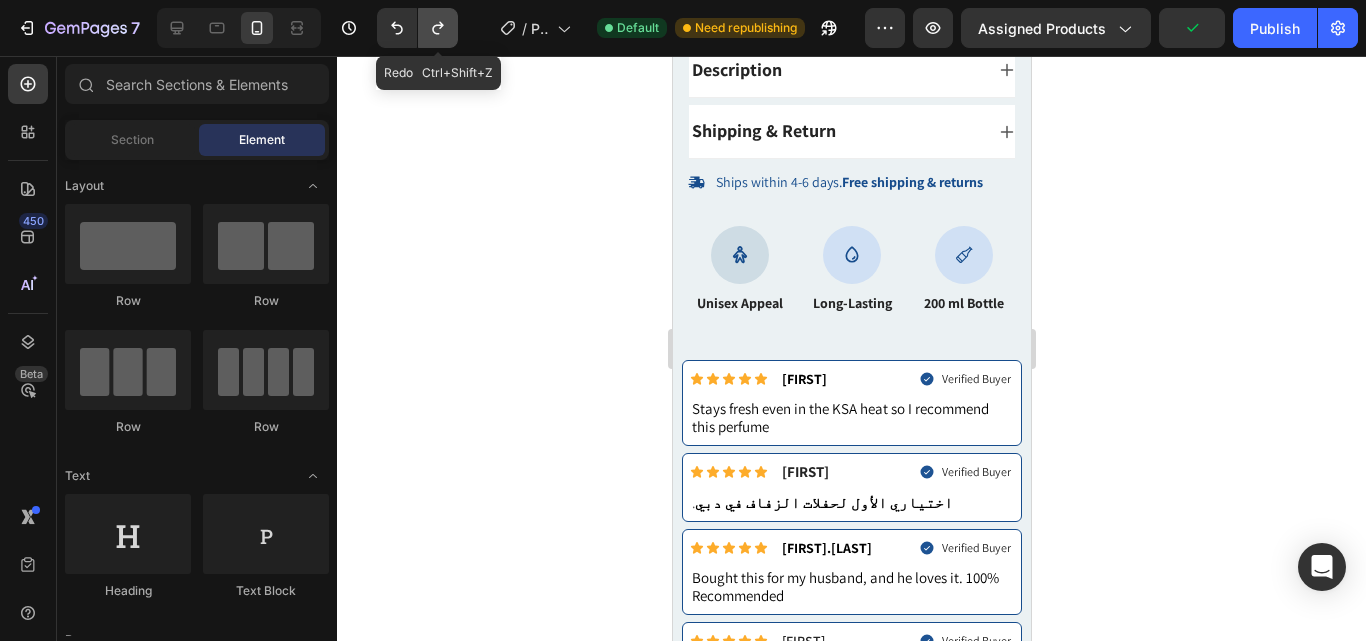 click 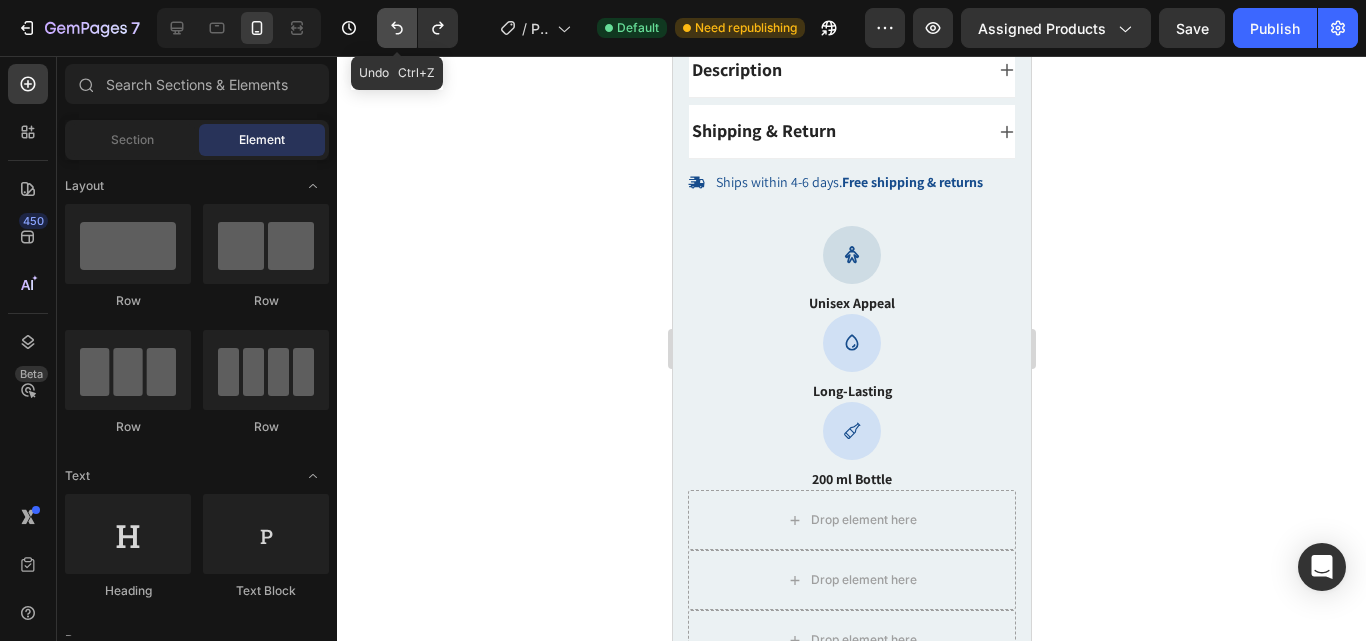 click 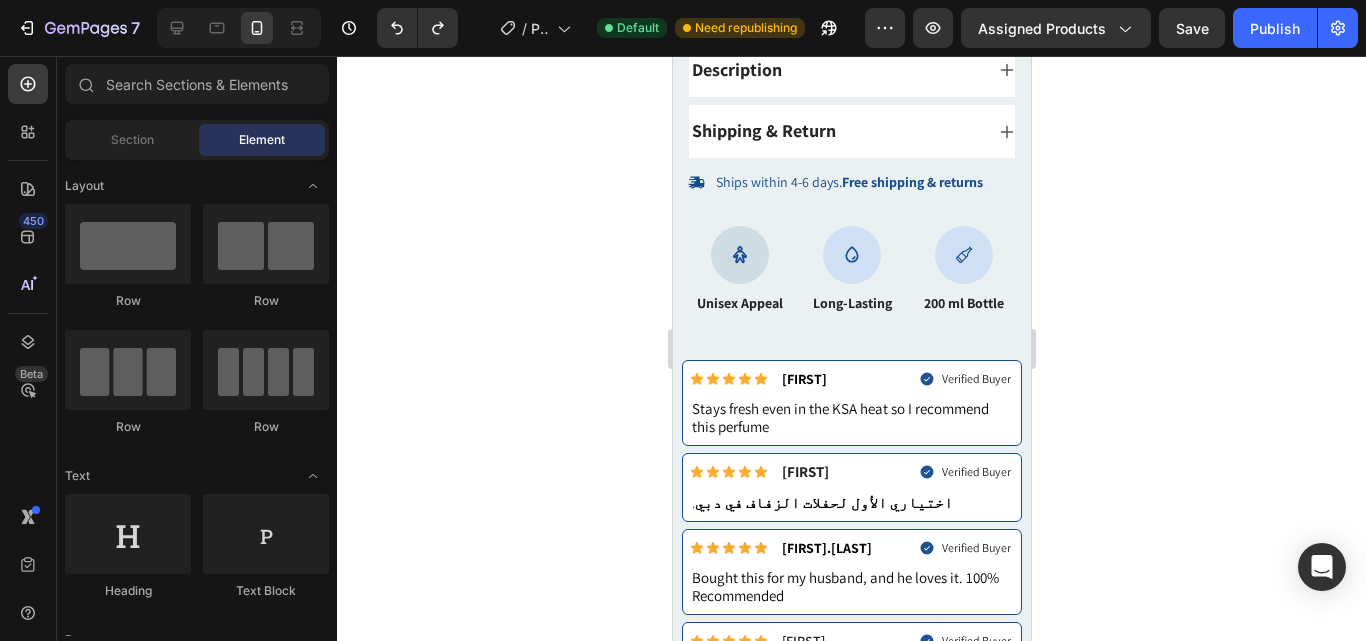 scroll, scrollTop: 736, scrollLeft: 0, axis: vertical 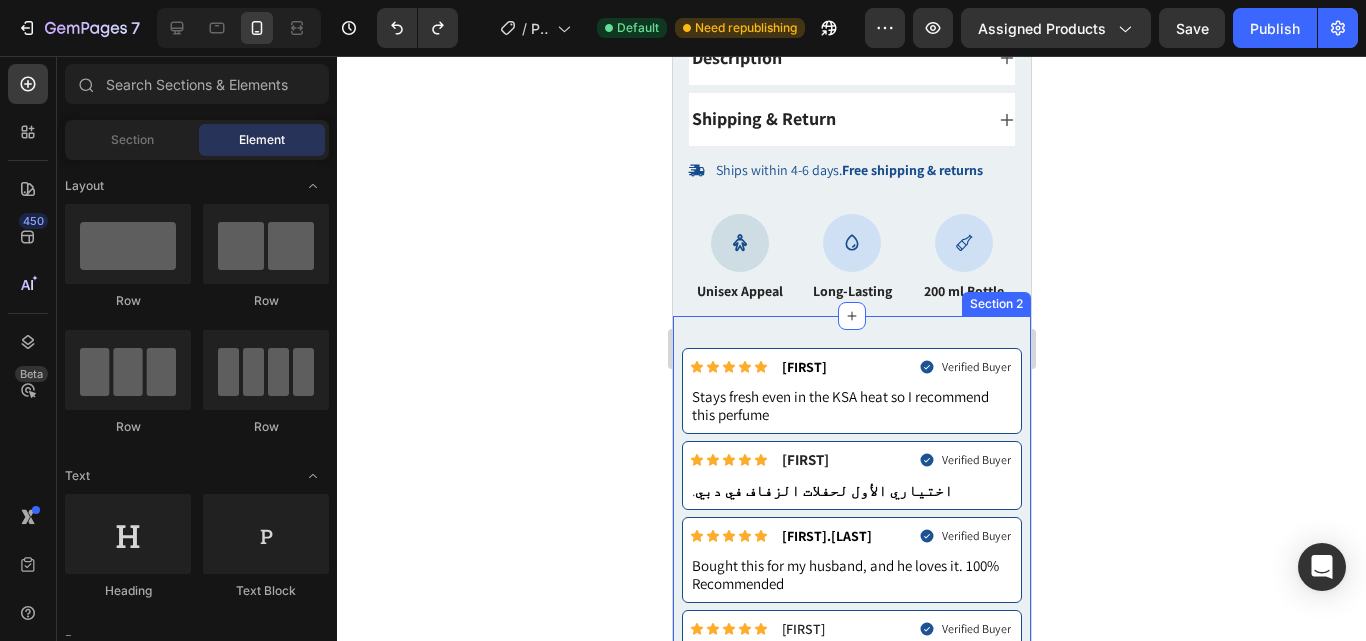click on "Icon Icon Icon Icon Icon Icon List [NAME] Text Block Row Verified Buyer Item List Row Stays fresh even in the KSA heat so I recommend this perfume Text Block Row Icon Icon Icon Icon Icon Icon List [NAME] Text Block Row Verified Buyer Item List Row . اختياري الأول لحفلات الزفاف في دبي Text Block Row Icon Icon Icon Icon Icon Icon List [NAME]. Text Block Row Verified Buyer Item List Row Bought this for my husband, and he loves it. 100% Recommended Text Block Row Icon Icon Icon Icon Icon Icon List [NAME] Text Block Row Verified Buyer Item List Row Wild Colt is my new favorite! The scent is light and classy lasts all day without being too heavy. Text Block Row" at bounding box center [851, 522] 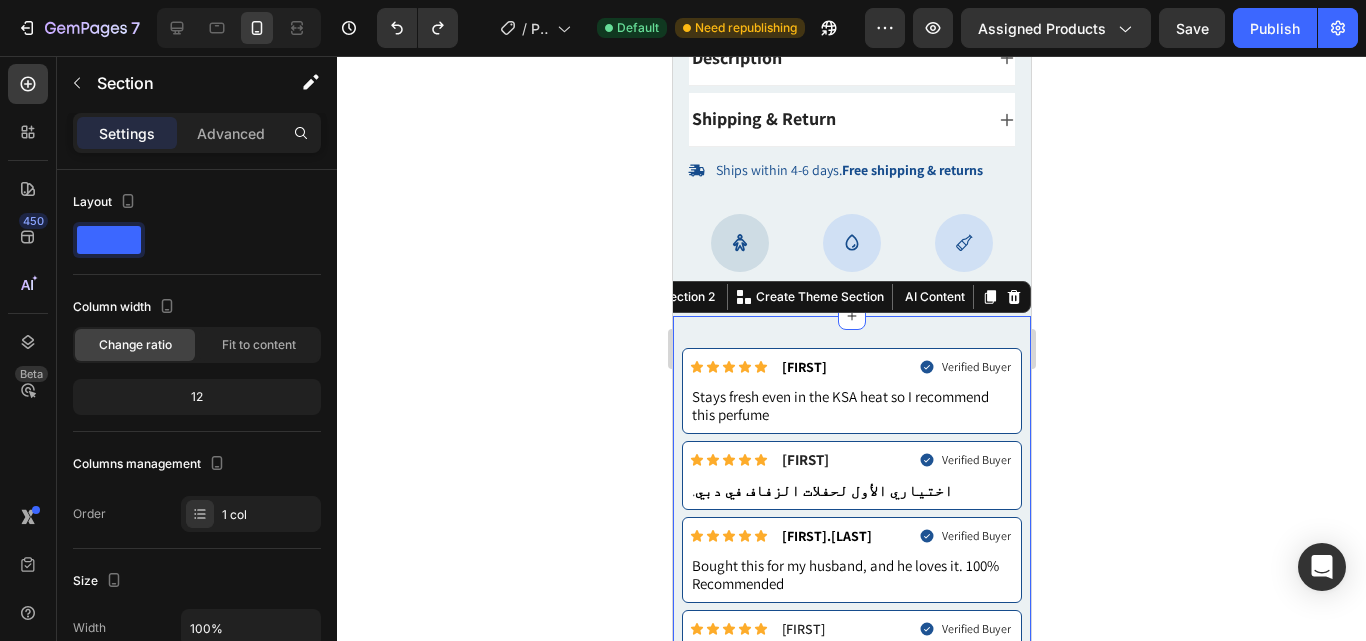 scroll, scrollTop: 921, scrollLeft: 0, axis: vertical 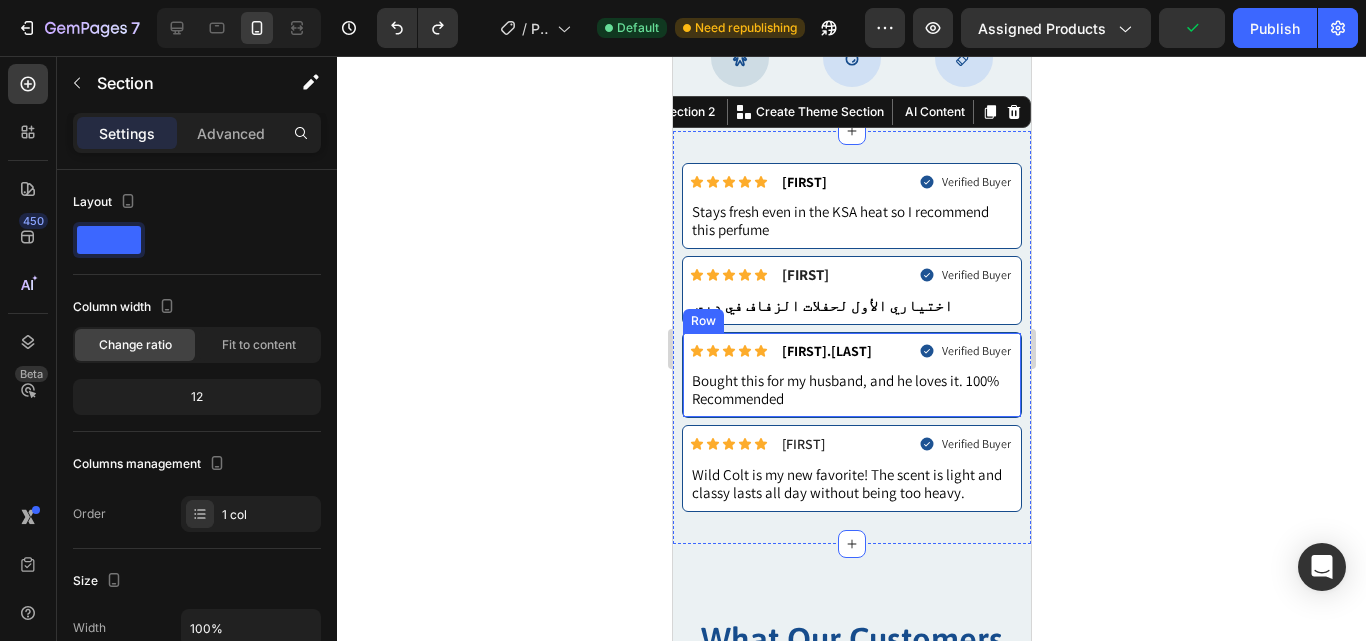 click on "Icon Icon Icon Icon Icon Icon List [FIRST].[INITIAL] Text Block Row Verified Buyer Item List Row Bought this for my husband, and he loves it. 100% Recommended Text Block Row" at bounding box center (851, 375) 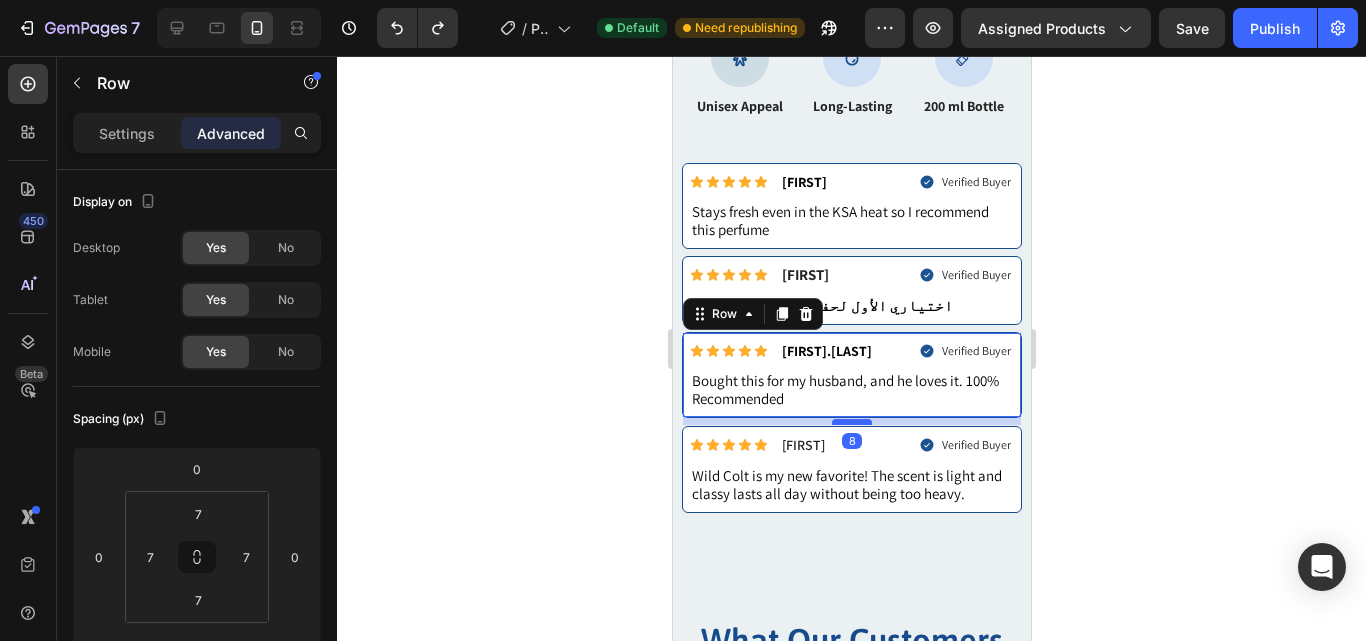 click at bounding box center (851, 422) 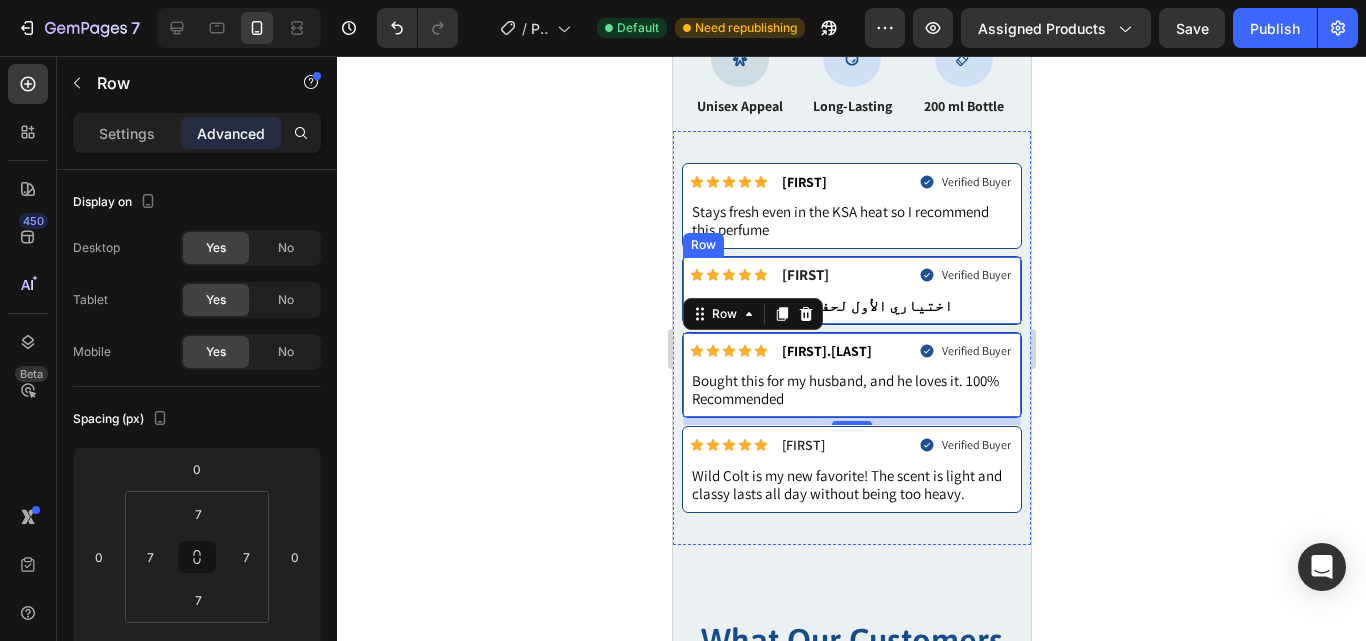 click on "Icon Icon Icon Icon Icon Icon List [FIRST] Text Block Row Verified Buyer Item List Row . اختياري الأول لحفلات الزفاف في [CITY] Text Block" at bounding box center (851, 290) 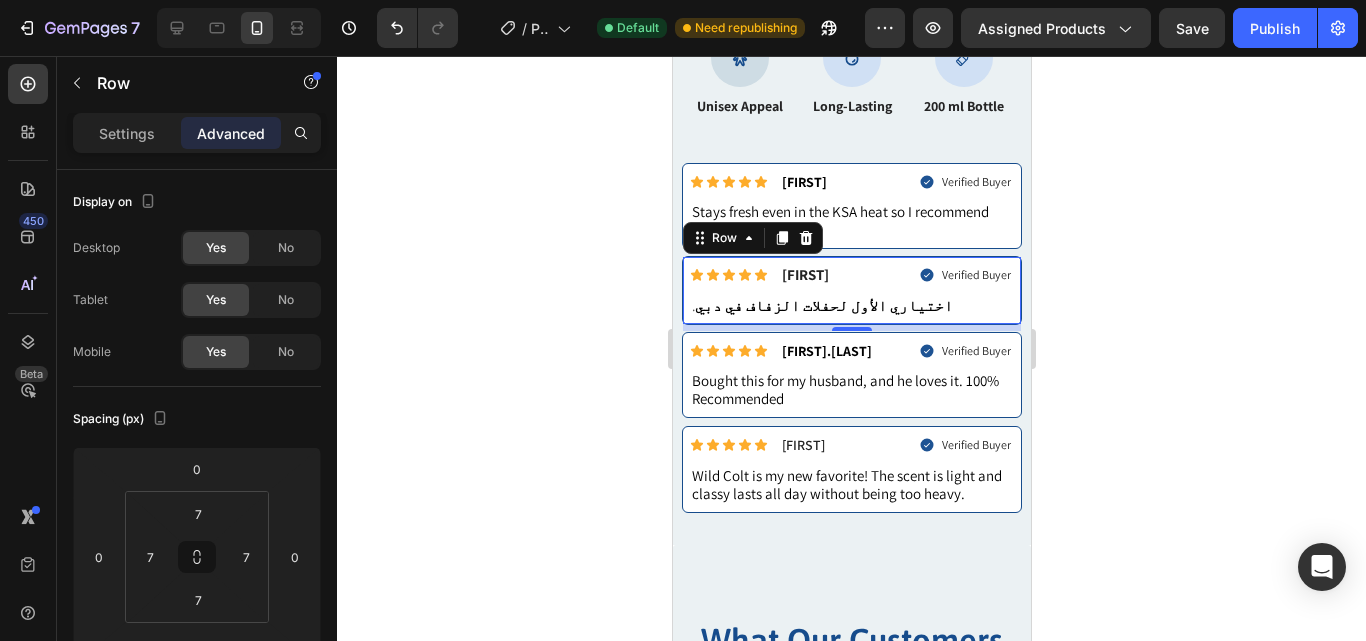 scroll, scrollTop: 494, scrollLeft: 0, axis: vertical 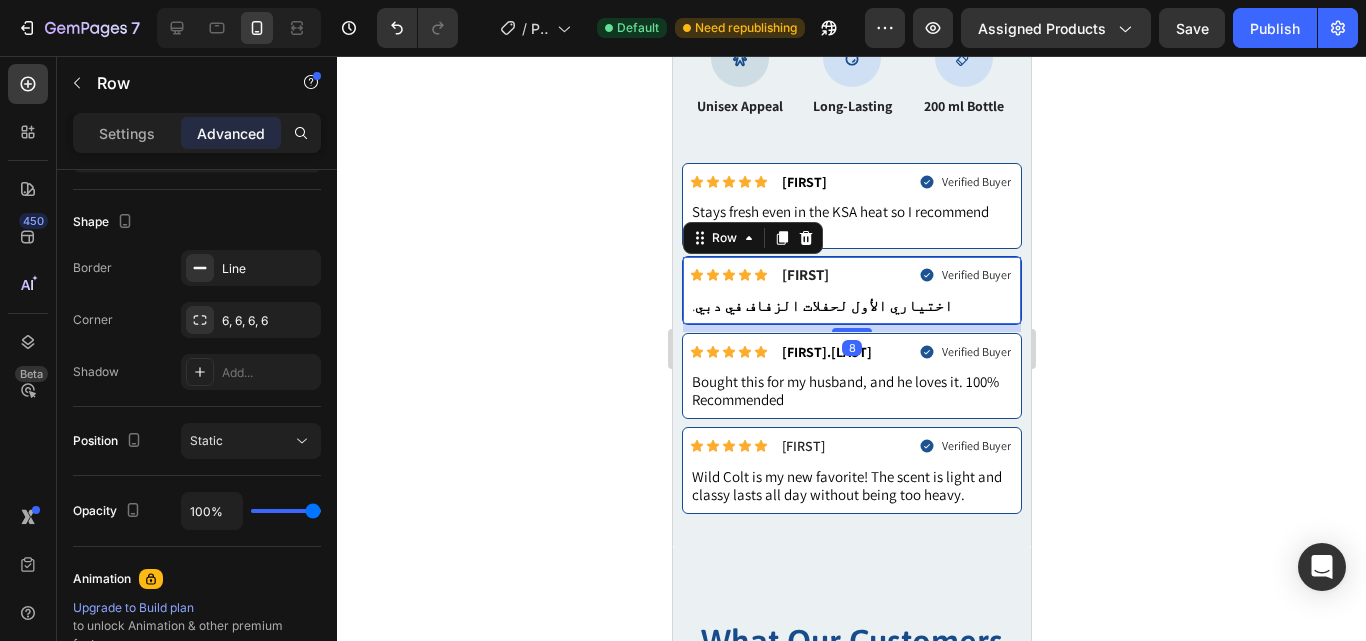 click at bounding box center [851, 330] 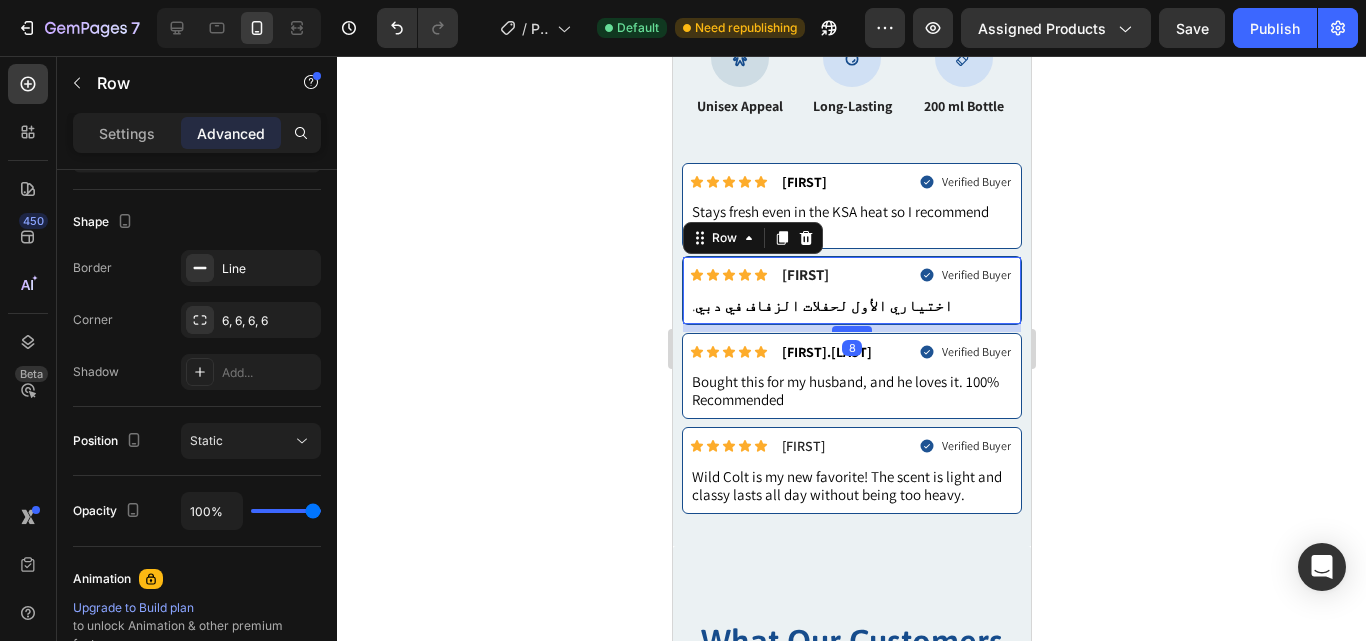 type on "8" 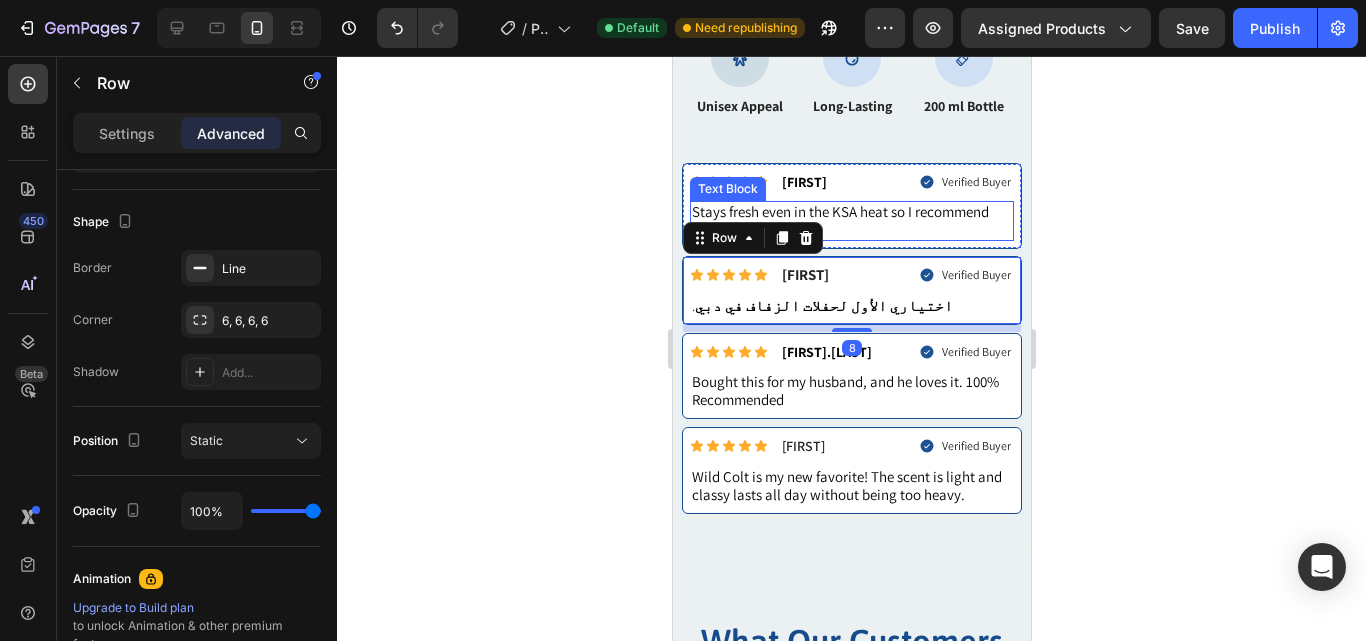 click on "Stays fresh even in the KSA heat so I recommend this perfume" at bounding box center (851, 221) 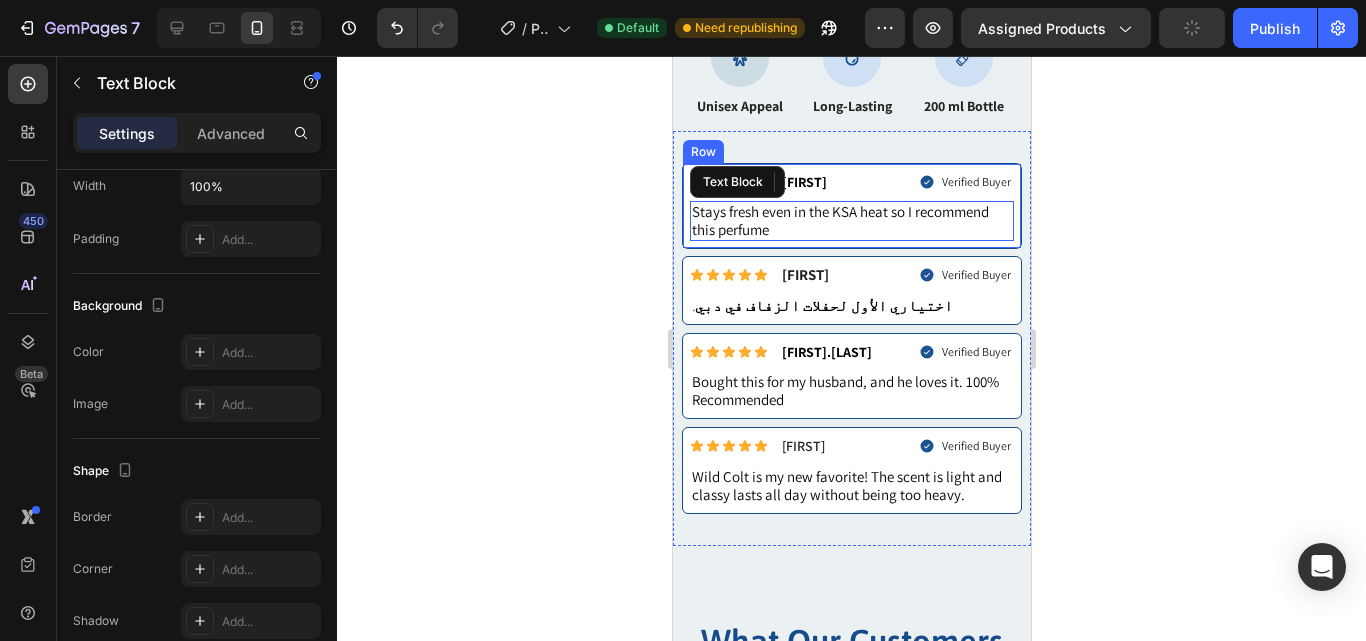 click on "Icon Icon Icon Icon Icon Icon List [FIRST] Text Block Row Verified Buyer Item List Row Stays fresh even in the KSA heat so I recommend this perfume Text Block Row" at bounding box center [851, 206] 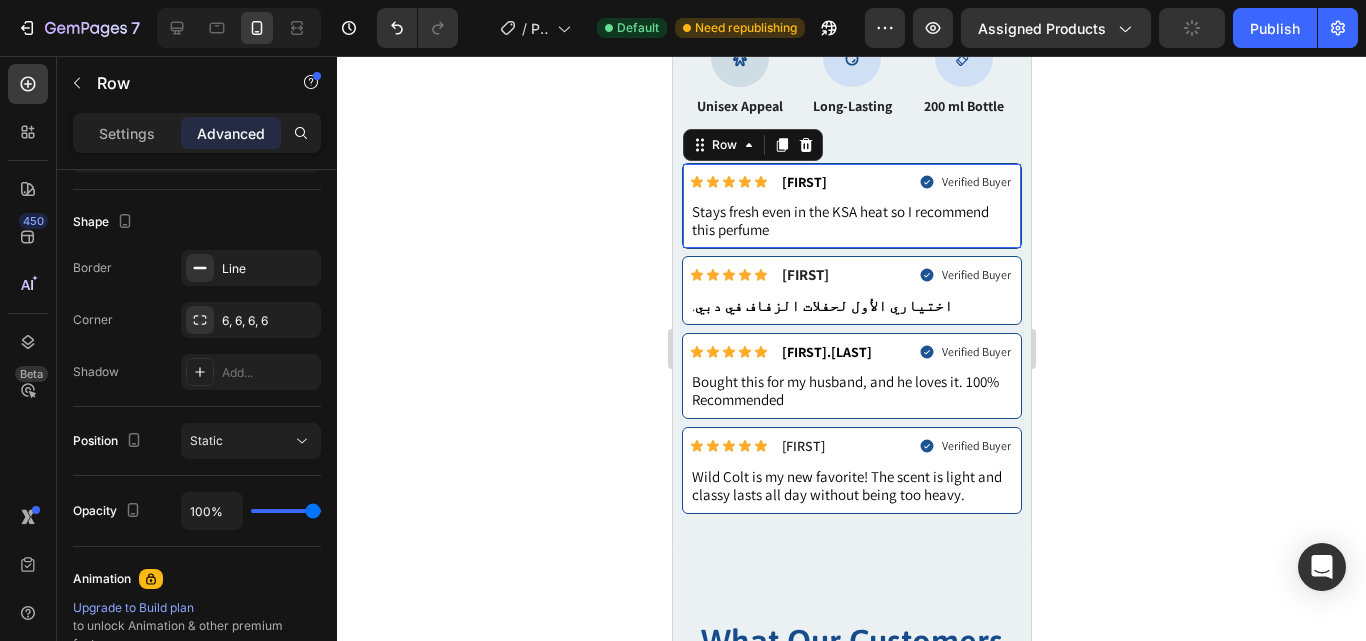 scroll, scrollTop: 0, scrollLeft: 0, axis: both 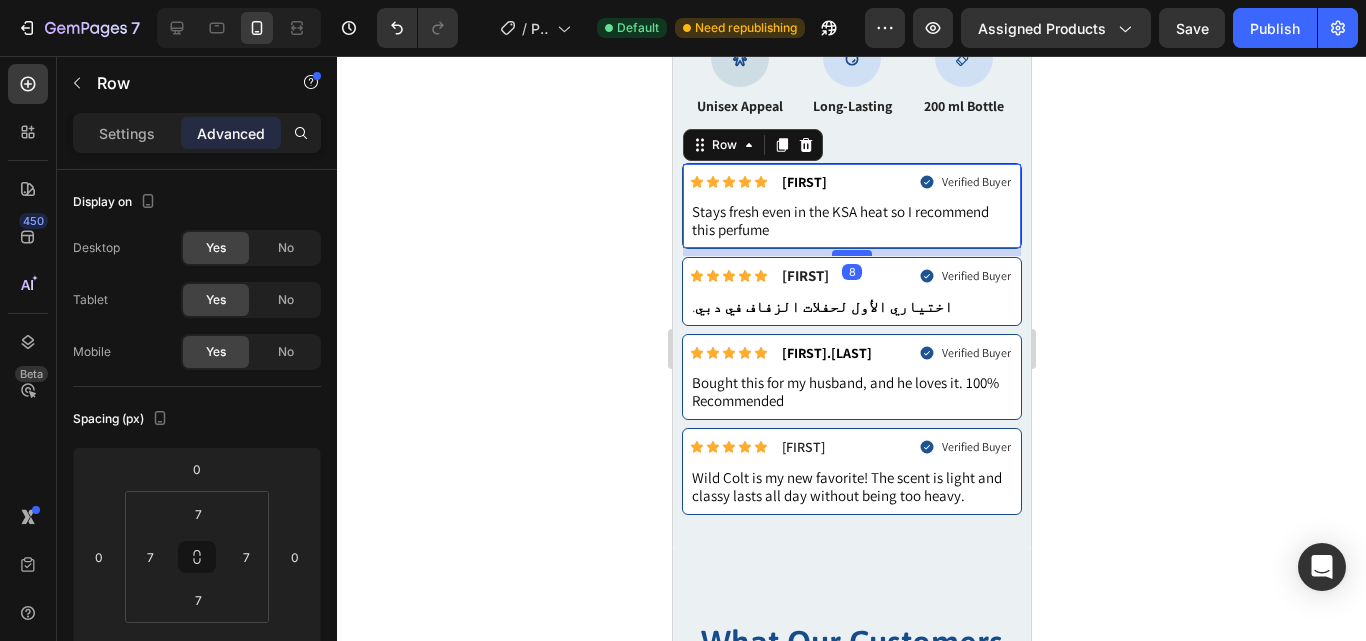 click at bounding box center [851, 253] 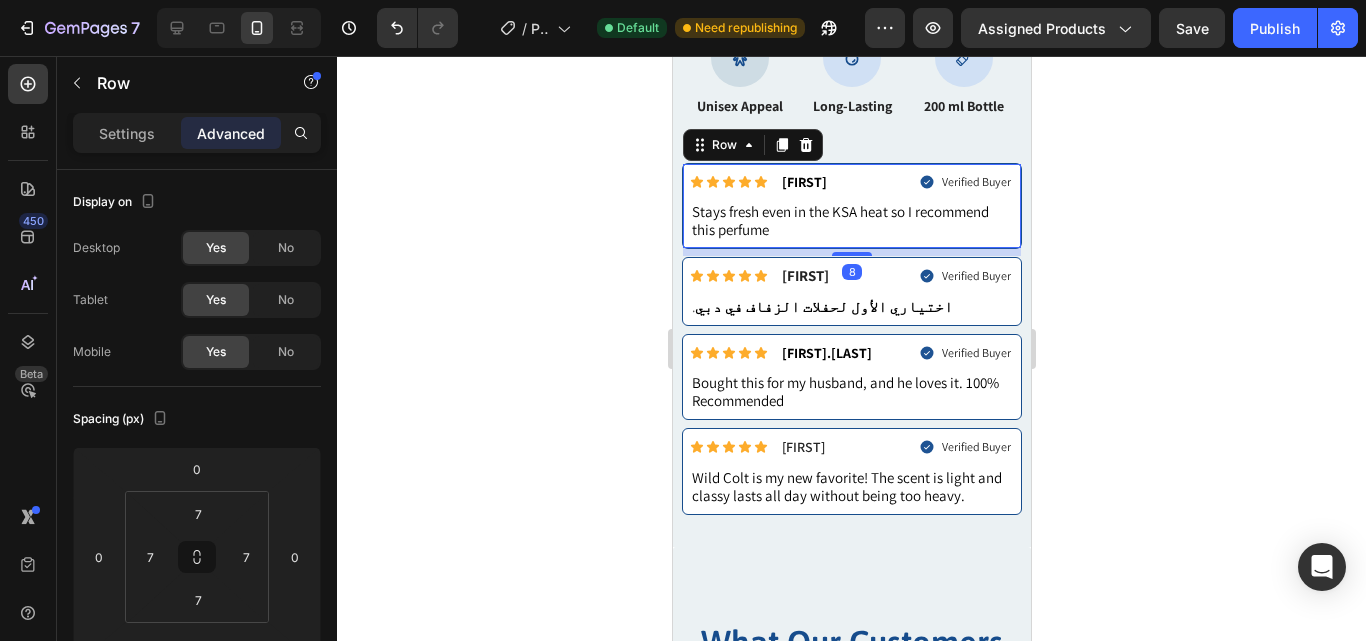 click 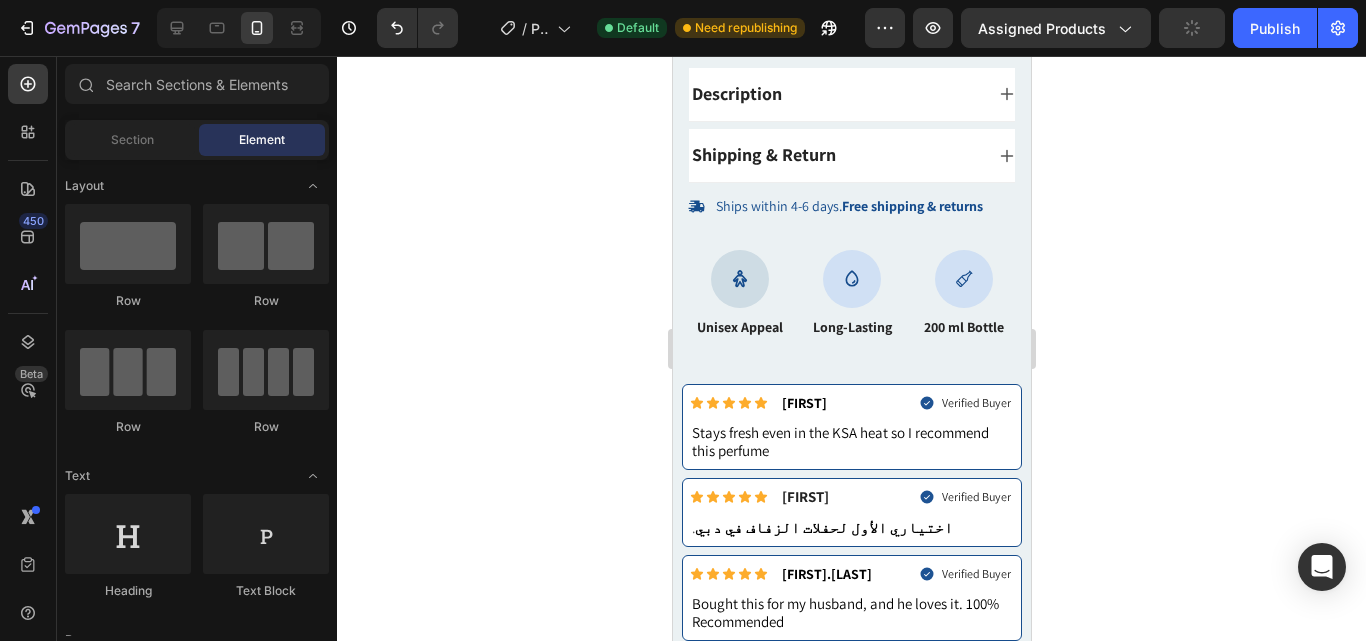 scroll, scrollTop: 773, scrollLeft: 0, axis: vertical 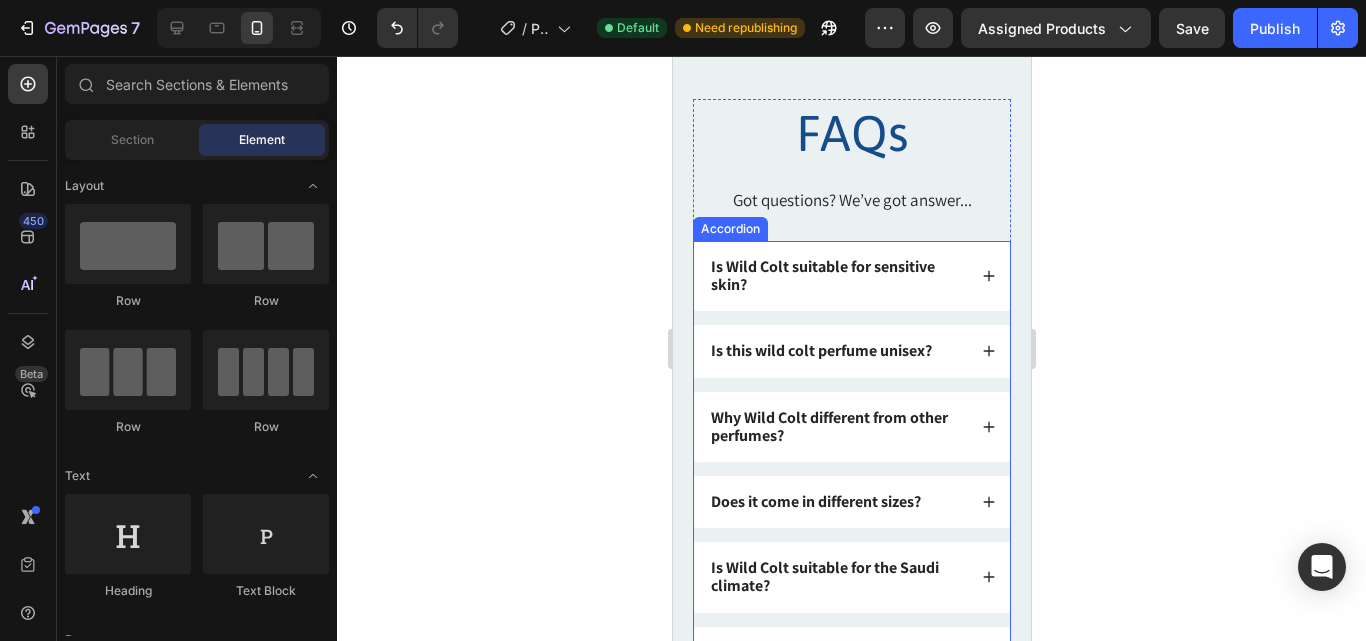 click on "Is Wild Colt suitable for sensitive skin?" at bounding box center (851, 276) 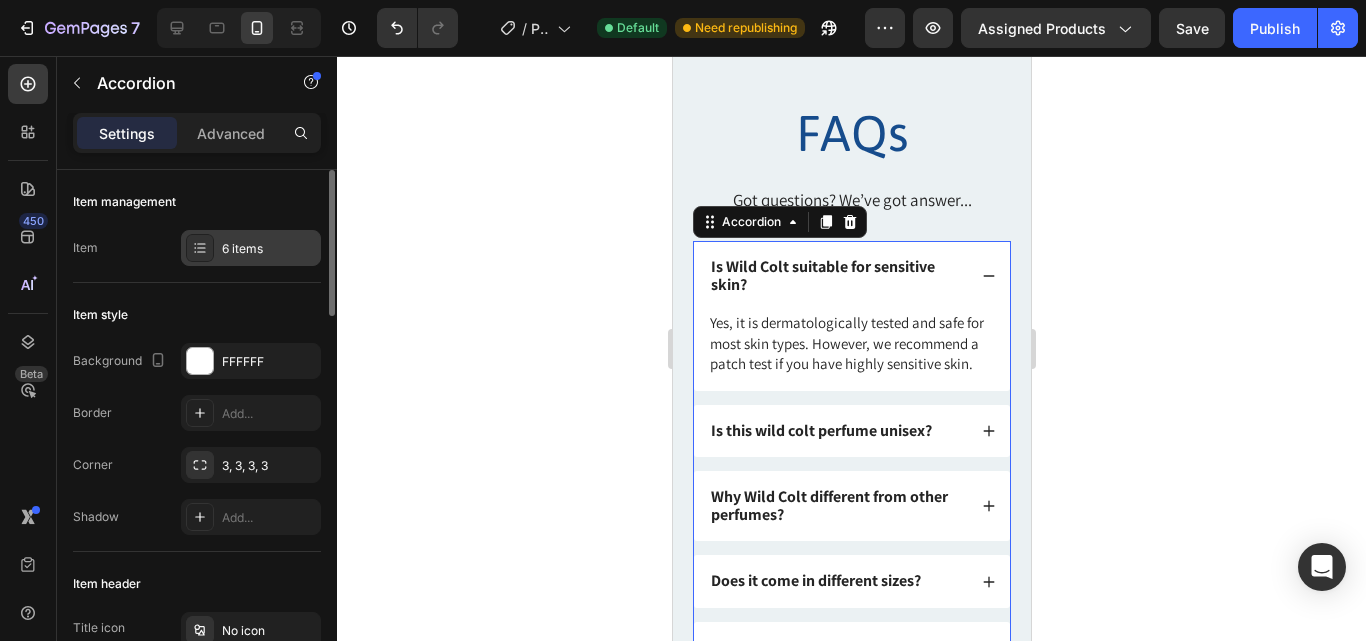 click on "6 items" at bounding box center [269, 249] 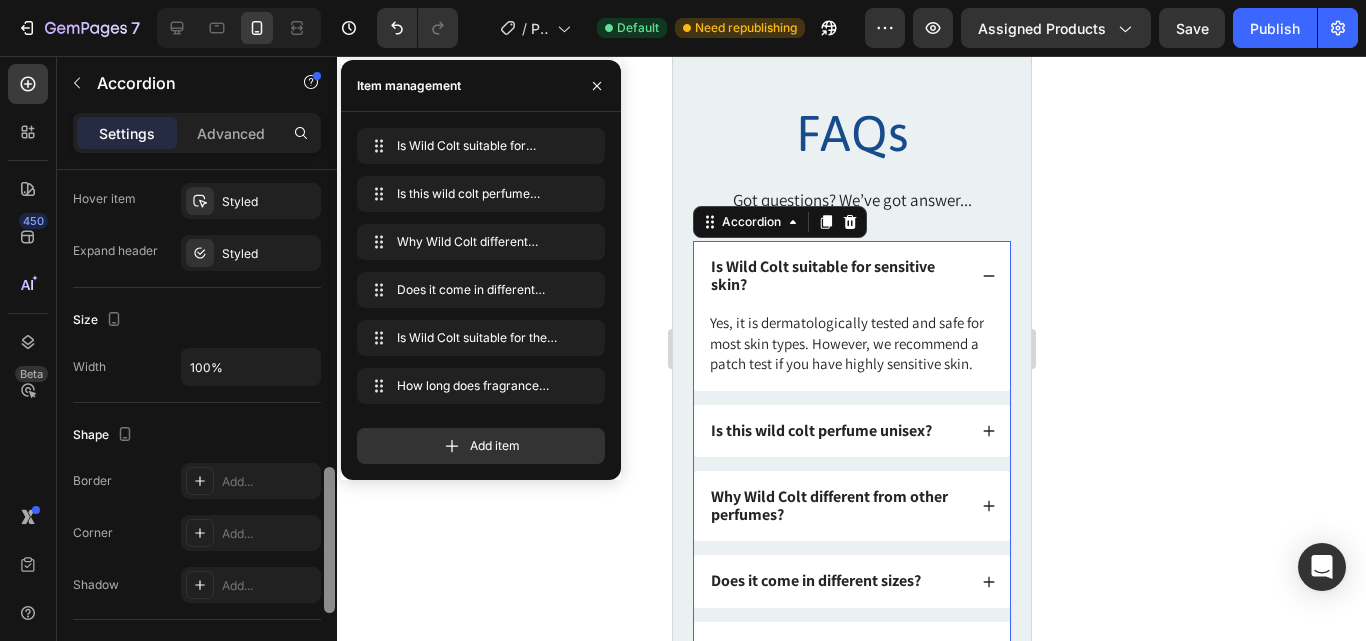 scroll, scrollTop: 1088, scrollLeft: 0, axis: vertical 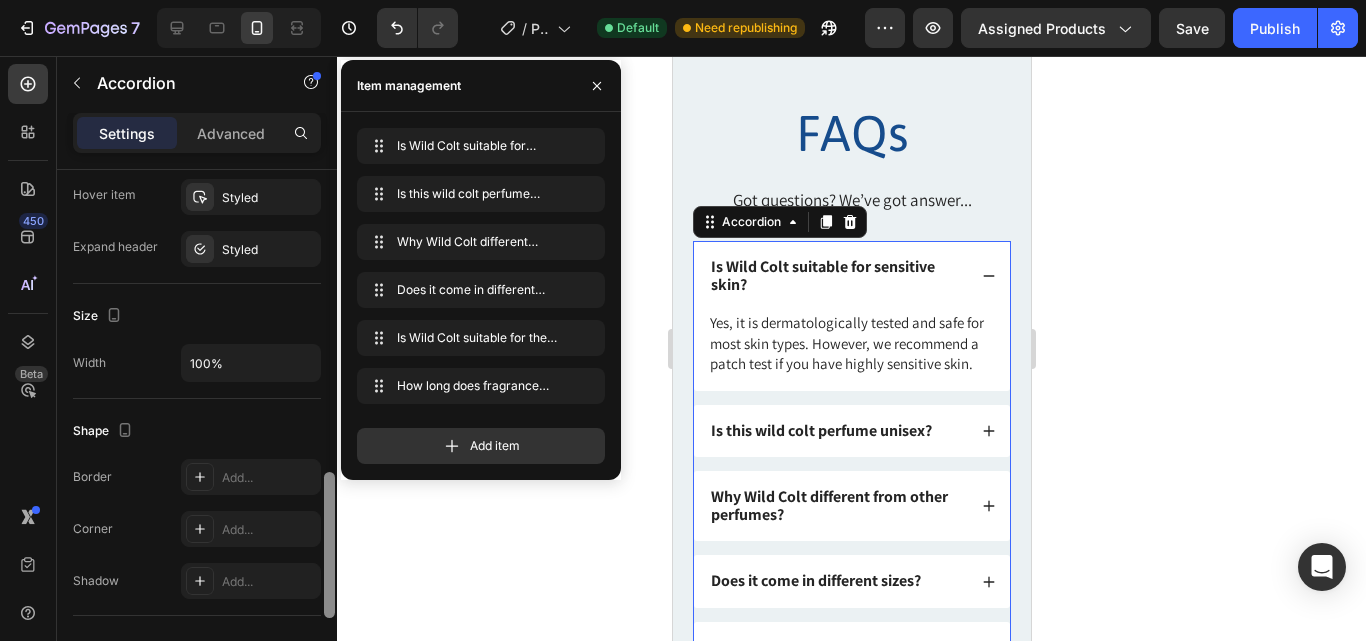 drag, startPoint x: 330, startPoint y: 303, endPoint x: 327, endPoint y: 605, distance: 302.0149 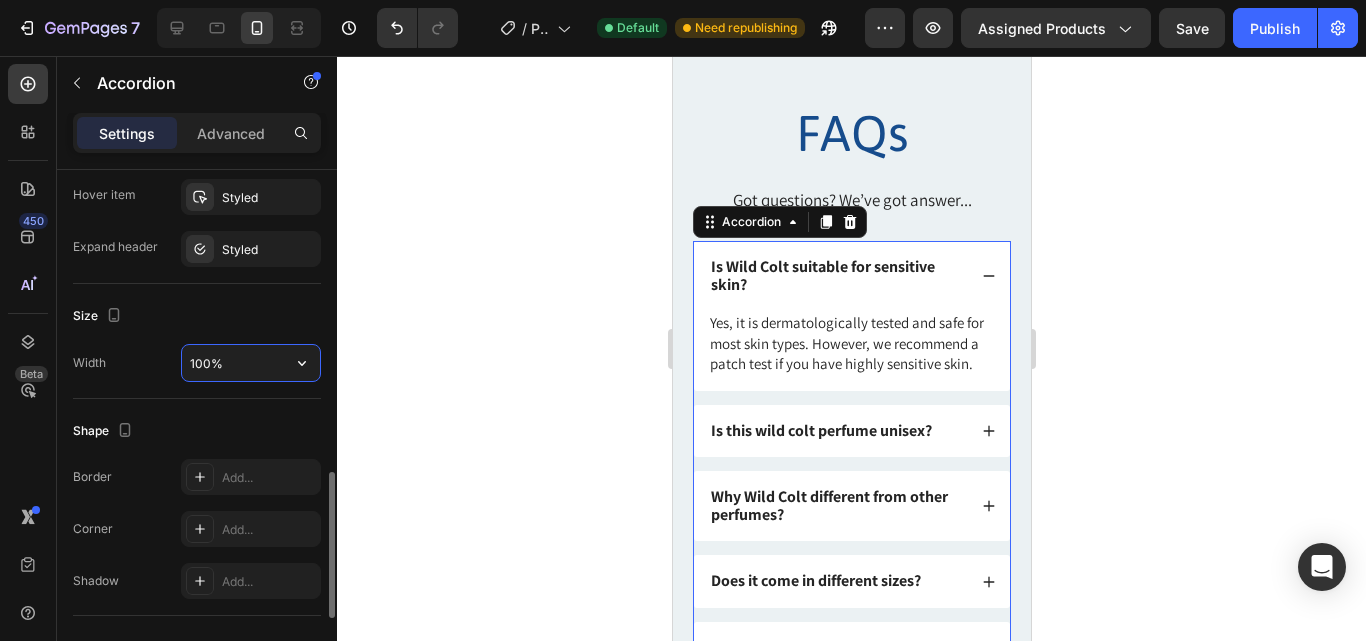 click on "100%" at bounding box center (251, 363) 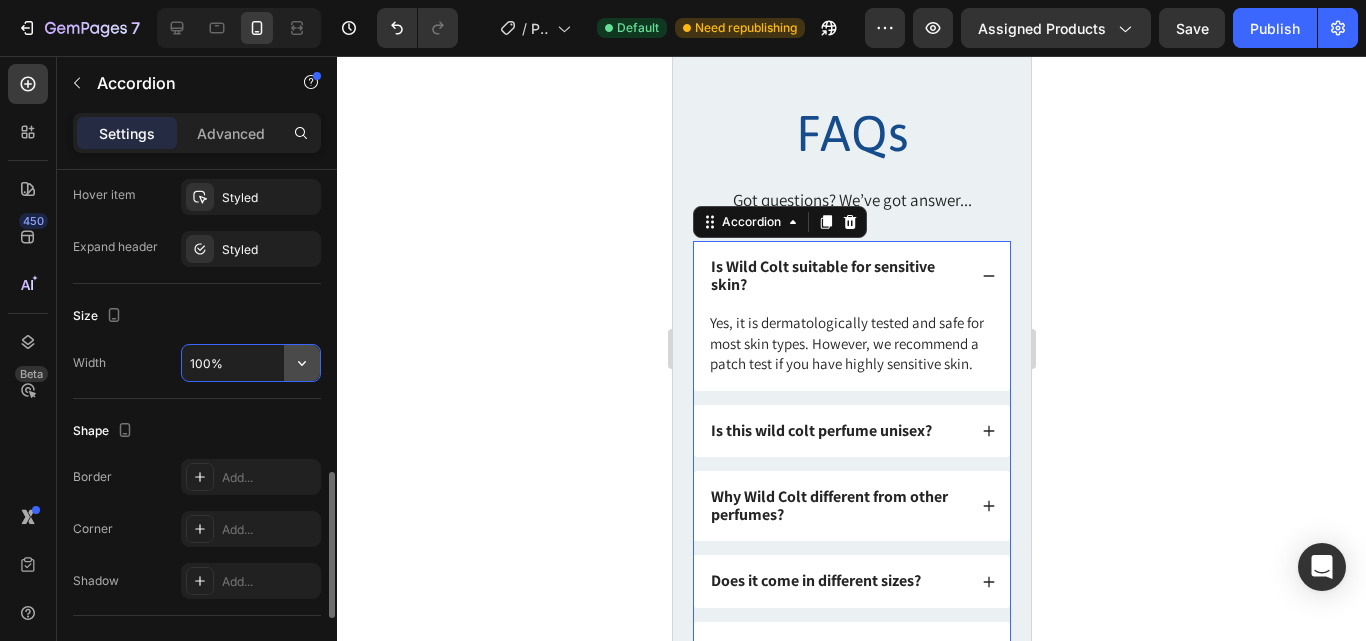 click 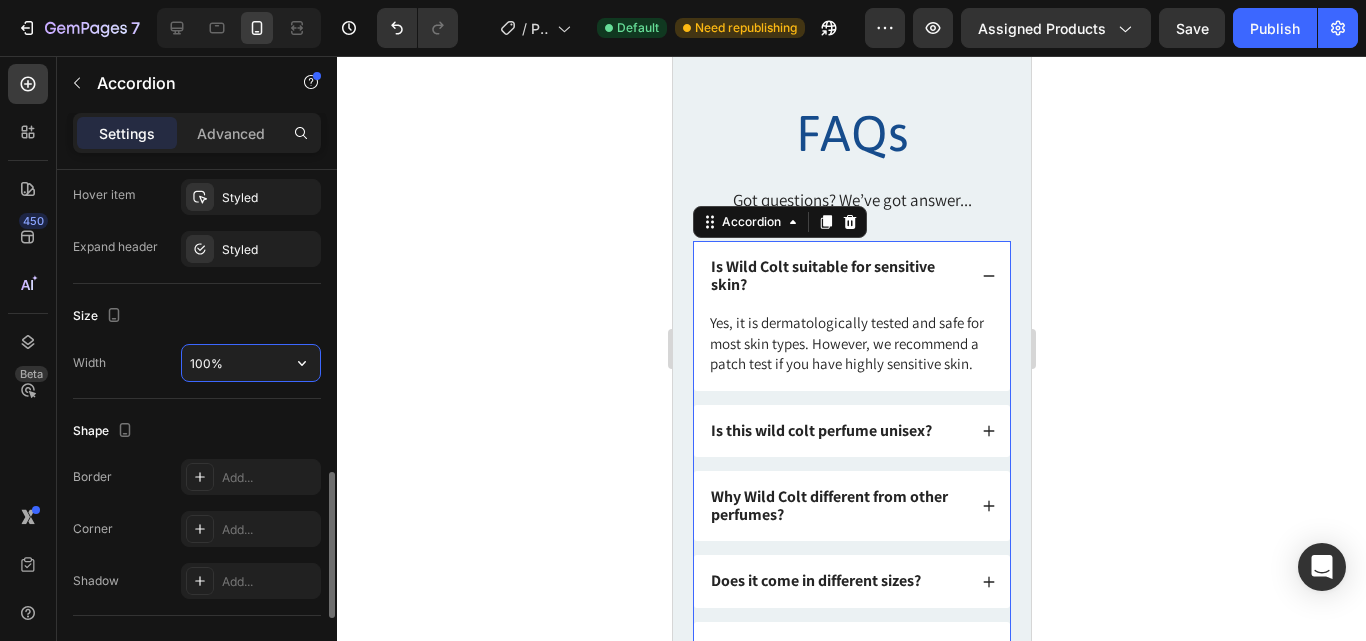 click on "100%" at bounding box center (251, 363) 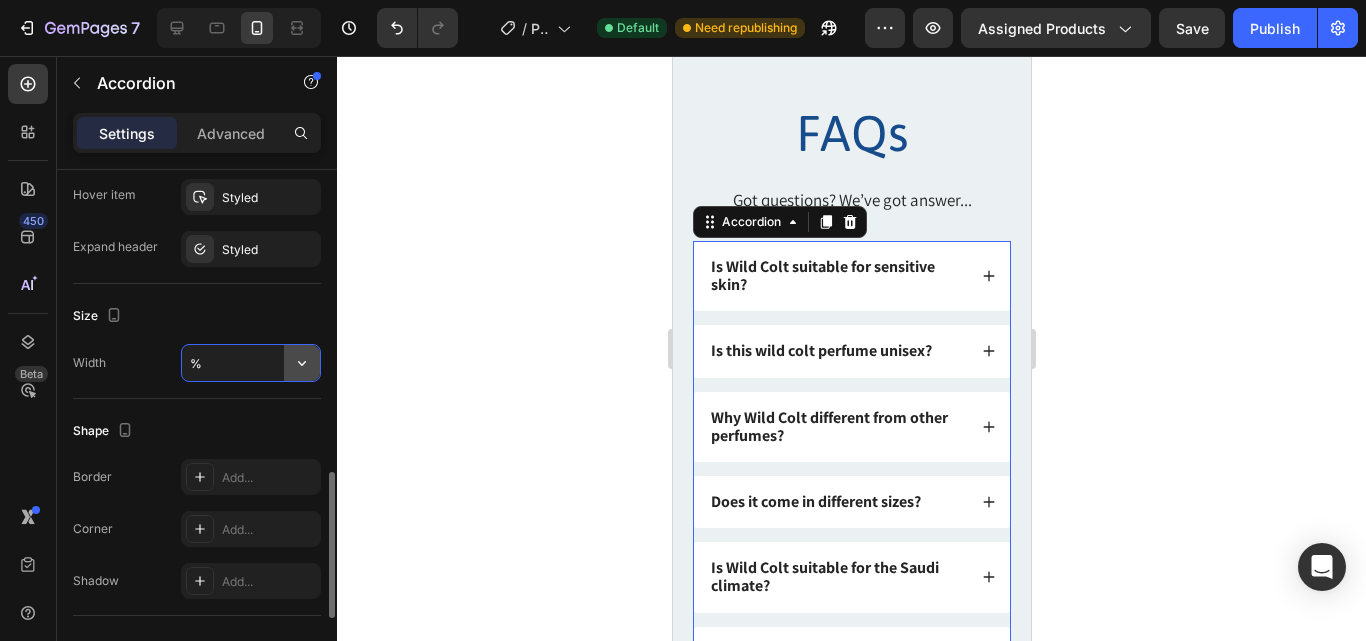 click 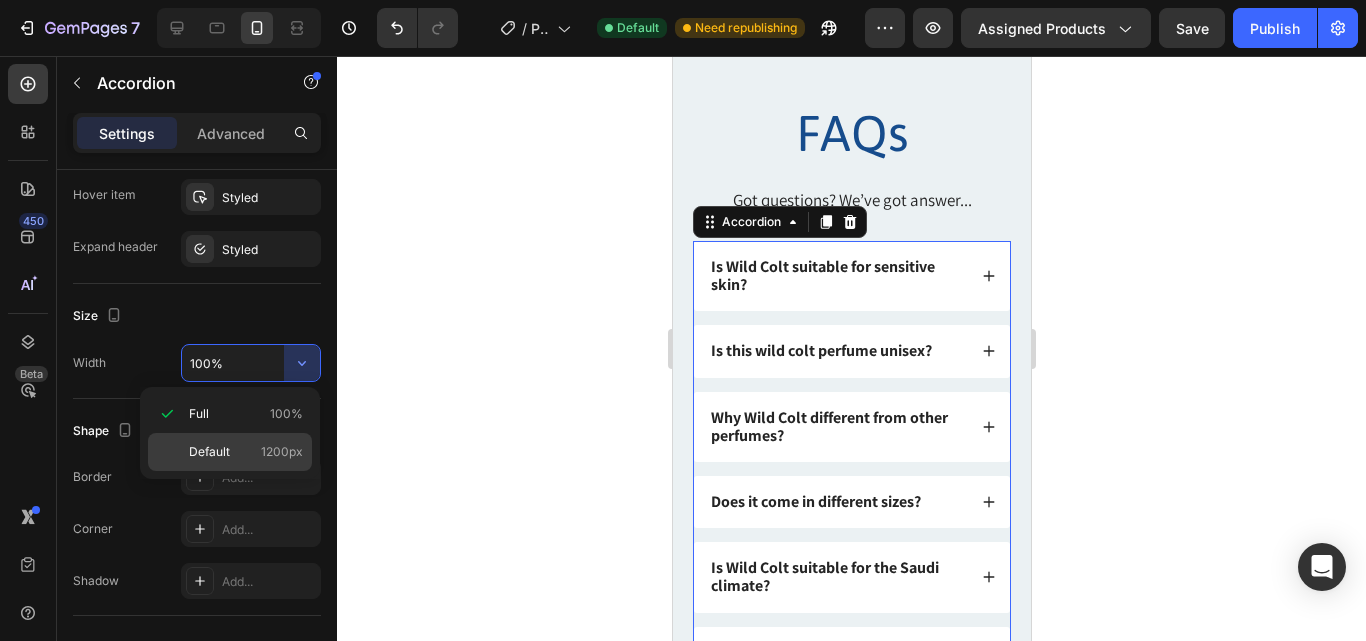 click on "Default 1200px" 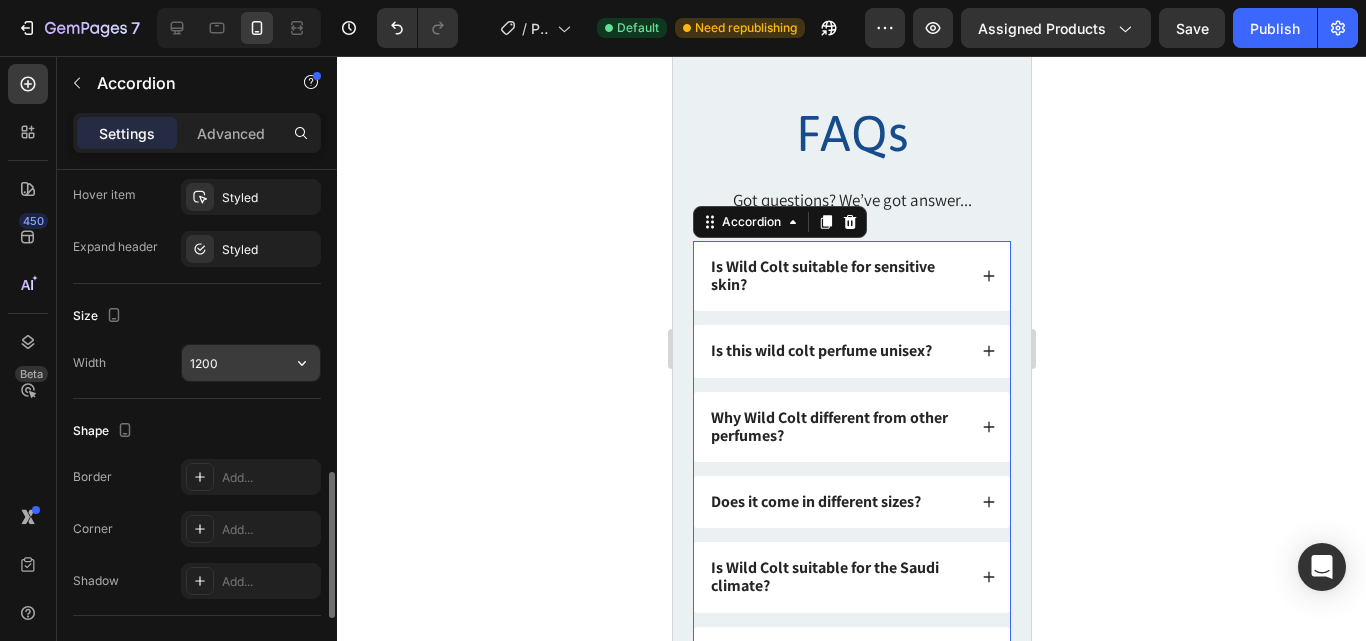 click on "1200" at bounding box center (251, 363) 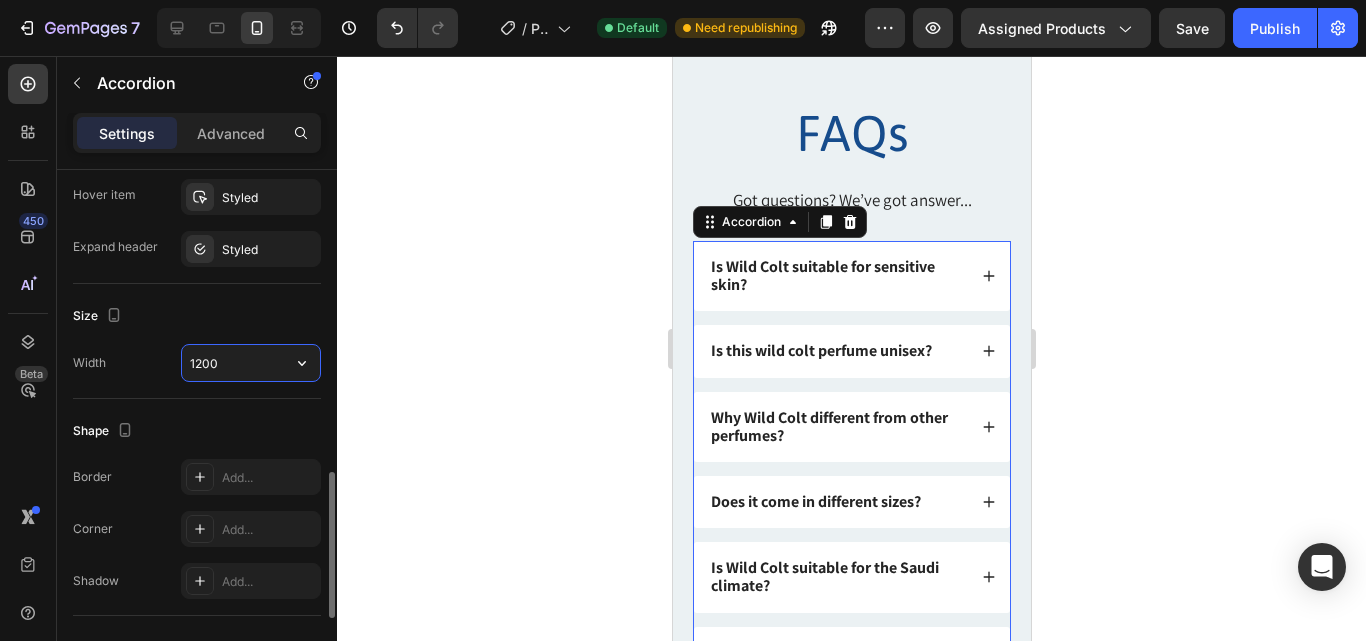 click on "1200" at bounding box center (251, 363) 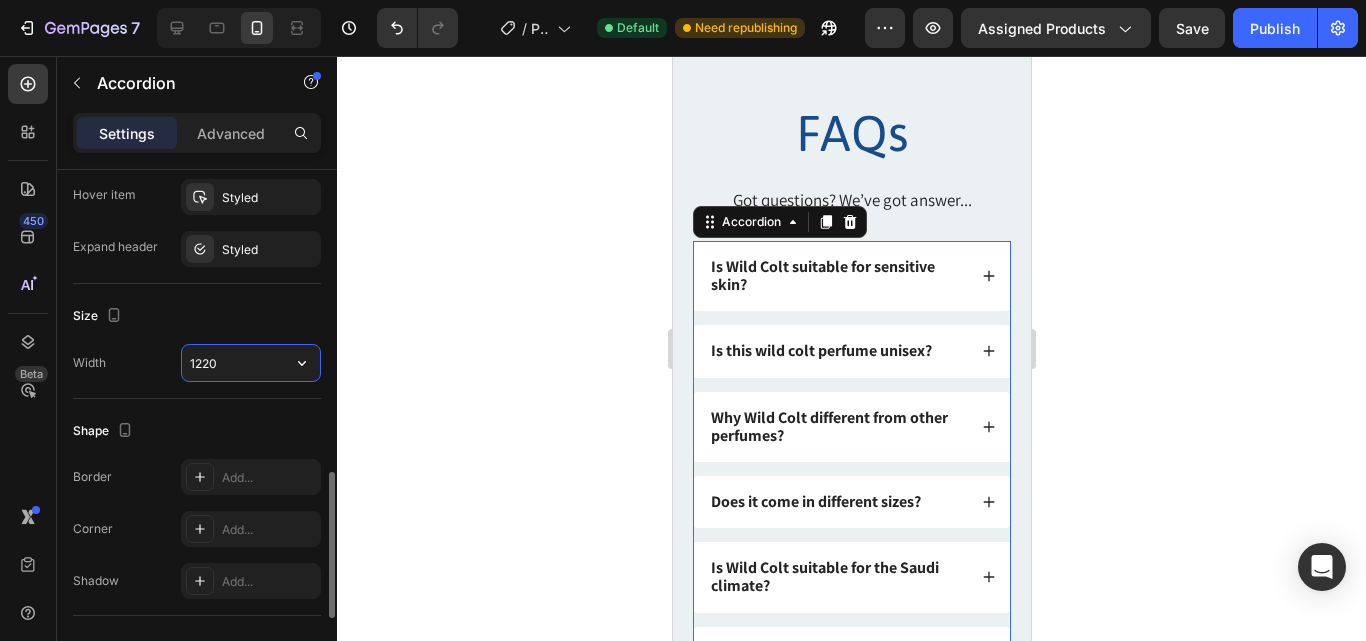 click on "1220" at bounding box center [251, 363] 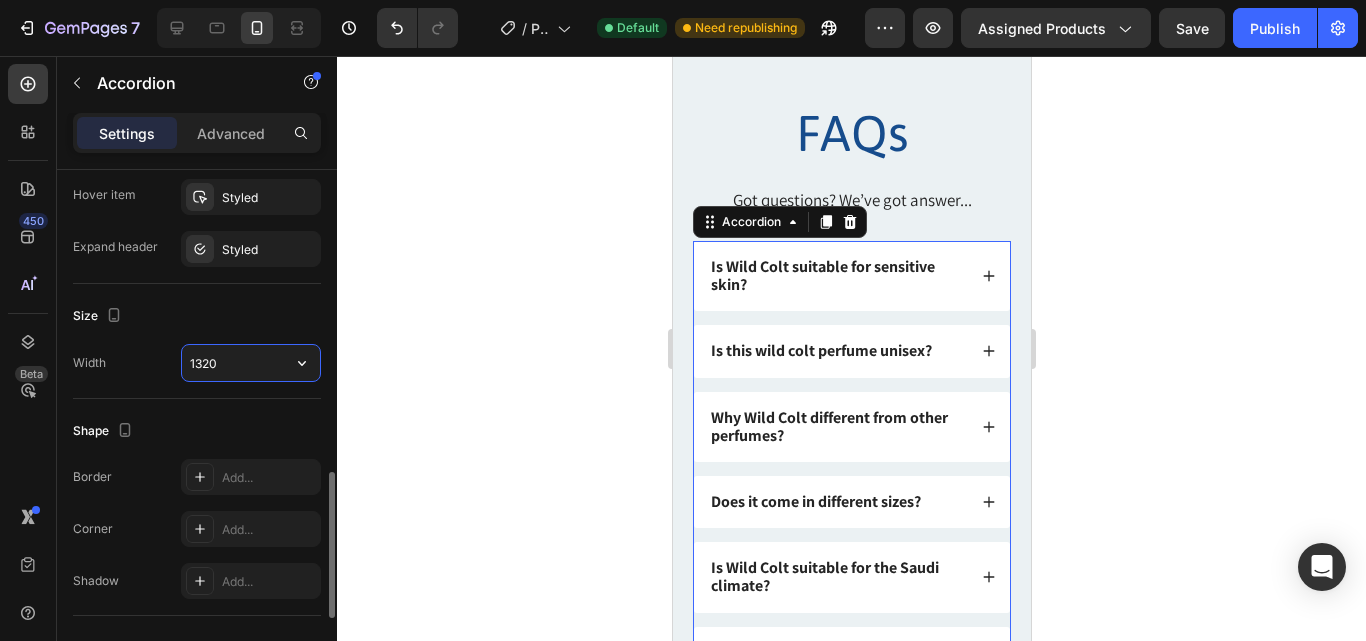 click on "1320" at bounding box center (251, 363) 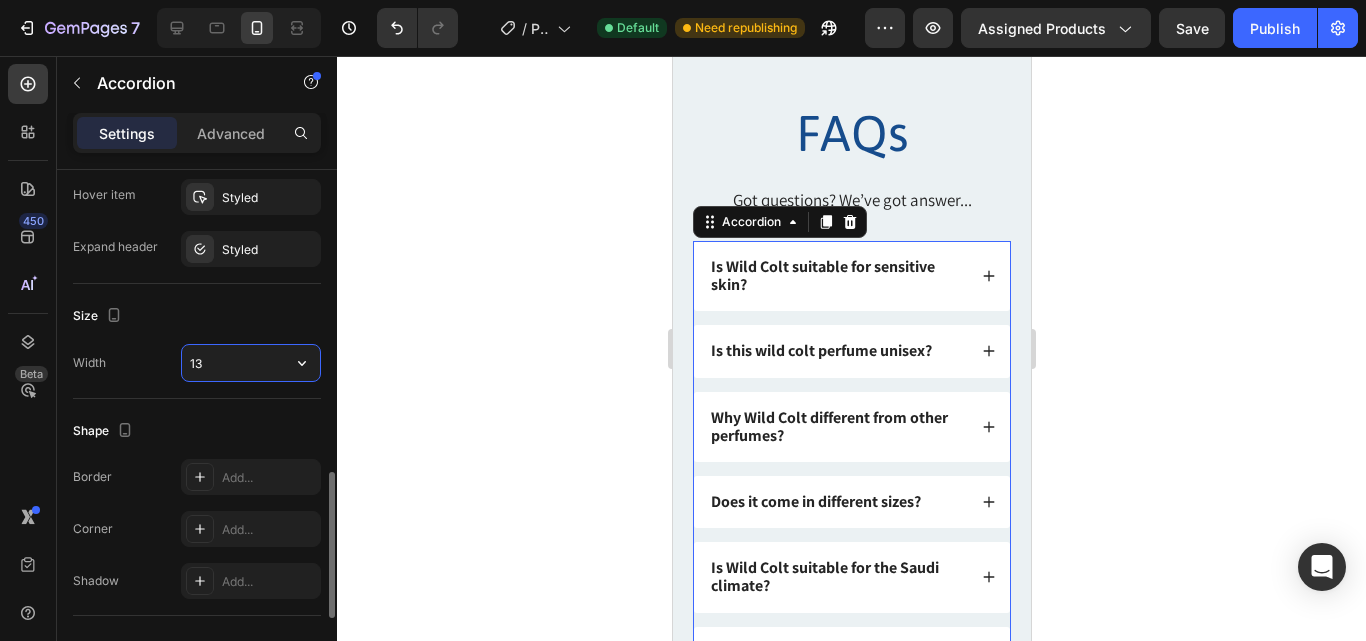 type on "1" 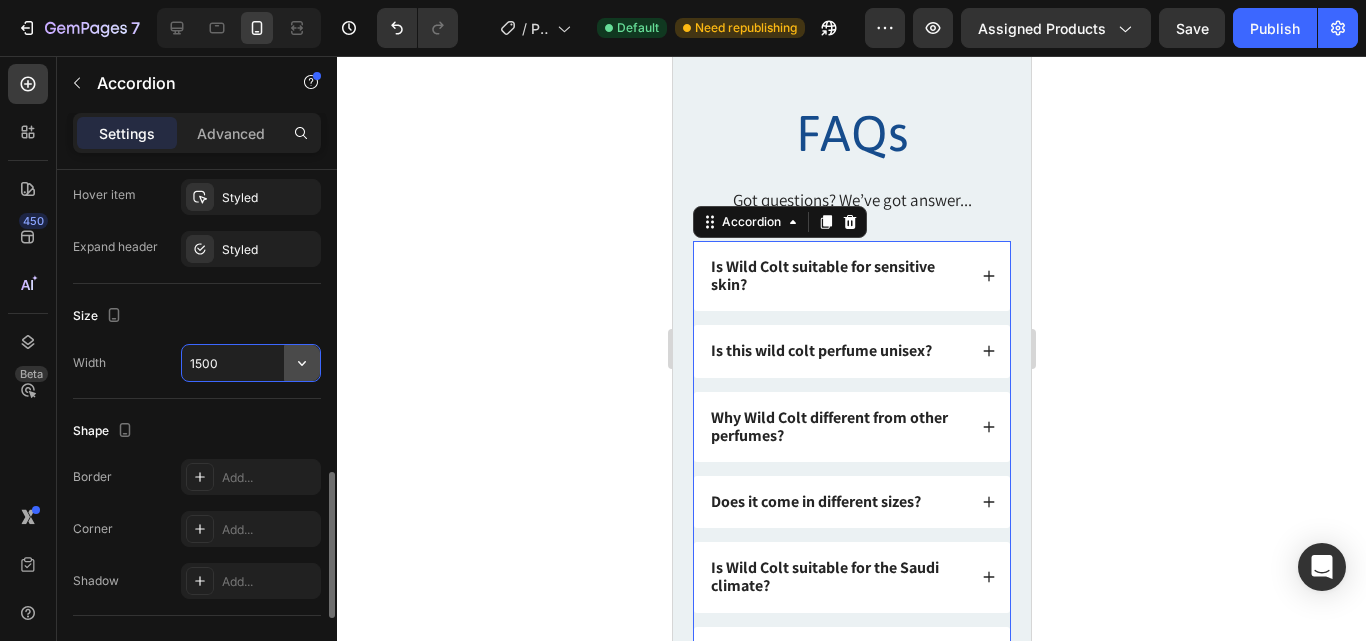 click 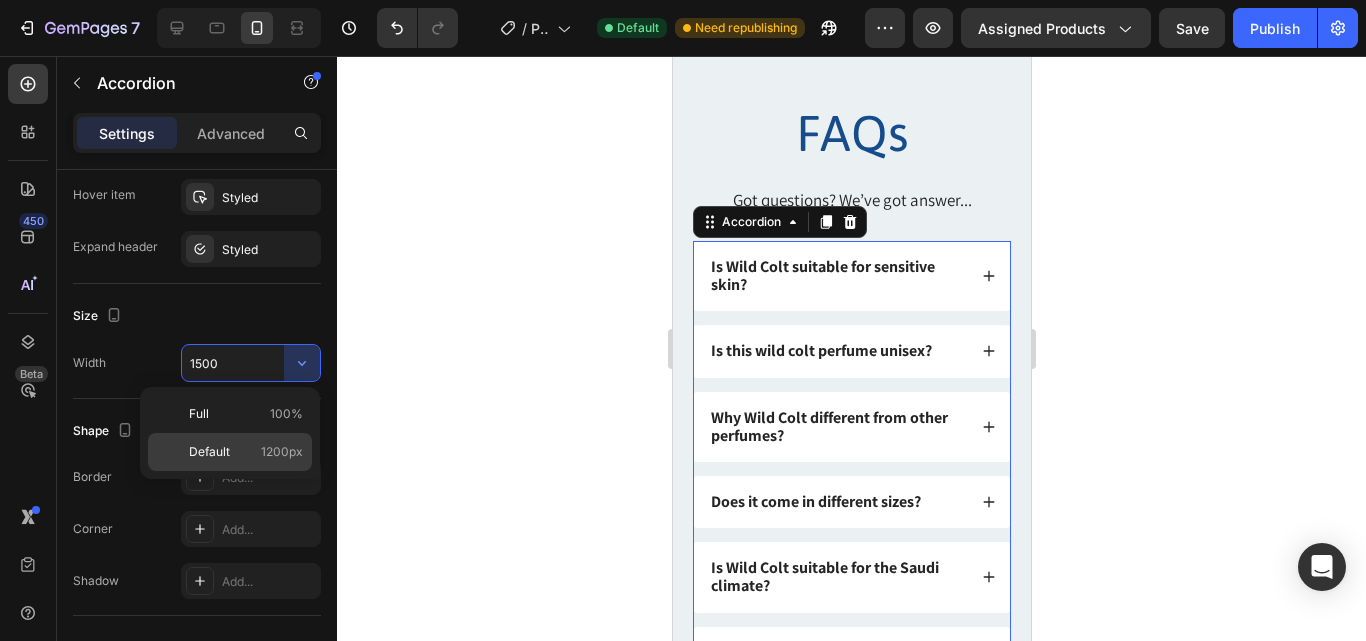 click on "Default 1200px" at bounding box center [246, 452] 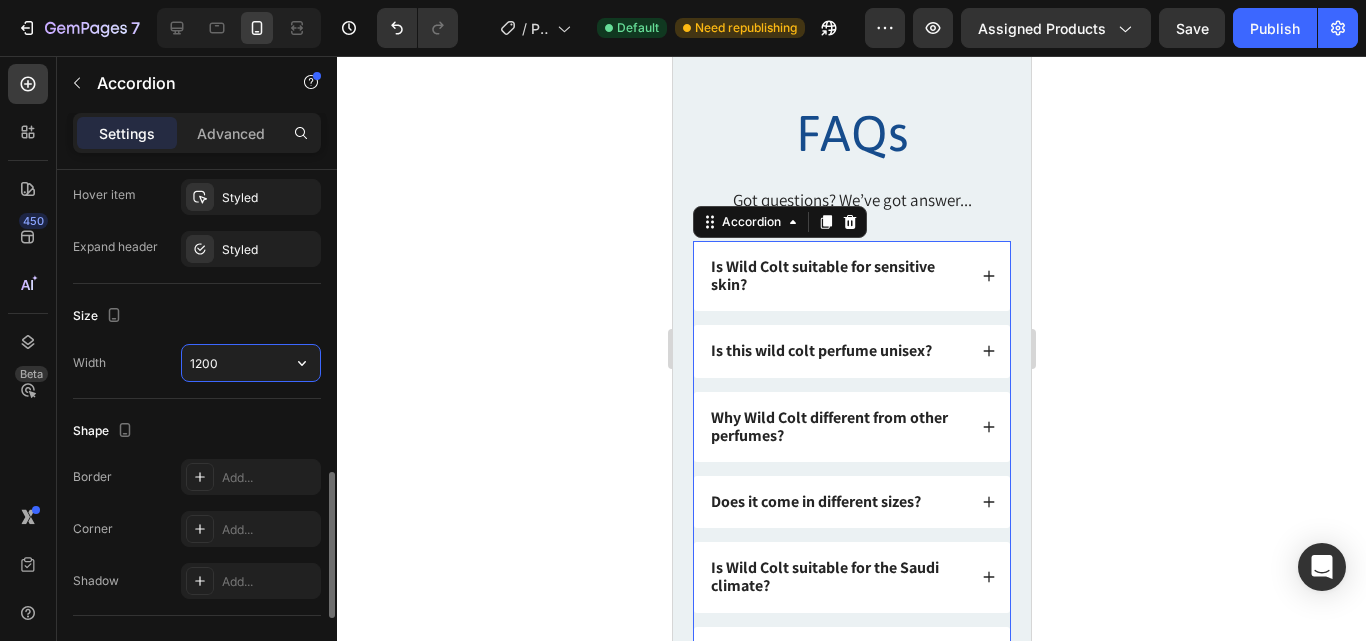 click on "1200" at bounding box center (251, 363) 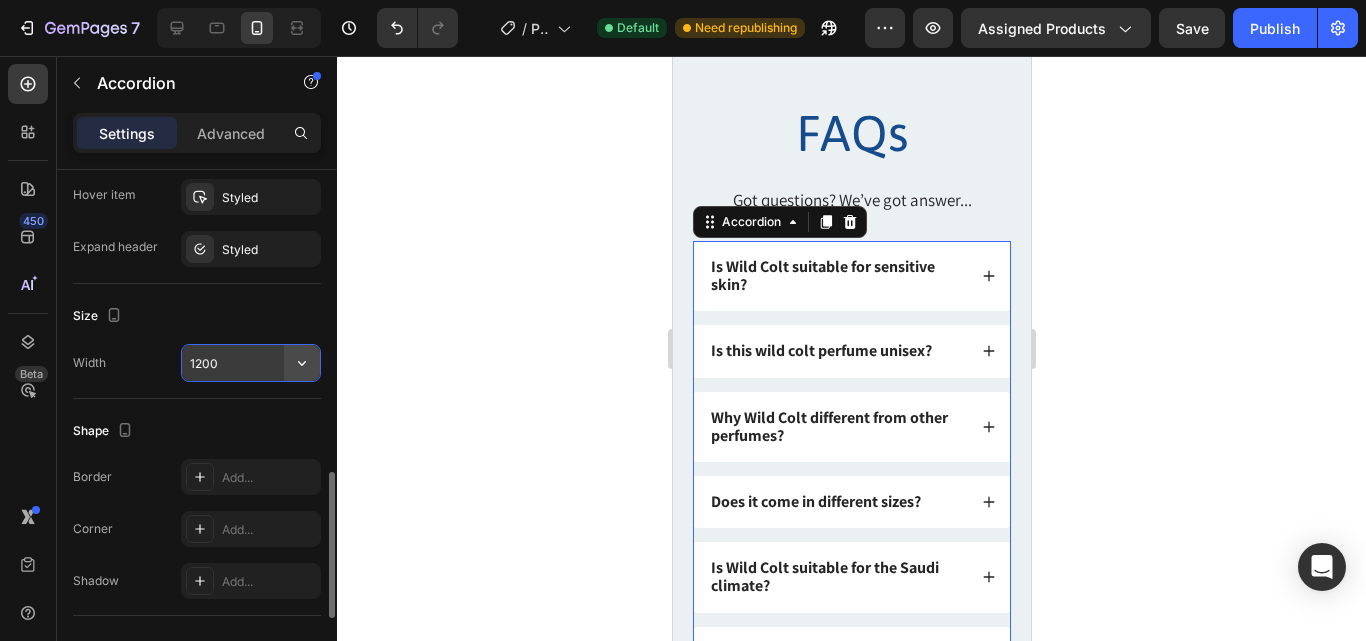 click 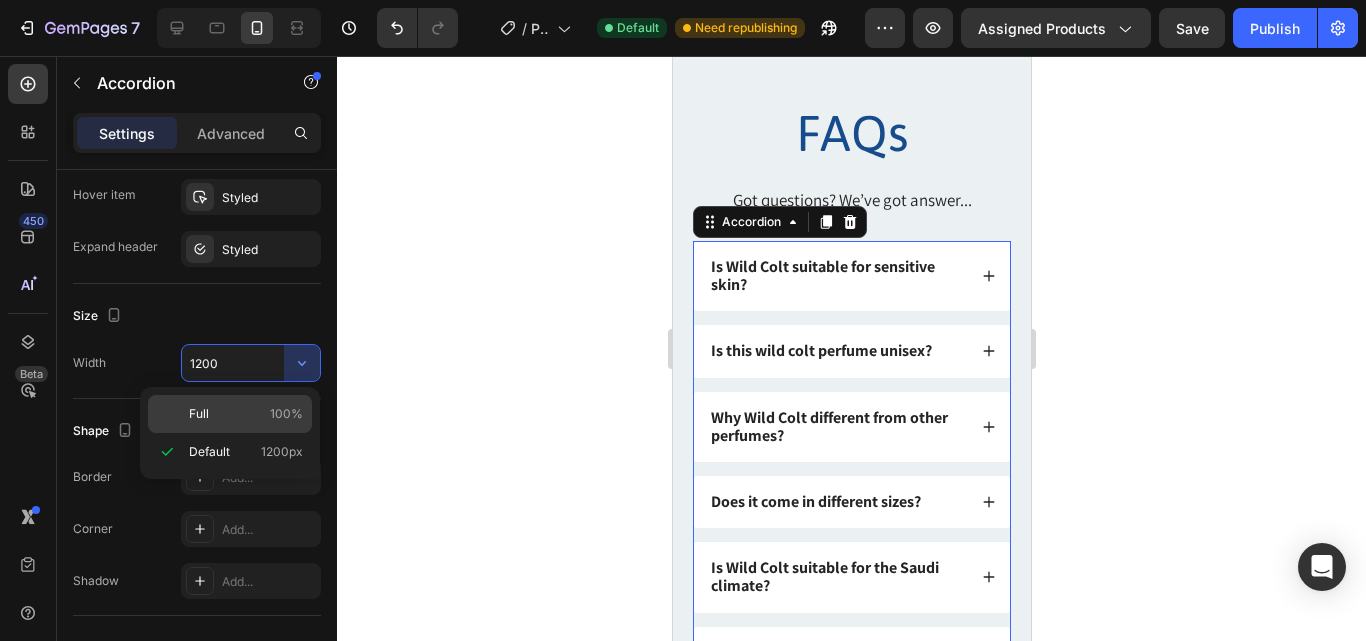 click on "Full 100%" 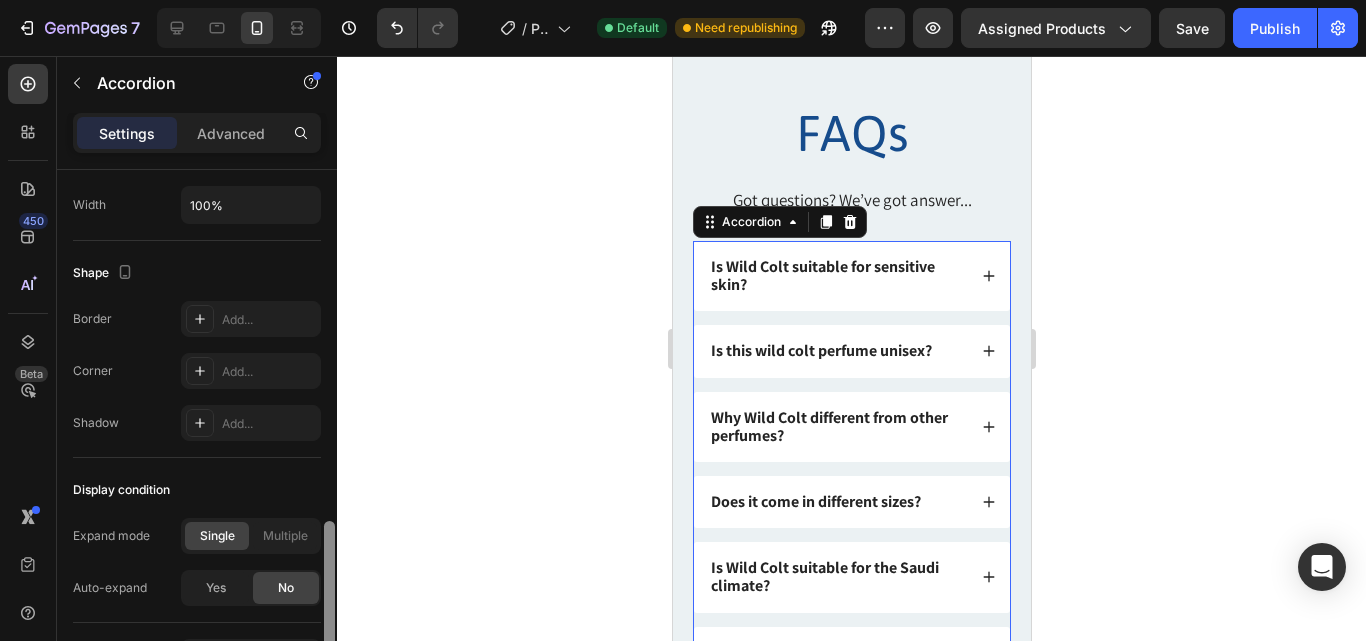 scroll, scrollTop: 1250, scrollLeft: 0, axis: vertical 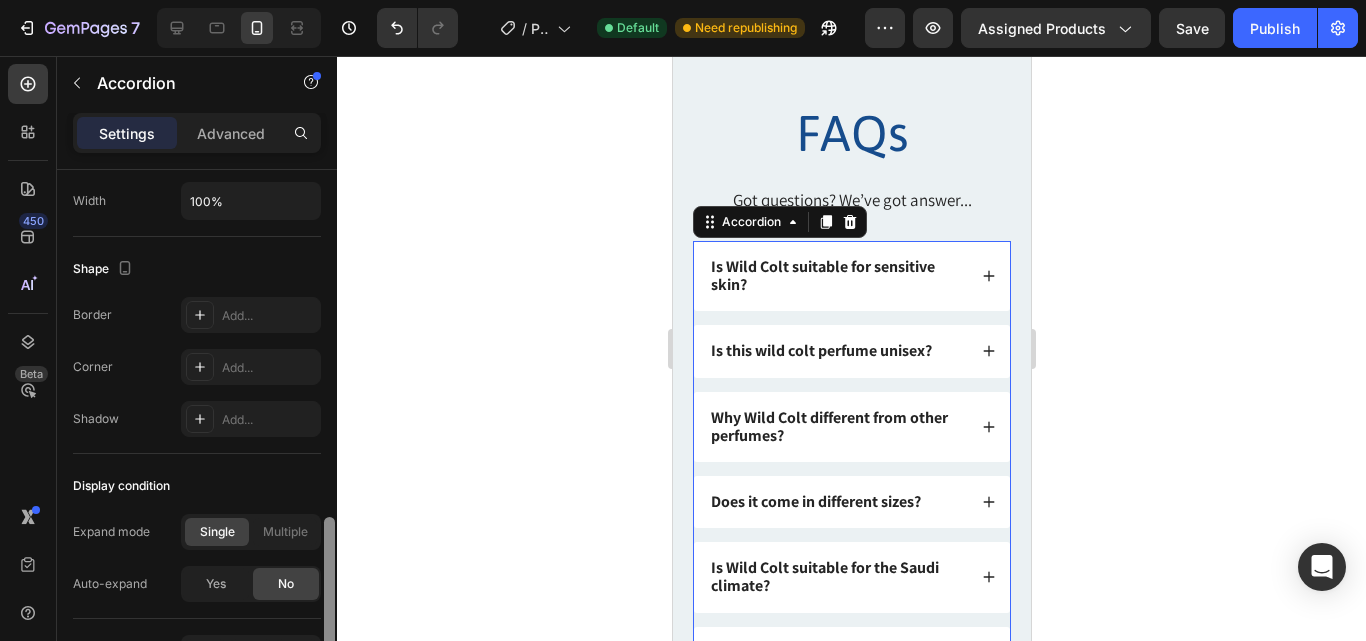 drag, startPoint x: 333, startPoint y: 489, endPoint x: 327, endPoint y: 534, distance: 45.39824 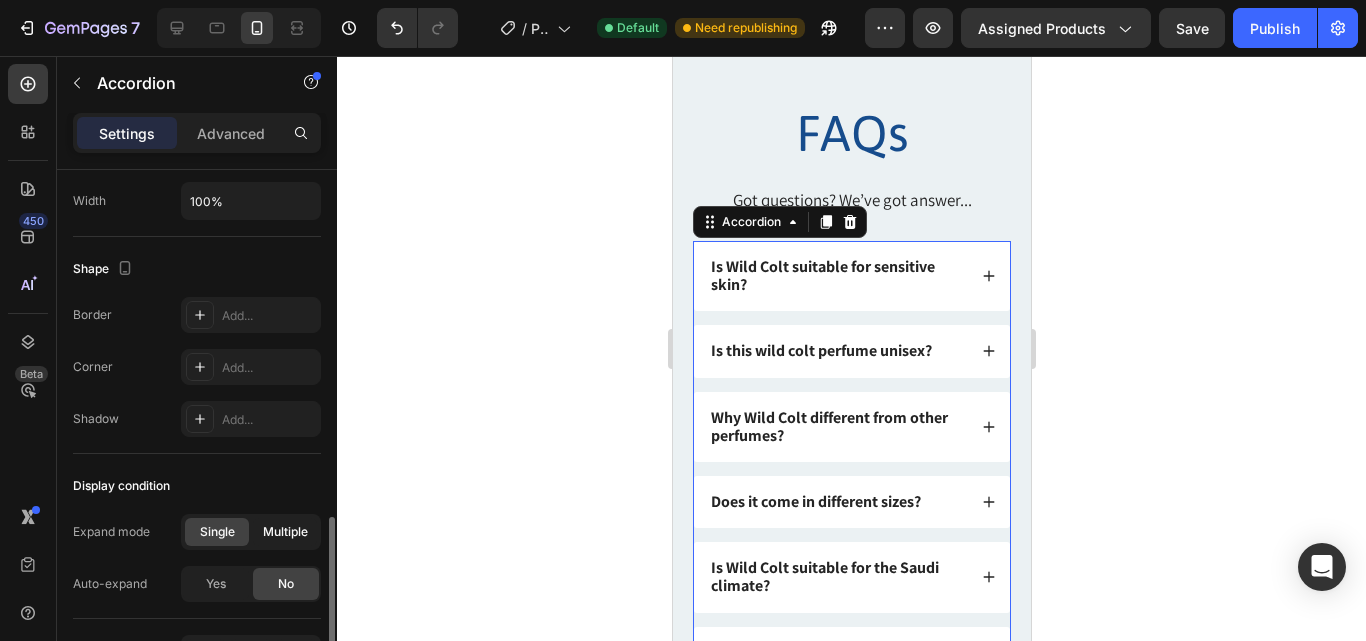 click on "Multiple" 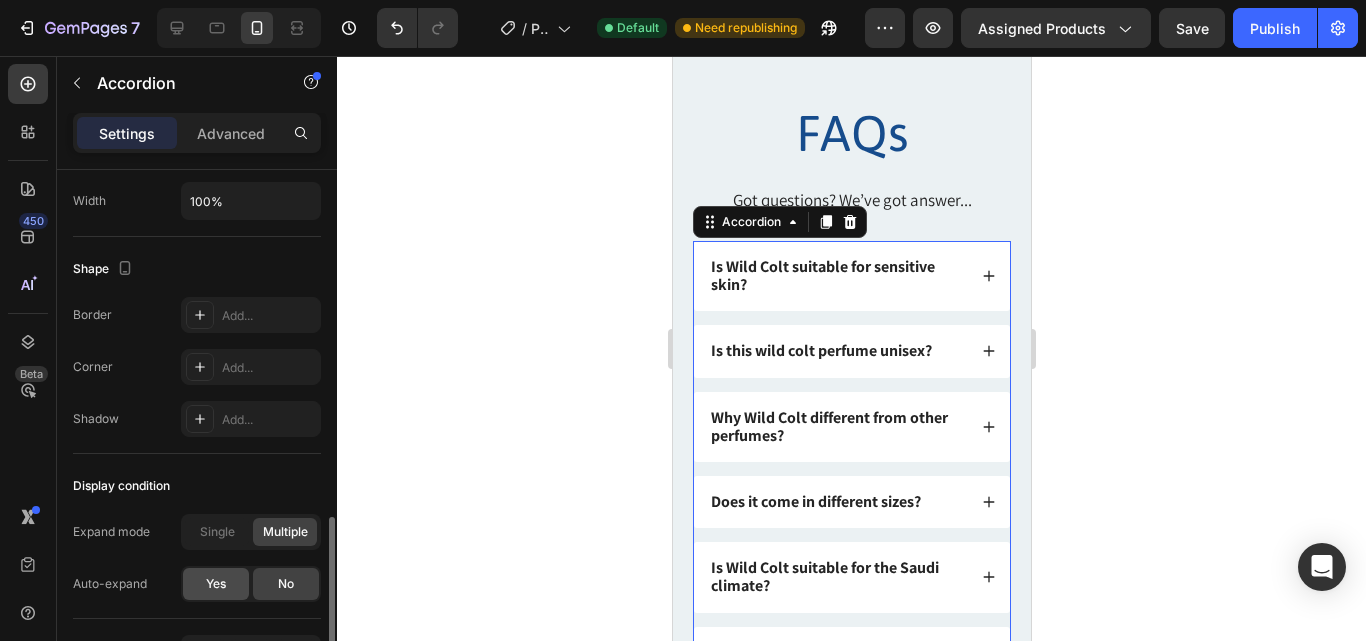 click on "Yes" 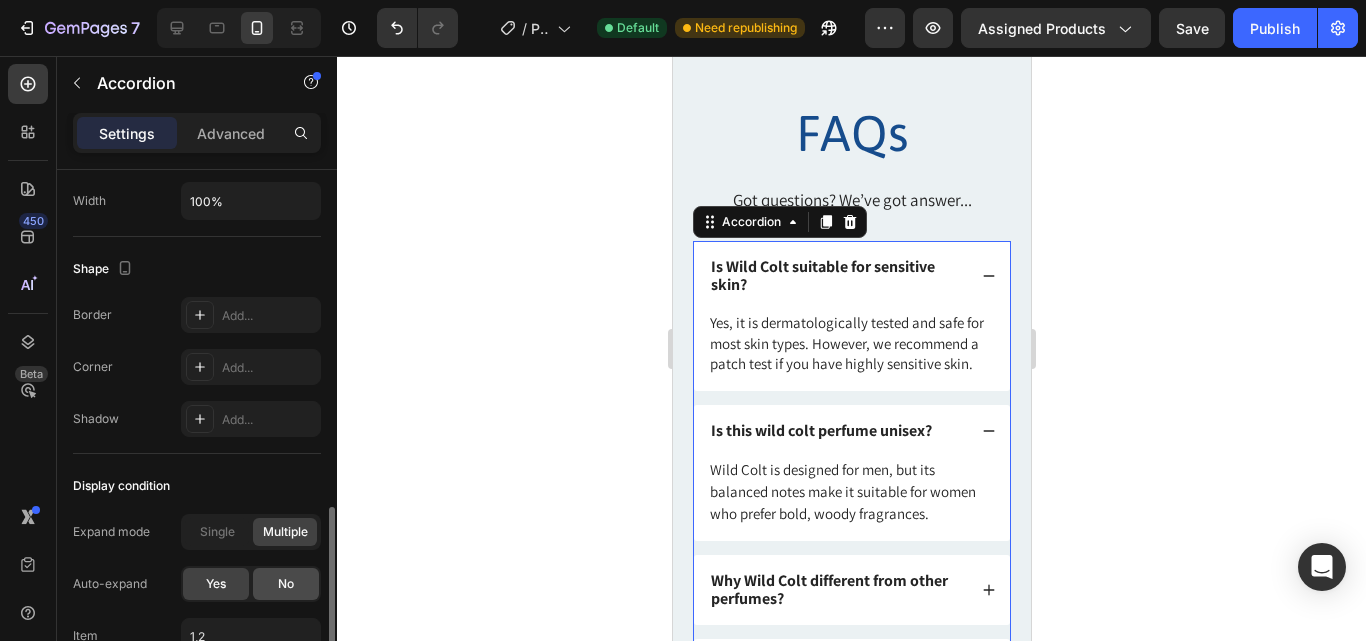 click on "No" 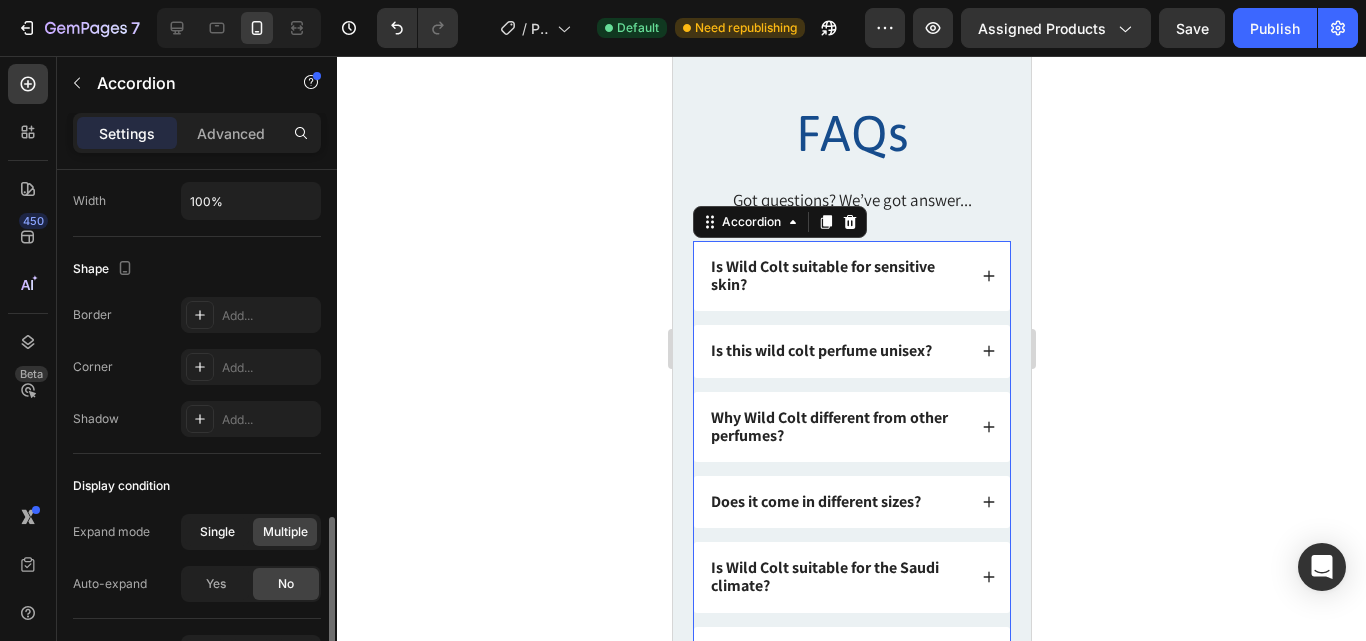 click on "Single" 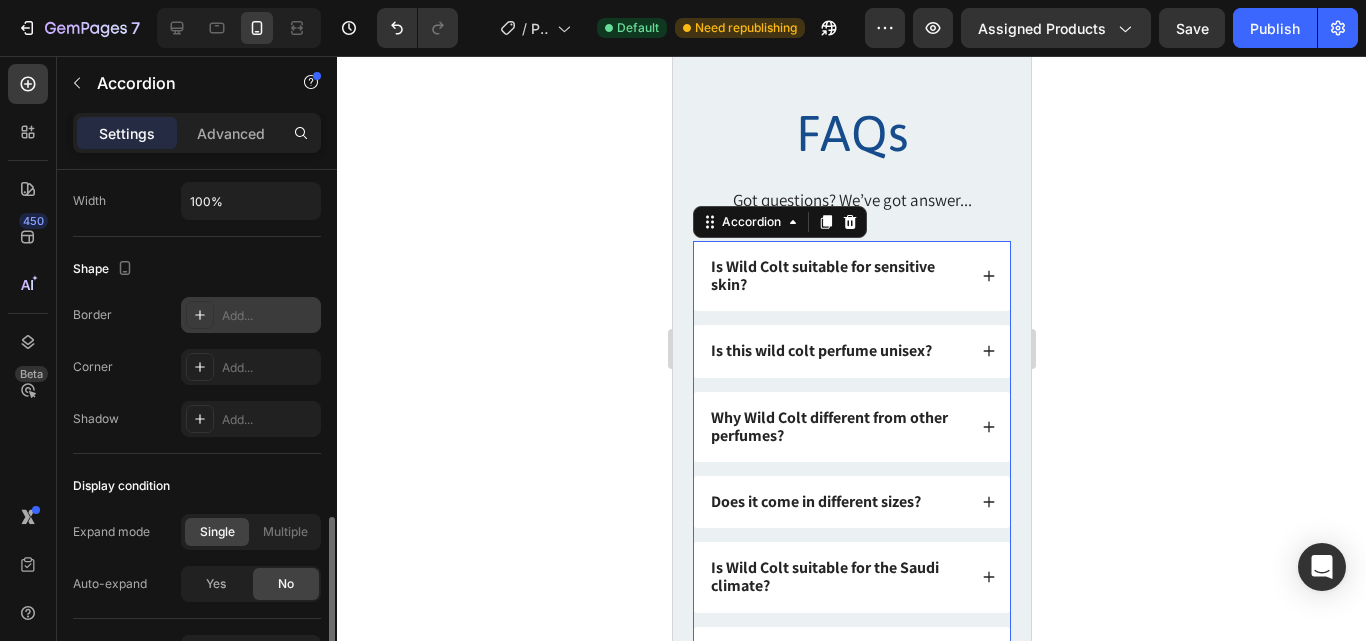 click 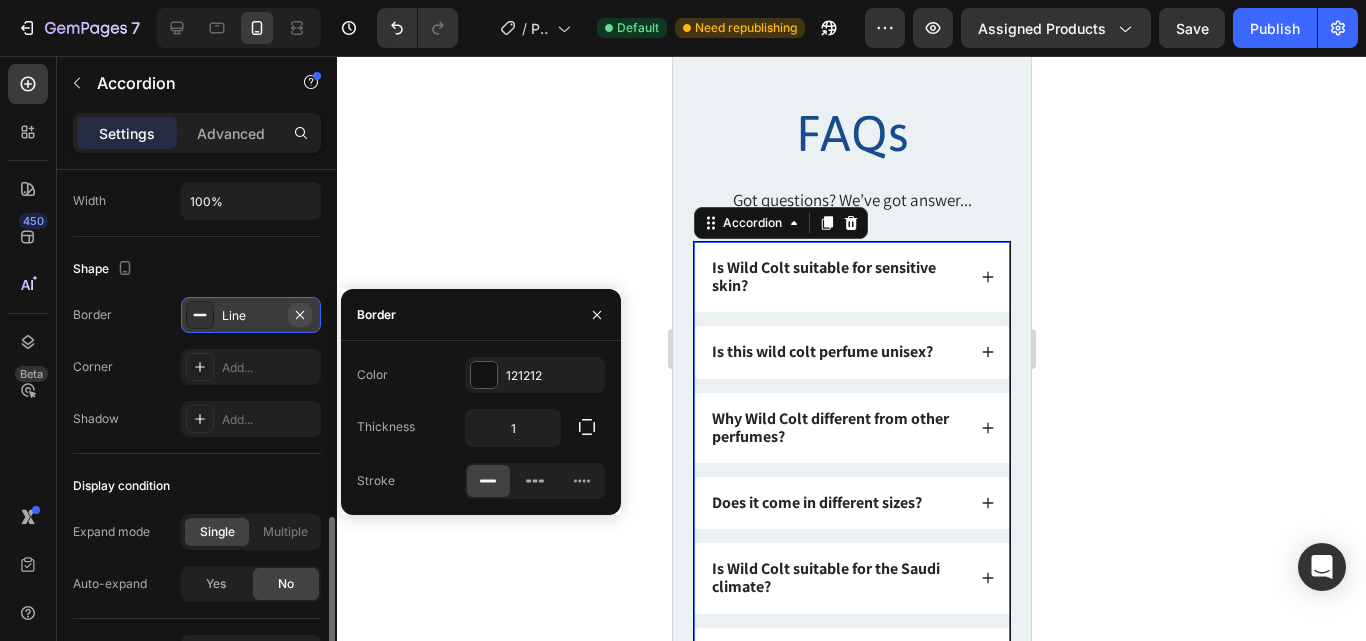 click 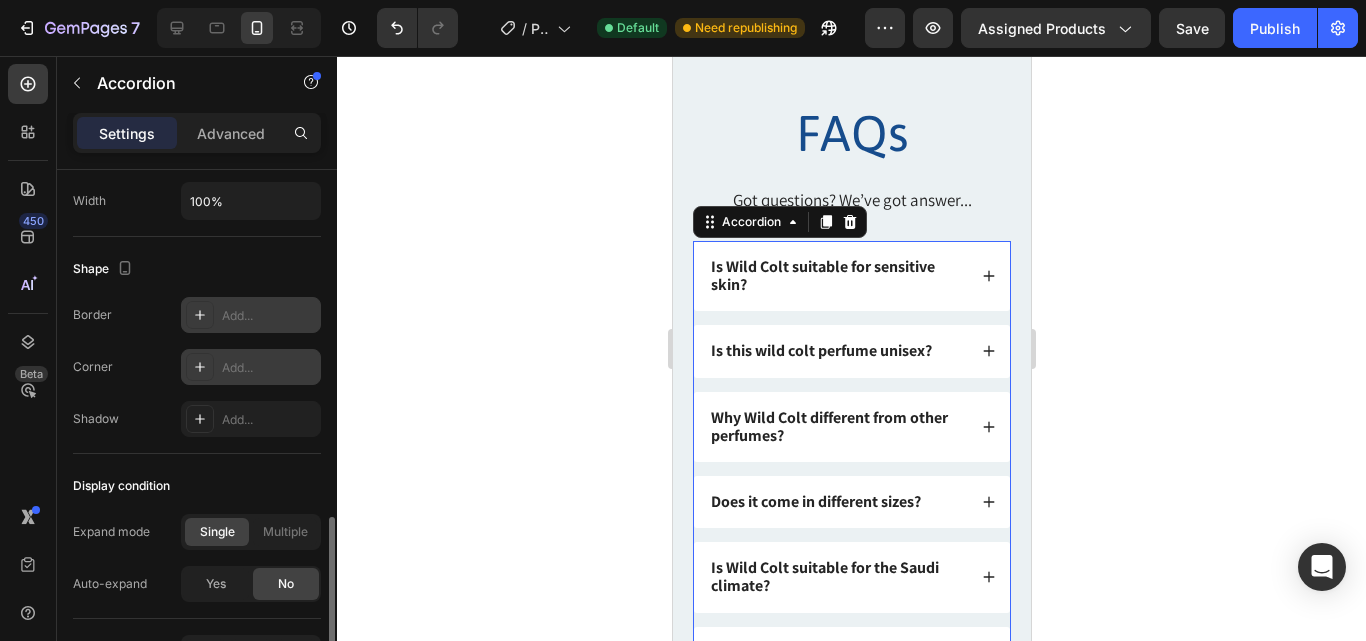 click on "Add..." at bounding box center (269, 368) 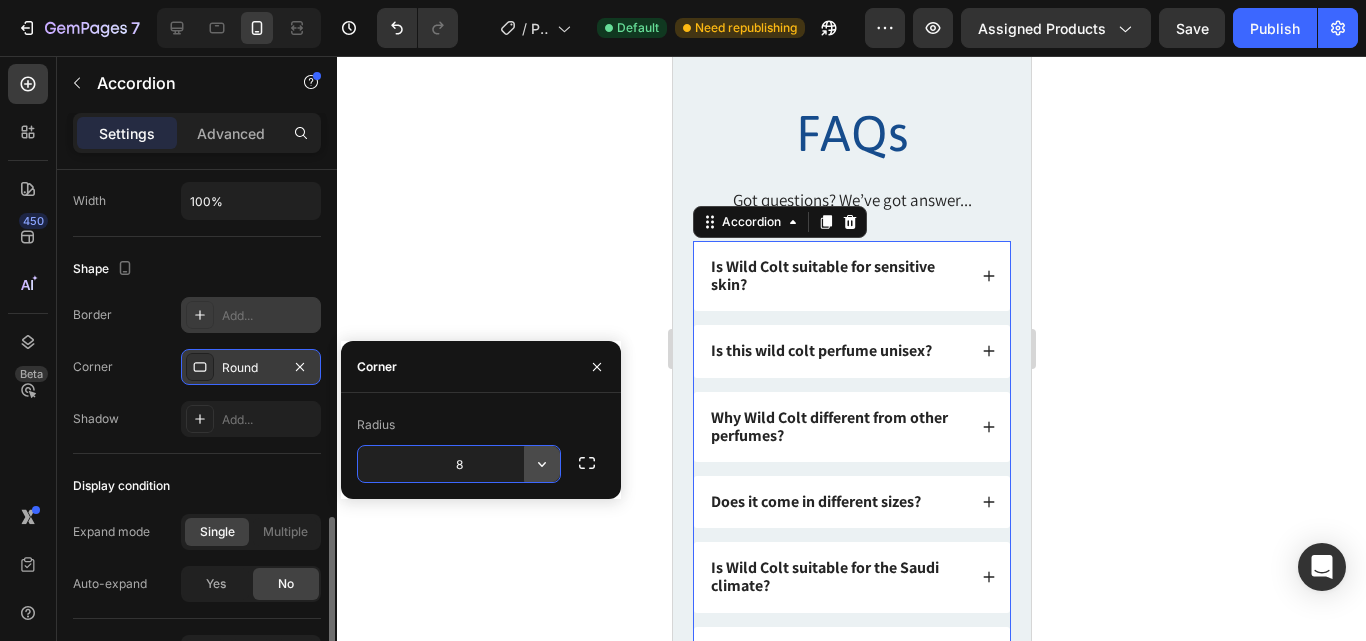 click 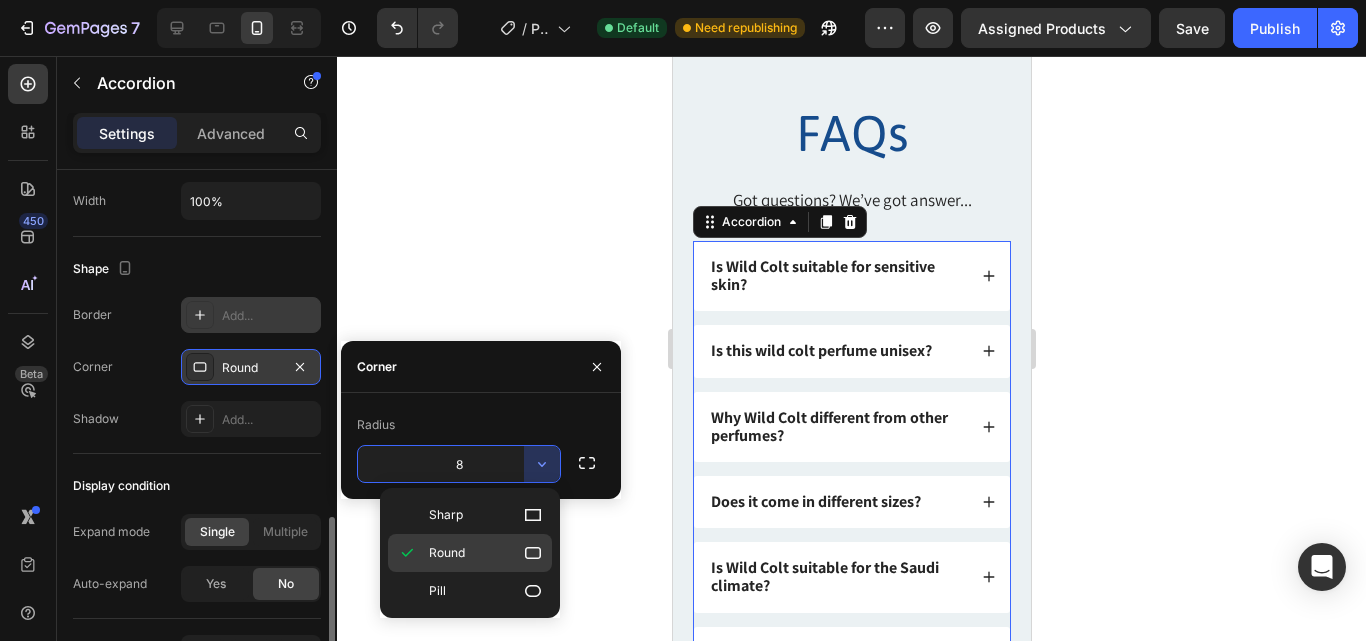 click on "Round" at bounding box center [447, 553] 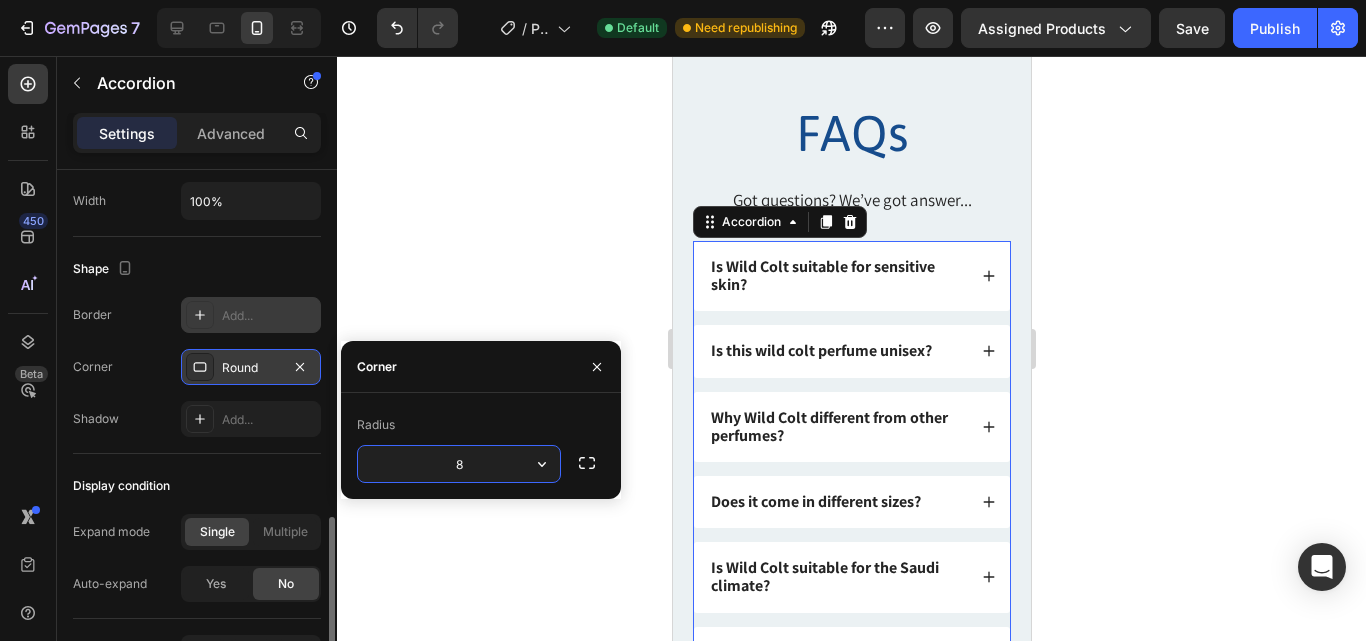 click on "8" at bounding box center (459, 464) 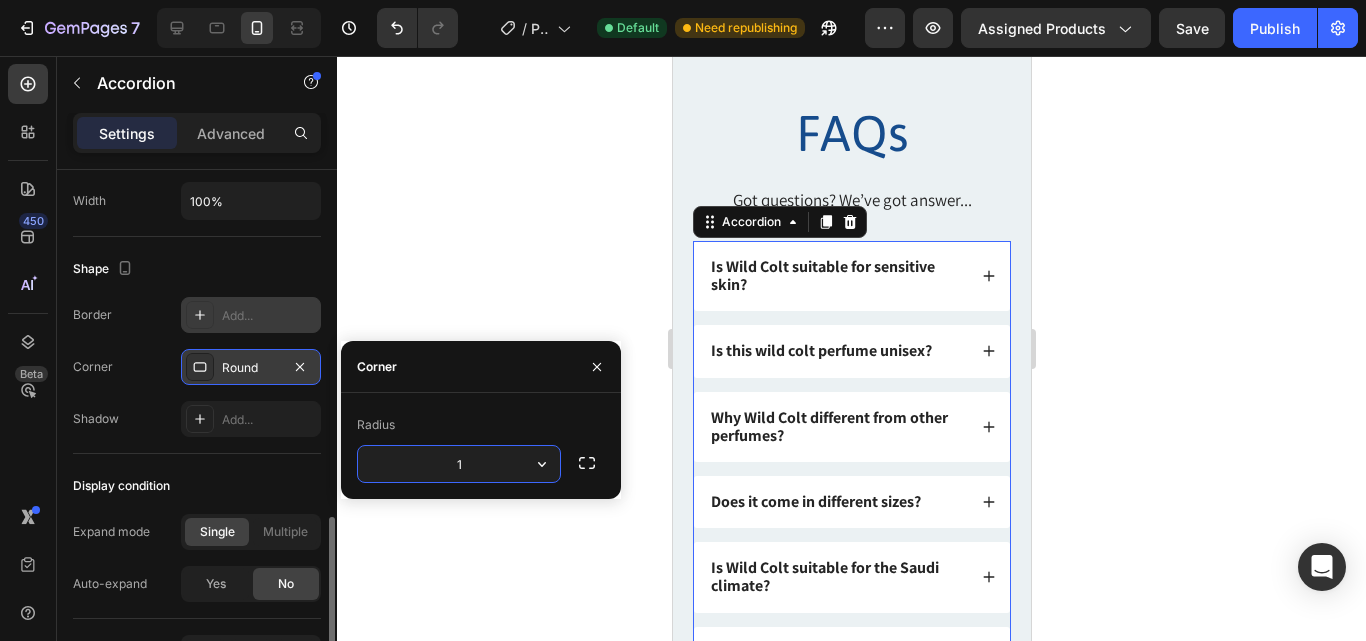 type on "12" 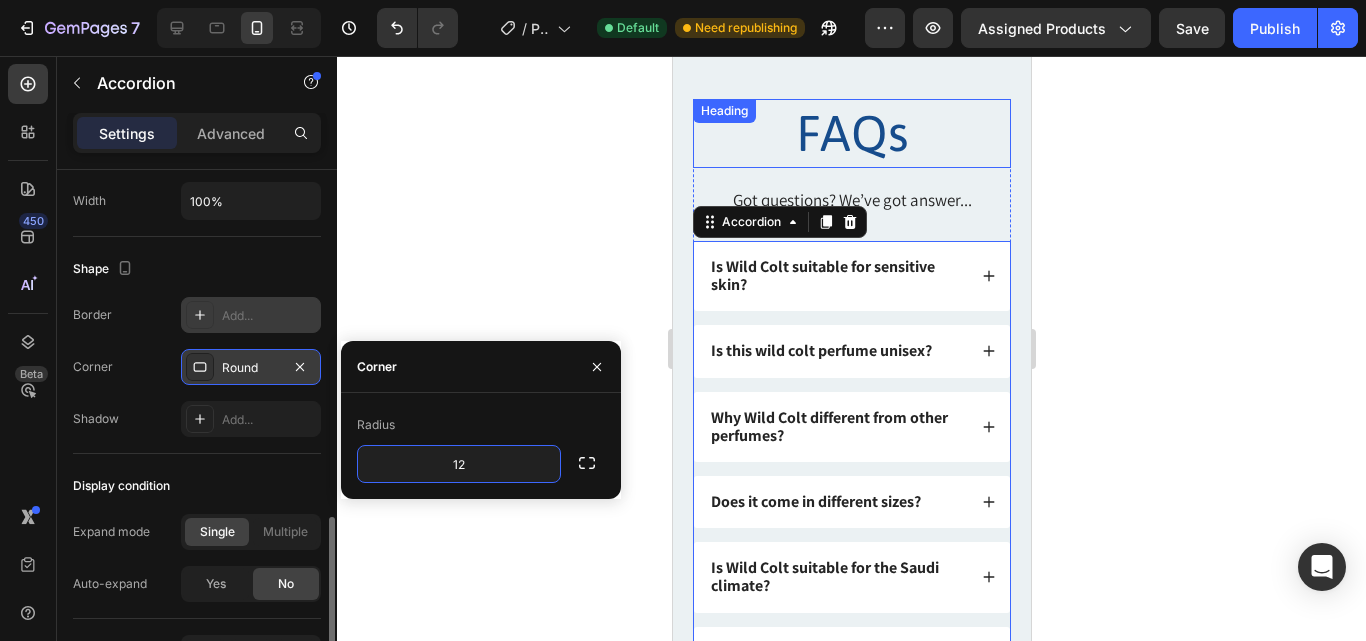 click on "FAQs" at bounding box center (851, 133) 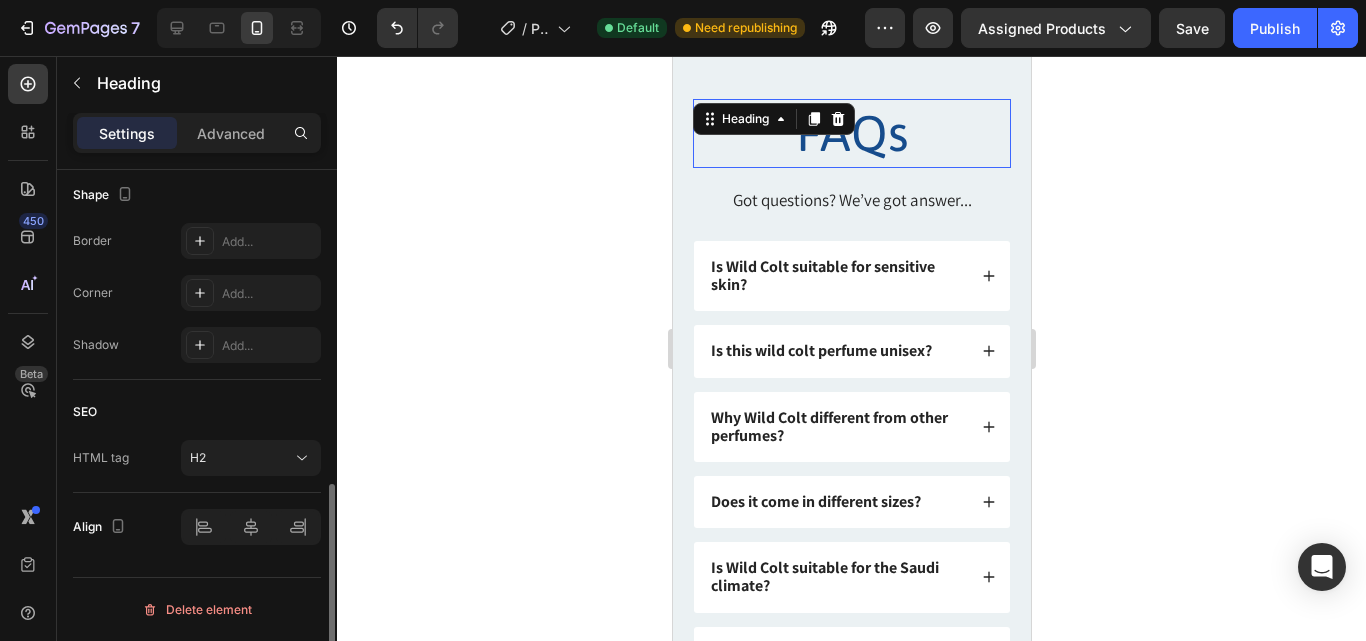 scroll, scrollTop: 0, scrollLeft: 0, axis: both 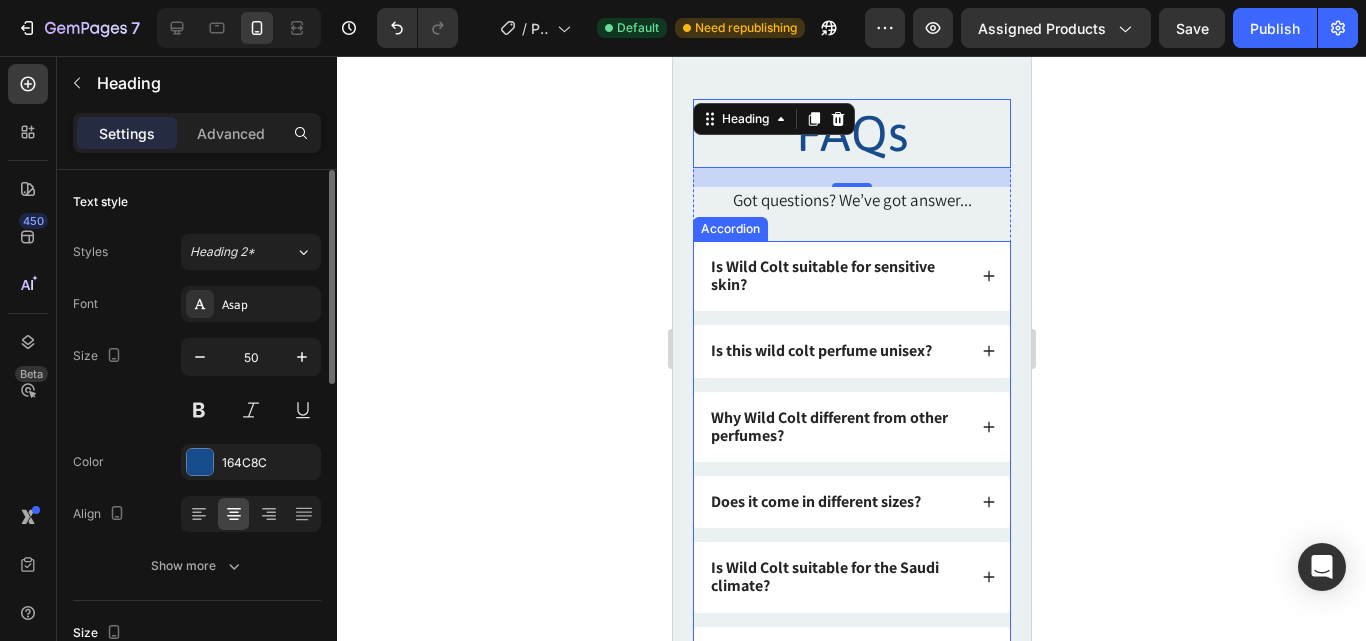 click on "Is Wild Colt suitable for sensitive skin?" at bounding box center (851, 276) 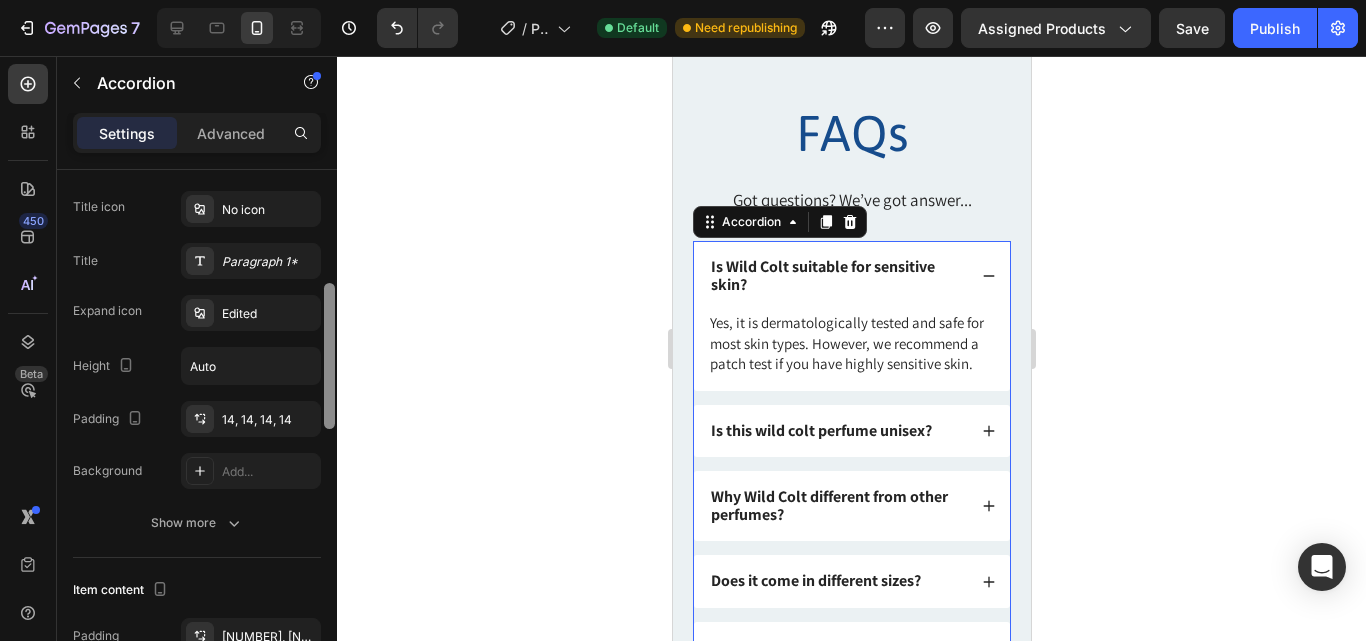 scroll, scrollTop: 418, scrollLeft: 0, axis: vertical 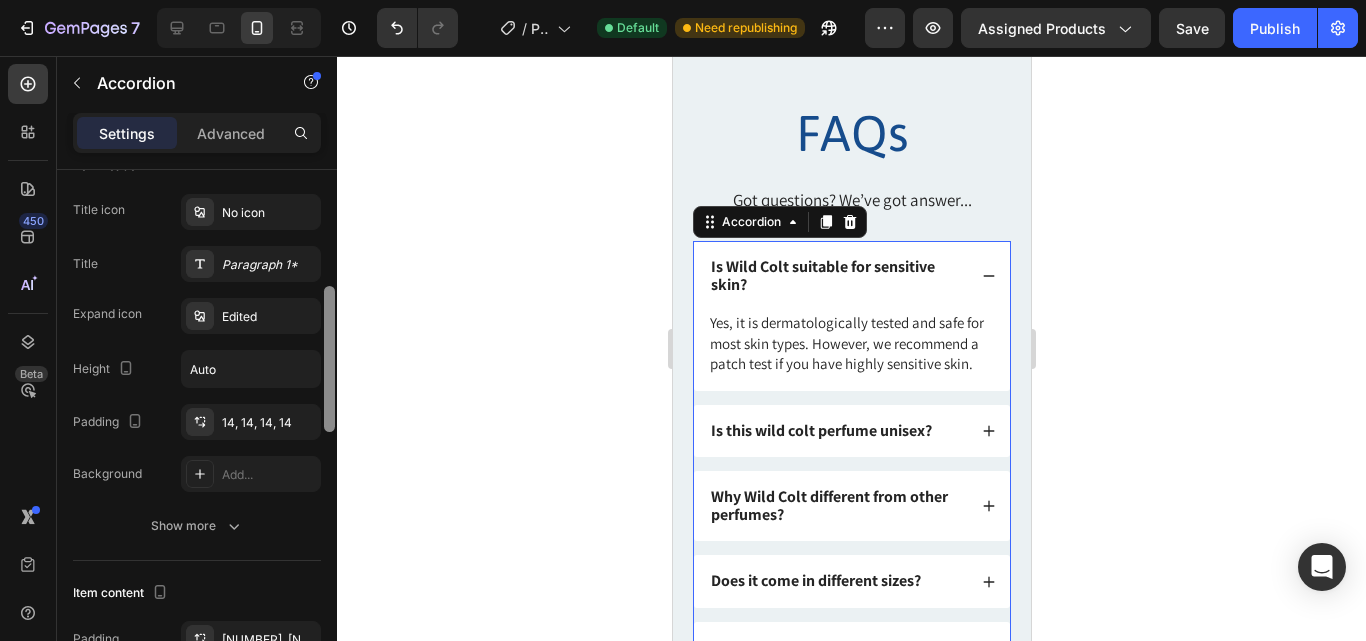 drag, startPoint x: 329, startPoint y: 293, endPoint x: 347, endPoint y: 409, distance: 117.388245 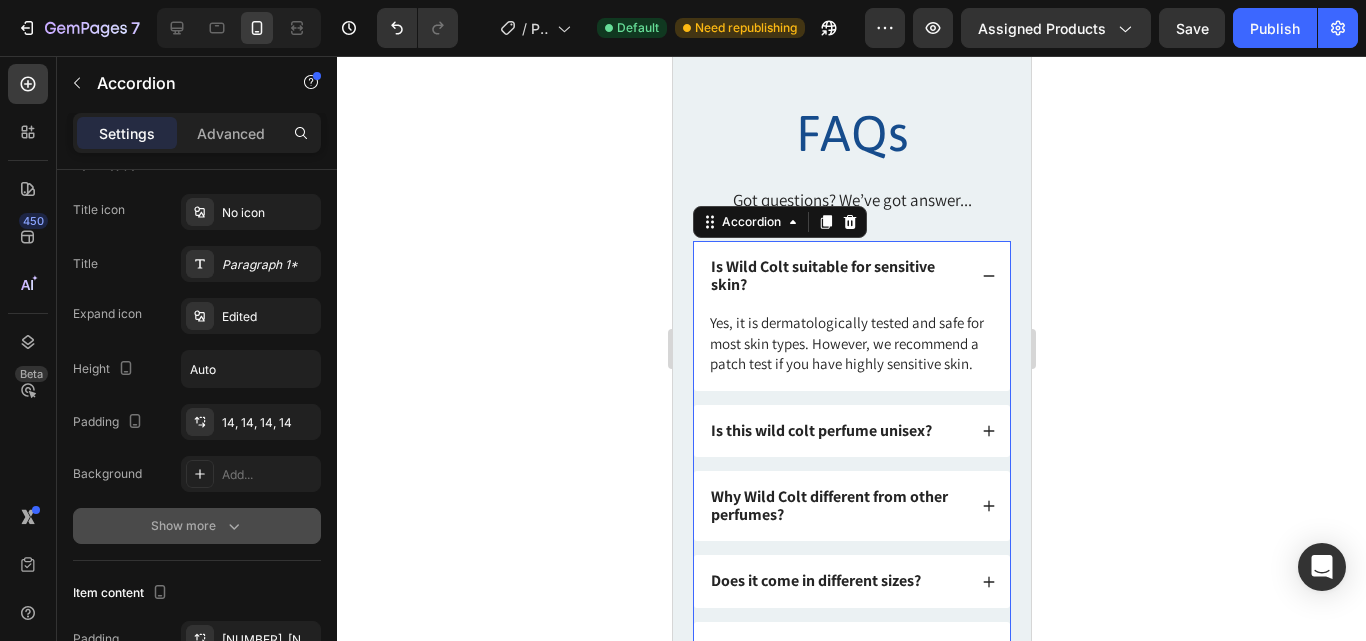 click 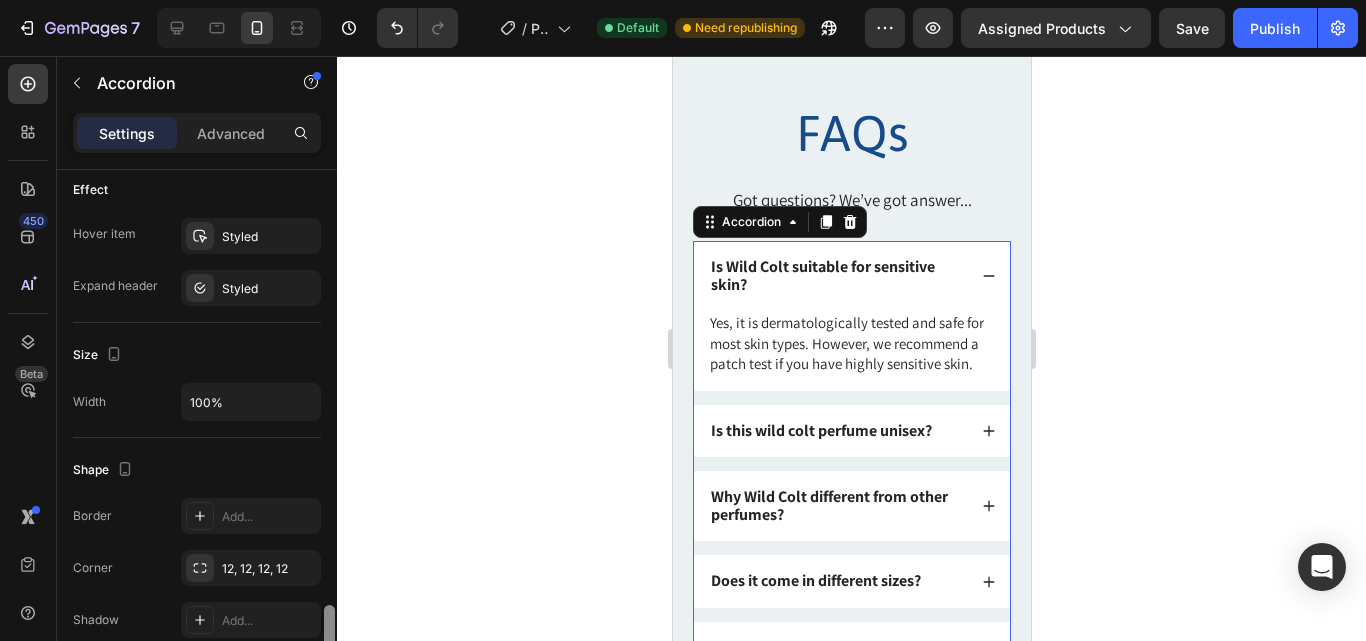 scroll, scrollTop: 1257, scrollLeft: 0, axis: vertical 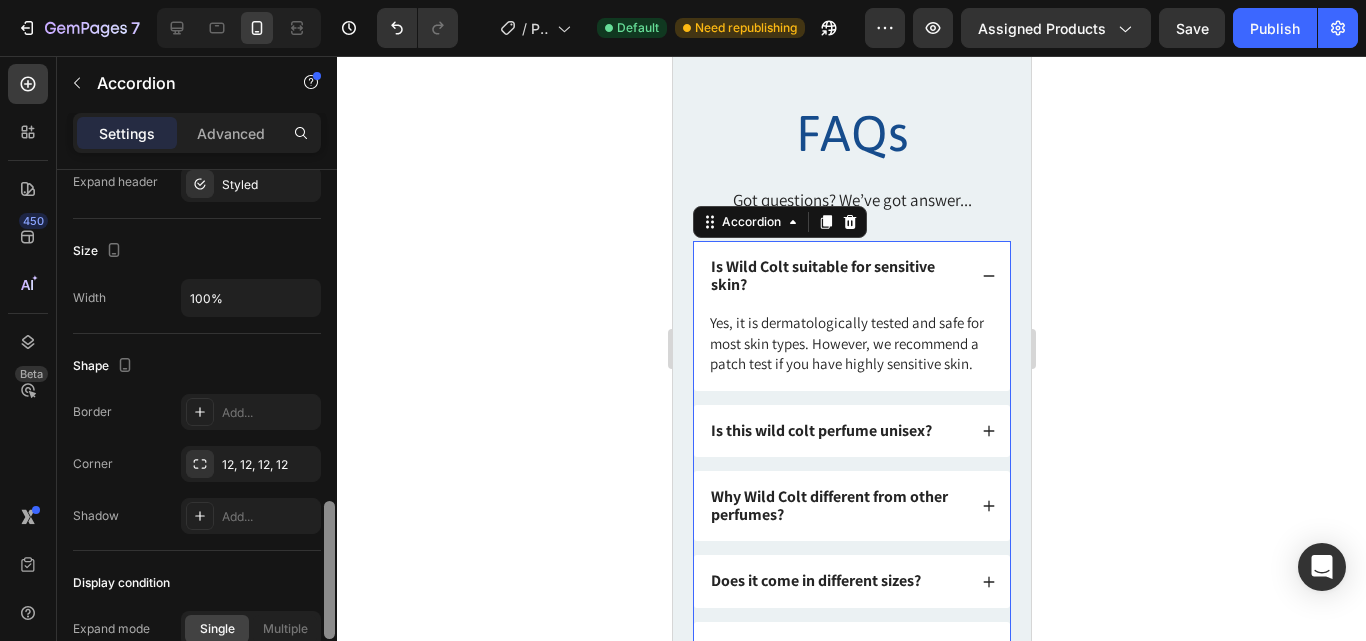 drag, startPoint x: 325, startPoint y: 409, endPoint x: 336, endPoint y: 642, distance: 233.2595 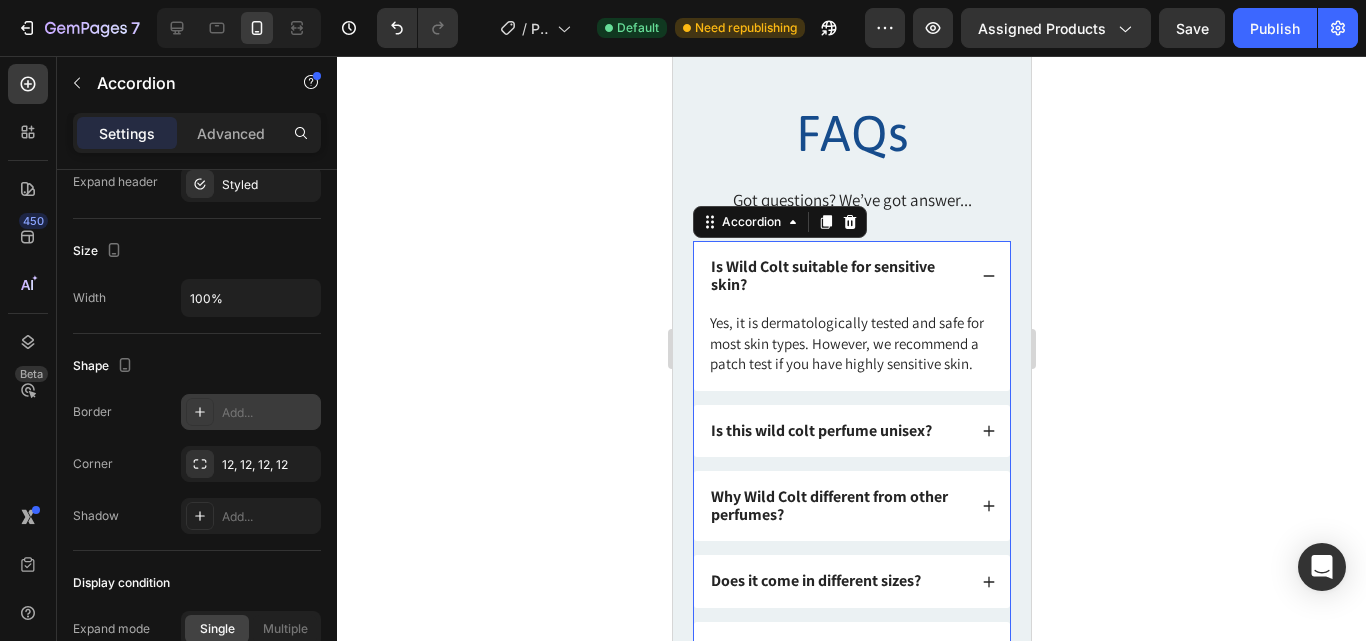 click on "Add..." at bounding box center [251, 412] 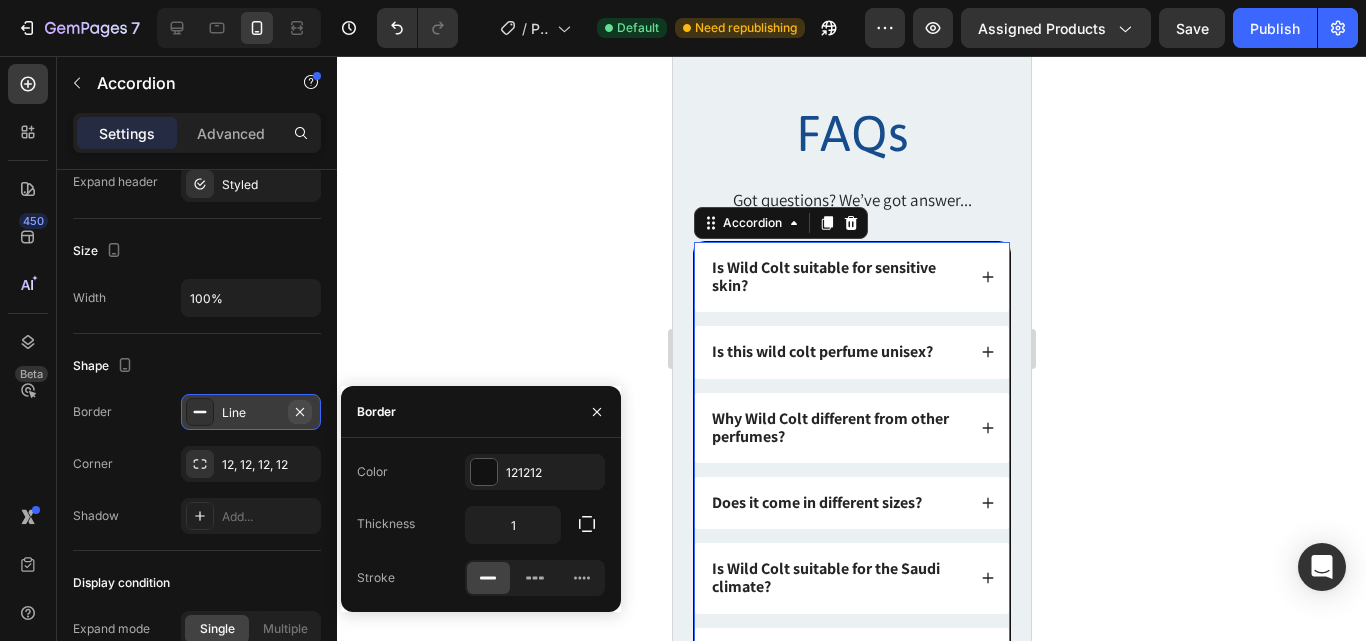 click 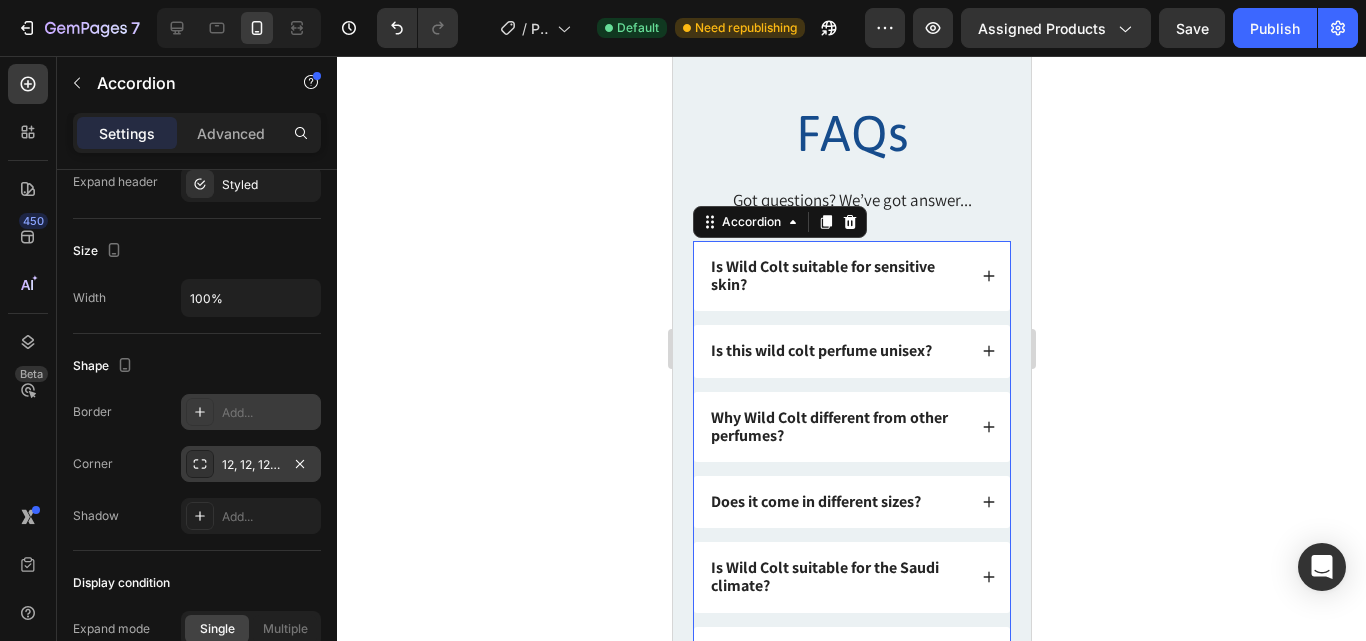 click 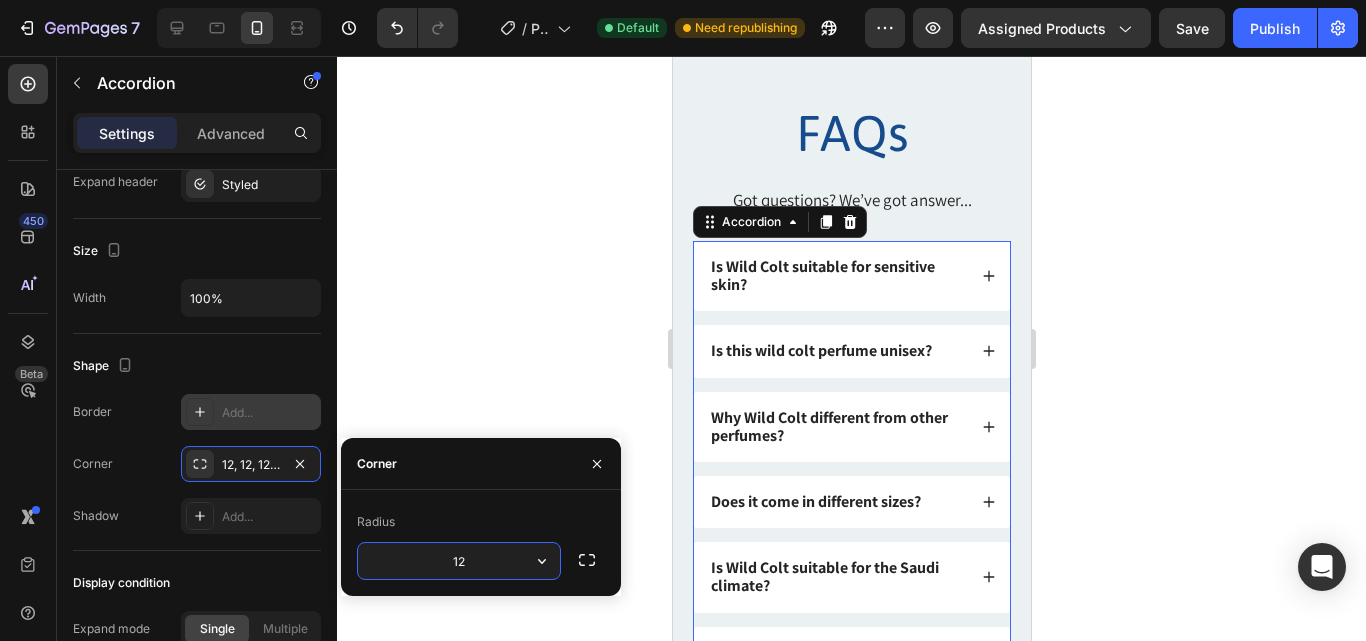 click on "12" at bounding box center (459, 561) 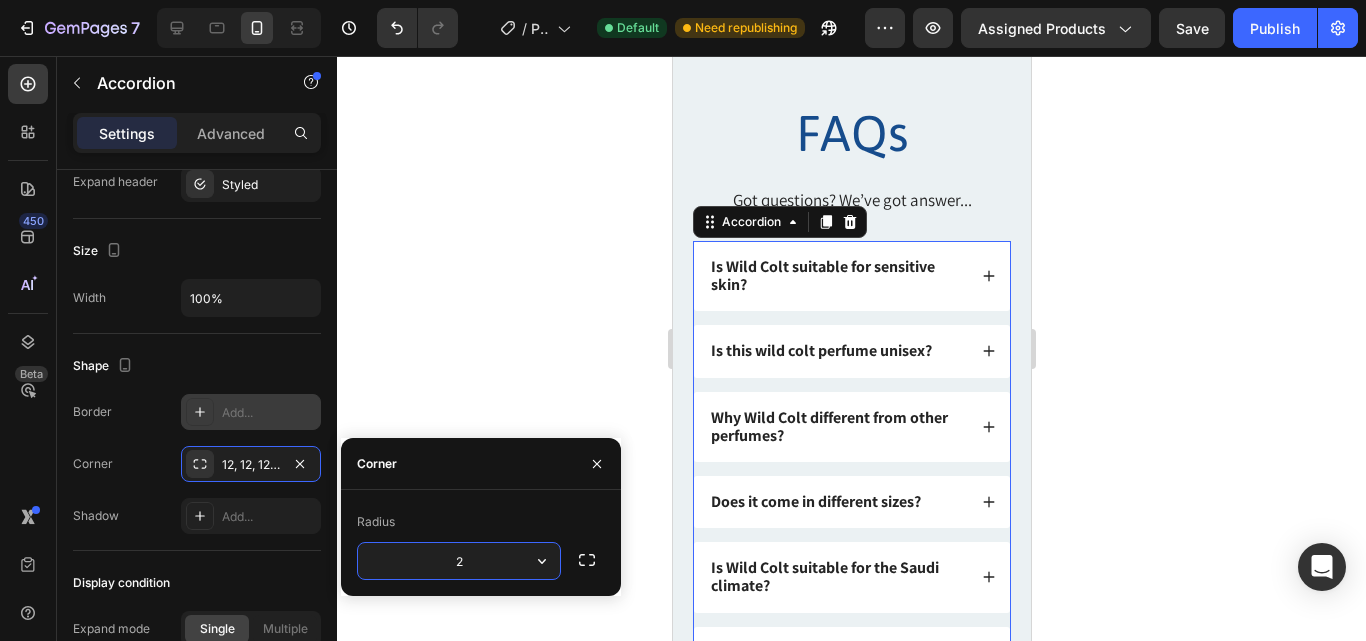 type on "20" 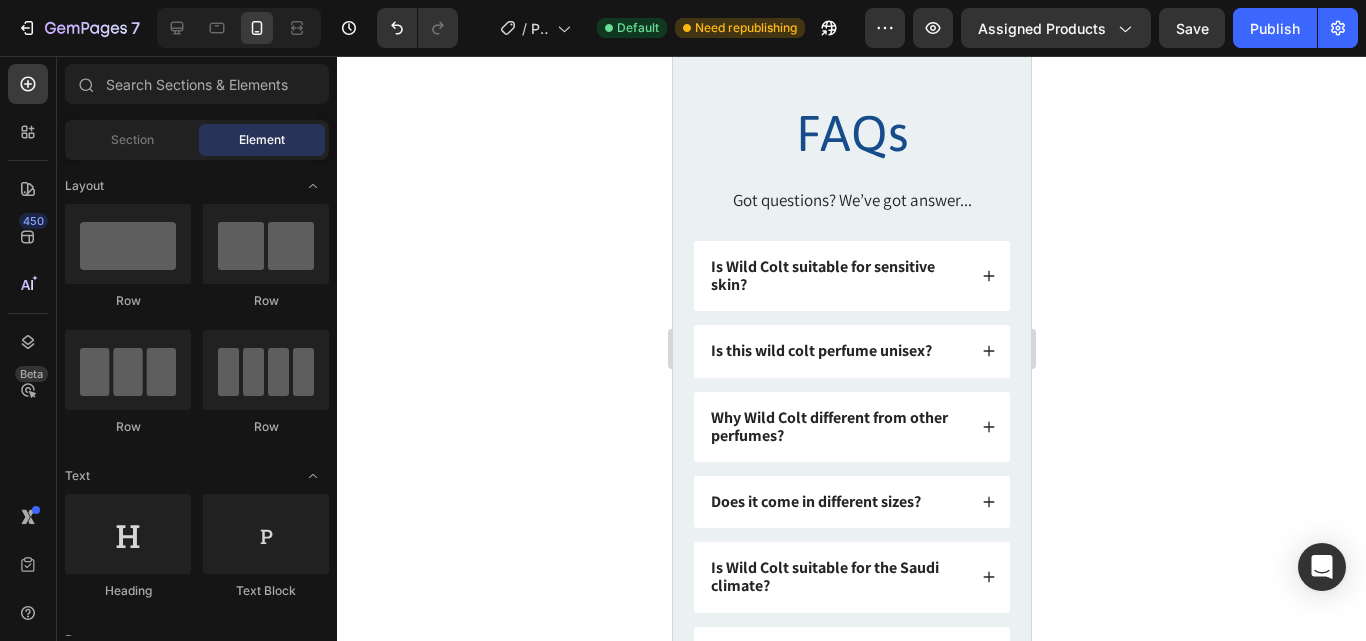 scroll, scrollTop: 2213, scrollLeft: 0, axis: vertical 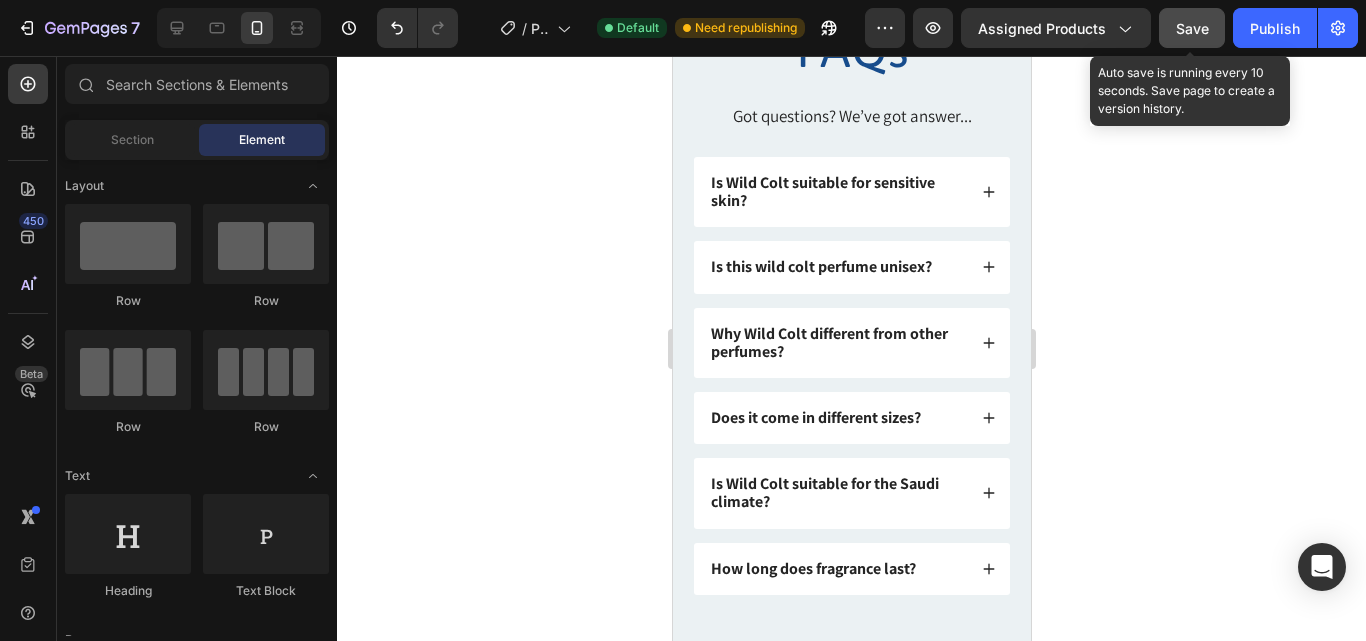 click on "Save" at bounding box center [1192, 28] 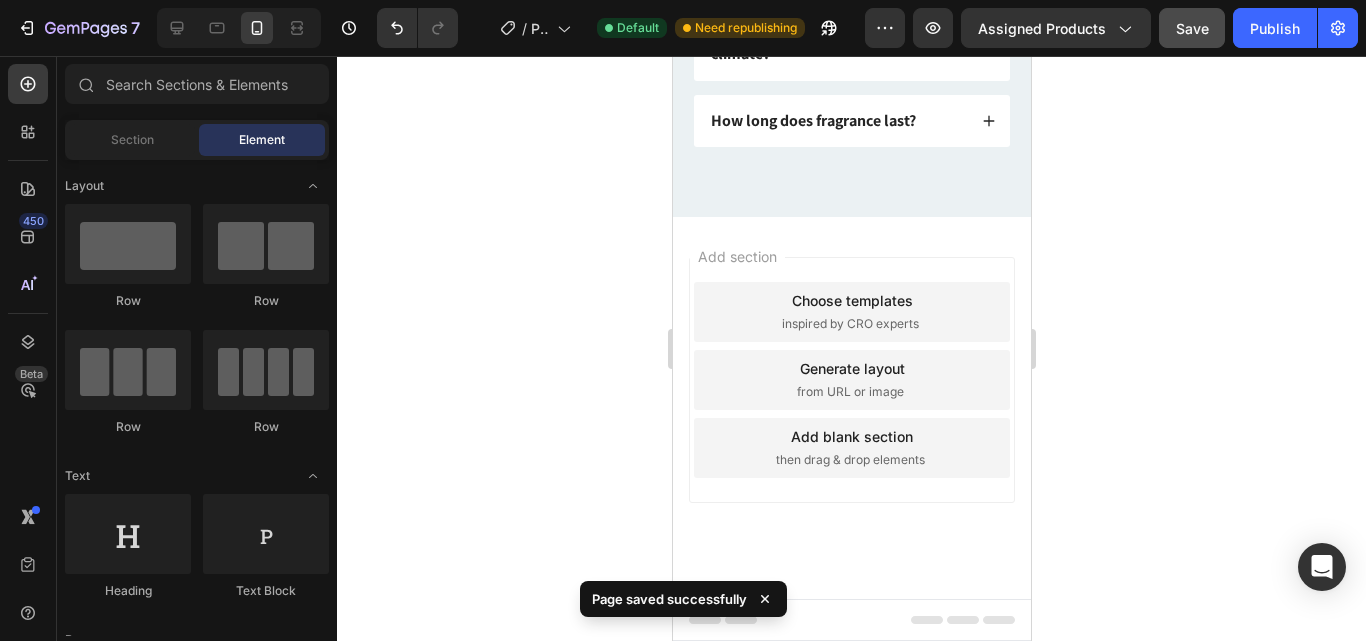 scroll, scrollTop: 2292, scrollLeft: 0, axis: vertical 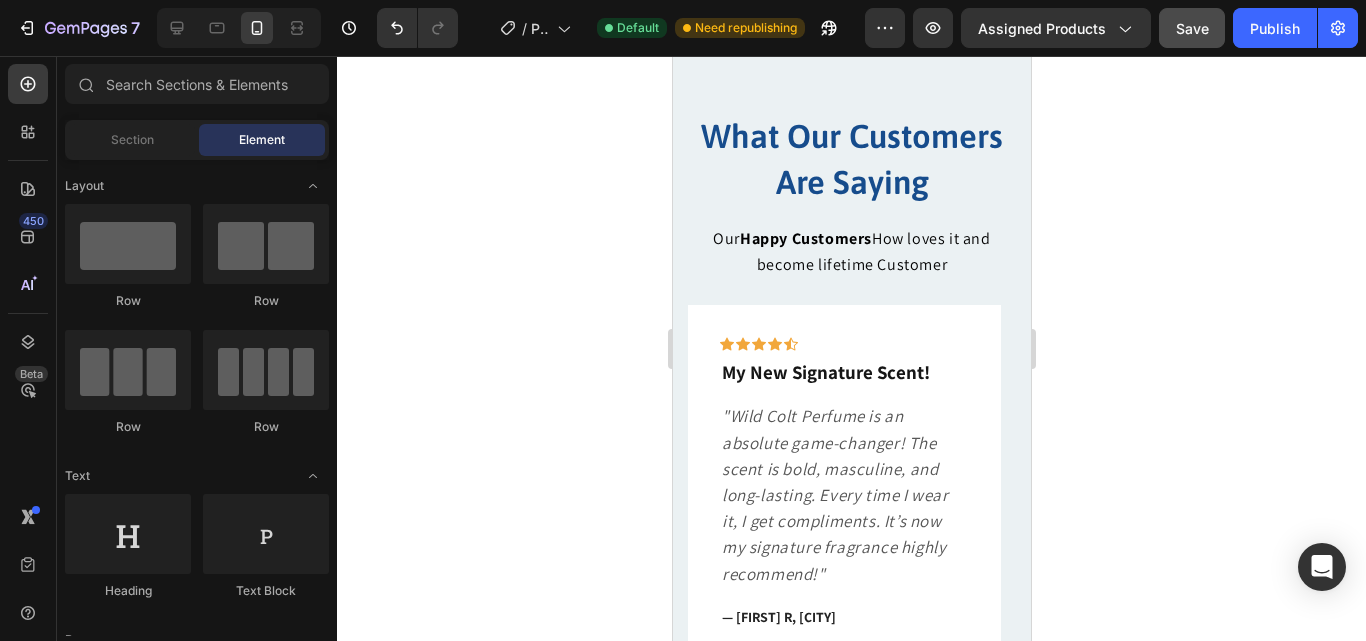 click on "Icon
Icon
Icon
Icon
Icon Row My New Signature Scent! Text block "Wild Colt Perfume is an absolute game-changer! The scent is bold, masculine, and long-lasting. Every time I wear it, I get compliments. It’s now my signature fragrance highly recommend!" Text block — [FIRST] R, [CITY] Text block Row" at bounding box center [843, 483] 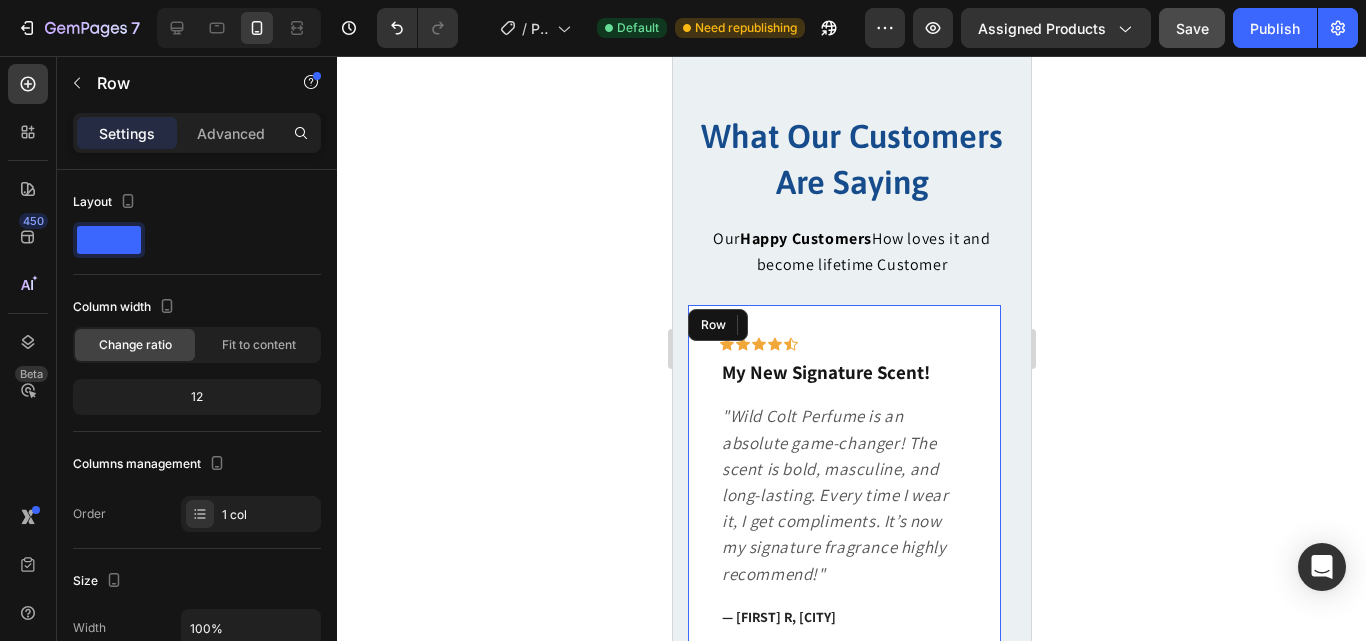 click on "Icon
Icon
Icon
Icon
Icon Row My New Signature Scent! Text block "Wild Colt Perfume is an absolute game-changer! The scent is bold, masculine, and long-lasting. Every time I wear it, I get compliments. It’s now my signature fragrance highly recommend!" Text block — [FIRST] R, [CITY] Text block Row" at bounding box center (843, 483) 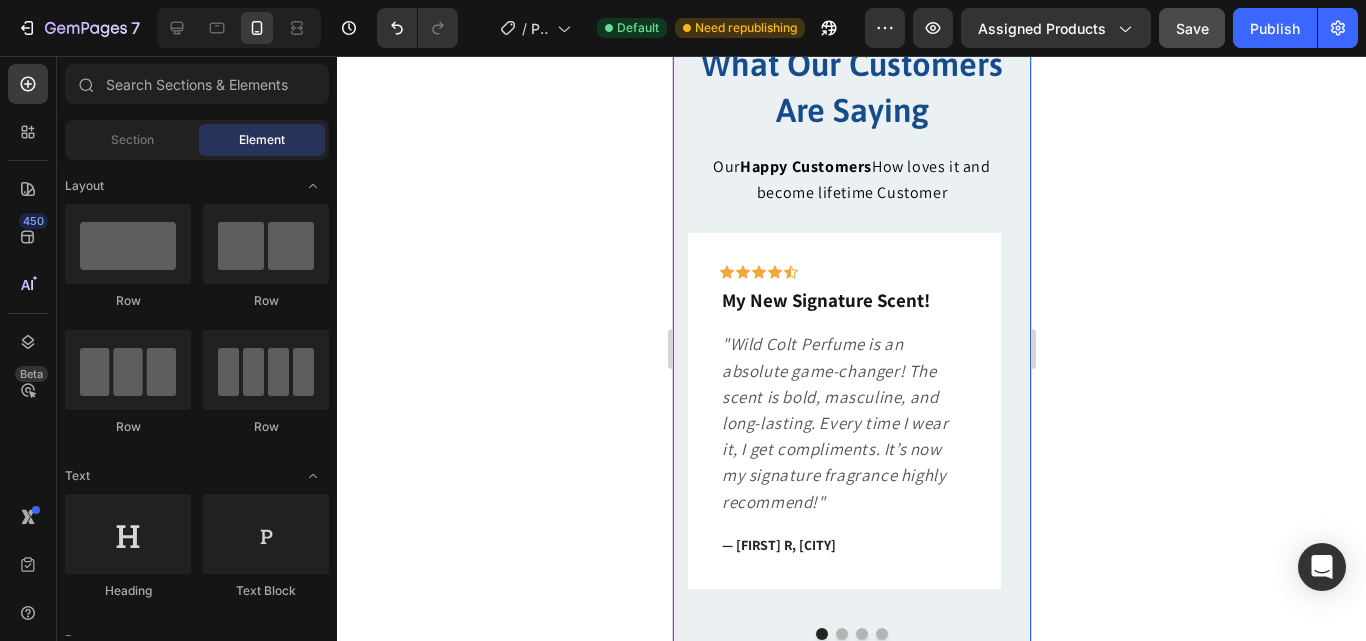 scroll, scrollTop: 1596, scrollLeft: 0, axis: vertical 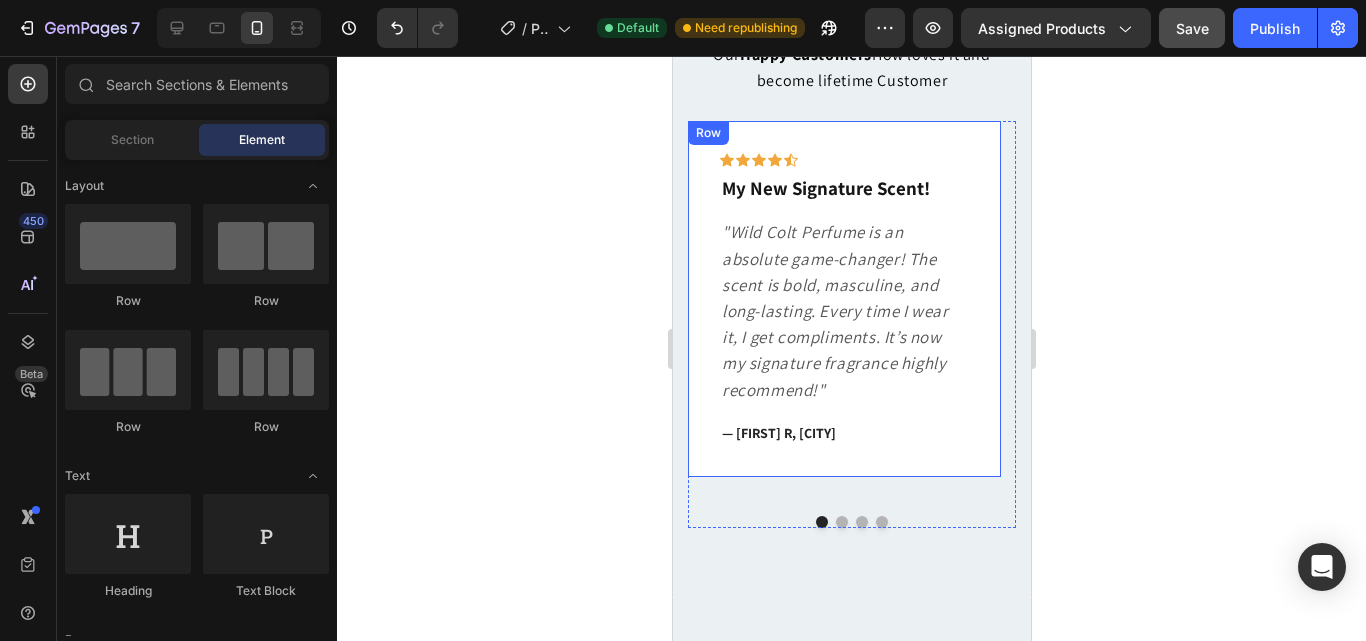 click on "Icon
Icon
Icon
Icon
Icon Row My New Signature Scent! Text block "Wild Colt Perfume is an absolute game-changer! The scent is bold, masculine, and long-lasting. Every time I wear it, I get compliments. It’s now my signature fragrance highly recommend!" Text block — [FIRST] R, [CITY] Text block Row" at bounding box center (843, 299) 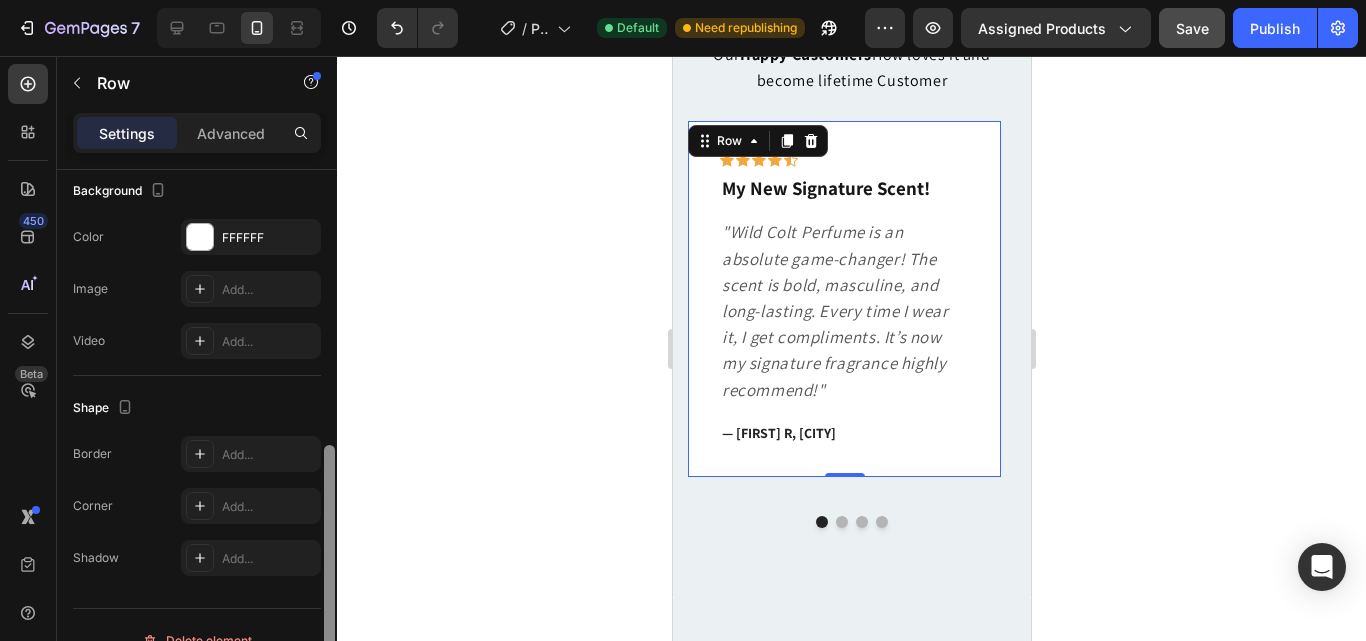 scroll, scrollTop: 640, scrollLeft: 0, axis: vertical 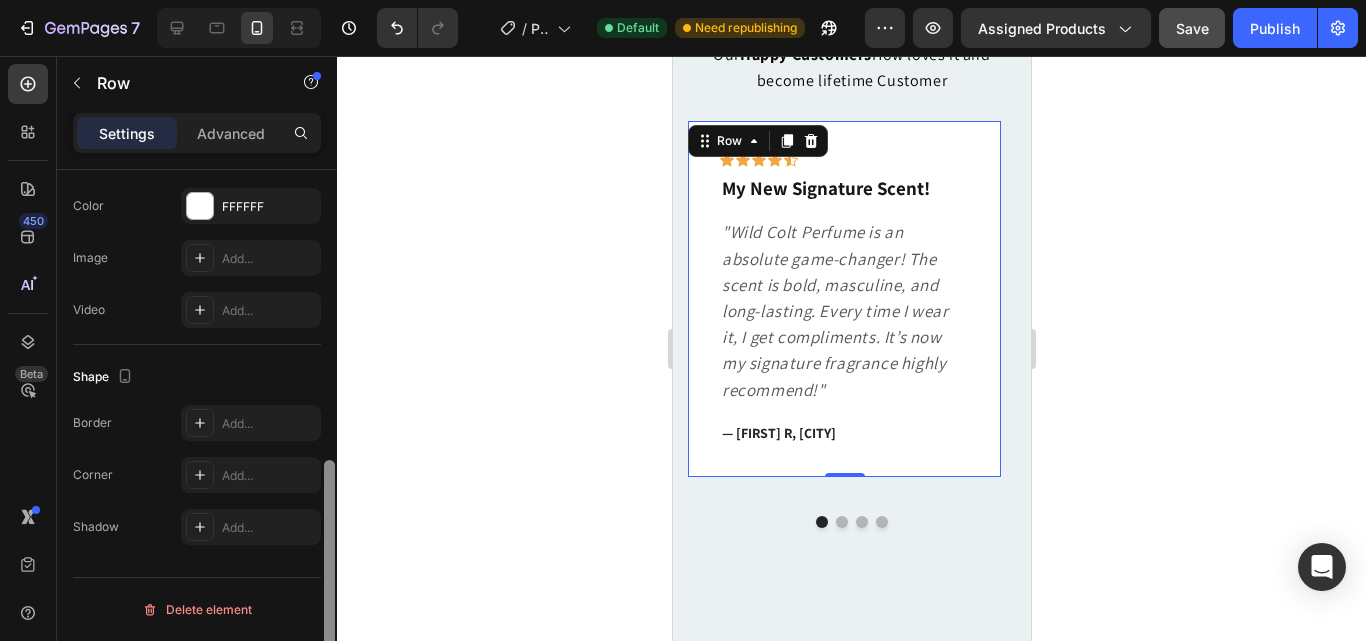 drag, startPoint x: 328, startPoint y: 349, endPoint x: 338, endPoint y: 656, distance: 307.1628 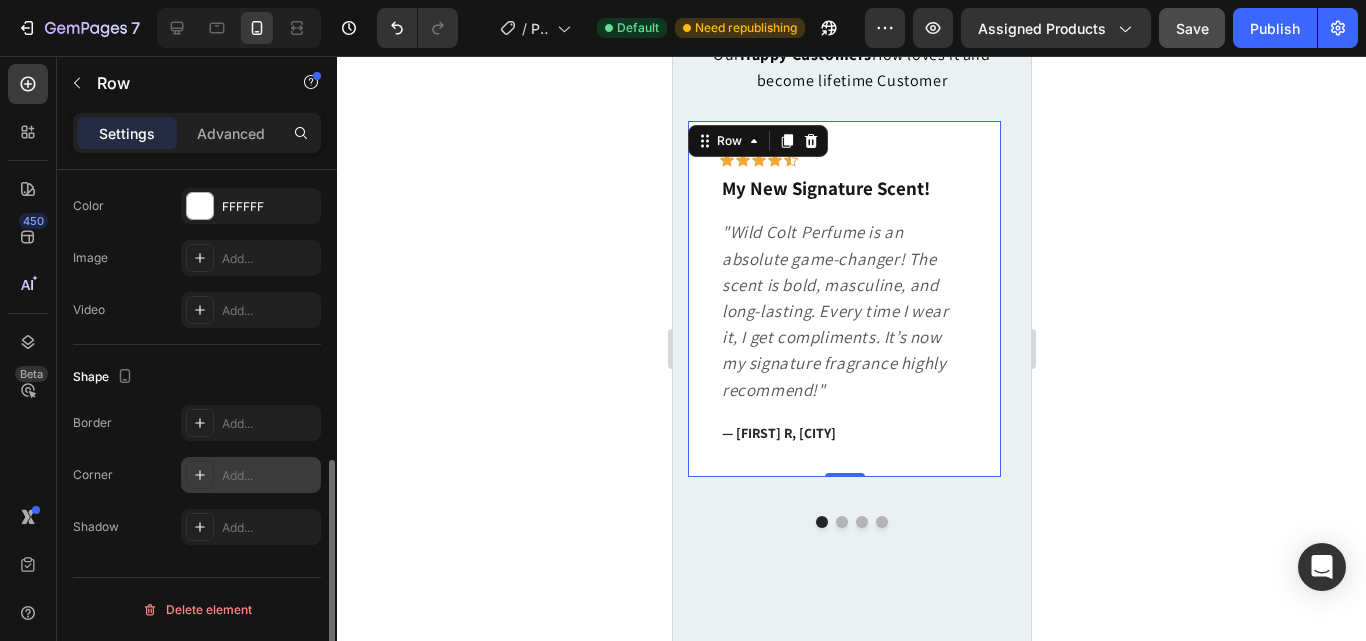 click 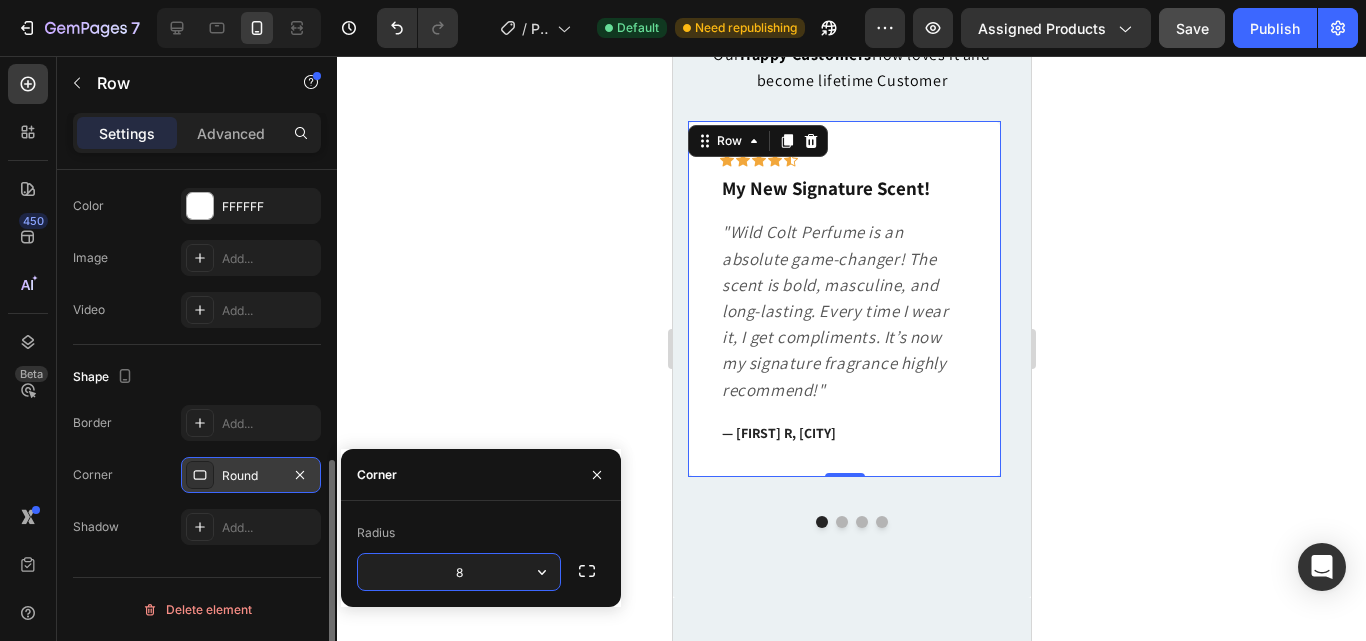 click on "8" at bounding box center (459, 572) 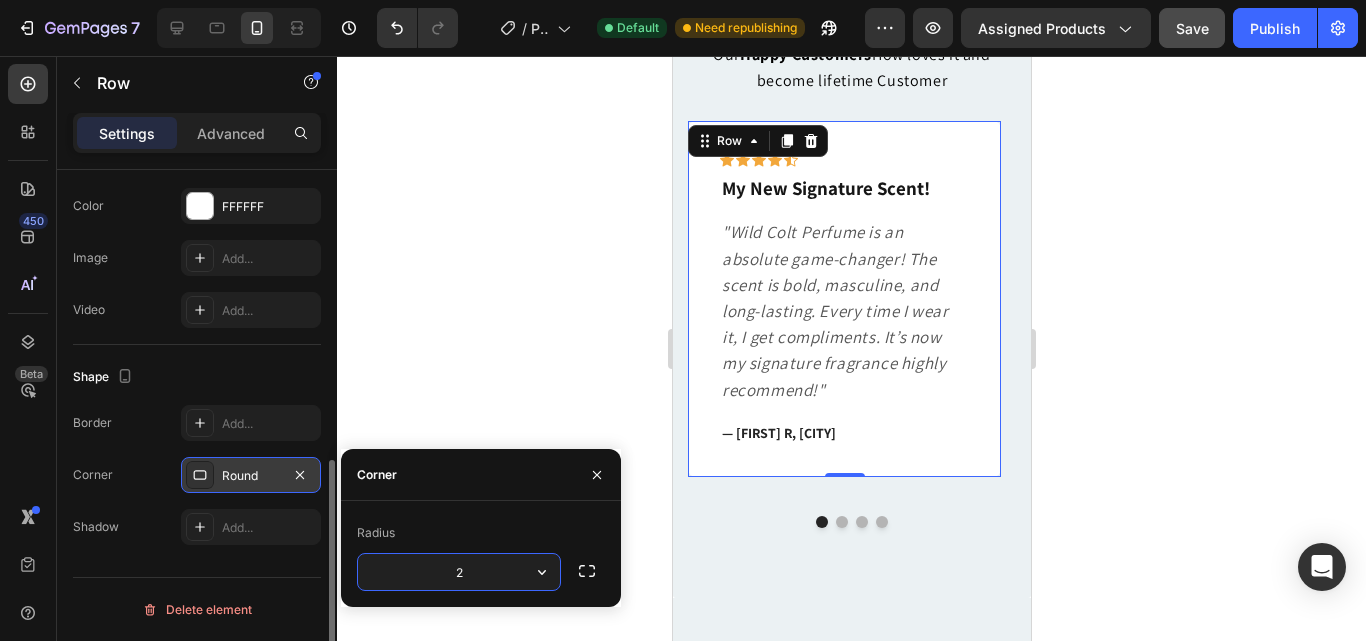 type on "20" 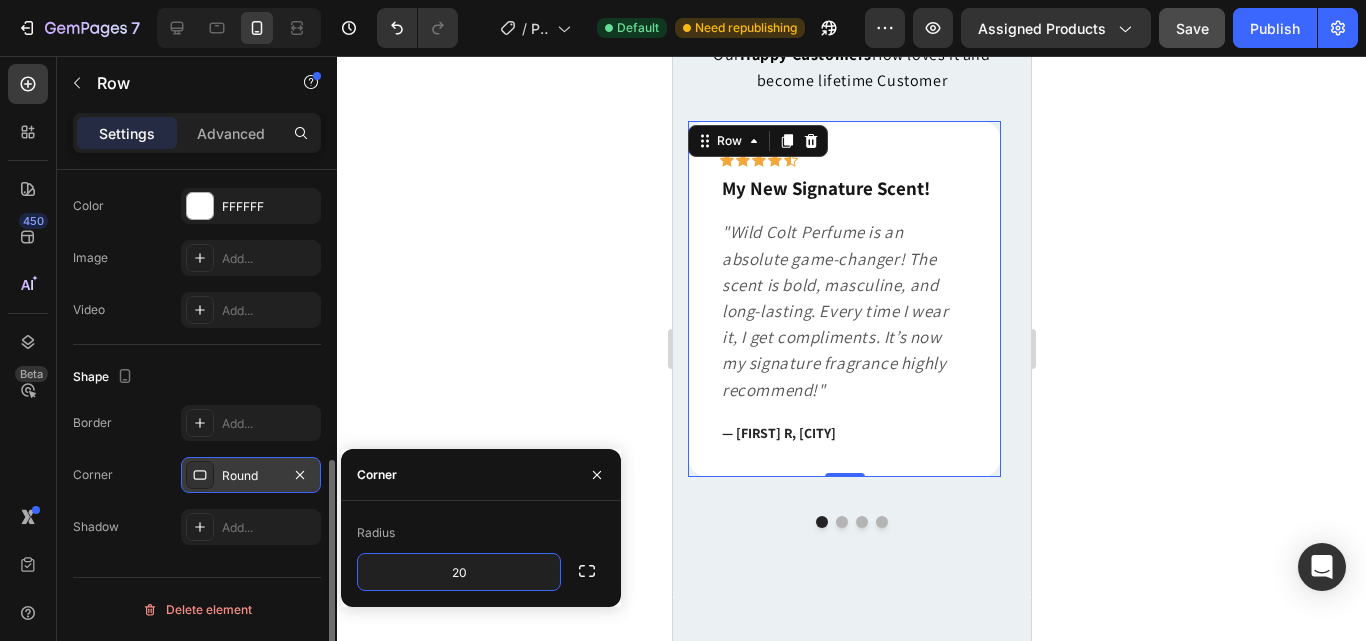 click 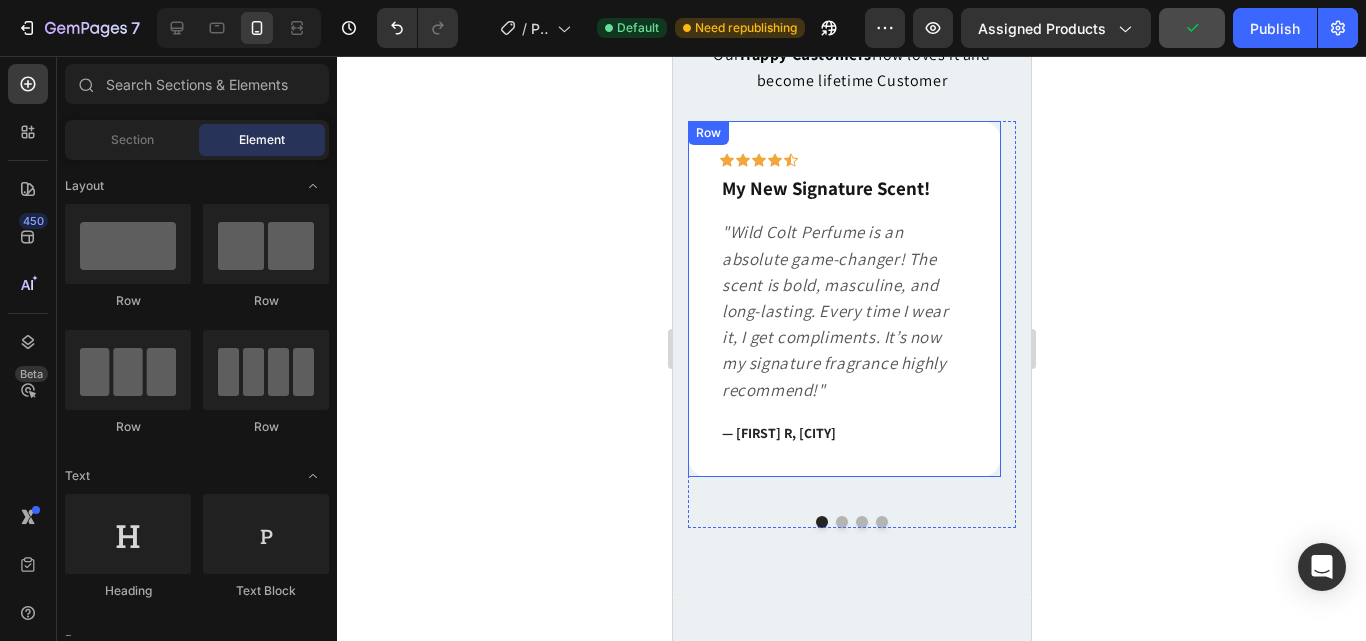 click on "Icon
Icon
Icon
Icon
Icon Row My New Signature Scent! Text block "Wild Colt Perfume is an absolute game-changer! The scent is bold, masculine, and long-lasting. Every time I wear it, I get compliments. It’s now my signature fragrance highly recommend!" Text block — [FIRST] R, [CITY] Text block Row" at bounding box center [843, 299] 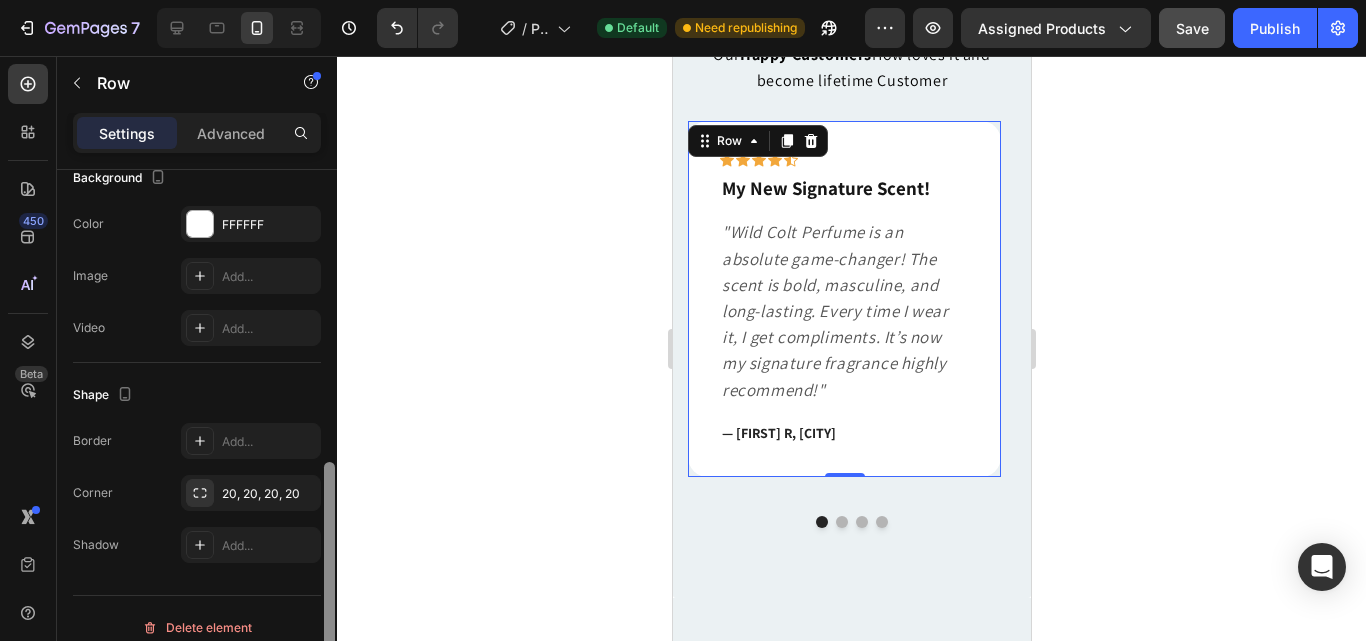 scroll, scrollTop: 640, scrollLeft: 0, axis: vertical 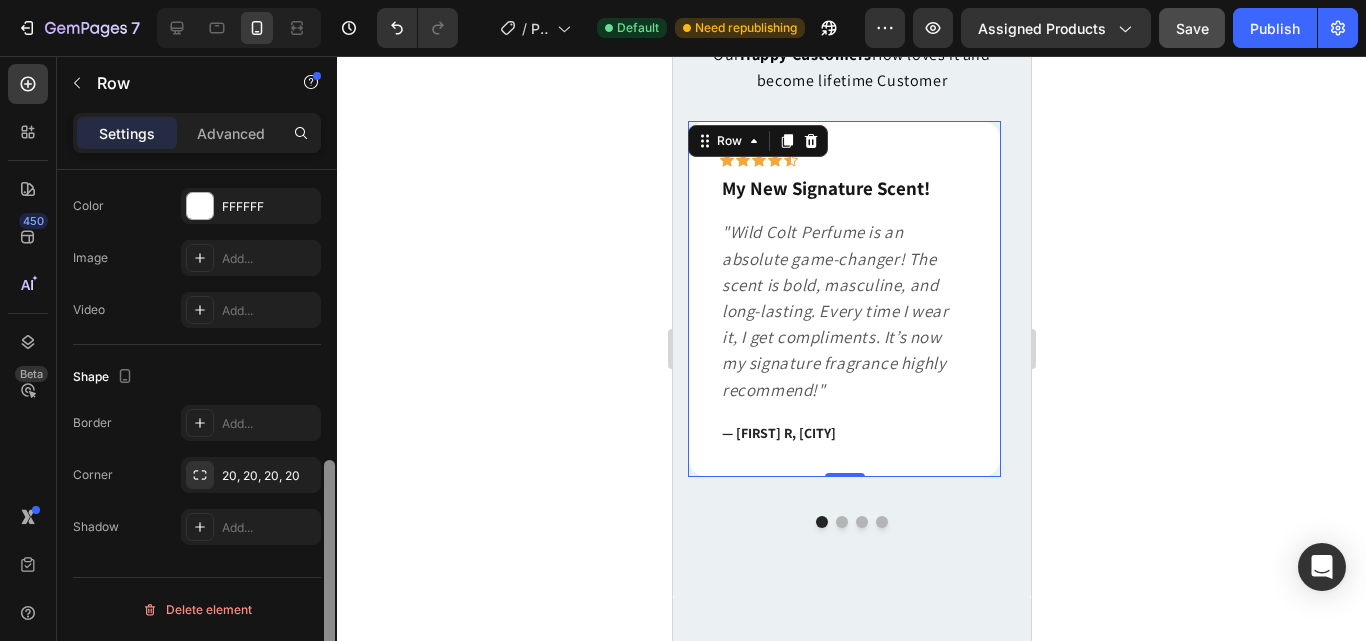 drag, startPoint x: 328, startPoint y: 374, endPoint x: 366, endPoint y: 668, distance: 296.44562 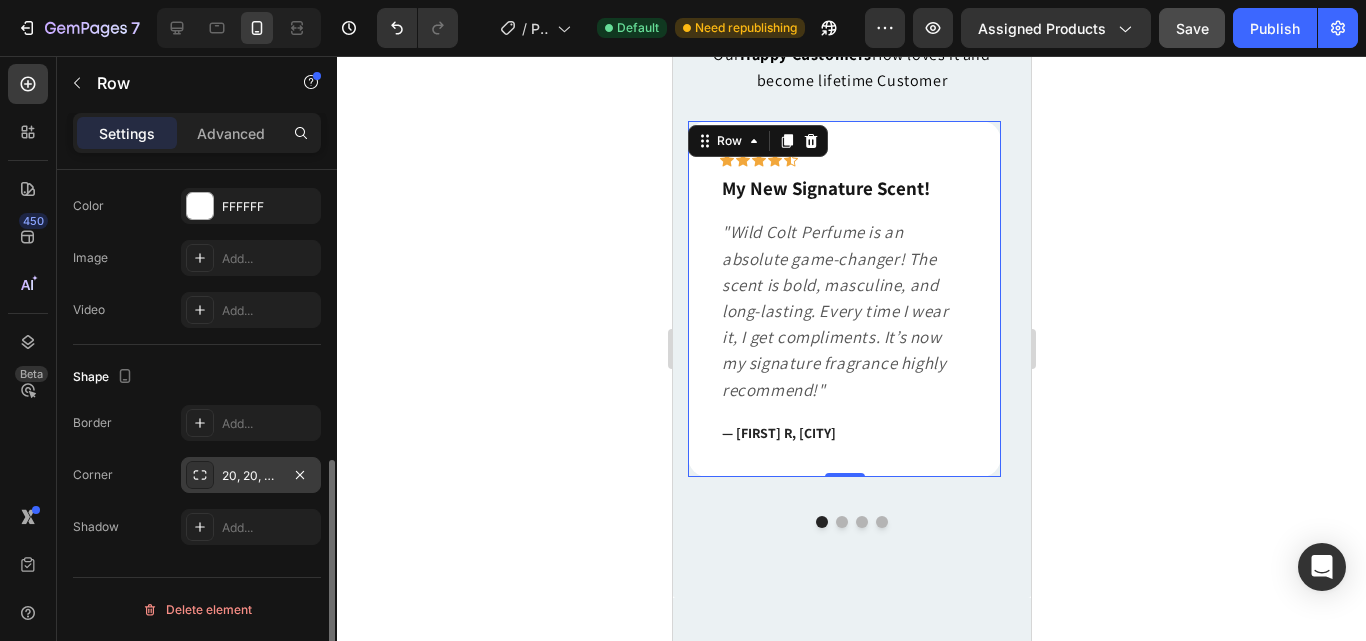 click 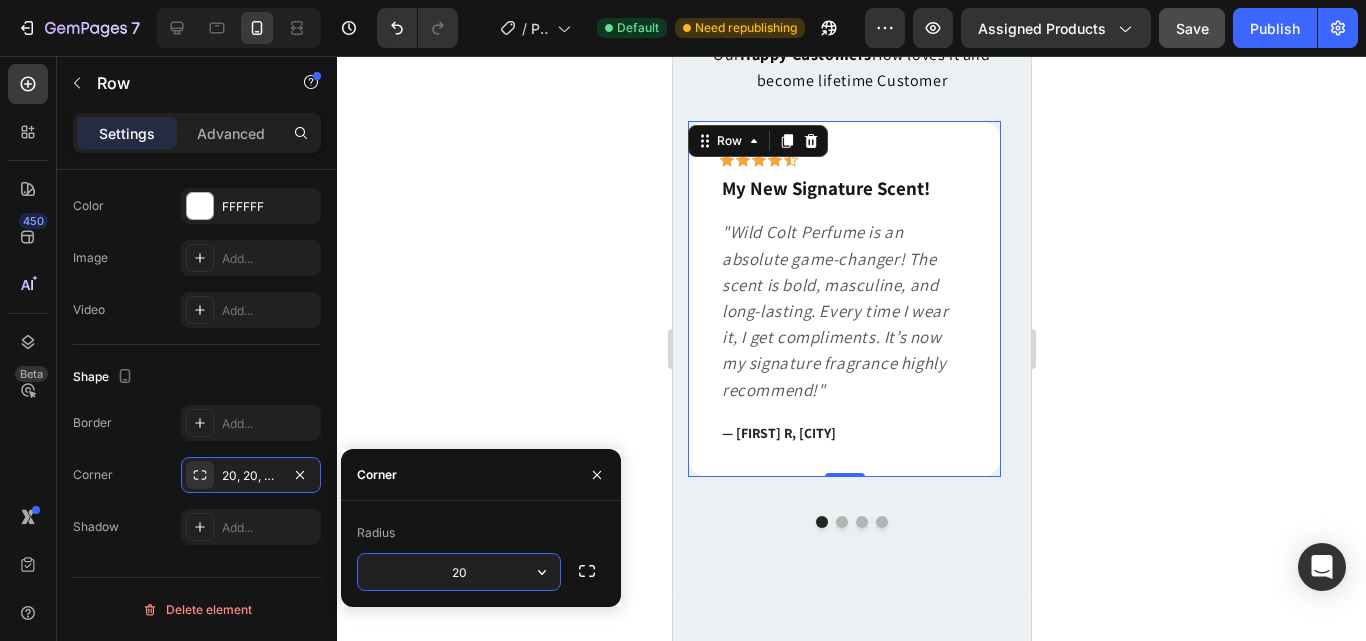 click on "20" at bounding box center (459, 572) 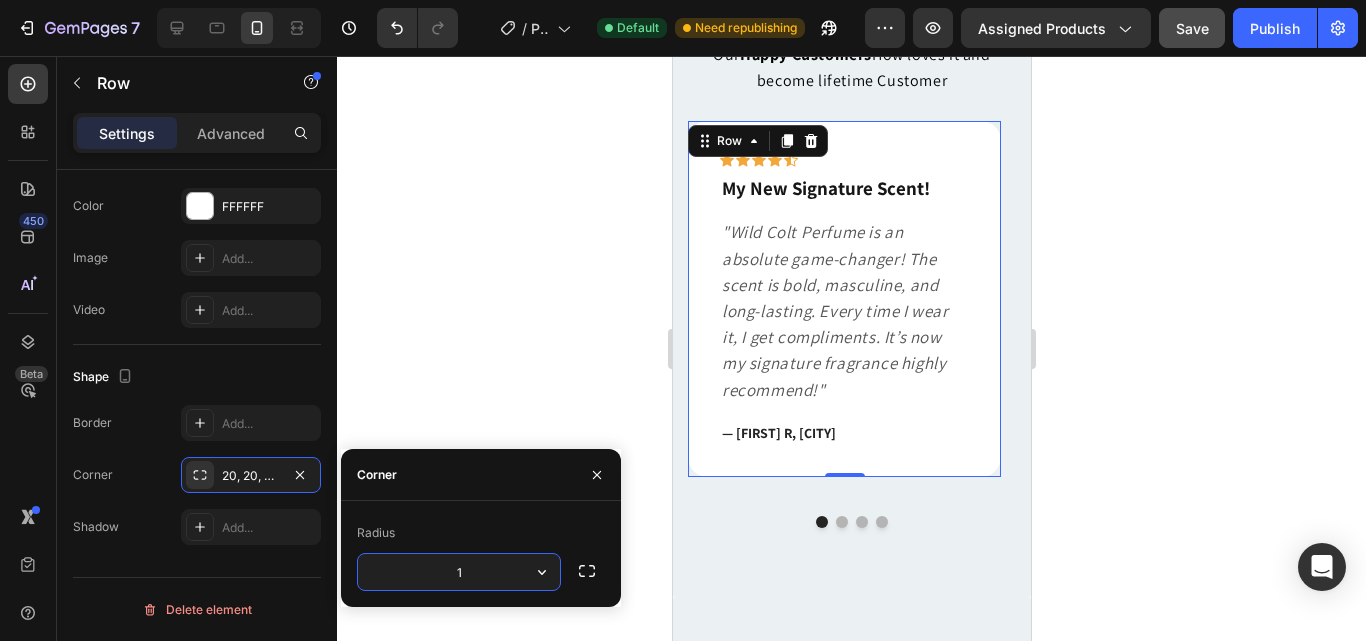 type on "12" 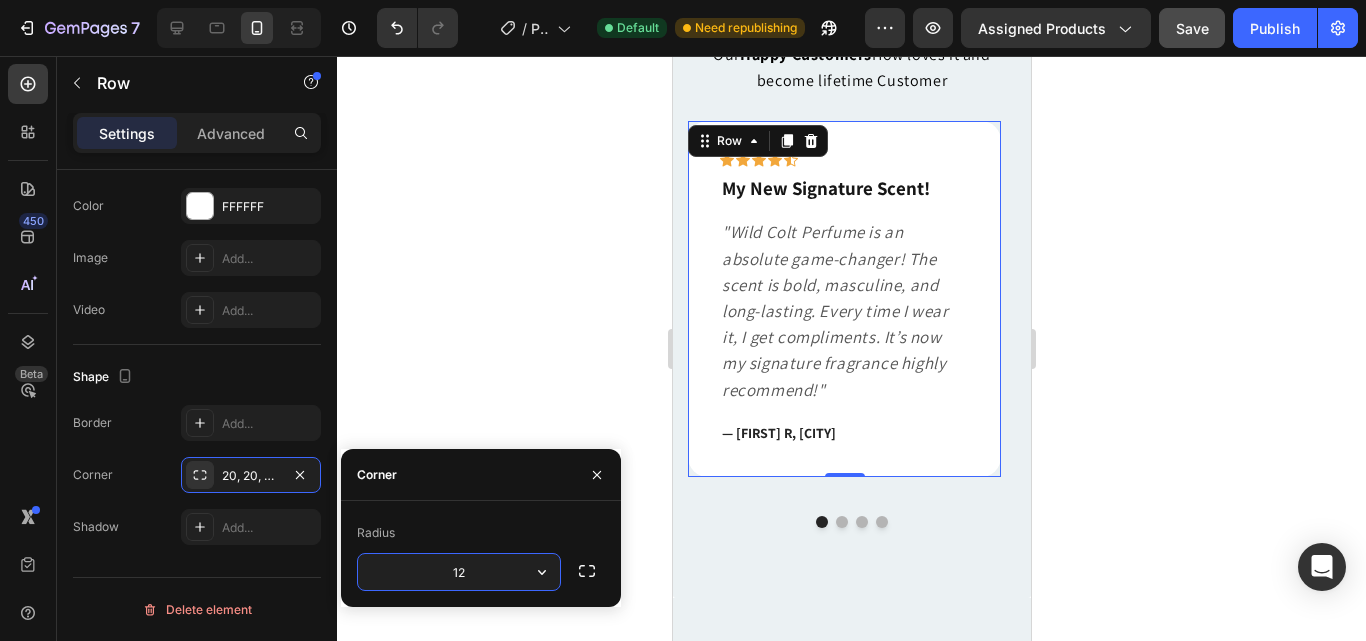 click on "12" at bounding box center (459, 572) 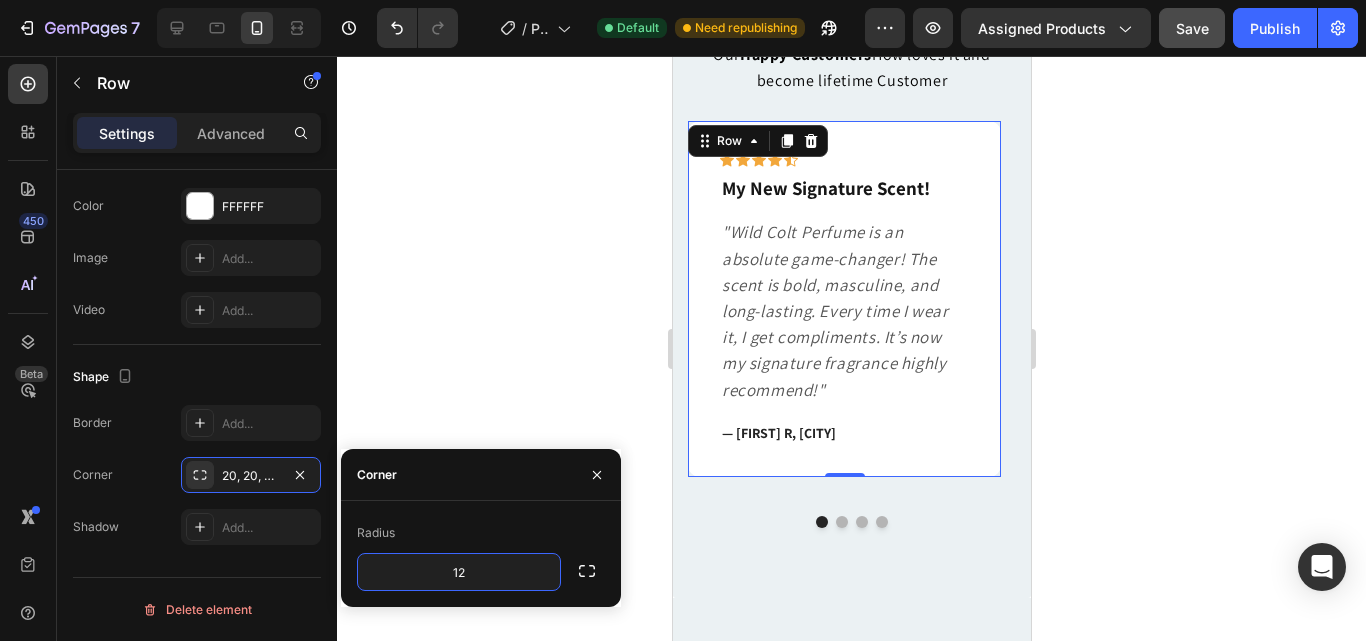 click 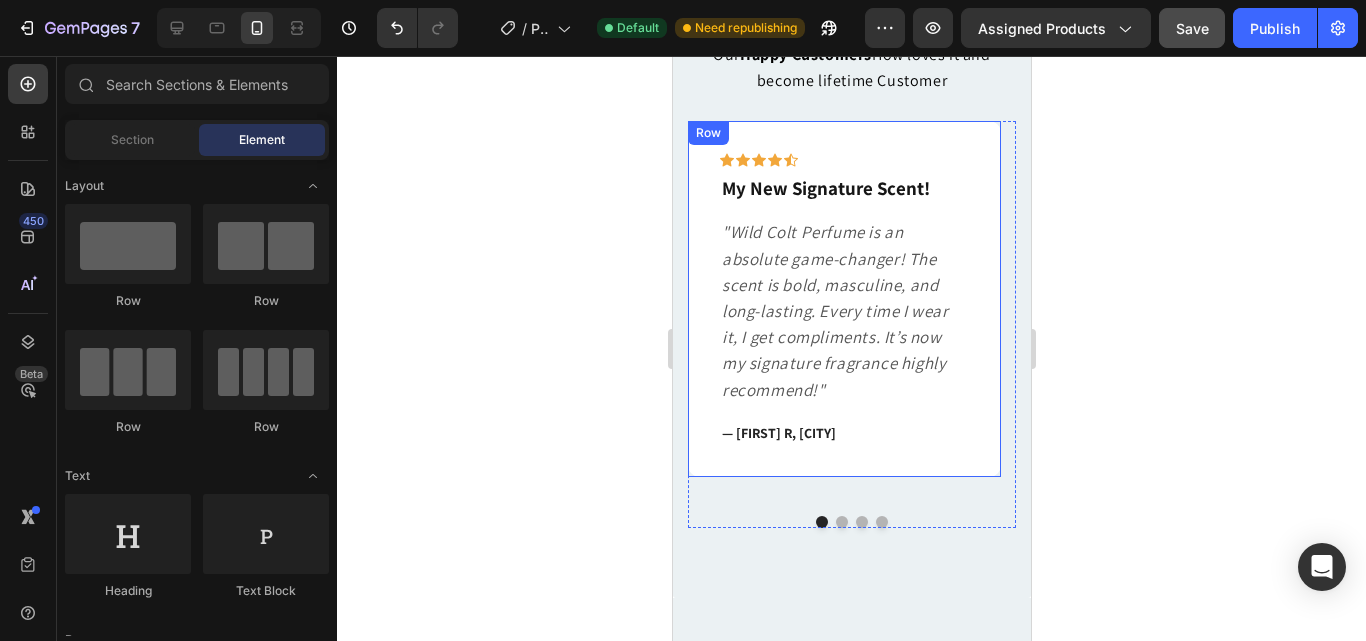 click on "Icon
Icon
Icon
Icon
Icon Row My New Signature Scent! Text block "Wild Colt Perfume is an absolute game-changer! The scent is bold, masculine, and long-lasting. Every time I wear it, I get compliments. It’s now my signature fragrance highly recommend!" Text block — [FIRST] R, [CITY] Text block Row
Icon
Icon
Icon
Icon
Icon Row عطر لا يُضاهى Text block " عطر وايلد كولت رائع جداً! الرائحة قوية وتدوم طويلاً. كل ما أستعمله، أتلقى إطراءات من الجميع. أصبح عطري المفضل بلا منافس! Text block — [FIRST]. أ، [CITY] Text block Row
Icon
Icon
Icon
Icon
Icon Row عطر لا يقاوم ومنعش بشكل رائع Text block Text block — [FIRST] ، [CITY] Text block" at bounding box center (851, 324) 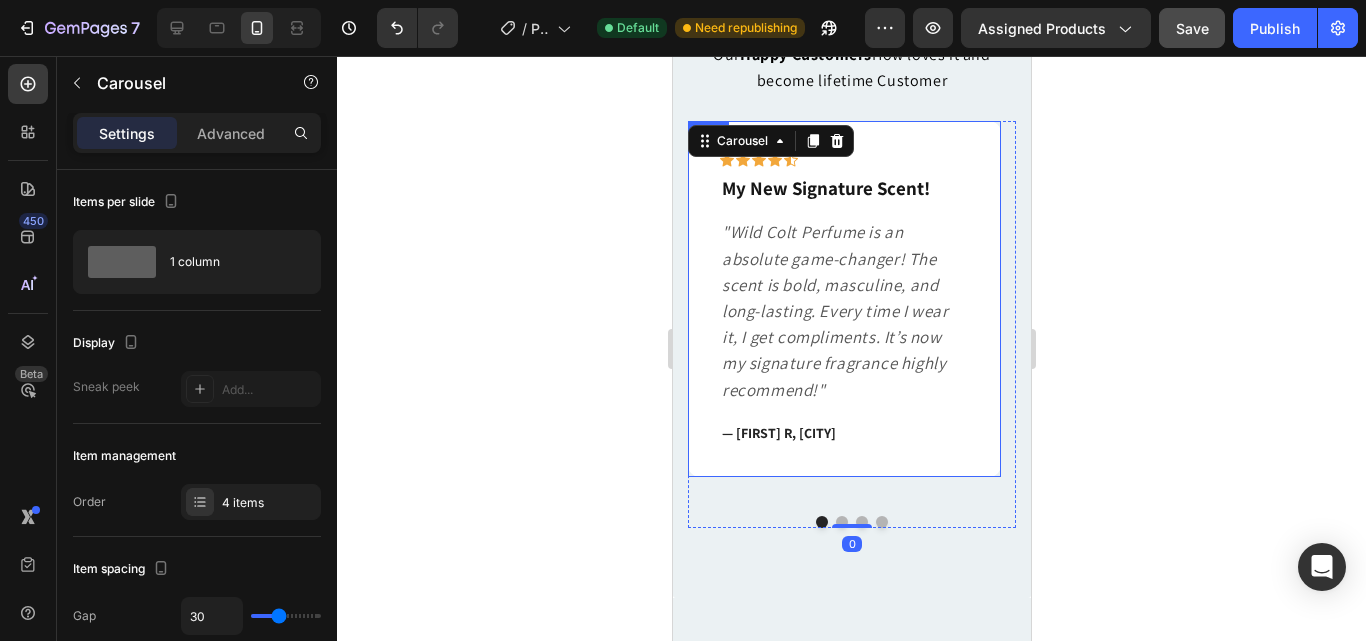 click on "Icon
Icon
Icon
Icon
Icon Row My New Signature Scent! Text block "Wild Colt Perfume is an absolute game-changer! The scent is bold, masculine, and long-lasting. Every time I wear it, I get compliments. It’s now my signature fragrance highly recommend!" Text block — [FIRST] R, [CITY] Text block Row" at bounding box center [843, 299] 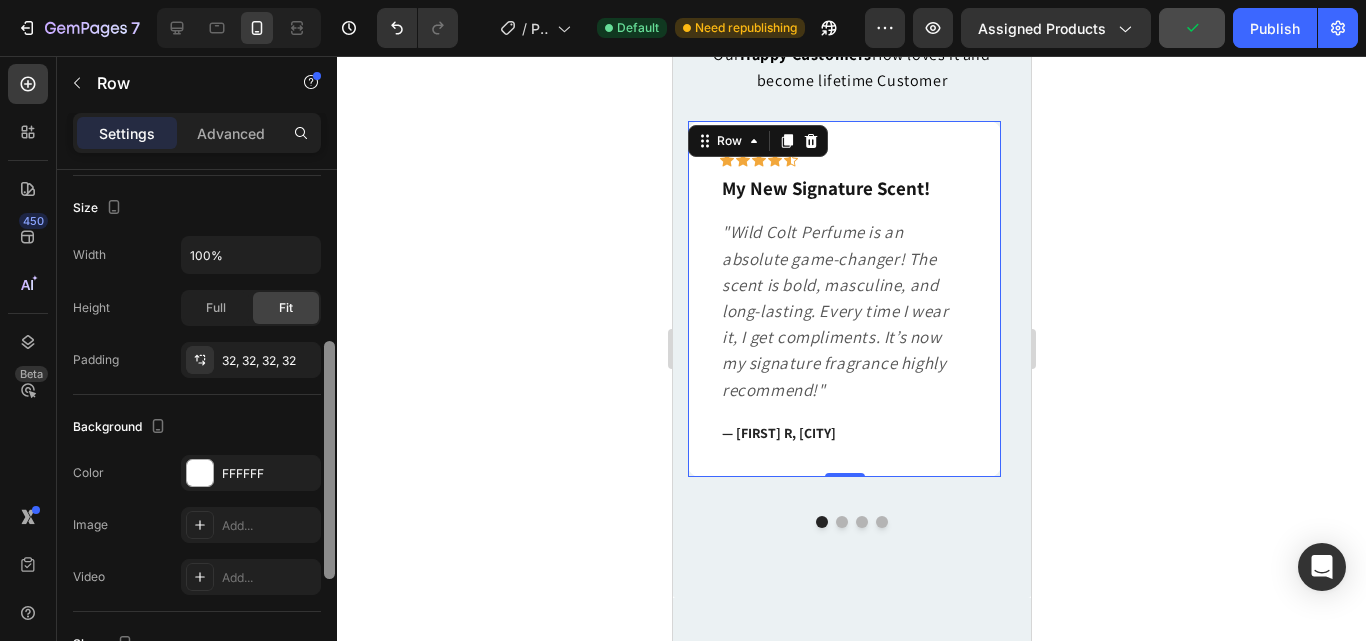 scroll, scrollTop: 377, scrollLeft: 0, axis: vertical 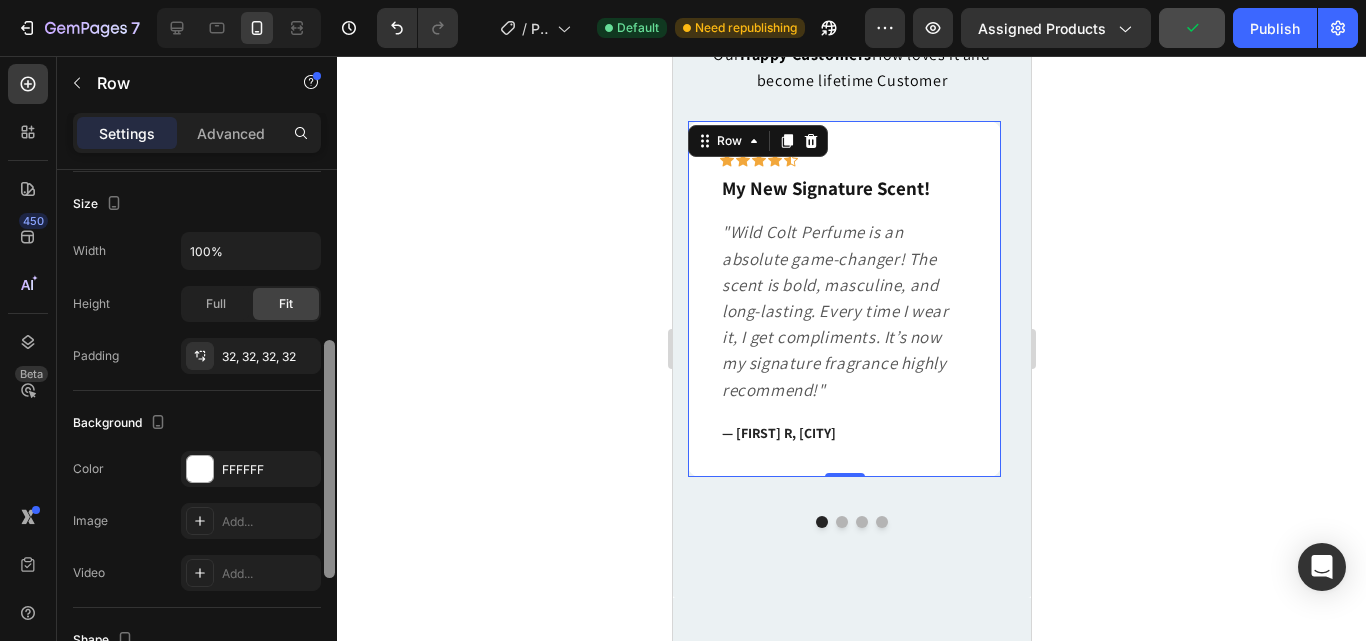 drag, startPoint x: 331, startPoint y: 235, endPoint x: 325, endPoint y: 406, distance: 171.10522 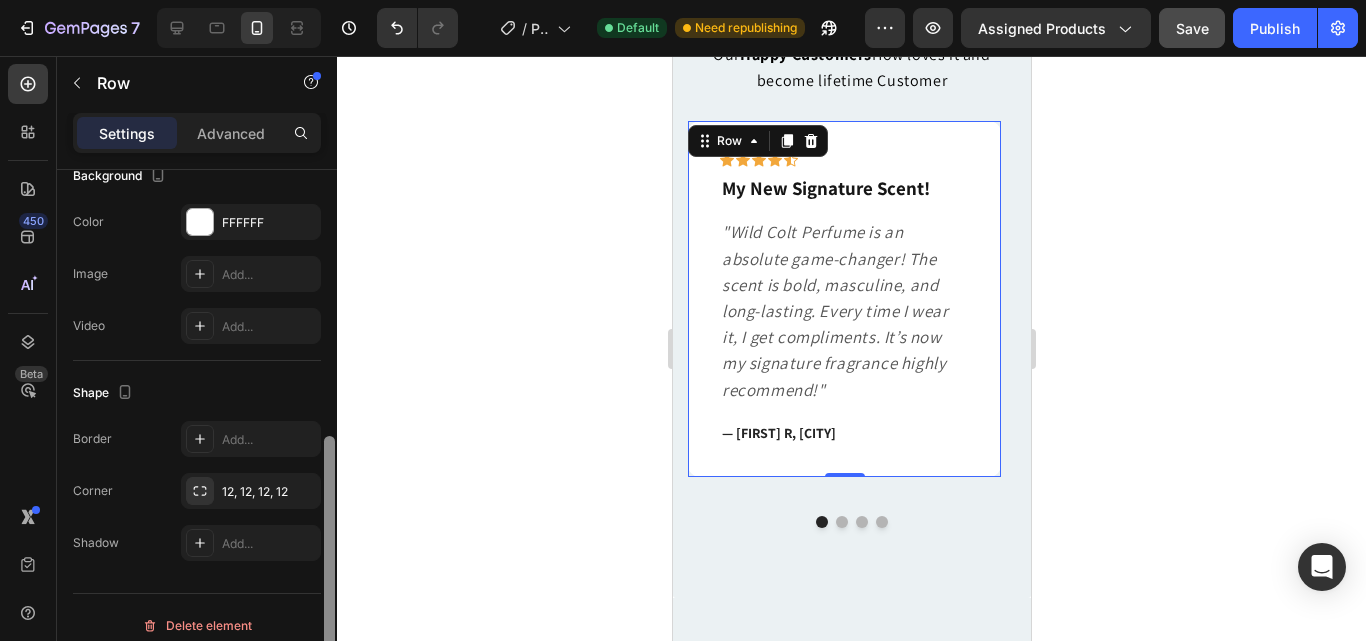 scroll, scrollTop: 626, scrollLeft: 0, axis: vertical 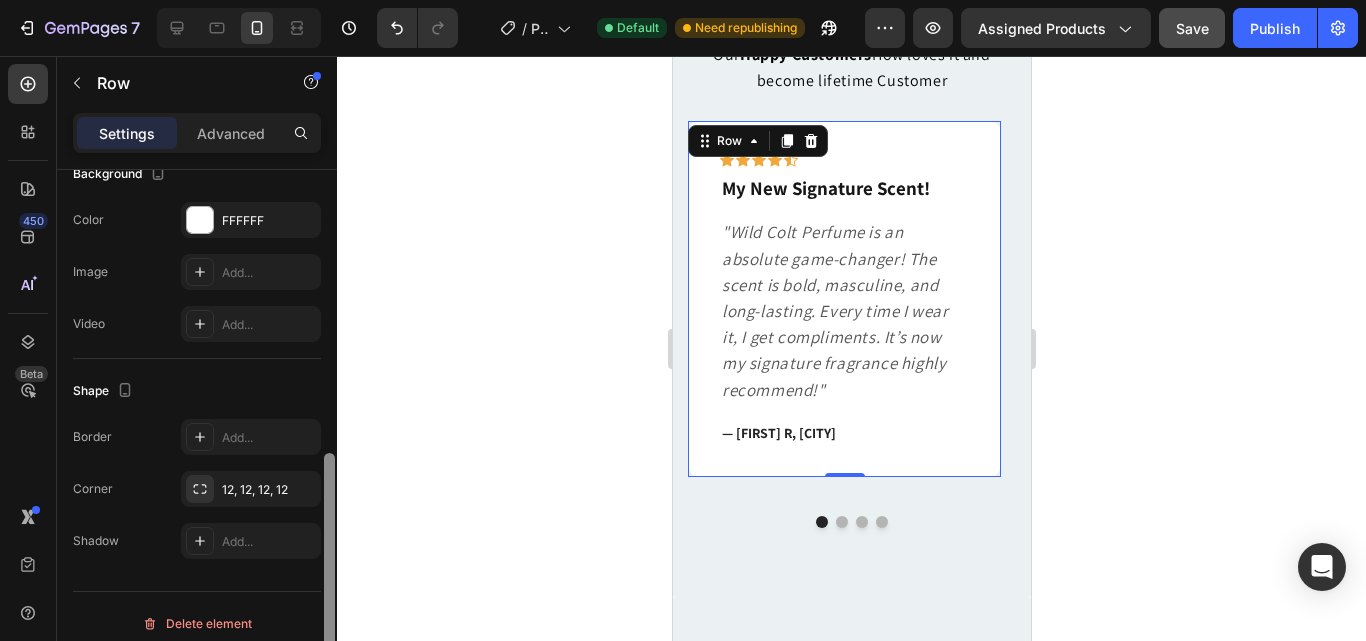 drag, startPoint x: 325, startPoint y: 406, endPoint x: 328, endPoint y: 519, distance: 113.03982 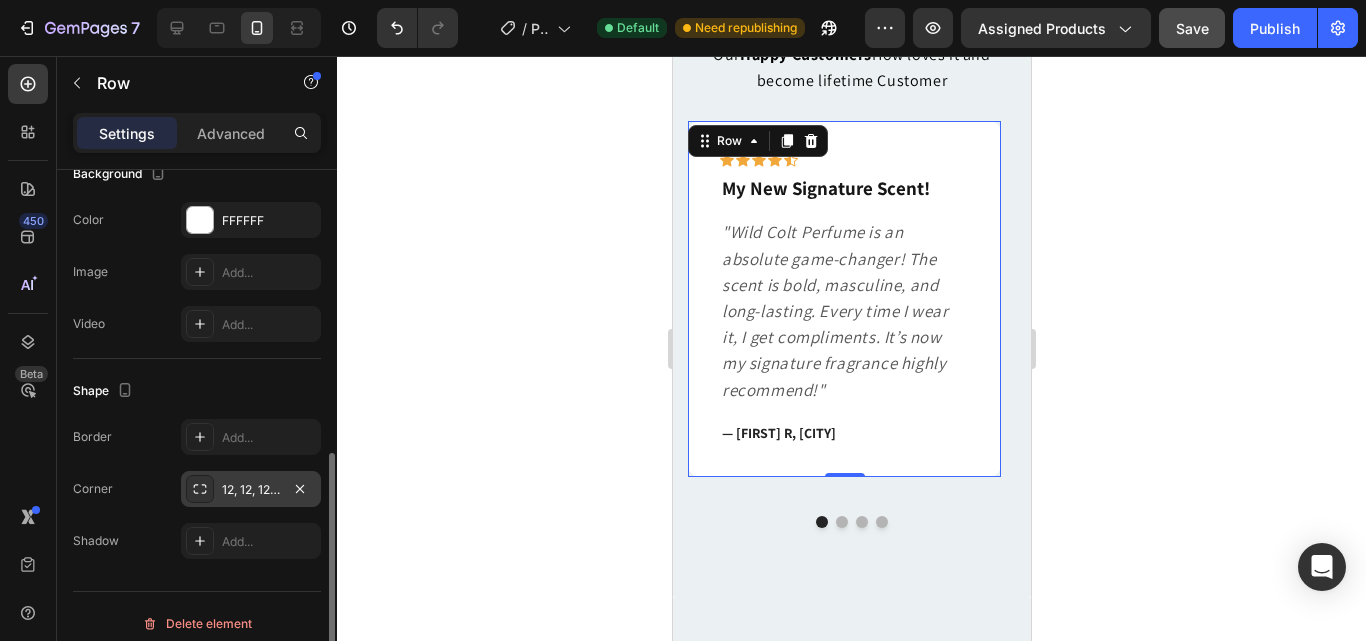 click on "12, 12, 12, 12" at bounding box center [251, 490] 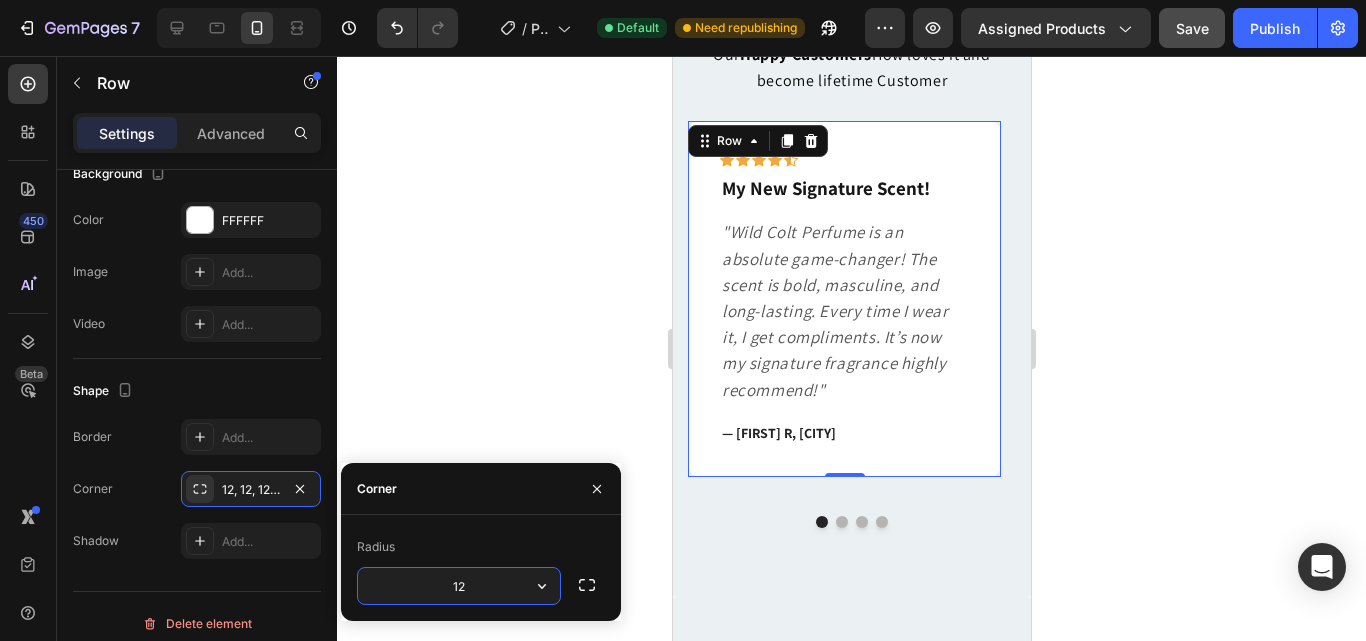 click on "12" at bounding box center (459, 586) 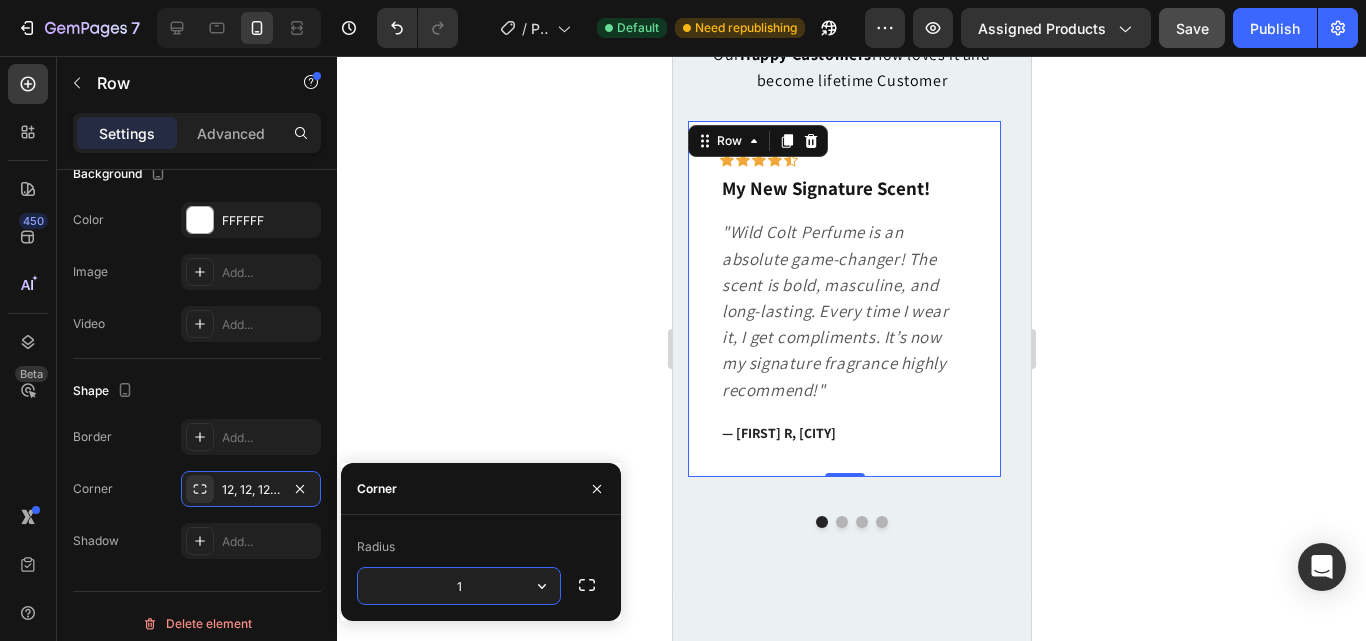type on "10" 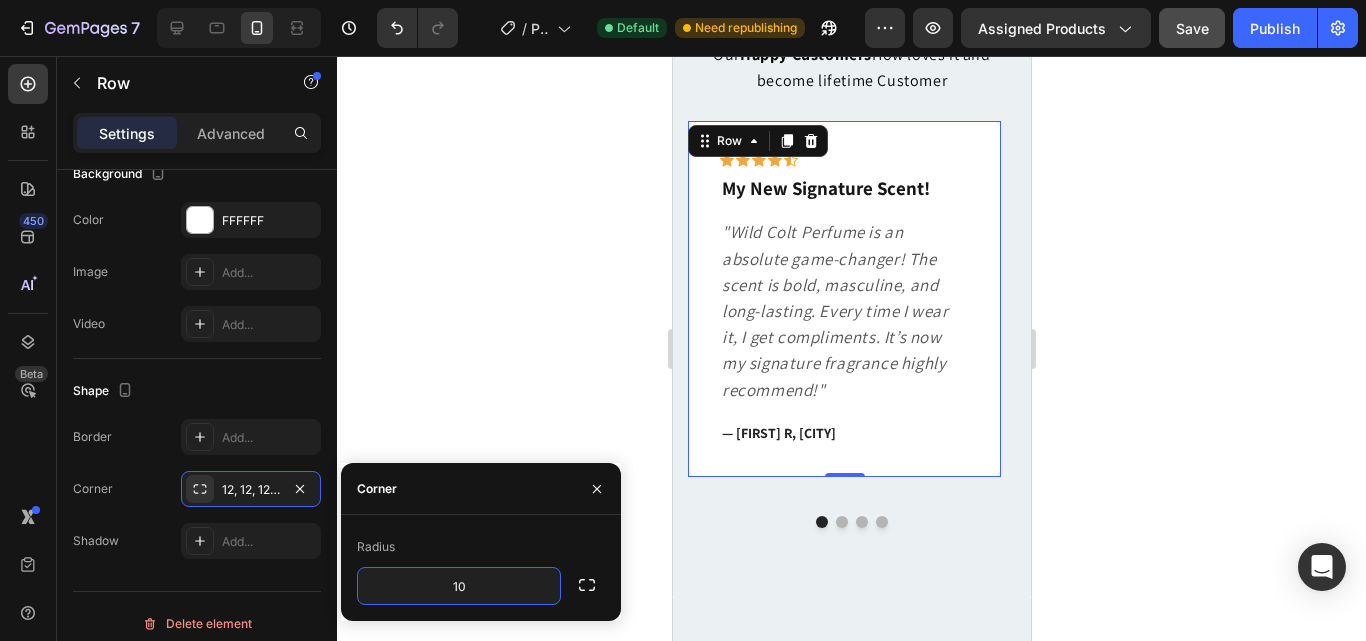 click 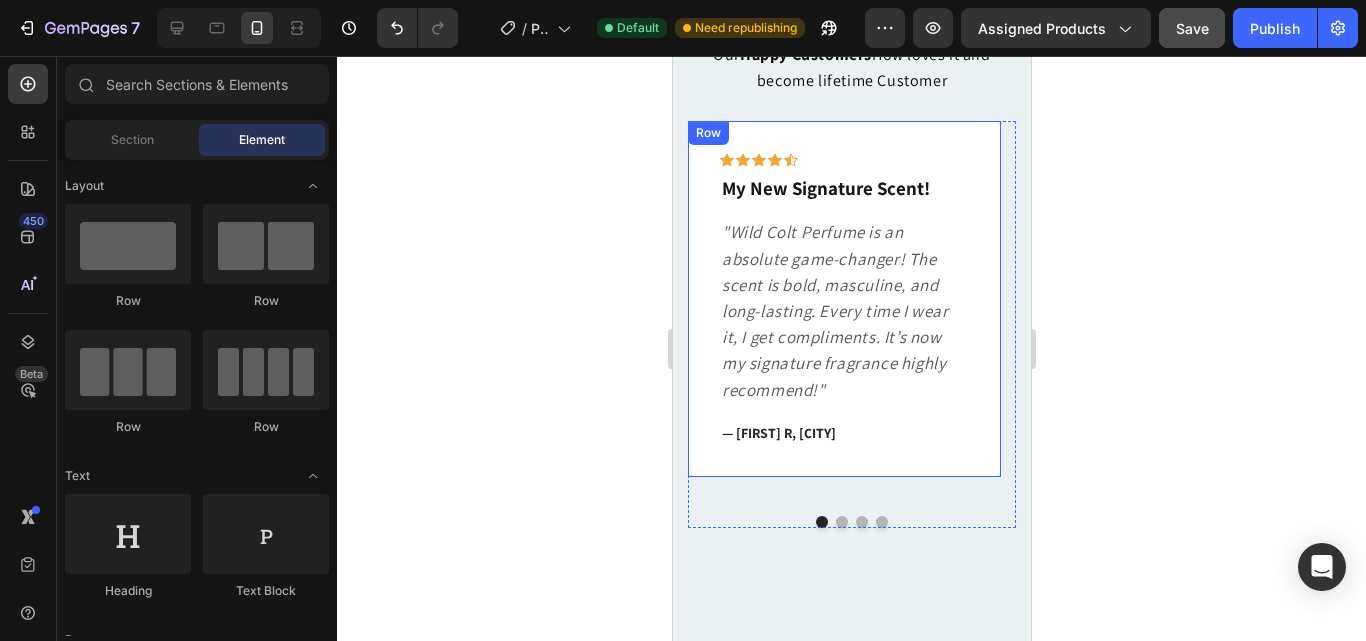 click on "Icon
Icon
Icon
Icon
Icon Row My New Signature Scent! Text block "Wild Colt Perfume is an absolute game-changer! The scent is bold, masculine, and long-lasting. Every time I wear it, I get compliments. It’s now my signature fragrance highly recommend!" Text block — [FIRST] R, [CITY] Text block Row" at bounding box center [843, 299] 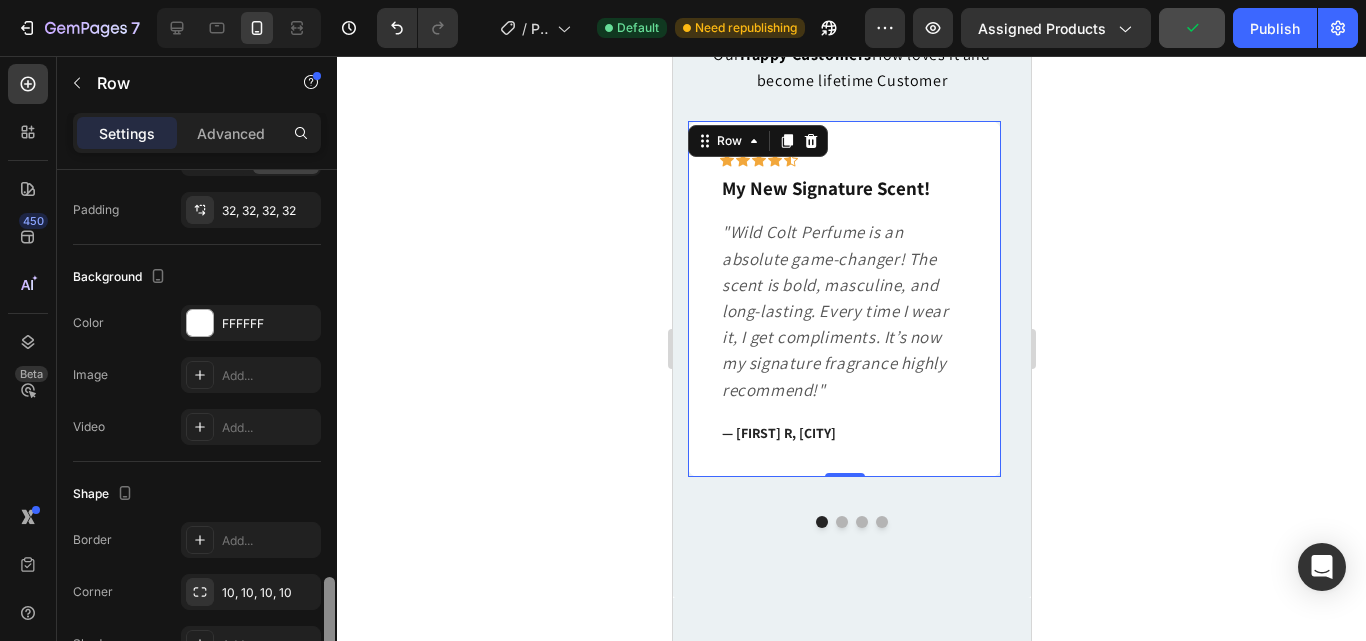 scroll, scrollTop: 640, scrollLeft: 0, axis: vertical 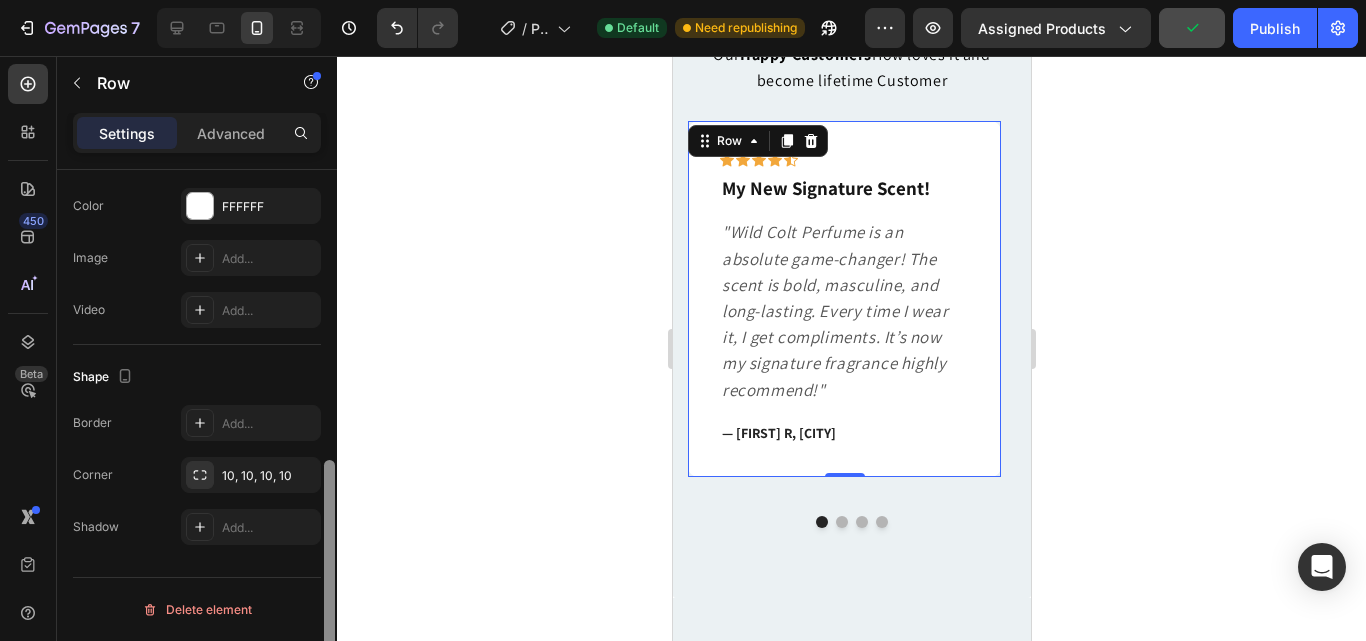 drag, startPoint x: 325, startPoint y: 278, endPoint x: 356, endPoint y: 641, distance: 364.3213 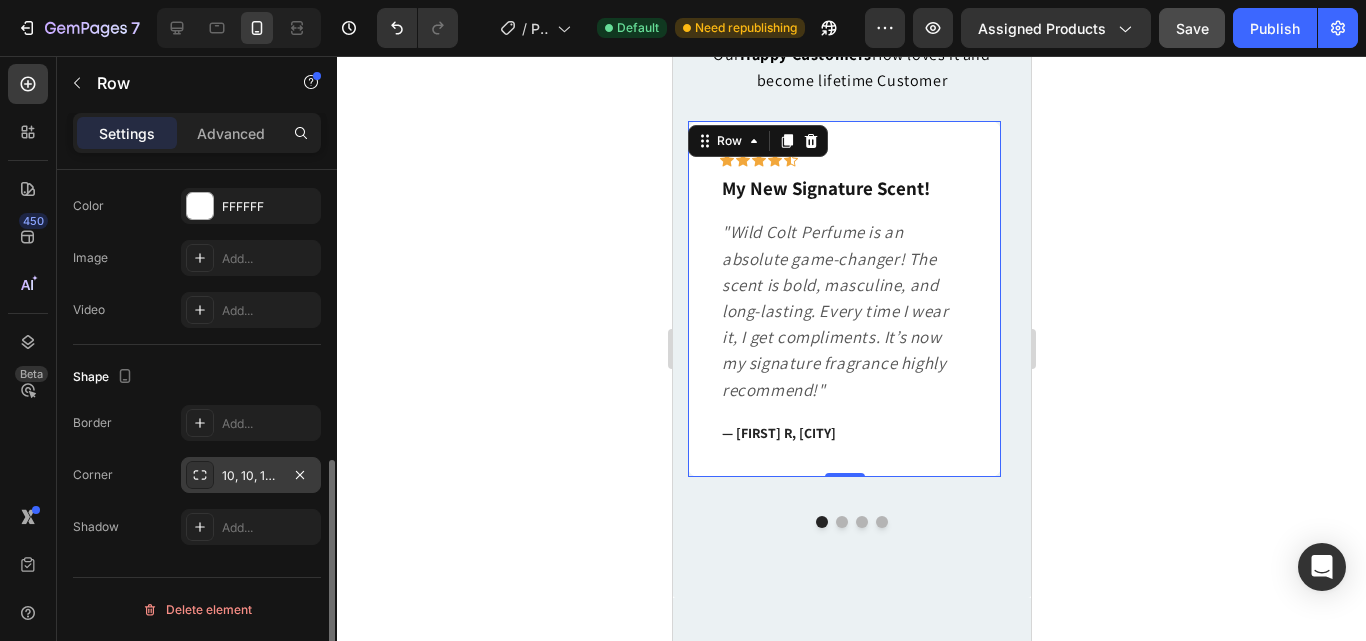 click on "10, 10, 10, 10" at bounding box center (251, 476) 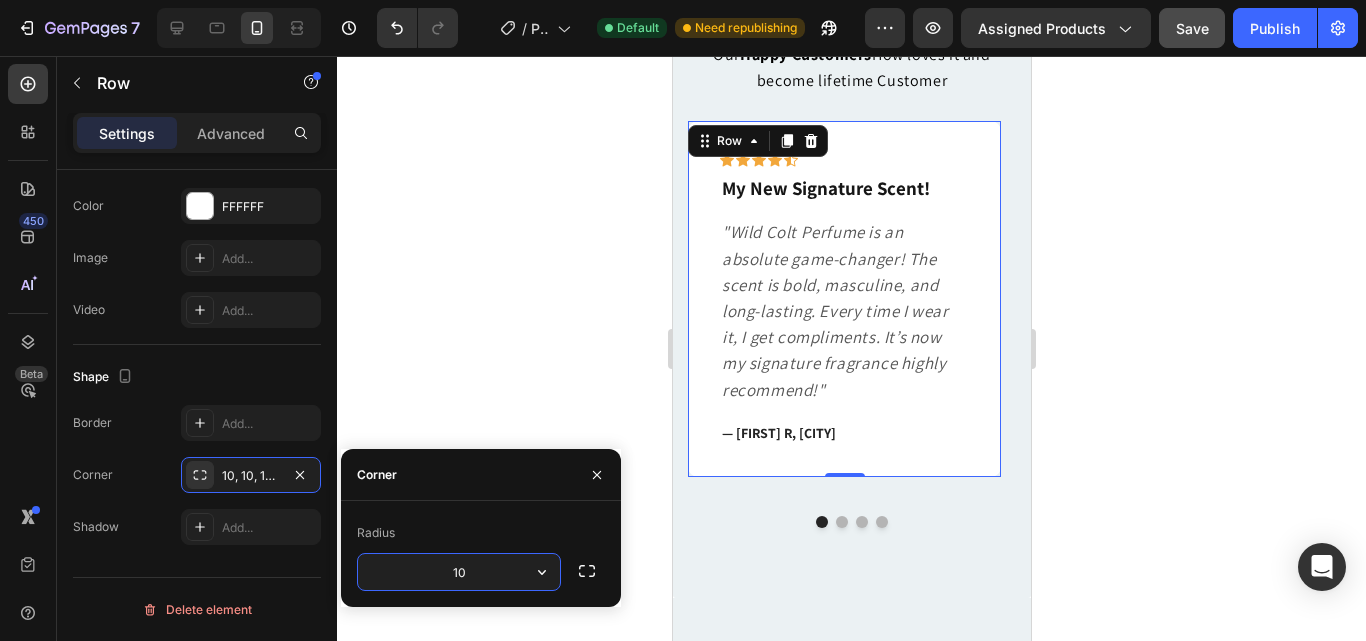 click on "10" at bounding box center (459, 572) 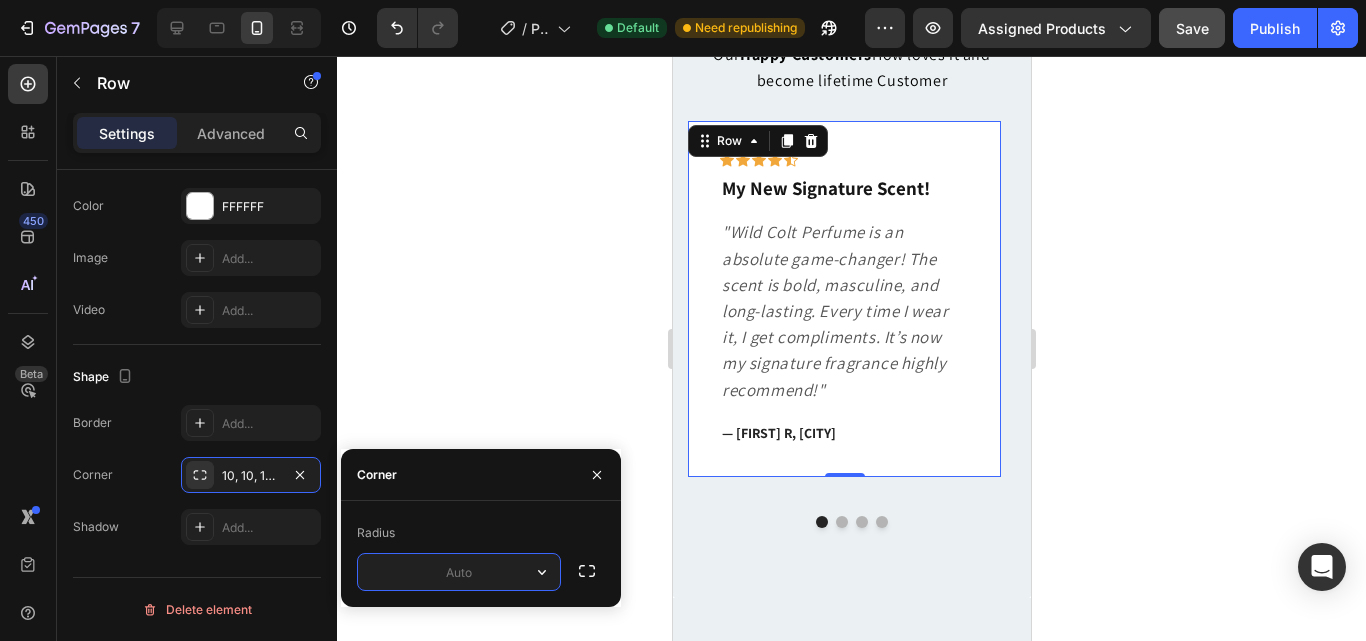 type on "8" 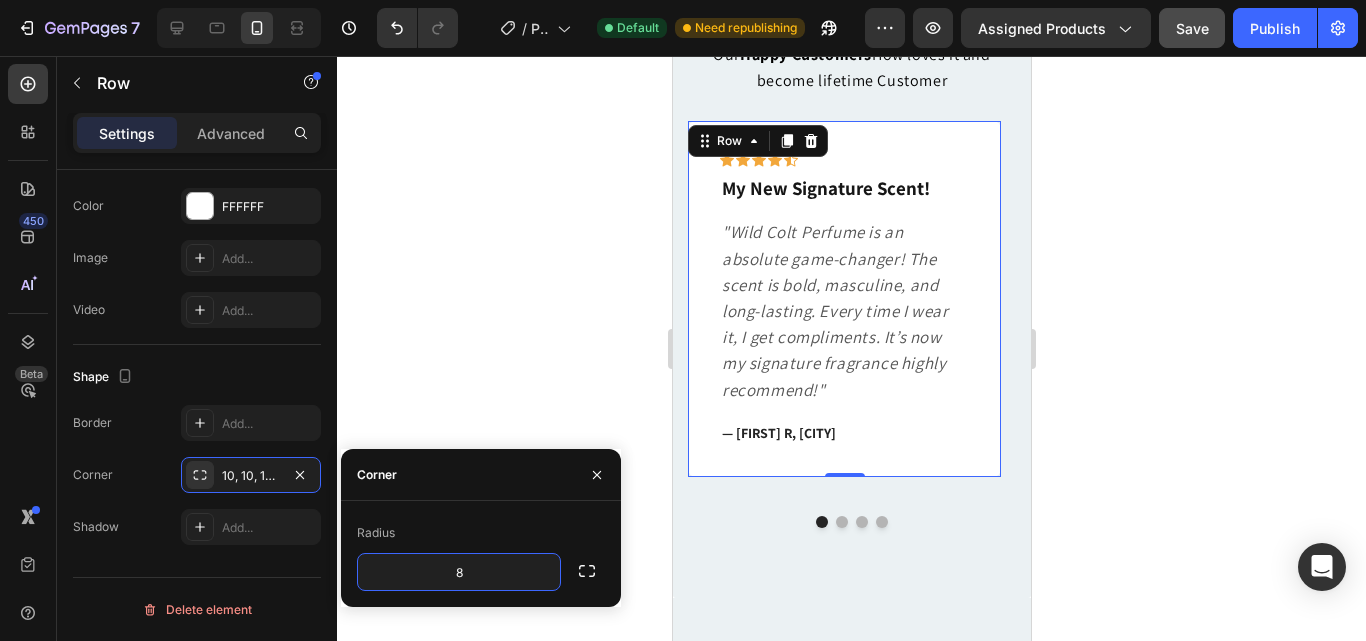 click 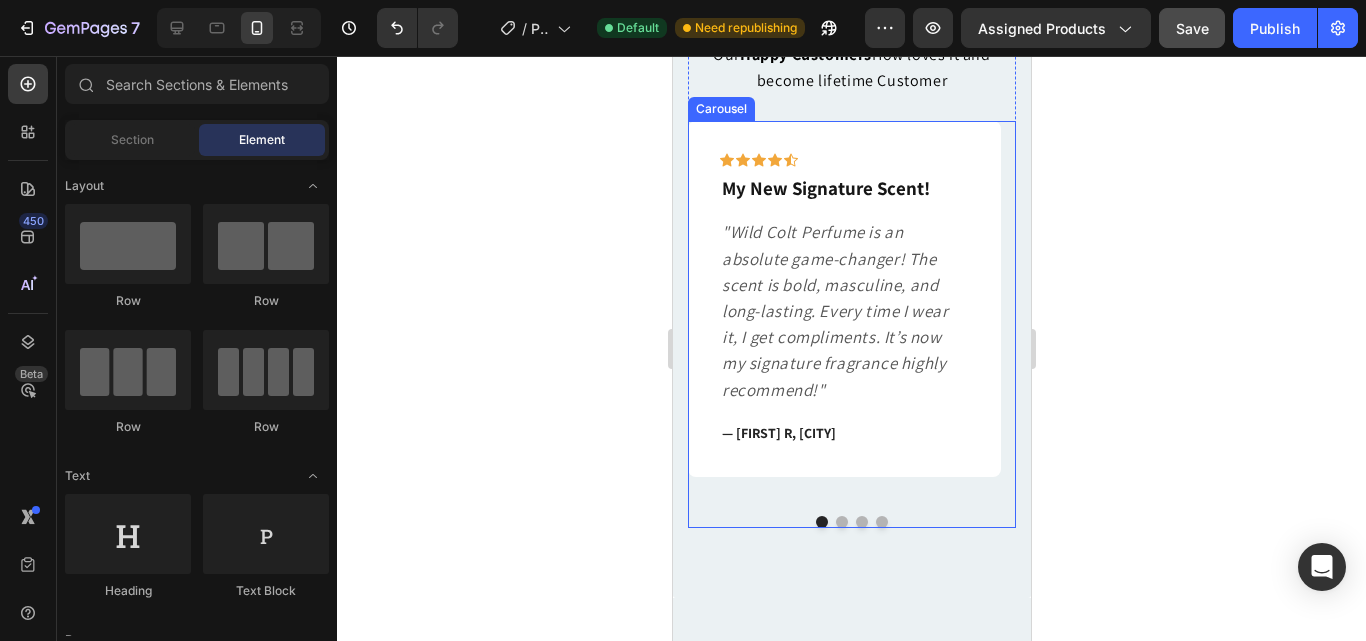 click at bounding box center (841, 522) 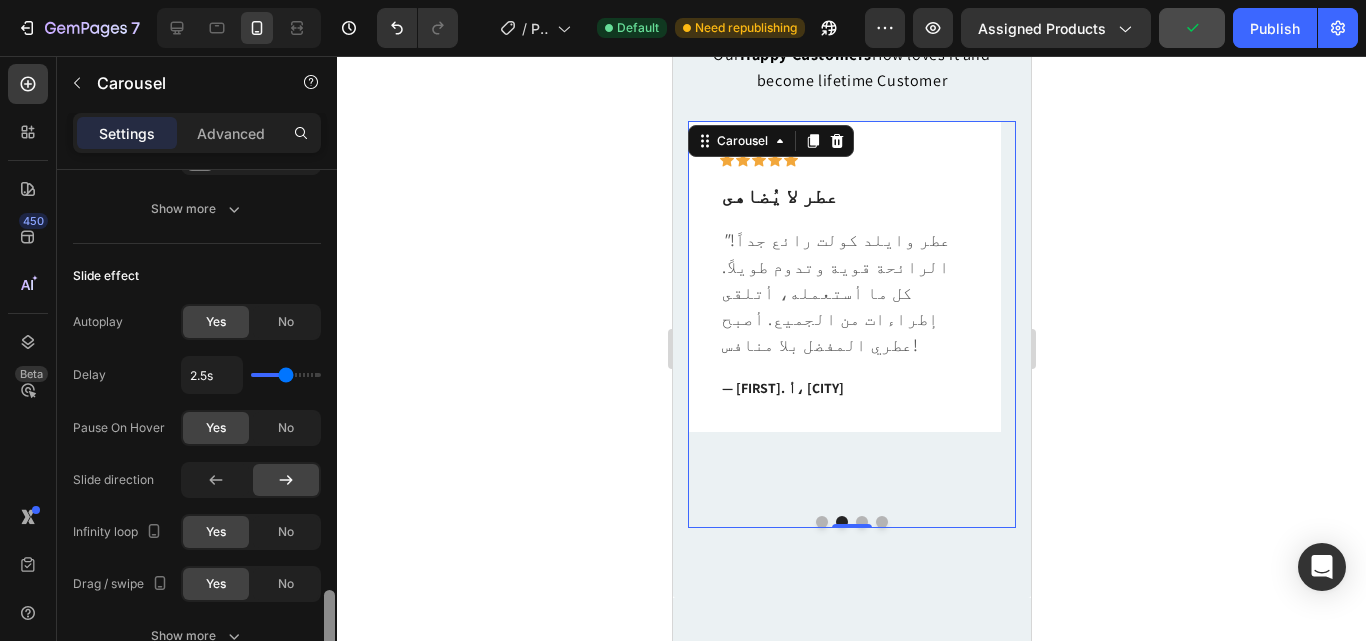 scroll, scrollTop: 1120, scrollLeft: 0, axis: vertical 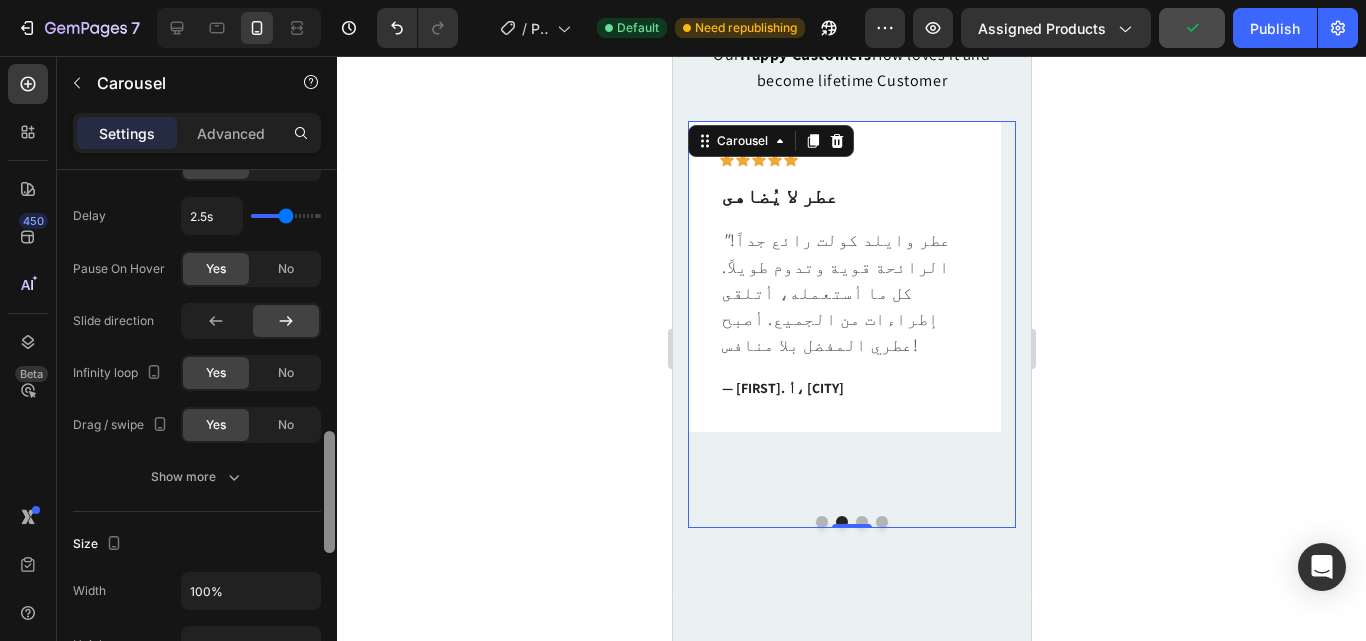 drag, startPoint x: 324, startPoint y: 272, endPoint x: 345, endPoint y: 533, distance: 261.84348 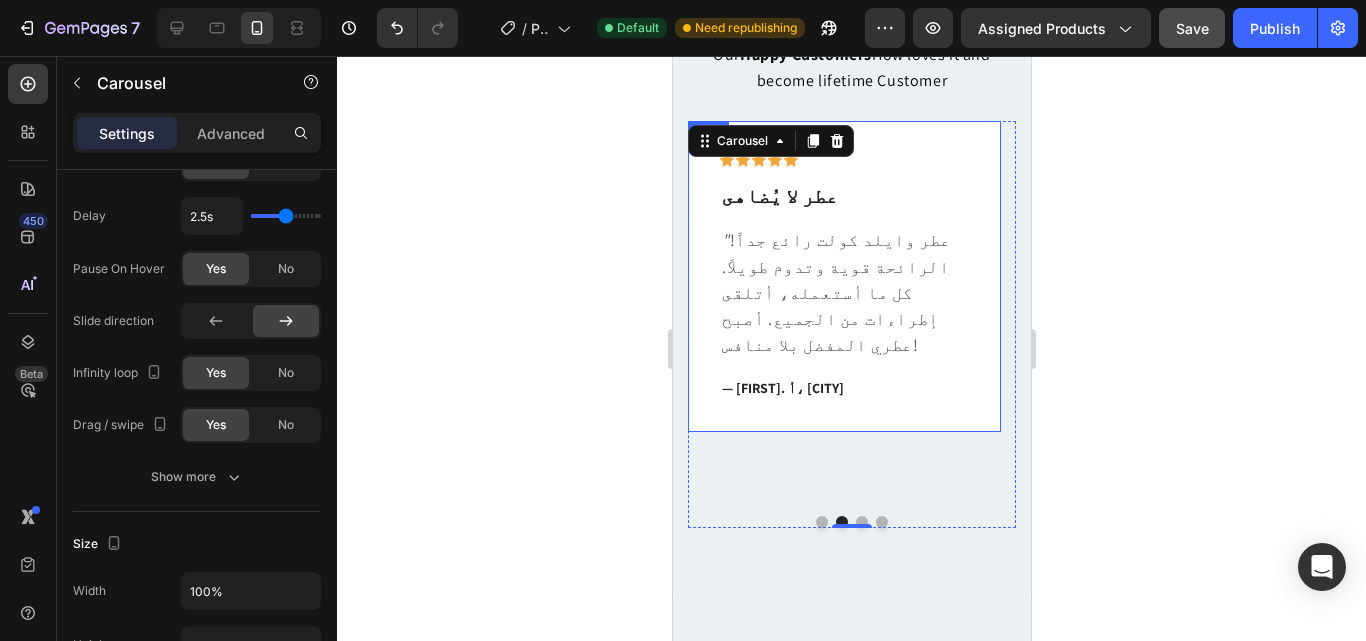 click on "Icon
Icon
Icon
Icon
Icon Row عطر لا يُضاهى Text block " عطر وايلد كولت رائع جداً! الرائحة قوية وتدوم طويلاً. كل ما أستعمله، أتلقى إطراءات من الجميع. أصبح عطري المفضل بلا منافس! Text block — [FIRST]. أ، [CITY] Text block Row" at bounding box center (843, 276) 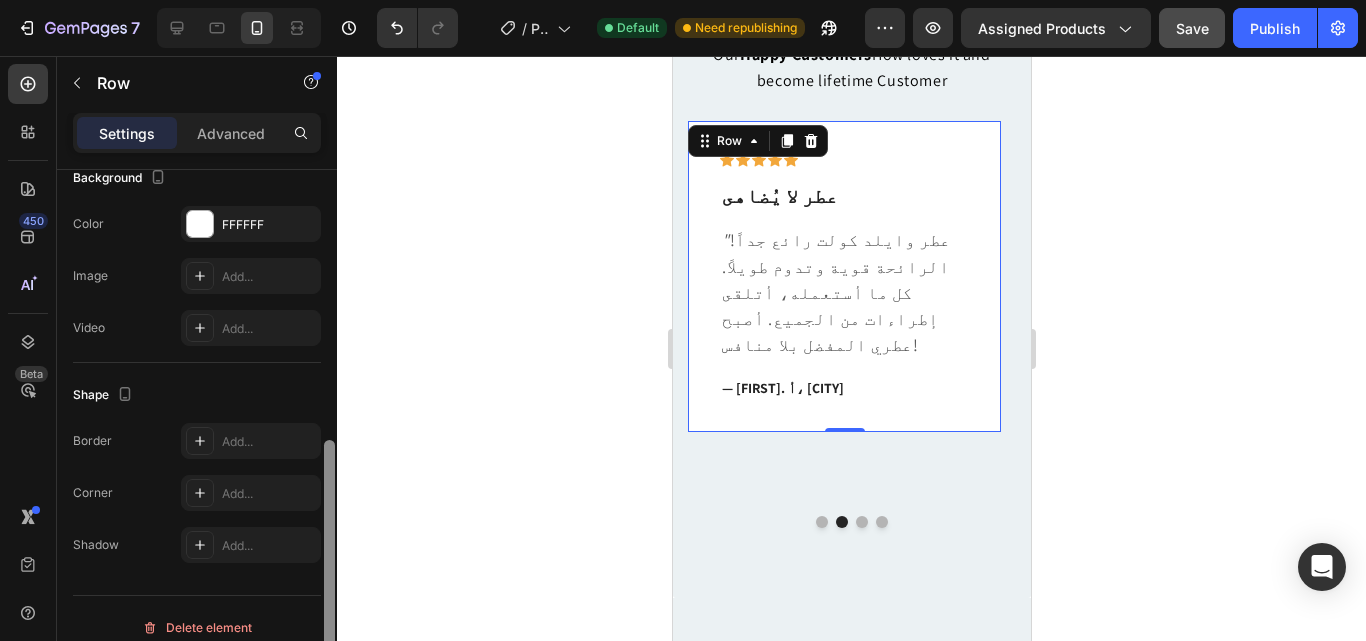 scroll, scrollTop: 640, scrollLeft: 0, axis: vertical 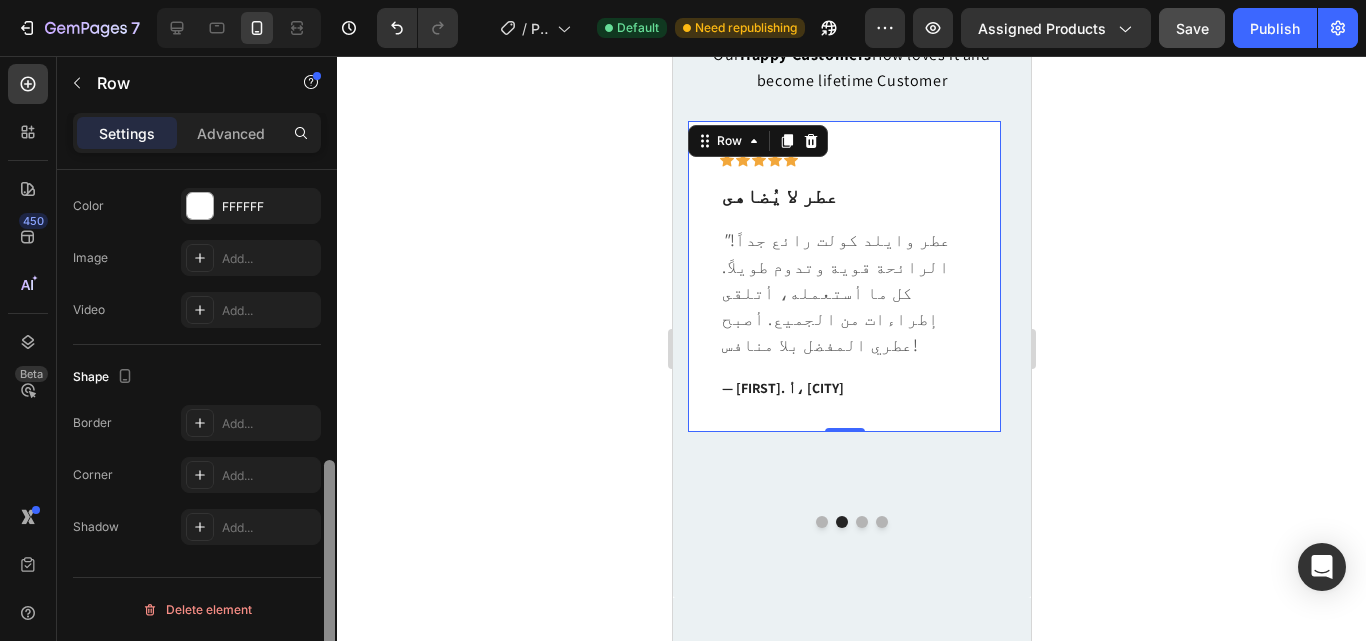drag, startPoint x: 330, startPoint y: 357, endPoint x: 328, endPoint y: 649, distance: 292.00684 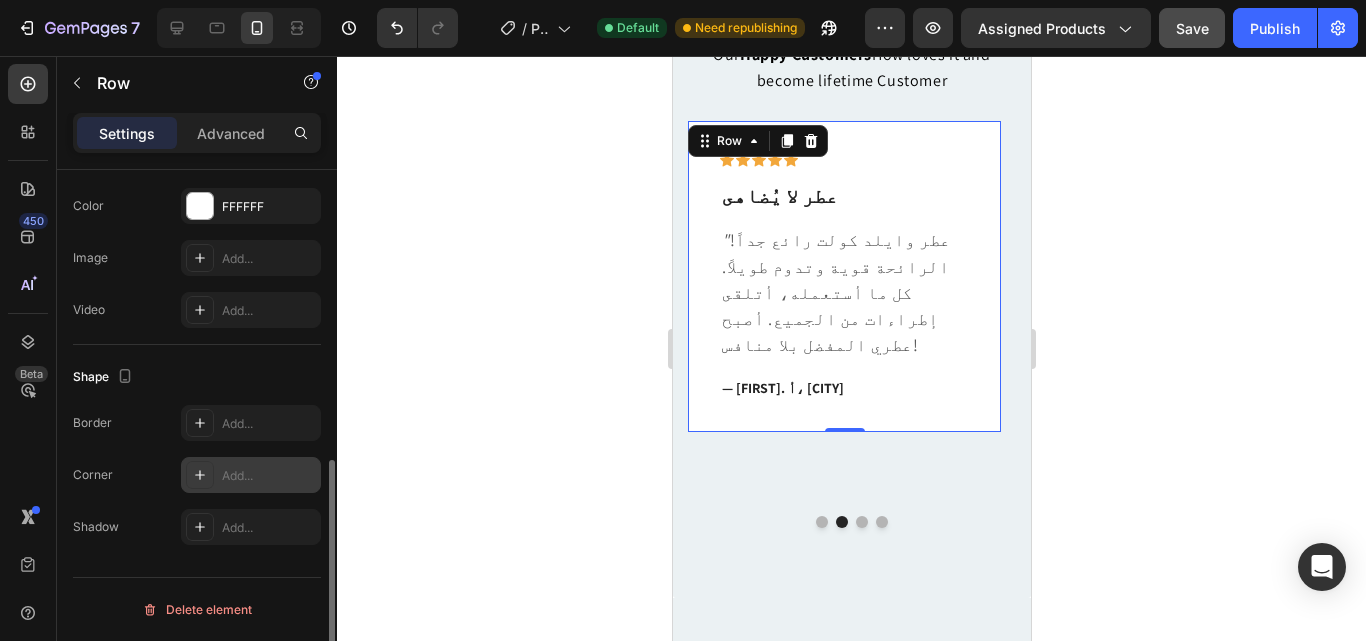 click 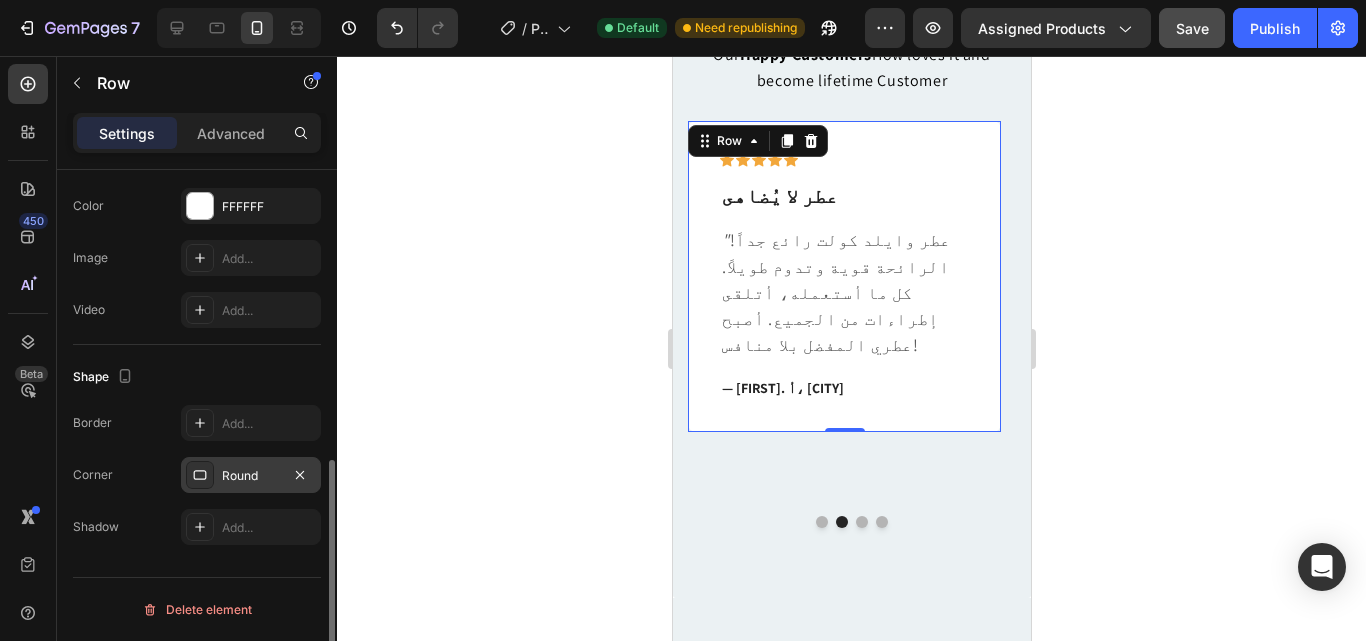 click 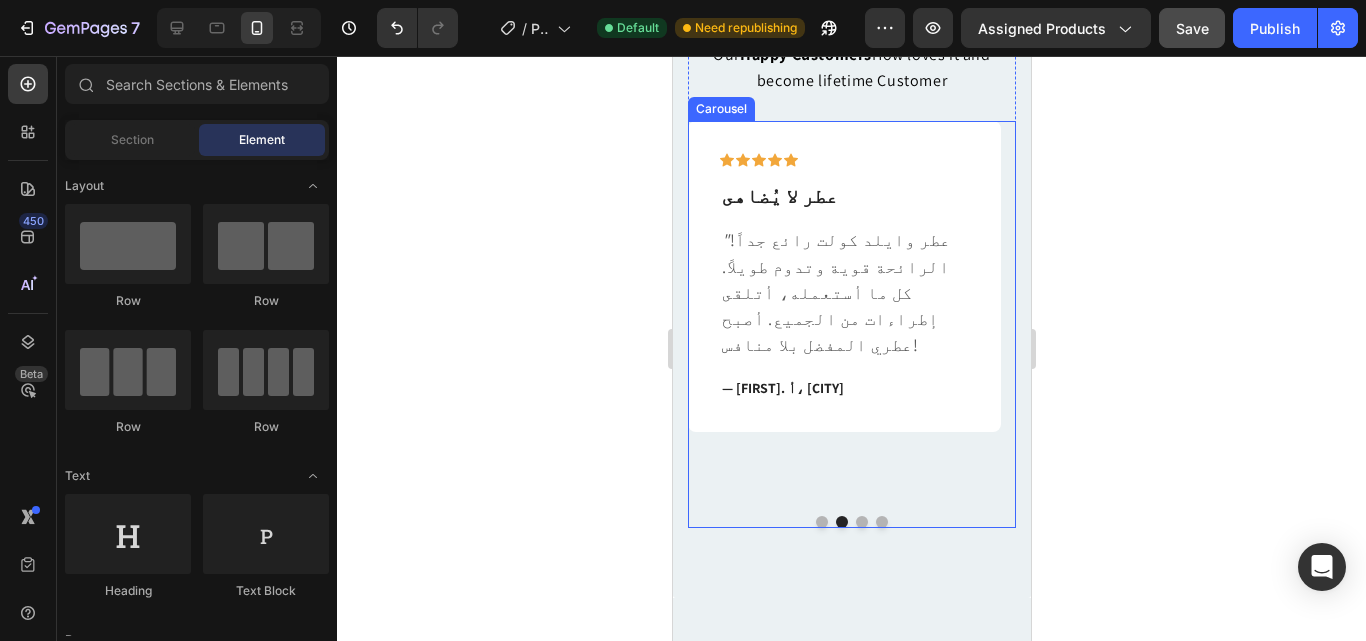 click at bounding box center [861, 522] 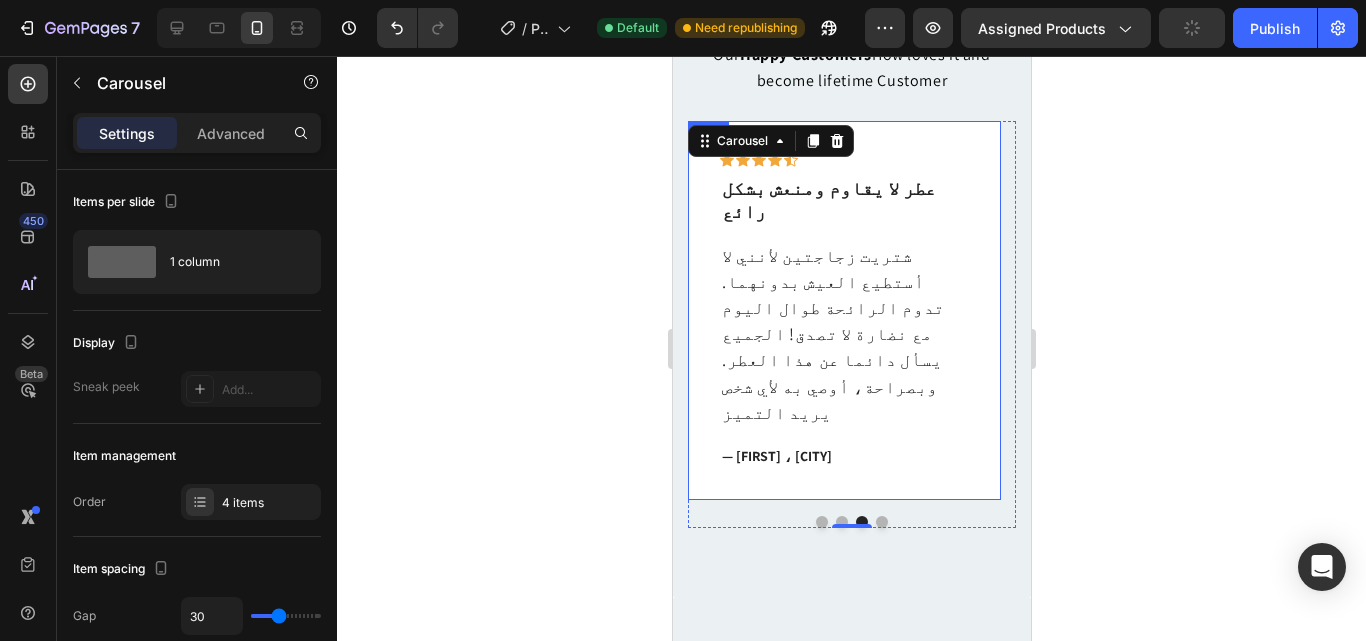 click on "Icon
Icon
Icon
Icon
Icon Row عطر لا يقاوم ومنعش بشكل رائع Text block شتريت زجاجتين لأنني لا أستطيع العيش بدونهما. تدوم الرائحة طوال اليوم مع نضارة لا تصدق! الجميع يسأل دائما عن هذا العطر. وبصراحة، أوصي به لأي شخص يريد التميز Text block — [FIRST] ، [CITY] Text block Row" at bounding box center [843, 310] 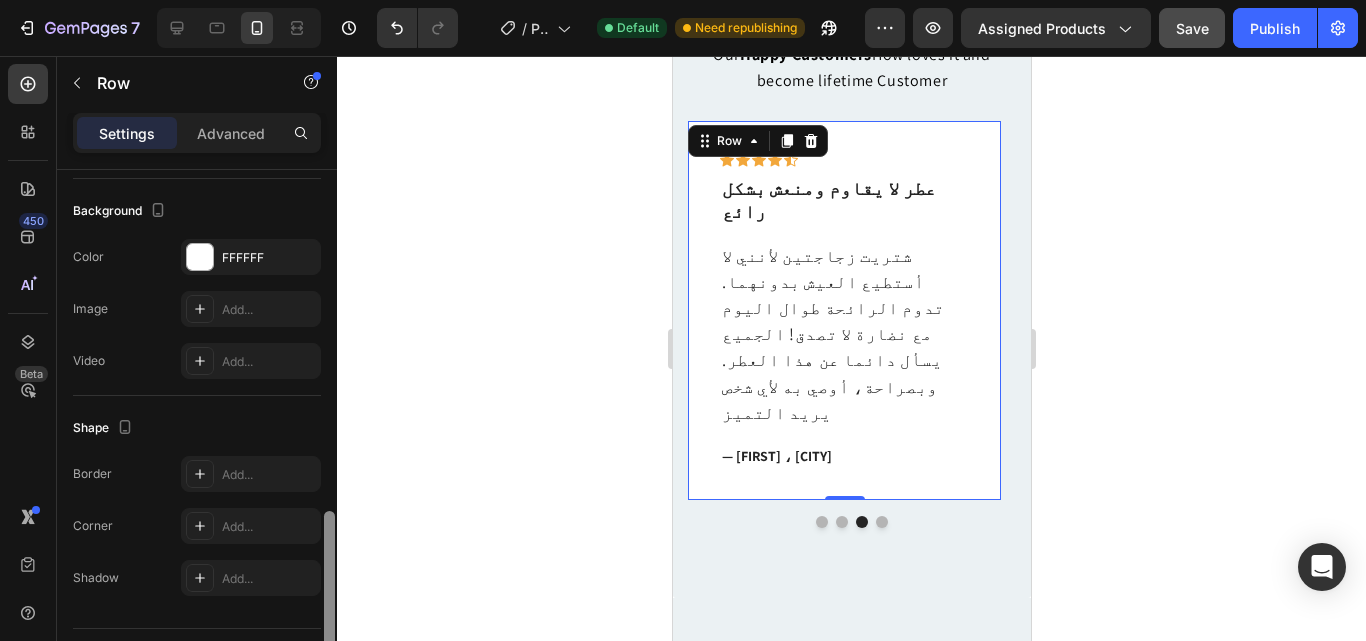 scroll, scrollTop: 640, scrollLeft: 0, axis: vertical 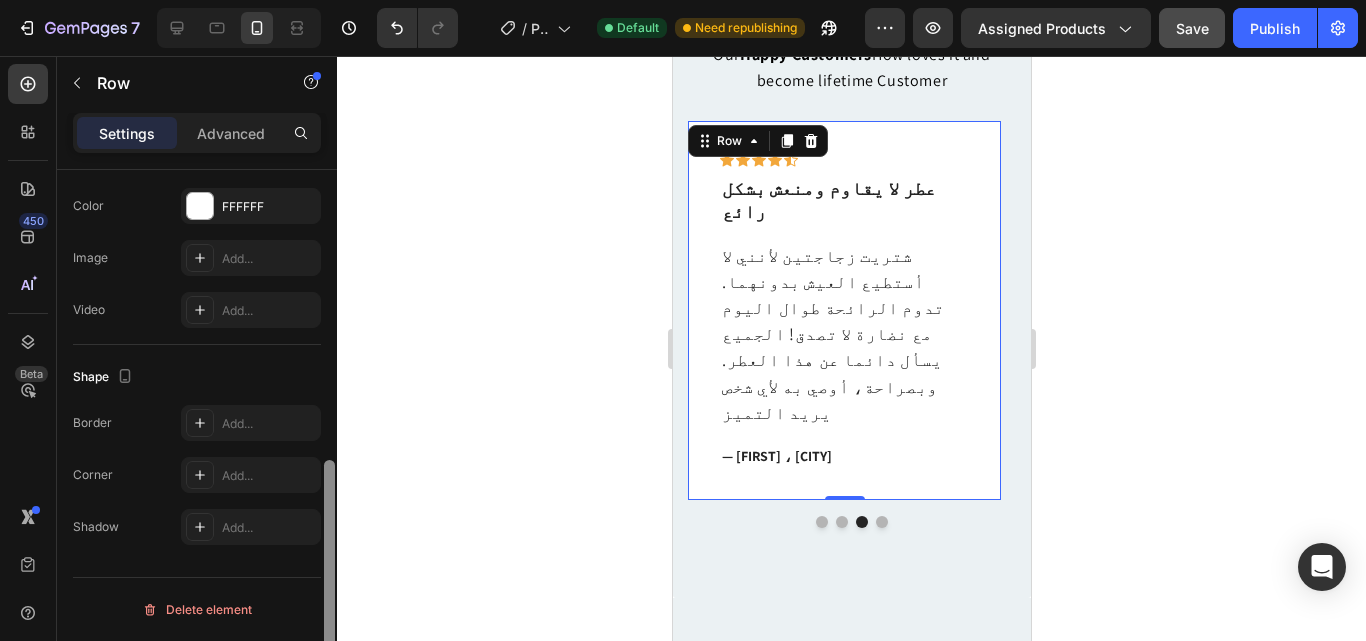 drag, startPoint x: 327, startPoint y: 356, endPoint x: 326, endPoint y: 663, distance: 307.00162 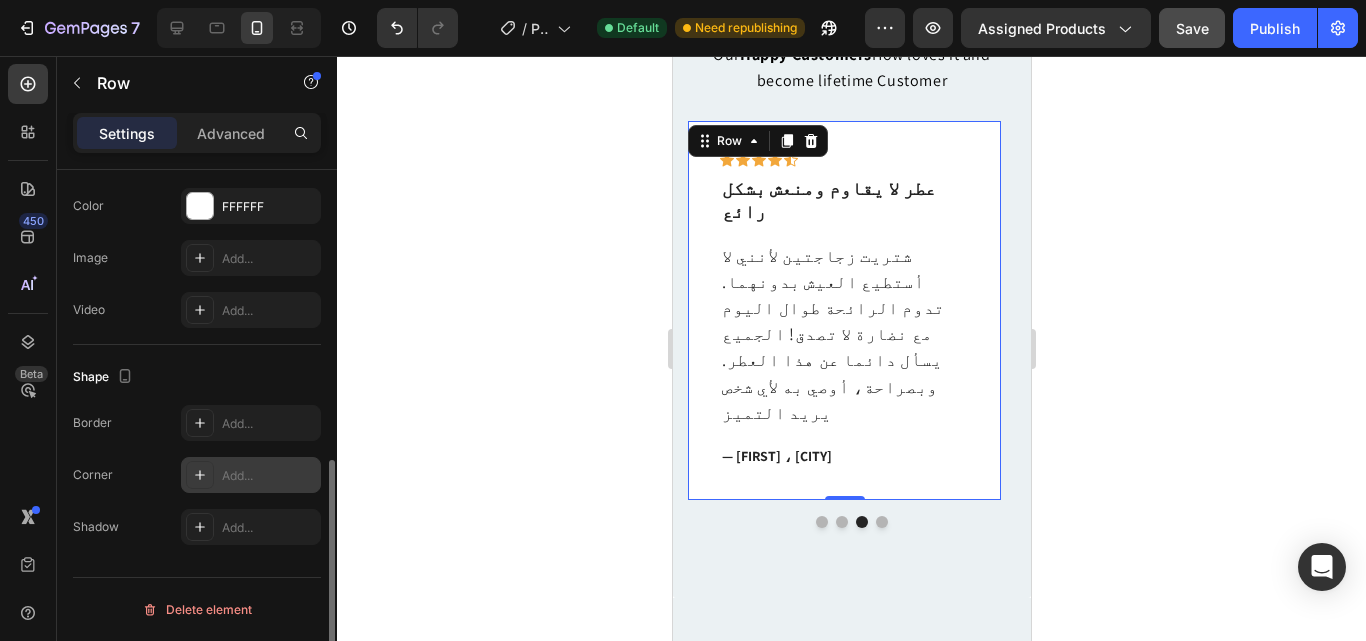 click at bounding box center (200, 475) 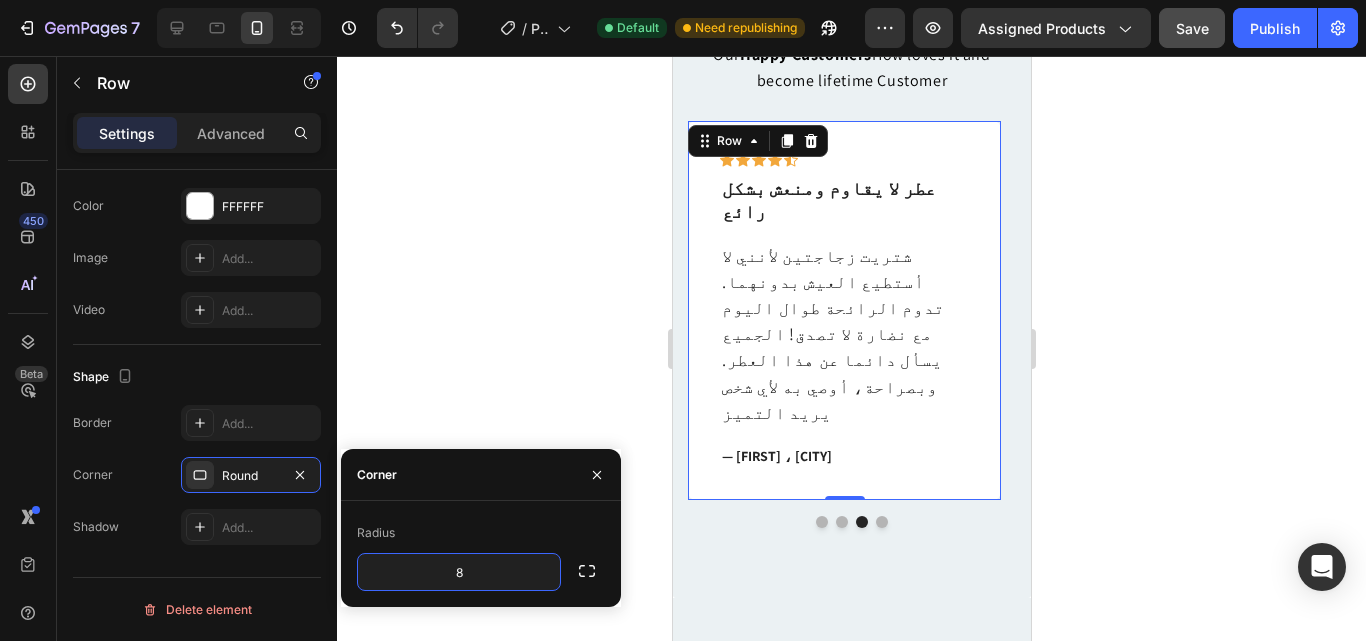 click 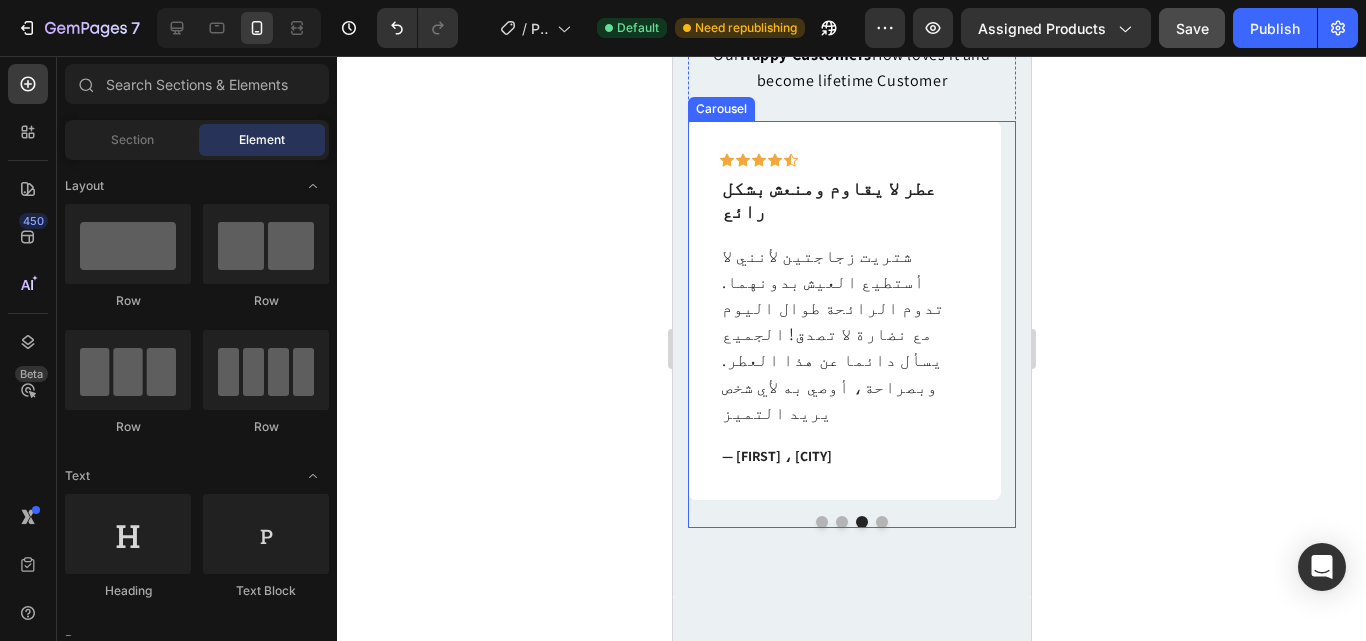 click at bounding box center [881, 522] 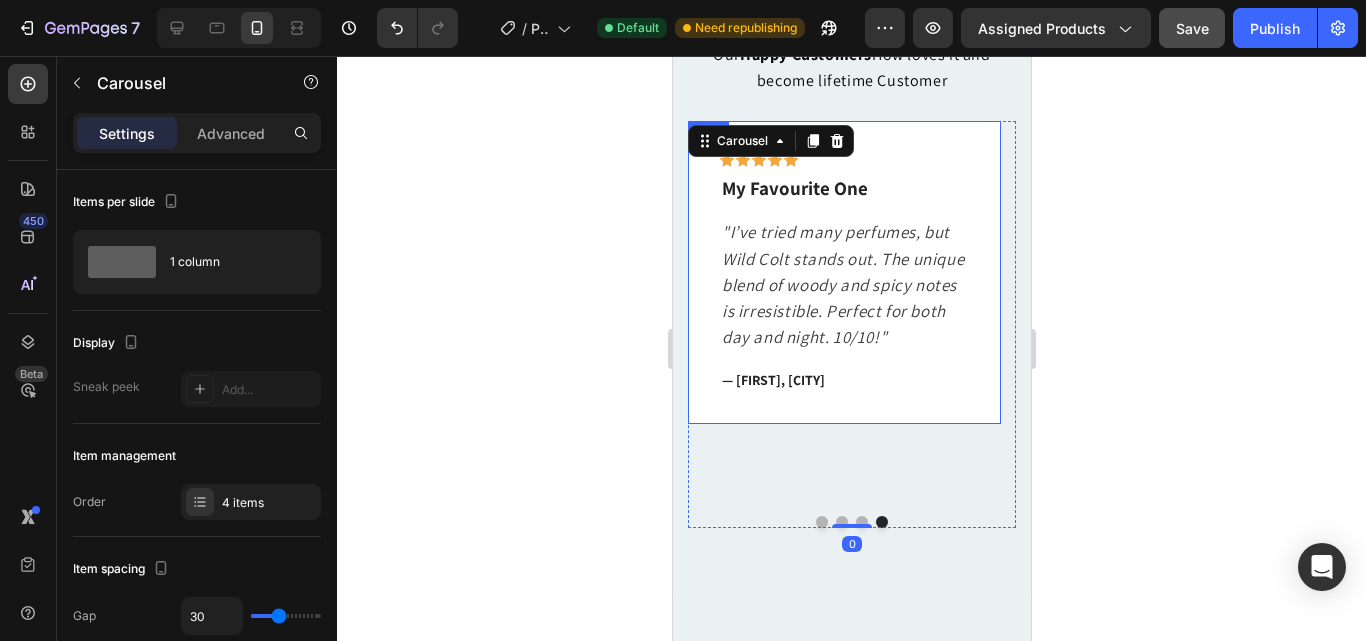 click on "Icon
Icon
Icon
Icon
Icon Row My Favourite One Text block "I’ve tried many perfumes, but Wild Colt stands out. The unique blend of woody and spicy notes is irresistible. Perfect for both day and night. 10/10!" Text block — [FIRST], [CITY] Text block Row" at bounding box center [843, 272] 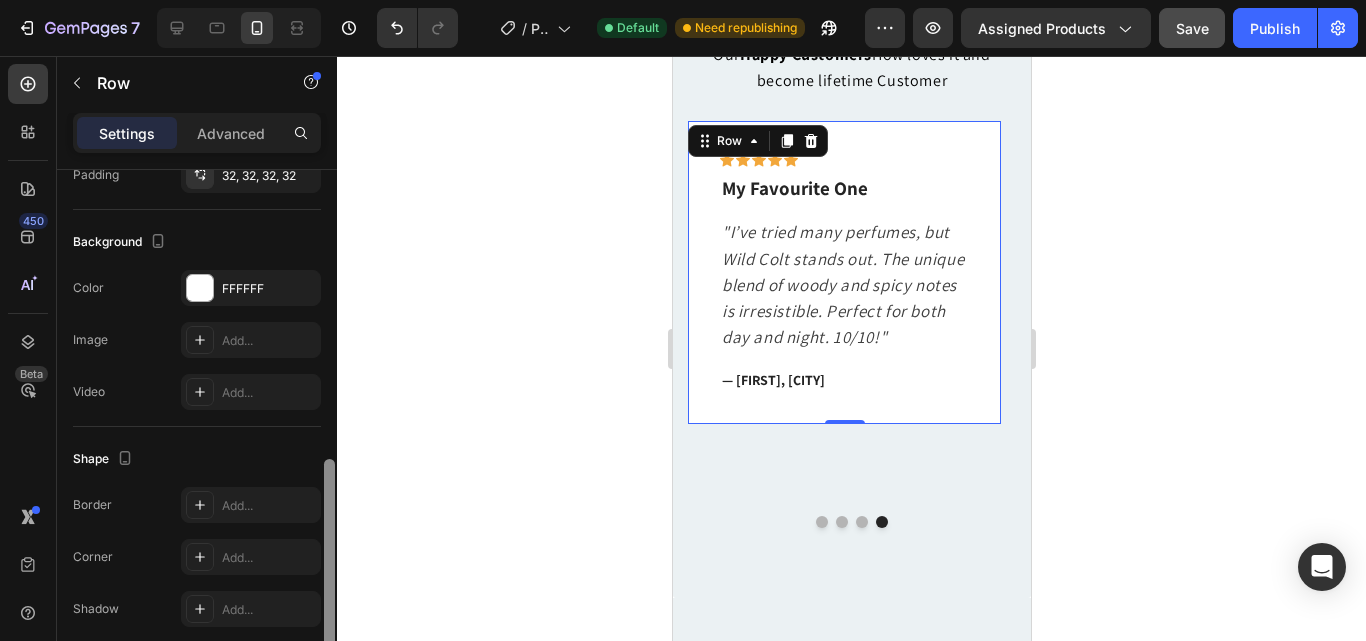 scroll, scrollTop: 640, scrollLeft: 0, axis: vertical 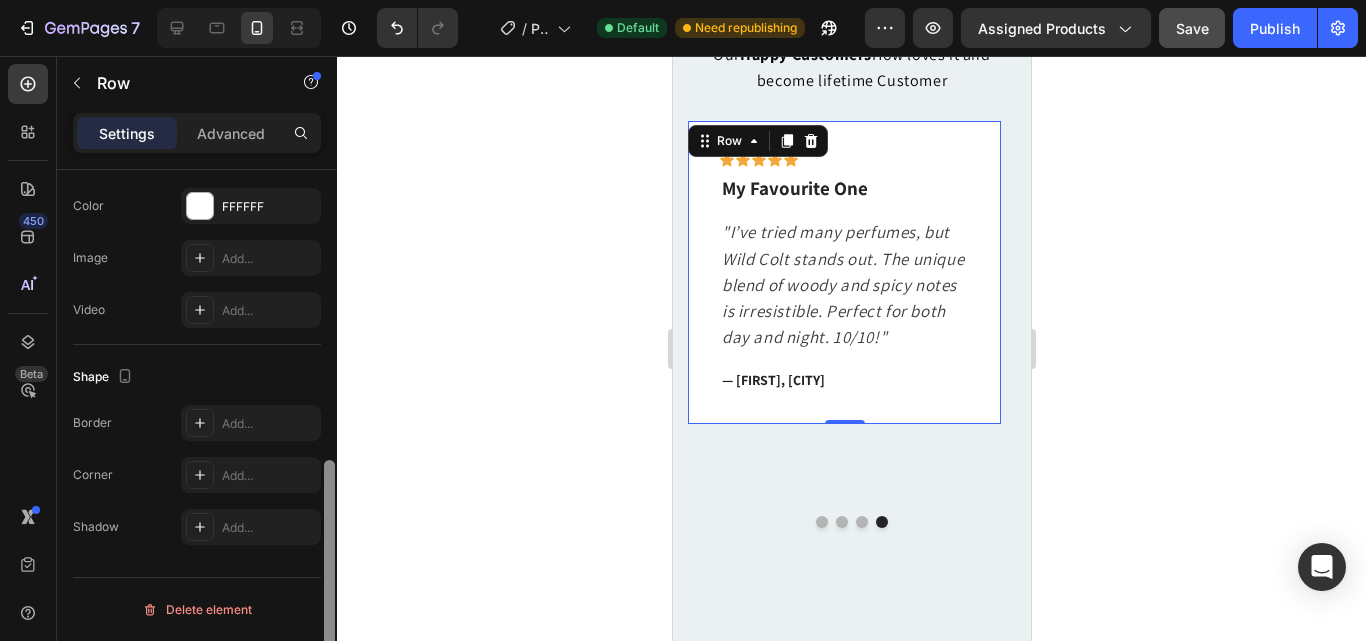 drag, startPoint x: 331, startPoint y: 342, endPoint x: 320, endPoint y: 637, distance: 295.20502 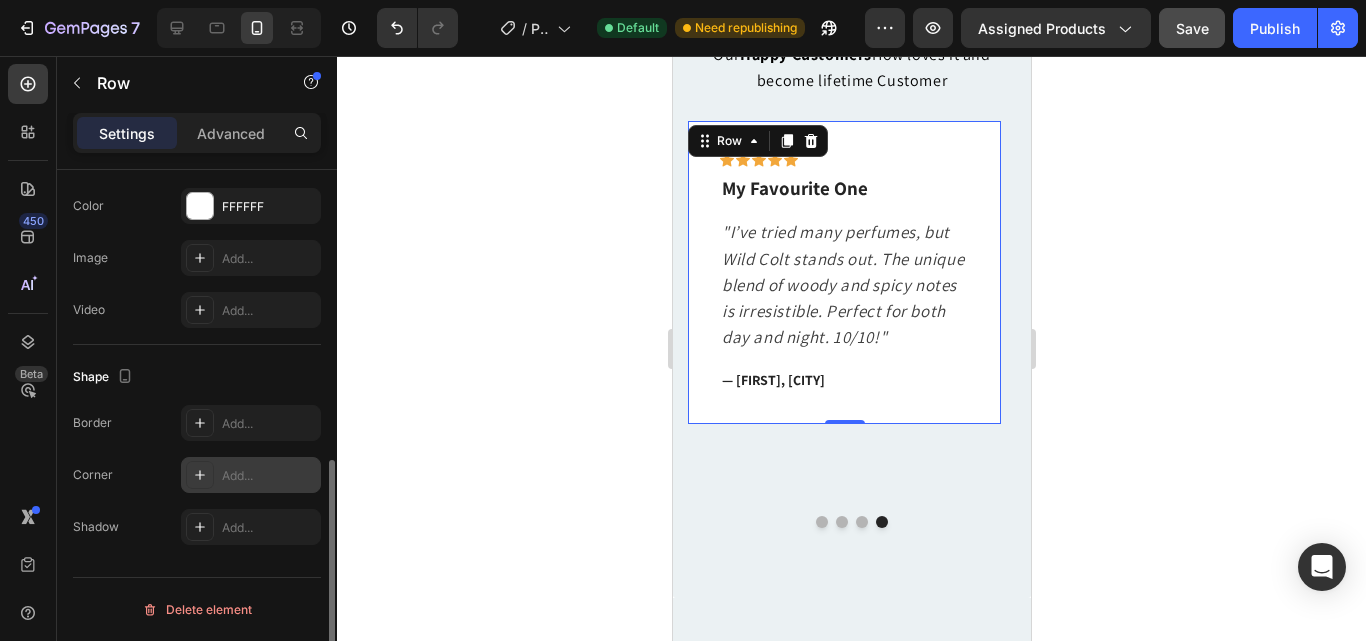 click at bounding box center (200, 475) 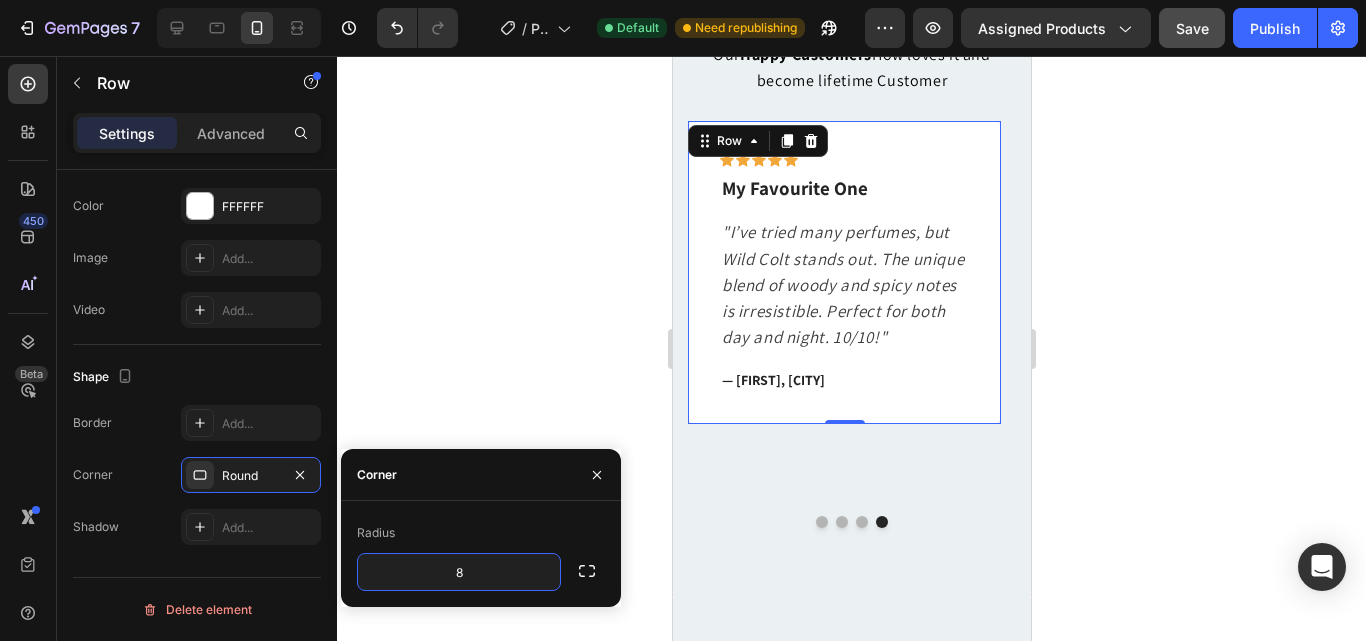 click 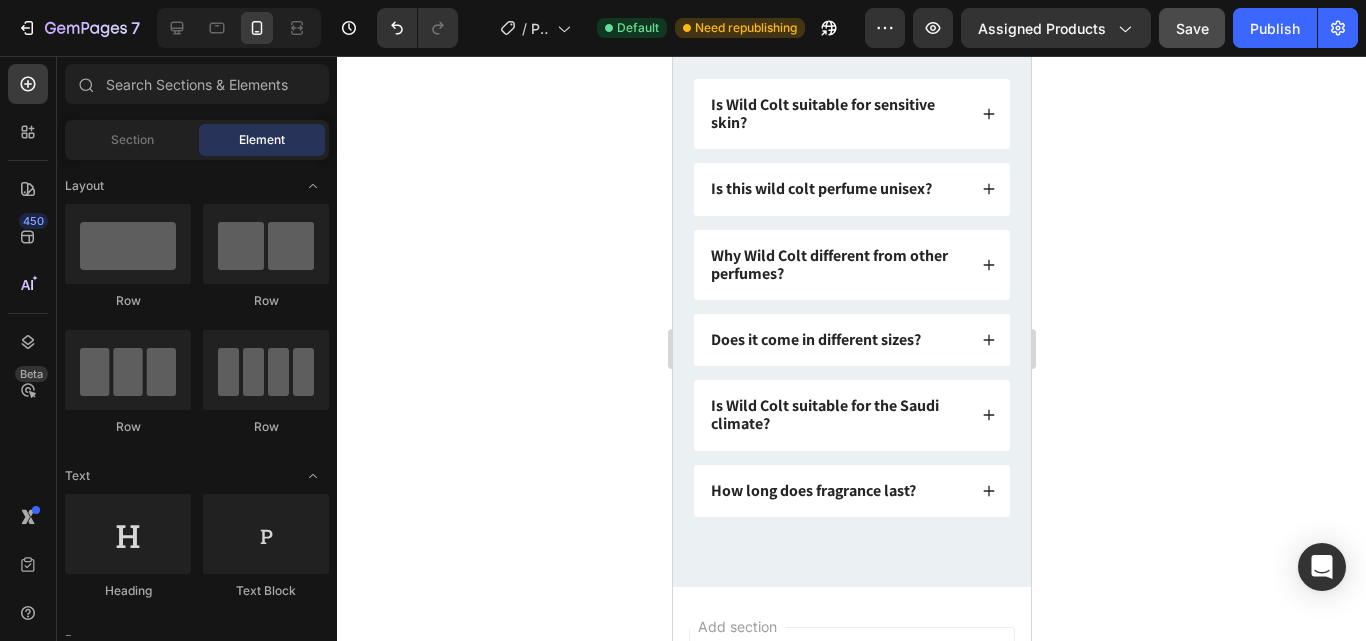 scroll, scrollTop: 2310, scrollLeft: 0, axis: vertical 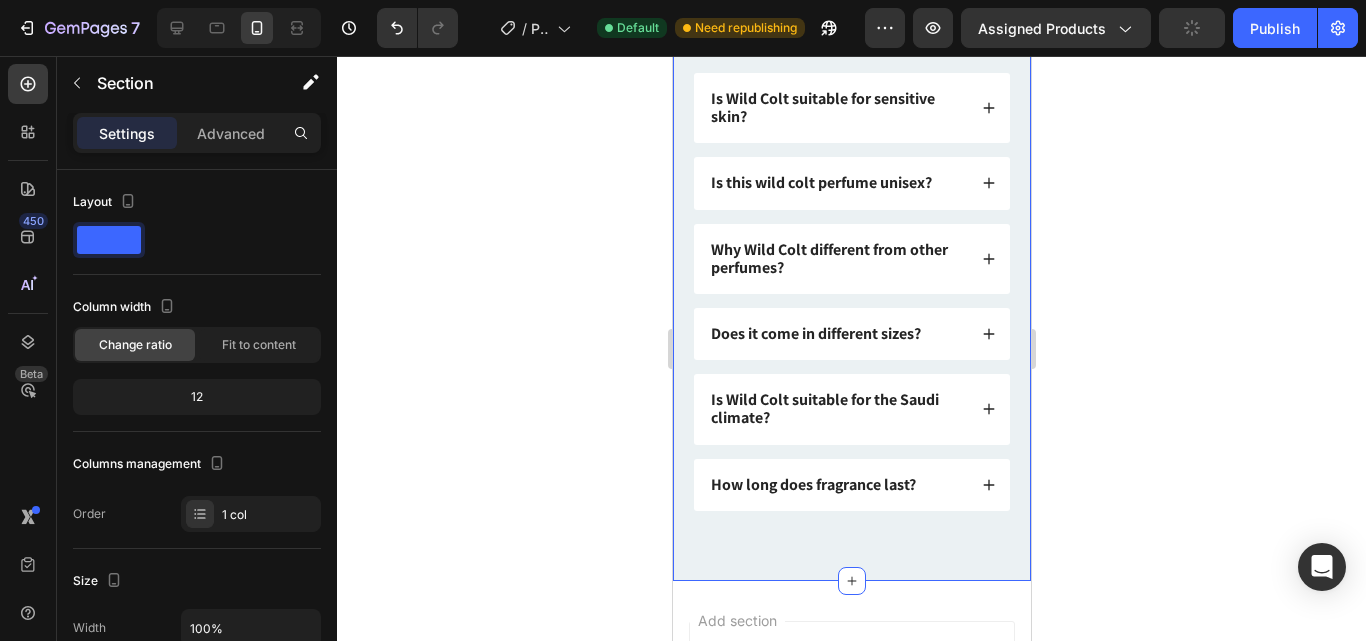 drag, startPoint x: 1008, startPoint y: 498, endPoint x: 1014, endPoint y: 460, distance: 38.470768 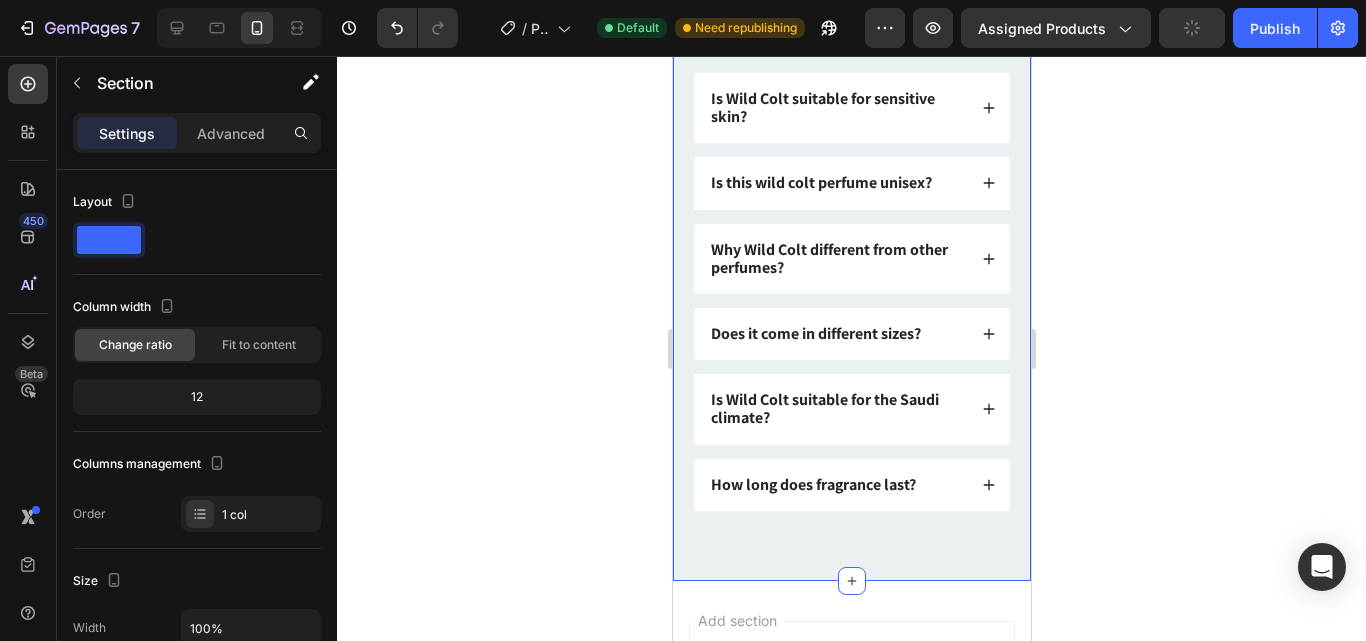 click on "Mobile  ( 358 px) iPhone 13 Mini iPhone 13 Pro iPhone 11 Pro Max iPhone 15 Pro Max Pixel 7 Galaxy S8+ Galaxy S20 Ultra iPad Mini iPad Air iPad Pro Header FAQs Heading Got questions? We’ve got answer... Text Block
Is Wild Colt suitable for sensitive skin?
Is this wild colt perfume unisex?
Why Wild Colt different from other perfumes?
Does it come in different sizes?
Is Wild Colt suitable for the Saudi climate?
How long does fragrance last? Accordion Row Section 4 Root Start with Sections from sidebar Add sections Add elements Start with Generating from URL or image Add section Choose templates inspired by CRO experts Generate layout from URL or image Add blank section then drag & drop elements Footer" at bounding box center (851, -625) 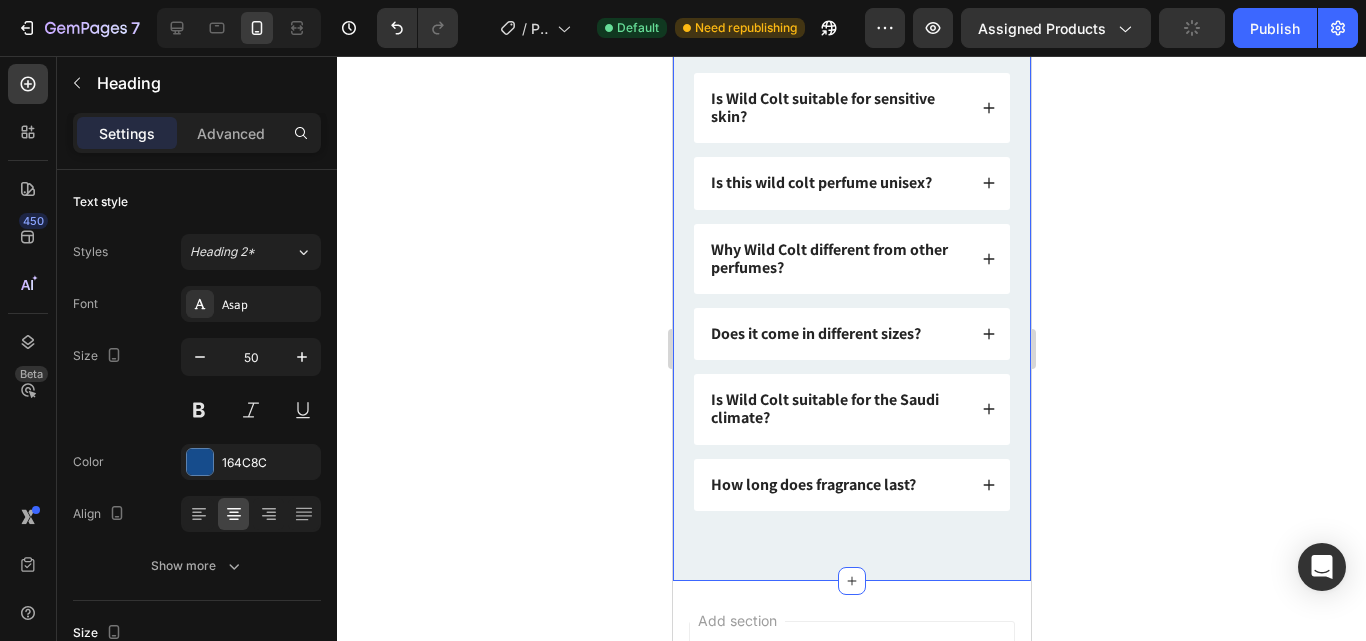 click on "FAQs" at bounding box center (851, -35) 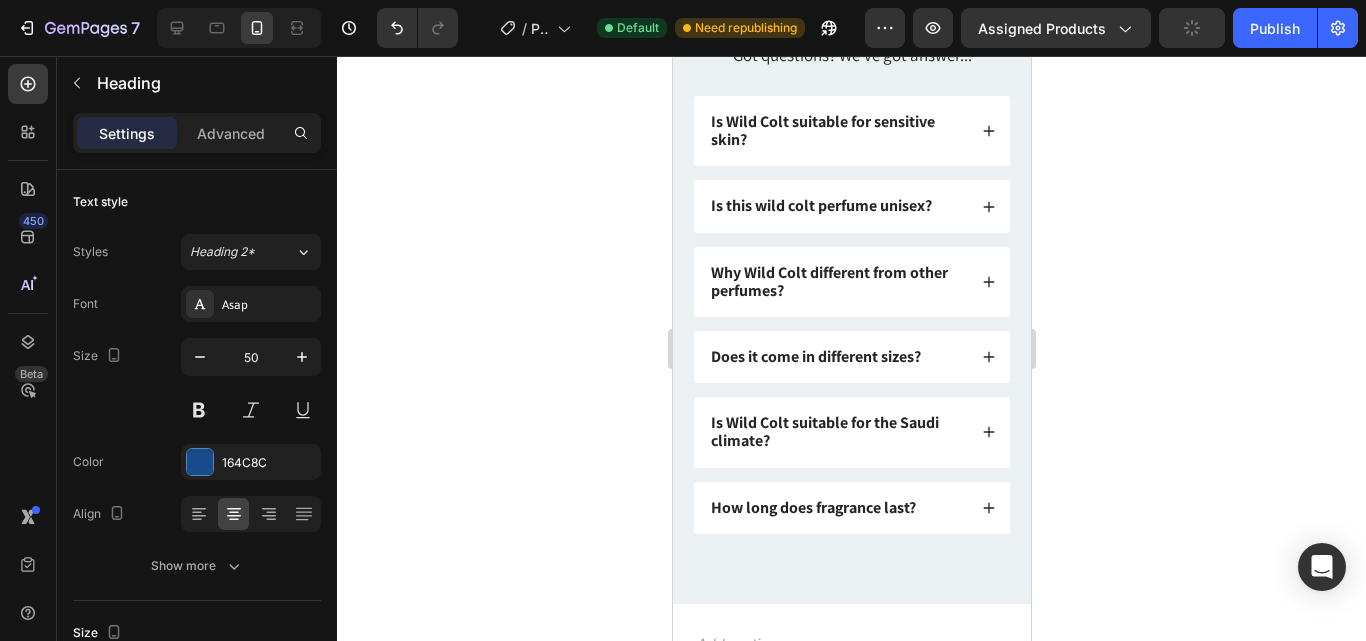 click on "FAQs" at bounding box center [851, -12] 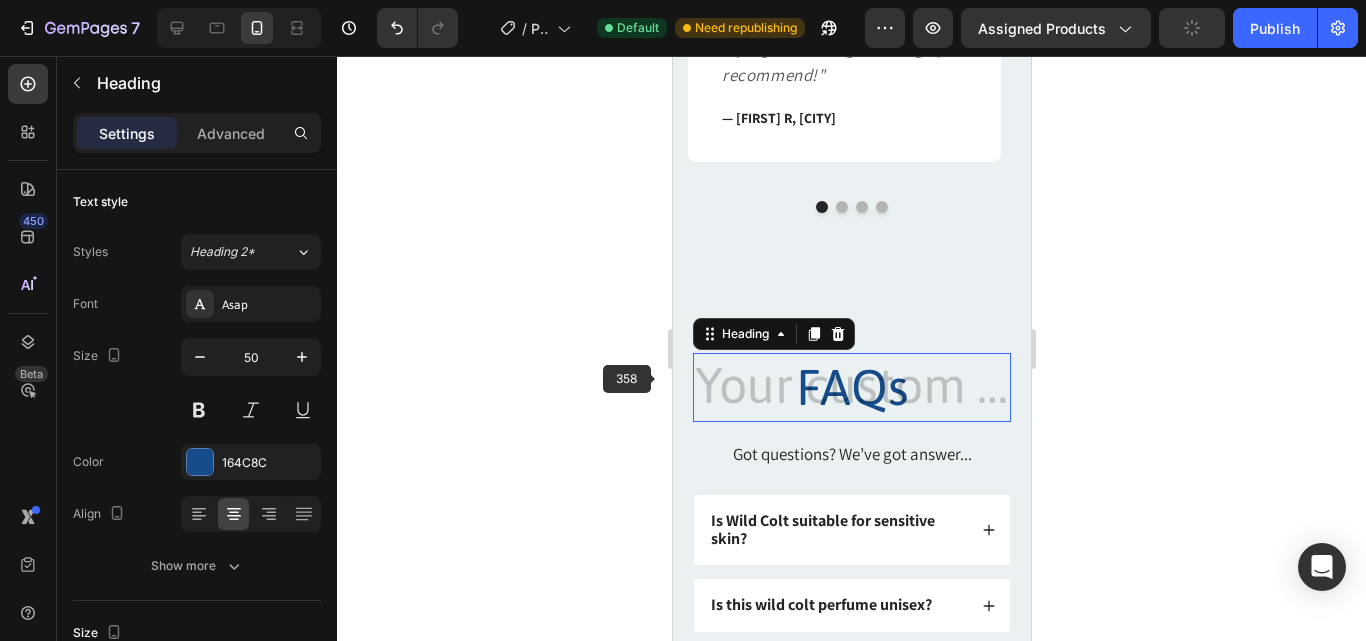 click 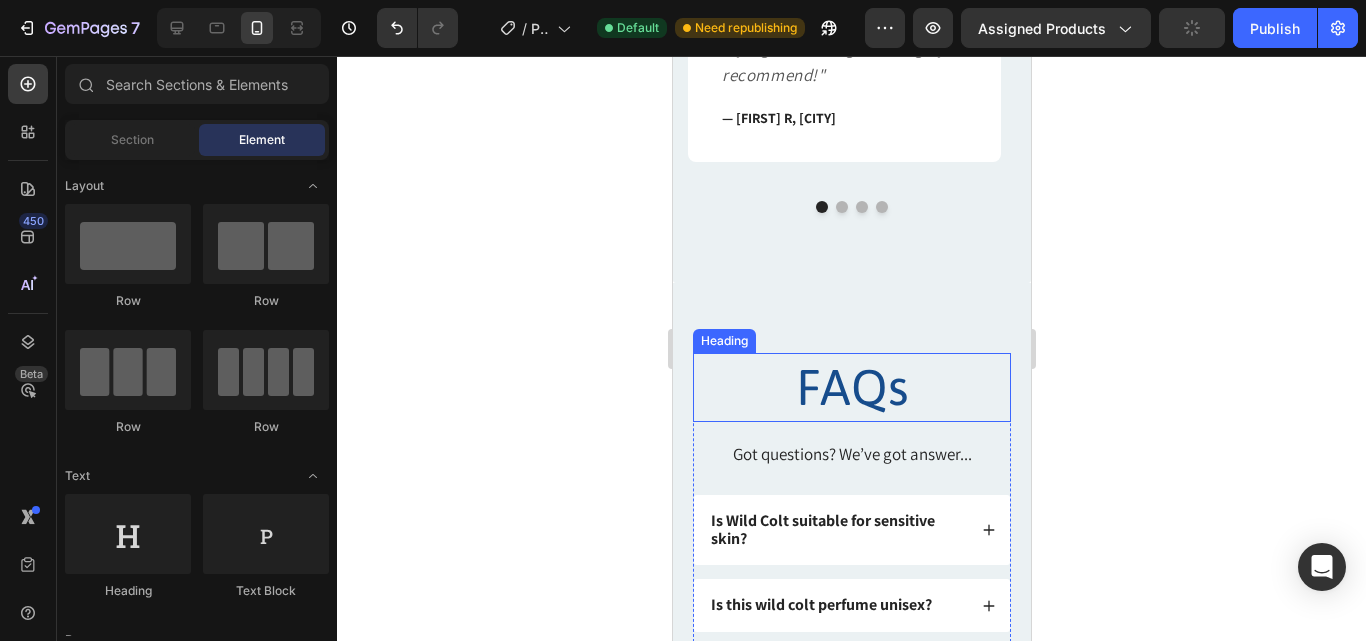 click on "FAQs" at bounding box center [851, 387] 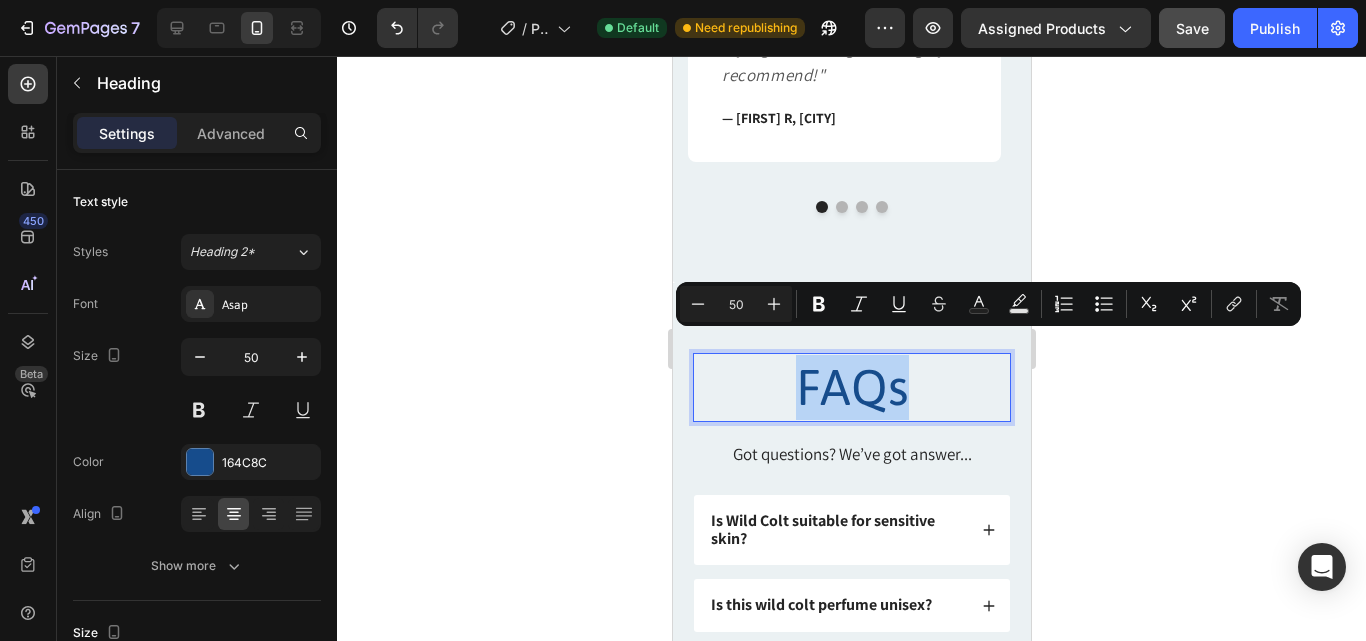 drag, startPoint x: 905, startPoint y: 368, endPoint x: 787, endPoint y: 392, distance: 120.41595 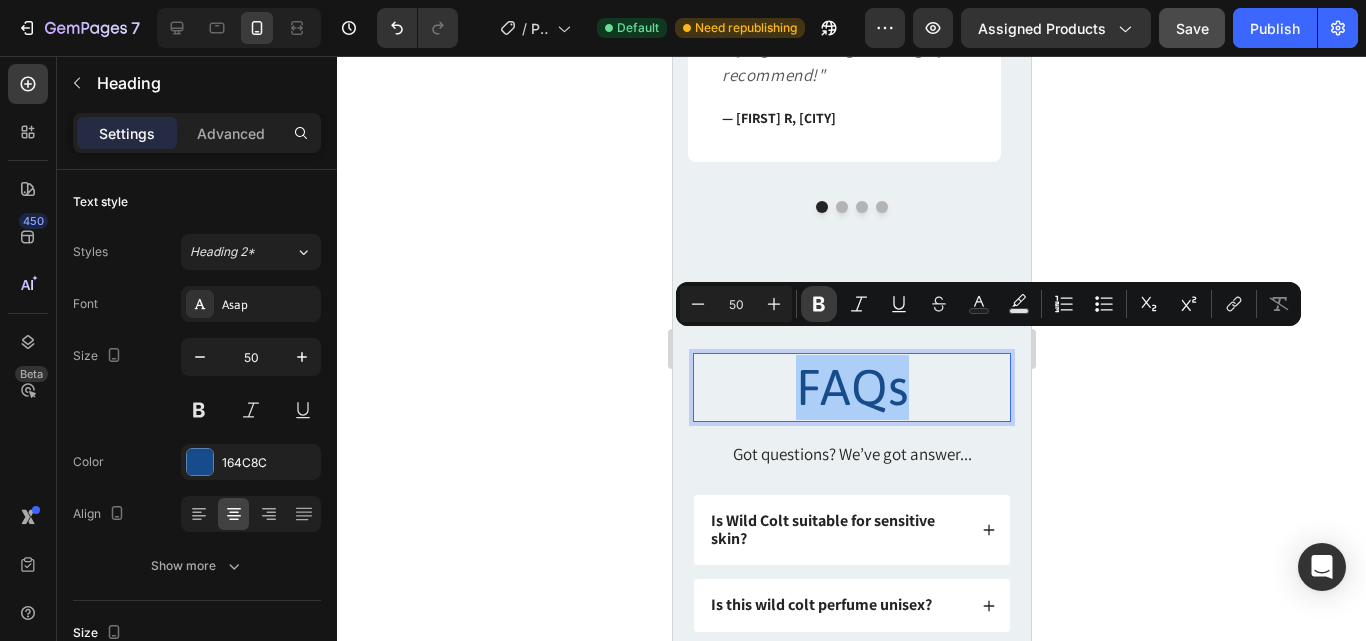 click 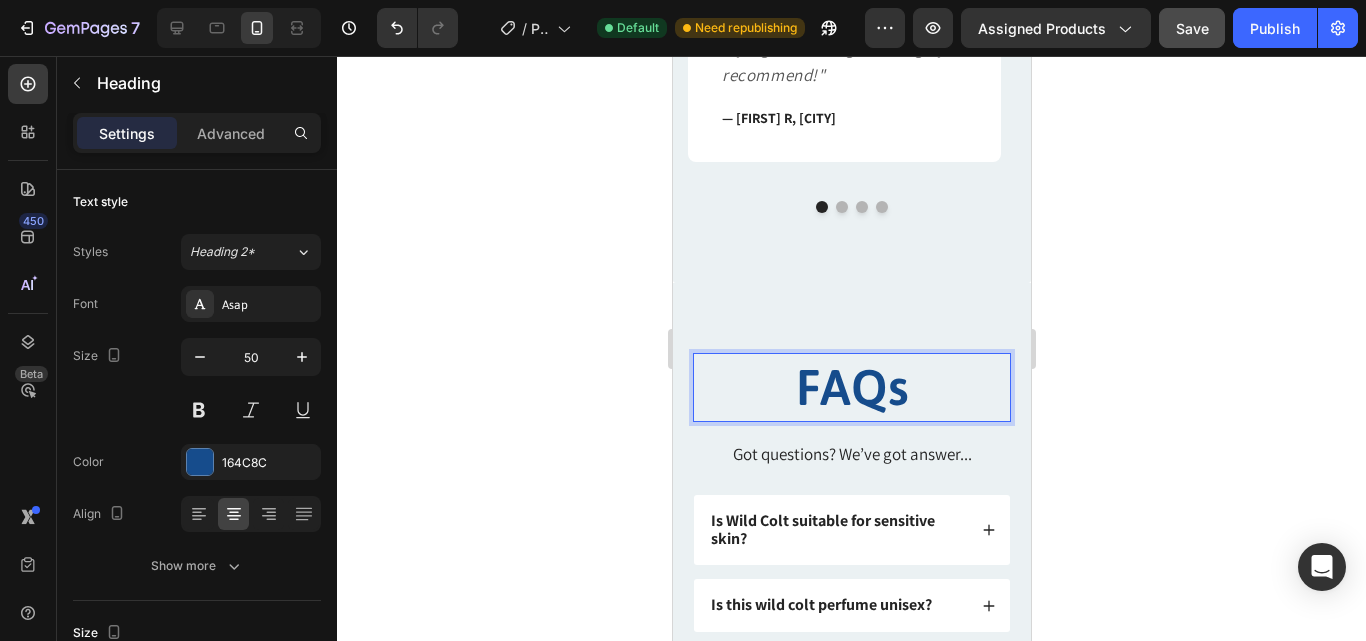 click 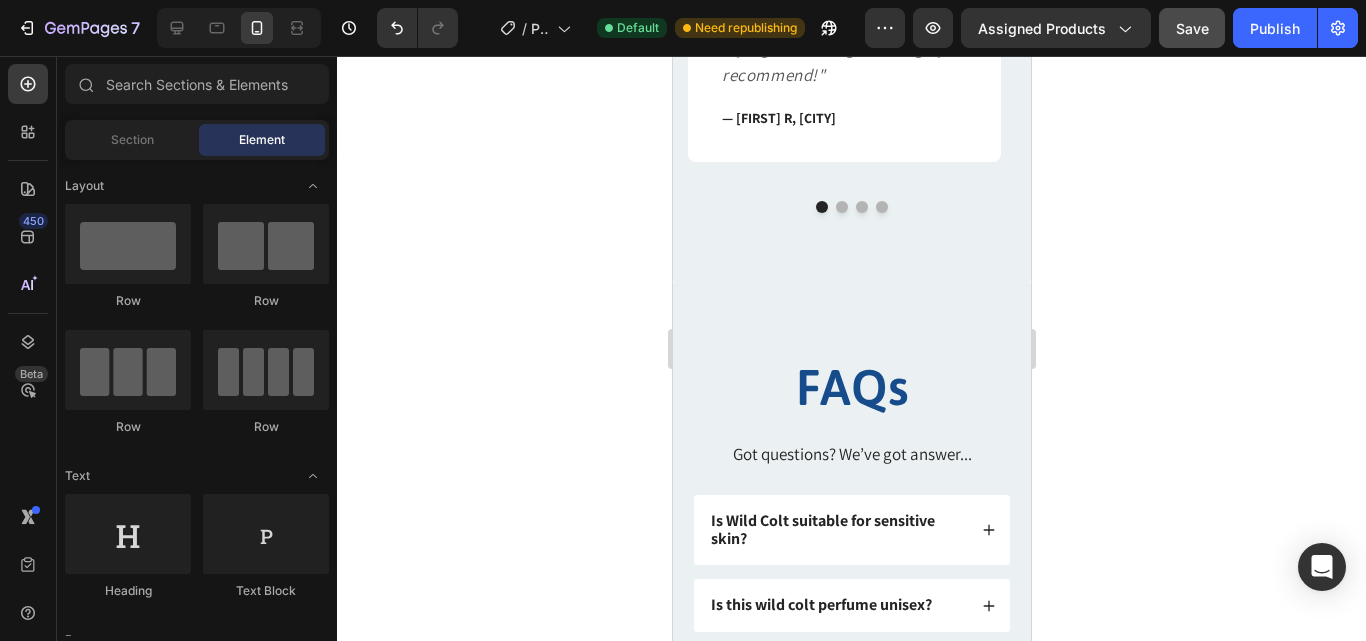 scroll, scrollTop: 1614, scrollLeft: 0, axis: vertical 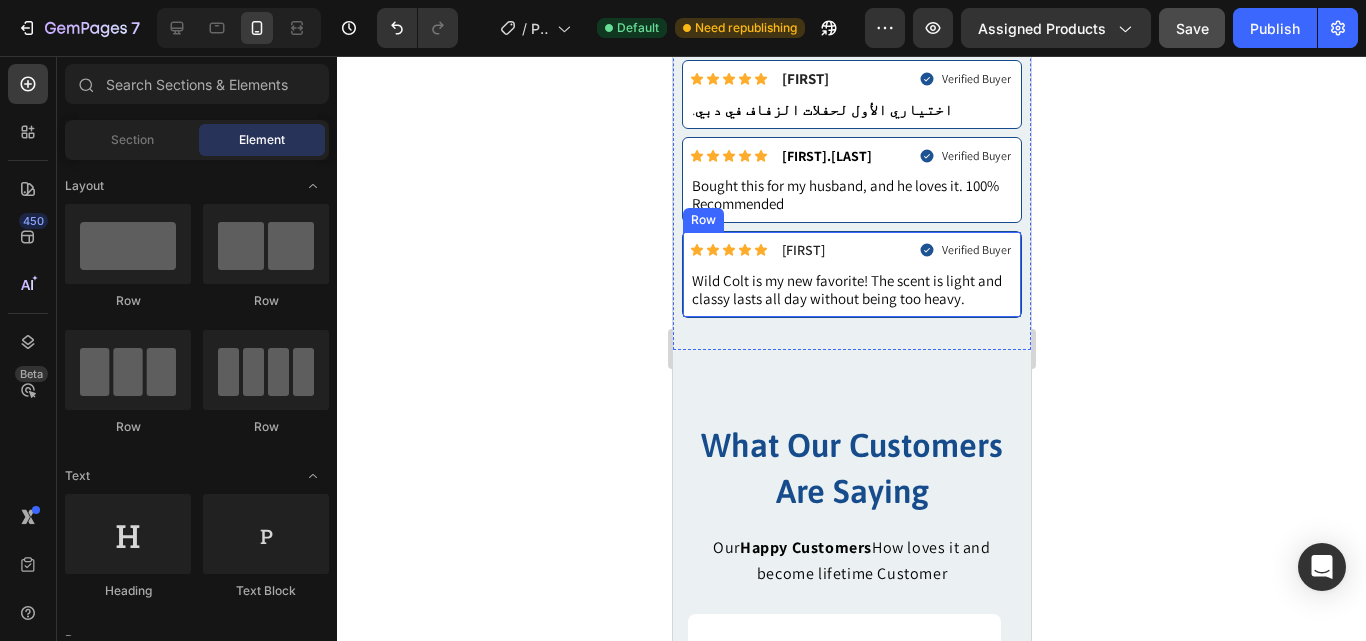 click on "Icon Icon Icon Icon Icon Icon List [FIRST] Text Block Row Verified Buyer Item List Row Wild Colt is my new favorite! The scent is light and classy lasts all day without being too heavy. Text Block Row" at bounding box center (851, 274) 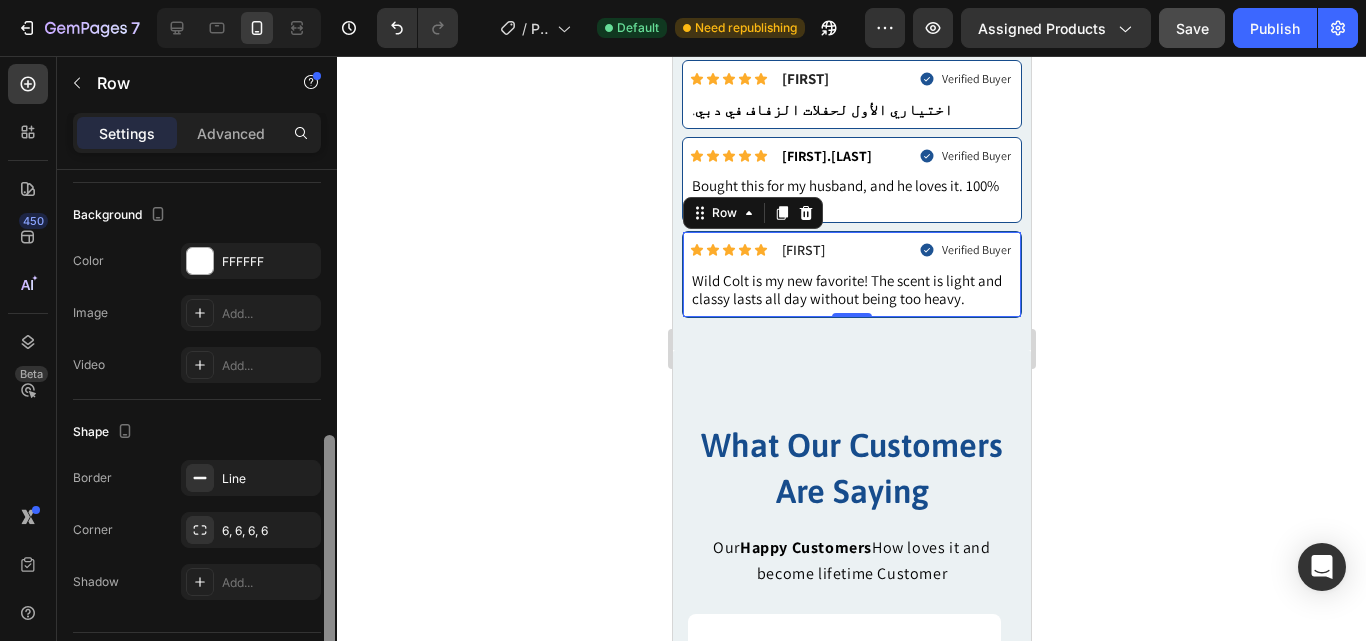 scroll, scrollTop: 640, scrollLeft: 0, axis: vertical 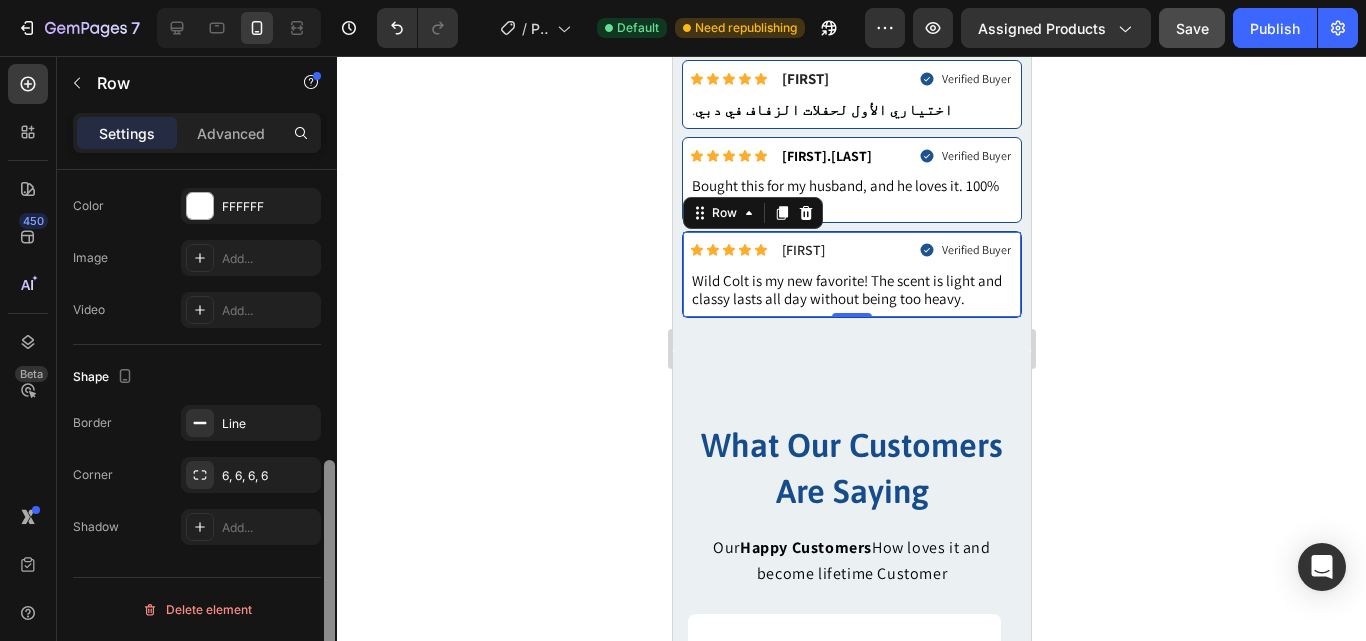 drag, startPoint x: 325, startPoint y: 291, endPoint x: 322, endPoint y: 614, distance: 323.01395 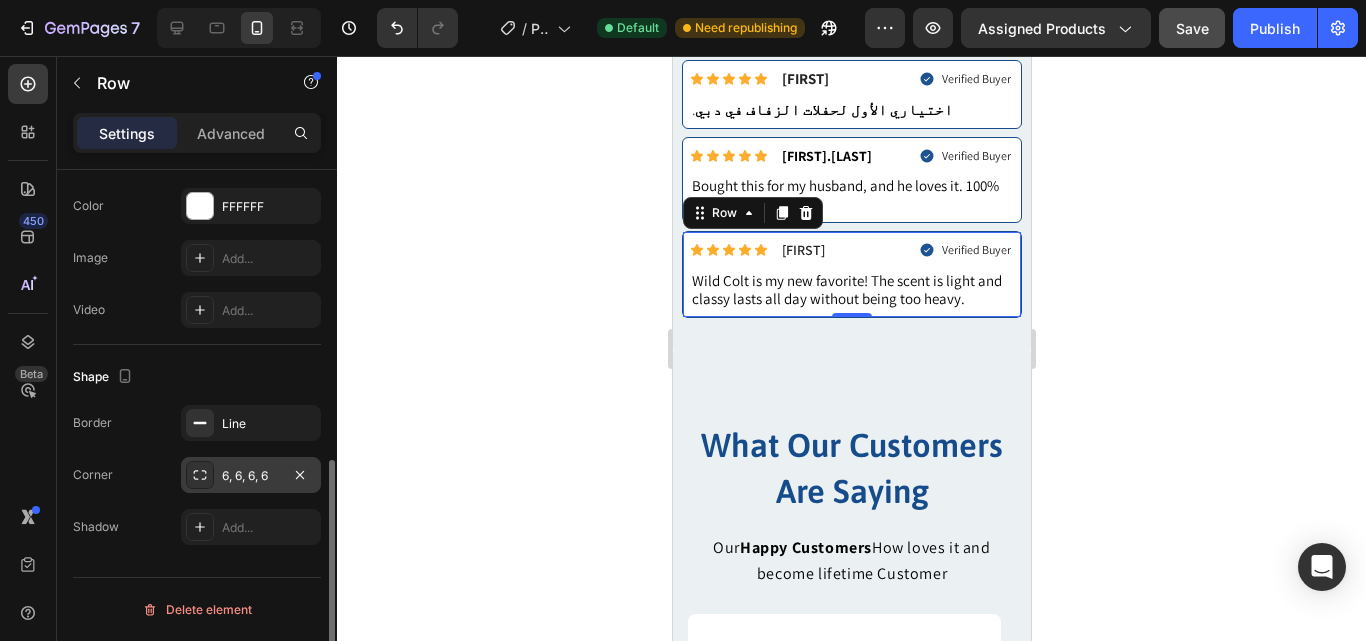 click on "6, 6, 6, 6" at bounding box center (251, 476) 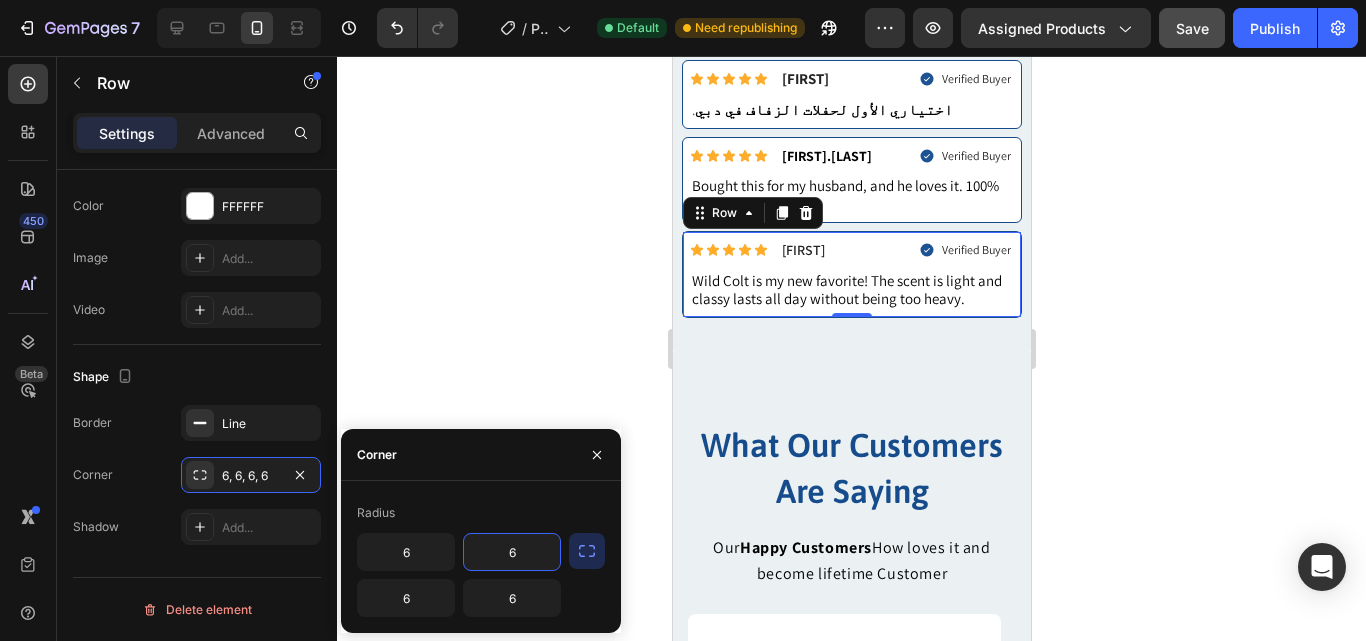 click on "6" at bounding box center [512, 552] 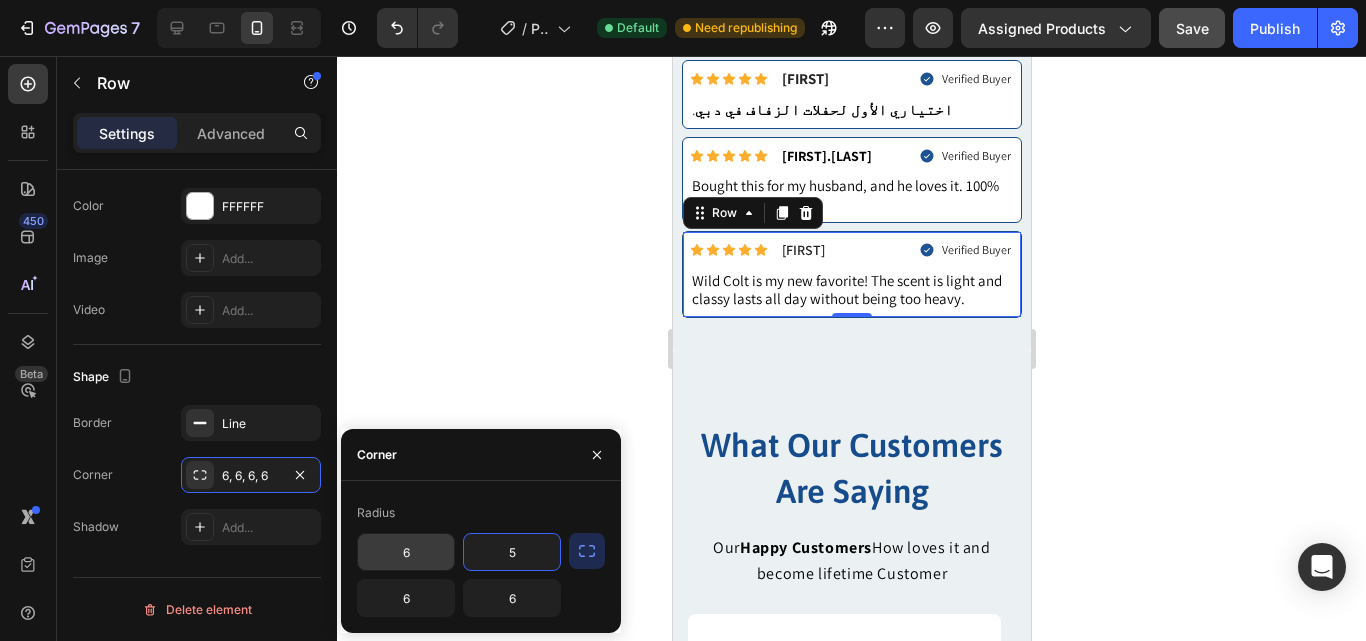 type on "5" 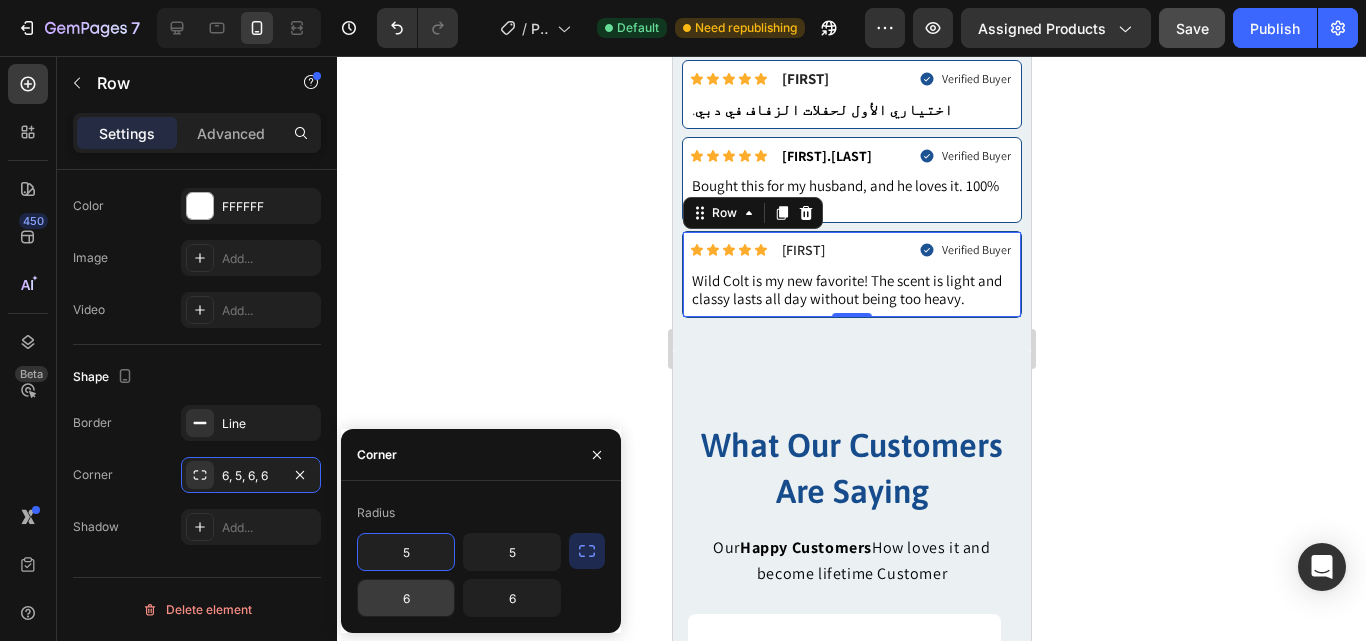 type on "5" 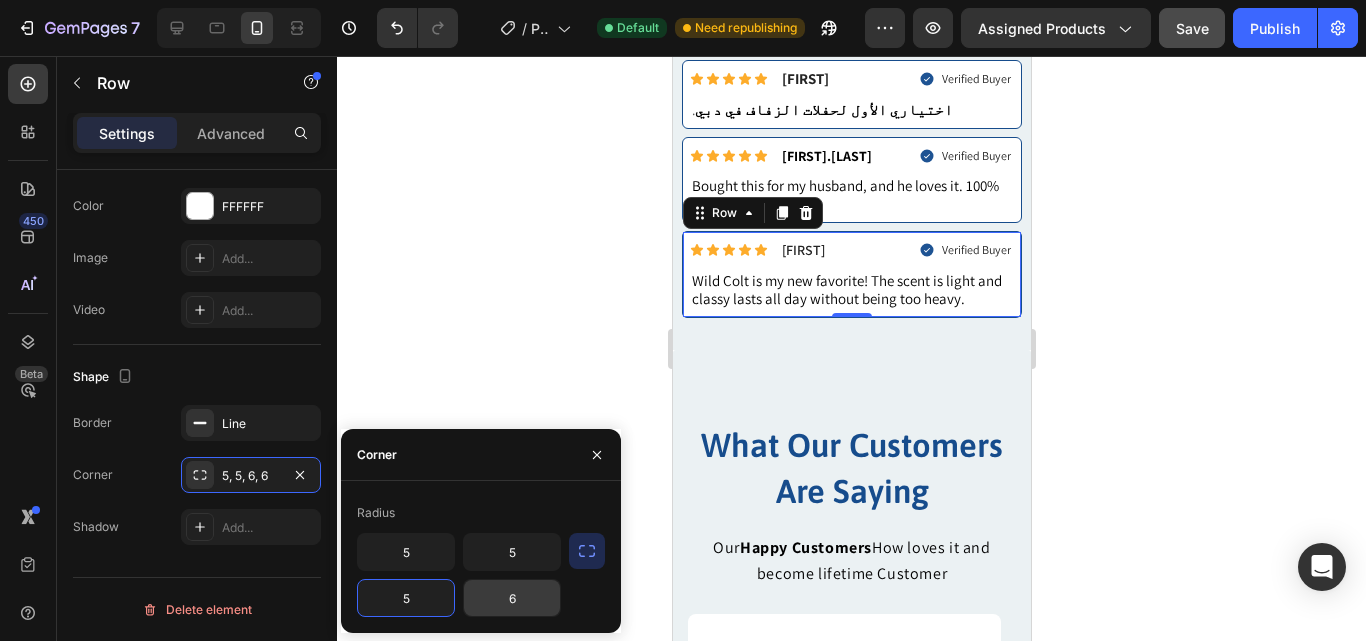 type on "5" 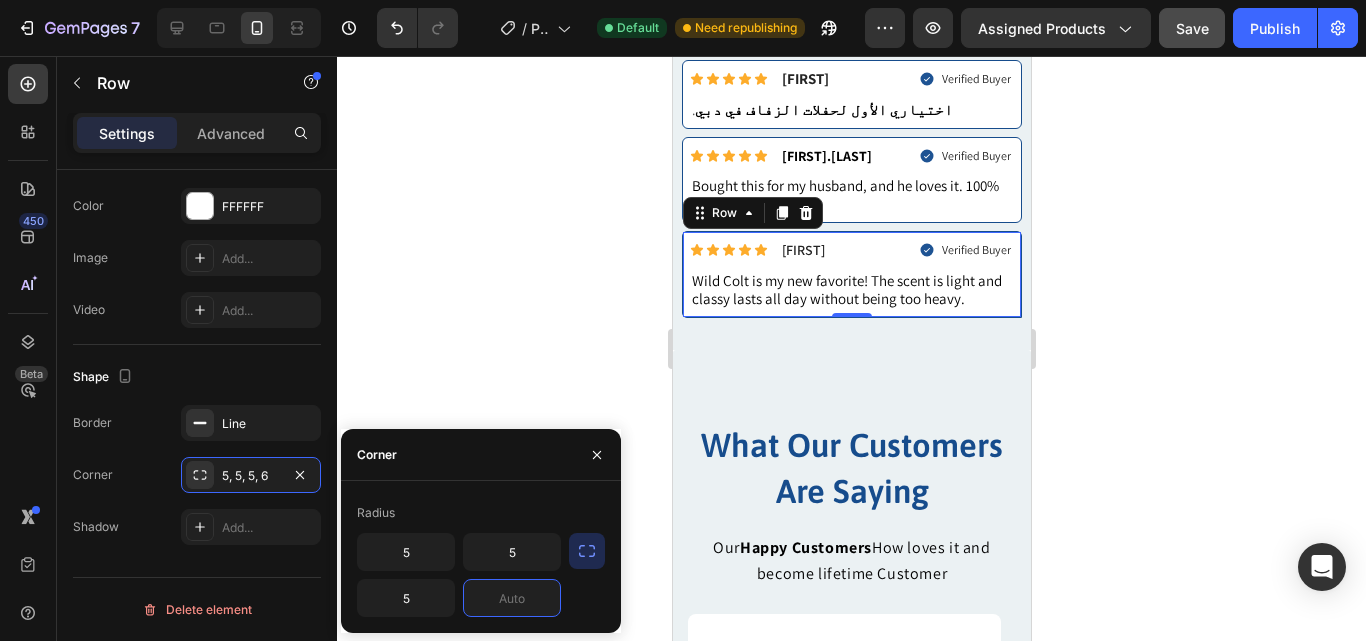 click at bounding box center [512, 598] 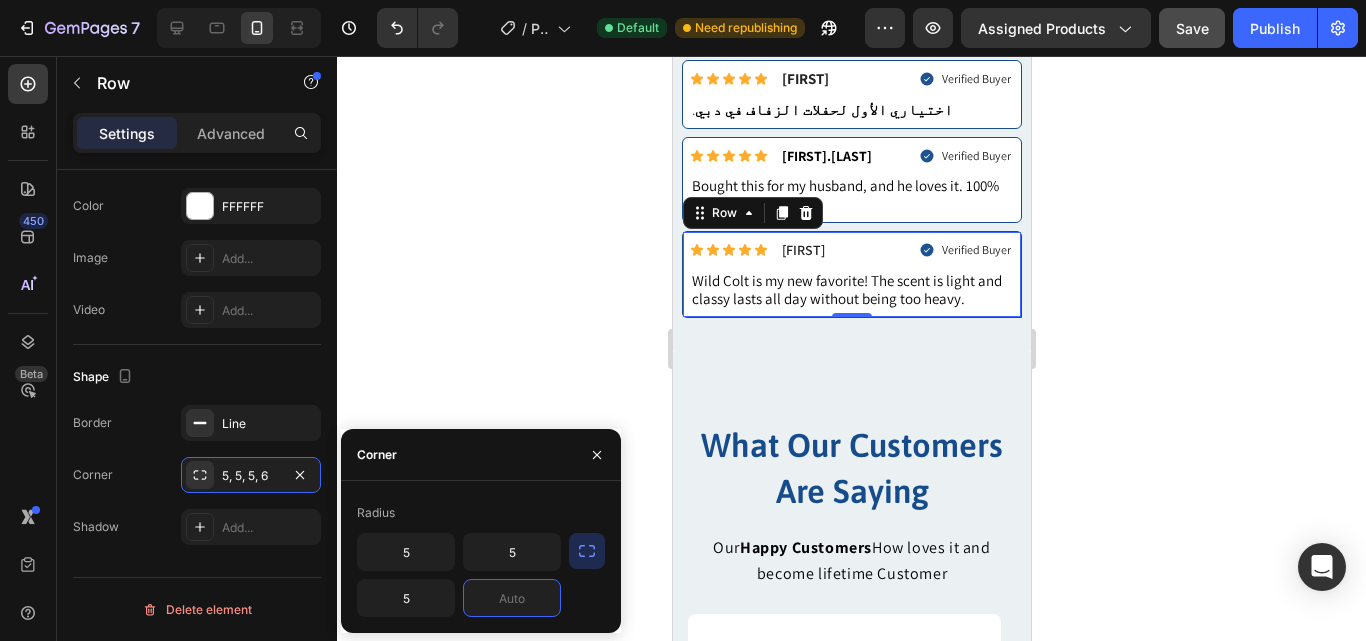 type on "5" 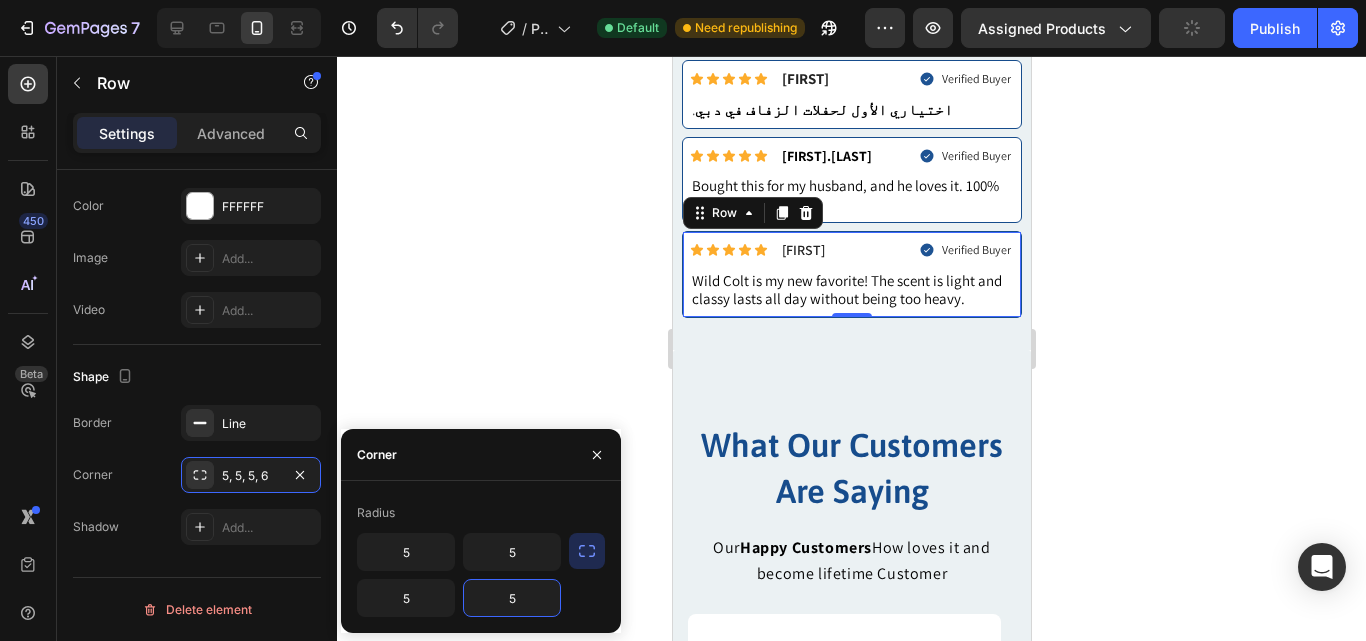 click 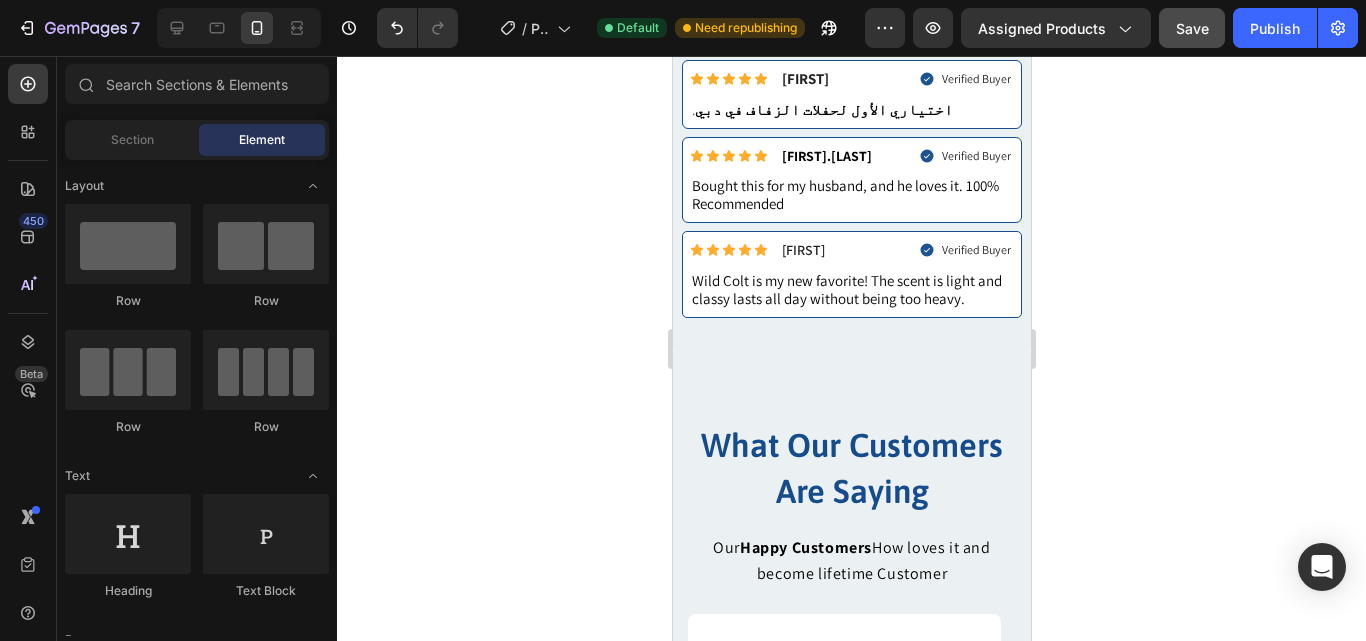 scroll, scrollTop: 1038, scrollLeft: 0, axis: vertical 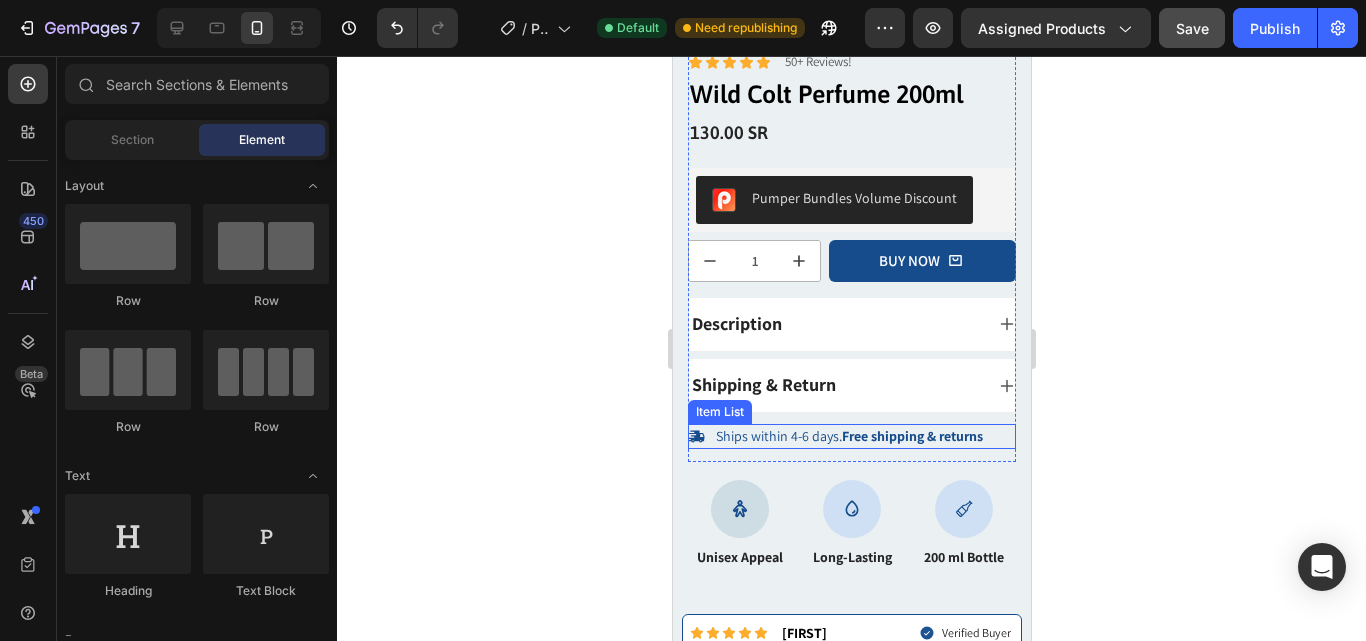 click on "Ships within 4-6 days.  Free shipping & returns" at bounding box center (836, 436) 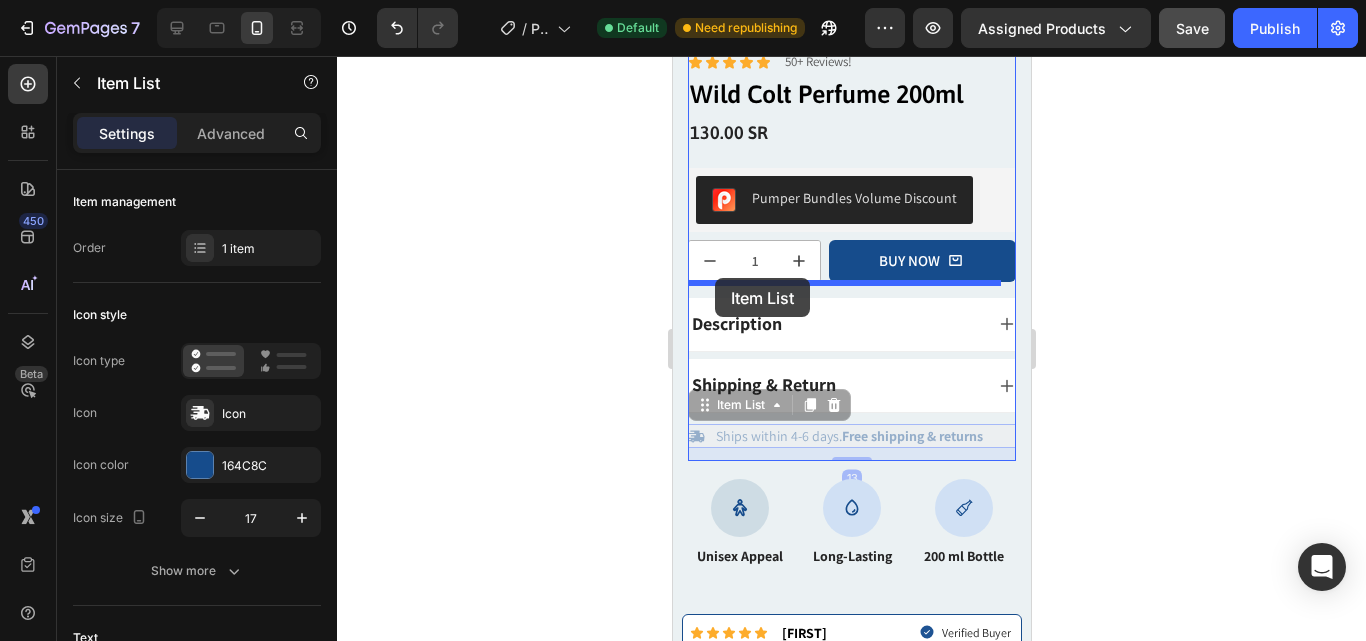 drag, startPoint x: 708, startPoint y: 398, endPoint x: 714, endPoint y: 278, distance: 120.14991 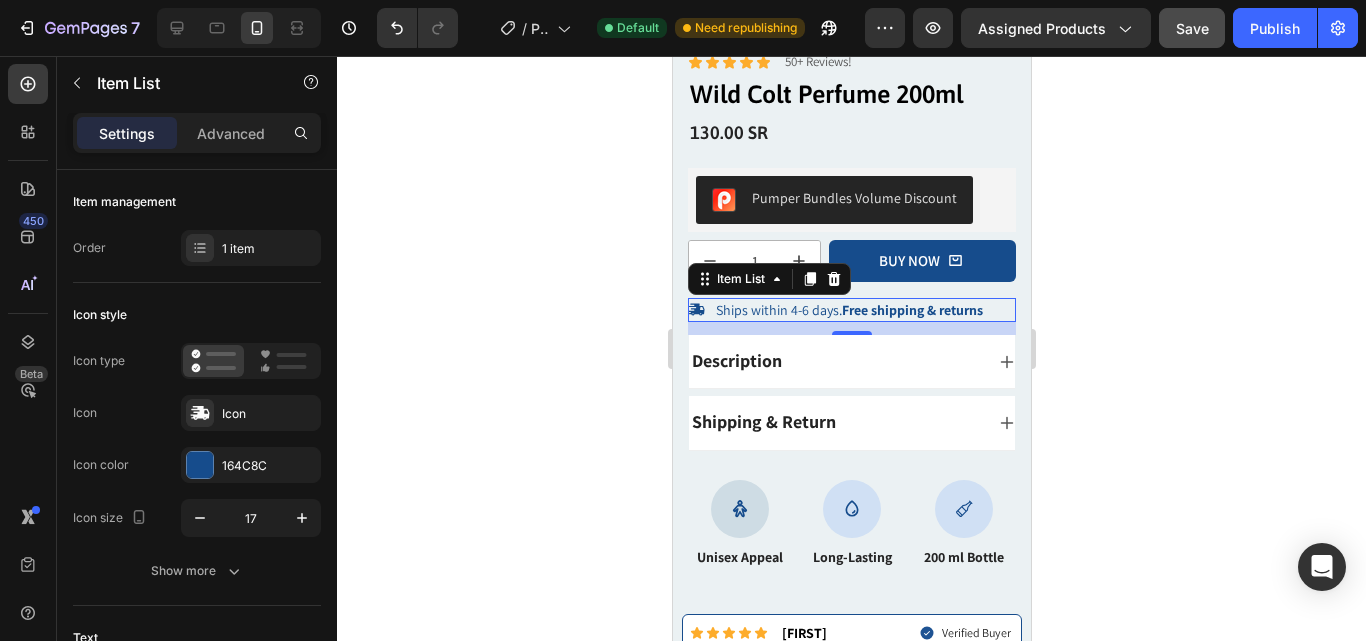 click 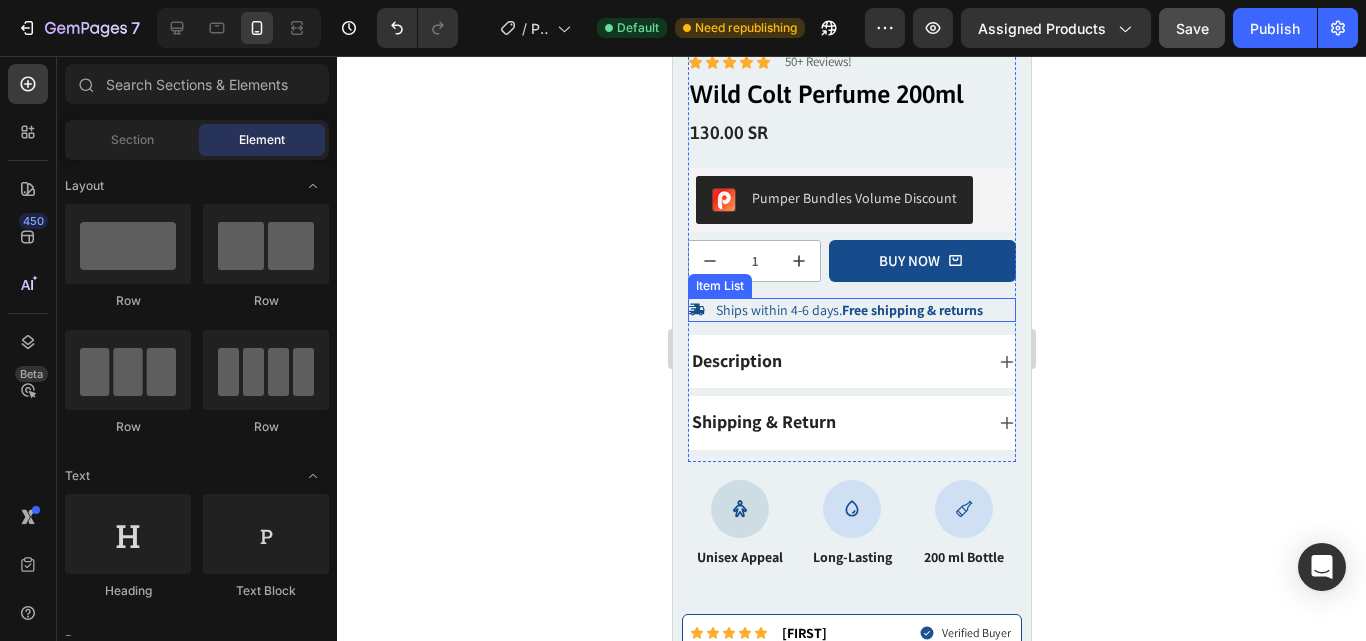 click on "Ships within 4-6 days.  Free shipping & returns" at bounding box center (851, 310) 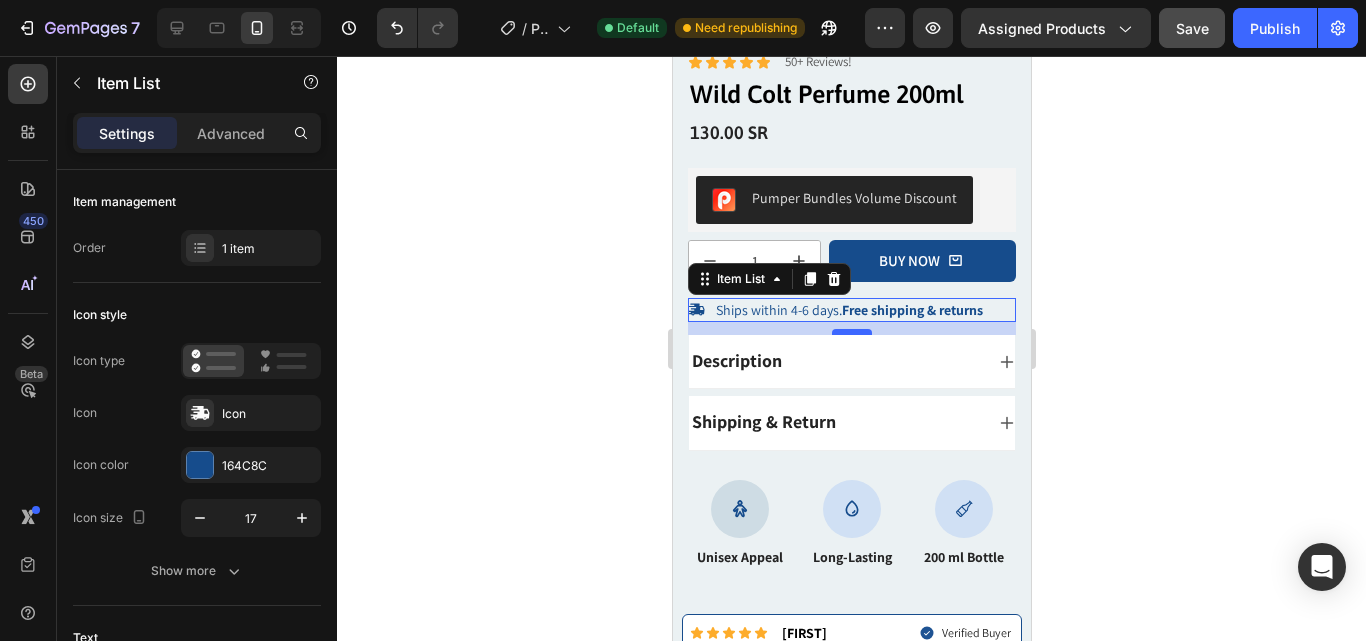click at bounding box center (851, 332) 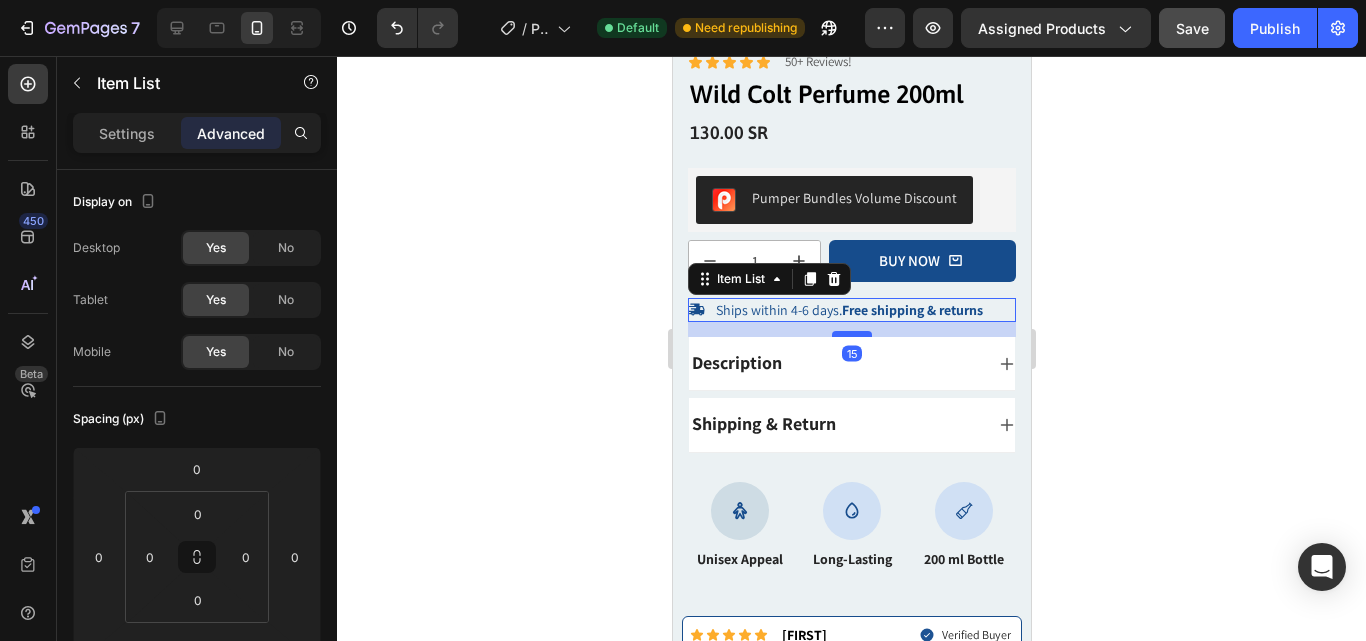 click at bounding box center [851, 334] 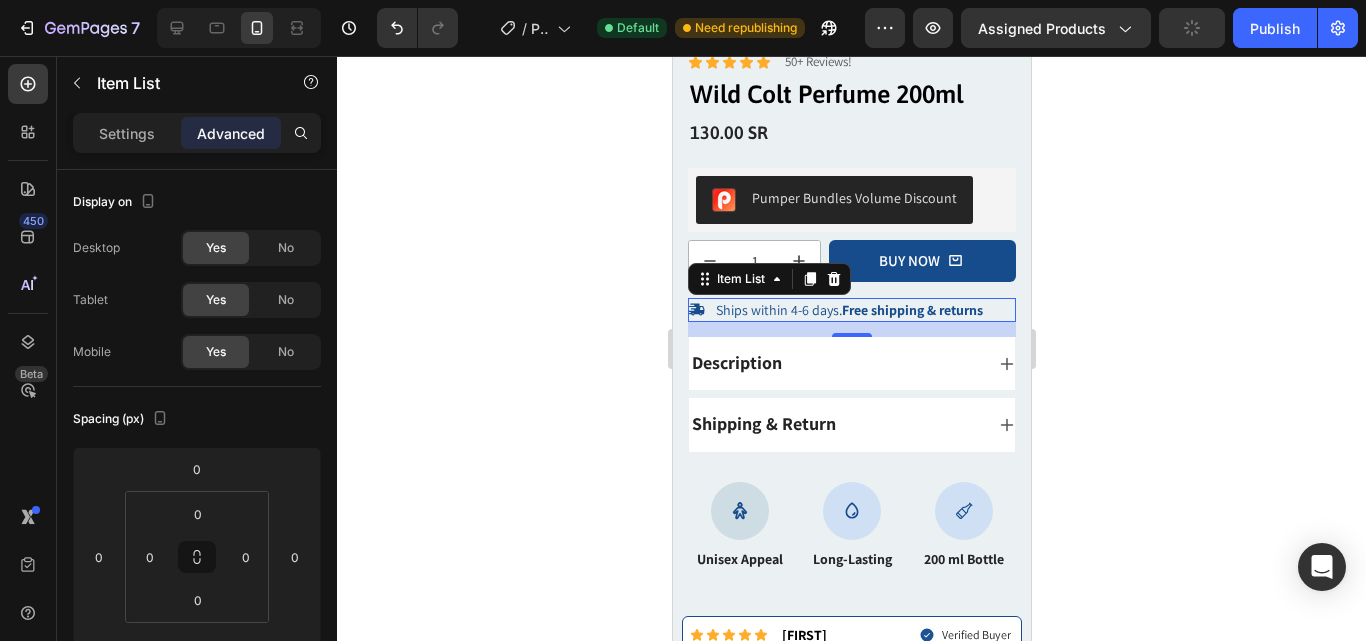 click 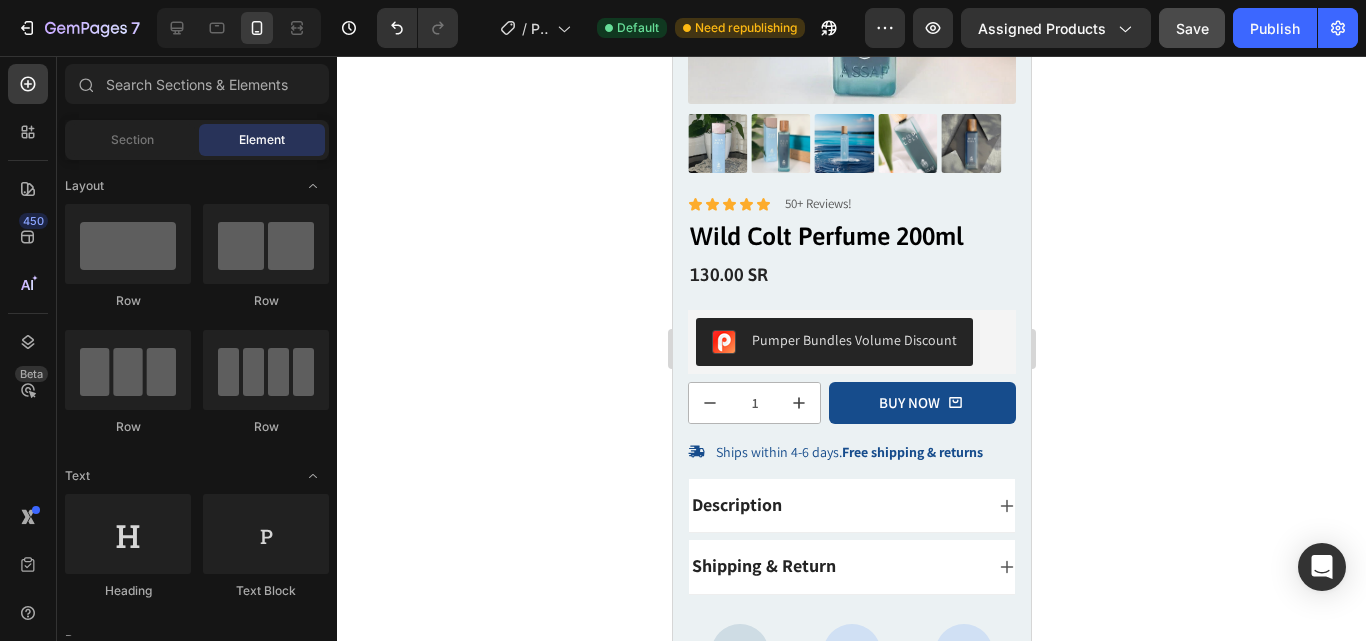 scroll, scrollTop: 298, scrollLeft: 0, axis: vertical 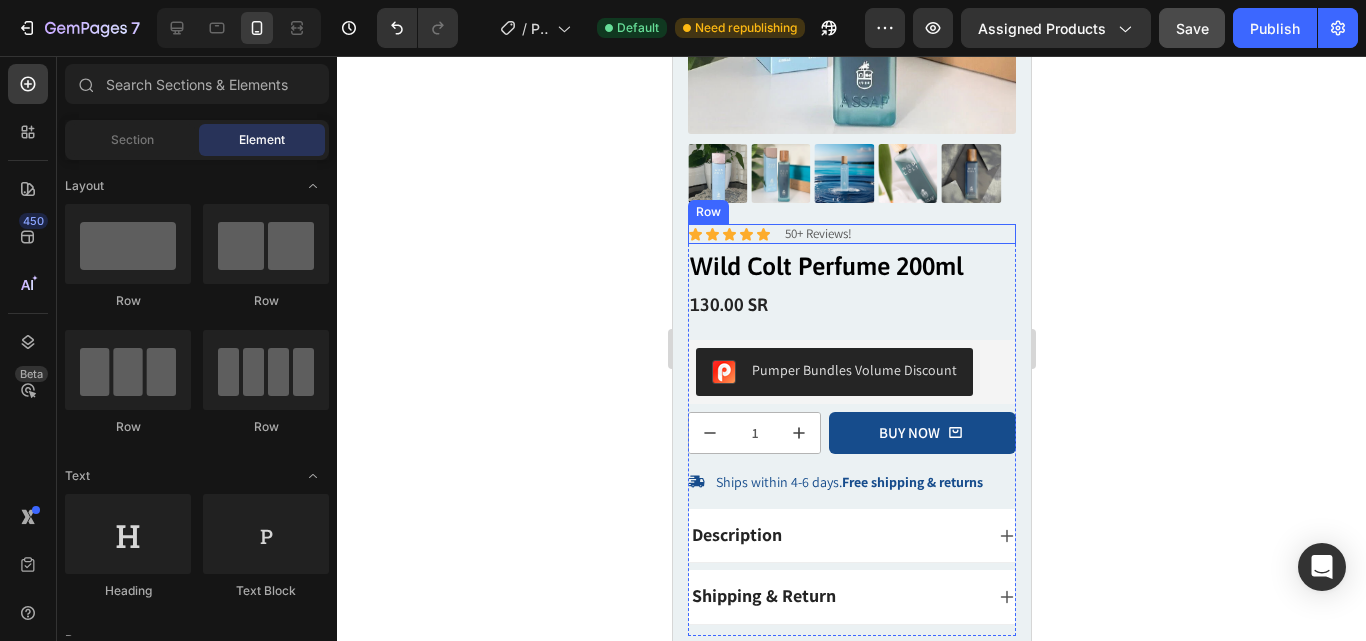 click on "Icon Icon Icon Icon Icon Icon List 50+ Reviews! Text Block Row" at bounding box center (851, 234) 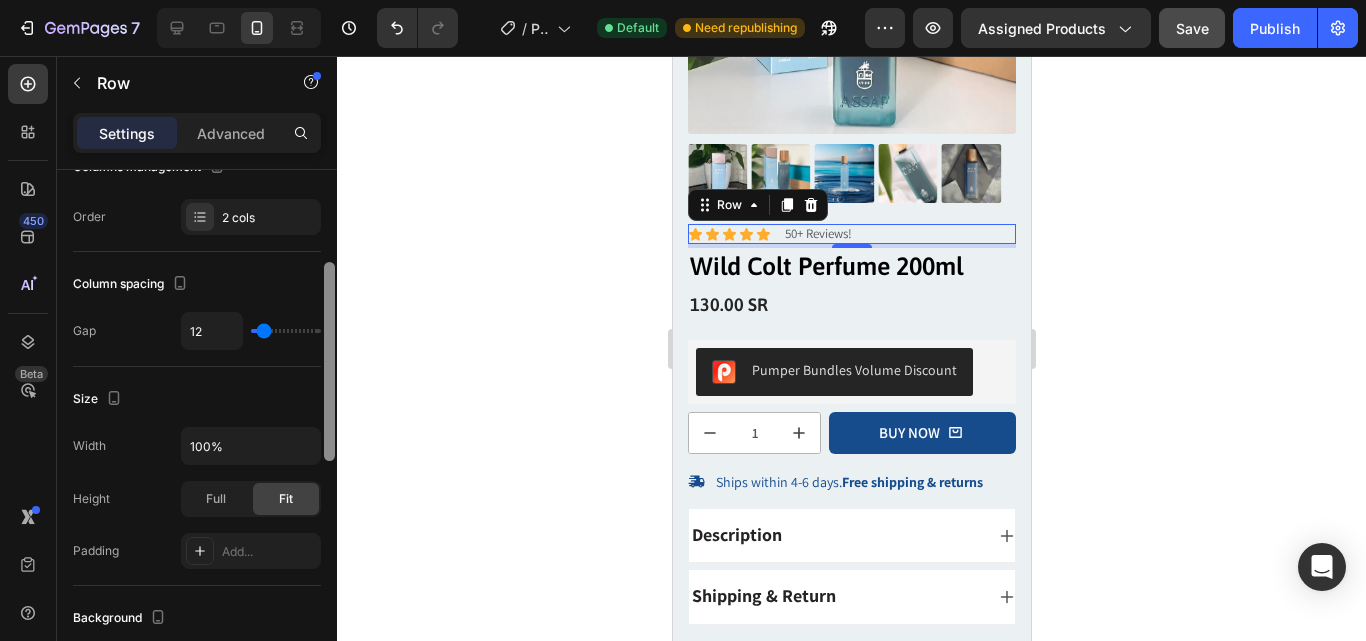 scroll, scrollTop: 264, scrollLeft: 0, axis: vertical 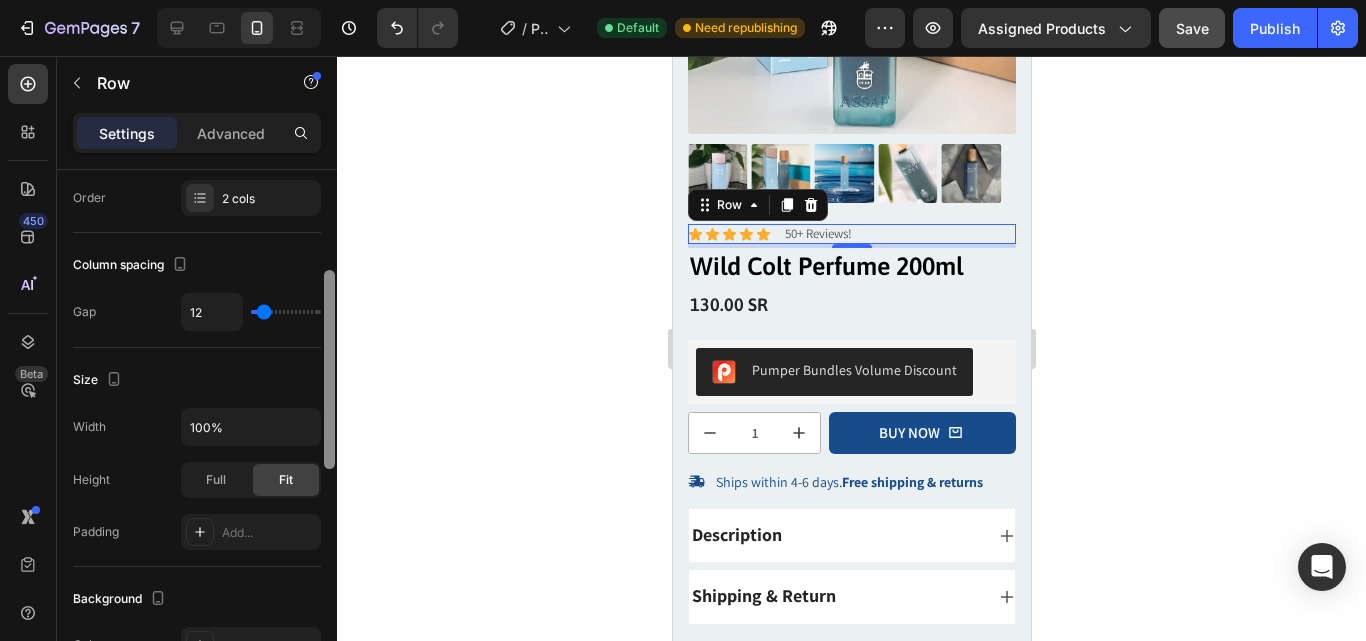 drag, startPoint x: 334, startPoint y: 321, endPoint x: 331, endPoint y: 421, distance: 100.04499 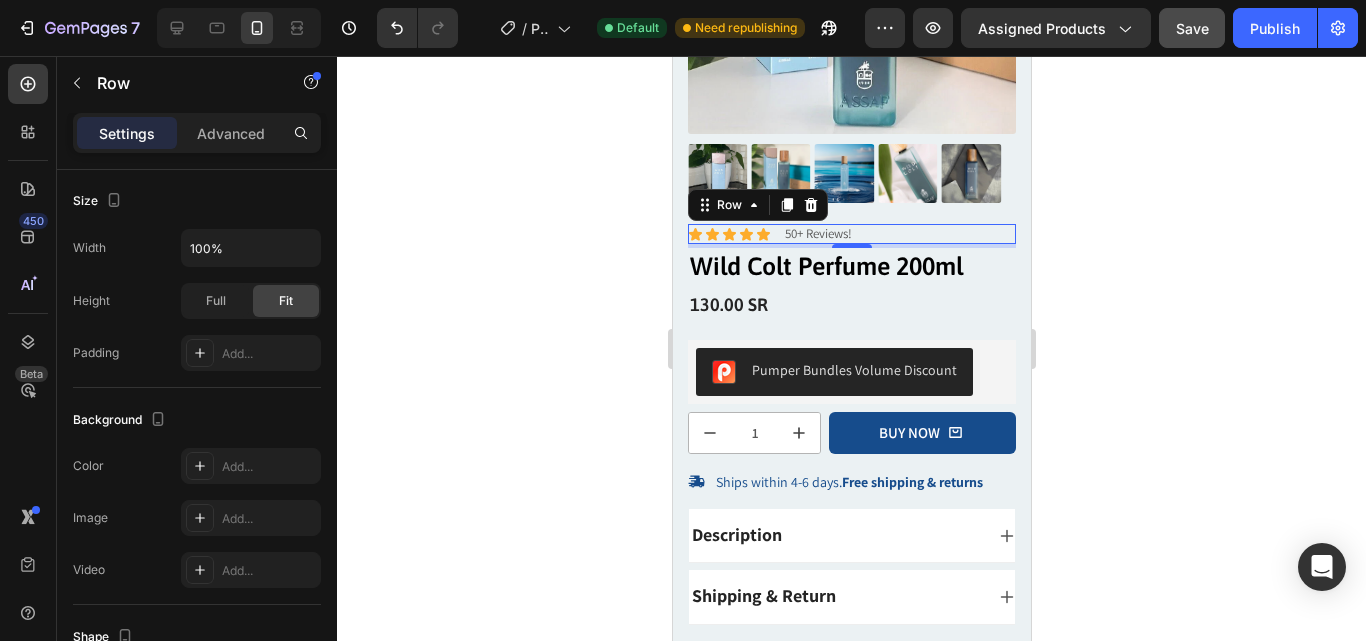 scroll, scrollTop: 0, scrollLeft: 0, axis: both 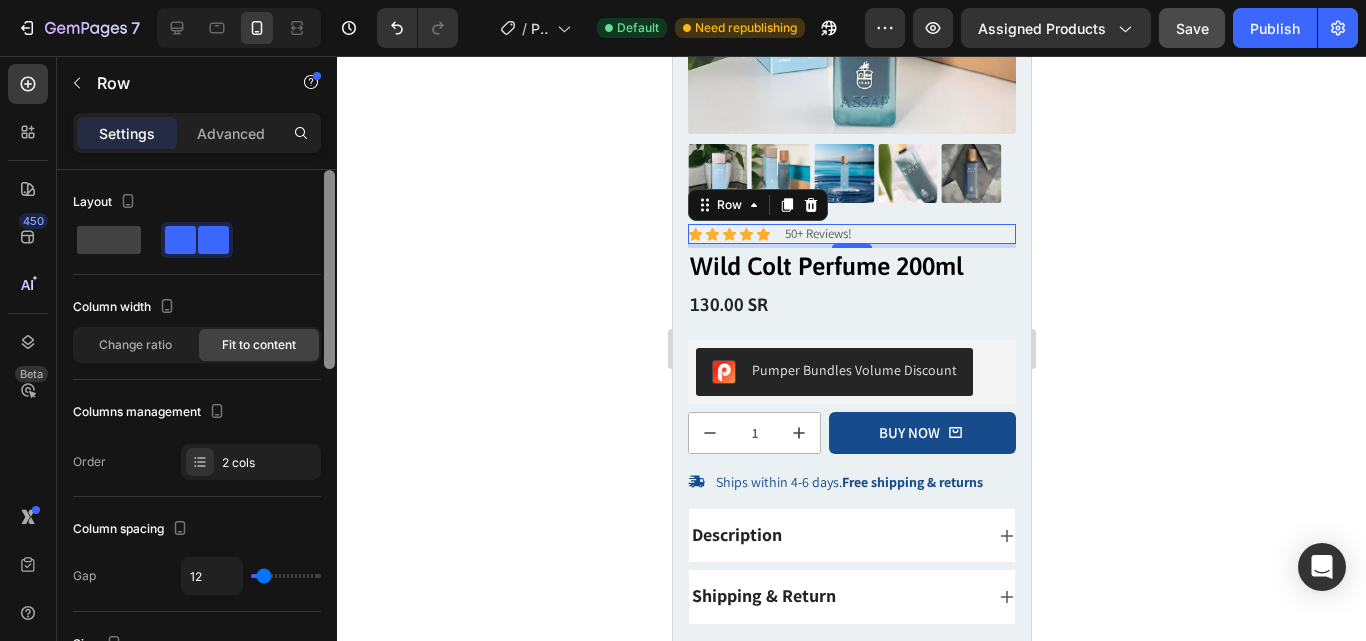 drag, startPoint x: 331, startPoint y: 410, endPoint x: 329, endPoint y: 251, distance: 159.01257 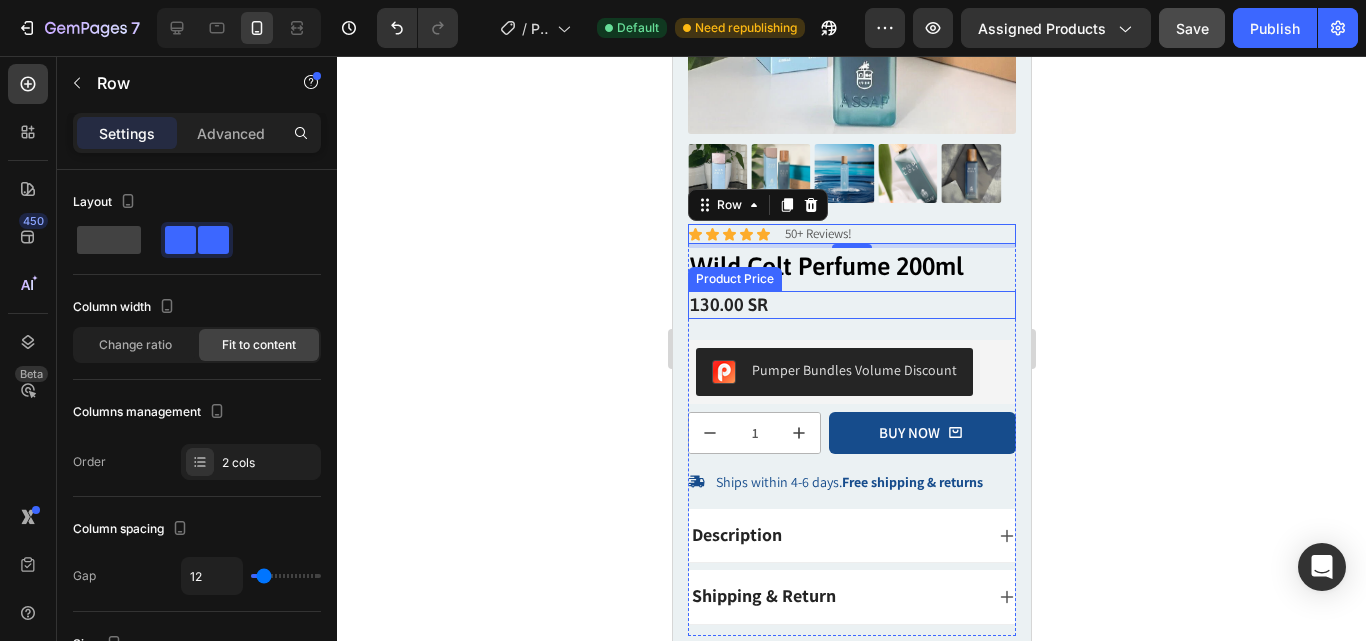 click on "130.00 SR" at bounding box center (851, 304) 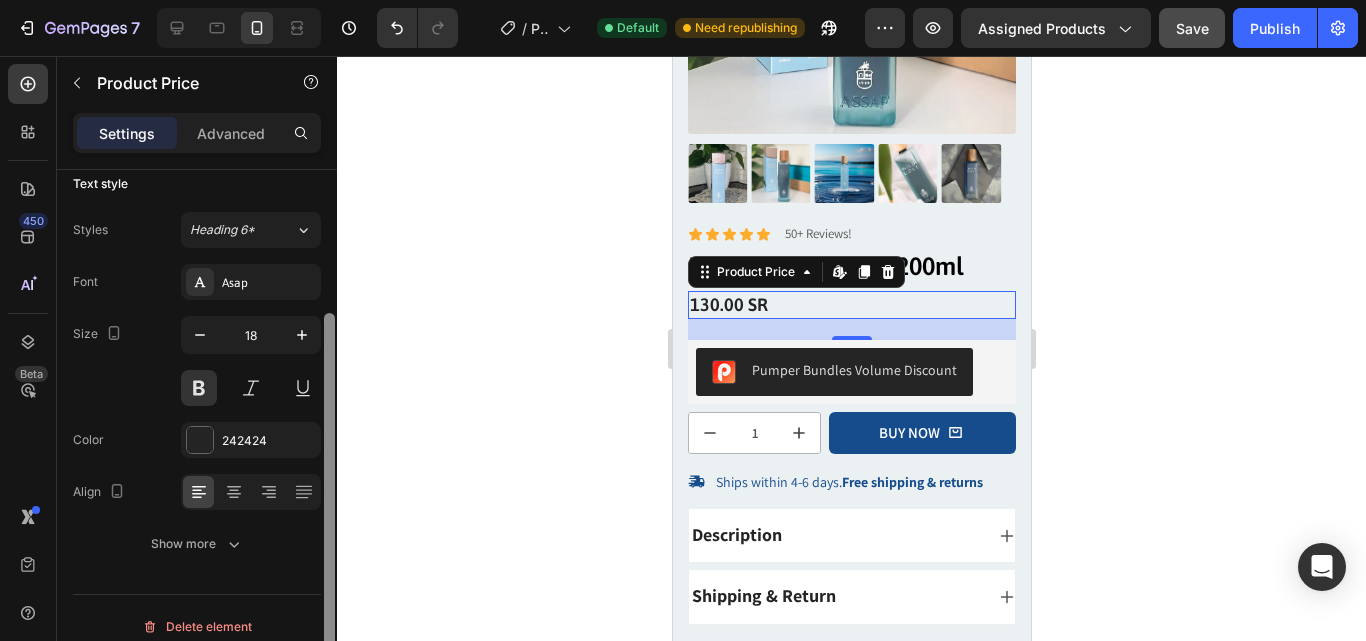 scroll, scrollTop: 164, scrollLeft: 0, axis: vertical 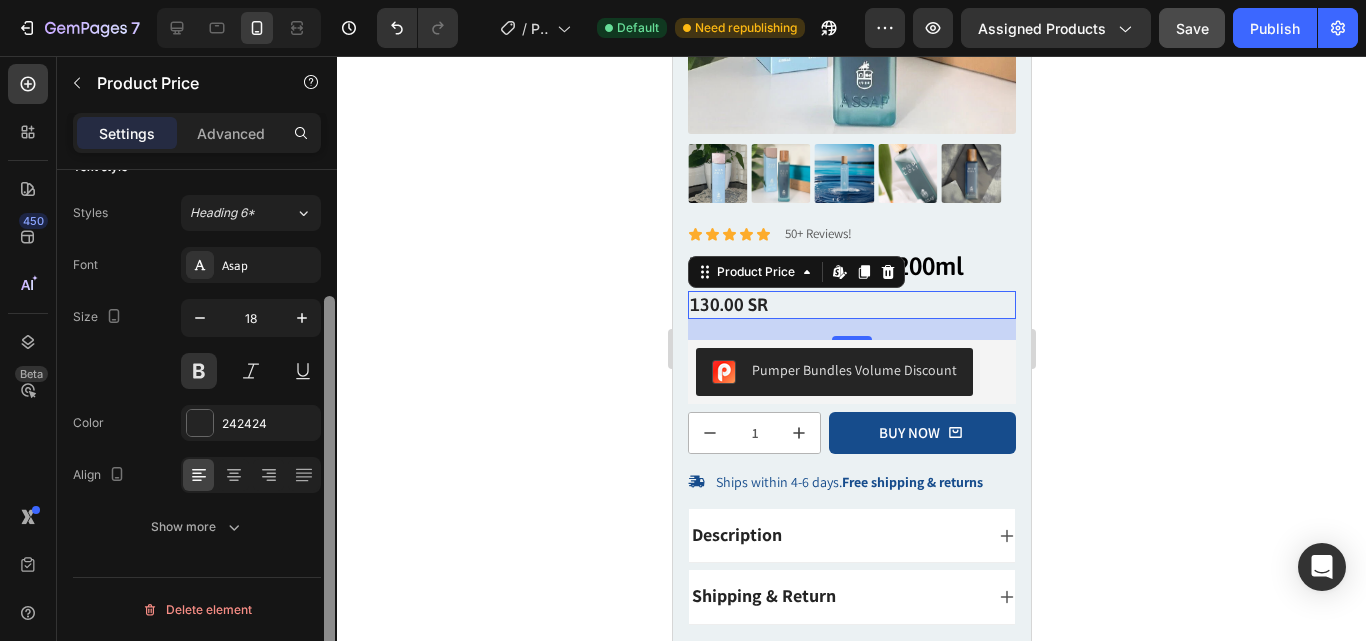 drag, startPoint x: 329, startPoint y: 414, endPoint x: 329, endPoint y: 586, distance: 172 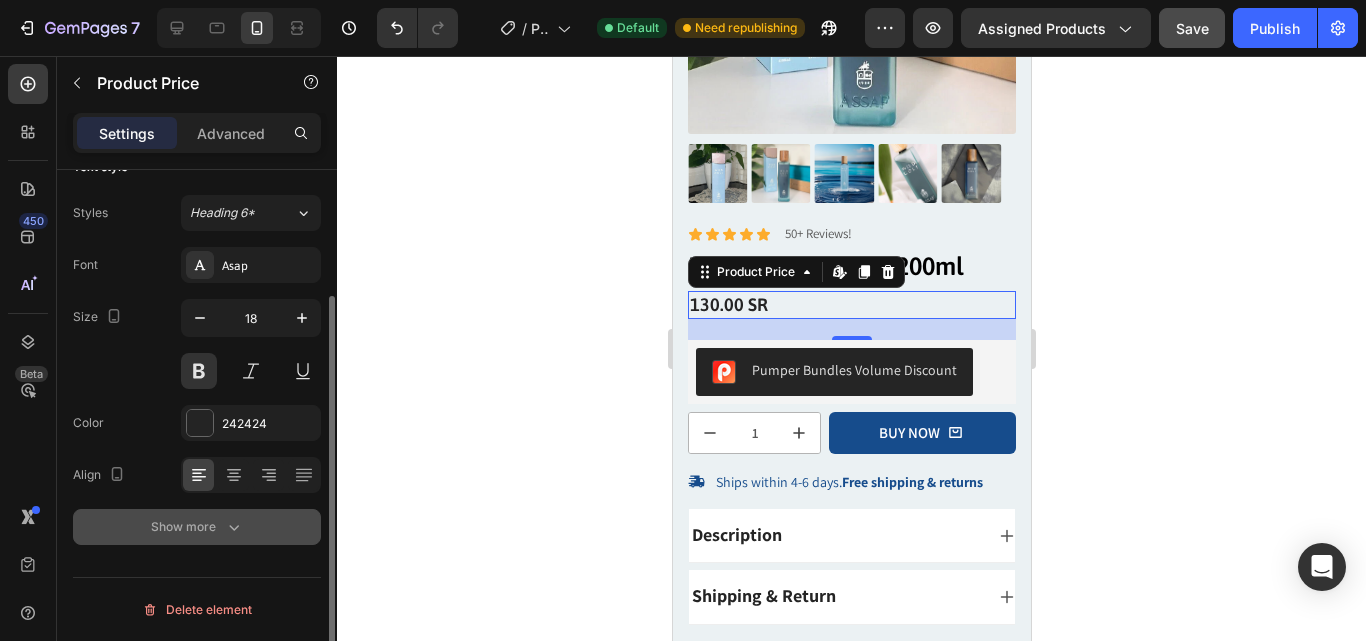 click 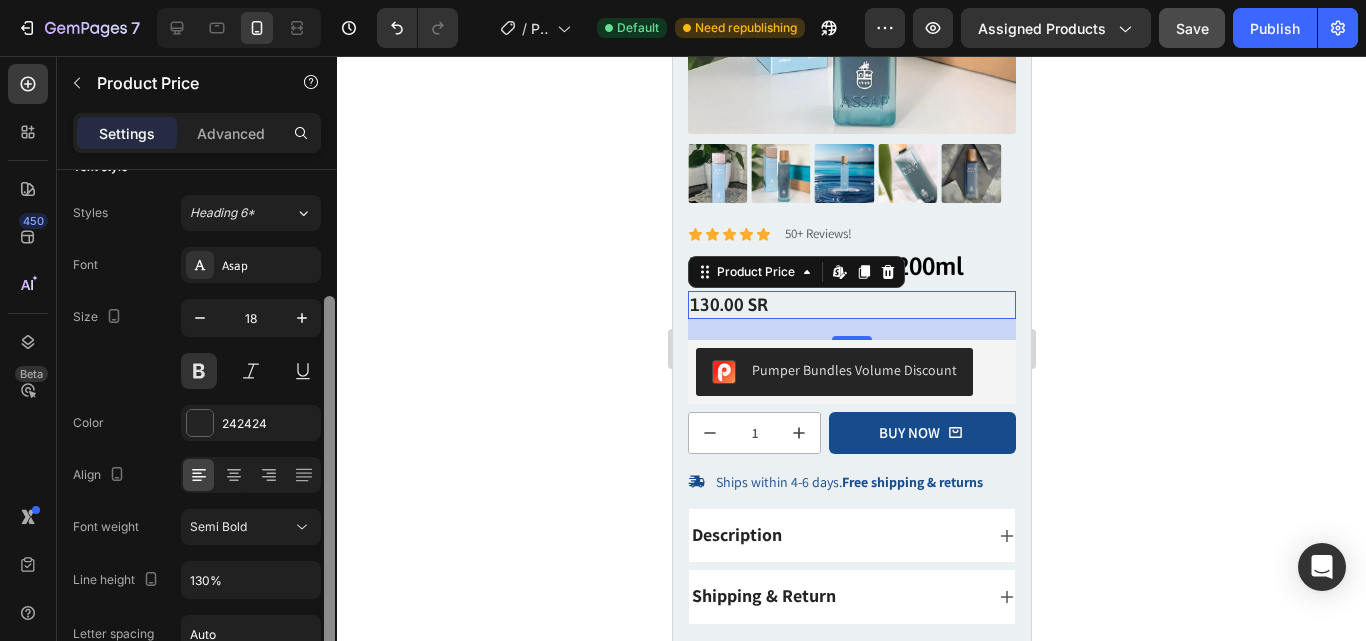 scroll, scrollTop: 428, scrollLeft: 0, axis: vertical 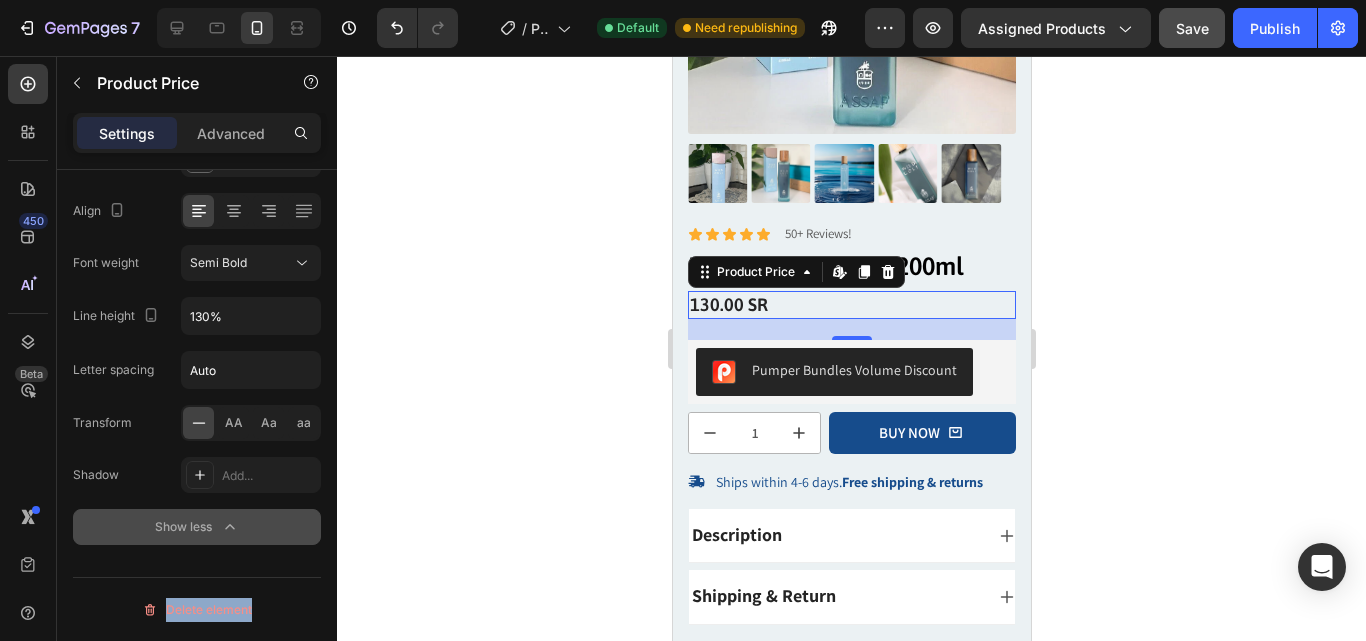 drag, startPoint x: 335, startPoint y: 530, endPoint x: 230, endPoint y: 519, distance: 105.574615 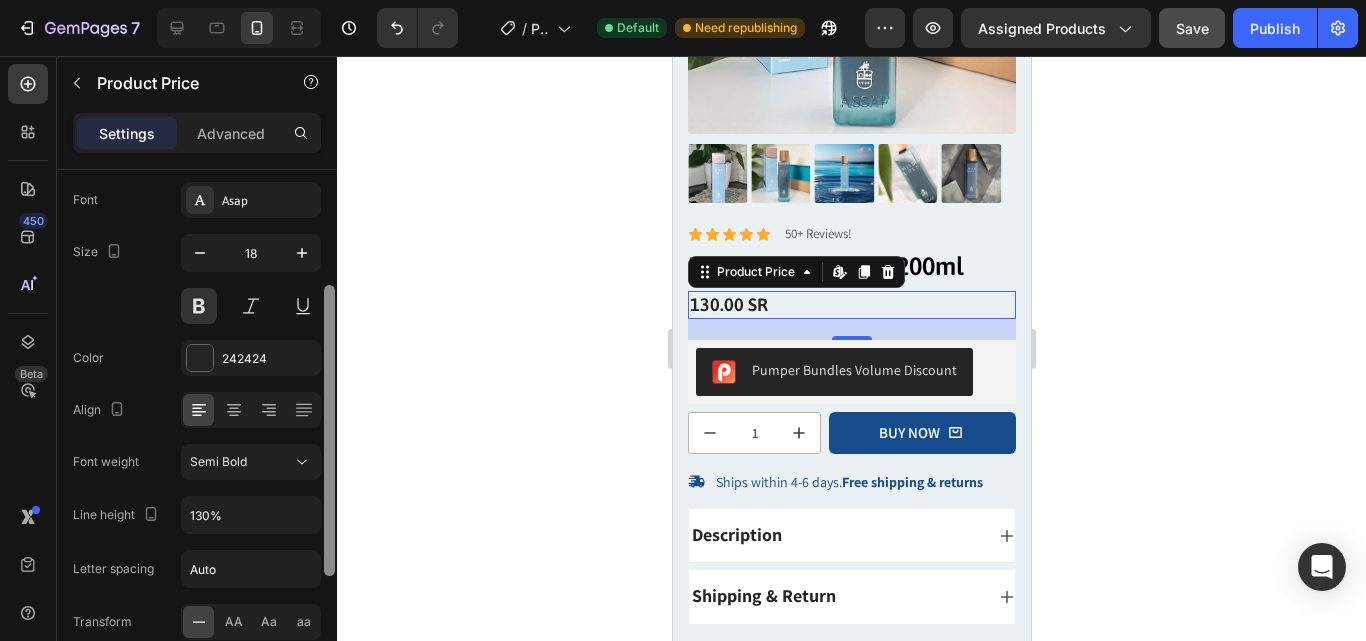 scroll, scrollTop: 222, scrollLeft: 0, axis: vertical 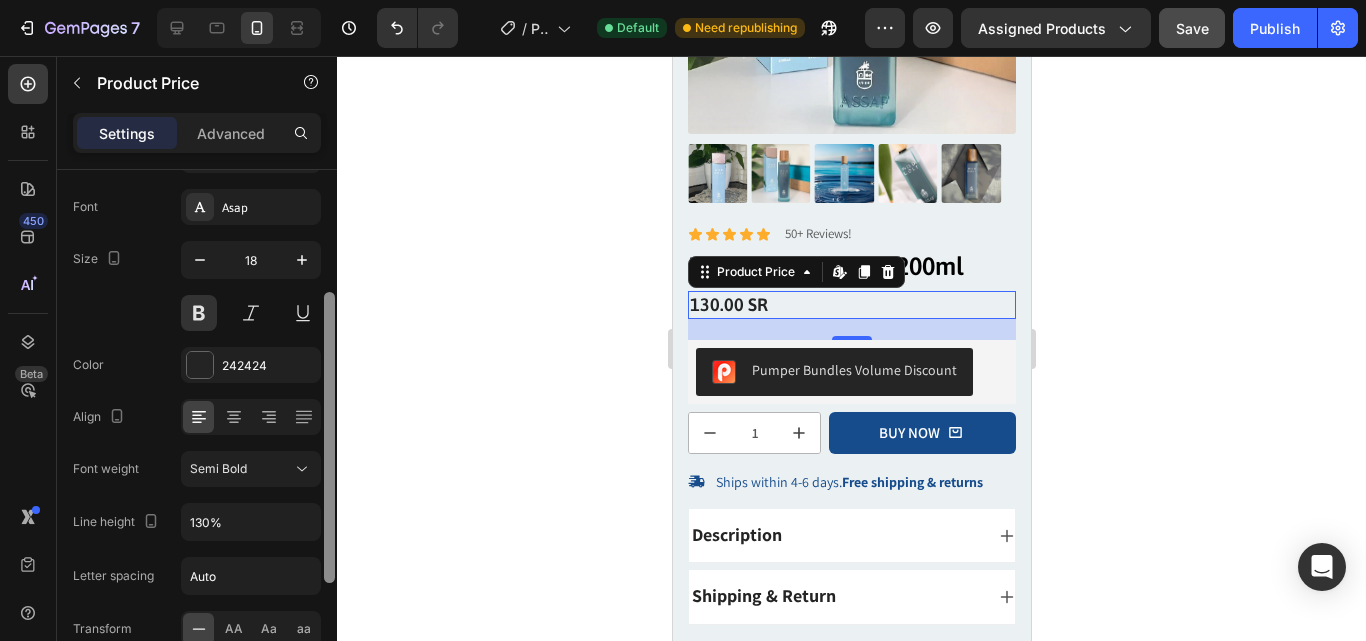 drag, startPoint x: 331, startPoint y: 503, endPoint x: 337, endPoint y: 389, distance: 114.15778 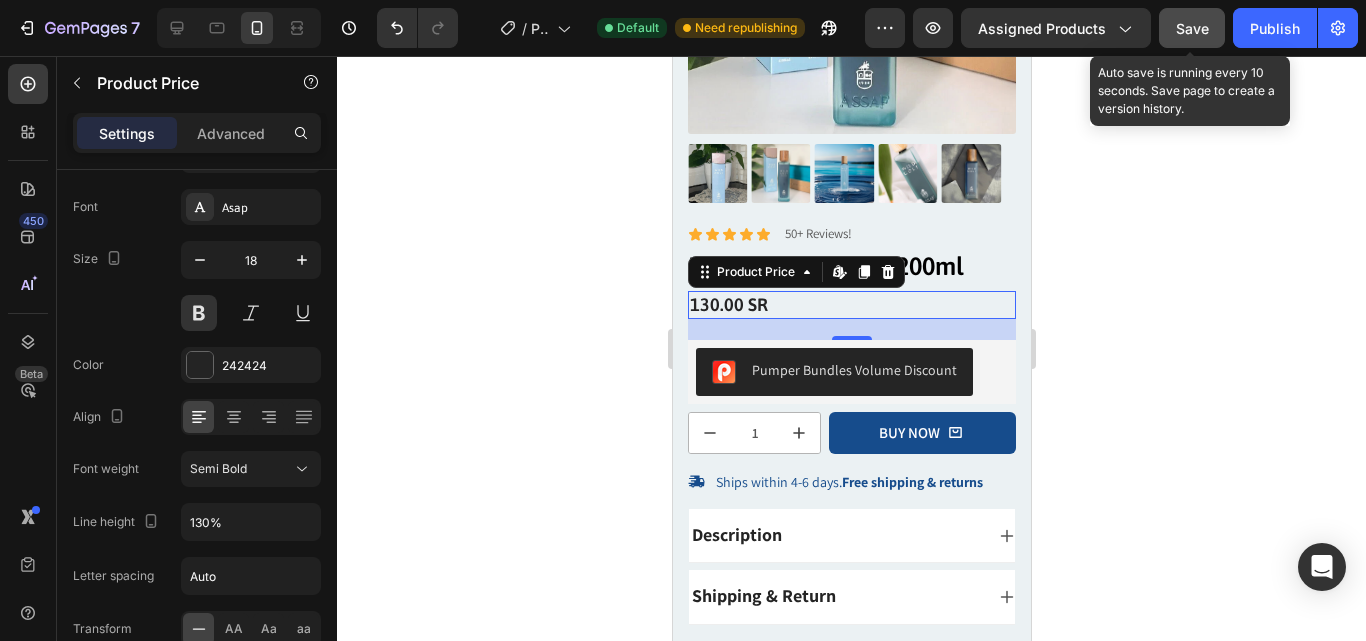 click on "Save" 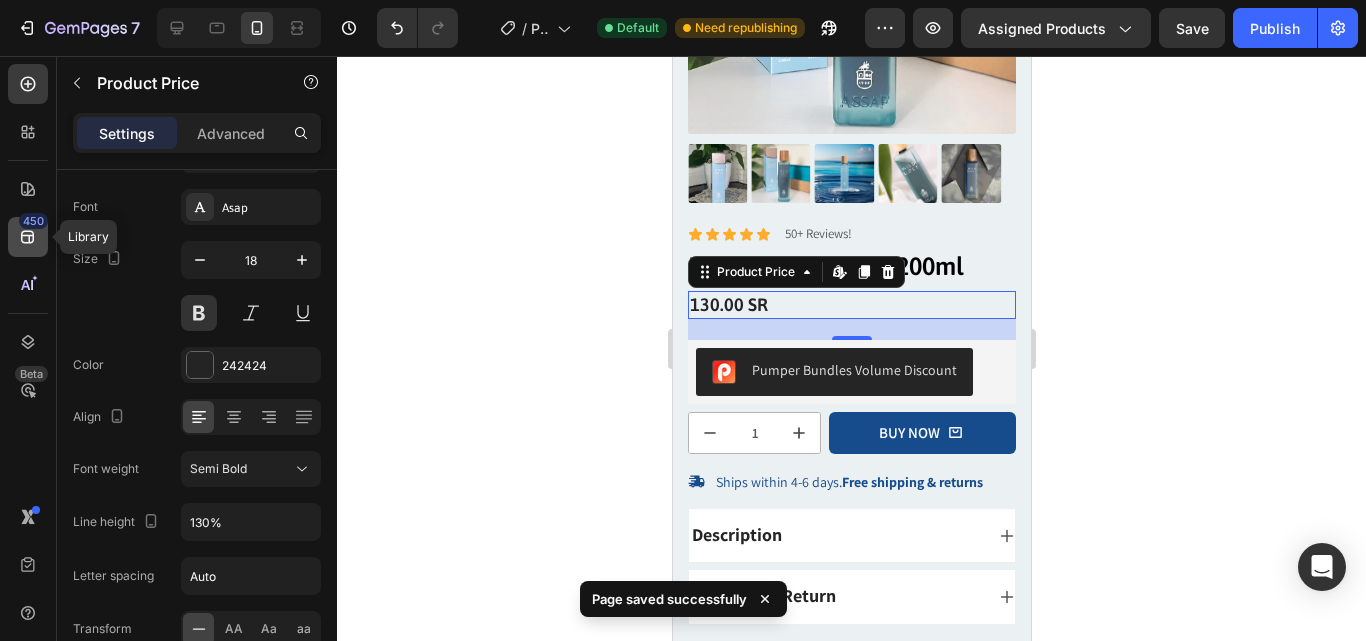 click on "450" 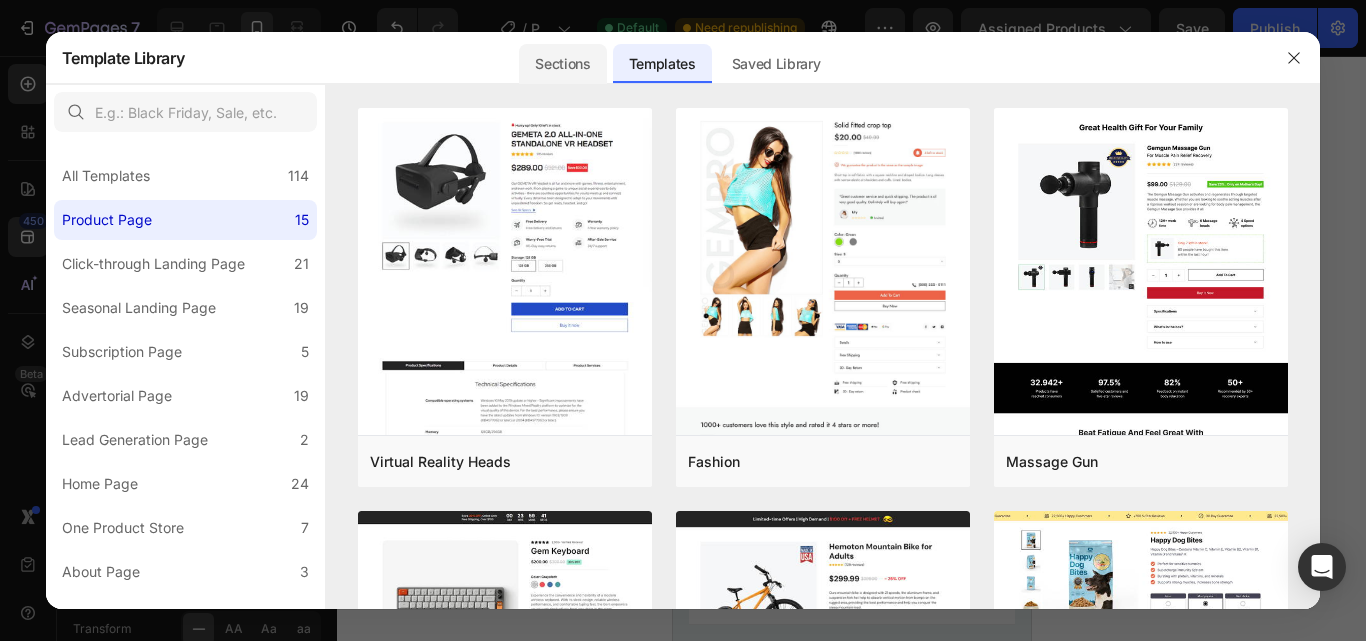 click on "Sections" 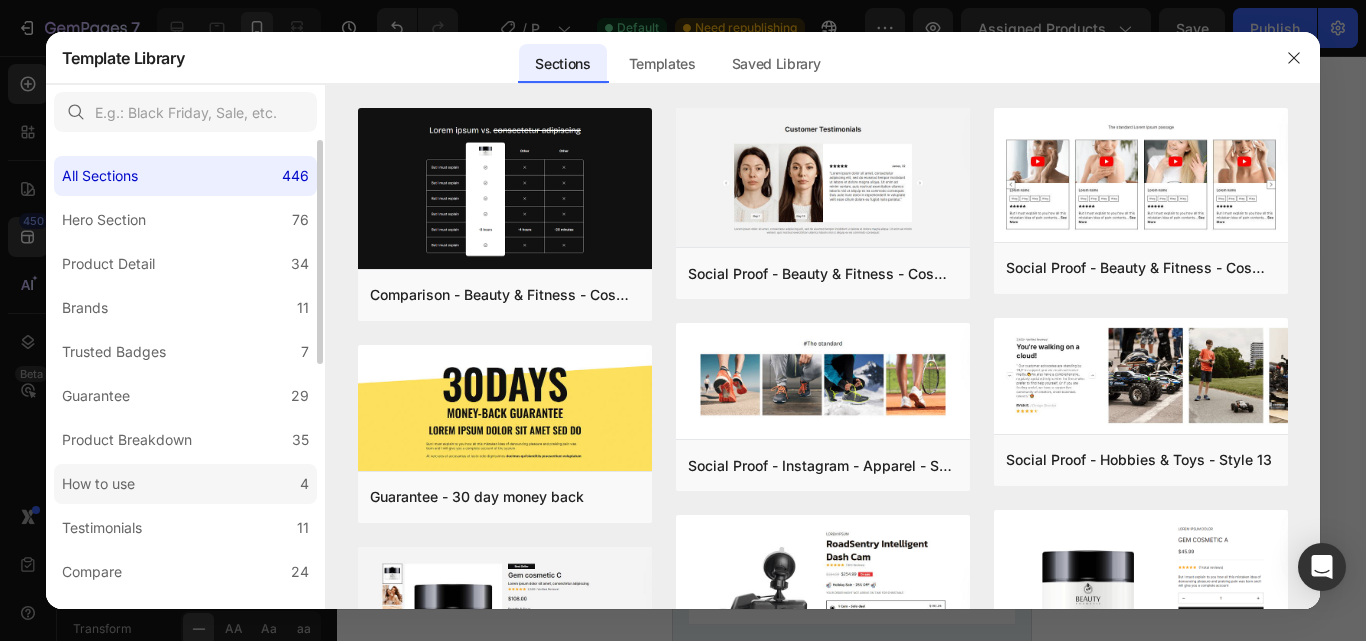 click on "How to use" at bounding box center (98, 484) 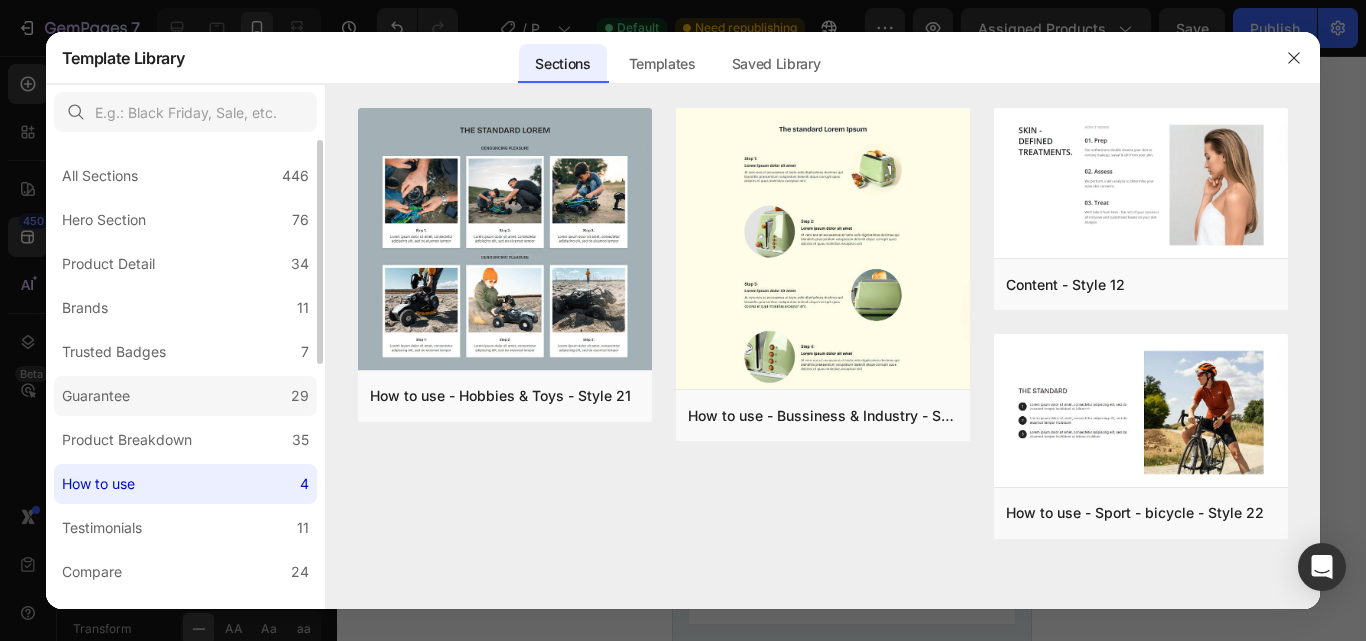 click on "Guarantee 29" 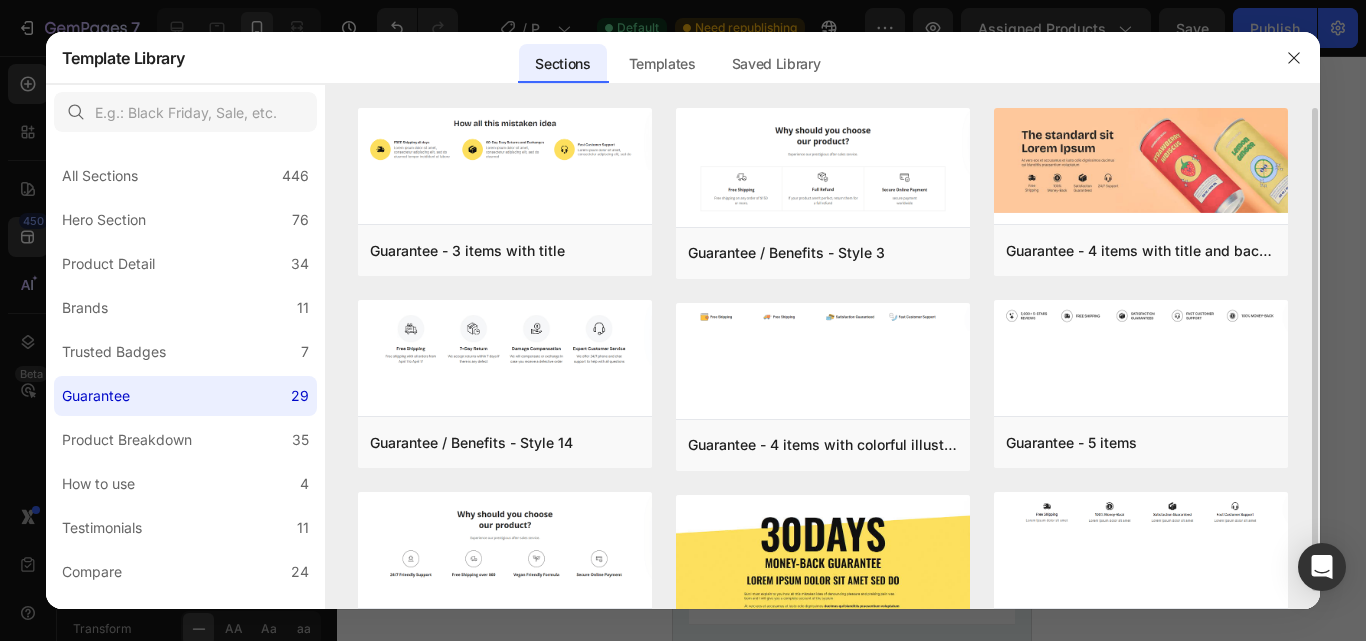 drag, startPoint x: 1315, startPoint y: 333, endPoint x: 1315, endPoint y: 412, distance: 79 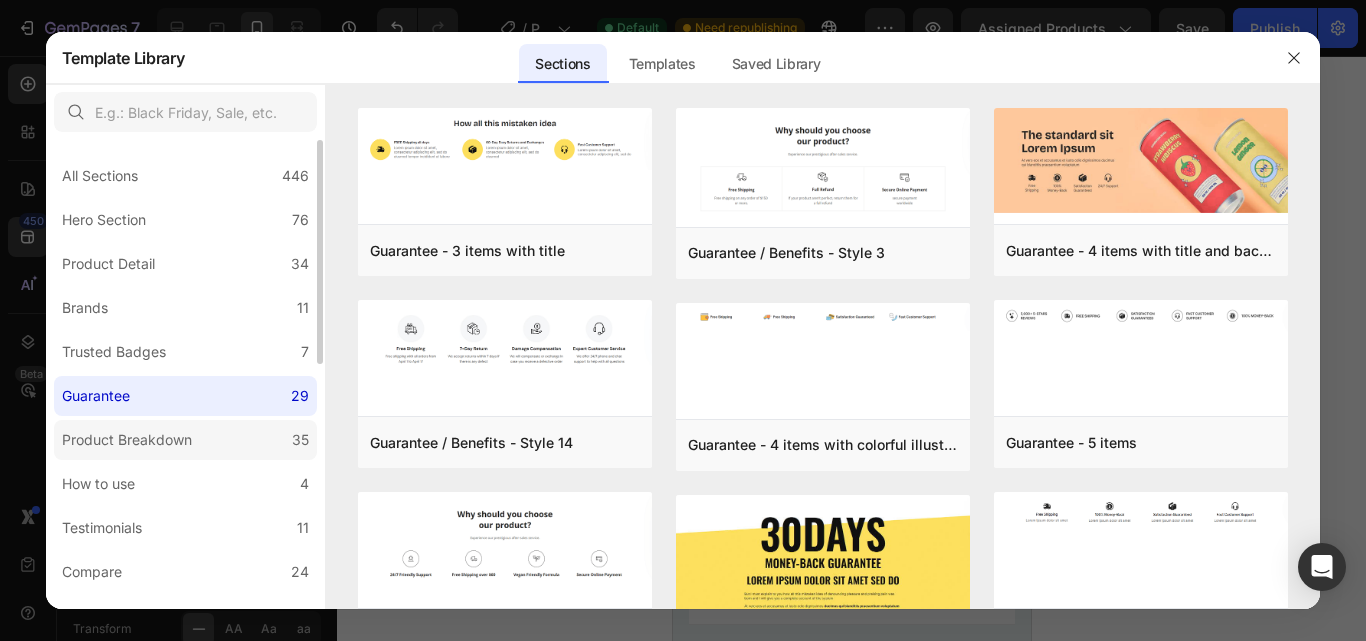 click on "Product Breakdown" at bounding box center (127, 440) 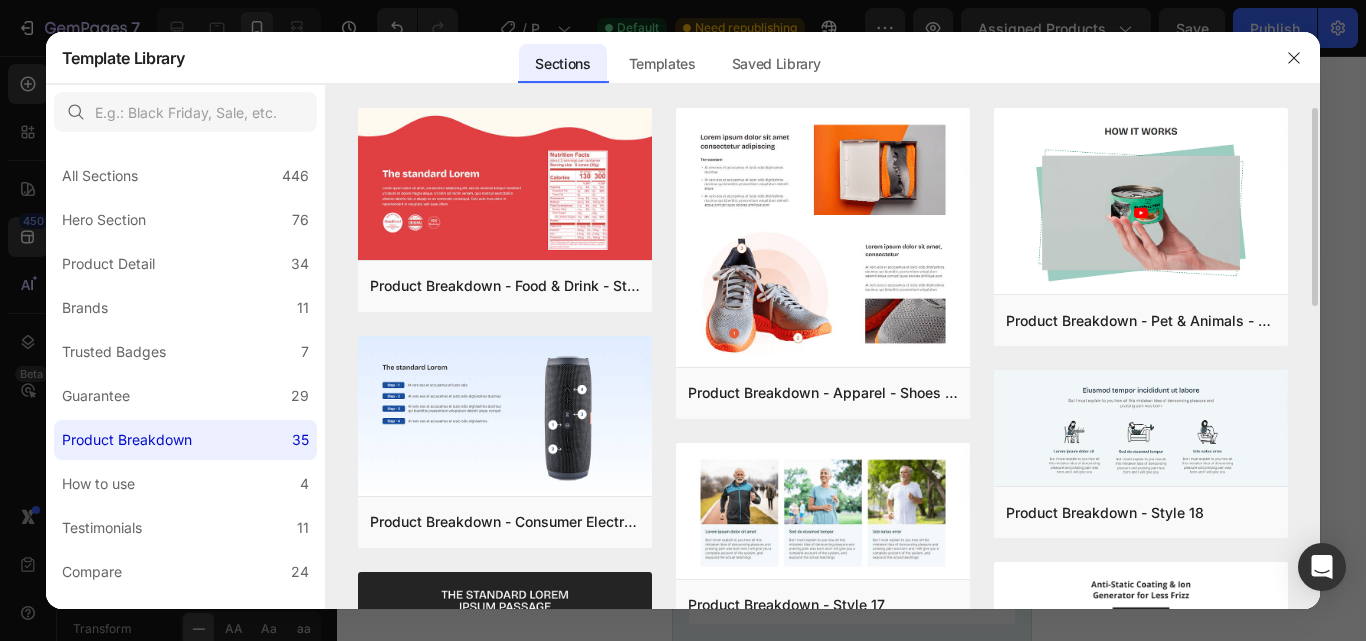 drag, startPoint x: 1316, startPoint y: 207, endPoint x: 1313, endPoint y: 242, distance: 35.128338 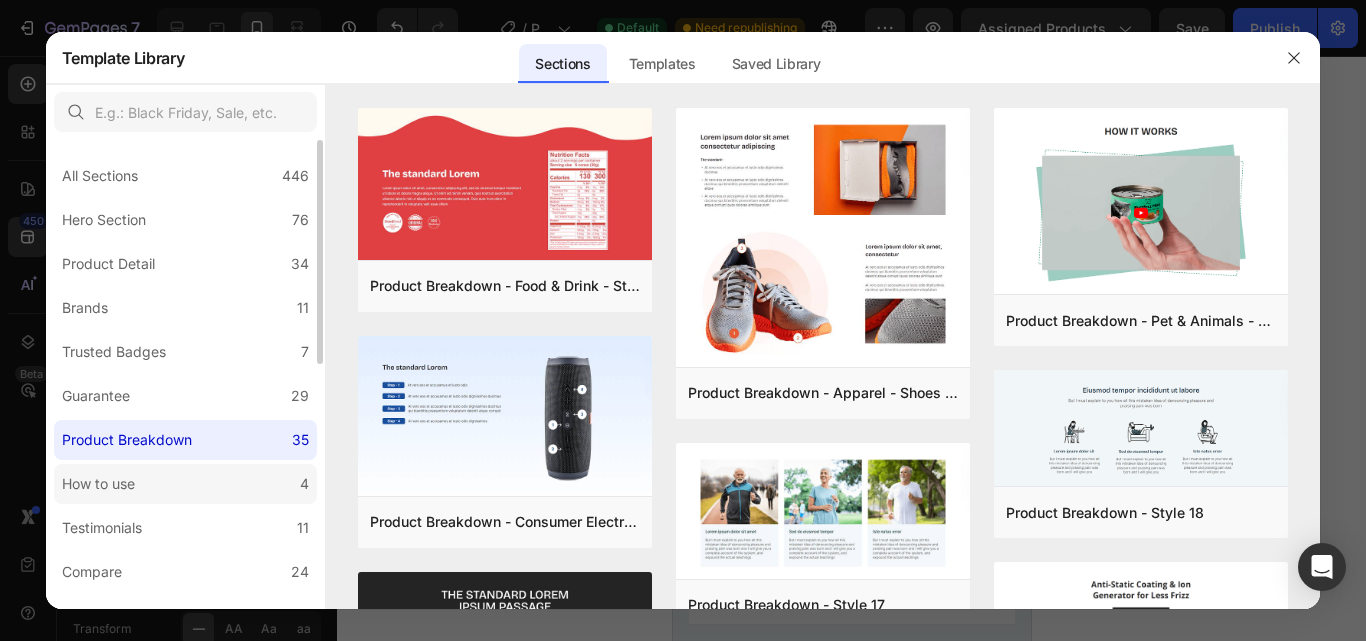 click on "How to use 4" 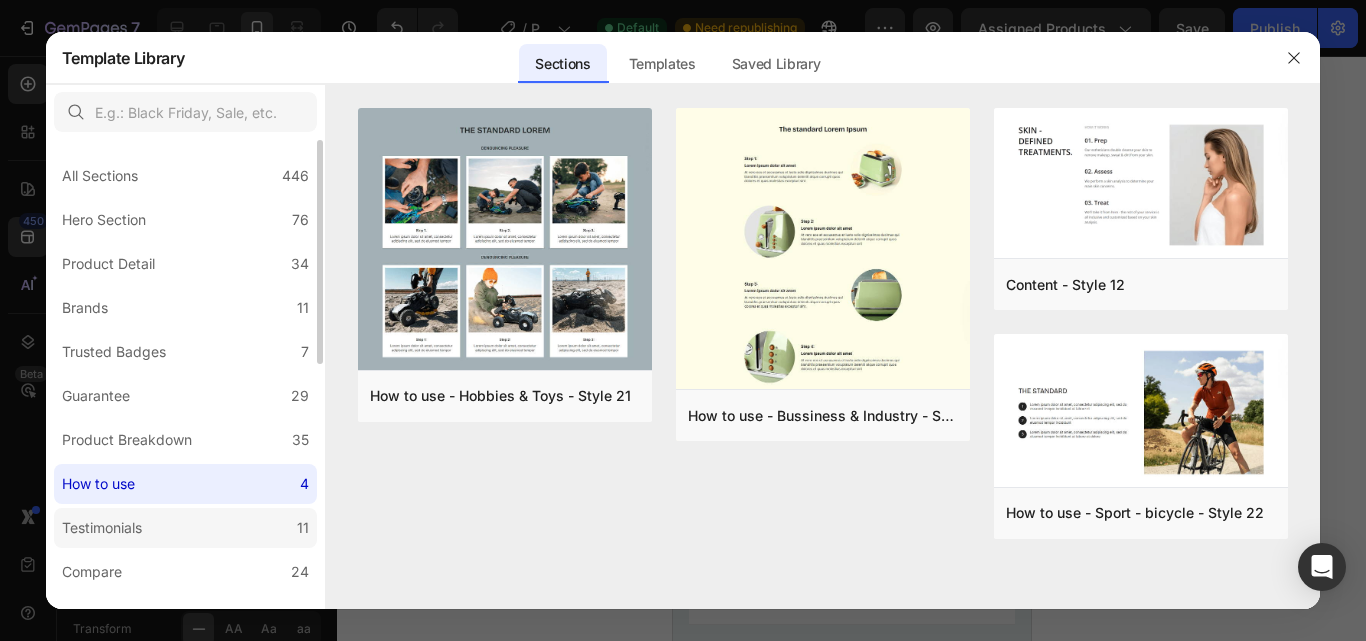 click on "Testimonials 11" 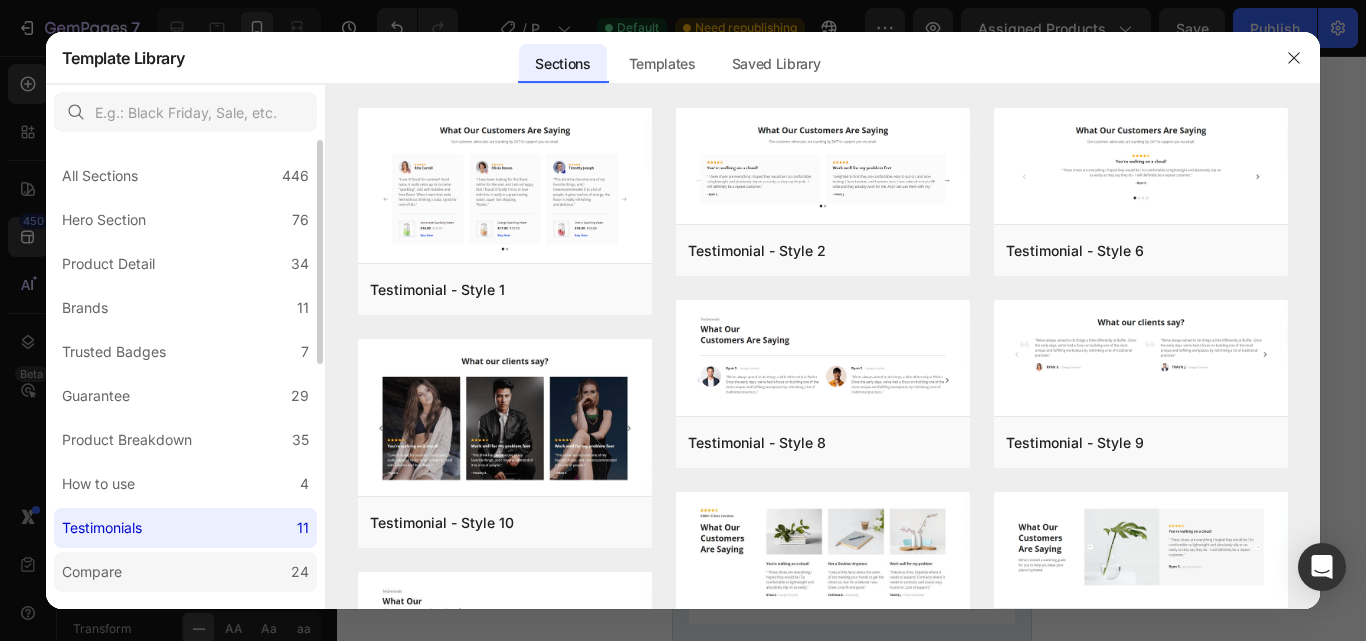 click on "Compare 24" 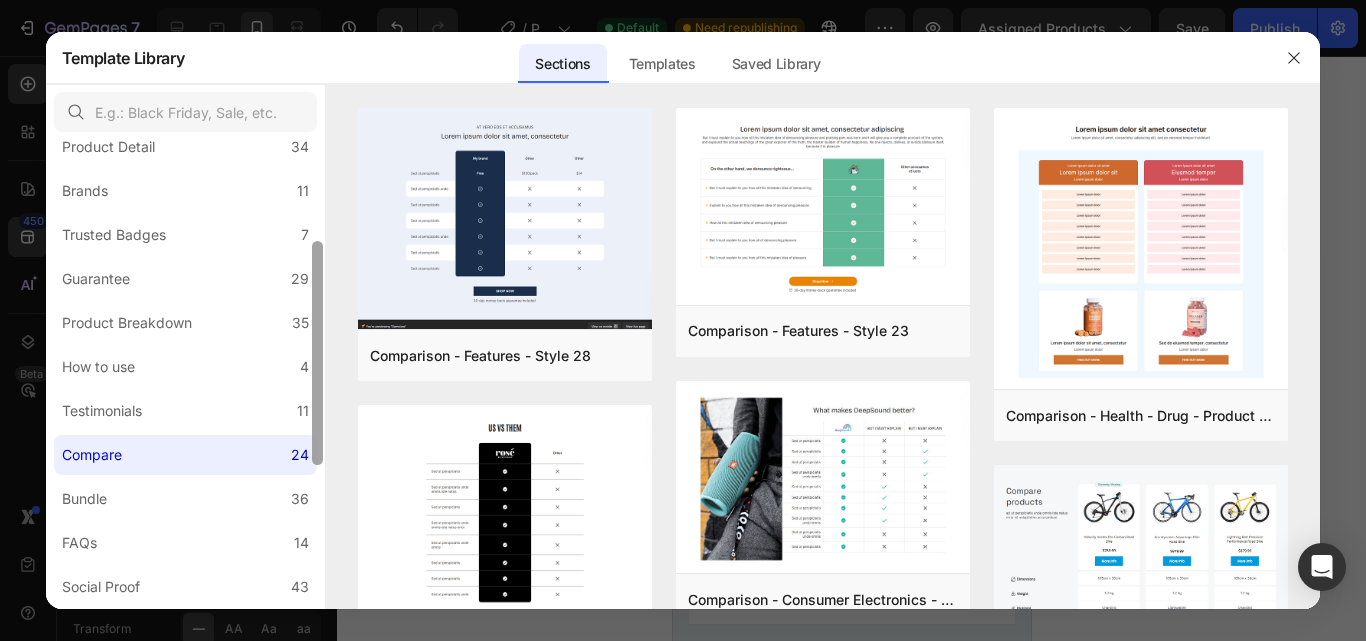 scroll, scrollTop: 148, scrollLeft: 0, axis: vertical 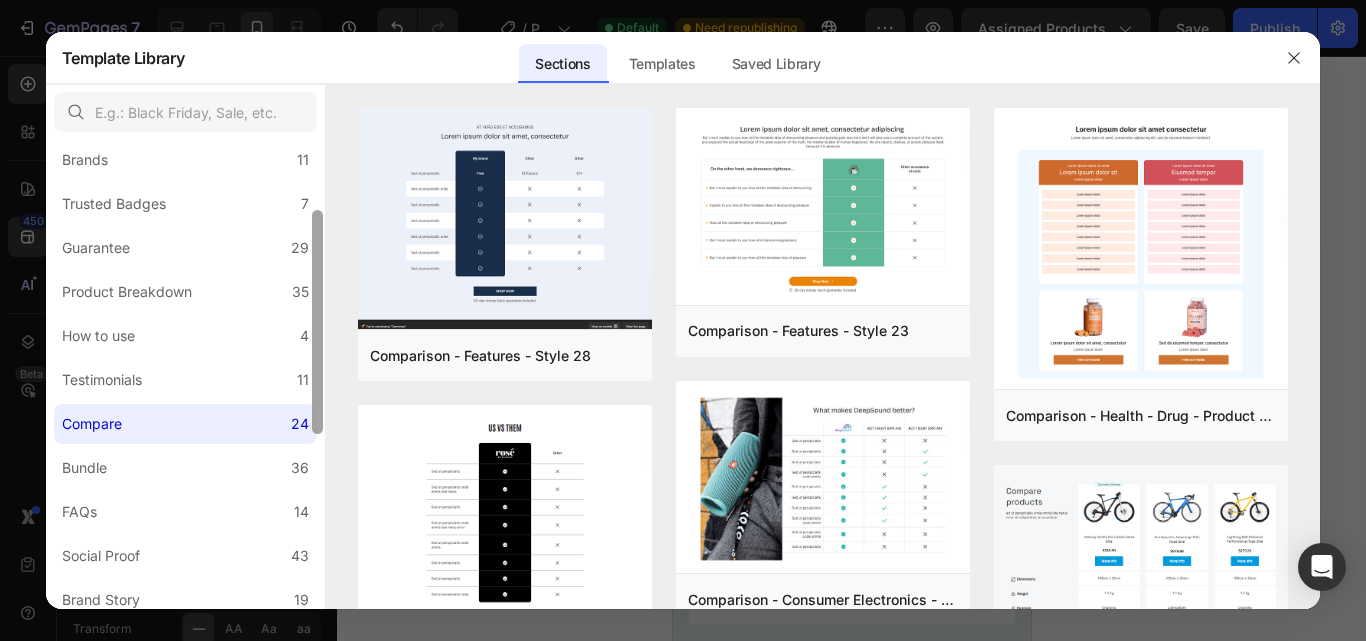 drag, startPoint x: 318, startPoint y: 309, endPoint x: 317, endPoint y: 380, distance: 71.00704 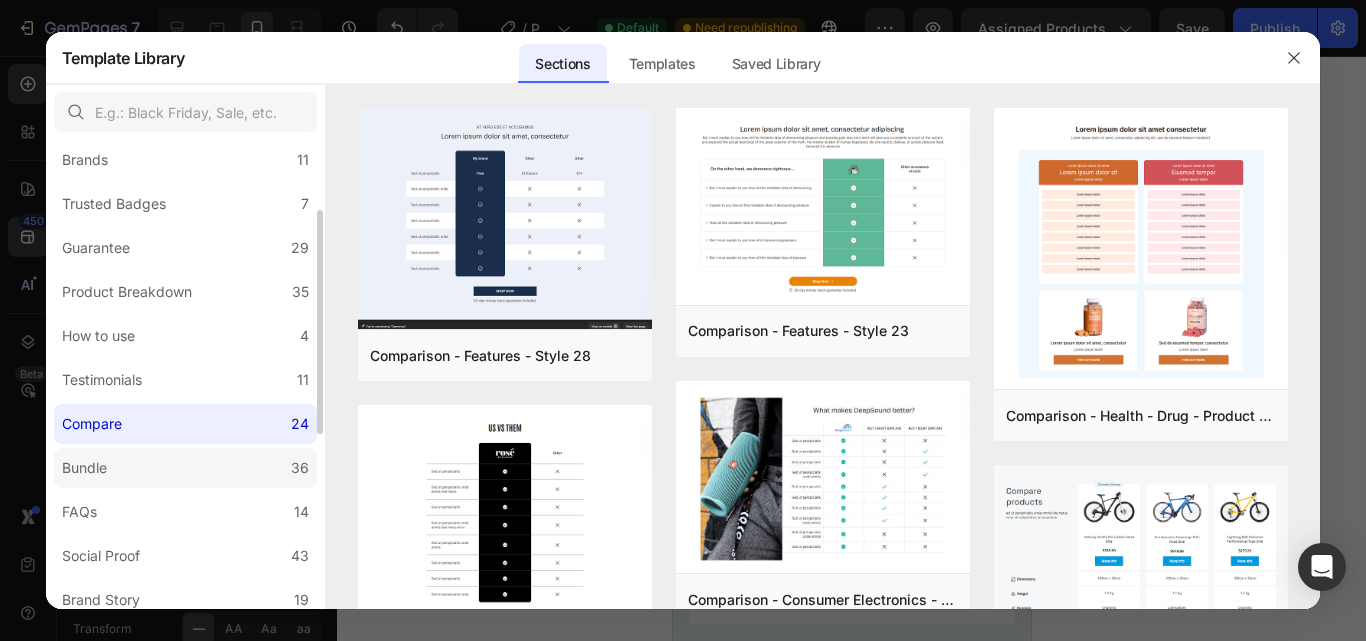 click on "Bundle 36" 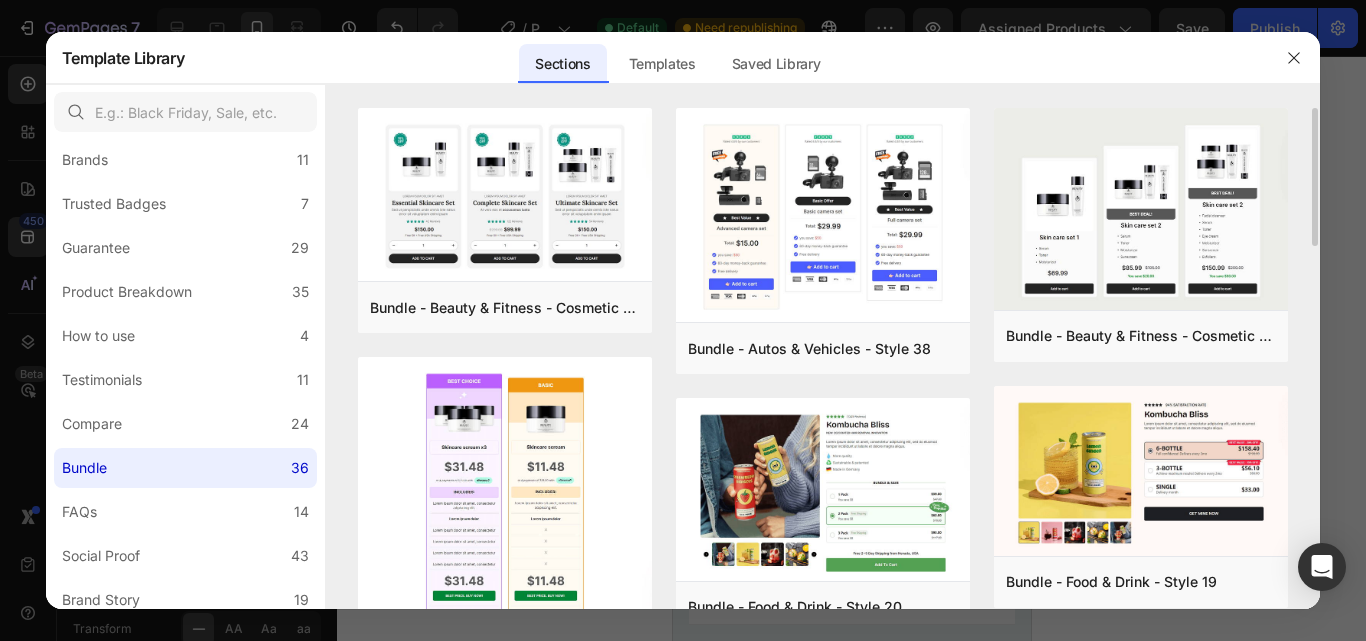 drag, startPoint x: 1316, startPoint y: 221, endPoint x: 1312, endPoint y: 257, distance: 36.221542 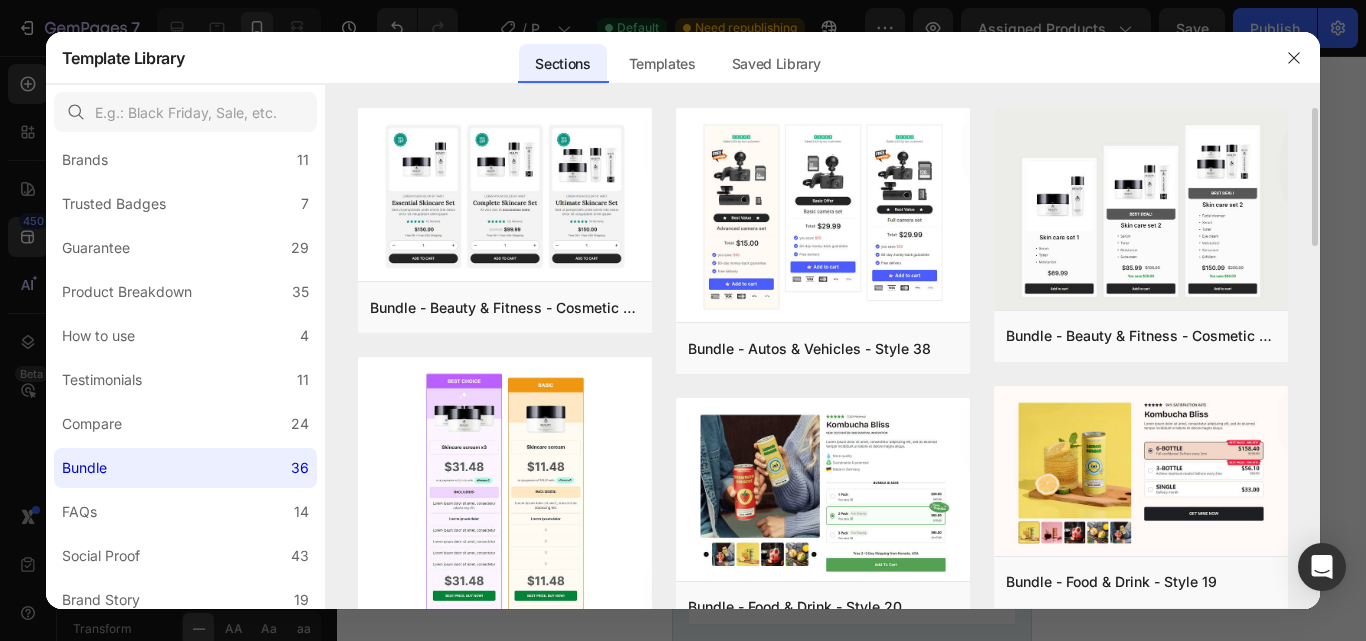 drag, startPoint x: 1315, startPoint y: 225, endPoint x: 1315, endPoint y: 273, distance: 48 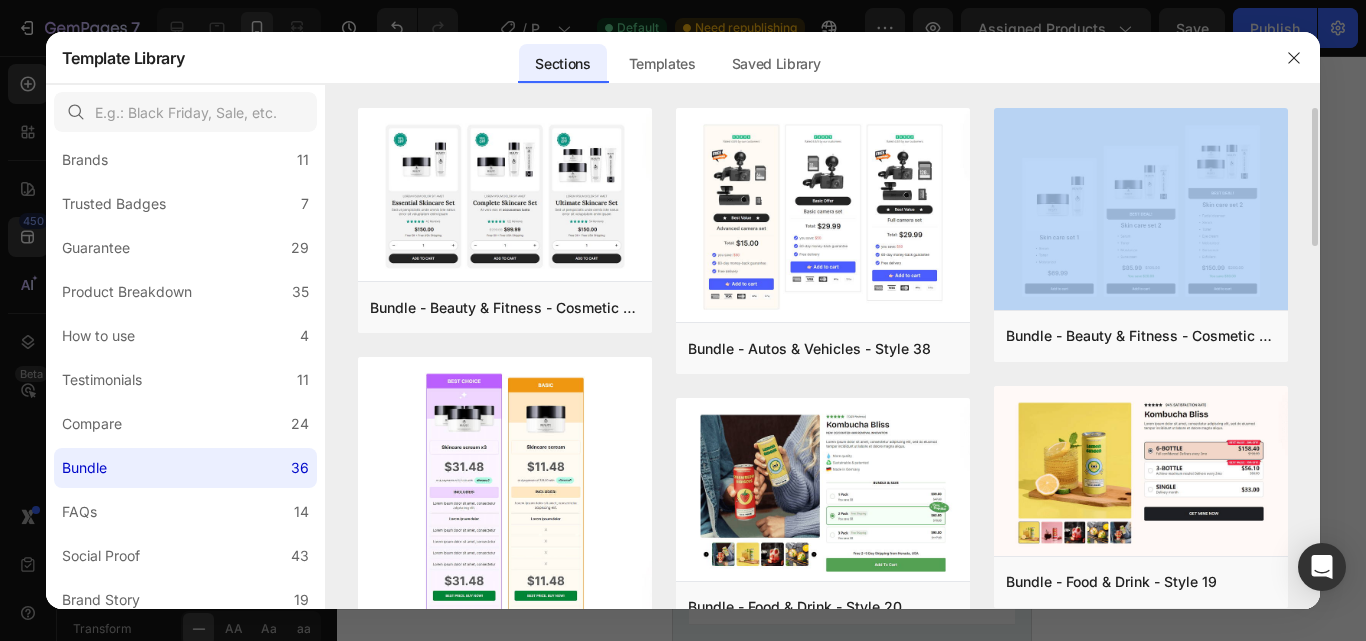 click on "Bundle -  Beauty & Fitness - Cosmetic - Style 8 Add to page  Preview  Bundle - Beauty & Fitness - Cosmetic - Style 10 Add to page  Preview  Bundle - Health - Vitamins - Style 30 Add to page  Preview  Bundle - Health - Vitamins - Style 25 Add to page  Preview  Bundle - Food & Drink - Style 35 Add to page  Preview  Bundle - Health - Vitamins - Style 23 Add to page  Preview  Bundle - Autos & Vehicles - Style 38 Add to page  Preview  Bundle - Food & Drink - Style 20 Add to page  Preview  Bundle - Pet & Animals - Style 33 Add to page  Preview  Bundle - Food & Drink - Style 28 Add to page  Preview  Bundle - Health - Vitamins - Style 32 Add to page  Preview  Bundle - Food & Drink - Style 12 Add to page  Preview  Pumper Bundles Volume Discount Upsell, Bundles & Volume Discount without any resistance. Pumper Bundles Volume Discount  Try now  Bundle - Beauty & Fitness - Cosmetic - Style 11 Add to page  Preview  Bundle - Food & Drink - Style 19 Add to page  Preview  Bundle - Food & Drink - Style 36 Add to page  Preview" at bounding box center [823, 358] 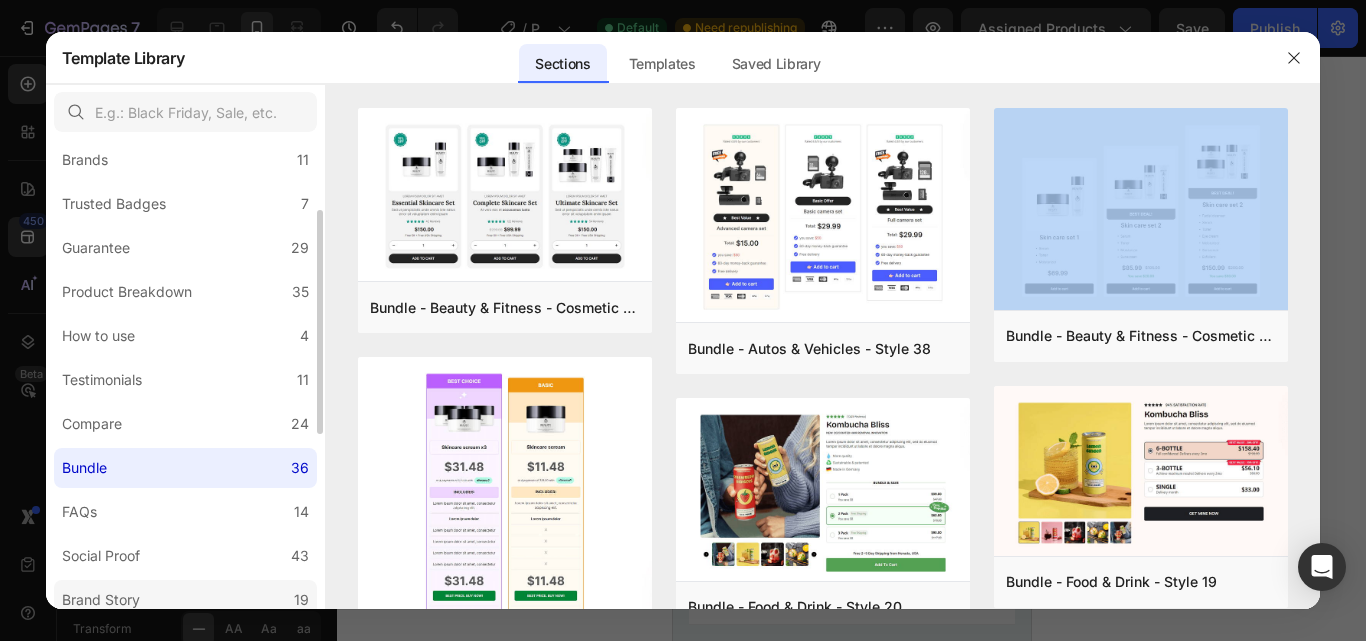 click on "Brand Story" at bounding box center [101, 600] 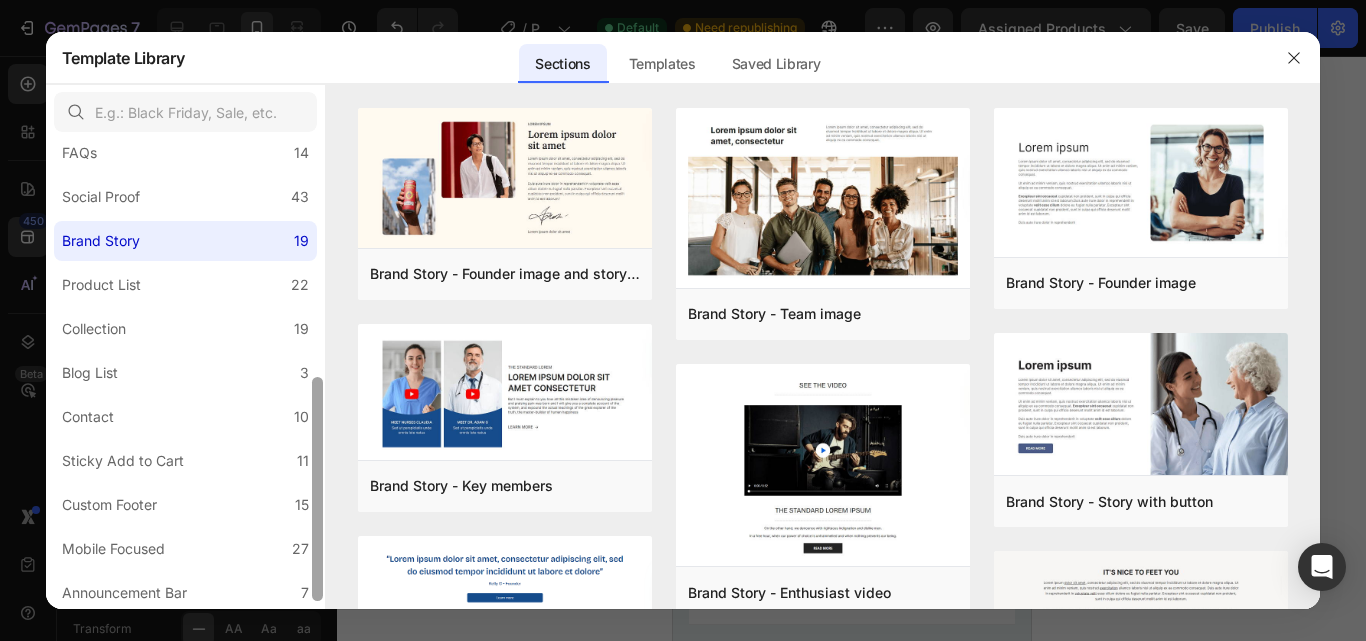 scroll, scrollTop: 511, scrollLeft: 0, axis: vertical 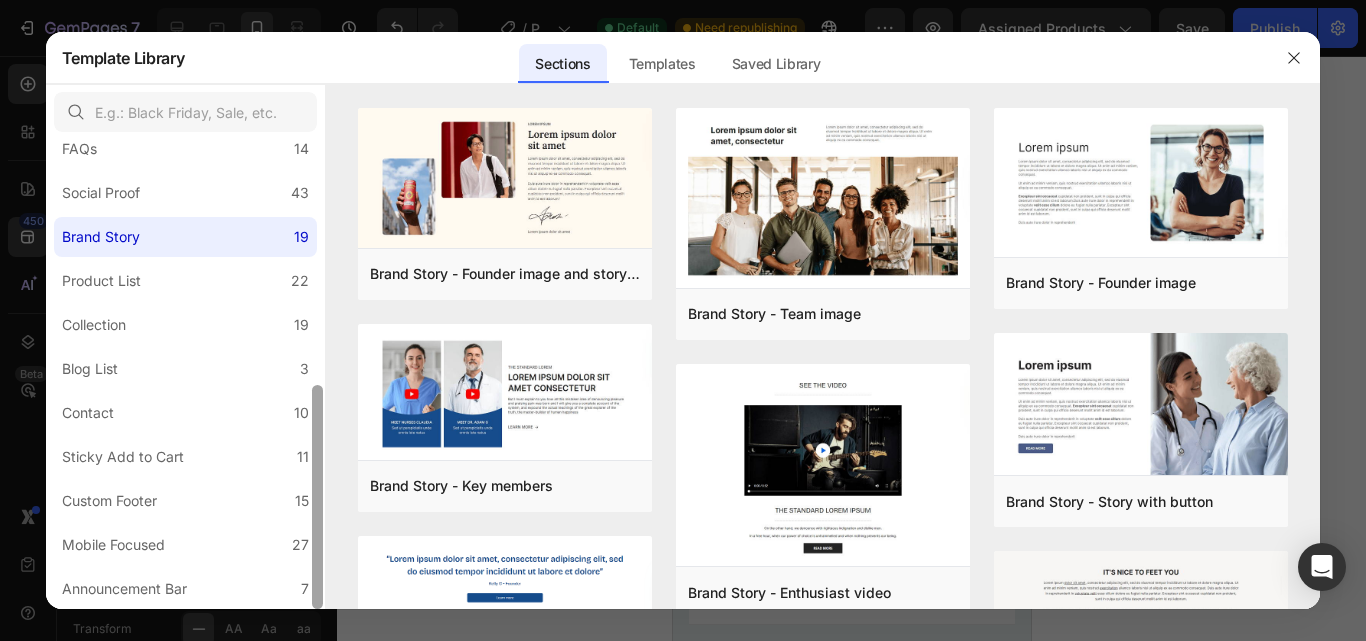 drag, startPoint x: 317, startPoint y: 412, endPoint x: 312, endPoint y: 588, distance: 176.07101 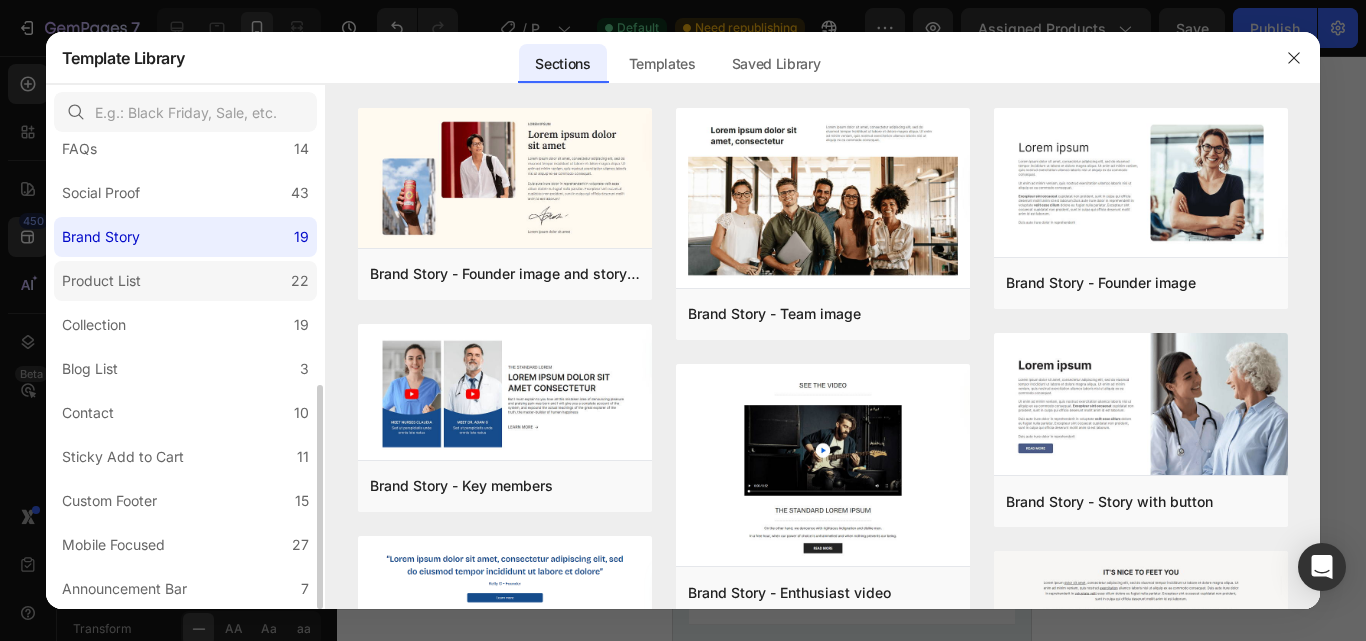 click on "Product List 22" 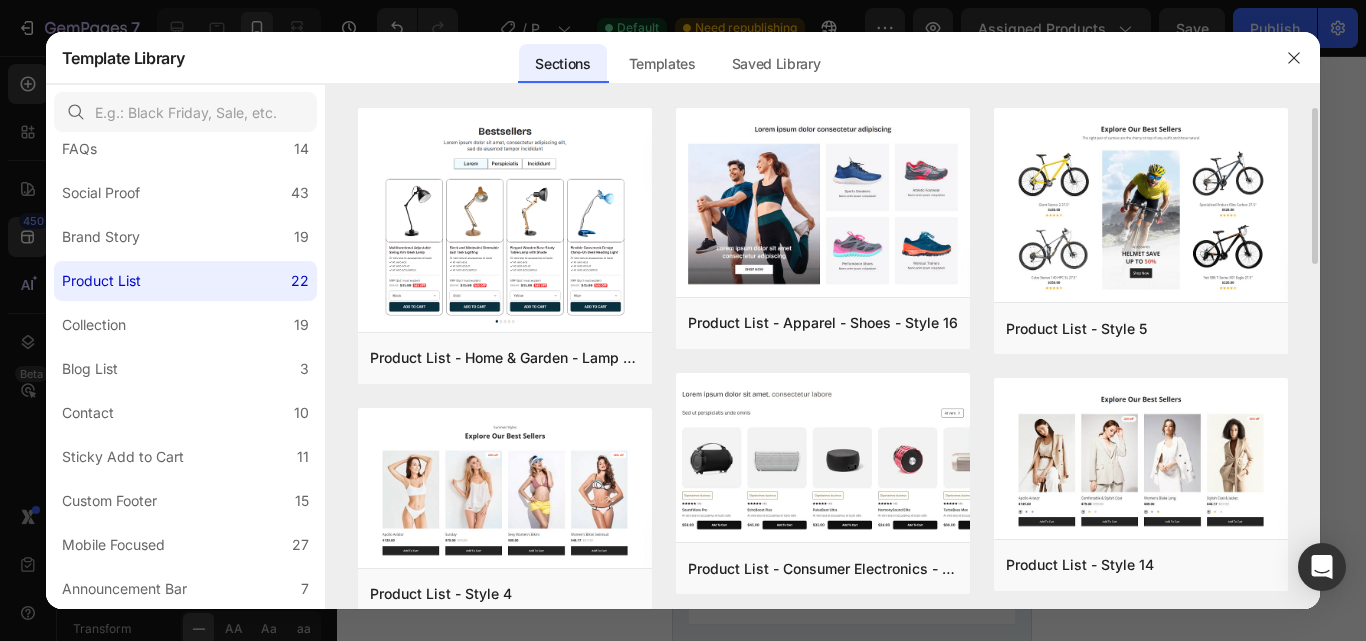 drag, startPoint x: 1316, startPoint y: 216, endPoint x: 1315, endPoint y: 255, distance: 39.012817 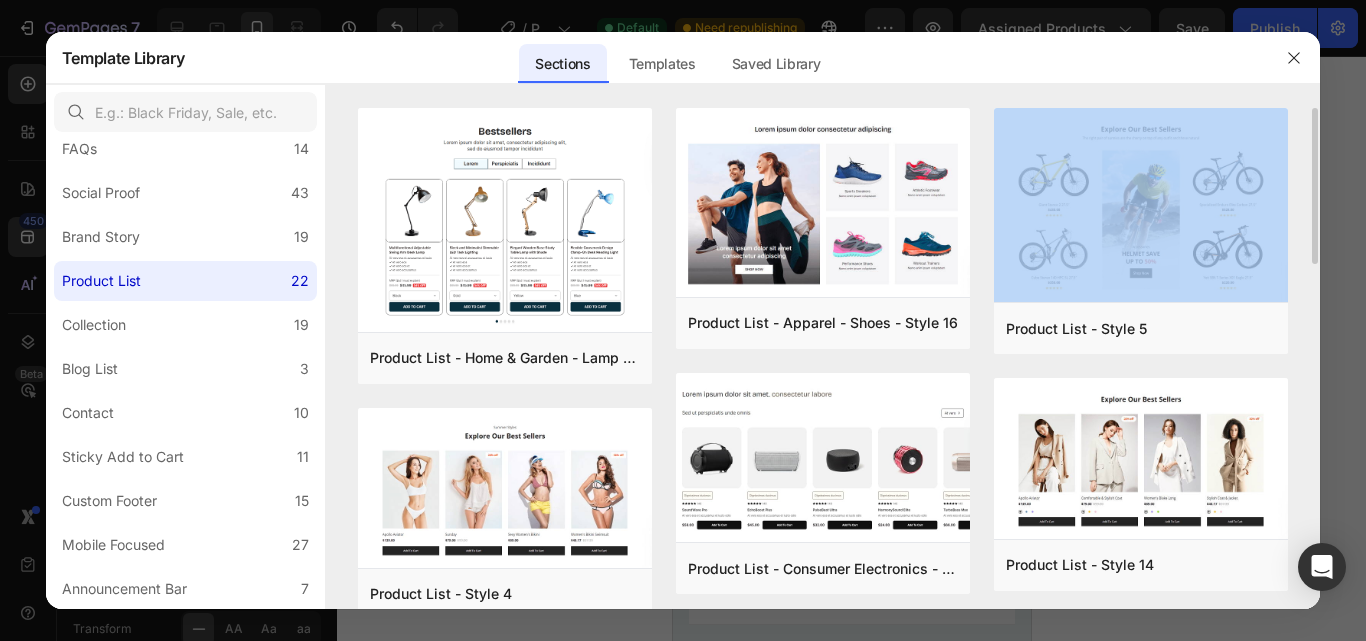 click on "Product List - Home & Garden - Lamp - Style 20 Add to page  Preview  Product List - Style 4 Add to page  Preview  Product List - Style 3 Add to page  Preview  Product List - Style 7 Add to page  Preview  Product List - Autos & Vehicles - Style 18 Add to page  Preview  Product List - Style 10 Add to page  Preview  Product List - Apparel - Shoes - Style 16 Add to page  Preview  Product List - Consumer Electronics - Style 19 Add to page  Preview  Product List - Before after - Hair - Style 15 Add to page  Preview  Product List - Style 13 Add to page  Preview  Product List - Style 12 Add to page  Preview  Product List - Style 9 Add to page  Preview  Product List - Style 5 Add to page  Preview  Product List - Style 14 Add to page  Preview  Product List - Style 6 Add to page  Preview  Product List - Beauty & Fitness - Cosmetic - Style 19 Add to page  Preview  Product List - Food & Drink - Style 17 Add to page  Preview  Product List - Beauty & Fitness - Cosmetic - Style 21 Add to page  Preview  Add to page  Preview" at bounding box center (823, 358) 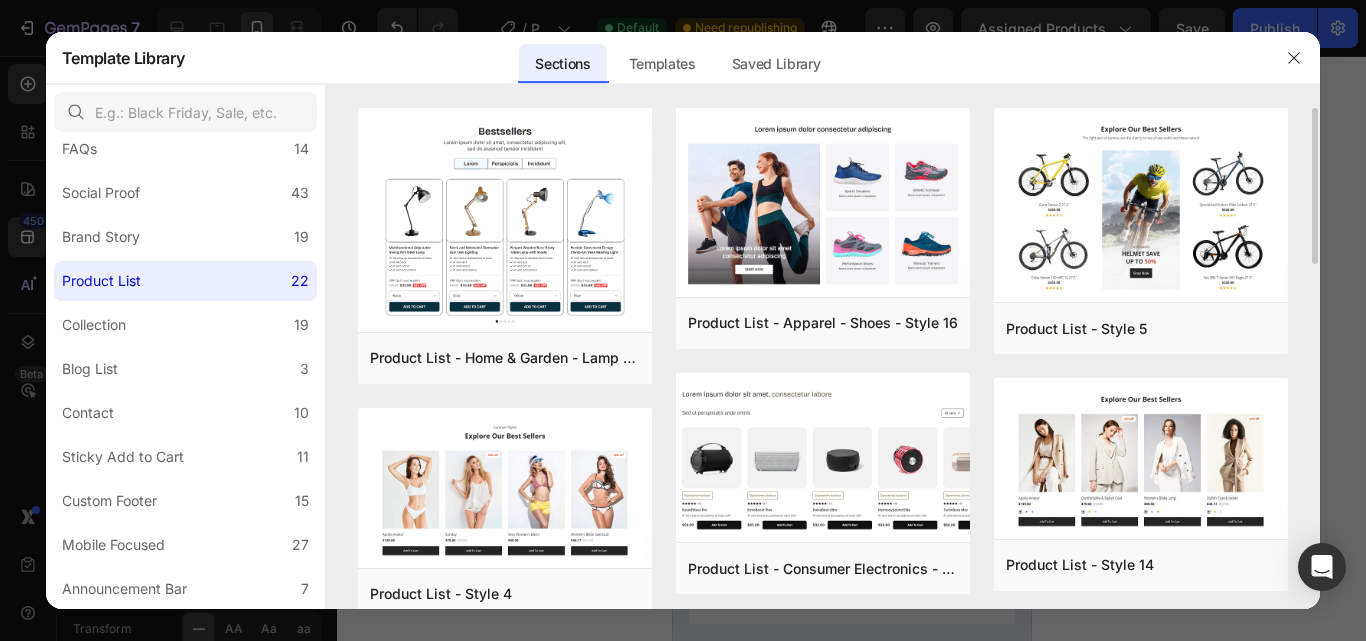 drag, startPoint x: 1315, startPoint y: 226, endPoint x: 1315, endPoint y: 292, distance: 66 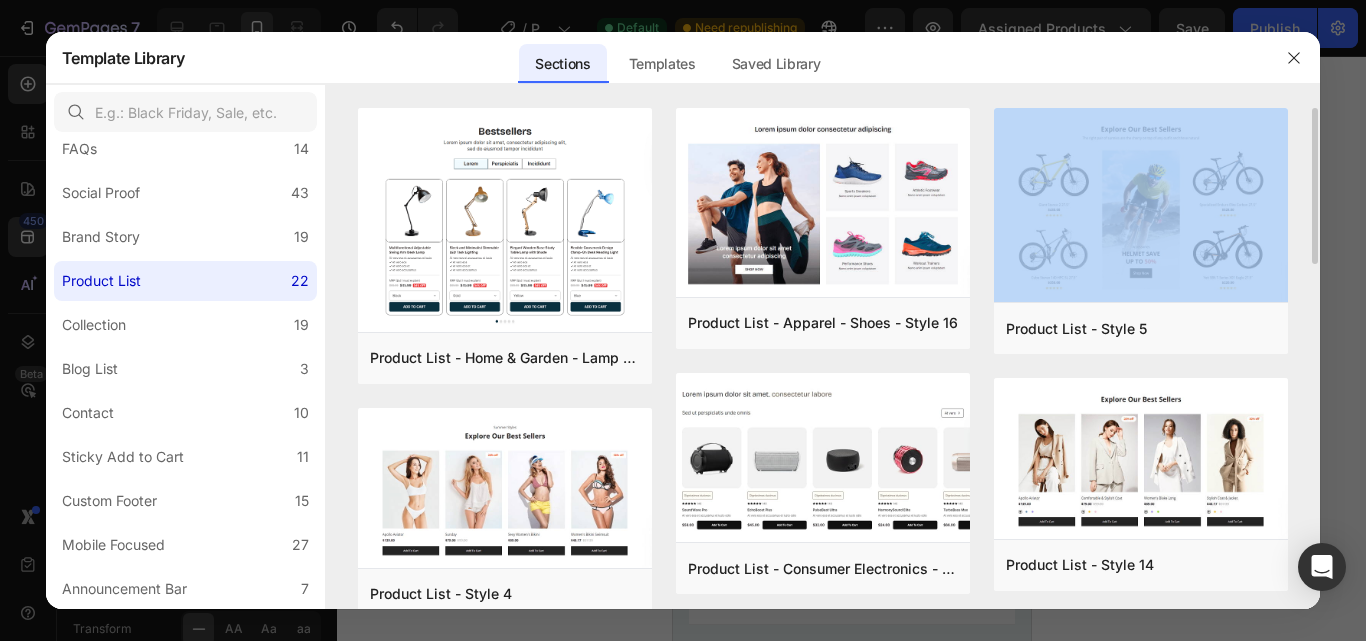 click on "Product List - Home & Garden - Lamp - Style 20 Add to page  Preview  Product List - Style 4 Add to page  Preview  Product List - Style 3 Add to page  Preview  Product List - Style 7 Add to page  Preview  Product List - Autos & Vehicles - Style 18 Add to page  Preview  Product List - Style 10 Add to page  Preview  Product List - Apparel - Shoes - Style 16 Add to page  Preview  Product List - Consumer Electronics - Style 19 Add to page  Preview  Product List - Before after - Hair - Style 15 Add to page  Preview  Product List - Style 13 Add to page  Preview  Product List - Style 12 Add to page  Preview  Product List - Style 9 Add to page  Preview  Product List - Style 5 Add to page  Preview  Product List - Style 14 Add to page  Preview  Product List - Style 6 Add to page  Preview  Product List - Beauty & Fitness - Cosmetic - Style 19 Add to page  Preview  Product List - Food & Drink - Style 17 Add to page  Preview  Product List - Beauty & Fitness - Cosmetic - Style 21 Add to page  Preview  Add to page  Preview" at bounding box center [823, 358] 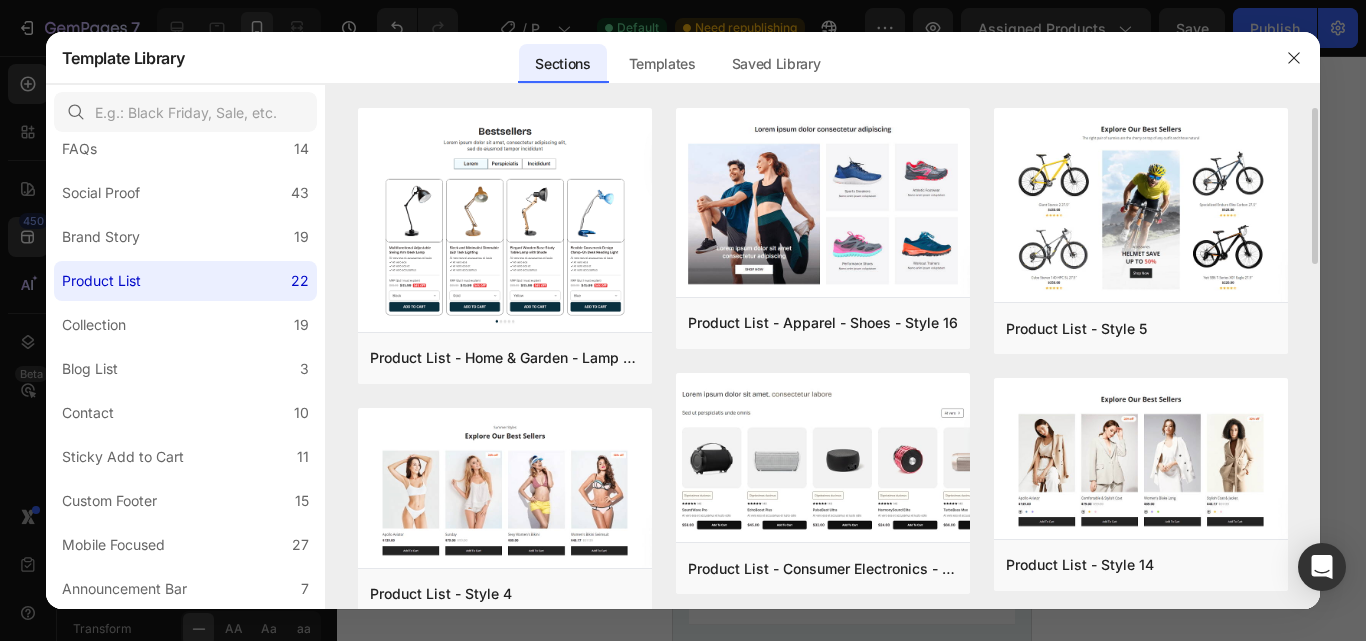 click on "Product List - Home & Garden - Lamp - Style 20 Add to page  Preview  Product List - Style 4 Add to page  Preview  Product List - Style 3 Add to page  Preview  Product List - Style 7 Add to page  Preview  Product List - Autos & Vehicles - Style 18 Add to page  Preview  Product List - Style 10 Add to page  Preview  Product List - Apparel - Shoes - Style 16 Add to page  Preview  Product List - Consumer Electronics - Style 19 Add to page  Preview  Product List - Before after - Hair - Style 15 Add to page  Preview  Product List - Style 13 Add to page  Preview  Product List - Style 12 Add to page  Preview  Product List - Style 9 Add to page  Preview  Product List - Style 5 Add to page  Preview  Product List - Style 14 Add to page  Preview  Product List - Style 6 Add to page  Preview  Product List - Beauty & Fitness - Cosmetic - Style 19 Add to page  Preview  Product List - Food & Drink - Style 17 Add to page  Preview  Product List - Beauty & Fitness - Cosmetic - Style 21 Add to page  Preview  Add to page  Preview" at bounding box center (823, 358) 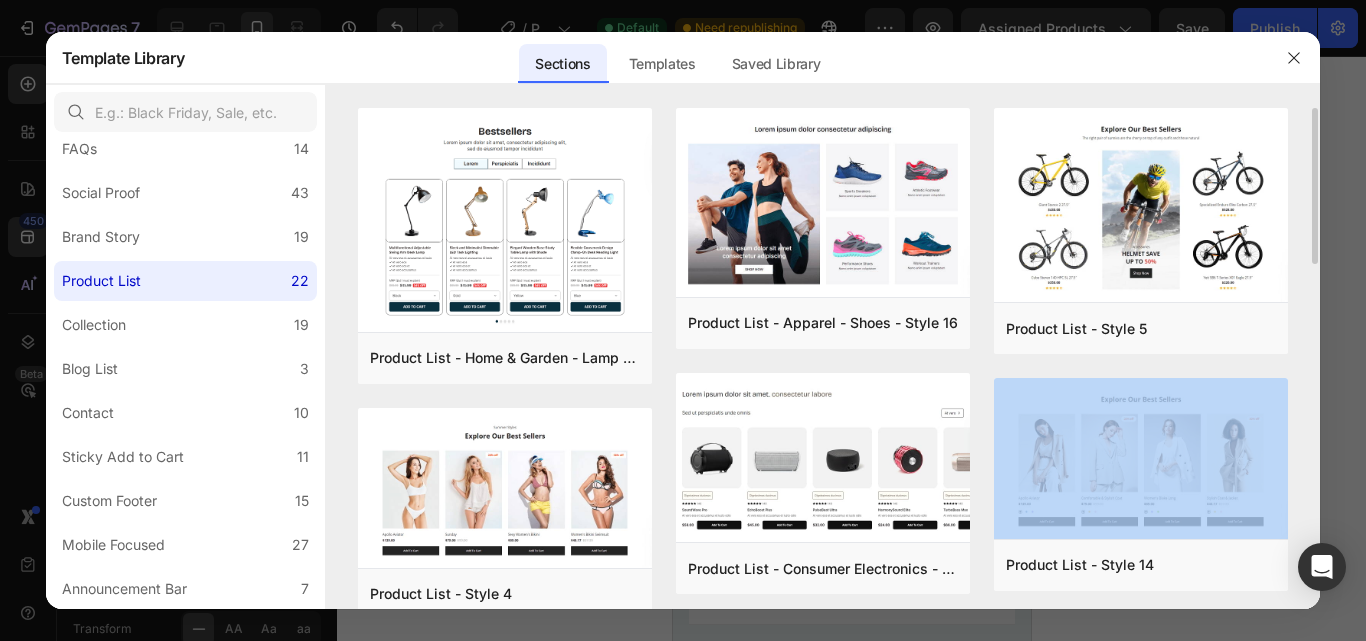 click on "Product List - Home & Garden - Lamp - Style 20 Add to page  Preview  Product List - Style 4 Add to page  Preview  Product List - Style 3 Add to page  Preview  Product List - Style 7 Add to page  Preview  Product List - Autos & Vehicles - Style 18 Add to page  Preview  Product List - Style 10 Add to page  Preview  Product List - Apparel - Shoes - Style 16 Add to page  Preview  Product List - Consumer Electronics - Style 19 Add to page  Preview  Product List - Before after - Hair - Style 15 Add to page  Preview  Product List - Style 13 Add to page  Preview  Product List - Style 12 Add to page  Preview  Product List - Style 9 Add to page  Preview  Product List - Style 5 Add to page  Preview  Product List - Style 14 Add to page  Preview  Product List - Style 6 Add to page  Preview  Product List - Beauty & Fitness - Cosmetic - Style 19 Add to page  Preview  Product List - Food & Drink - Style 17 Add to page  Preview  Product List - Beauty & Fitness - Cosmetic - Style 21 Add to page  Preview  Add to page  Preview" at bounding box center [823, 358] 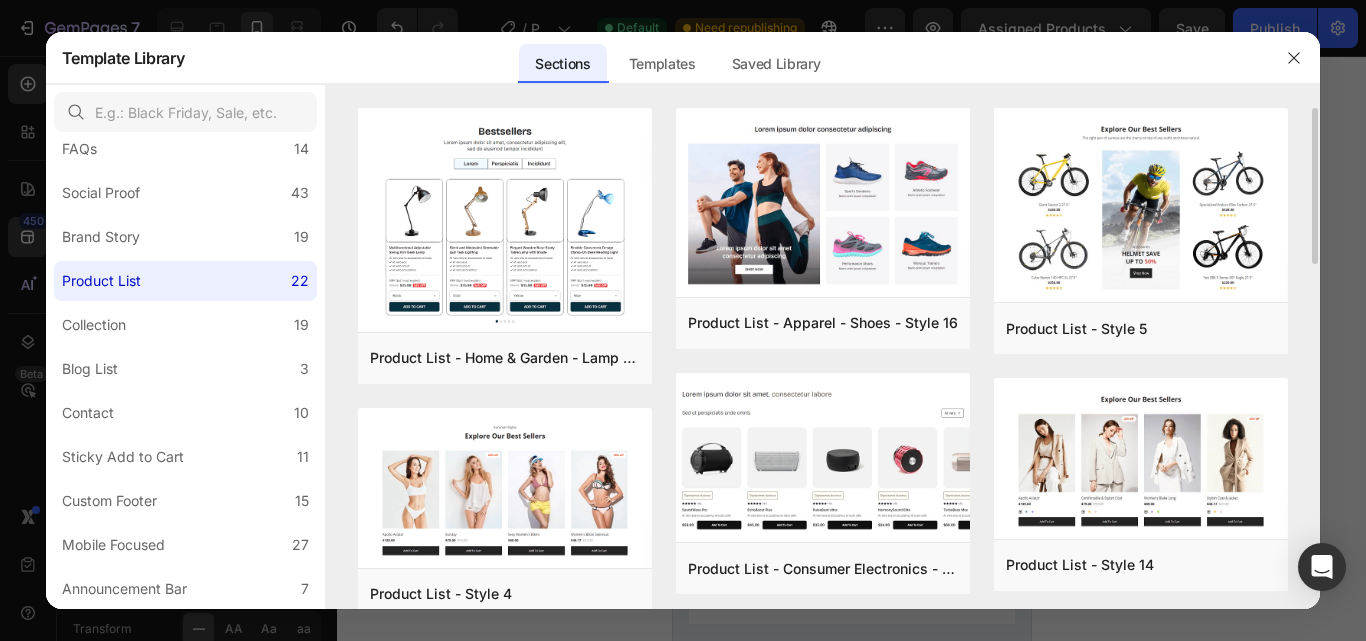 click on "Product List - Home & Garden - Lamp - Style 20 Add to page  Preview  Product List - Style 4 Add to page  Preview  Product List - Style 3 Add to page  Preview  Product List - Style 7 Add to page  Preview  Product List - Autos & Vehicles - Style 18 Add to page  Preview  Product List - Style 10 Add to page  Preview  Product List - Apparel - Shoes - Style 16 Add to page  Preview  Product List - Consumer Electronics - Style 19 Add to page  Preview  Product List - Before after - Hair - Style 15 Add to page  Preview  Product List - Style 13 Add to page  Preview  Product List - Style 12 Add to page  Preview  Product List - Style 9 Add to page  Preview  Product List - Style 5 Add to page  Preview  Product List - Style 14 Add to page  Preview  Product List - Style 6 Add to page  Preview  Product List - Beauty & Fitness - Cosmetic - Style 19 Add to page  Preview  Product List - Food & Drink - Style 17 Add to page  Preview  Product List - Beauty & Fitness - Cosmetic - Style 21 Add to page  Preview  Add to page  Preview" at bounding box center (823, 358) 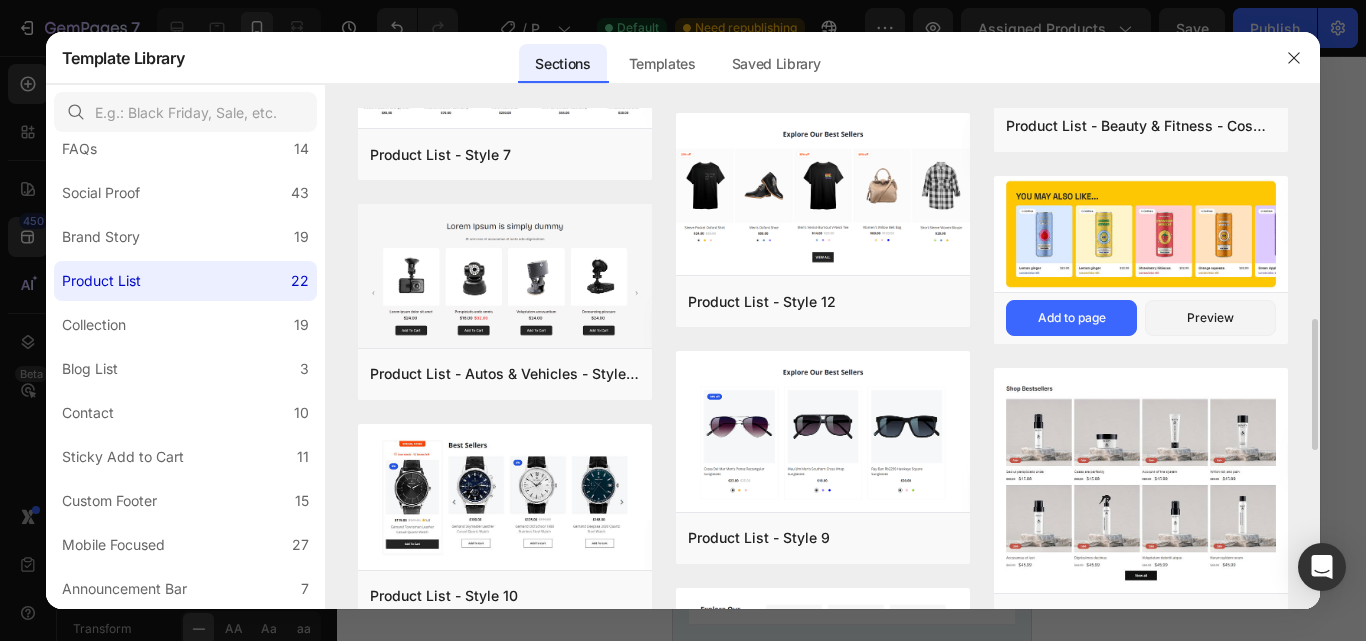scroll, scrollTop: 914, scrollLeft: 0, axis: vertical 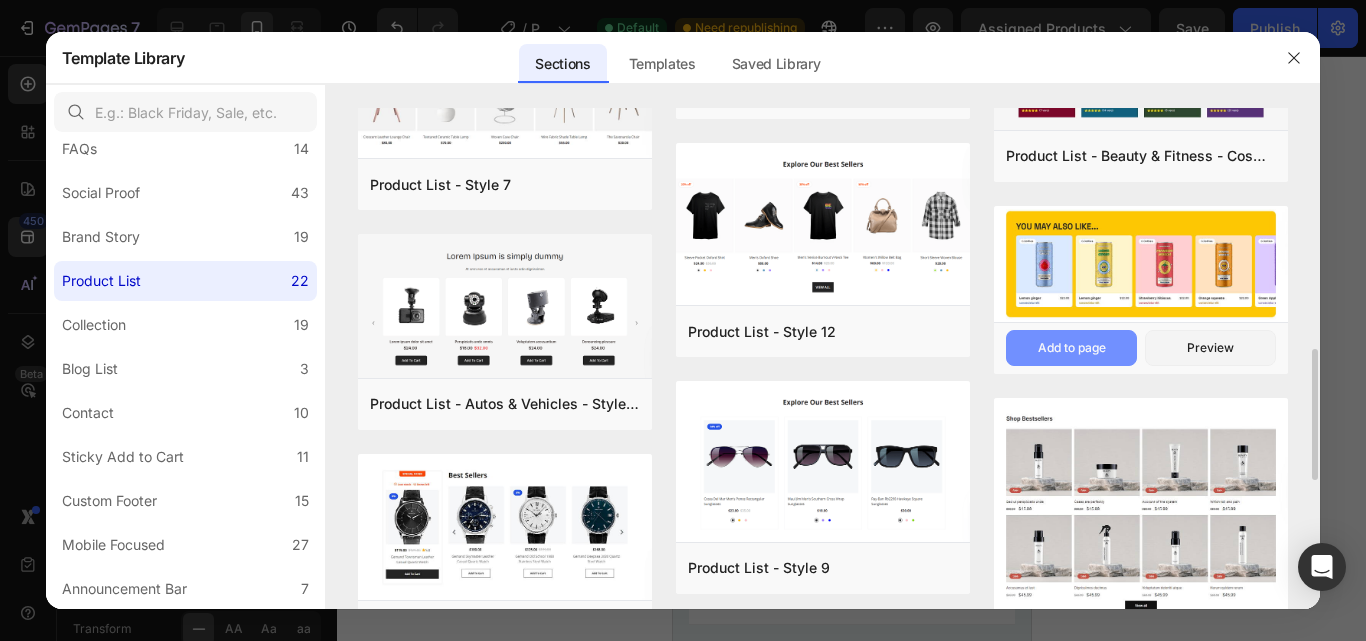 click on "Add to page" at bounding box center [1072, 348] 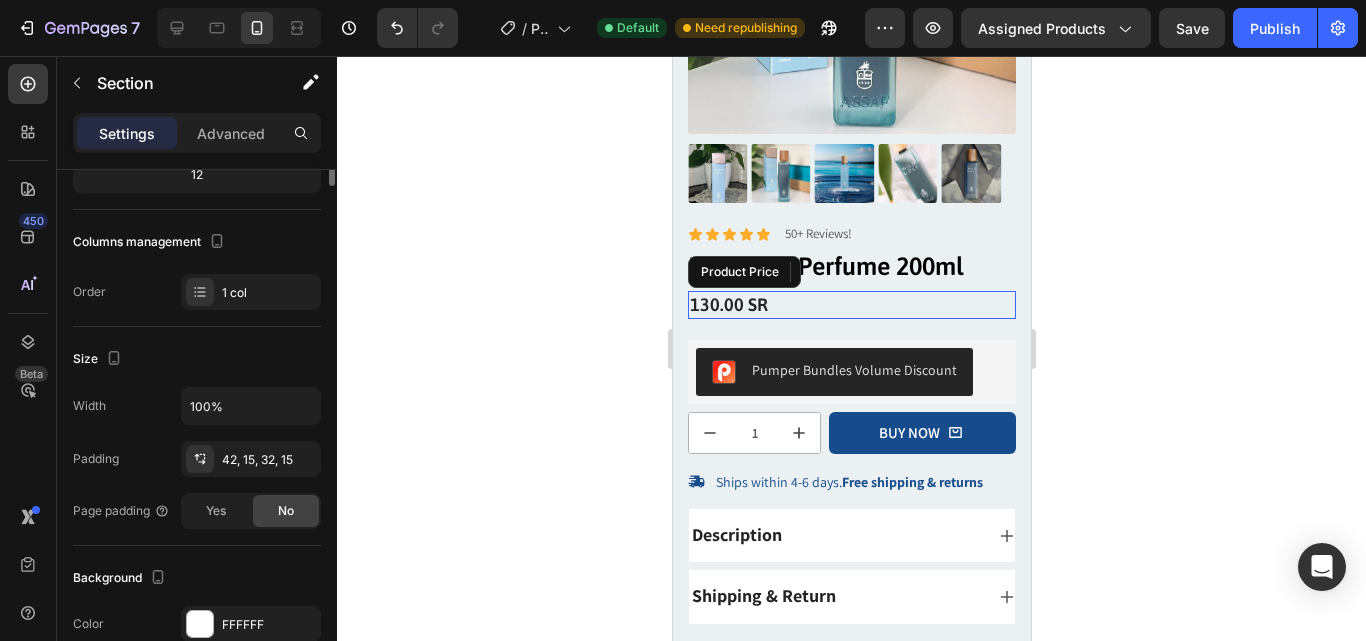 scroll, scrollTop: 0, scrollLeft: 0, axis: both 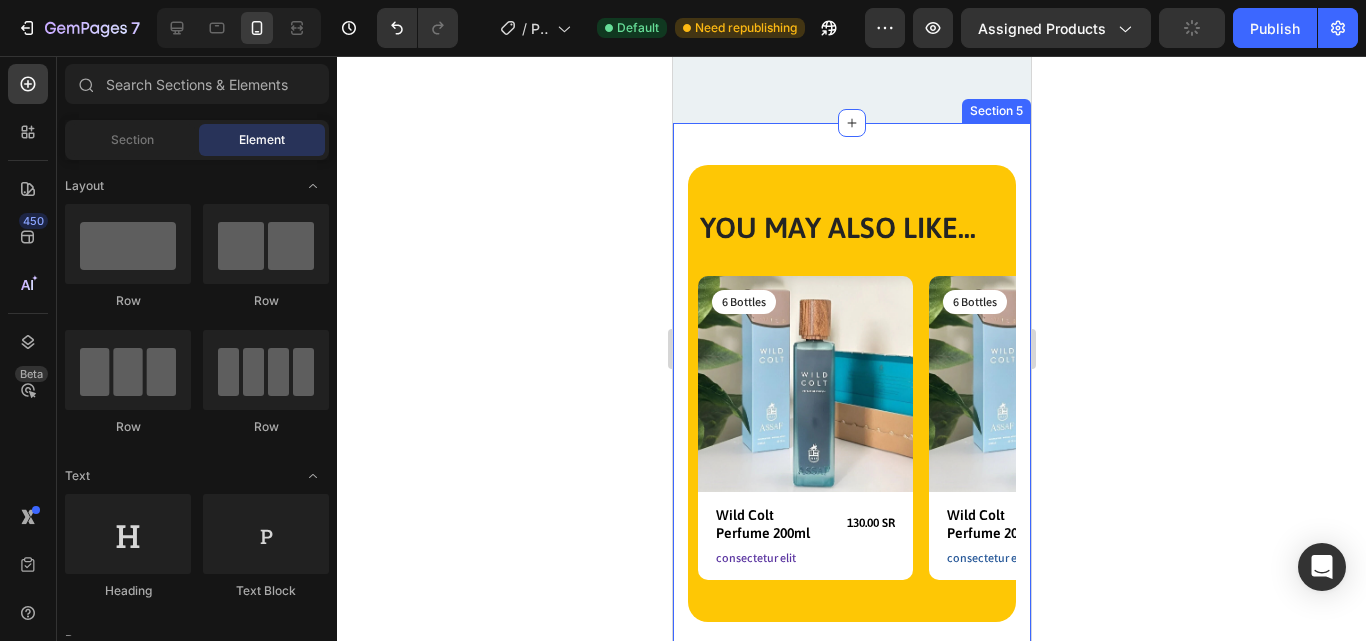 click on "YOU MAY ALSO LIKE... Heading Row Product Images 6 Bottles Text Block Row Wild Colt Perfume 200ml Product Title 130.00 SR Product Price Product Price Row consectetur elit Text Block Row Product Product Images 6 Bottles Text Block Row Wild Colt Perfume 200ml Product Title 130.00 SR Product Price Product Price Row consectetur elit Text Block Row Product Product Images 6 Bottles Text Block Row Wild Colt Perfume 200ml Product Title 130.00 SR Product Price Product Price Row consectetur elit Text Block Row Product Product Images 6 Bottles Text Block Row Wild Colt Perfume 200ml Product Title 130.00 SR Product Price Product Price Row consectetur elit Text Block Row Product Product Images 6 Bottles Text Block Row Wild Colt Perfume 200ml Product Title 130.00 SR Product Price Product Price Row consectetur elit Text Block Row Product Carousel Row Section 5" at bounding box center [851, 395] 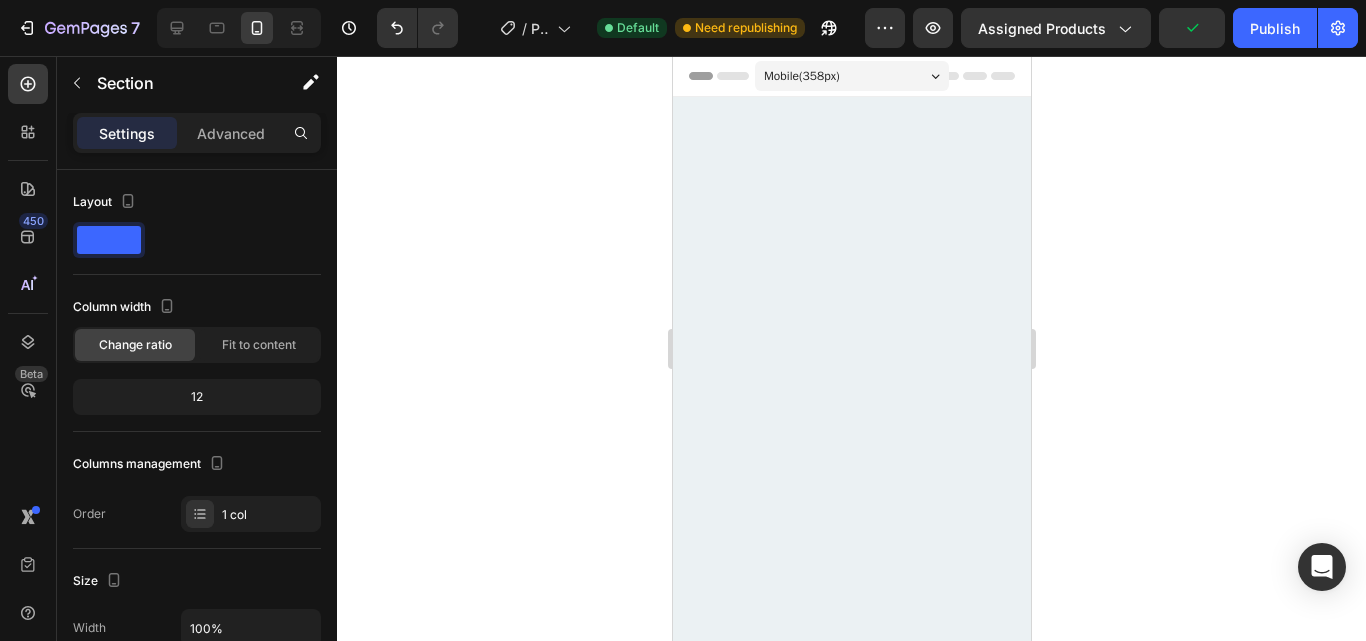 scroll, scrollTop: 2770, scrollLeft: 0, axis: vertical 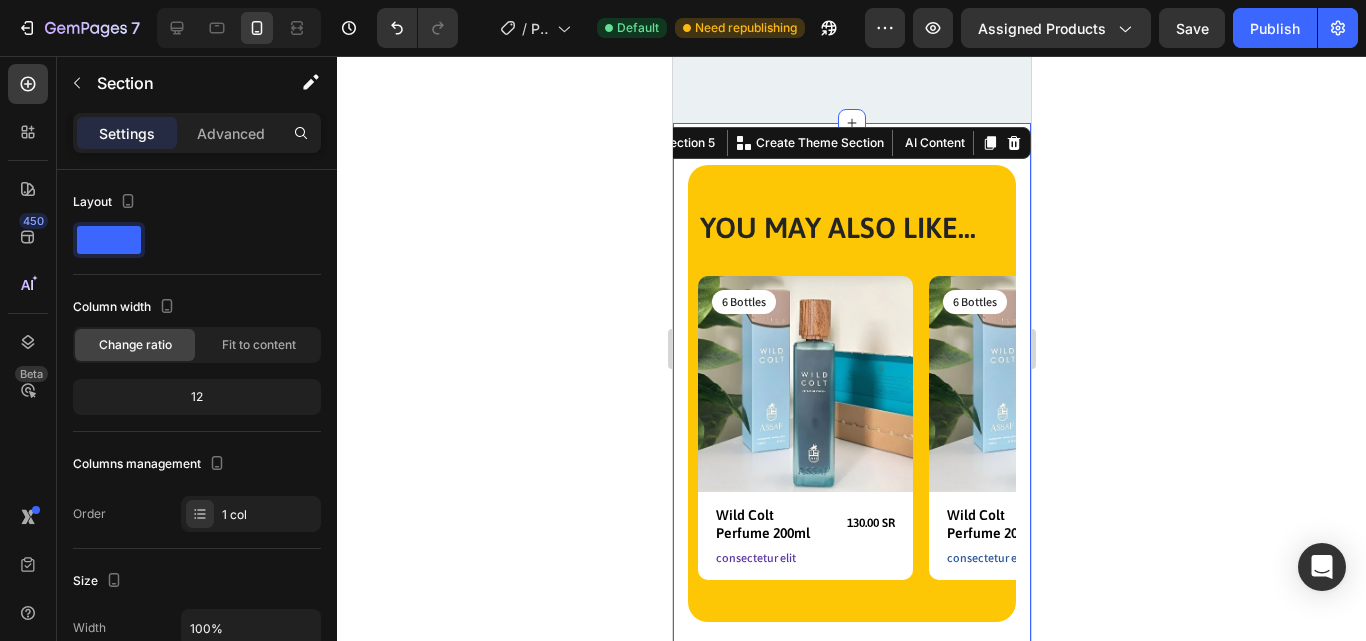 click on "YOU MAY ALSO LIKE... Heading Row Product Images 6 Bottles Text Block Row Wild Colt Perfume 200ml Product Title 130.00 SR Product Price Product Price Row consectetur elit Text Block Row Product Product Images 6 Bottles Text Block Row Wild Colt Perfume 200ml Product Title 130.00 SR Product Price Product Price Row consectetur elit Text Block Row Product Product Images 6 Bottles Text Block Row Wild Colt Perfume 200ml Product Title 130.00 SR Product Price Product Price Row consectetur elit Text Block Row Product Product Images 6 Bottles Text Block Row Wild Colt Perfume 200ml Product Title 130.00 SR Product Price Product Price Row consectetur elit Text Block Row Product Product Images 6 Bottles Text Block Row Wild Colt Perfume 200ml Product Title 130.00 SR Product Price Product Price Row consectetur elit Text Block Row Product Carousel Row Section 5   You can create reusable sections Create Theme Section AI Content Write with GemAI What would you like to describe here? Tone and Voice Persuasive Product Show more" at bounding box center [851, 395] 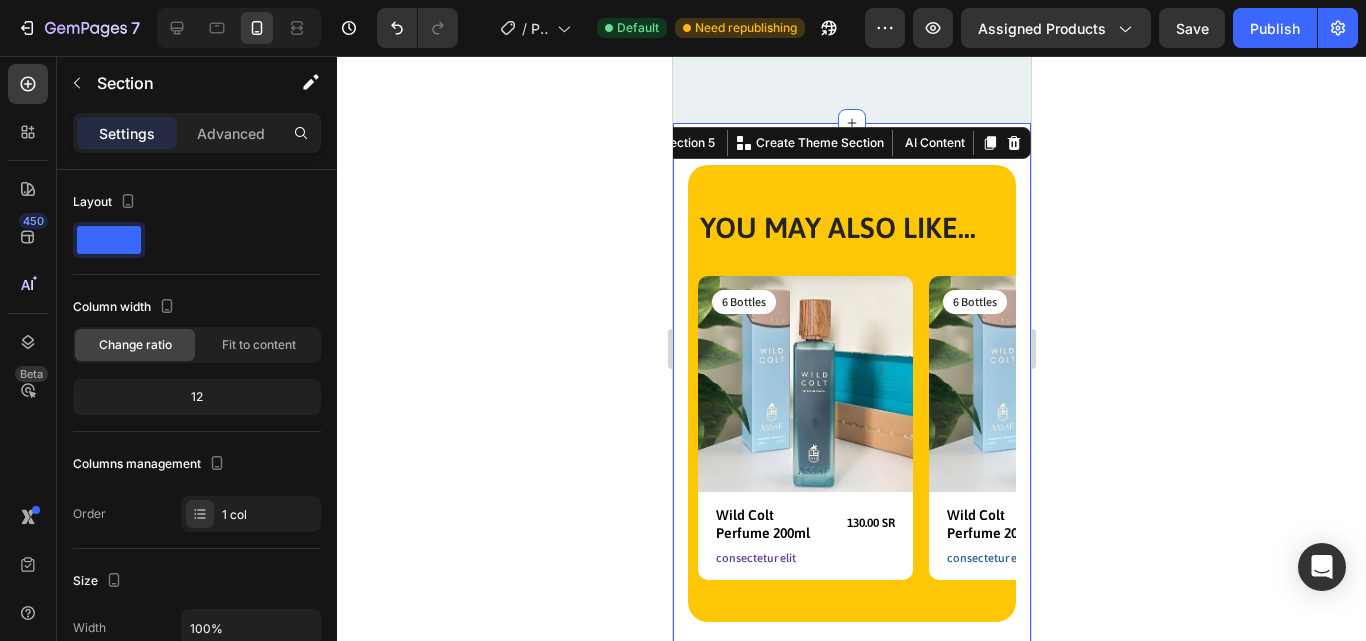 click on "YOU MAY ALSO LIKE... Heading Row Product Images 6 Bottles Text Block Row Wild Colt Perfume 200ml Product Title 130.00 SR Product Price Product Price Row consectetur elit Text Block Row Product Product Images 6 Bottles Text Block Row Wild Colt Perfume 200ml Product Title 130.00 SR Product Price Product Price Row consectetur elit Text Block Row Product Product Images 6 Bottles Text Block Row Wild Colt Perfume 200ml Product Title 130.00 SR Product Price Product Price Row consectetur elit Text Block Row Product Product Images 6 Bottles Text Block Row Wild Colt Perfume 200ml Product Title 130.00 SR Product Price Product Price Row consectetur elit Text Block Row Product Product Images 6 Bottles Text Block Row Wild Colt Perfume 200ml Product Title 130.00 SR Product Price Product Price Row consectetur elit Text Block Row Product Carousel Row Section 5   You can create reusable sections Create Theme Section AI Content Write with GemAI What would you like to describe here? Tone and Voice Persuasive Product Show more" at bounding box center [851, 395] 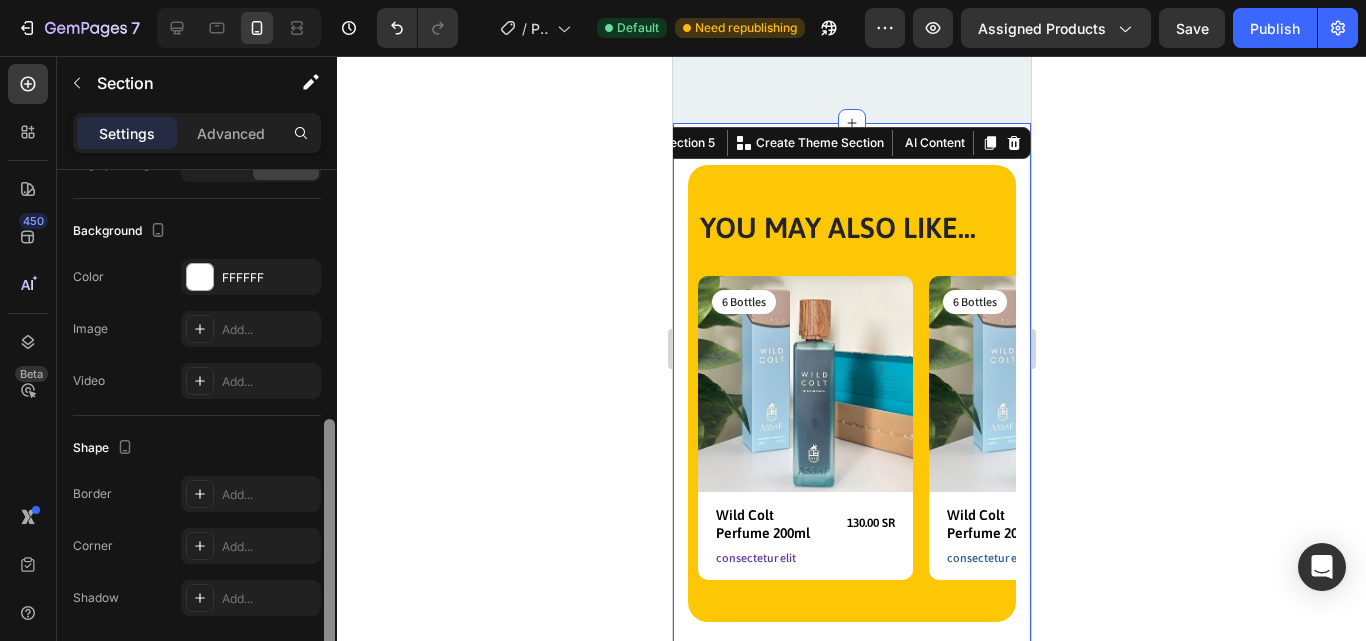 scroll, scrollTop: 563, scrollLeft: 0, axis: vertical 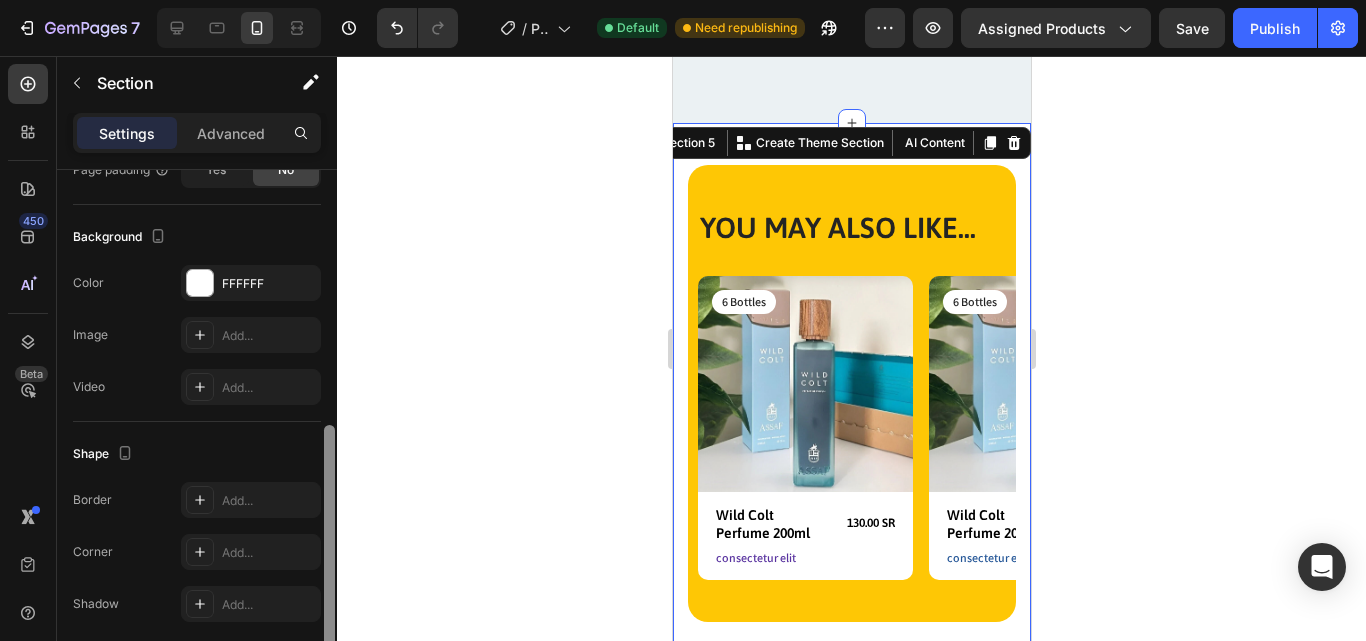 drag, startPoint x: 331, startPoint y: 286, endPoint x: 328, endPoint y: 541, distance: 255.01764 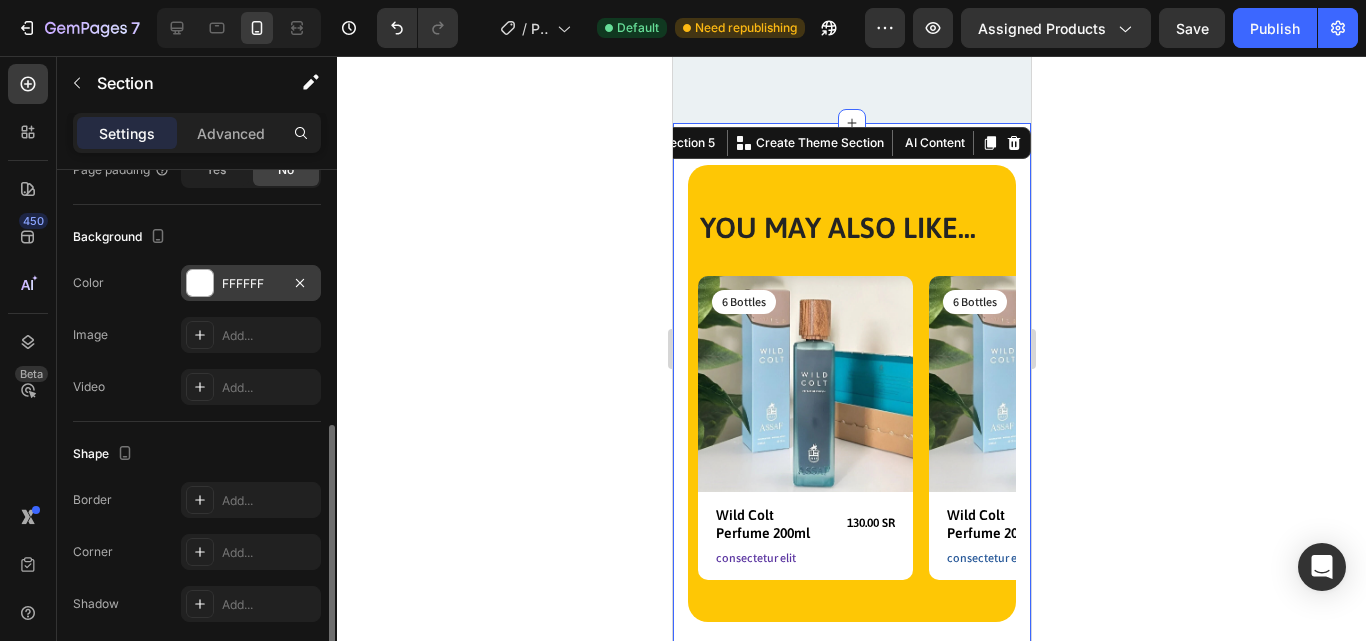click on "FFFFFF" at bounding box center (251, 284) 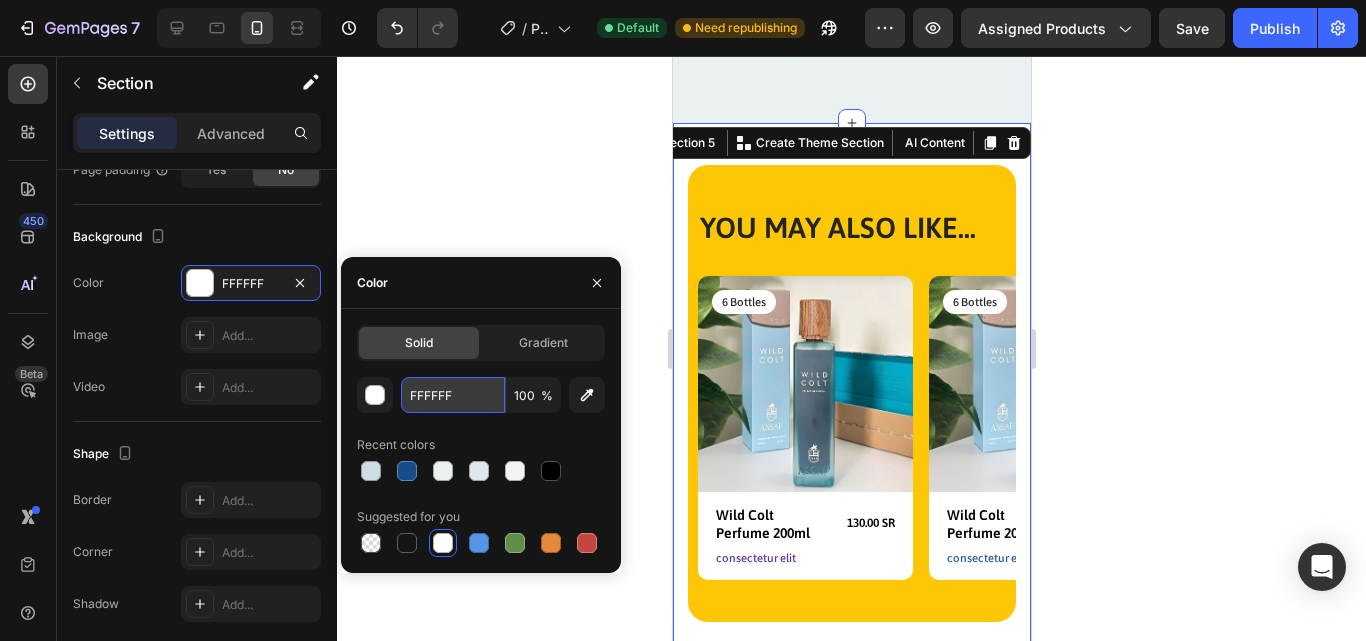 click on "FFFFFF" at bounding box center [453, 395] 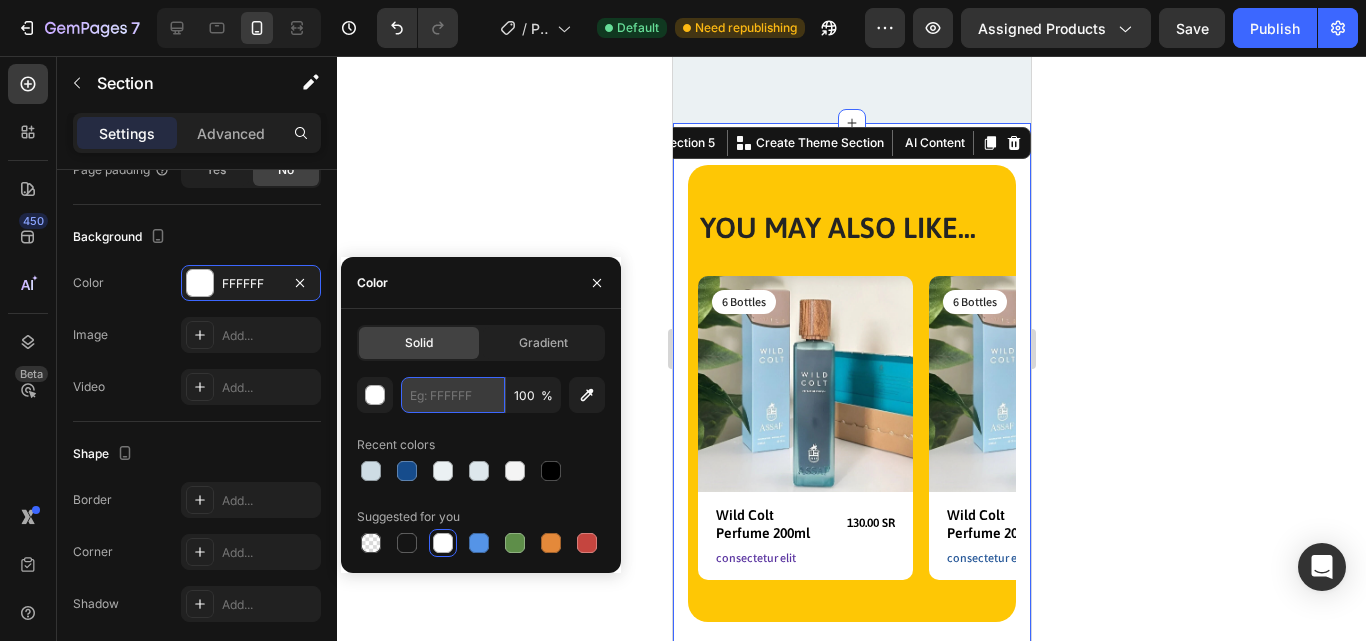 paste on "EBF1F3" 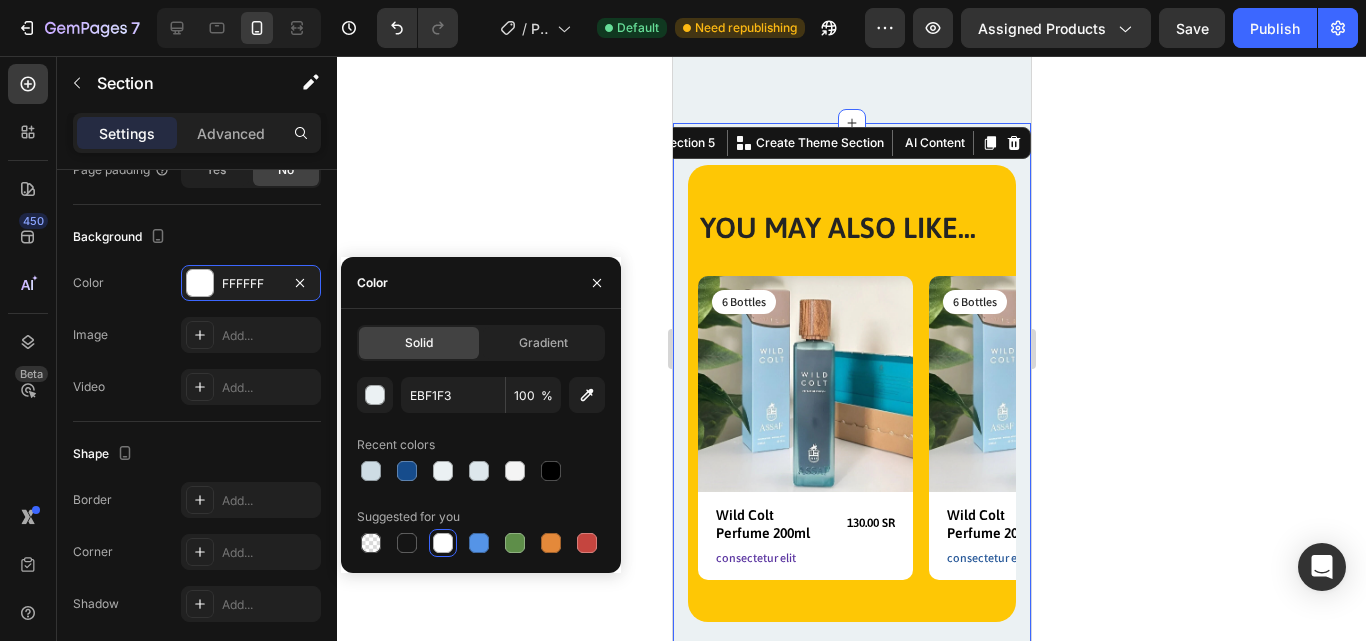 click 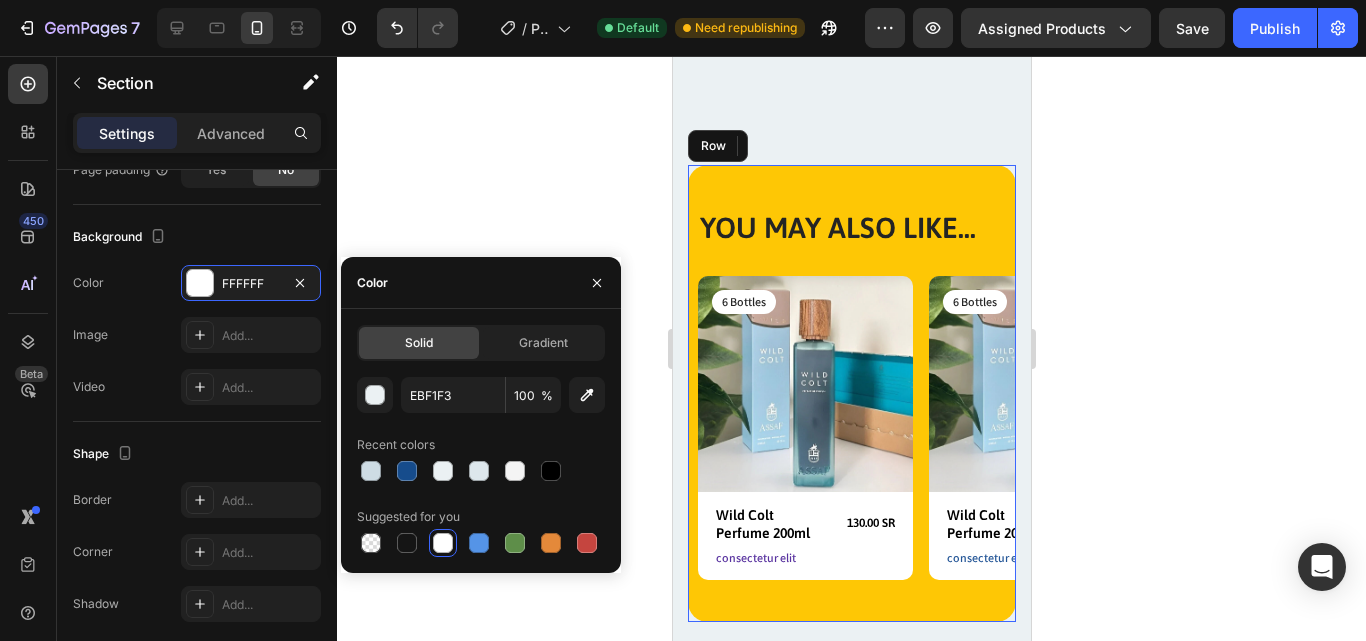 click on "YOU MAY ALSO LIKE... Heading Row Product Images 6 Bottles Text Block Row Wild Colt Perfume 200ml Product Title 130.00 SR Product Price Product Price Row consectetur elit Text Block Row Product Product Images 6 Bottles Text Block Row Wild Colt Perfume 200ml Product Title 130.00 SR Product Price Product Price Row consectetur elit Text Block Row Product Product Images 6 Bottles Text Block Row Wild Colt Perfume 200ml Product Title 130.00 SR Product Price Product Price Row consectetur elit Text Block Row Product Product Images 6 Bottles Text Block Row Wild Colt Perfume 200ml Product Title 130.00 SR Product Price Product Price Row consectetur elit Text Block Row Product Product Images 6 Bottles Text Block Row Wild Colt Perfume 200ml Product Title 130.00 SR Product Price Product Price Row consectetur elit Text Block Row Product Carousel Row" at bounding box center (851, 393) 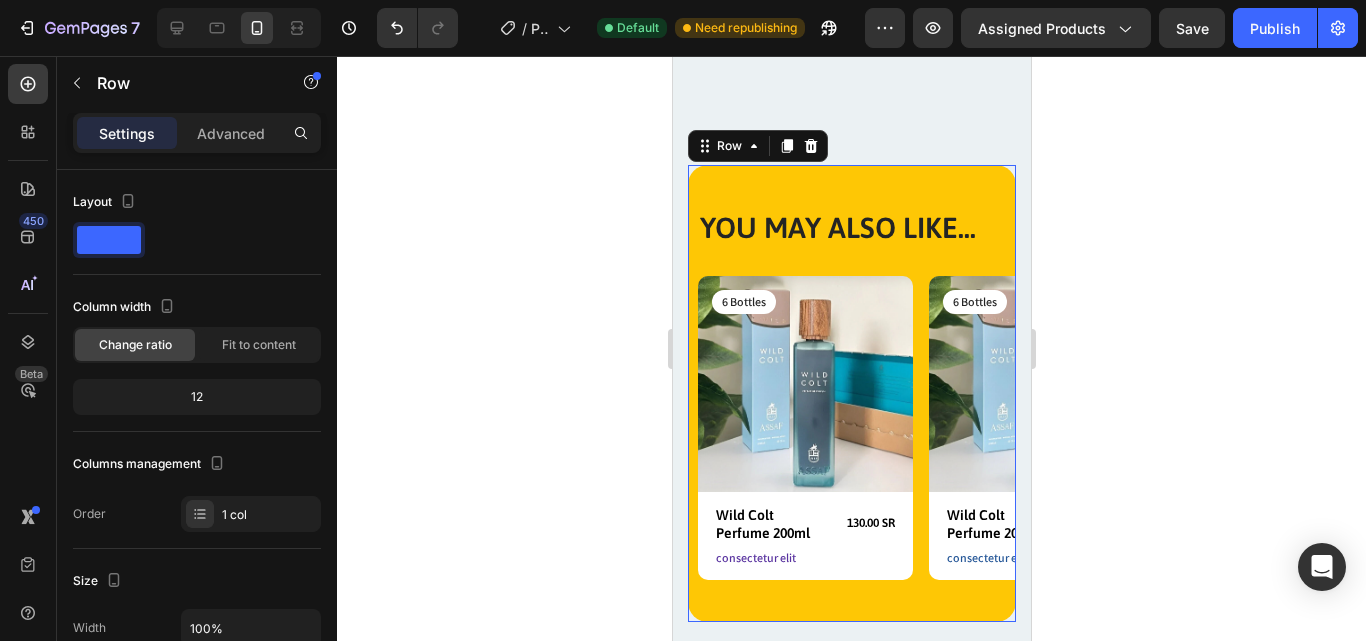 click on "YOU MAY ALSO LIKE... Heading Row Product Images 6 Bottles Text Block Row Wild Colt Perfume 200ml Product Title 130.00 SR Product Price Product Price Row consectetur elit Text Block Row Product Product Images 6 Bottles Text Block Row Wild Colt Perfume 200ml Product Title 130.00 SR Product Price Product Price Row consectetur elit Text Block Row Product Product Images 6 Bottles Text Block Row Wild Colt Perfume 200ml Product Title 130.00 SR Product Price Product Price Row consectetur elit Text Block Row Product Product Images 6 Bottles Text Block Row Wild Colt Perfume 200ml Product Title 130.00 SR Product Price Product Price Row consectetur elit Text Block Row Product Product Images 6 Bottles Text Block Row Wild Colt Perfume 200ml Product Title 130.00 SR Product Price Product Price Row consectetur elit Text Block Row Product Carousel Row   0" at bounding box center (851, 393) 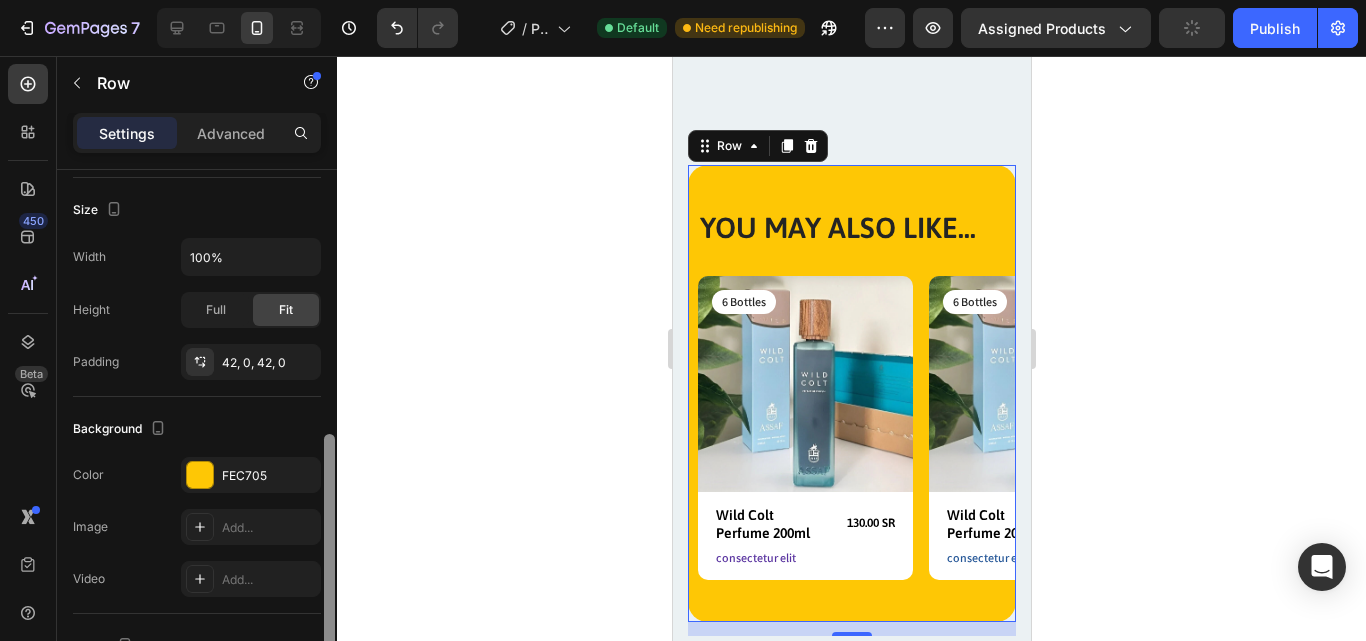 scroll, scrollTop: 481, scrollLeft: 0, axis: vertical 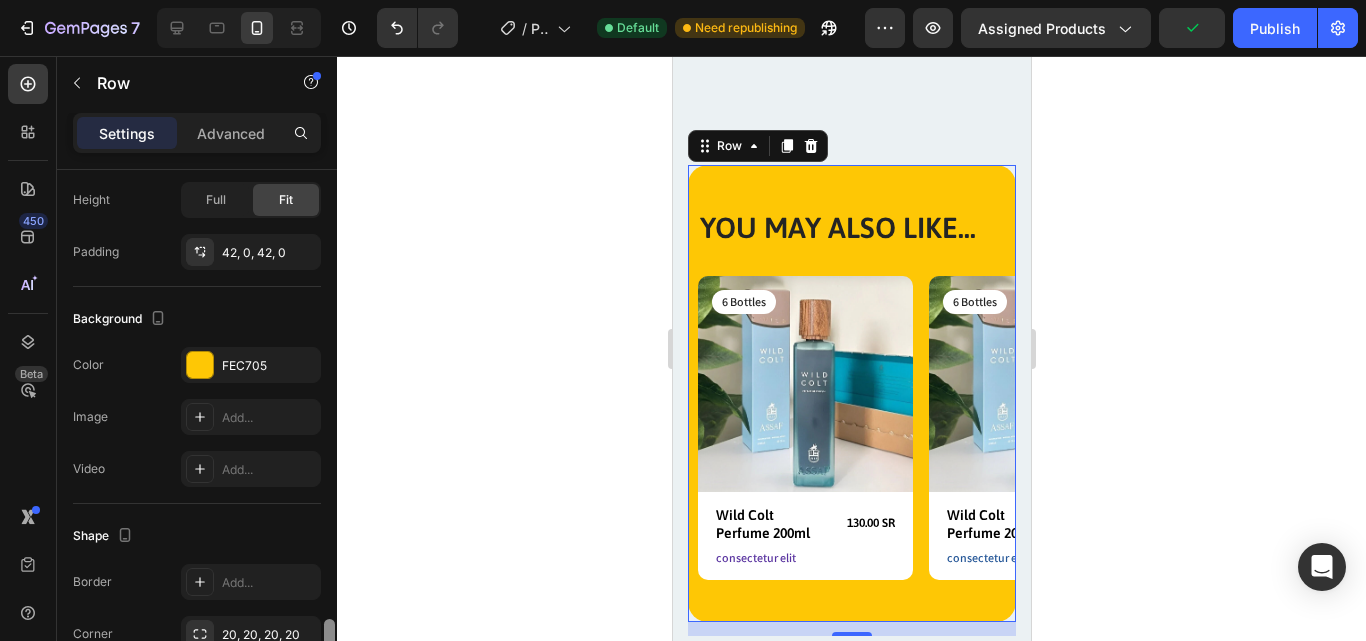 drag, startPoint x: 330, startPoint y: 315, endPoint x: 332, endPoint y: 622, distance: 307.0065 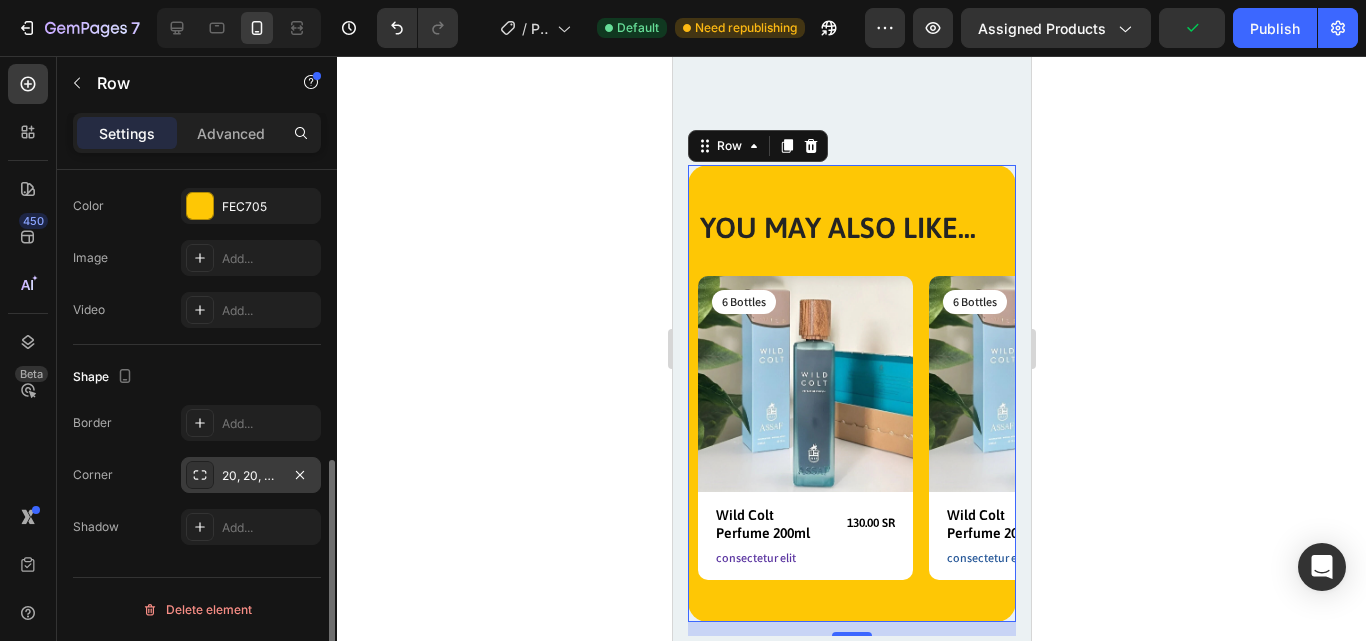 click on "20, 20, 20, 20" at bounding box center (251, 475) 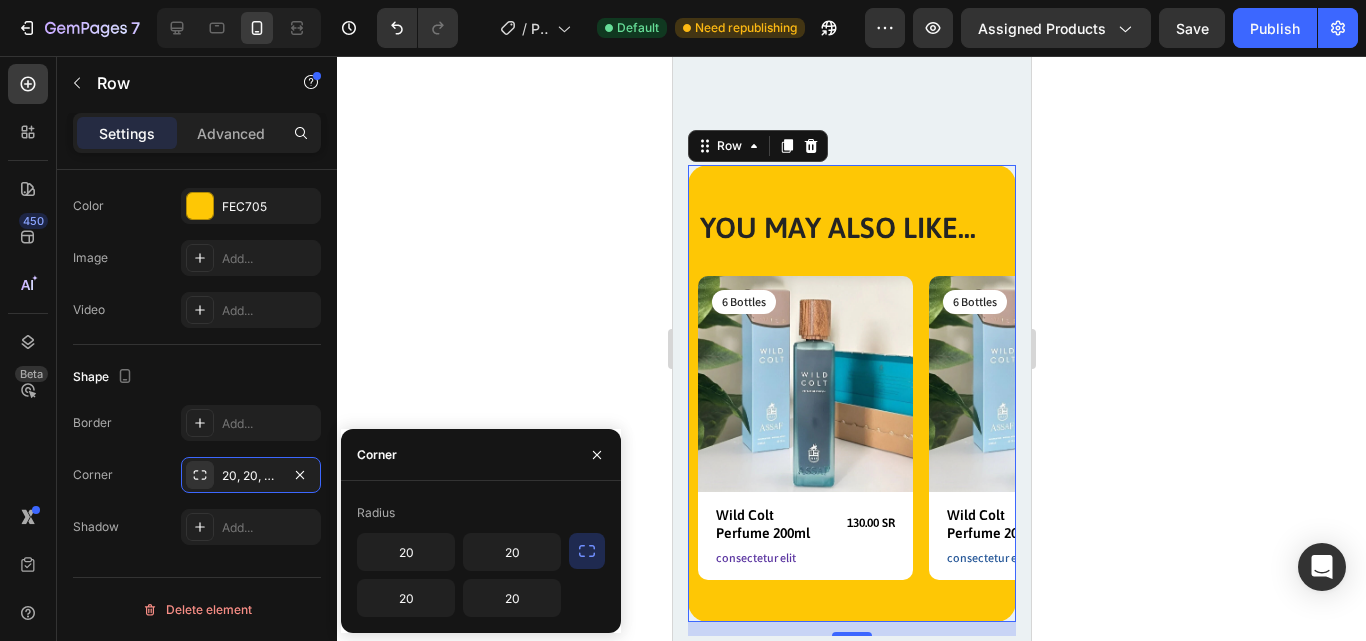 click 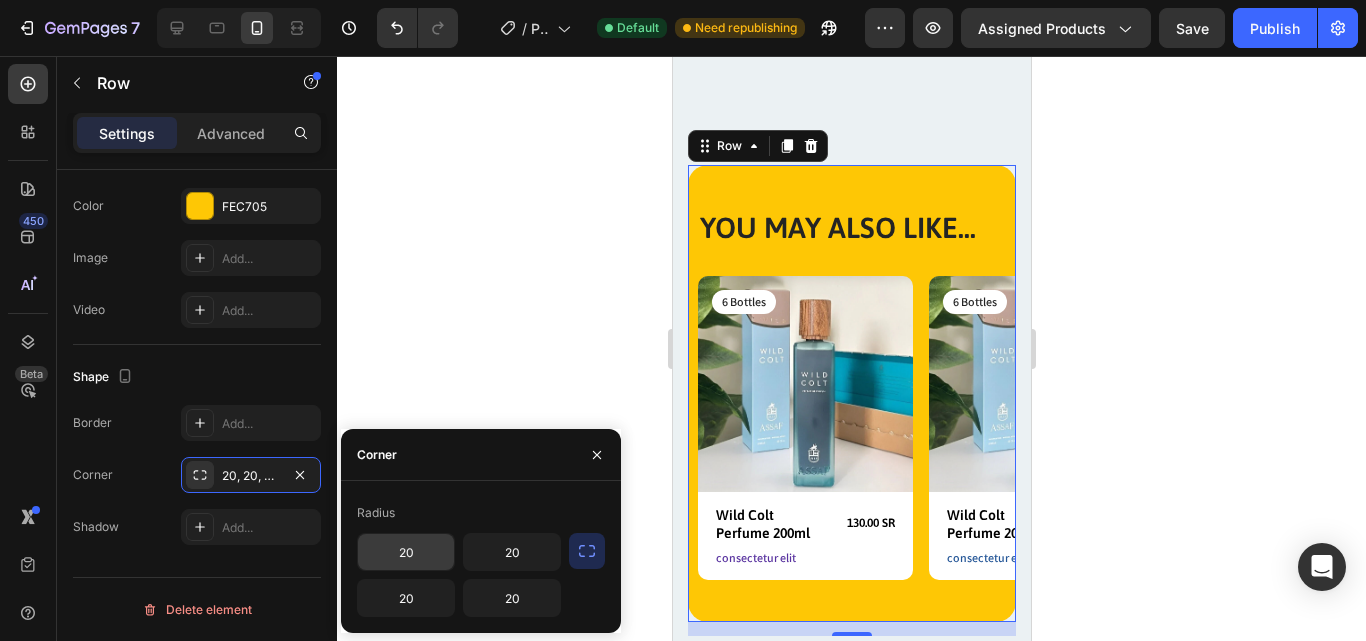 click on "20" at bounding box center [406, 552] 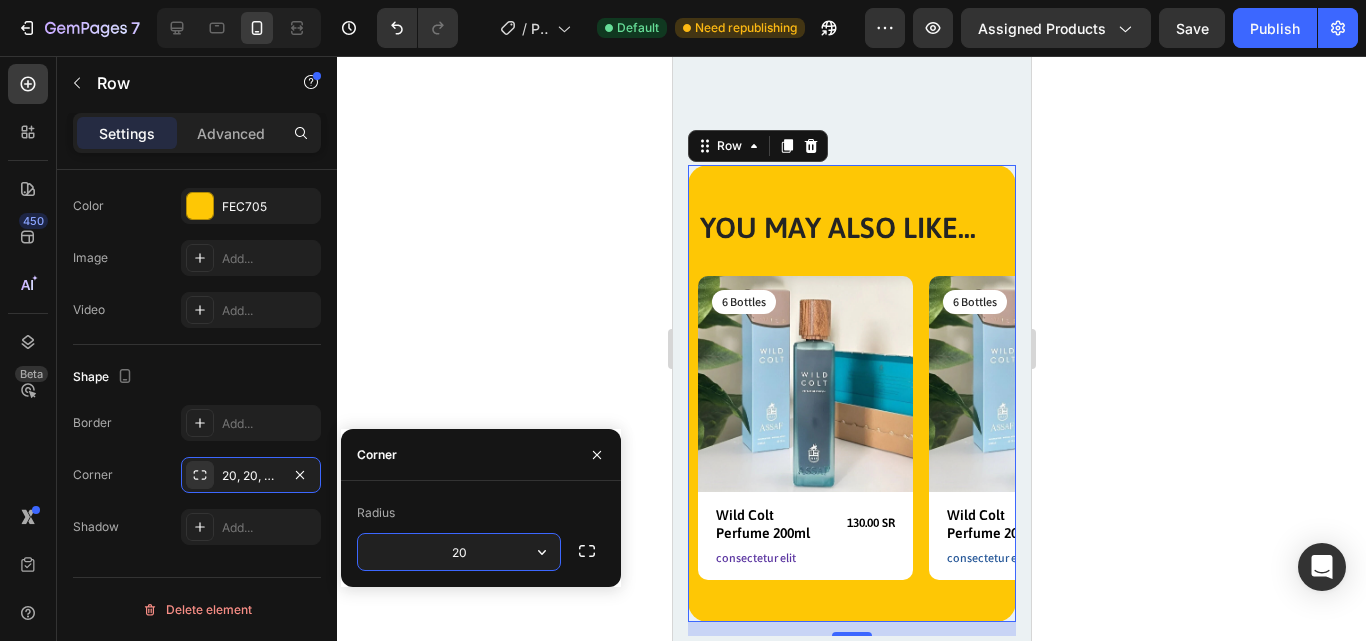 click on "Radius" at bounding box center [481, 513] 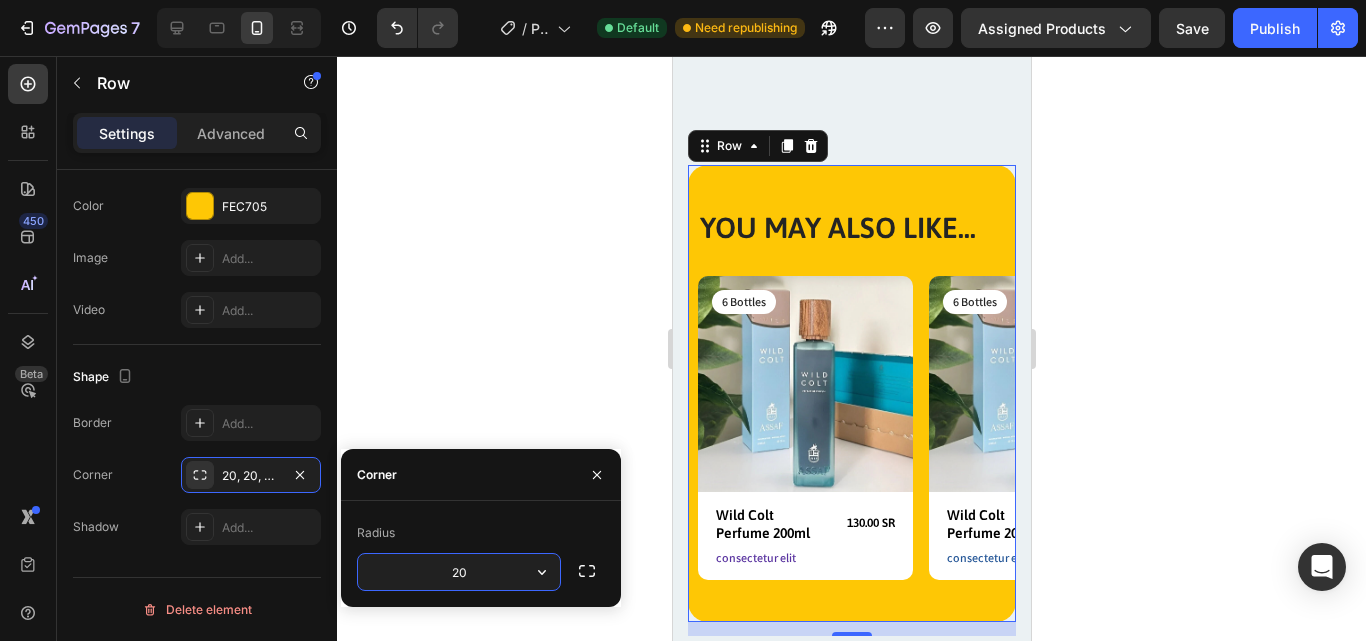 click on "20" at bounding box center [459, 572] 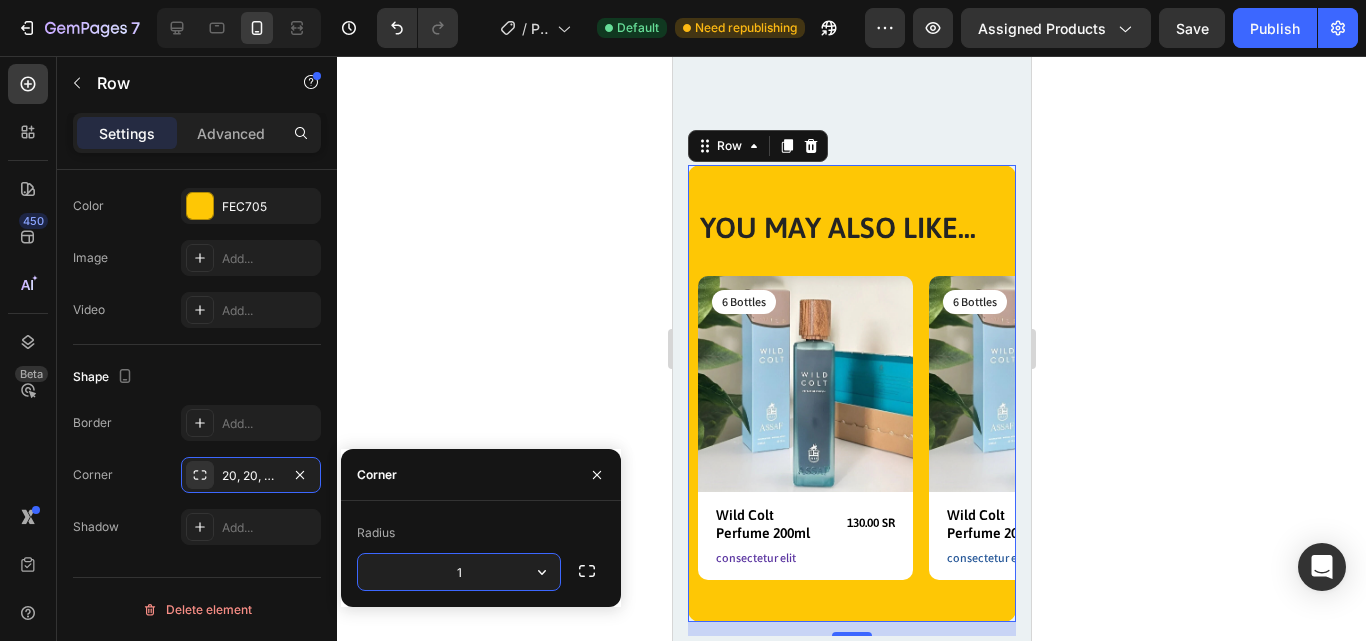 type on "14" 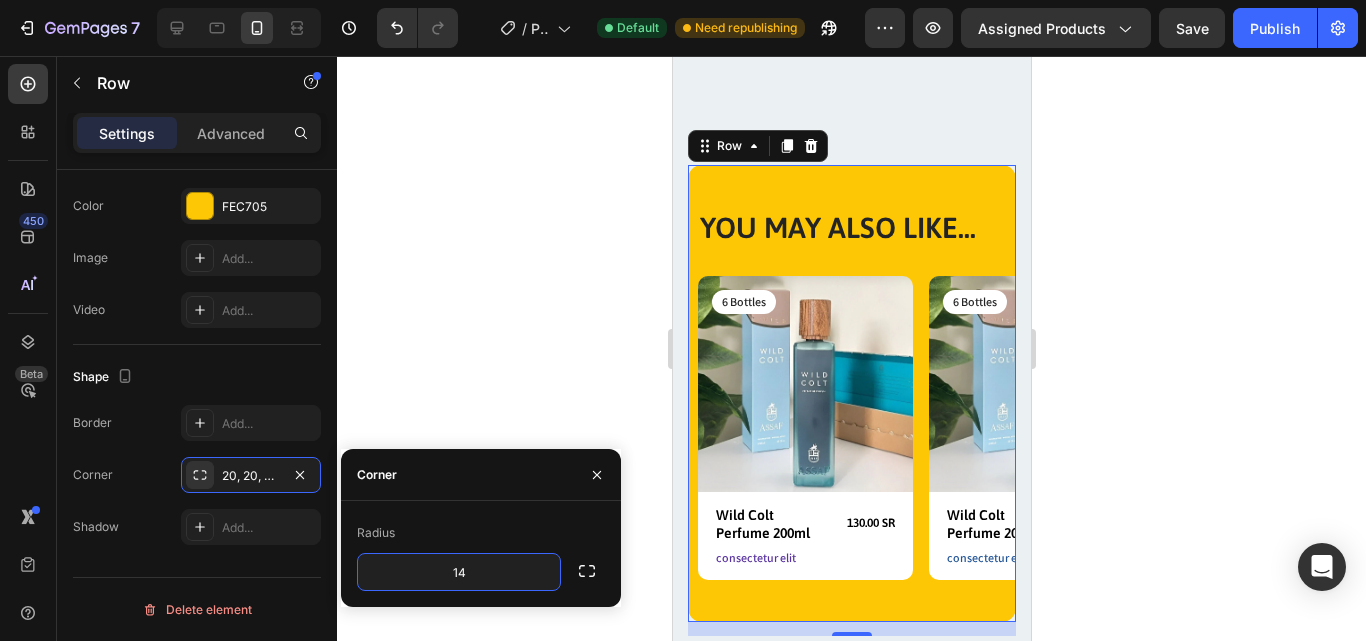 click 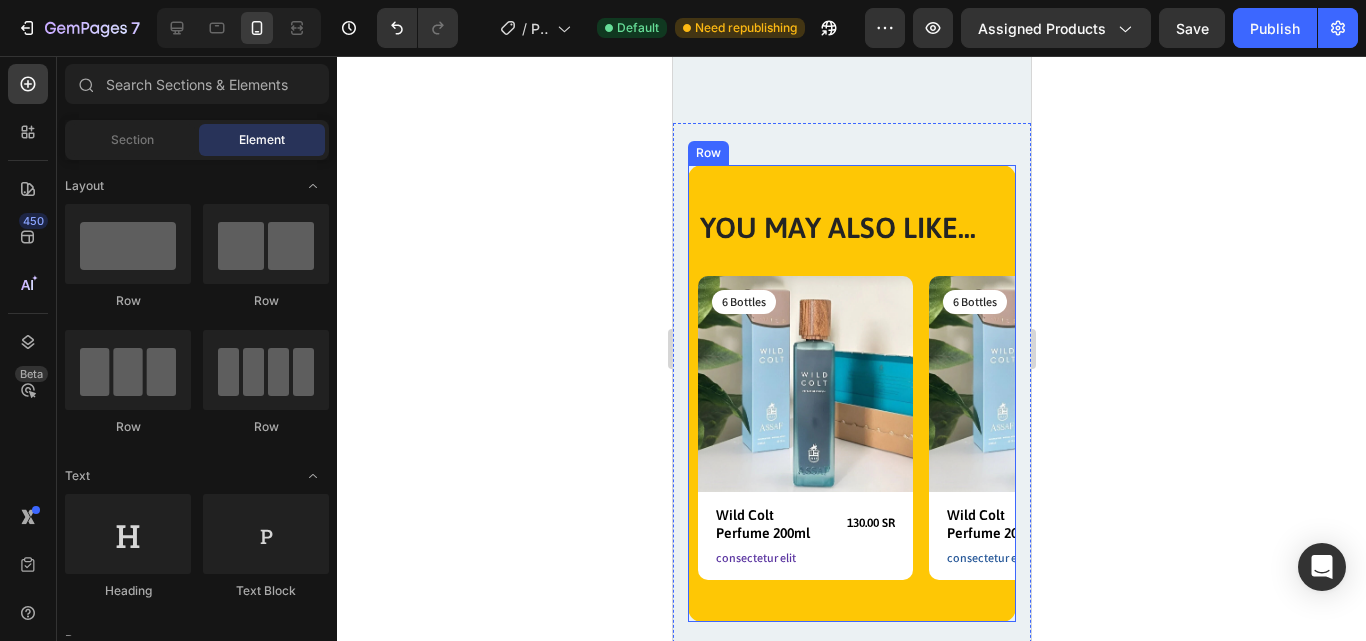 click on "YOU MAY ALSO LIKE... Heading Row Product Images 6 Bottles Text Block Row Wild Colt Perfume 200ml Product Title 130.00 SR Product Price Product Price Row consectetur elit Text Block Row Product Product Images 6 Bottles Text Block Row Wild Colt Perfume 200ml Product Title 130.00 SR Product Price Product Price Row consectetur elit Text Block Row Product Product Images 6 Bottles Text Block Row Wild Colt Perfume 200ml Product Title 130.00 SR Product Price Product Price Row consectetur elit Text Block Row Product Product Images 6 Bottles Text Block Row Wild Colt Perfume 200ml Product Title 130.00 SR Product Price Product Price Row consectetur elit Text Block Row Product Product Images 6 Bottles Text Block Row Wild Colt Perfume 200ml Product Title 130.00 SR Product Price Product Price Row consectetur elit Text Block Row Product Carousel Row" at bounding box center [851, 393] 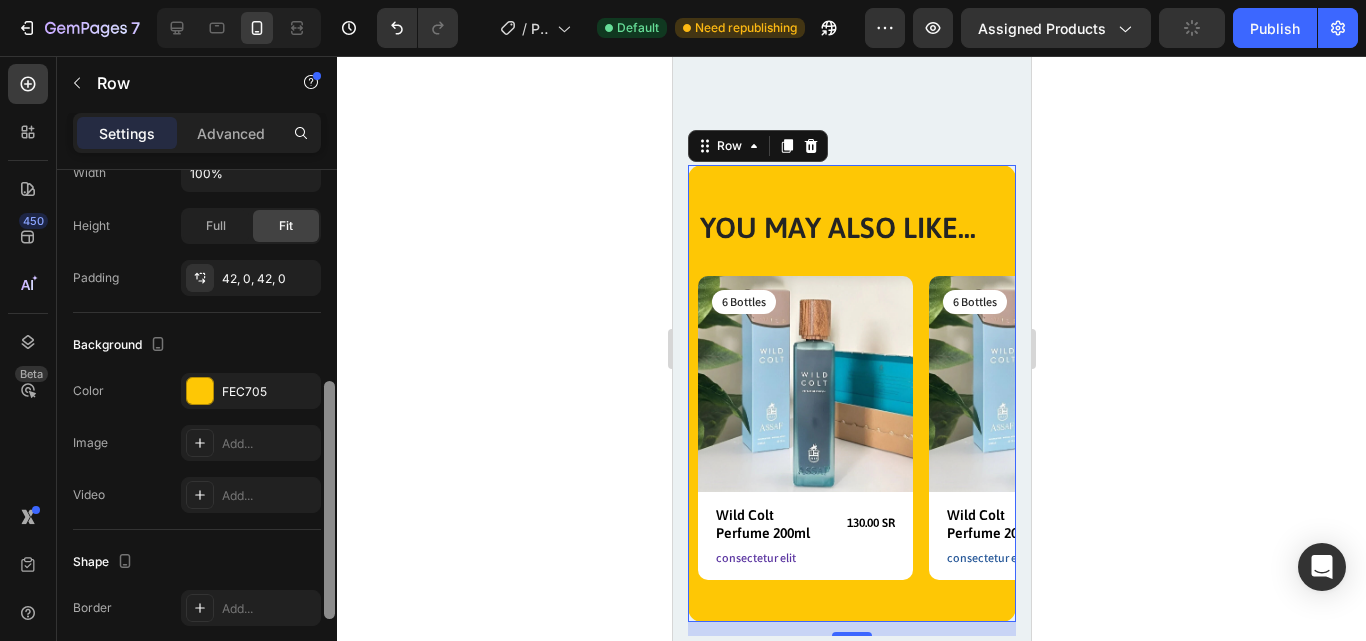 scroll, scrollTop: 459, scrollLeft: 0, axis: vertical 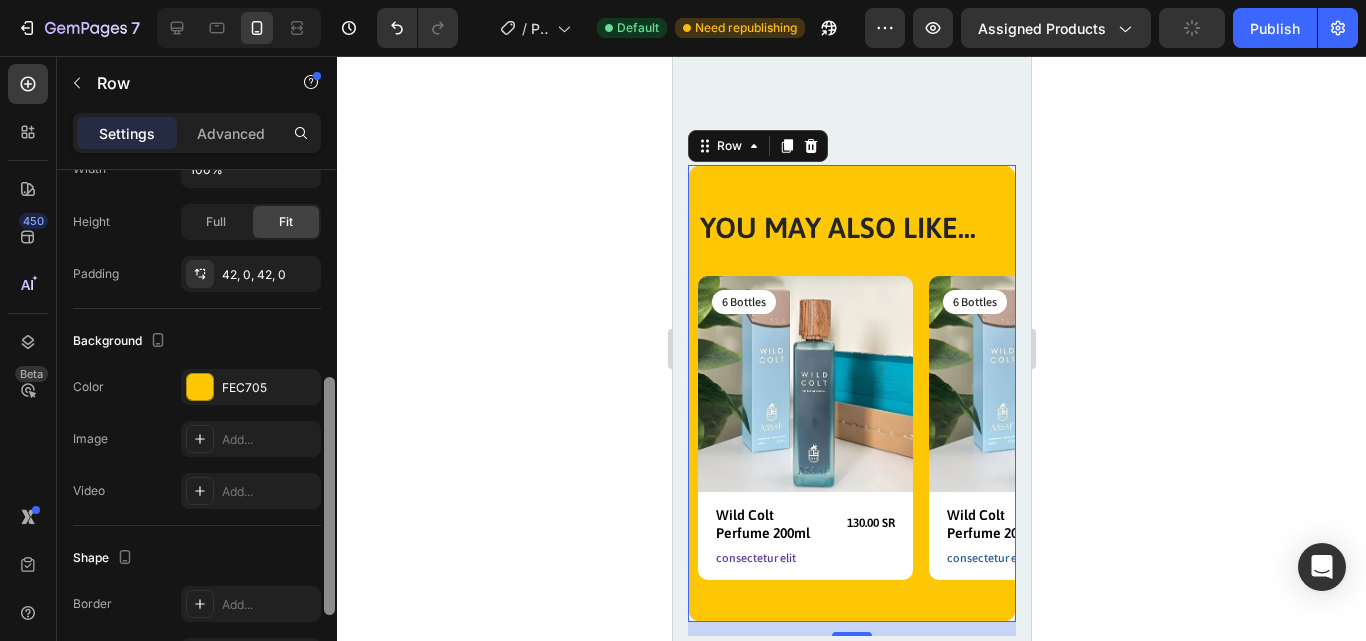 drag, startPoint x: 330, startPoint y: 324, endPoint x: 324, endPoint y: 532, distance: 208.08652 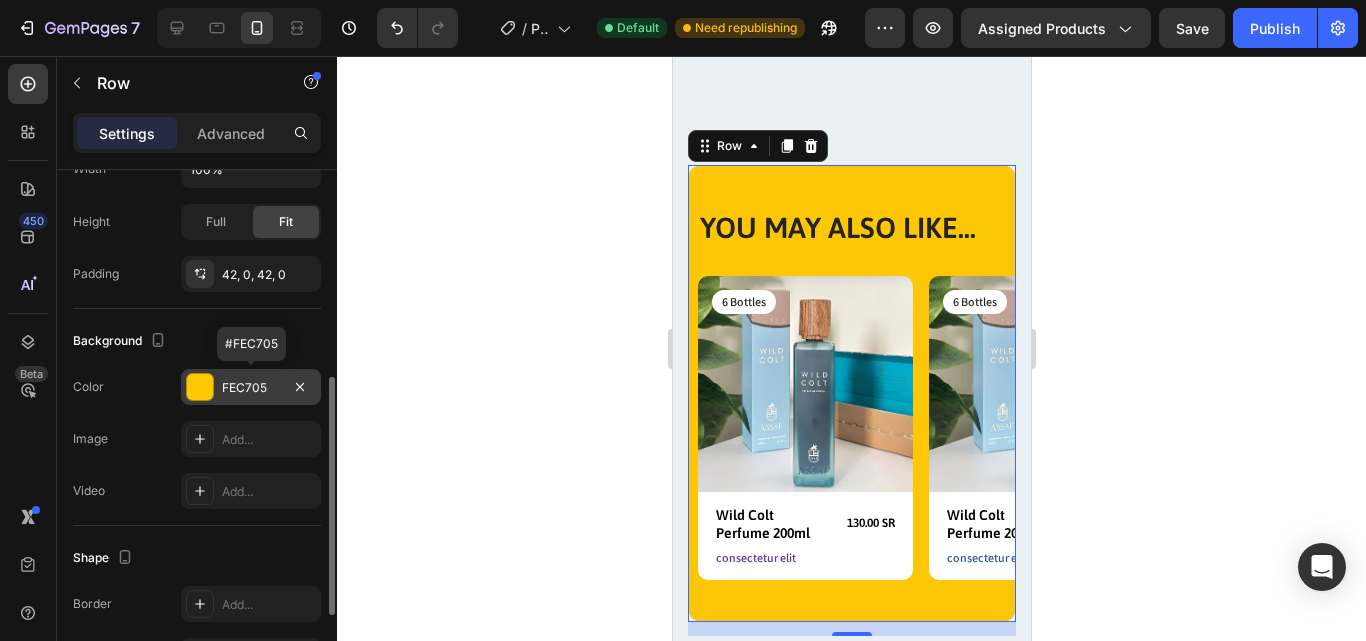 click at bounding box center (200, 387) 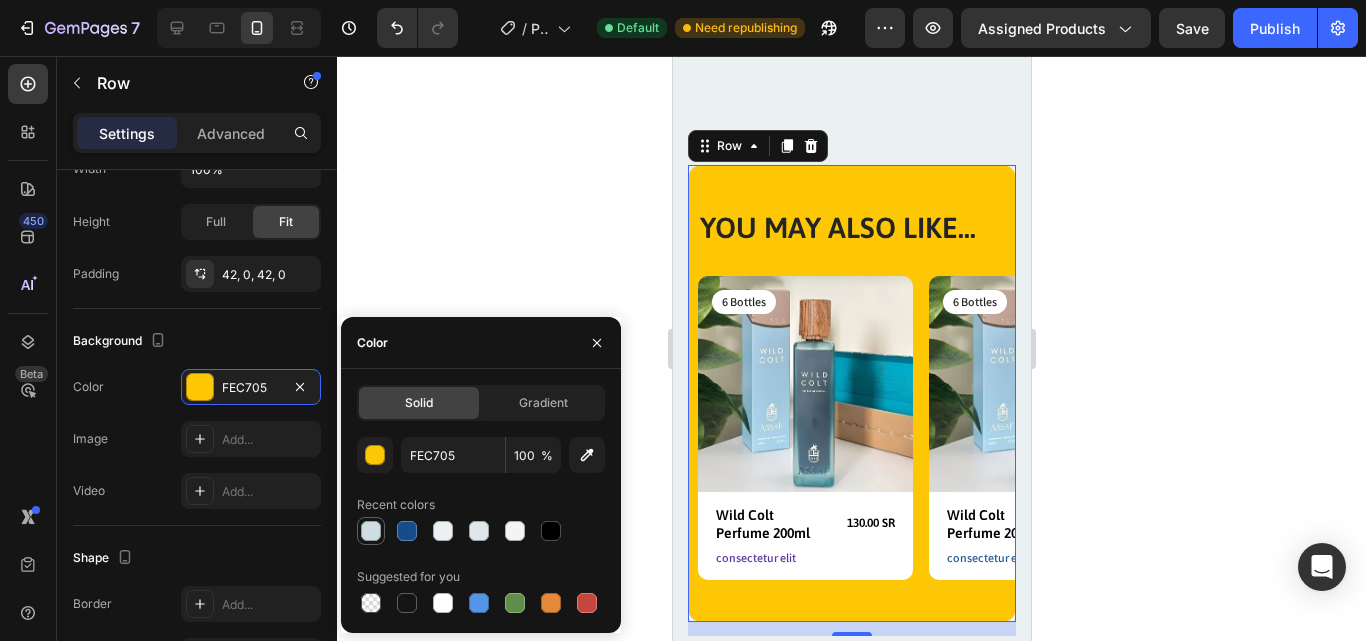 click at bounding box center [371, 531] 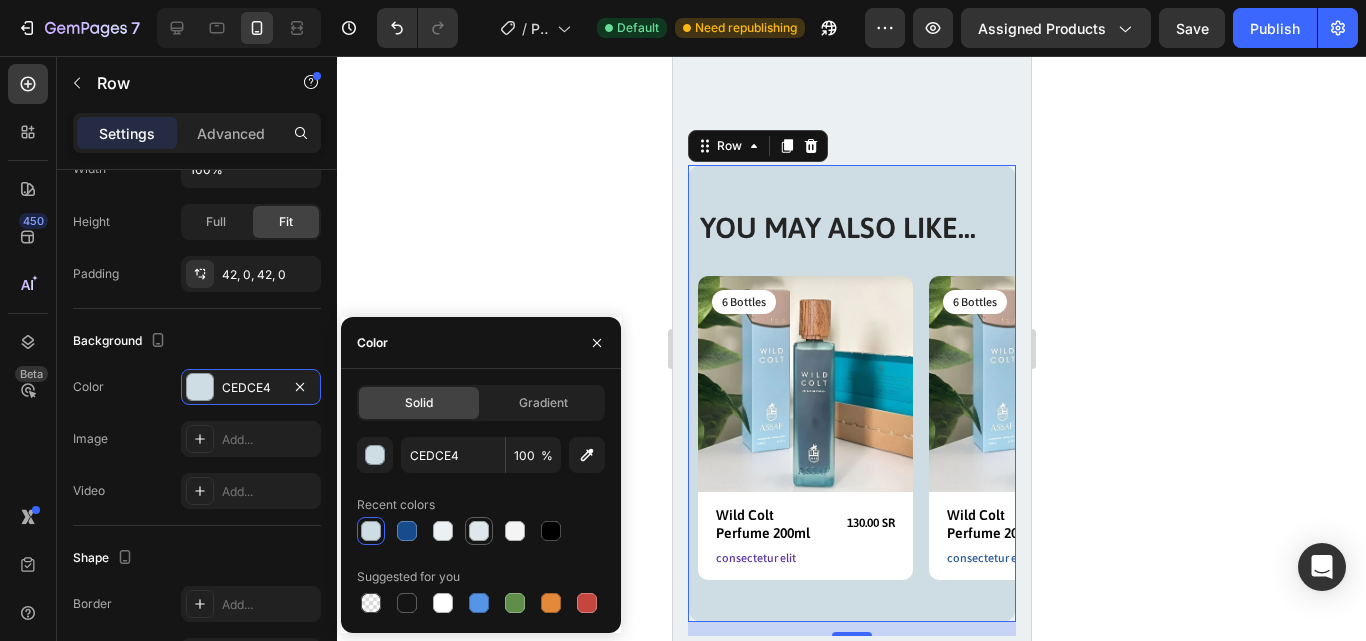 click at bounding box center (479, 531) 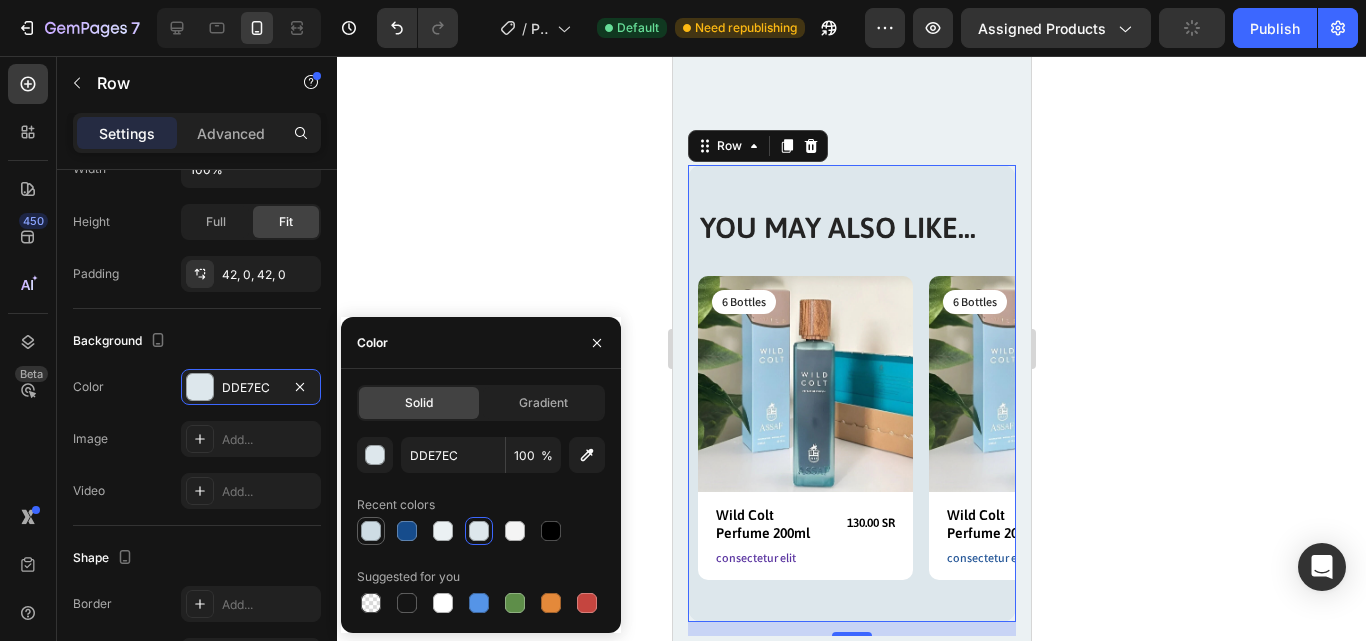 click at bounding box center [371, 531] 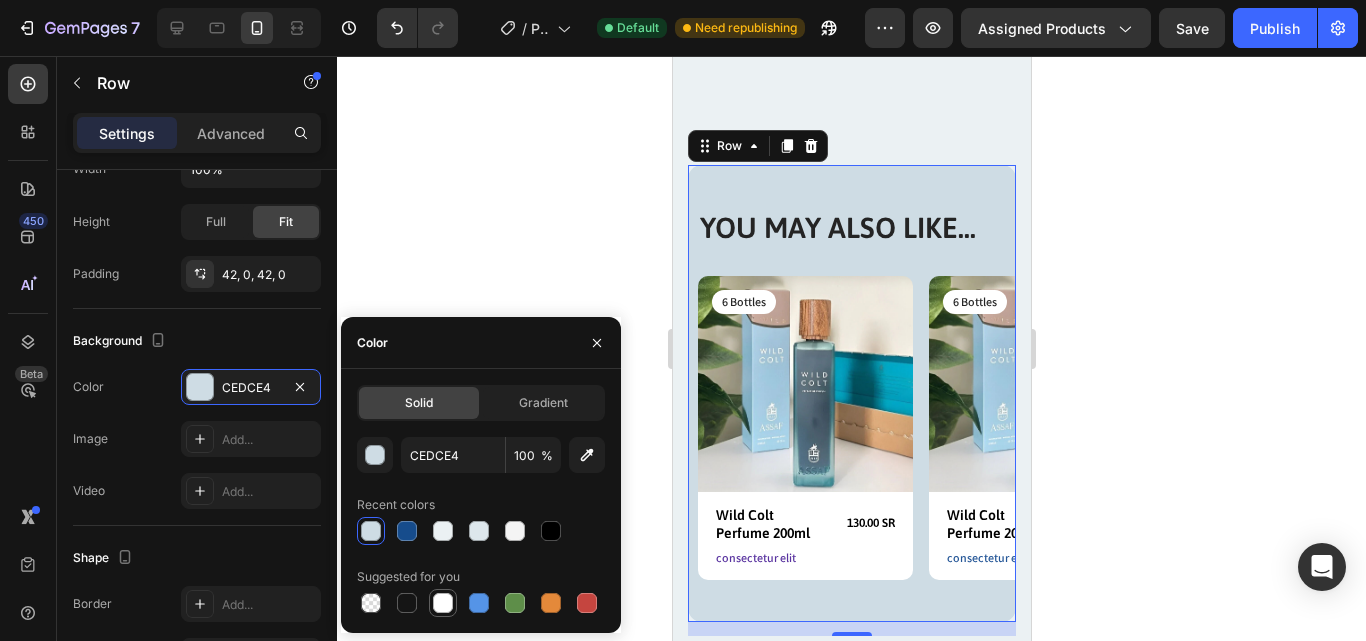 click at bounding box center [443, 603] 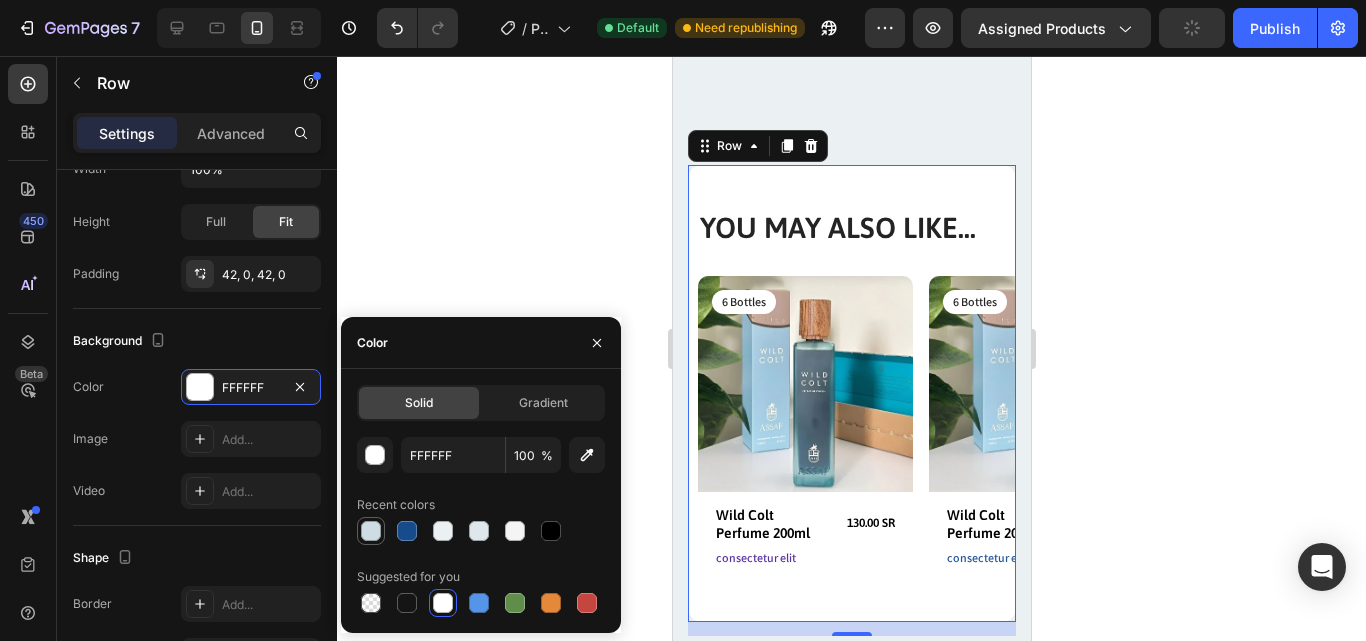 click at bounding box center (371, 531) 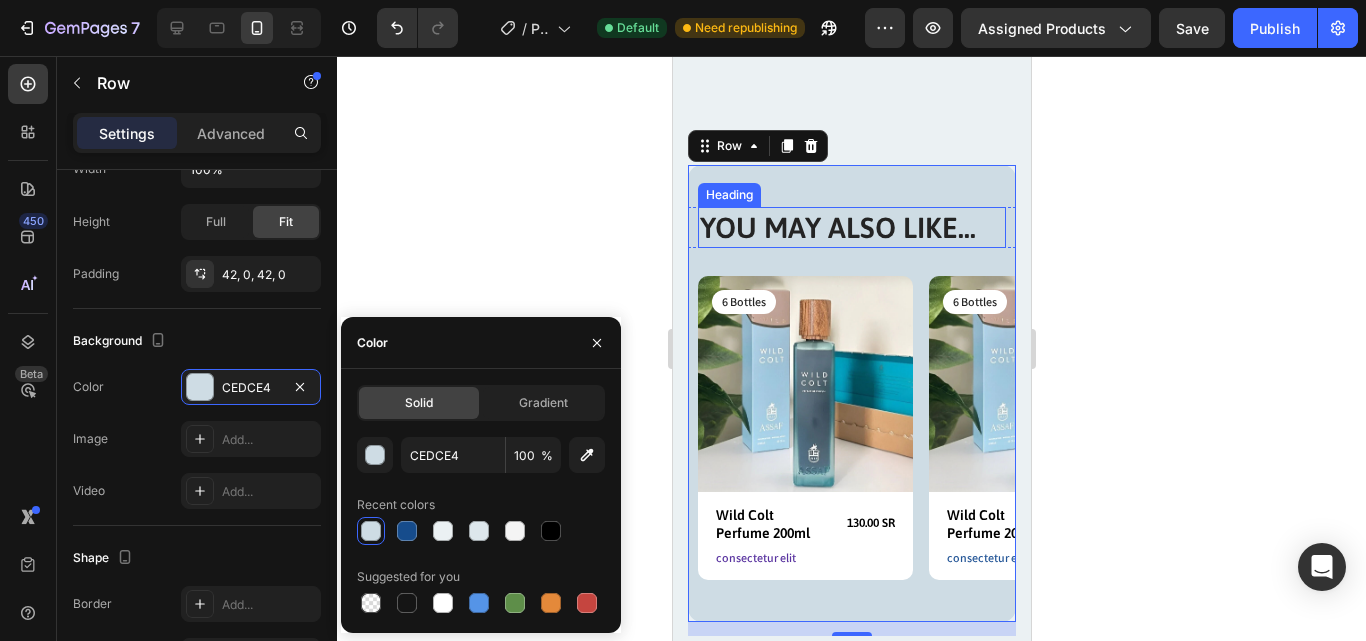 click on "YOU MAY ALSO LIKE..." at bounding box center (851, 228) 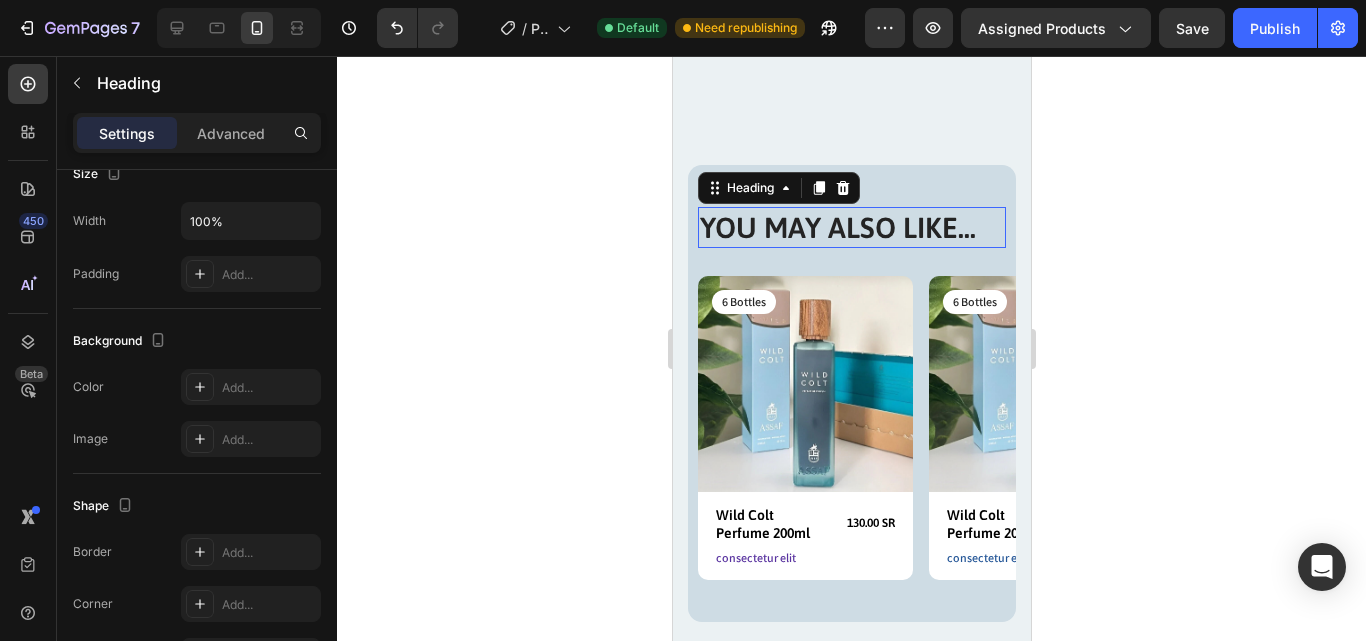 click on "YOU MAY ALSO LIKE..." at bounding box center [851, 228] 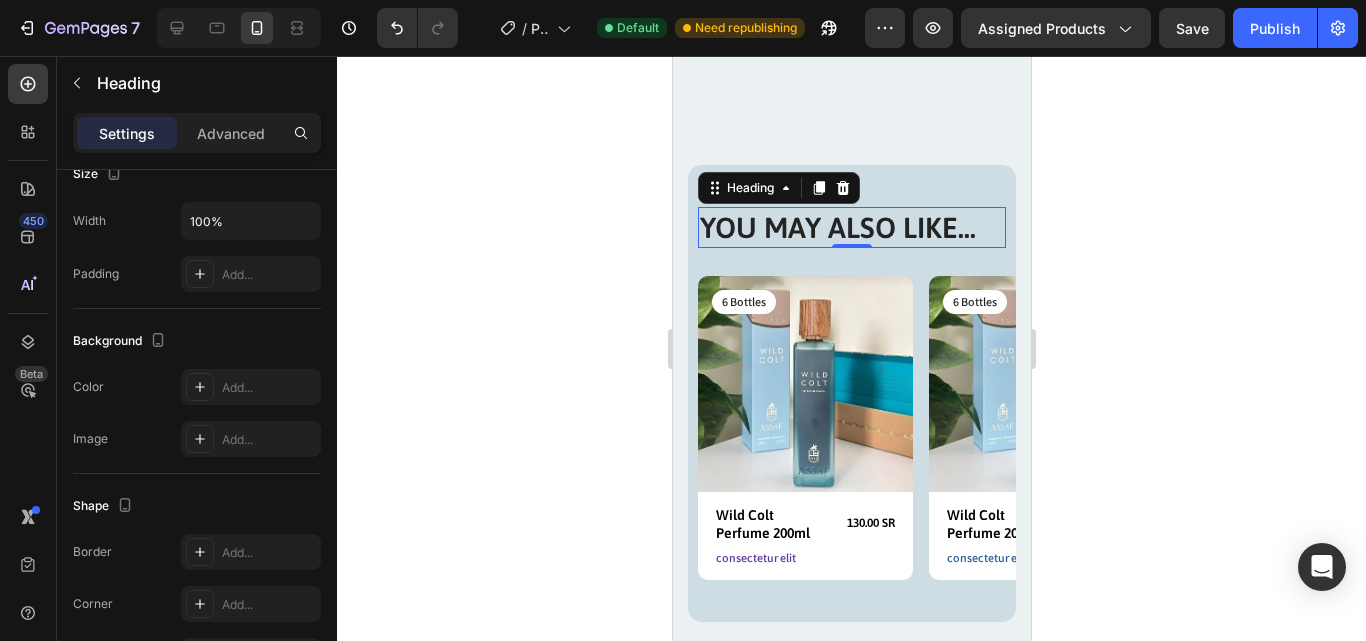 scroll, scrollTop: 0, scrollLeft: 0, axis: both 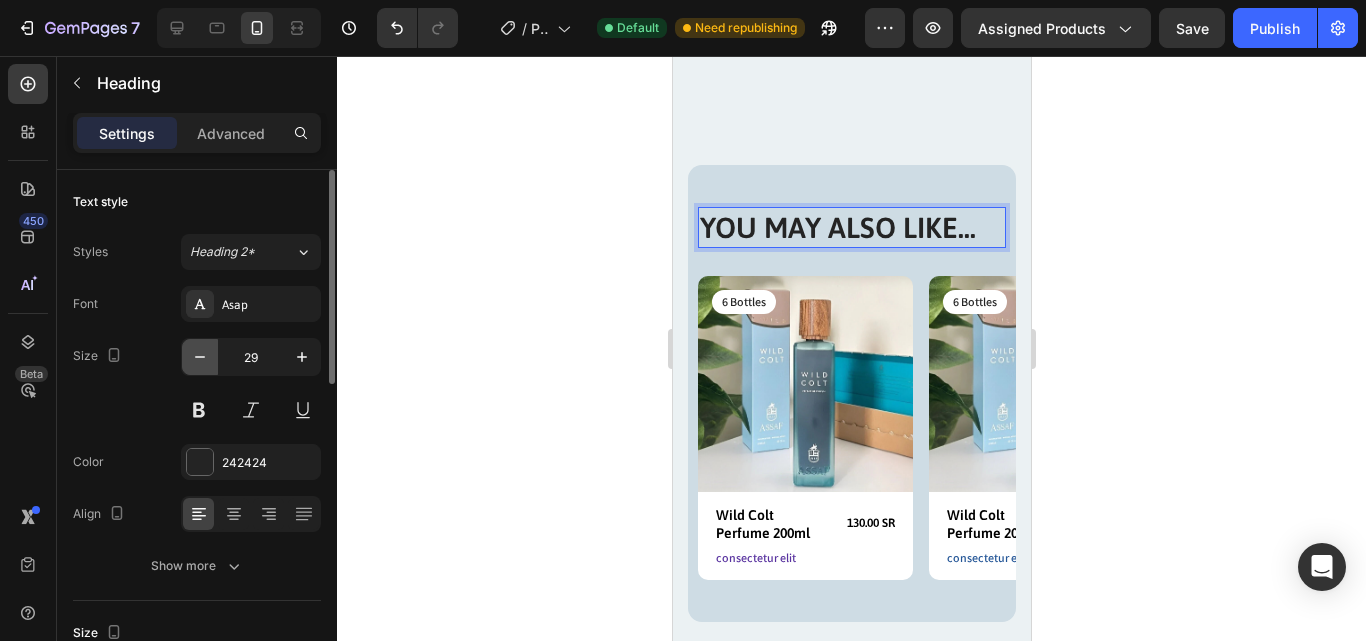 click 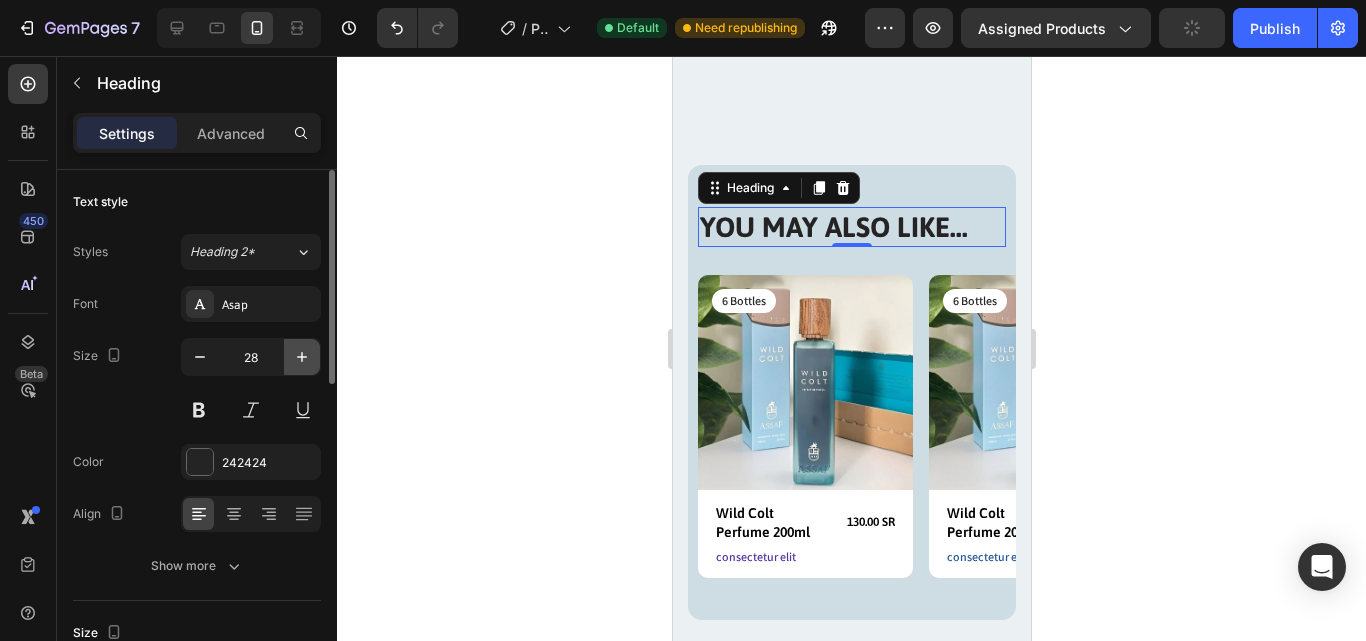 click at bounding box center [302, 357] 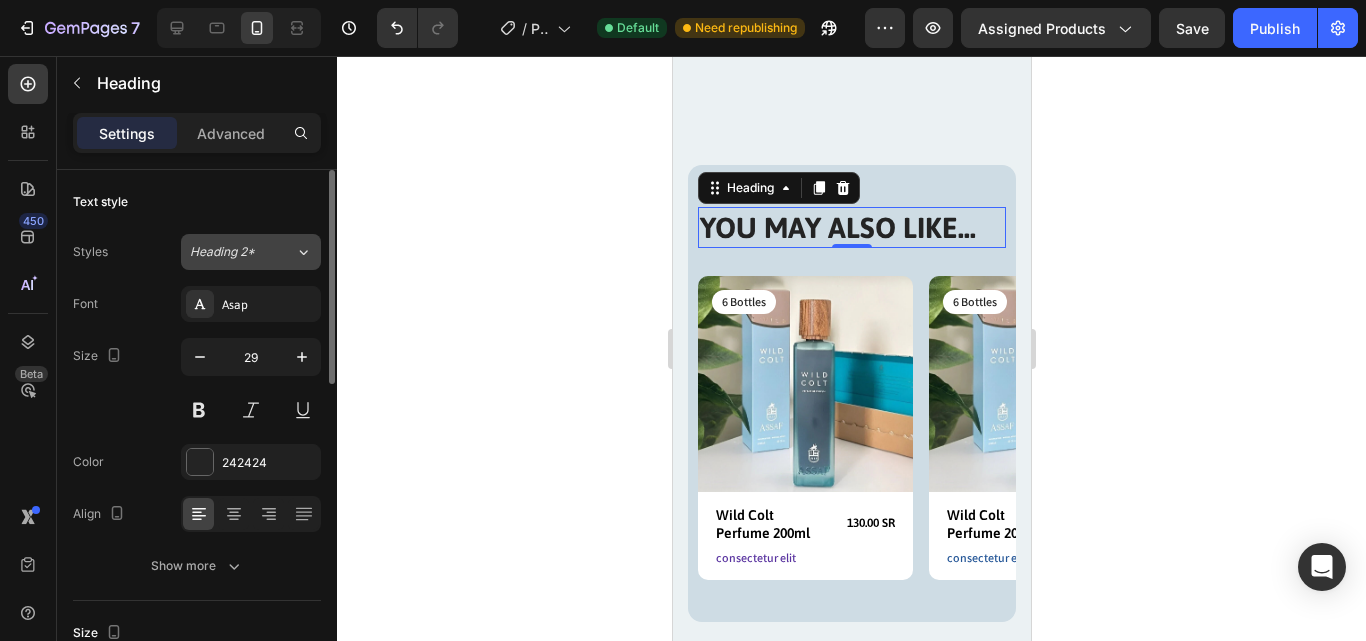 click 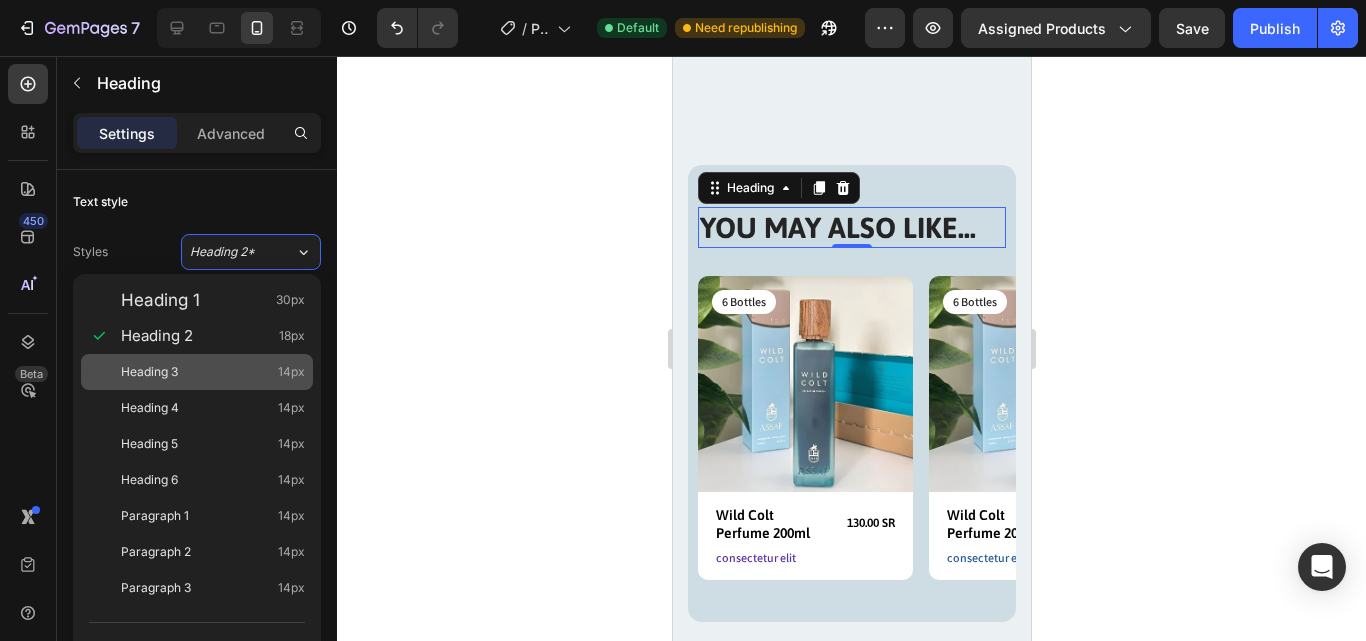 click on "Heading 3 14px" at bounding box center (213, 372) 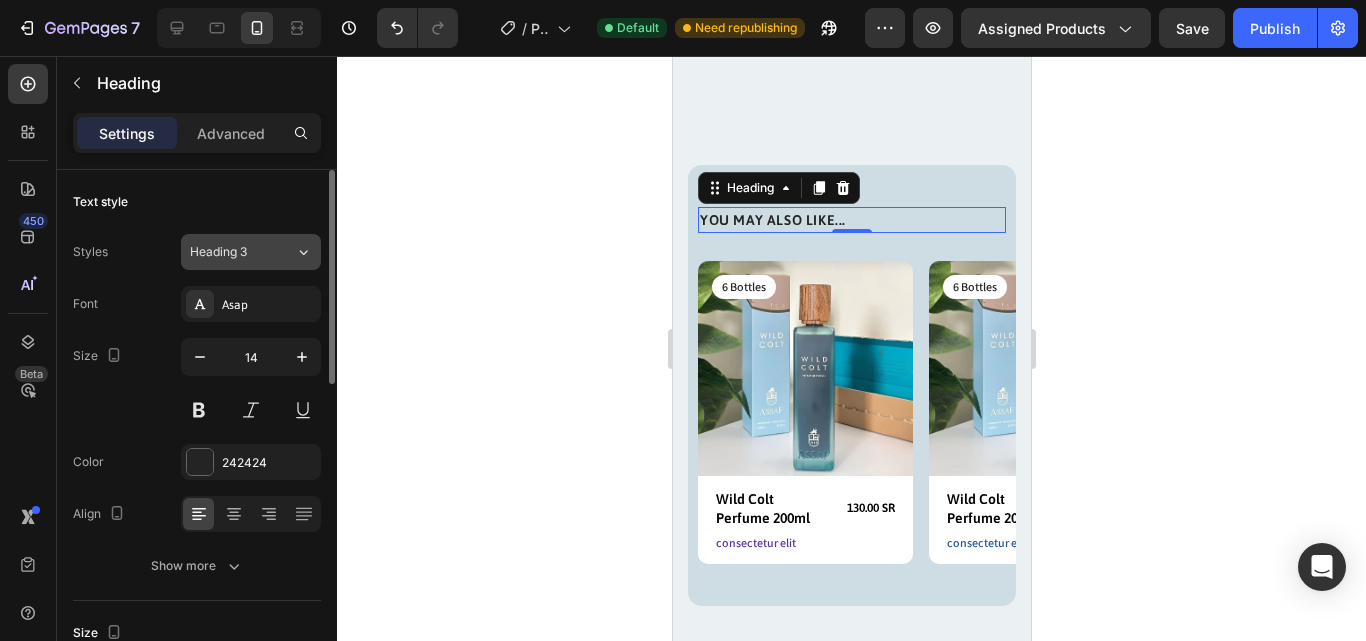 click 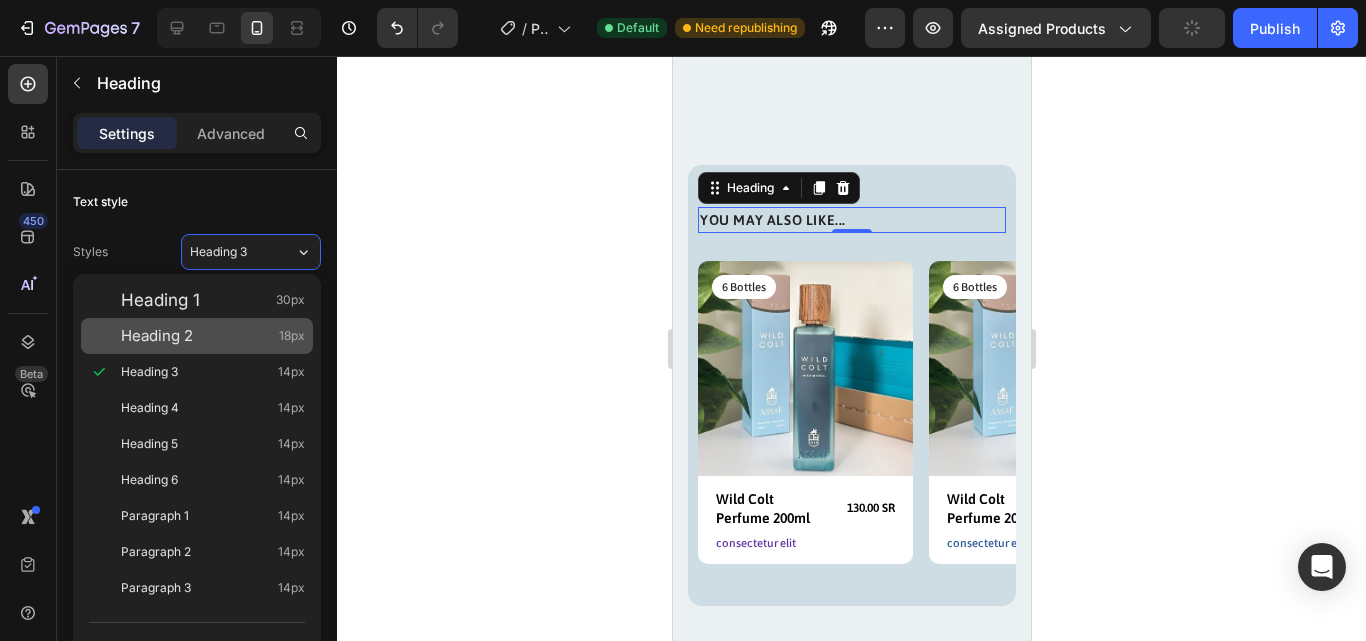 click on "Heading 2" at bounding box center [157, 336] 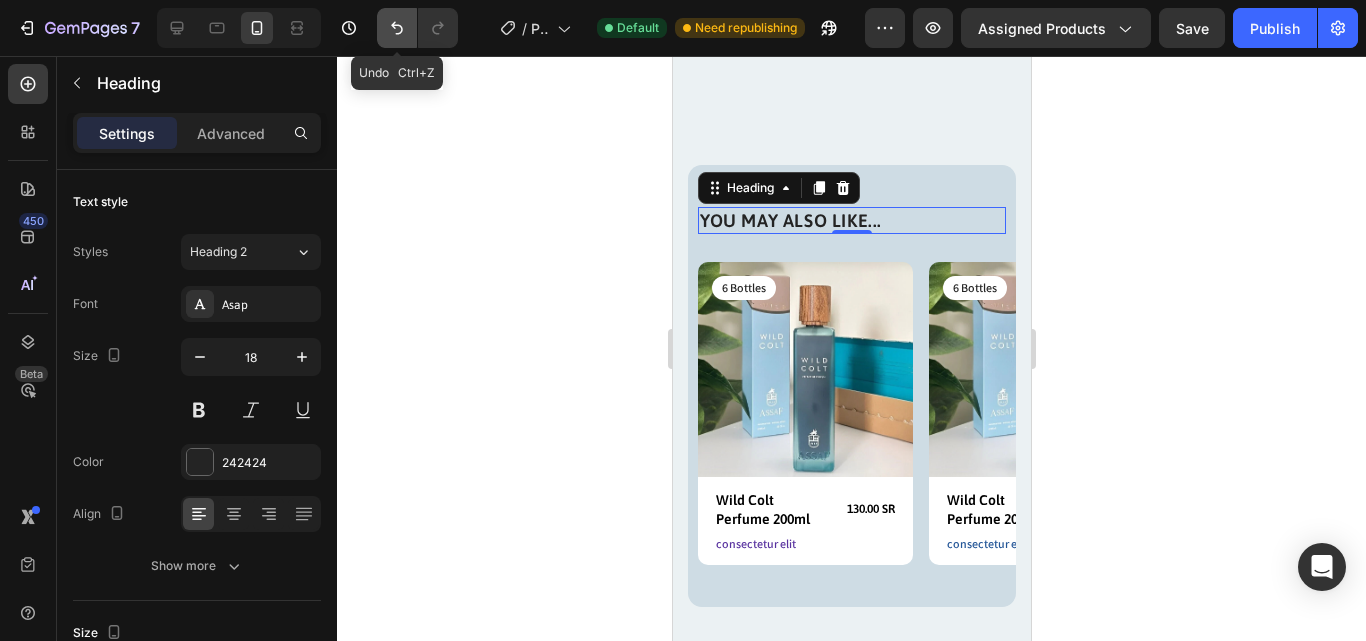 click 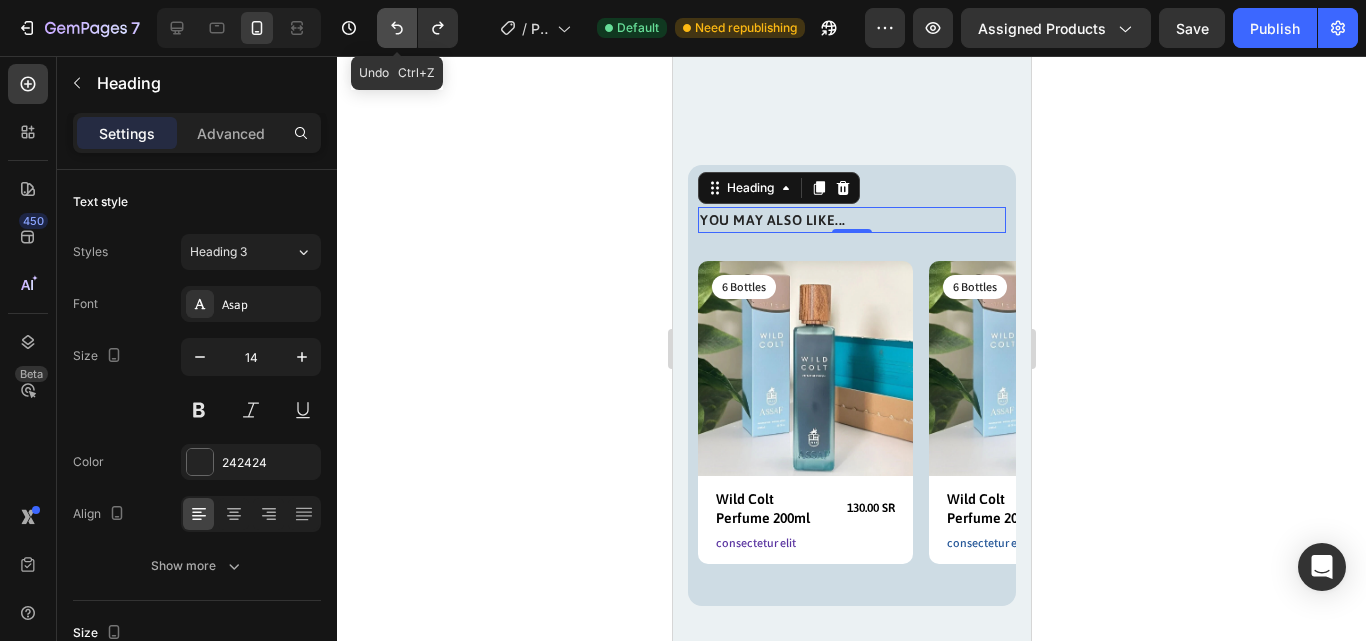 click 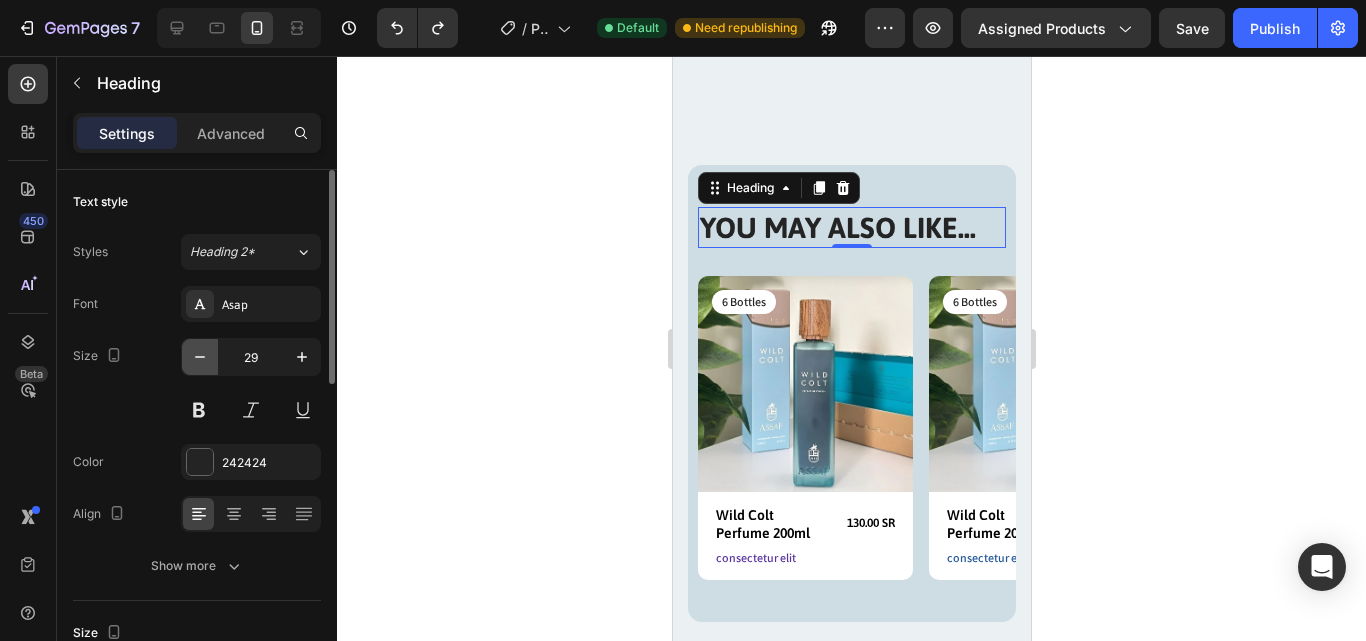 click 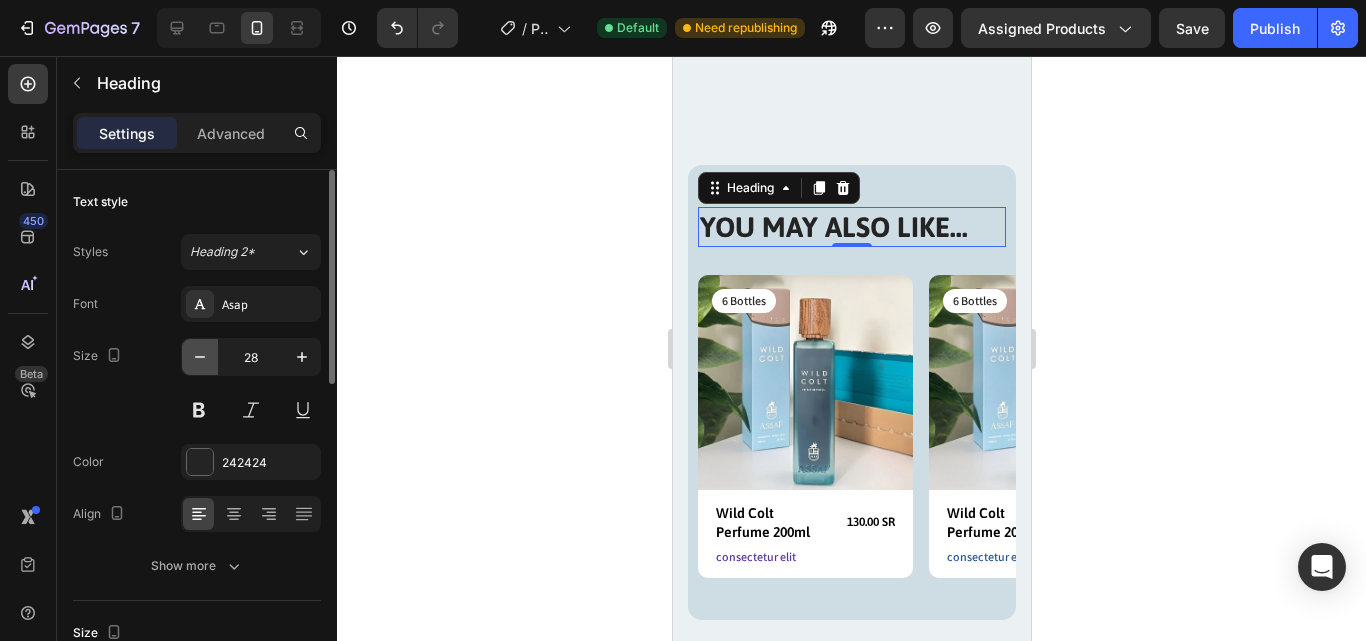 click 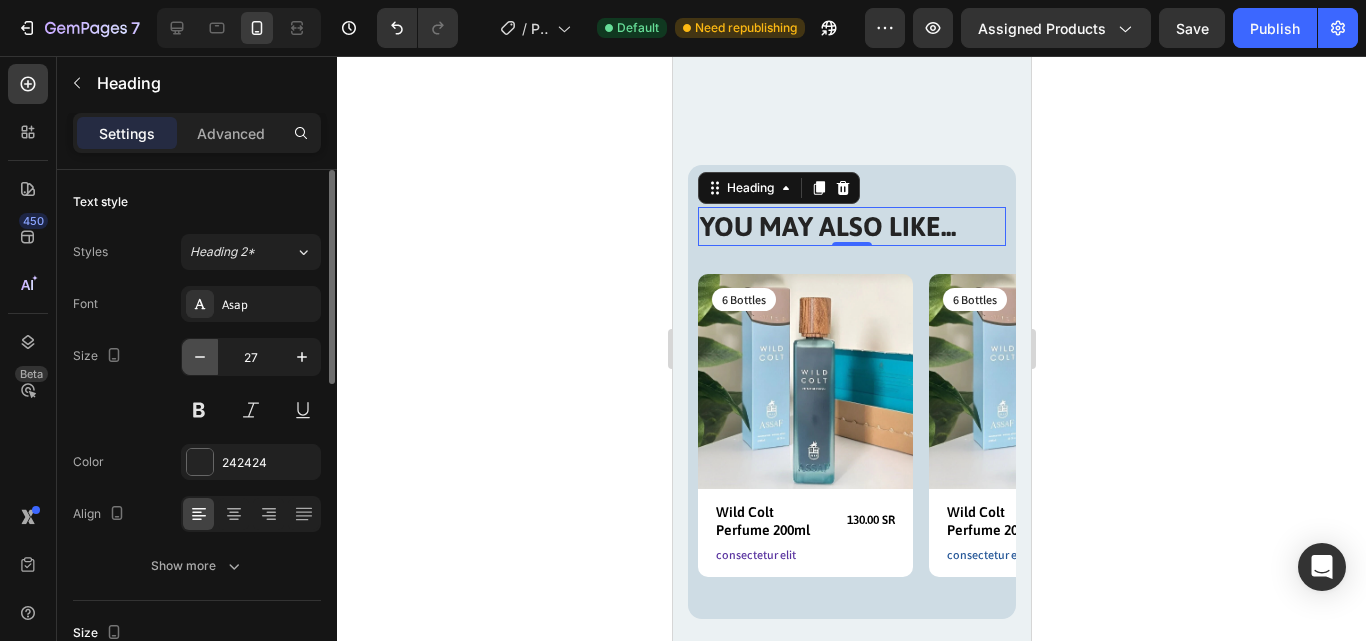 click 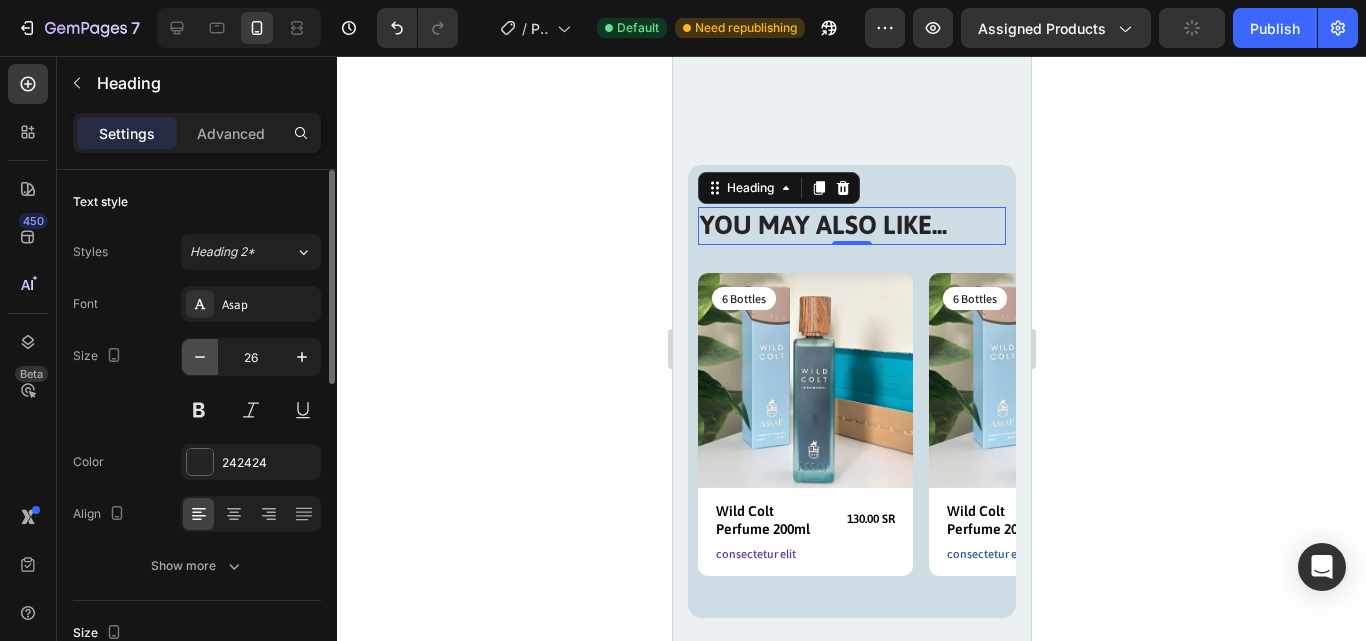 click 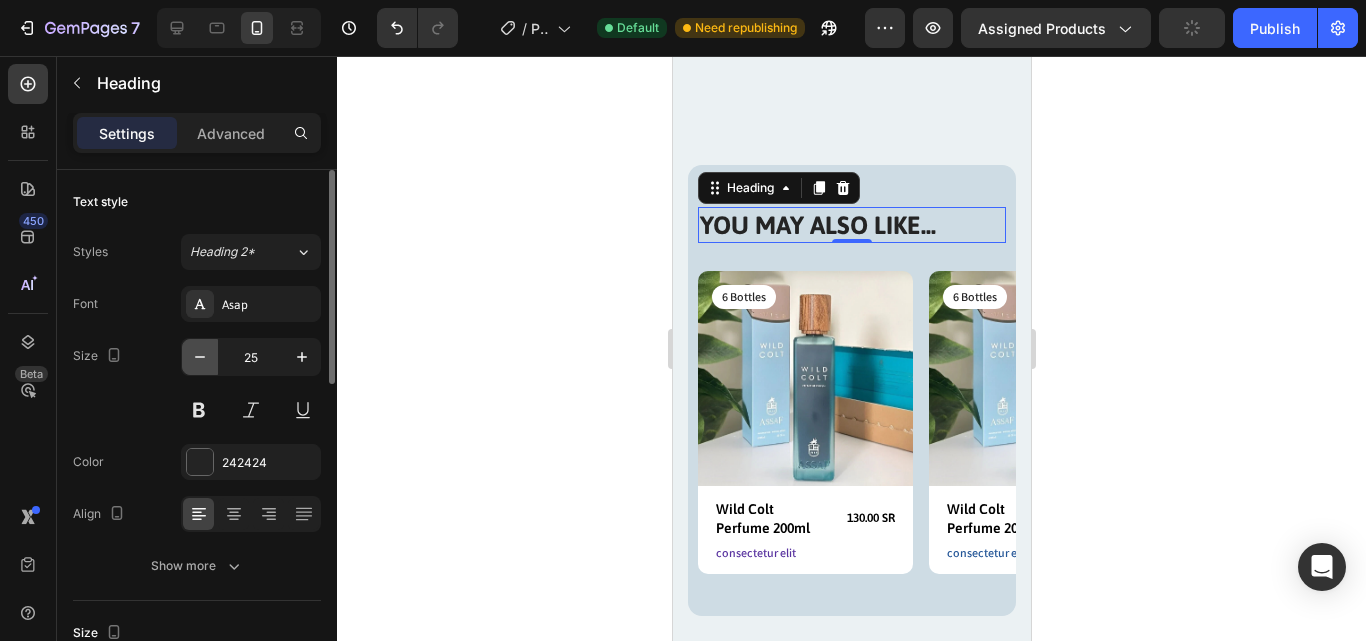click 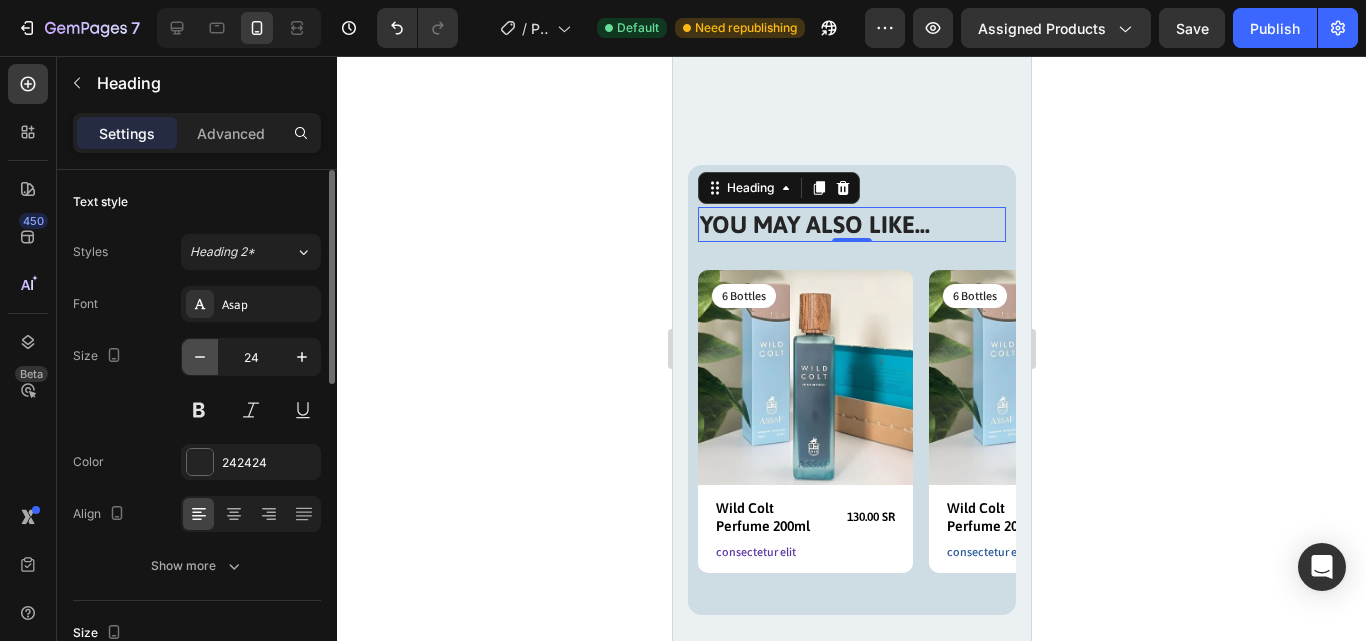 click 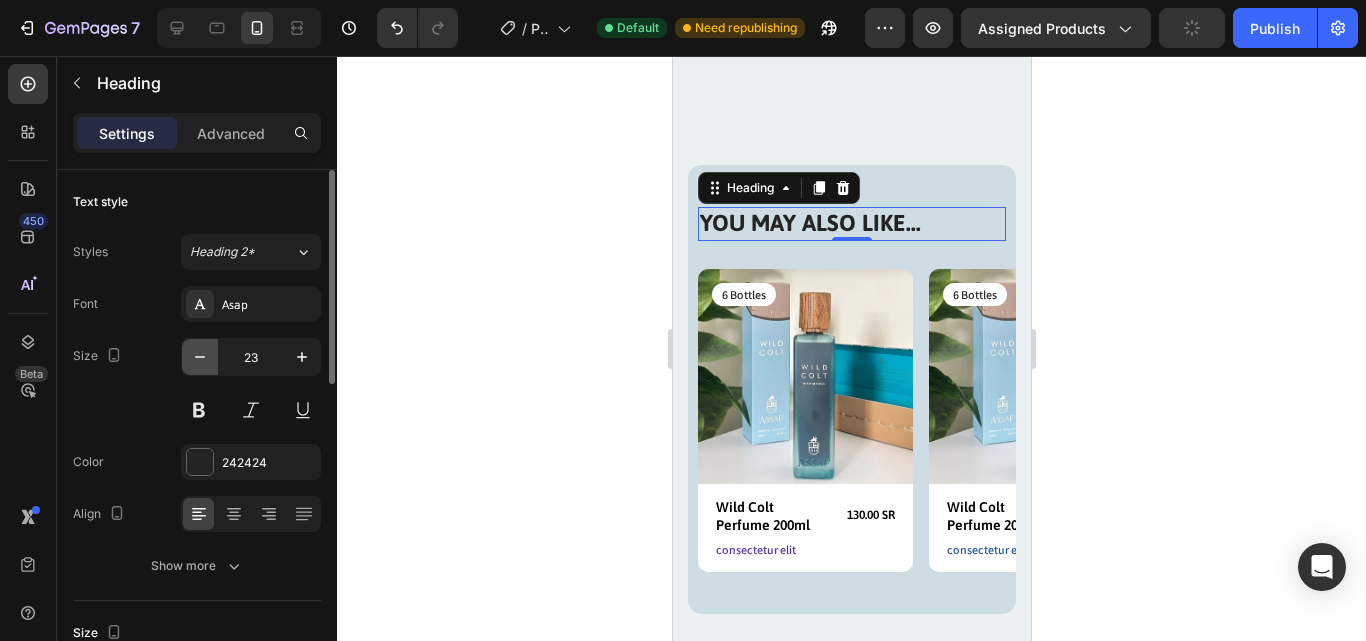 click 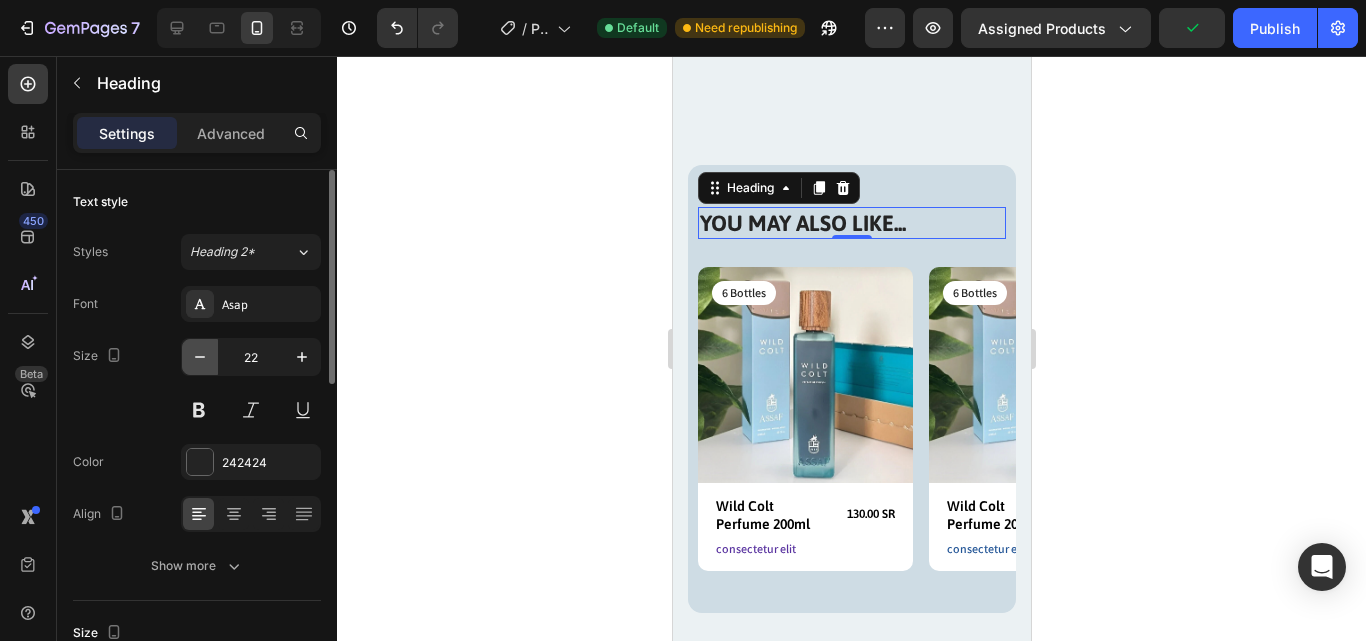click 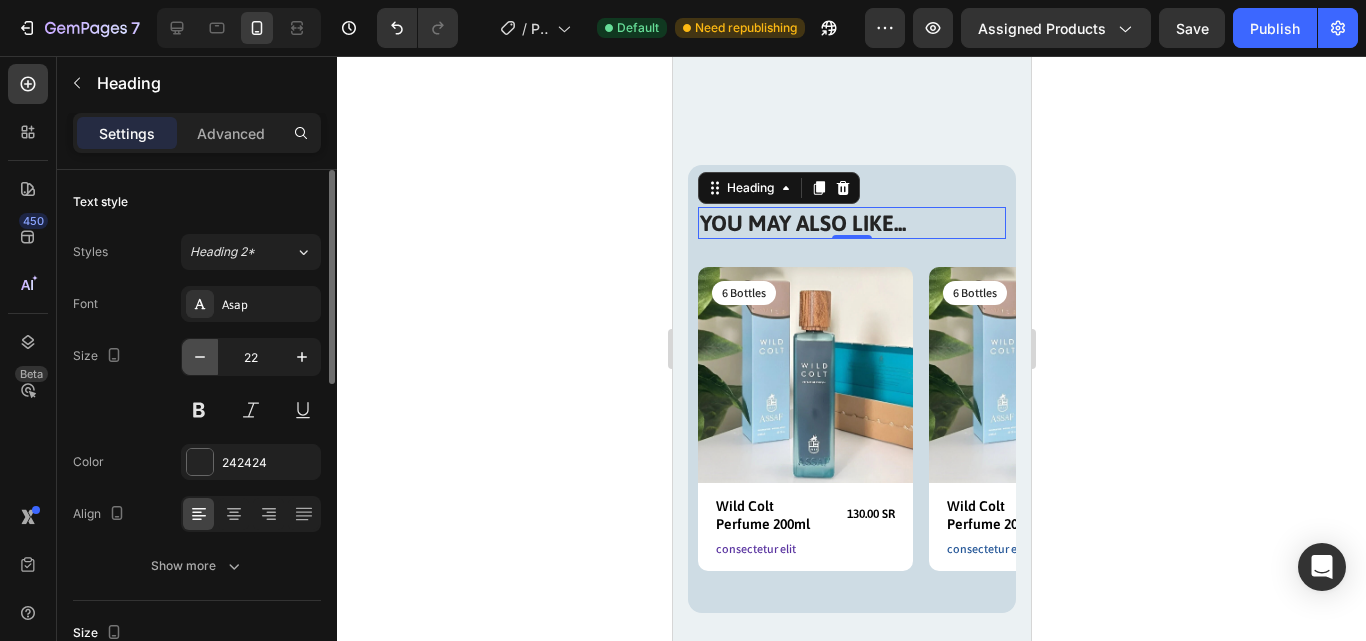 type on "21" 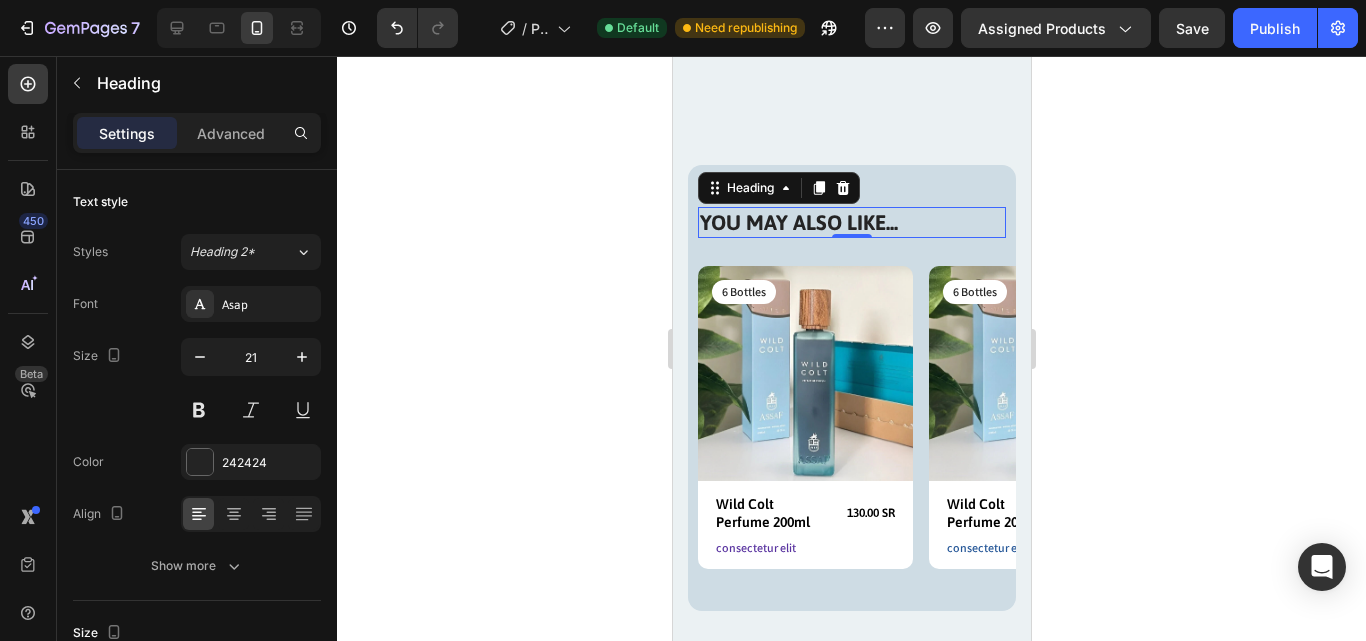 click 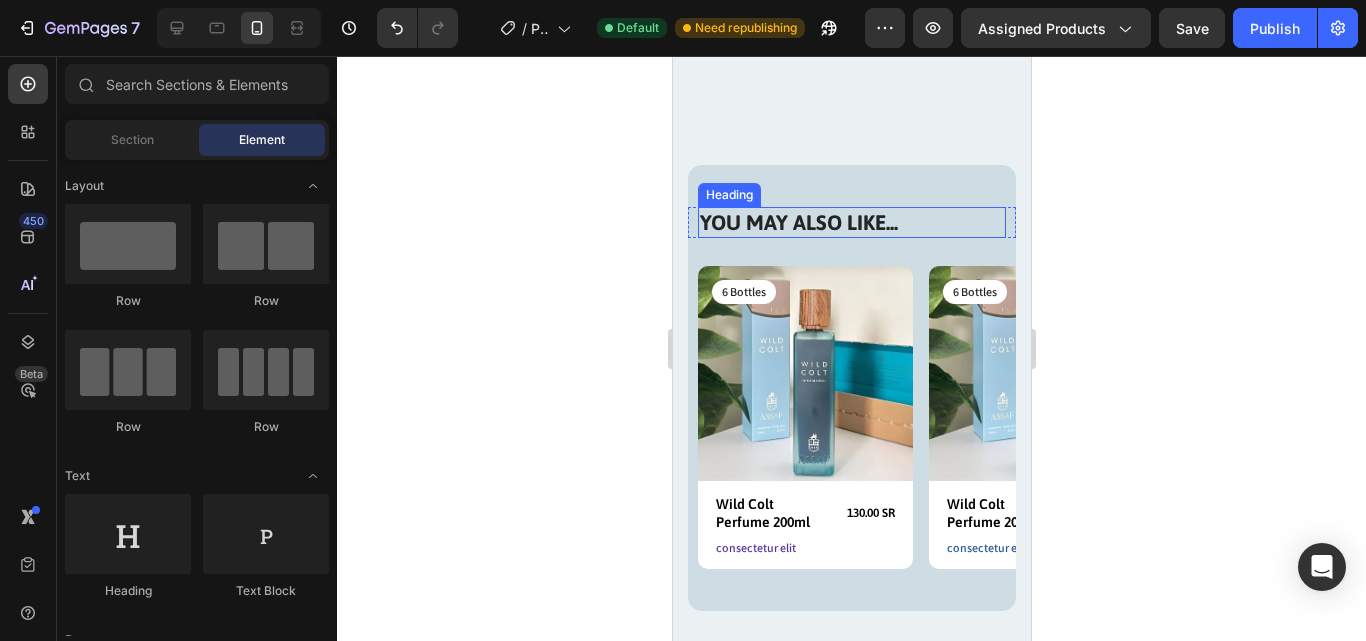 click on "YOU MAY ALSO LIKE..." at bounding box center (851, 222) 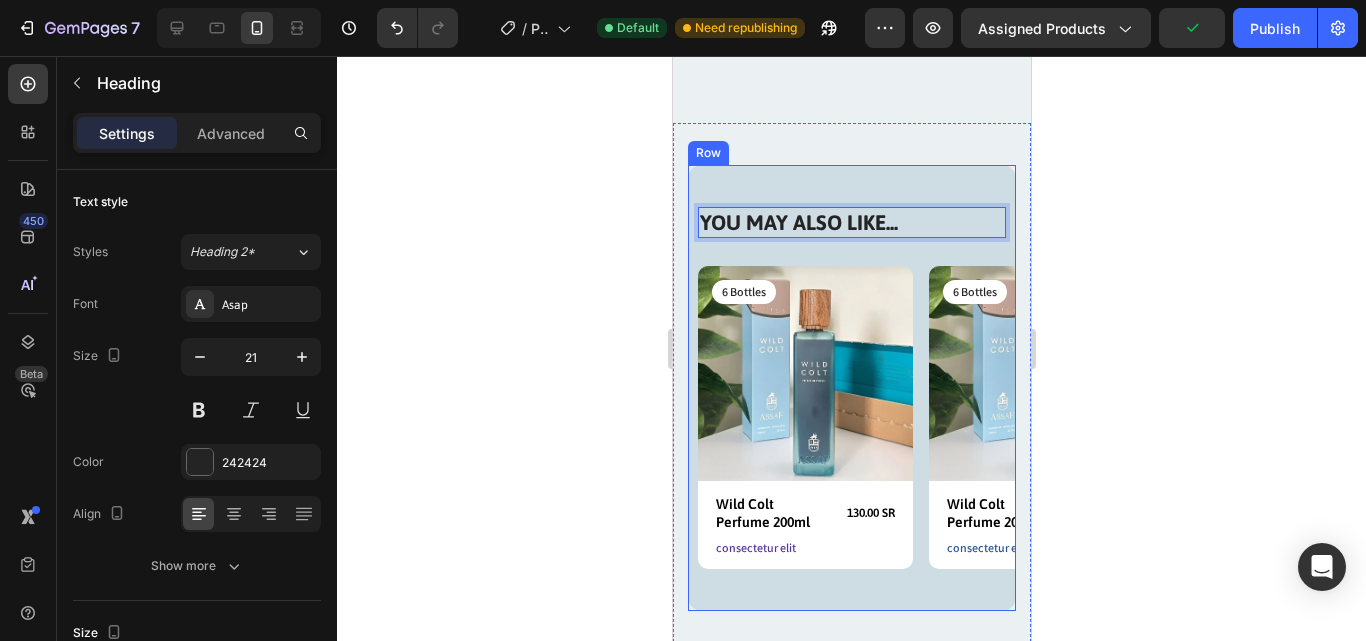 click on "YOU MAY ALSO LIKE... Heading   0 Row Product Images 6 Bottles Text Block Row Wild Colt Perfume 200ml Product Title 130.00 SR Product Price Product Price Row consectetur elit Text Block Row Product Product Images 6 Bottles Text Block Row Wild Colt Perfume 200ml Product Title 130.00 SR Product Price Product Price Row consectetur elit Text Block Row Product Product Images 6 Bottles Text Block Row Wild Colt Perfume 200ml Product Title 130.00 SR Product Price Product Price Row consectetur elit Text Block Row Product Product Images 6 Bottles Text Block Row Wild Colt Perfume 200ml Product Title 130.00 SR Product Price Product Price Row consectetur elit Text Block Row Product Product Images 6 Bottles Text Block Row Wild Colt Perfume 200ml Product Title 130.00 SR Product Price Product Price Row consectetur elit Text Block Row Product Carousel Row" at bounding box center (851, 388) 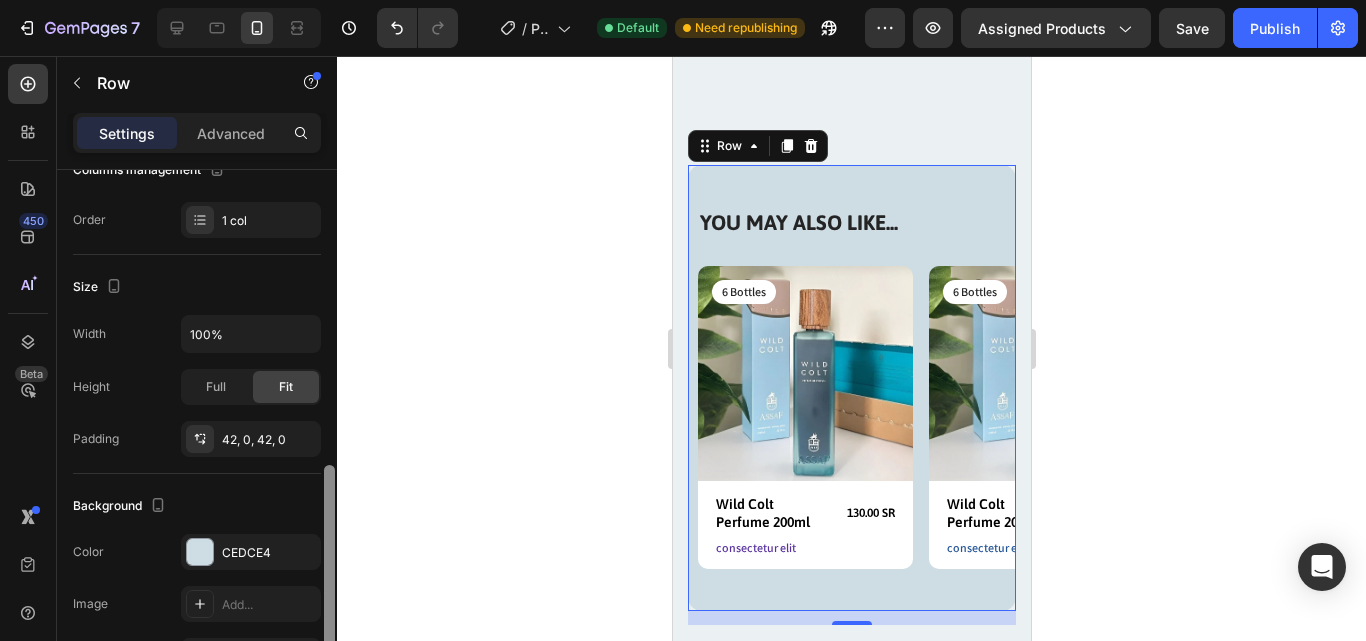 scroll, scrollTop: 406, scrollLeft: 0, axis: vertical 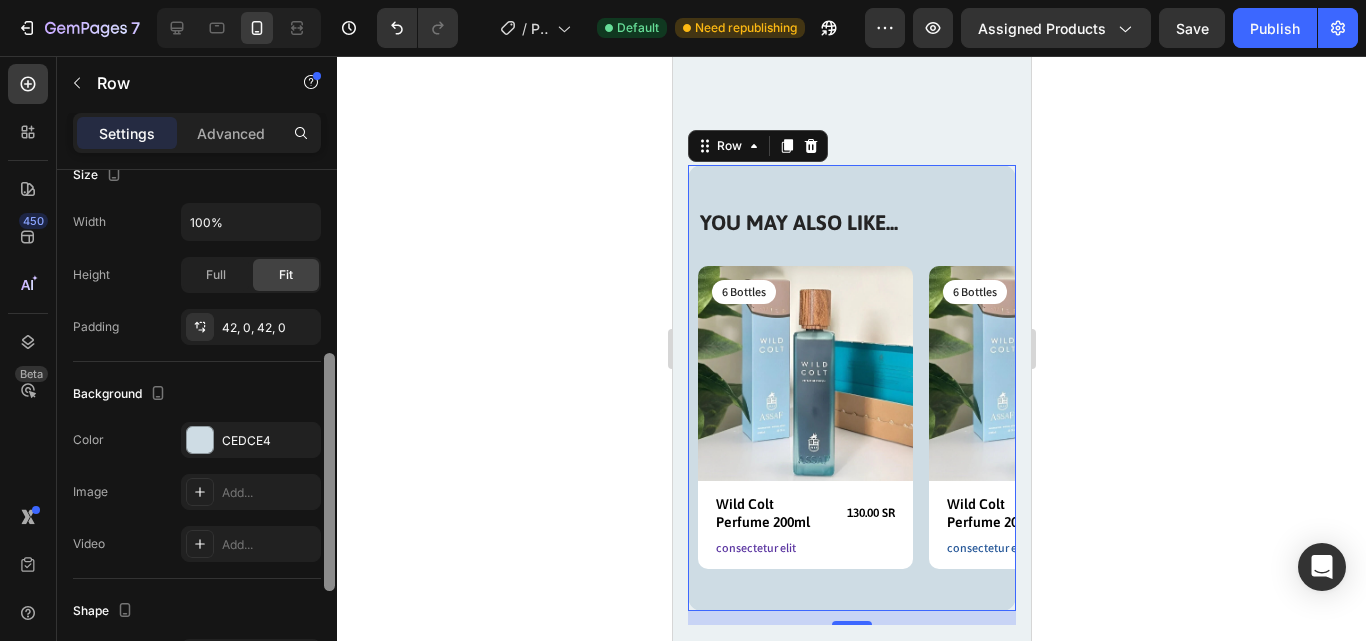 drag, startPoint x: 334, startPoint y: 382, endPoint x: 335, endPoint y: 566, distance: 184.00272 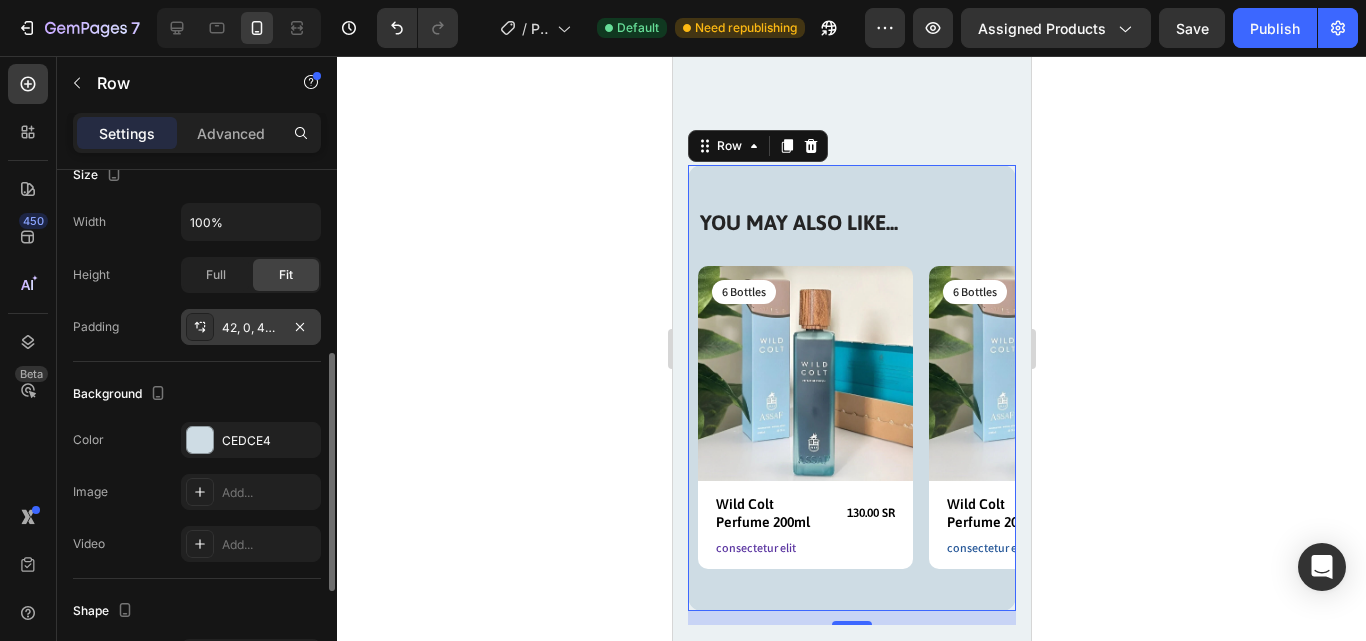 click on "42, 0, 42, 0" at bounding box center [251, 327] 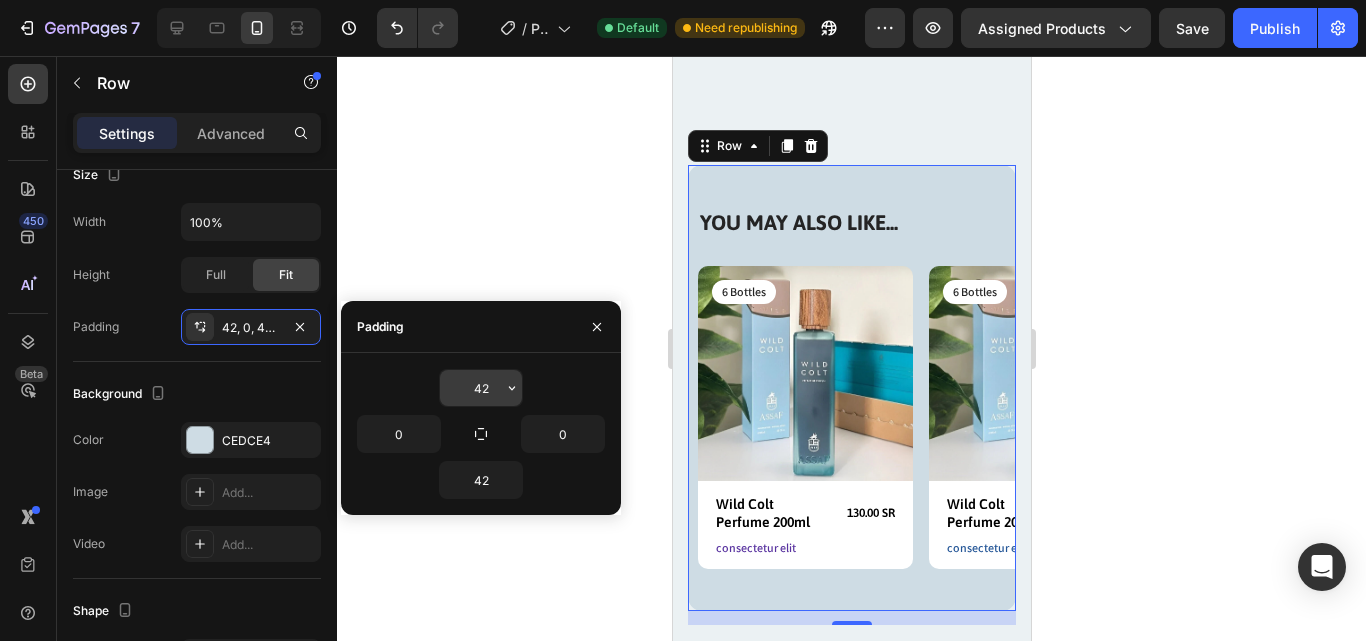 click on "42" at bounding box center (481, 388) 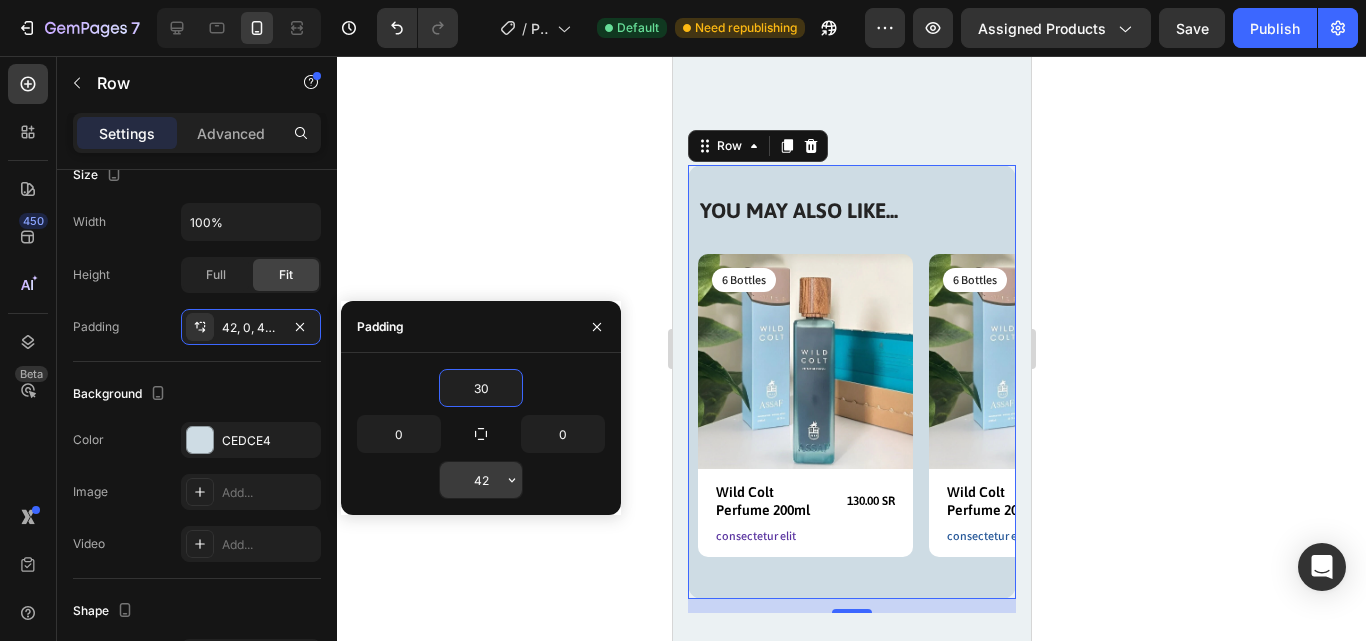 type on "30" 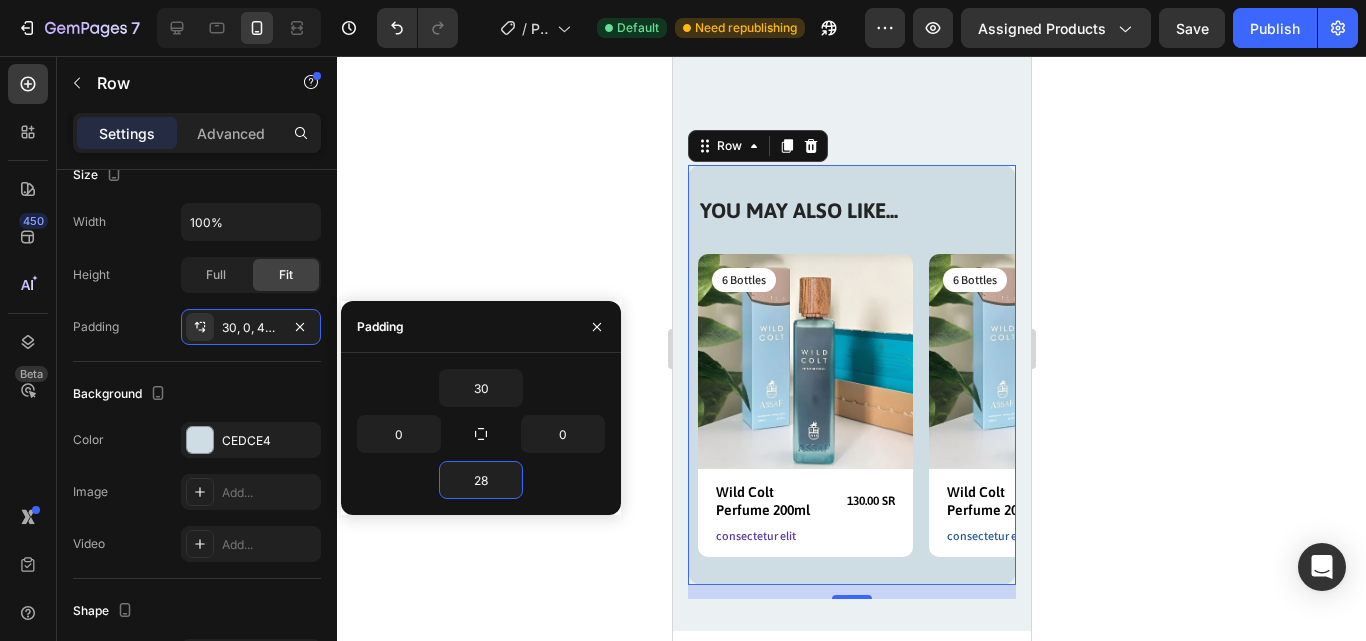 type on "28" 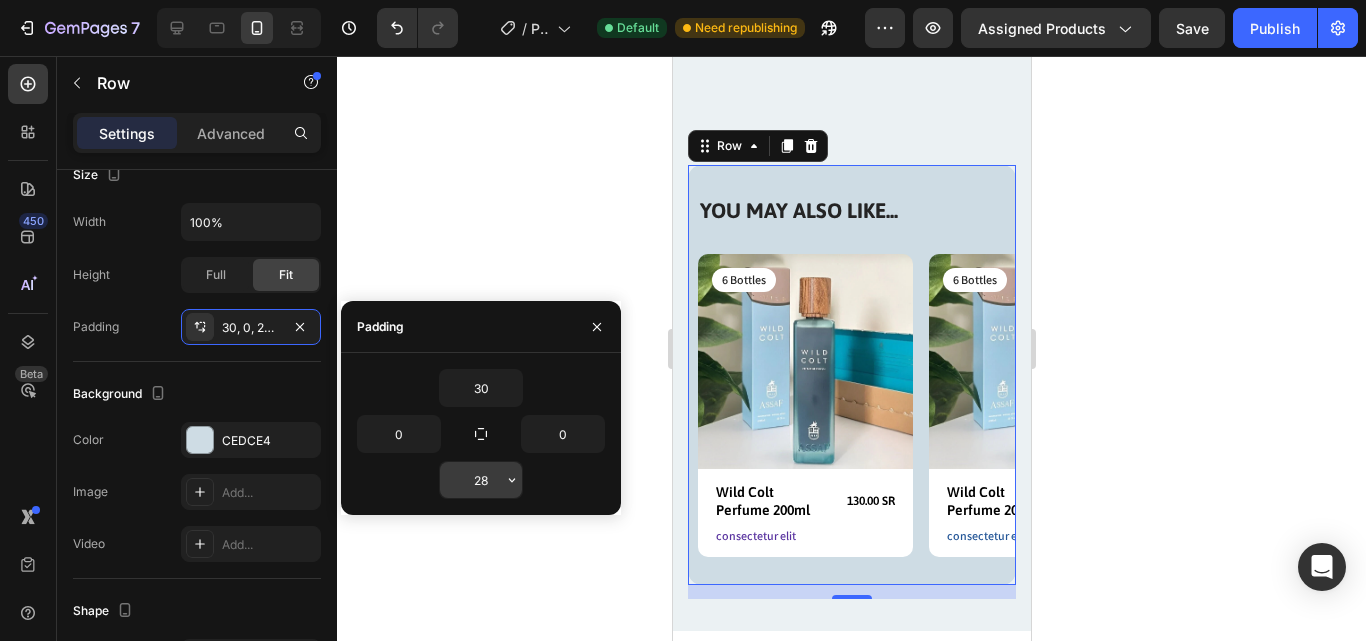 click on "28" at bounding box center [481, 480] 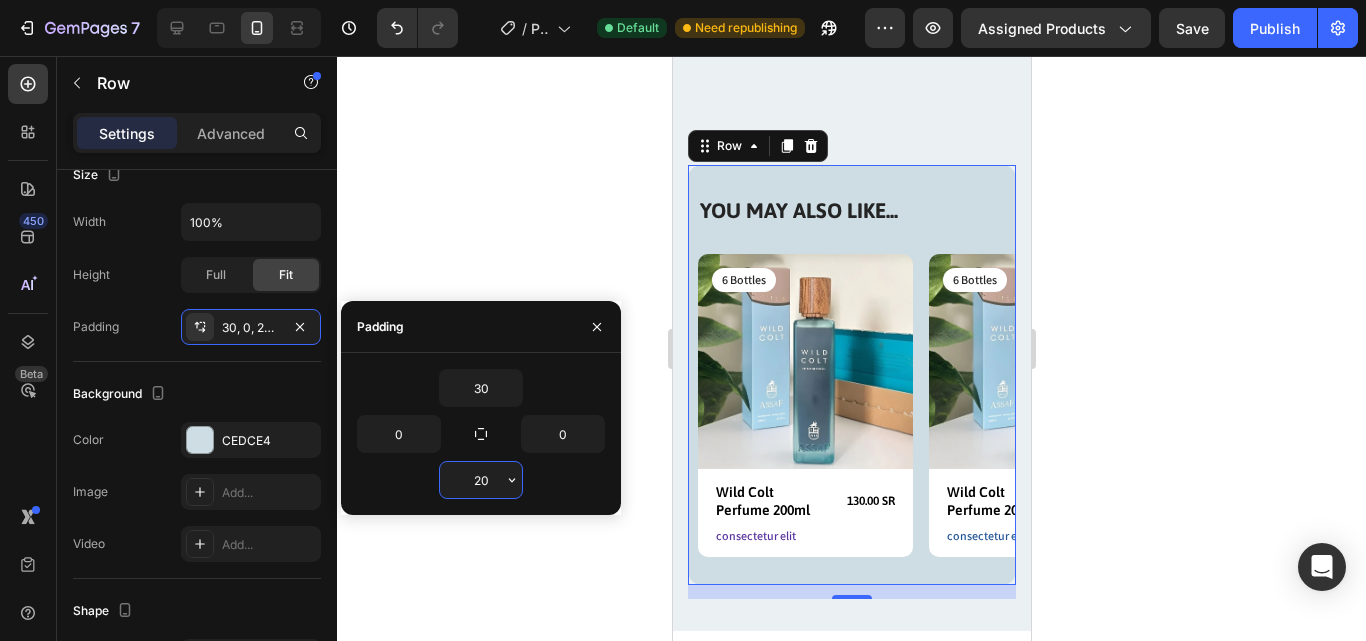 click on "20" at bounding box center [481, 480] 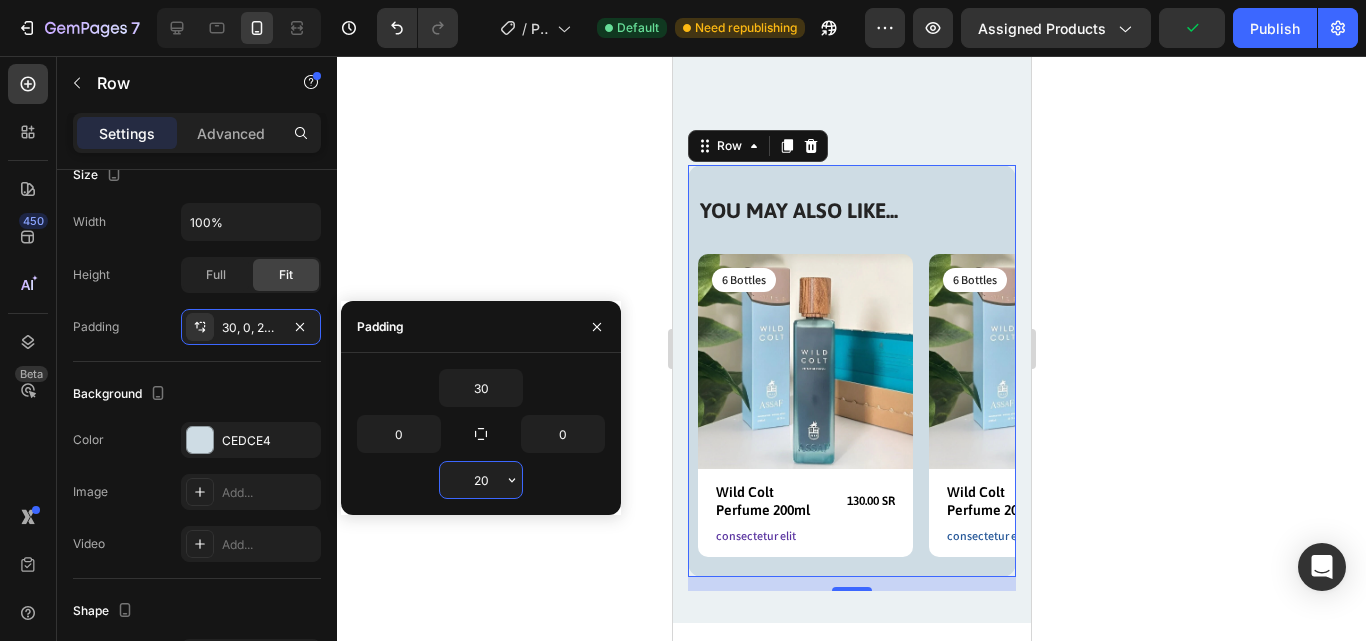 type on "2" 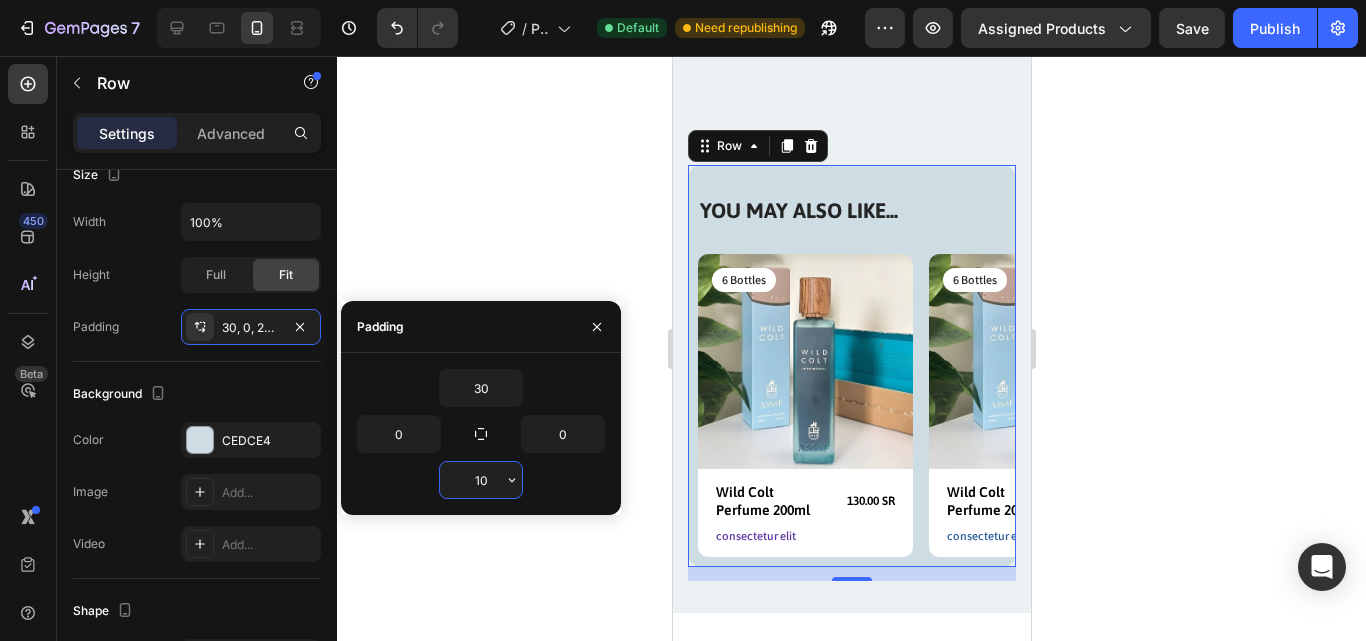 click on "10" at bounding box center [481, 480] 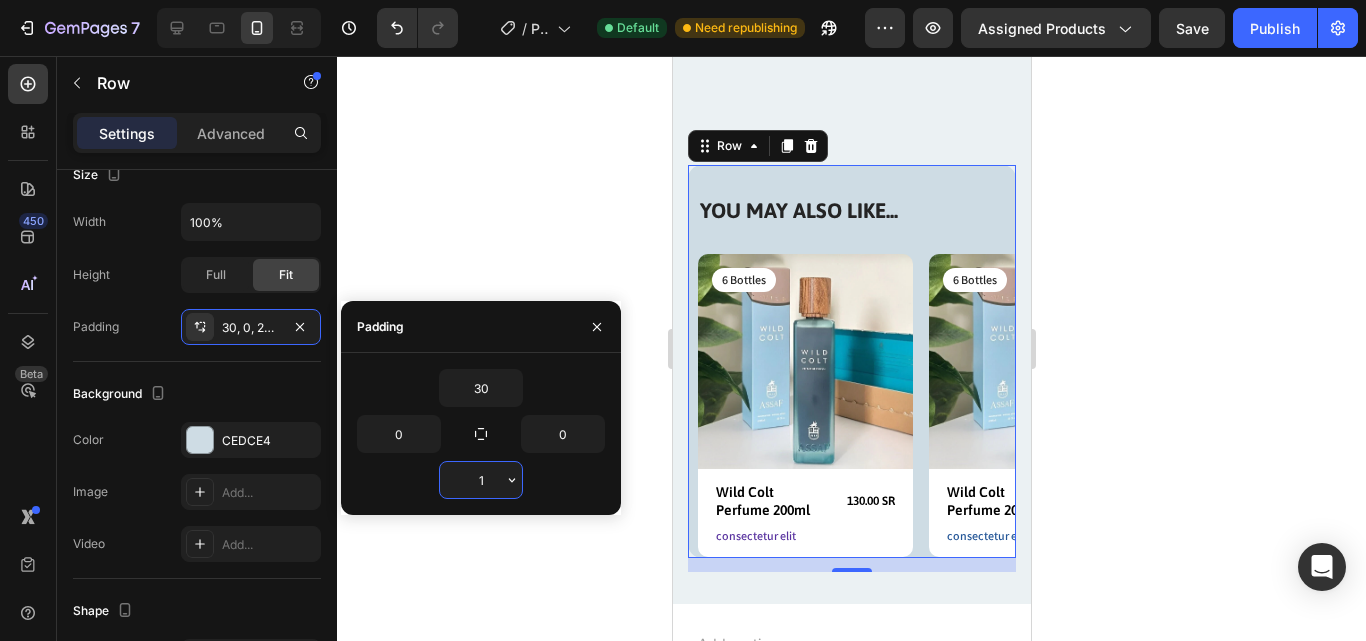 type on "16" 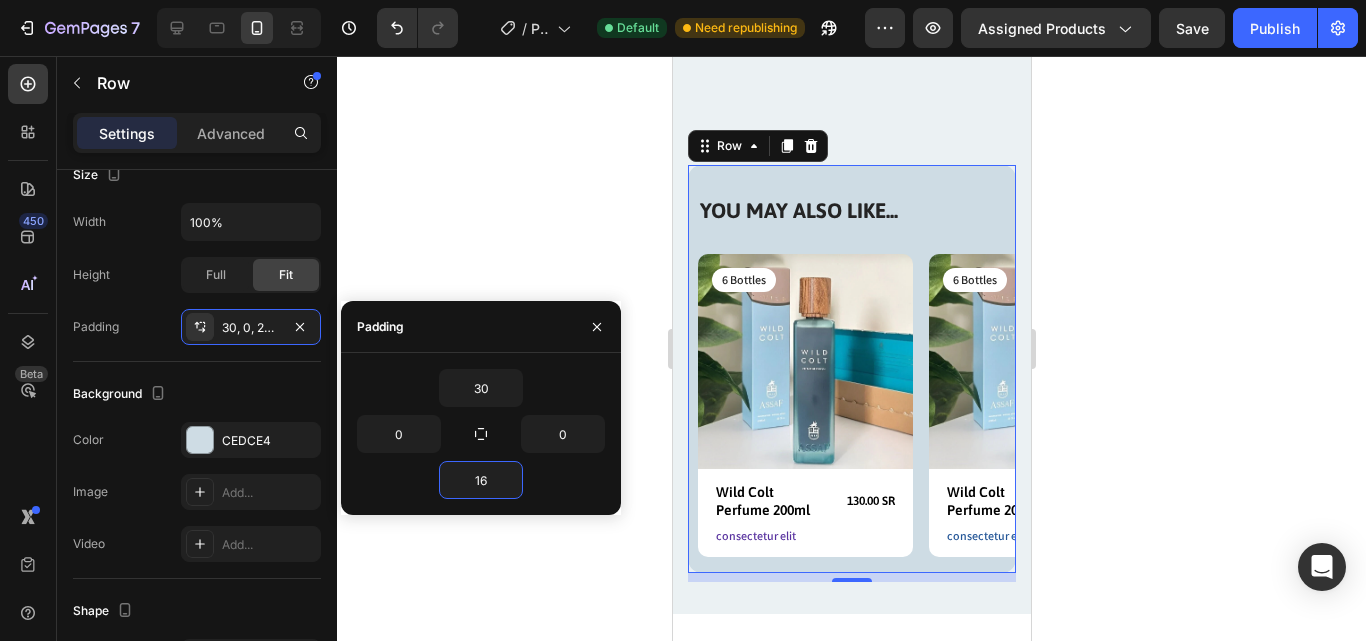 click at bounding box center [851, 580] 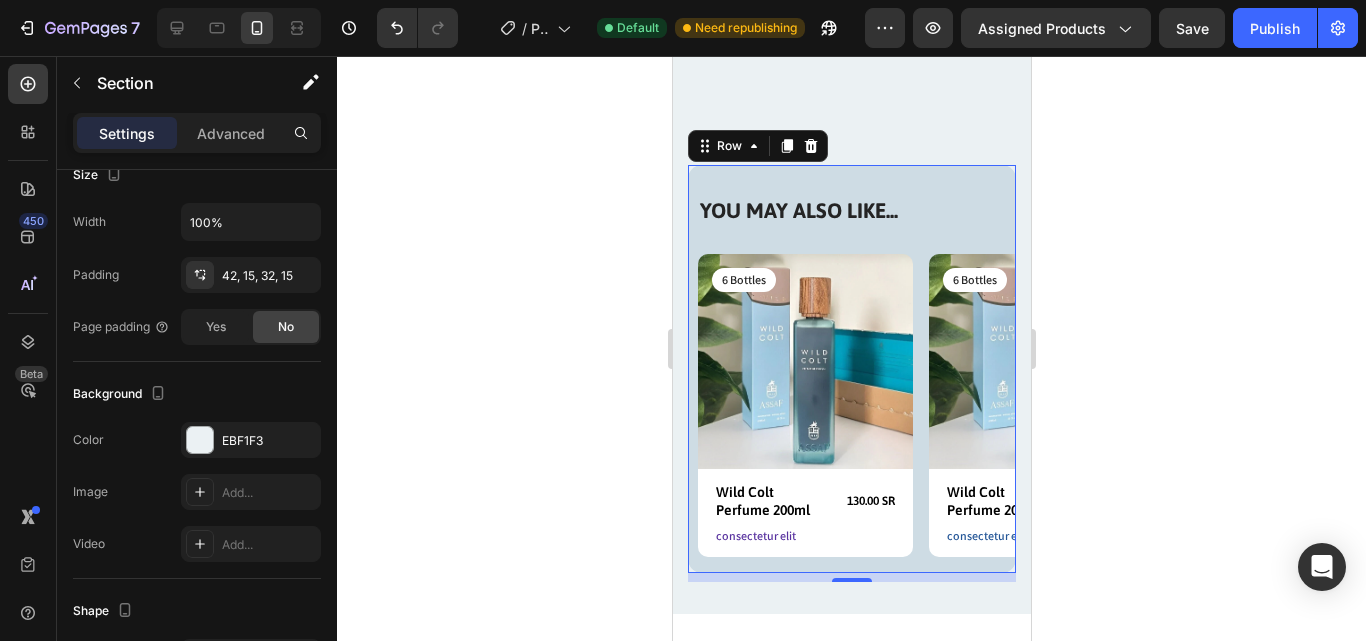 click on "YOU MAY ALSO LIKE... Heading Row Product Images 6 Bottles Text Block Row Wild Colt Perfume 200ml Product Title 130.00 SR Product Price Product Price Row consectetur elit Text Block Row Product Product Images 6 Bottles Text Block Row Wild Colt Perfume 200ml Product Title 130.00 SR Product Price Product Price Row consectetur elit Text Block Row Product Product Images 6 Bottles Text Block Row Wild Colt Perfume 200ml Product Title 130.00 SR Product Price Product Price Row consectetur elit Text Block Row Product Product Images 6 Bottles Text Block Row Wild Colt Perfume 200ml Product Title 130.00 SR Product Price Product Price Row consectetur elit Text Block Row Product Product Images 6 Bottles Text Block Row Wild Colt Perfume 200ml Product Title 130.00 SR Product Price Product Price Row consectetur elit Text Block Row Product Carousel Row   14 Section 5" at bounding box center [851, 368] 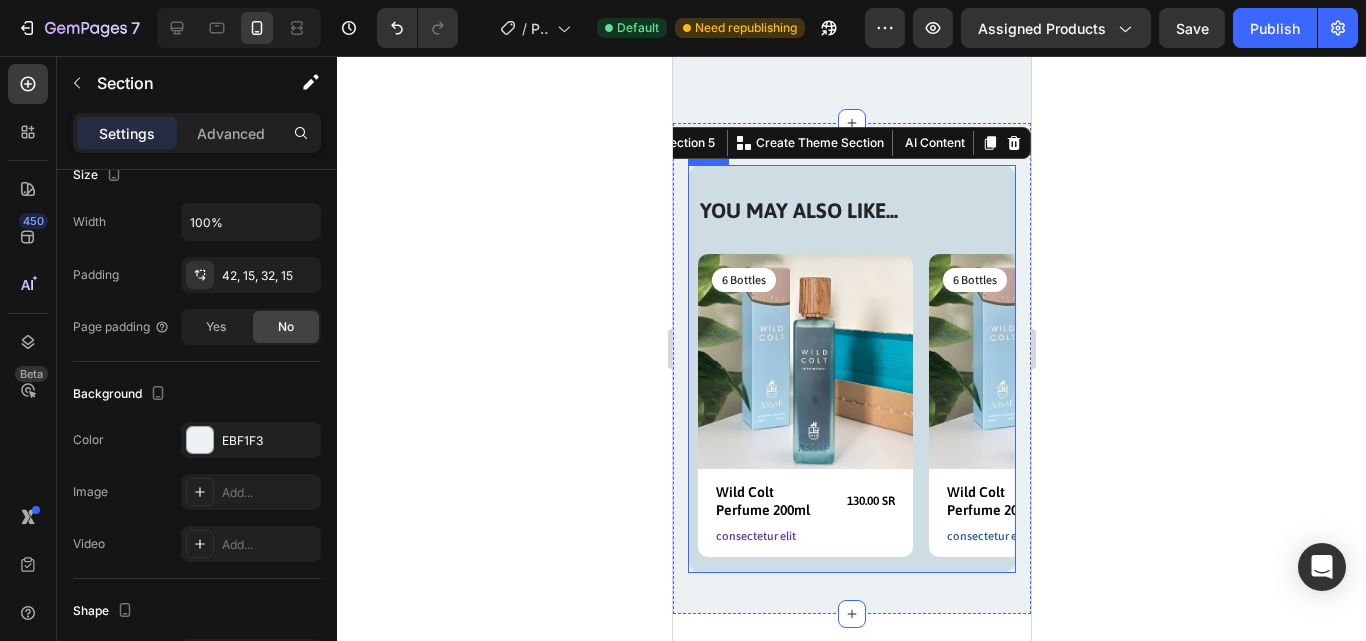 click on "YOU MAY ALSO LIKE... Heading Row Product Images 6 Bottles Text Block Row Wild Colt Perfume 200ml Product Title 130.00 SR Product Price Product Price Row consectetur elit Text Block Row Product Product Images 6 Bottles Text Block Row Wild Colt Perfume 200ml Product Title 130.00 SR Product Price Product Price Row consectetur elit Text Block Row Product Product Images 6 Bottles Text Block Row Wild Colt Perfume 200ml Product Title 130.00 SR Product Price Product Price Row consectetur elit Text Block Row Product Product Images 6 Bottles Text Block Row Wild Colt Perfume 200ml Product Title 130.00 SR Product Price Product Price Row consectetur elit Text Block Row Product Product Images 6 Bottles Text Block Row Wild Colt Perfume 200ml Product Title 130.00 SR Product Price Product Price Row consectetur elit Text Block Row Product Carousel Row" at bounding box center [851, 369] 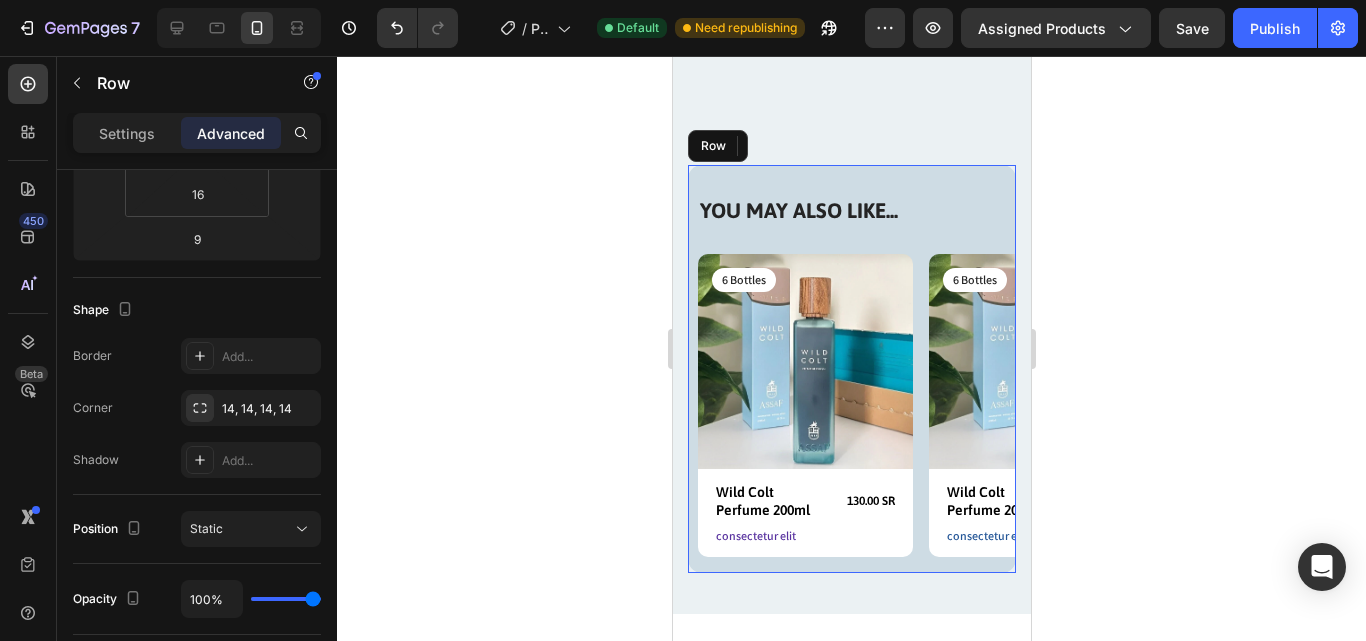 click on "YOU MAY ALSO LIKE... Heading Row Product Images 6 Bottles Text Block Row Wild Colt Perfume 200ml Product Title 130.00 SR Product Price Product Price Row consectetur elit Text Block Row Product Product Images 6 Bottles Text Block Row Wild Colt Perfume 200ml Product Title 130.00 SR Product Price Product Price Row consectetur elit Text Block Row Product Product Images 6 Bottles Text Block Row Wild Colt Perfume 200ml Product Title 130.00 SR Product Price Product Price Row consectetur elit Text Block Row Product Product Images 6 Bottles Text Block Row Wild Colt Perfume 200ml Product Title 130.00 SR Product Price Product Price Row consectetur elit Text Block Row Product Product Images 6 Bottles Text Block Row Wild Colt Perfume 200ml Product Title 130.00 SR Product Price Product Price Row consectetur elit Text Block Row Product Carousel Row" at bounding box center [851, 369] 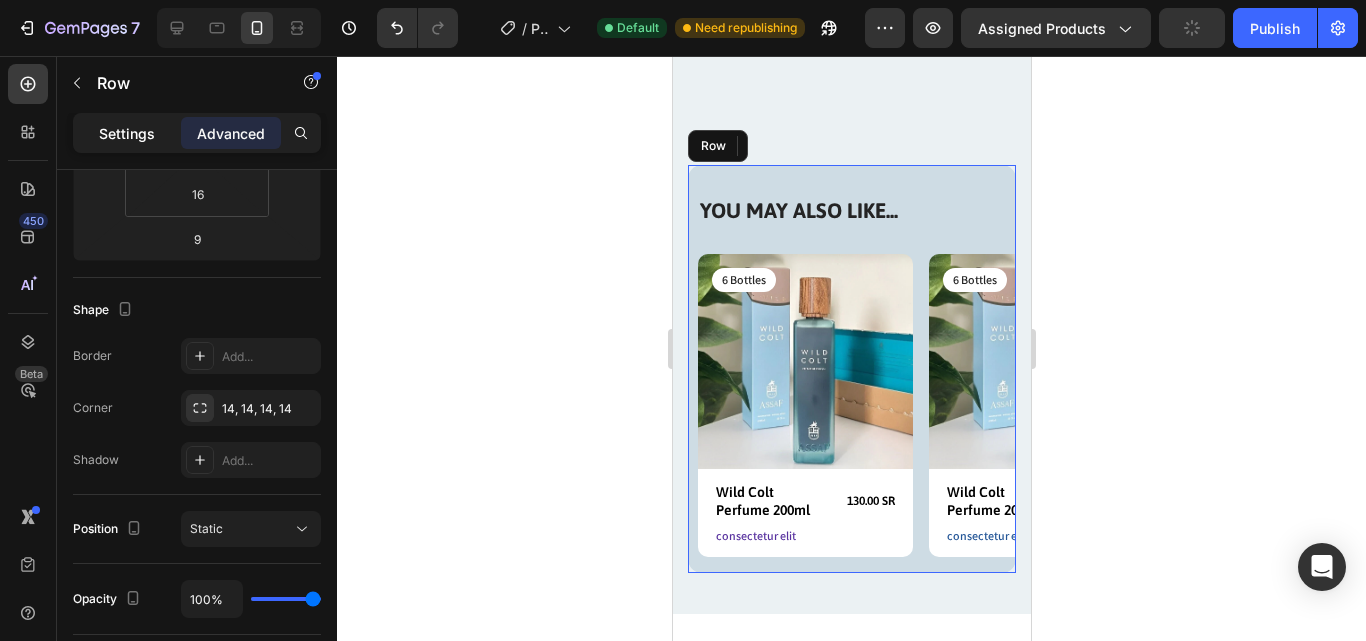 click on "Settings" 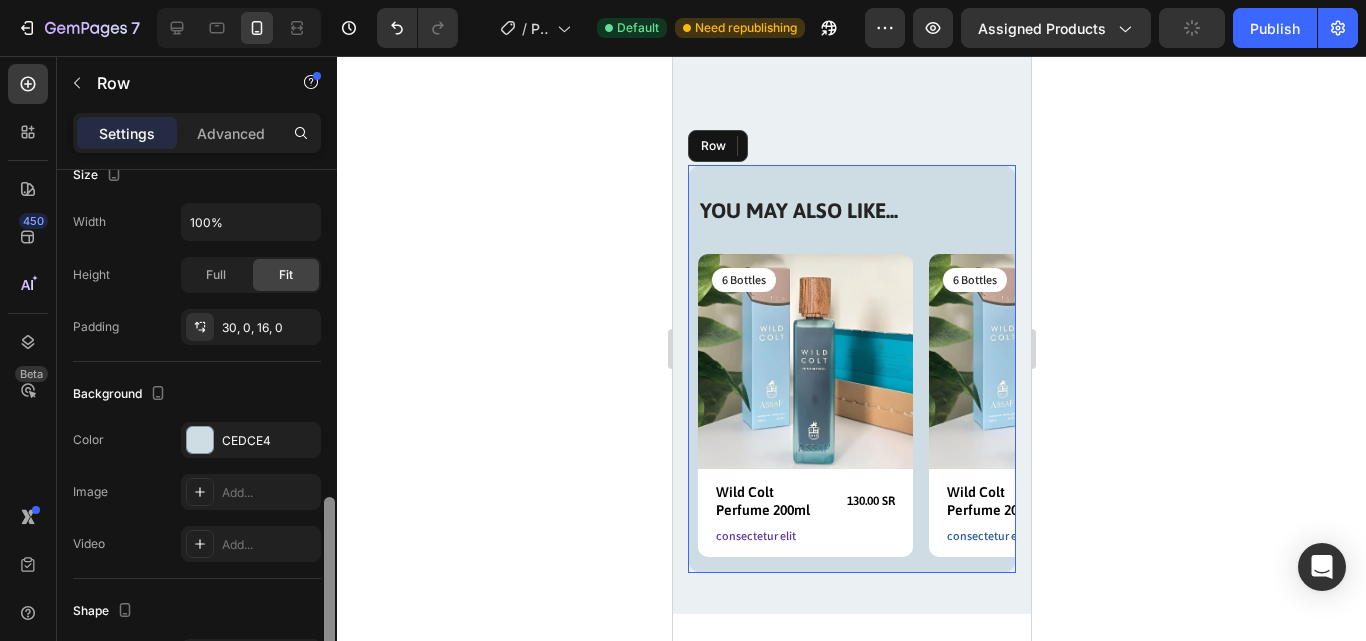drag, startPoint x: 330, startPoint y: 195, endPoint x: 330, endPoint y: 424, distance: 229 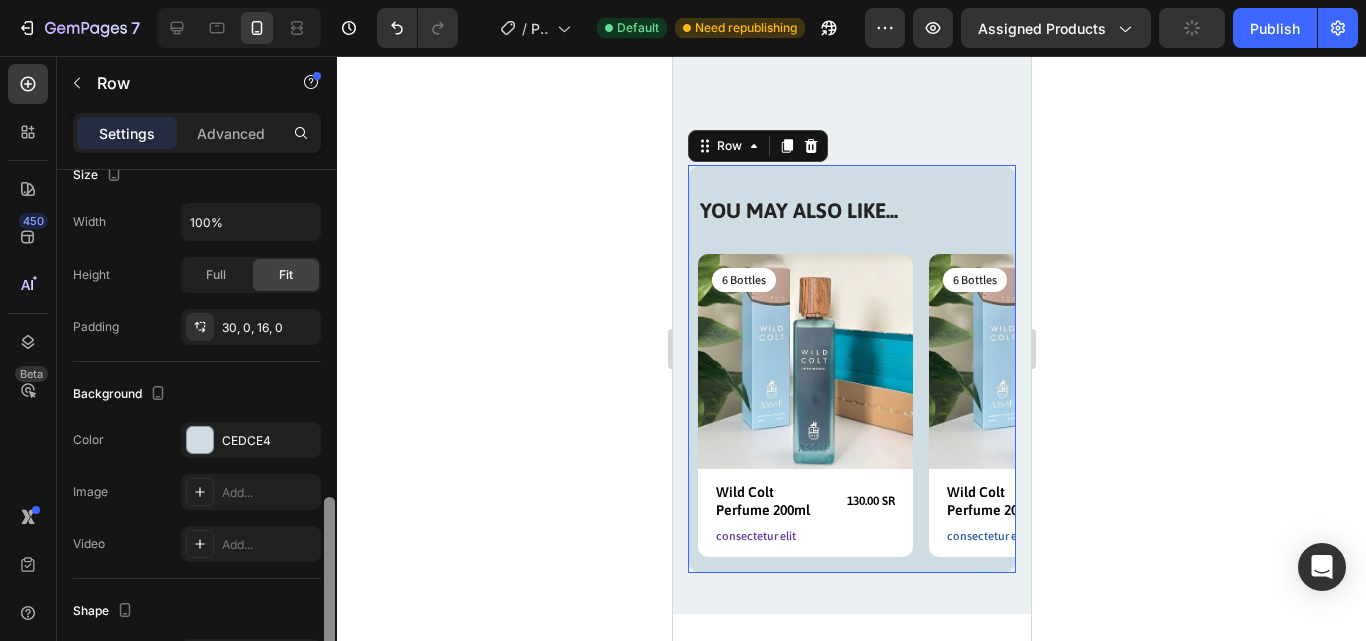 scroll, scrollTop: 505, scrollLeft: 0, axis: vertical 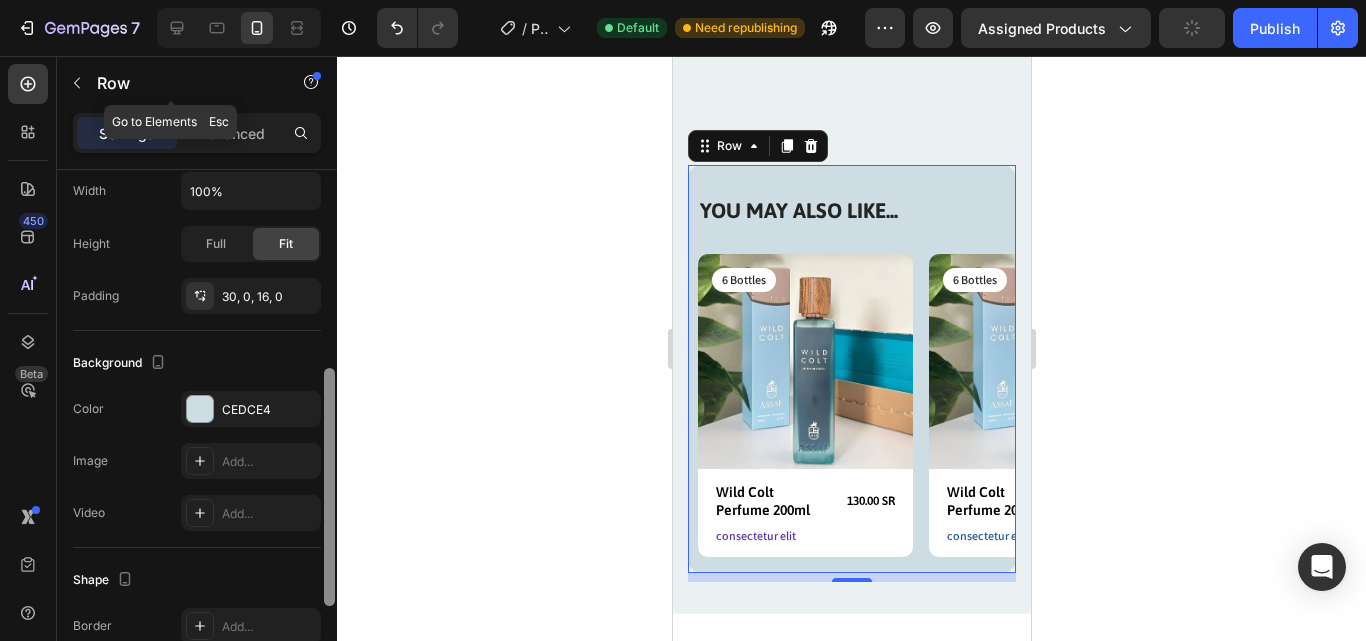 drag, startPoint x: 328, startPoint y: 423, endPoint x: 326, endPoint y: 392, distance: 31.06445 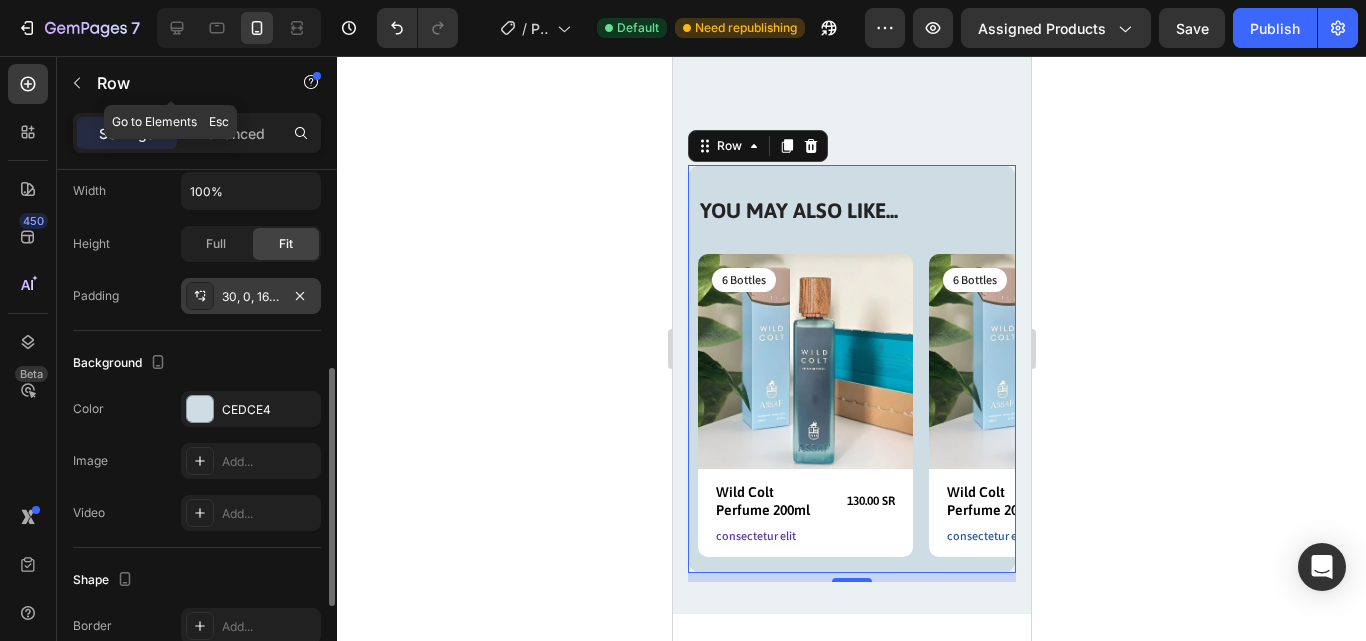 click on "30, 0, 16, 0" at bounding box center (251, 297) 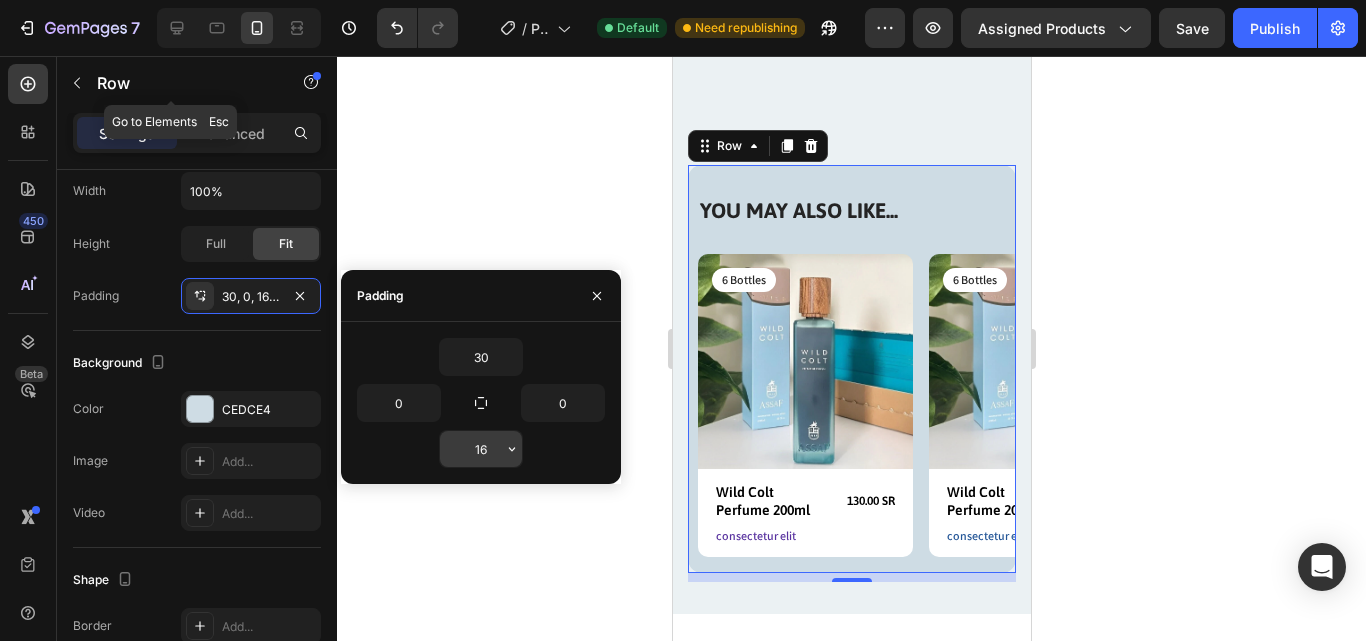 click on "16" at bounding box center (481, 449) 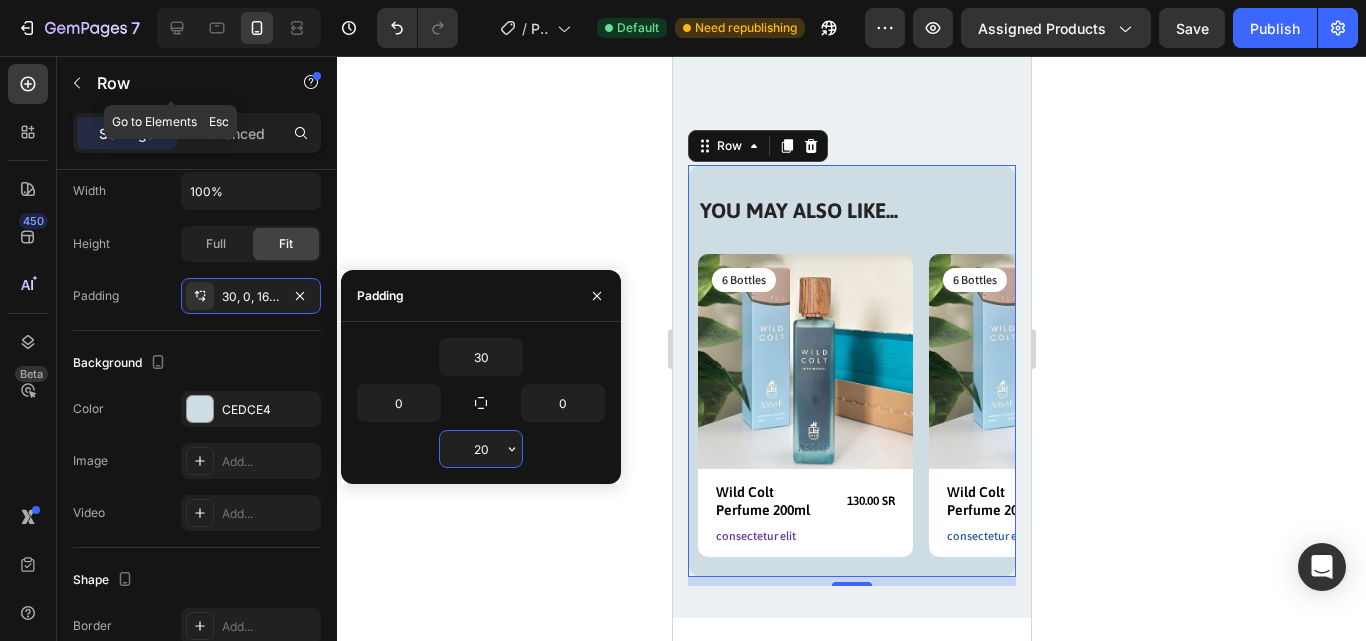 type on "2" 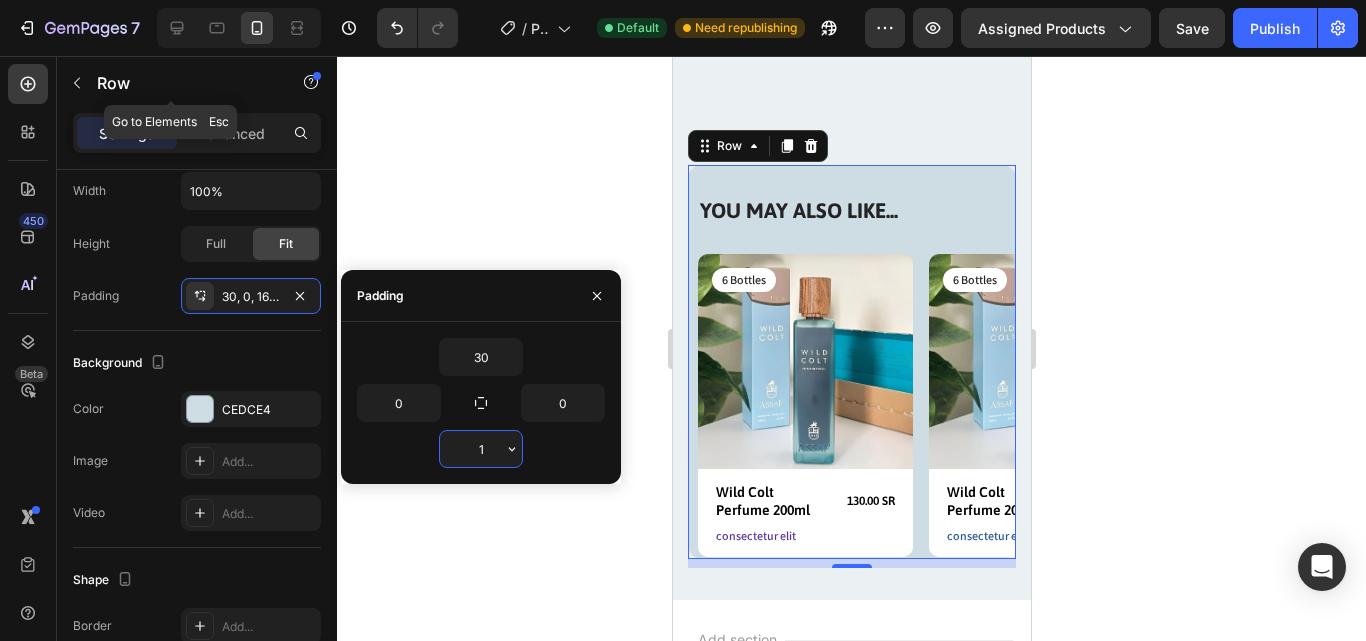 type on "18" 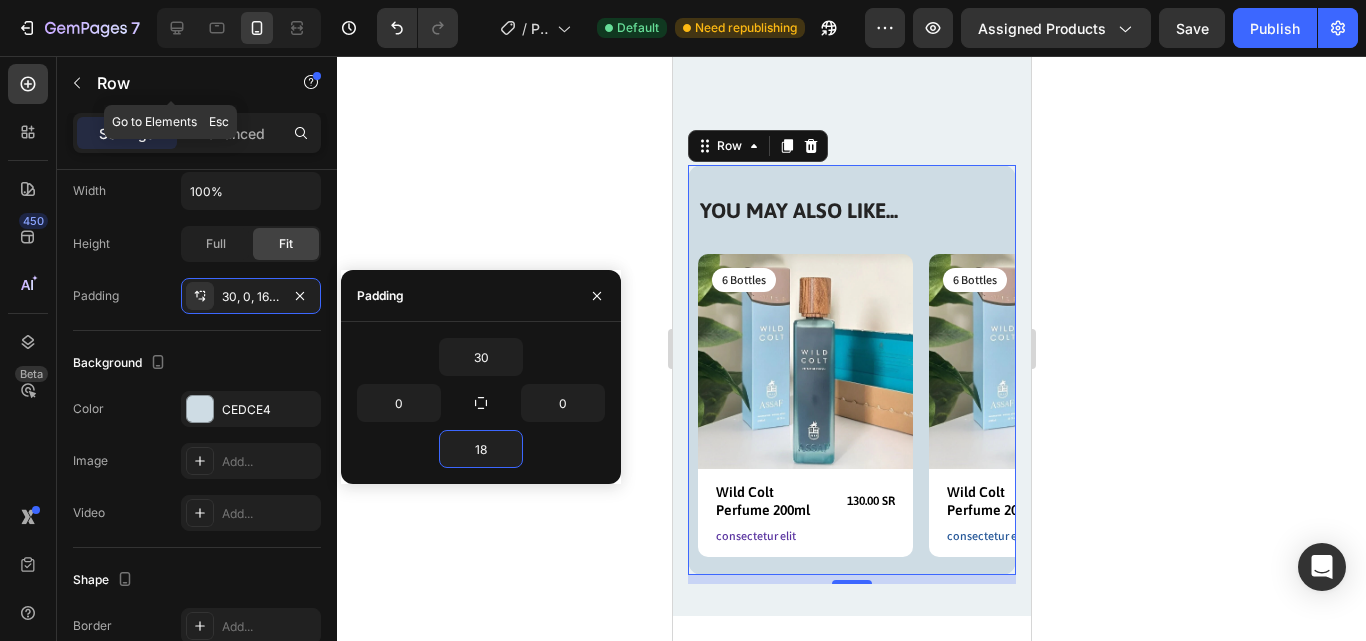 click 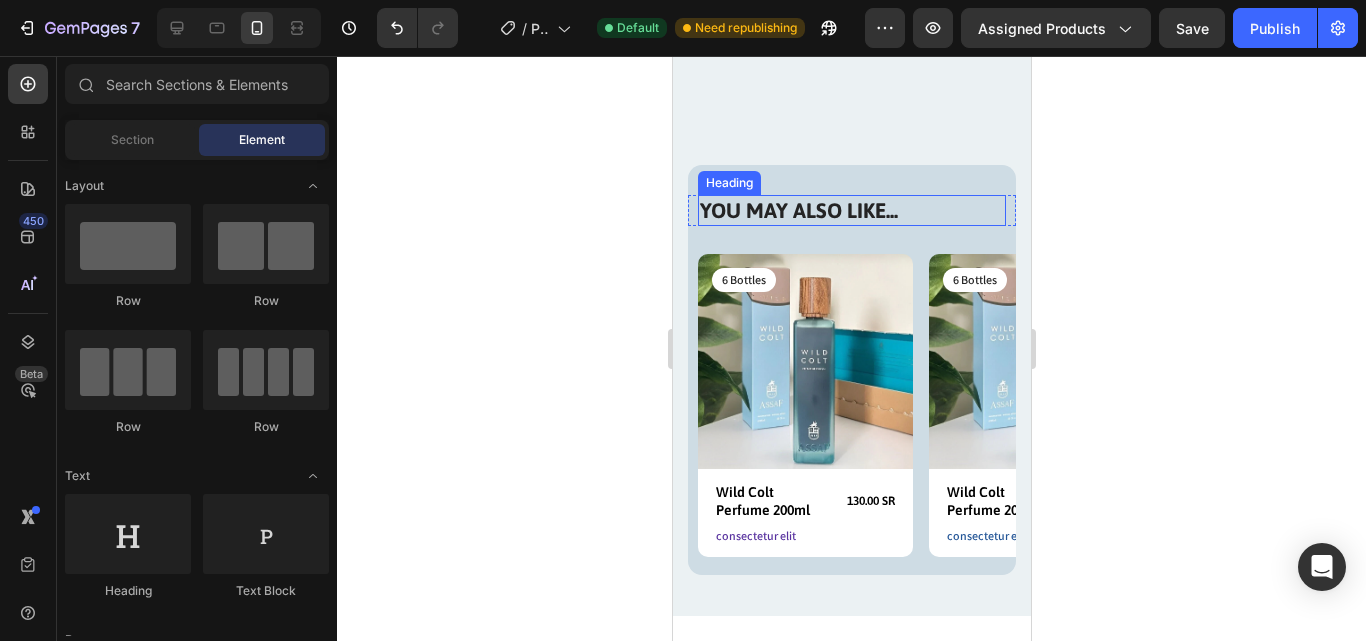 click on "YOU MAY ALSO LIKE..." at bounding box center (851, 210) 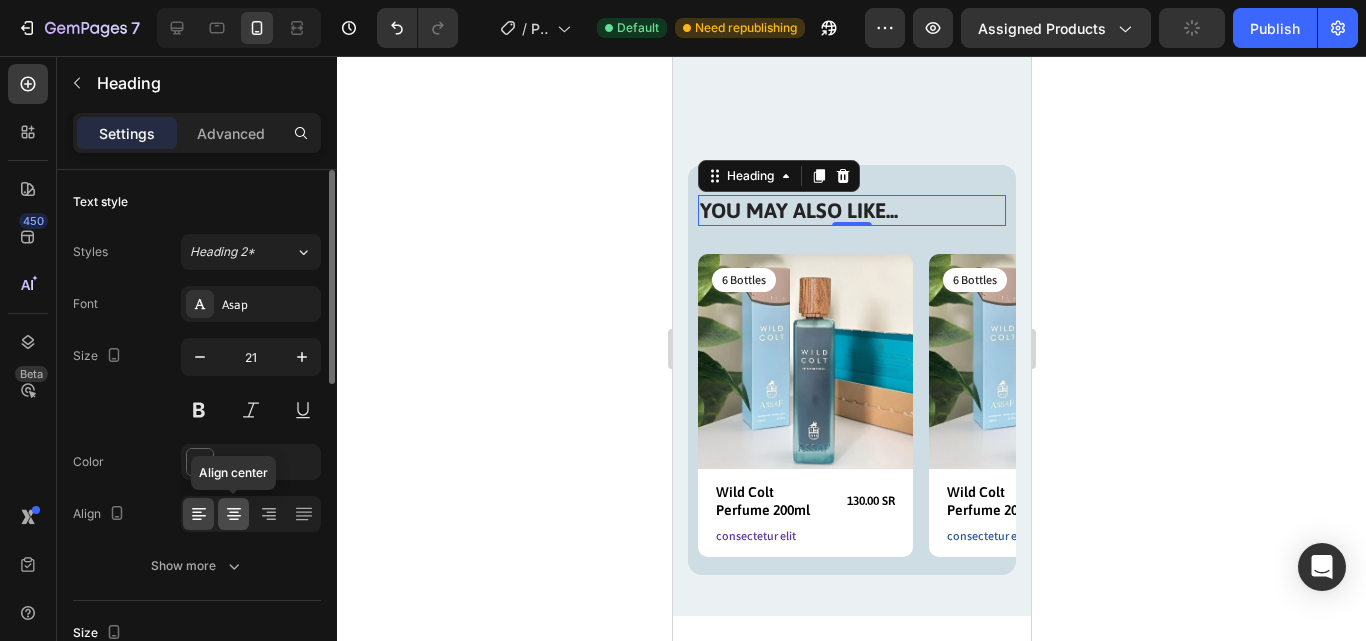 click 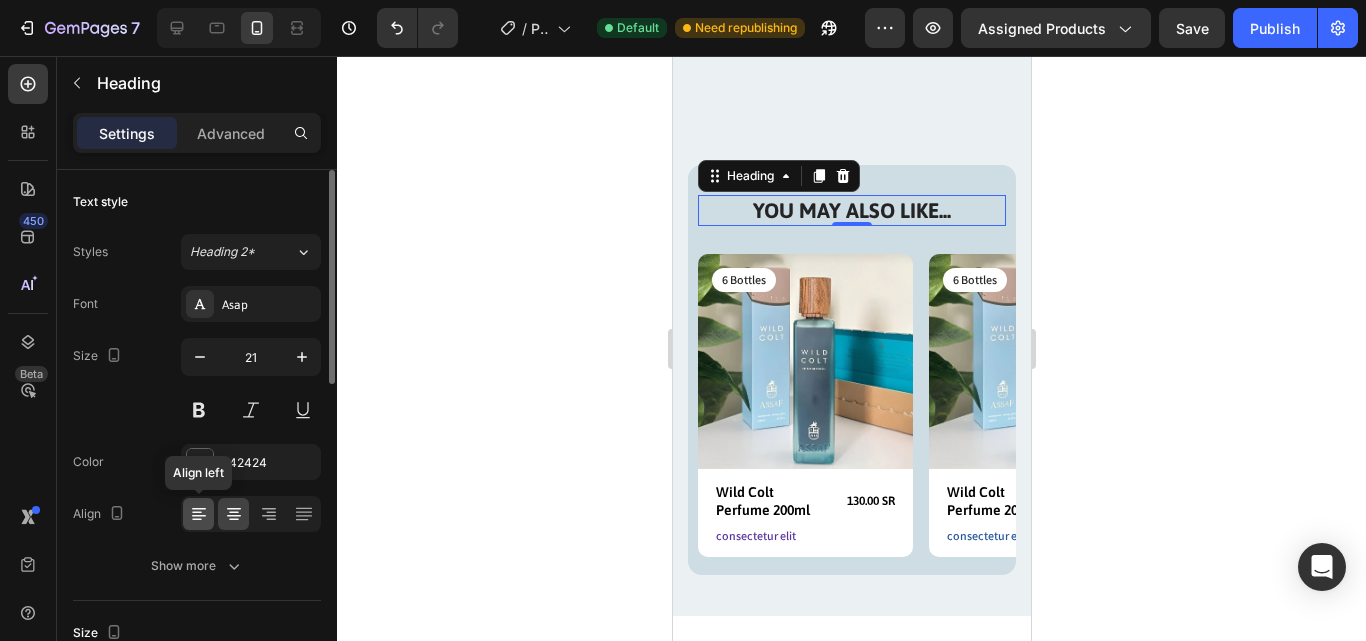 click 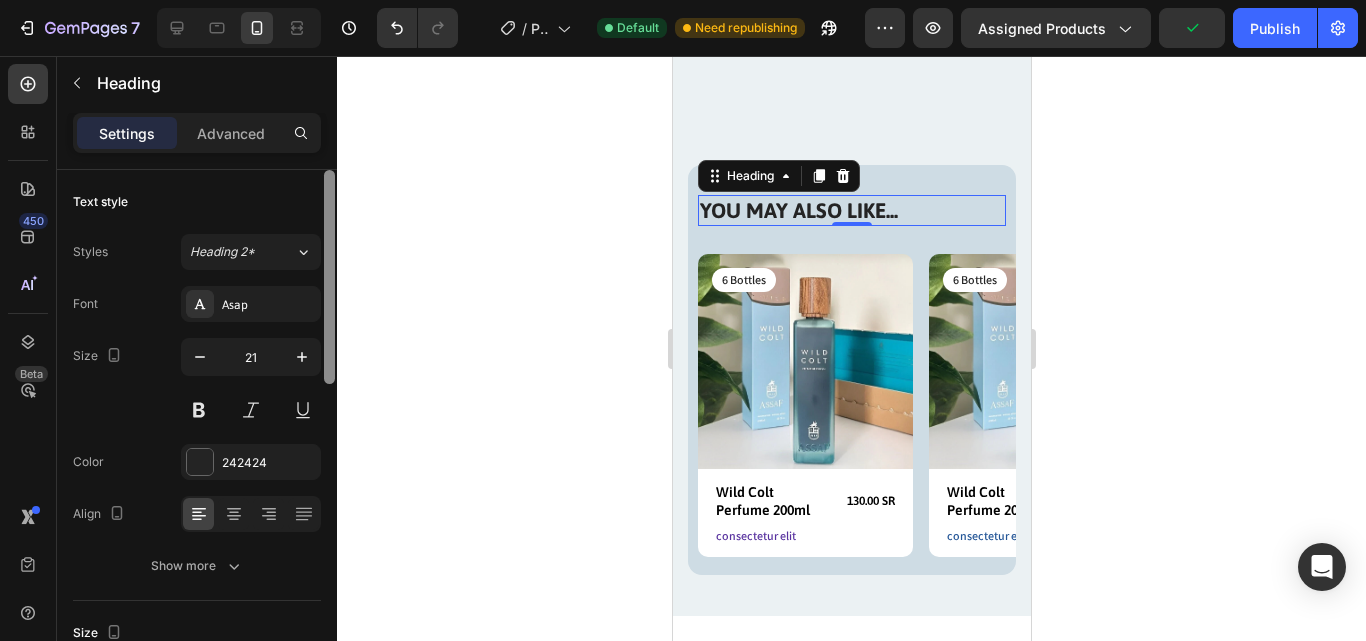 click at bounding box center (329, 277) 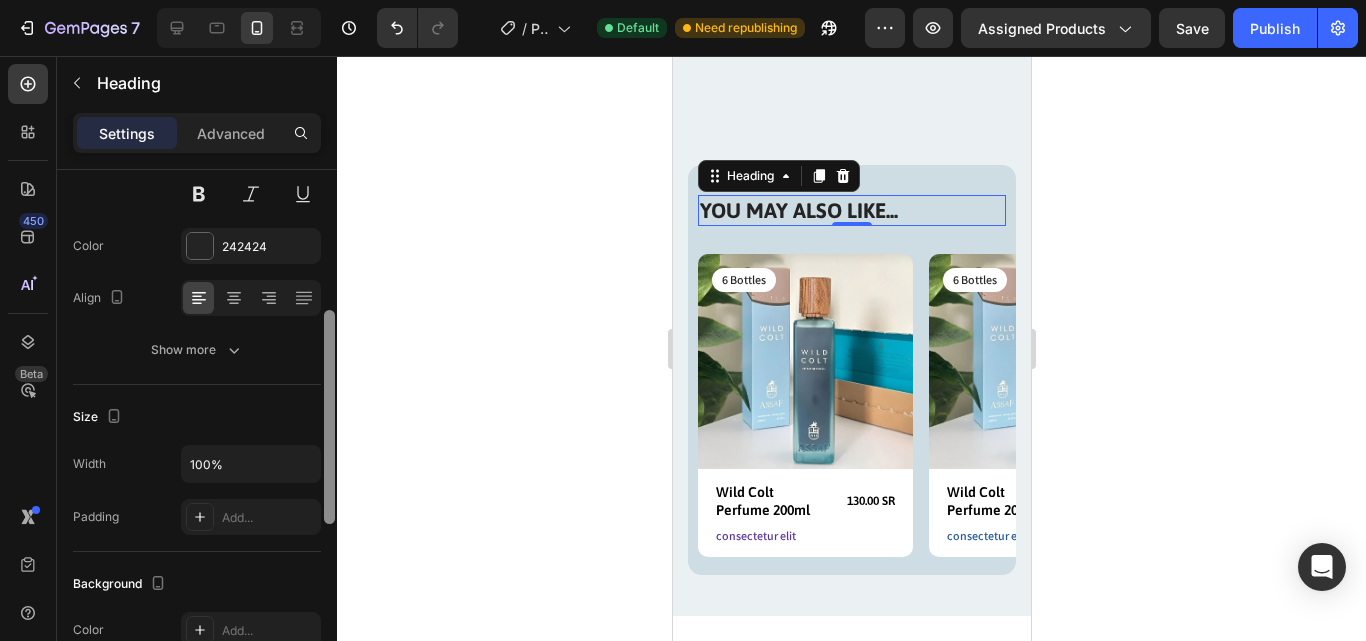 scroll, scrollTop: 253, scrollLeft: 0, axis: vertical 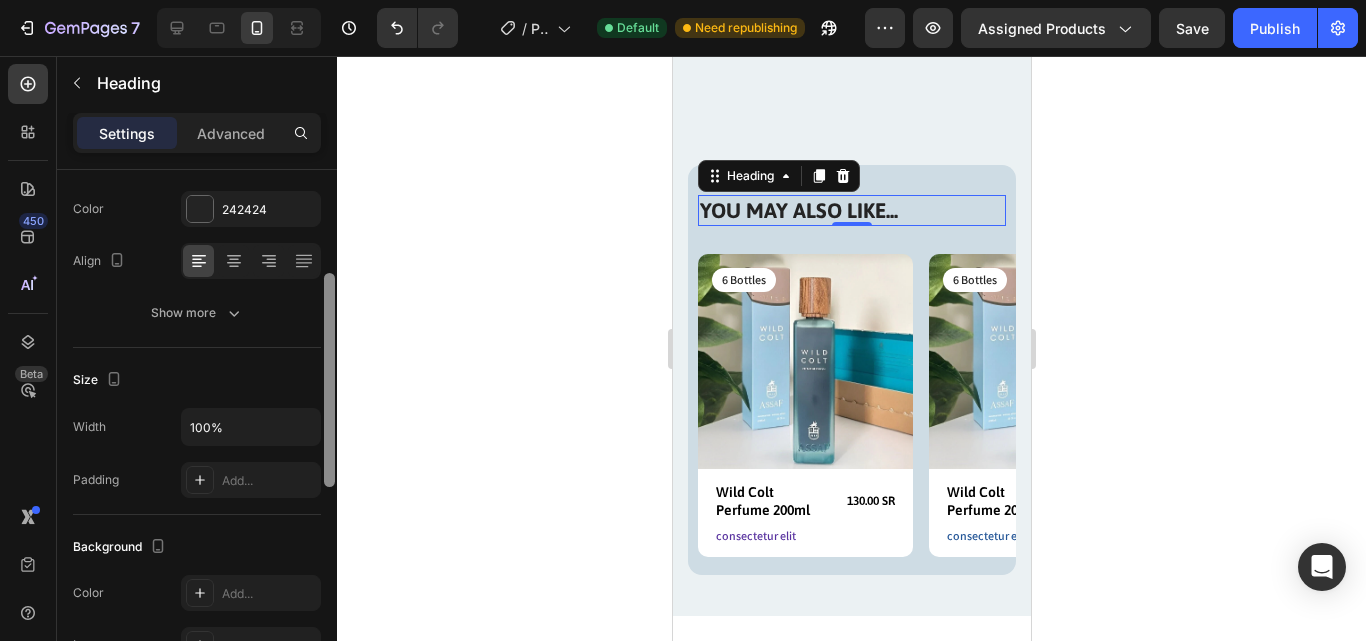 drag, startPoint x: 326, startPoint y: 355, endPoint x: 326, endPoint y: 458, distance: 103 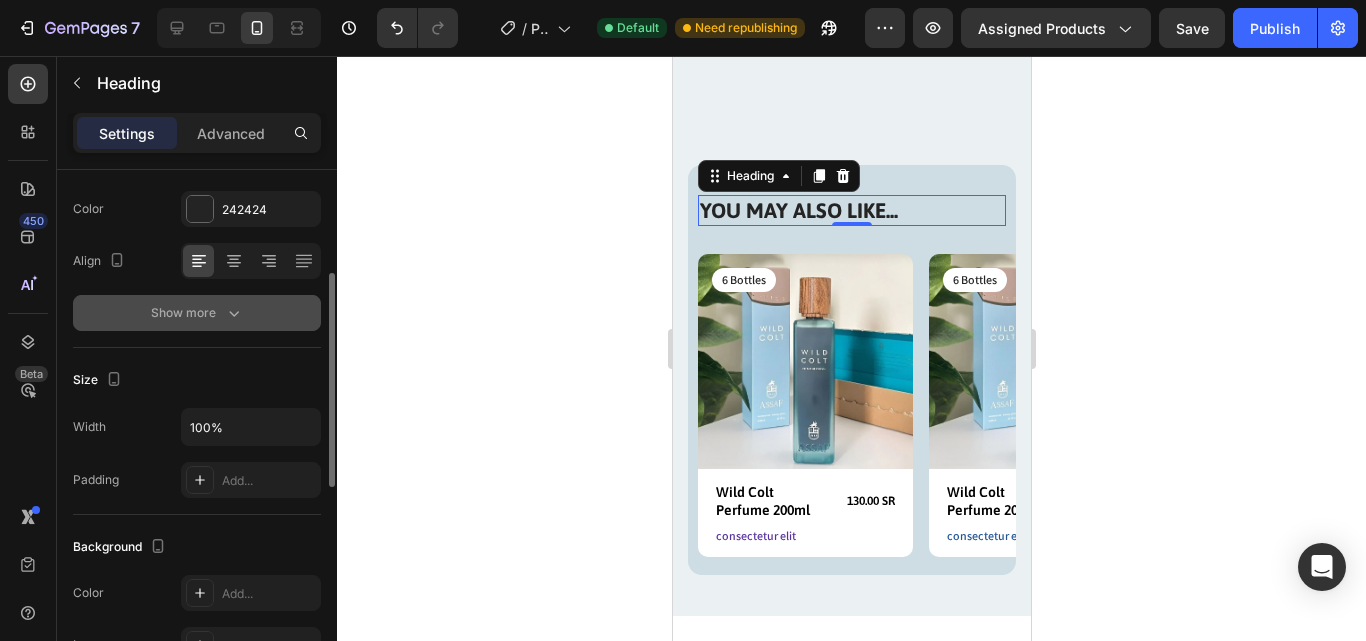 click 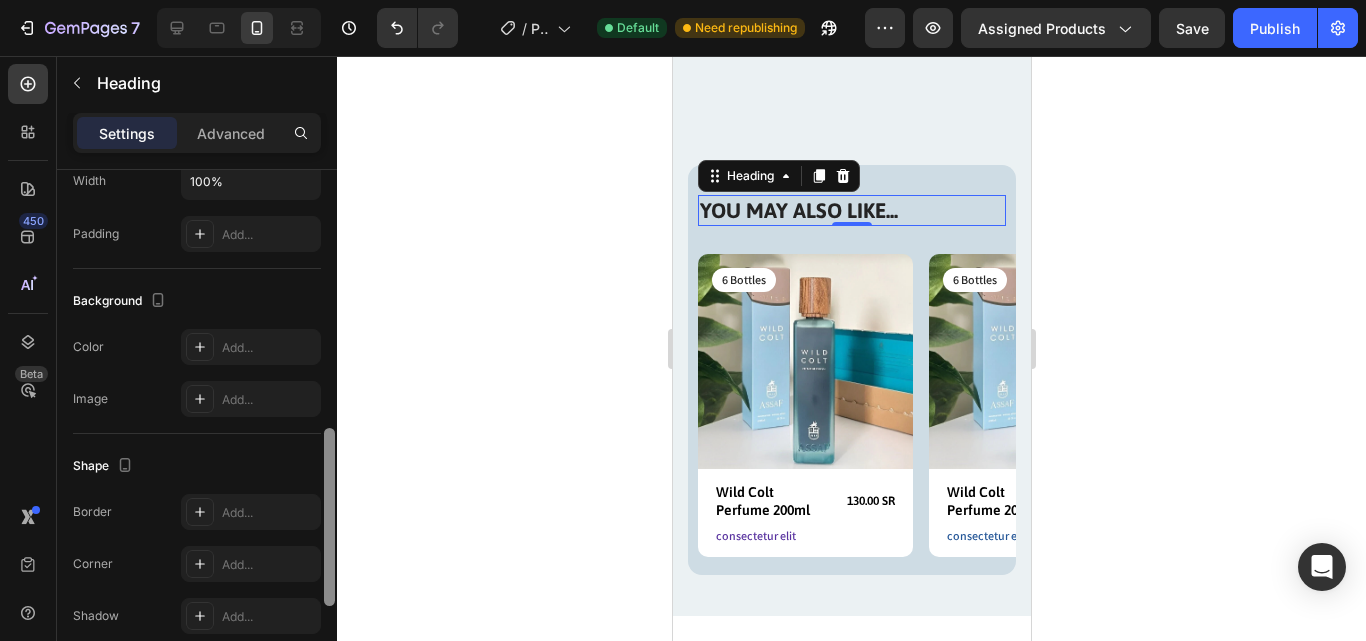 scroll, scrollTop: 766, scrollLeft: 0, axis: vertical 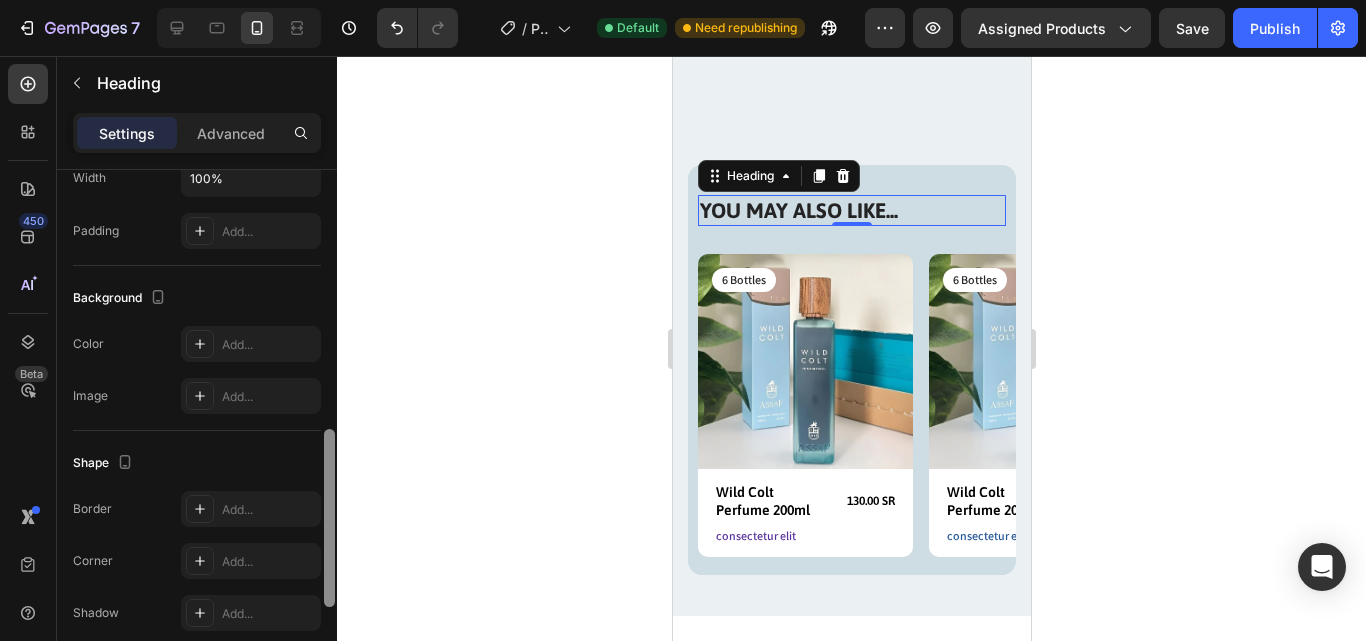 drag, startPoint x: 330, startPoint y: 479, endPoint x: 316, endPoint y: 672, distance: 193.50711 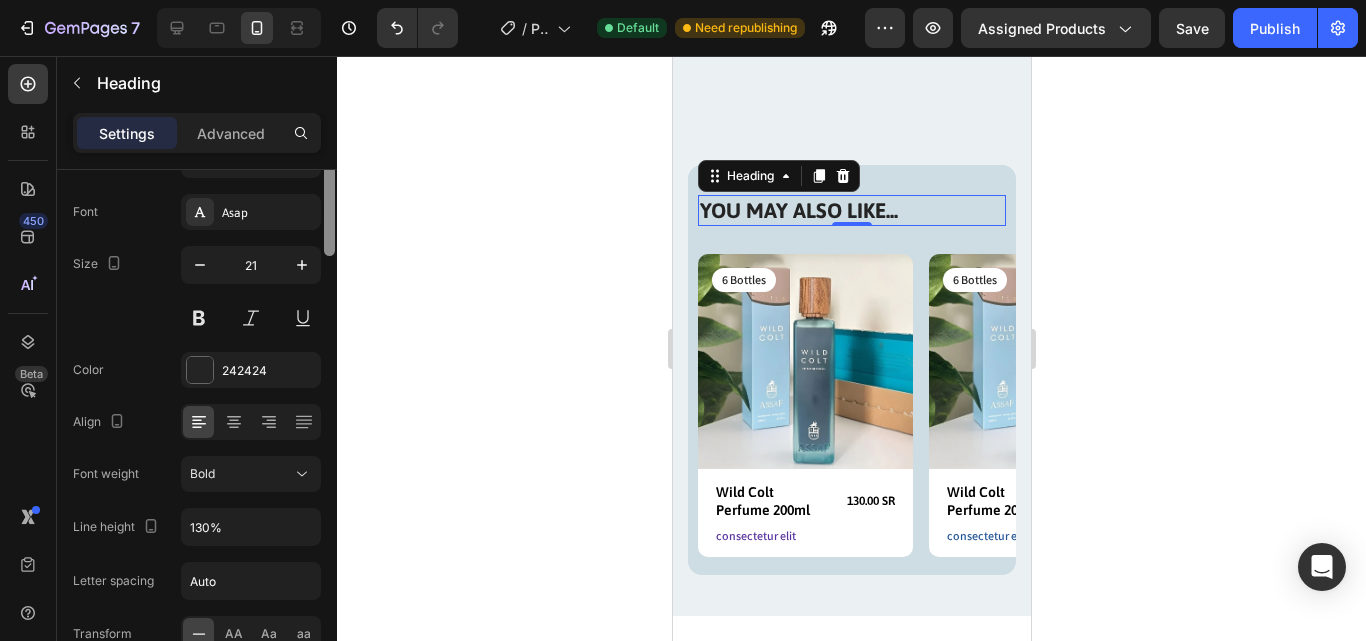 scroll, scrollTop: 0, scrollLeft: 0, axis: both 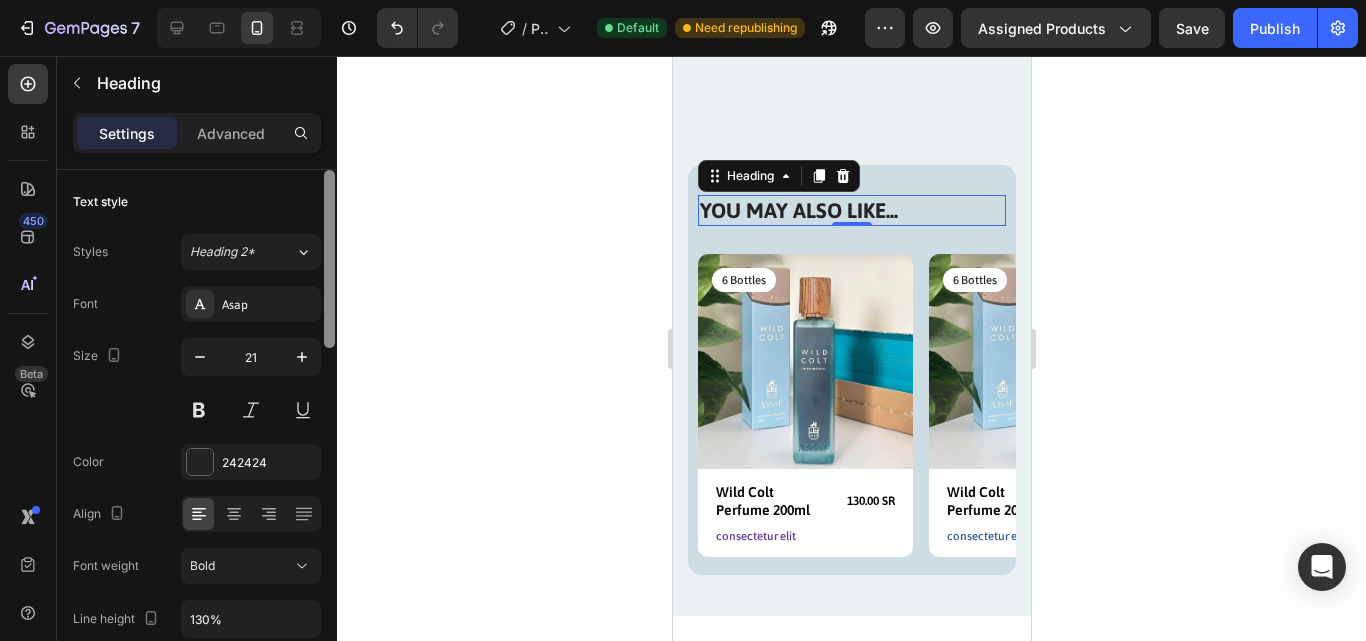 drag, startPoint x: 328, startPoint y: 462, endPoint x: 334, endPoint y: 166, distance: 296.0608 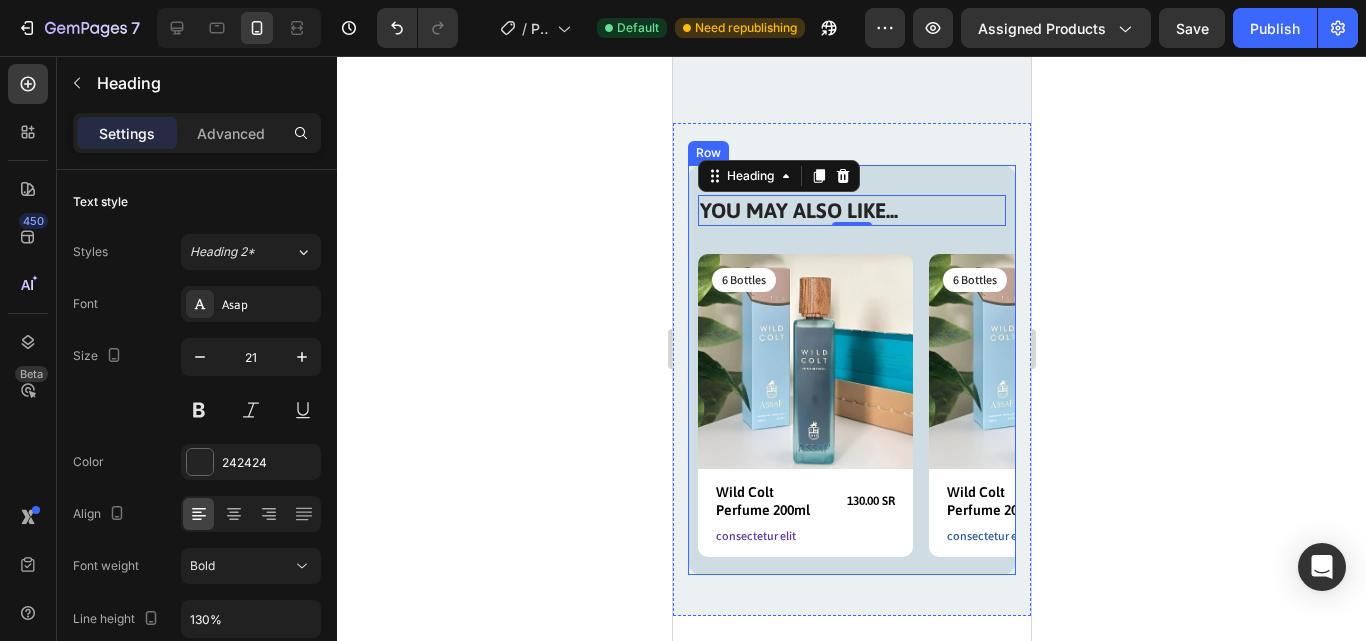 click on "YOU MAY ALSO LIKE... Heading   0 Row Product Images 6 Bottles Text Block Row Wild Colt Perfume 200ml Product Title 130.00 SR Product Price Product Price Row consectetur elit Text Block Row Product Product Images 6 Bottles Text Block Row Wild Colt Perfume 200ml Product Title 130.00 SR Product Price Product Price Row consectetur elit Text Block Row Product Product Images 6 Bottles Text Block Row Wild Colt Perfume 200ml Product Title 130.00 SR Product Price Product Price Row consectetur elit Text Block Row Product Product Images 6 Bottles Text Block Row Wild Colt Perfume 200ml Product Title 130.00 SR Product Price Product Price Row consectetur elit Text Block Row Product Product Images 6 Bottles Text Block Row Wild Colt Perfume 200ml Product Title 130.00 SR Product Price Product Price Row consectetur elit Text Block Row Product Carousel Row" at bounding box center [851, 370] 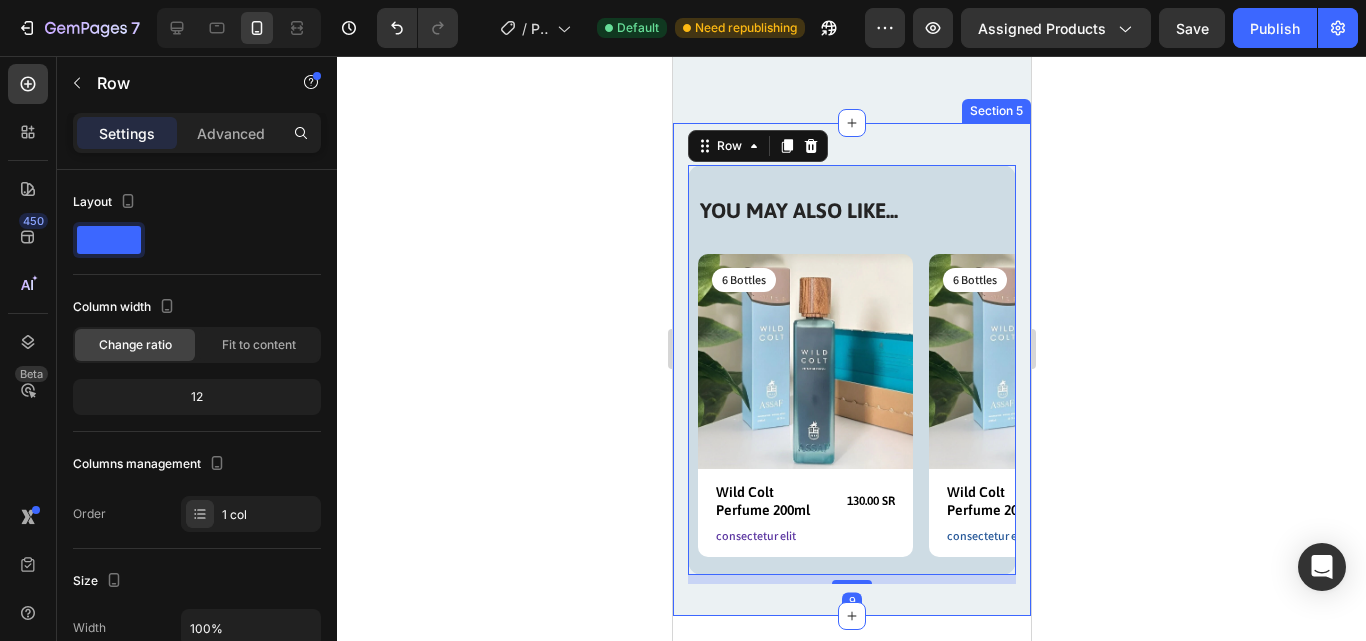 click on "YOU MAY ALSO LIKE... Heading Row Product Images 6 Bottles Text Block Row Wild Colt Perfume 200ml Product Title 130.00 SR Product Price Product Price Row consectetur elit Text Block Row Product Product Images 6 Bottles Text Block Row Wild Colt Perfume 200ml Product Title 130.00 SR Product Price Product Price Row consectetur elit Text Block Row Product Product Images 6 Bottles Text Block Row Wild Colt Perfume 200ml Product Title 130.00 SR Product Price Product Price Row consectetur elit Text Block Row Product Product Images 6 Bottles Text Block Row Wild Colt Perfume 200ml Product Title 130.00 SR Product Price Product Price Row consectetur elit Text Block Row Product Product Images 6 Bottles Text Block Row Wild Colt Perfume 200ml Product Title 130.00 SR Product Price Product Price Row consectetur elit Text Block Row Product Carousel Row   9 Section 5" at bounding box center (851, 369) 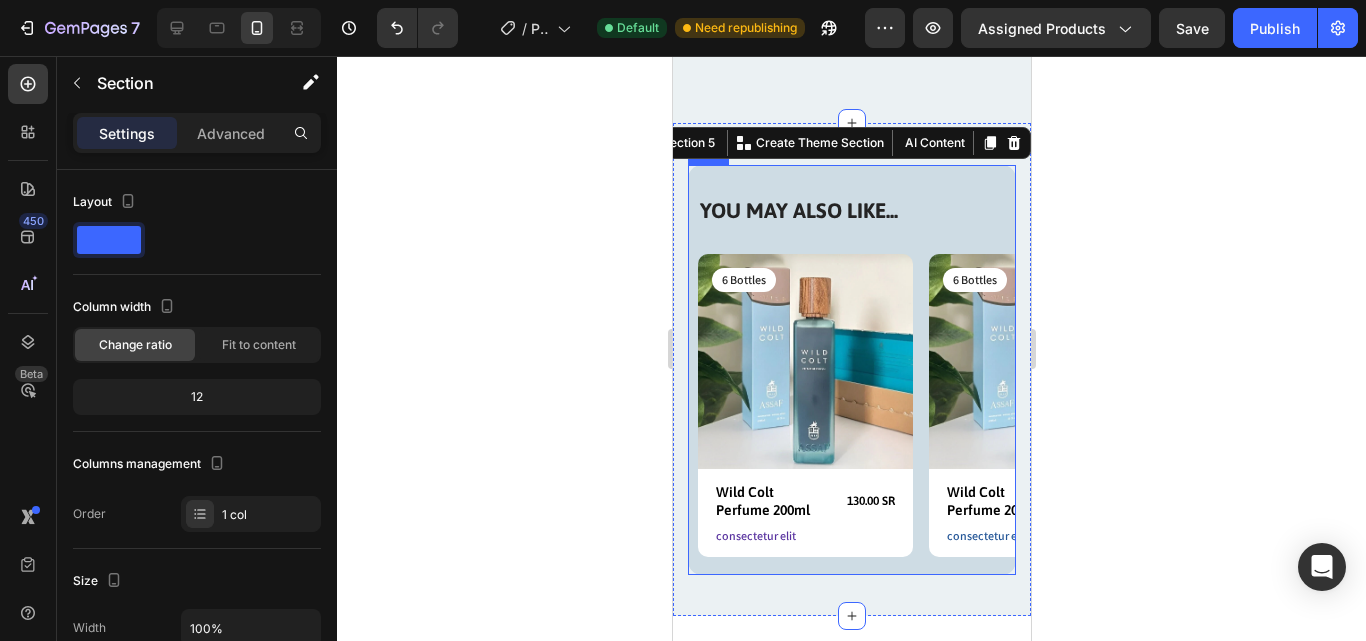 click on "FAQs Heading Got questions? We’ve got answer... Text Block
Is Wild Colt suitable for sensitive skin?
Is this wild colt perfume unisex?
Why Wild Colt different from other perfumes?
Does it come in different sizes?
Is Wild Colt suitable for the Saudi climate?
How long does fragrance last? Accordion Row Section 4" at bounding box center [851, -237] 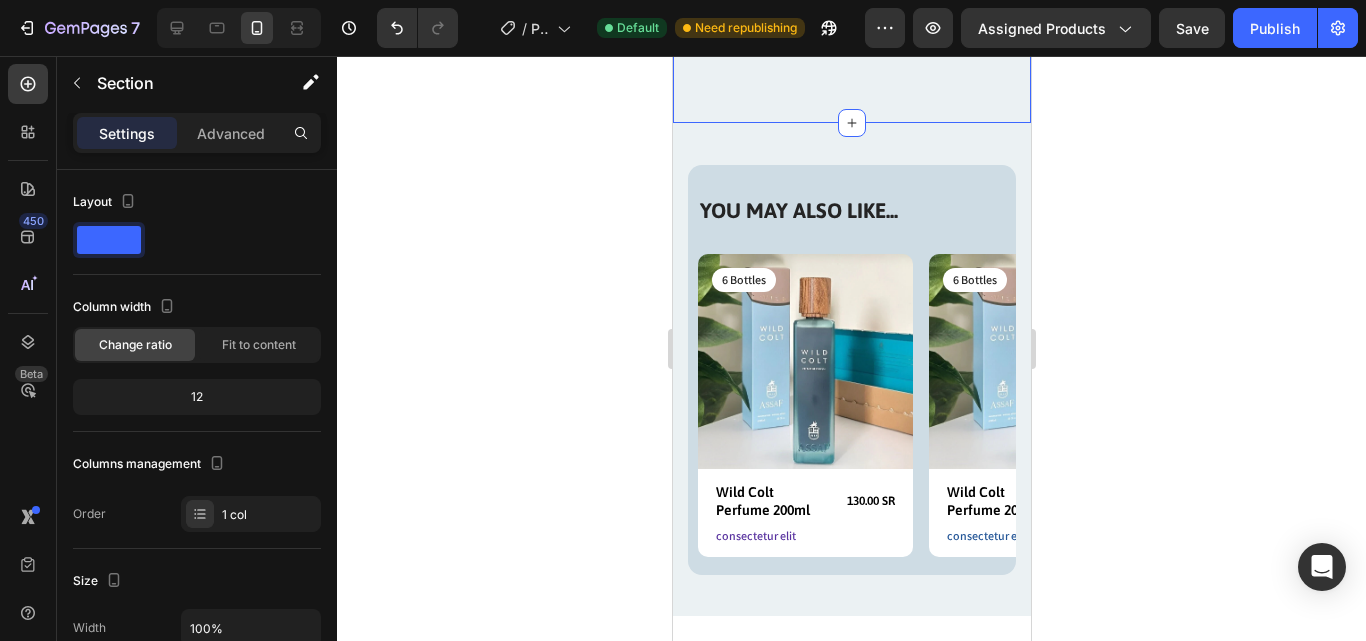 scroll, scrollTop: 2510, scrollLeft: 0, axis: vertical 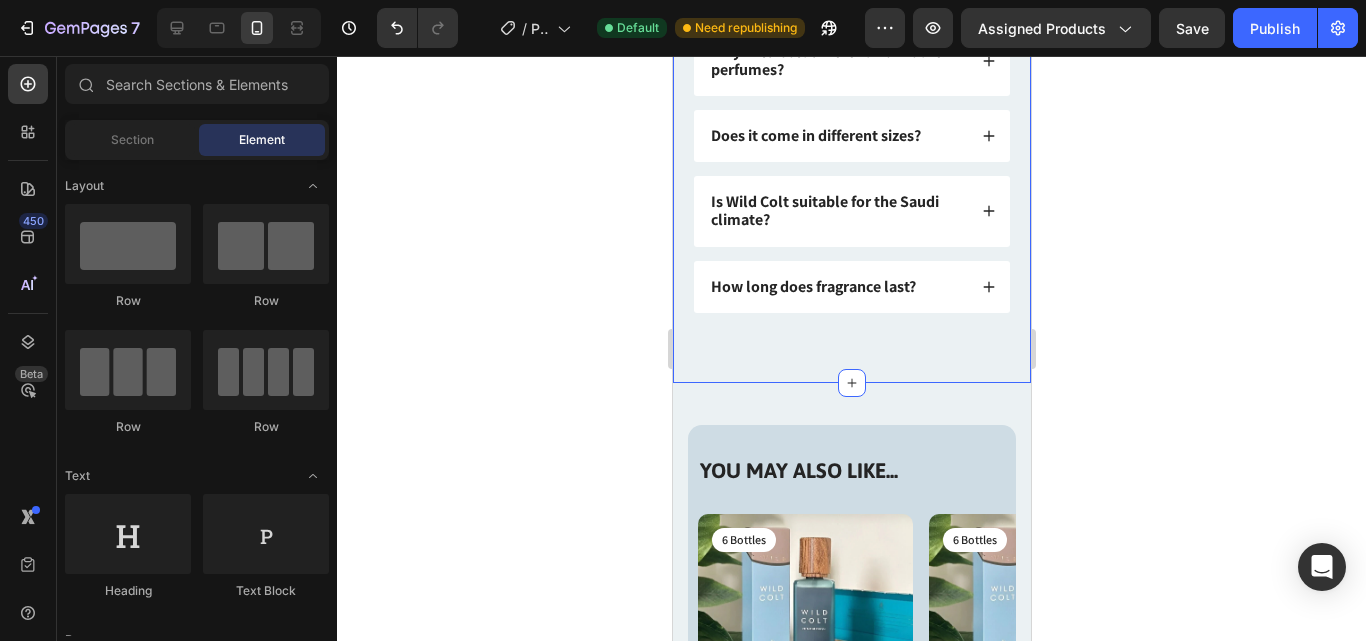 click on "FAQs Heading Got questions? We’ve got answer... Text Block
Is Wild Colt suitable for sensitive skin?
Is this wild colt perfume unisex?
Why Wild Colt different from other perfumes?
Does it come in different sizes?
Is Wild Colt suitable for the Saudi climate?
How long does fragrance last? Accordion Row Section 4" at bounding box center [851, 23] 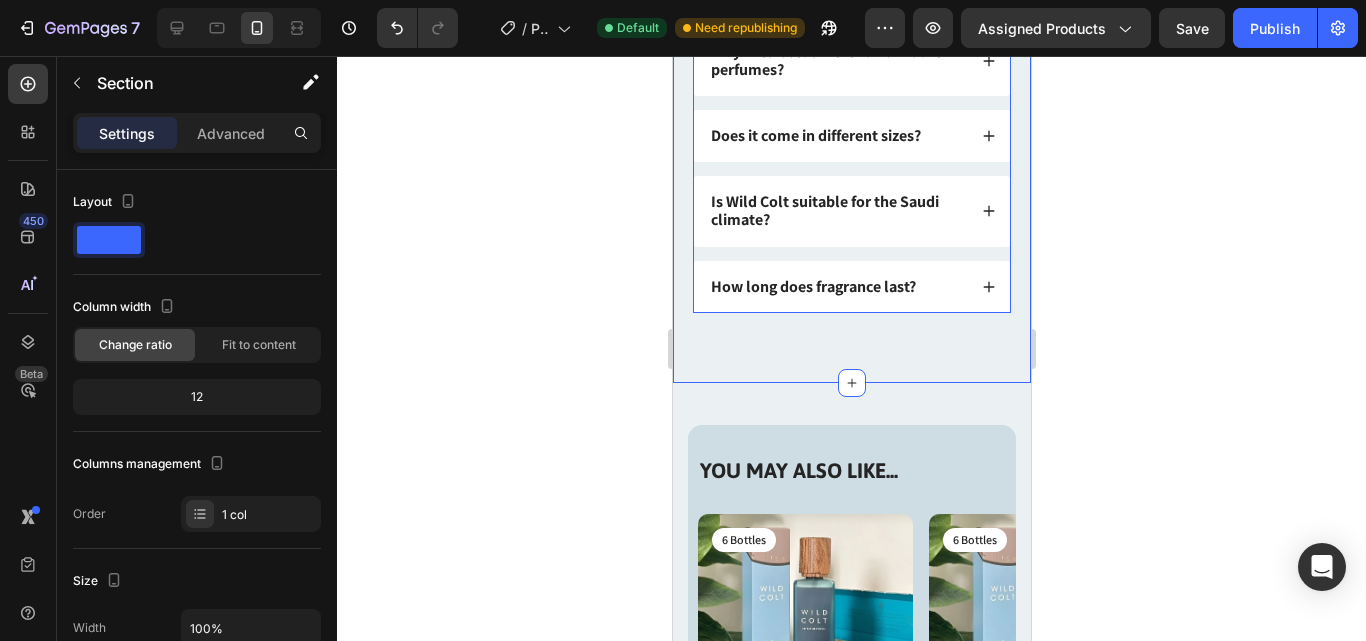 click on "FAQs Heading Got questions? We’ve got answer... Text Block
Is Wild Colt suitable for sensitive skin?
Is this wild colt perfume unisex?
Why Wild Colt different from other perfumes?
Does it come in different sizes?
Is Wild Colt suitable for the Saudi climate?
How long does fragrance last? Accordion Row Section 4" at bounding box center [851, 23] 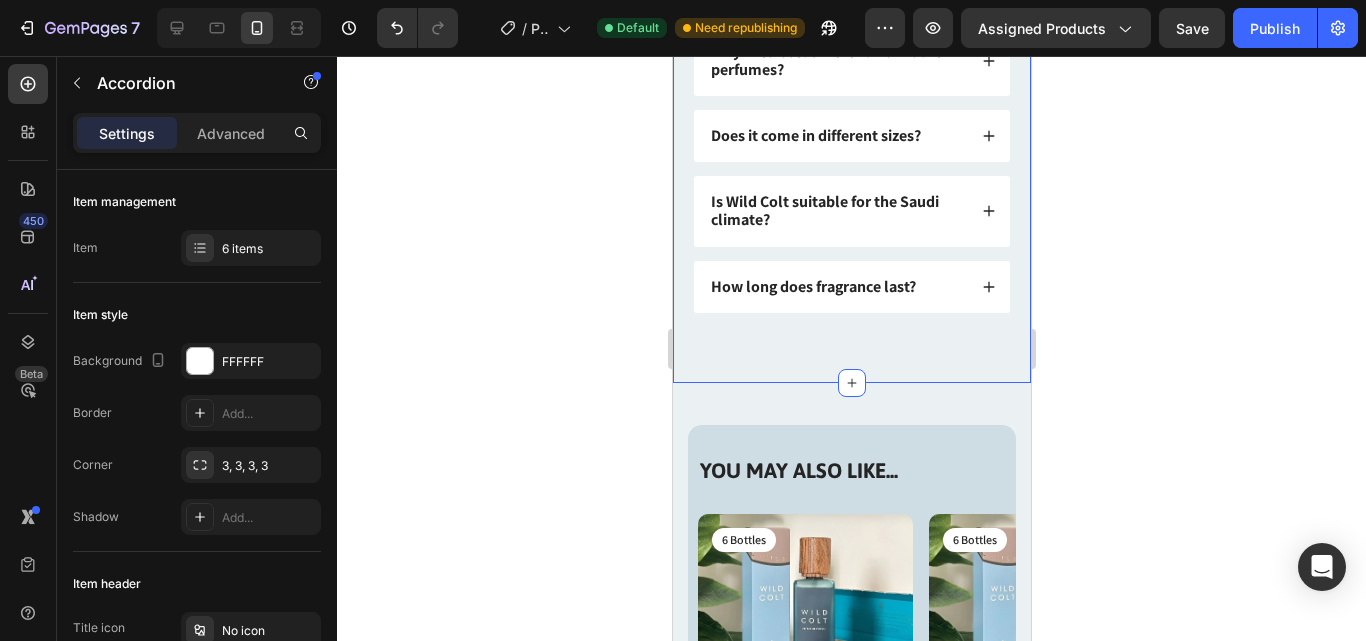 click on "How long does fragrance last?" at bounding box center (851, 287) 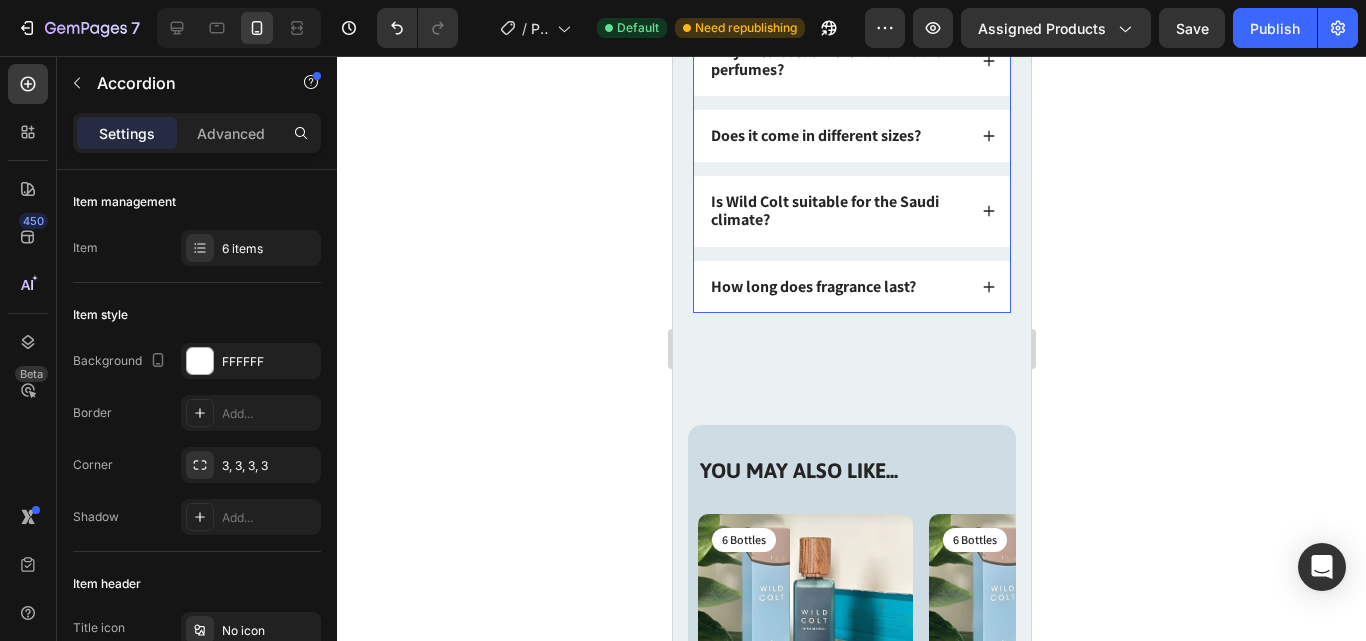 click on "How long does fragrance last?" at bounding box center [851, 287] 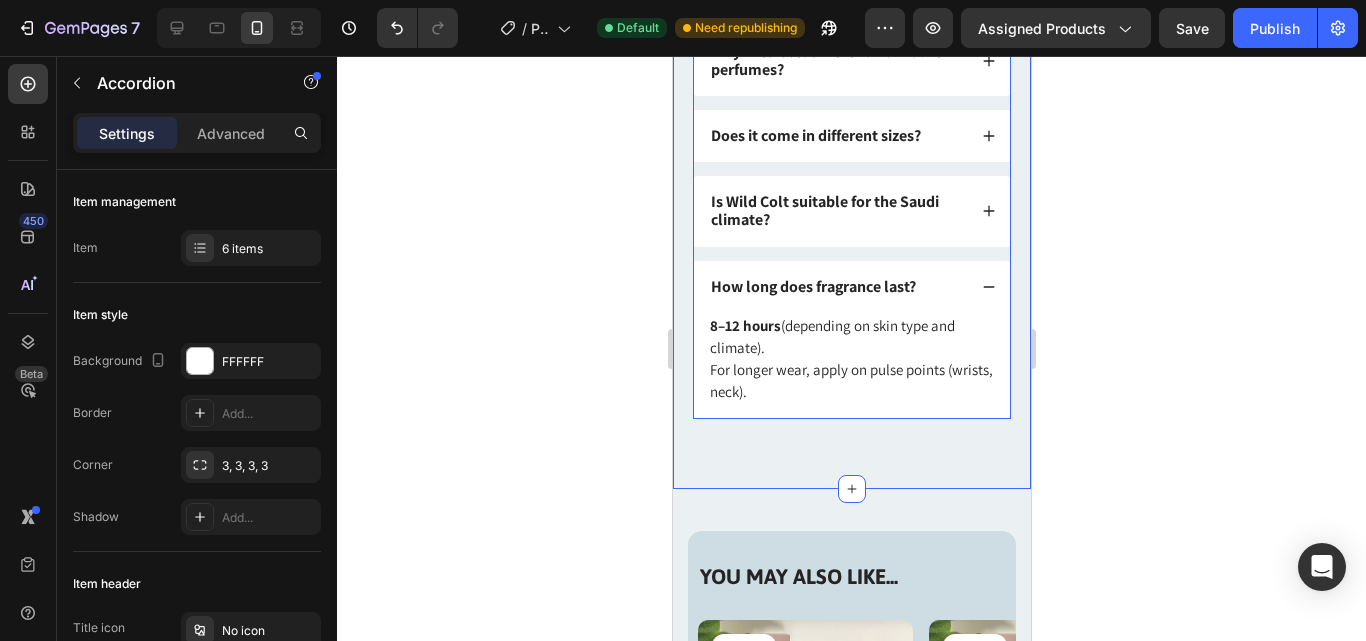 click on "FAQs Heading Got questions? We’ve got answer... Text Block
Is Wild Colt suitable for sensitive skin?
Is this wild colt perfume unisex?
Why Wild Colt different from other perfumes?
Does it come in different sizes?
Is Wild Colt suitable for the Saudi climate?
How long does fragrance last? 8–12 hours  (depending on skin type and climate). For longer wear, apply on pulse points (wrists, neck). Text Block Accordion   0 Row Section 4" at bounding box center [851, 76] 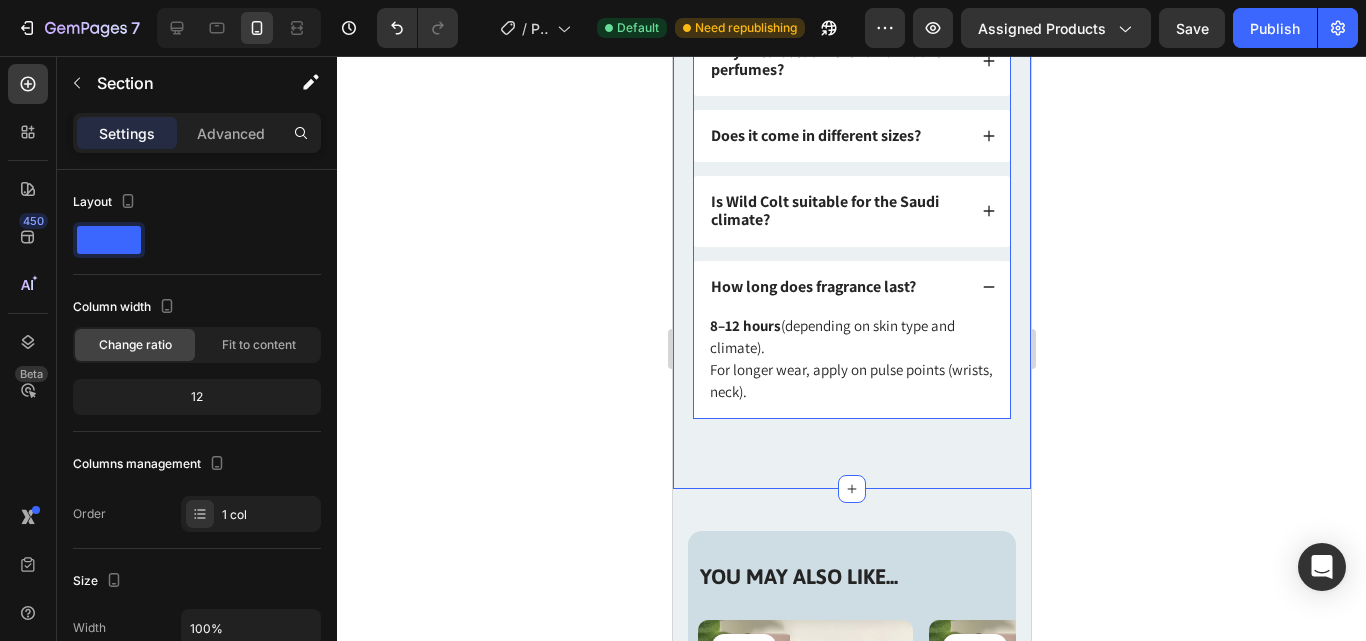 click on "8–12 hours  (depending on skin type and climate). For longer wear, apply on pulse points (wrists, neck). Text Block" at bounding box center [851, 366] 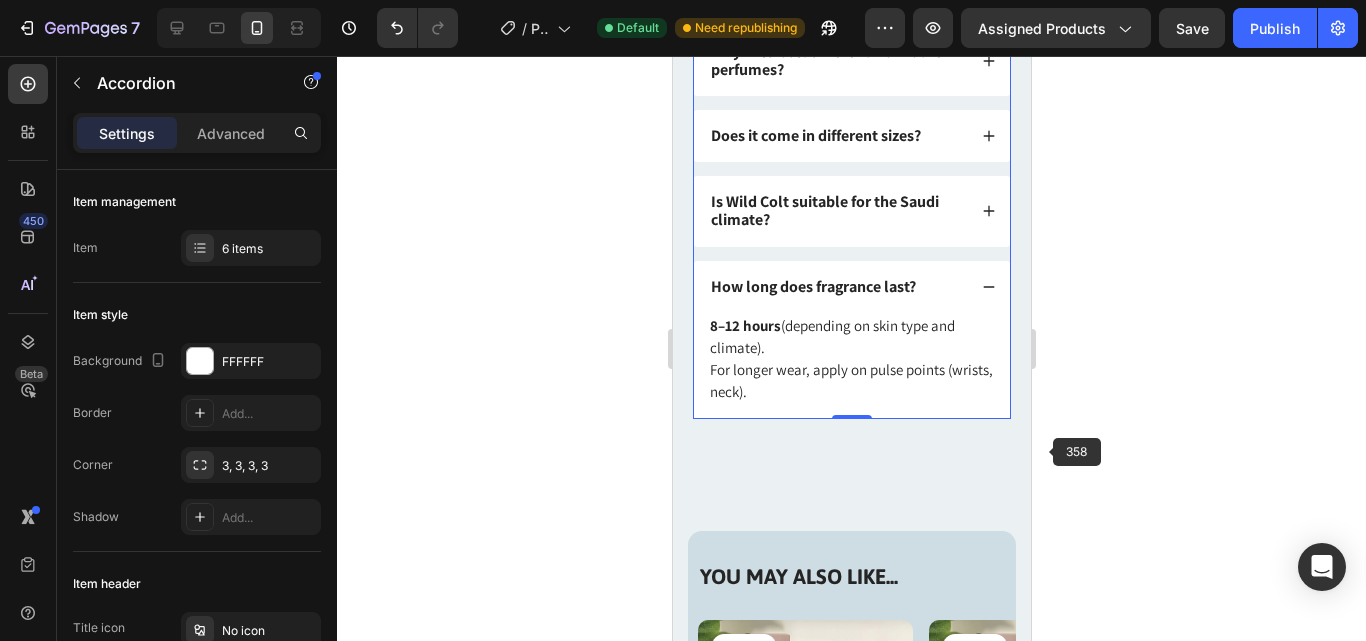 scroll, scrollTop: 2693, scrollLeft: 0, axis: vertical 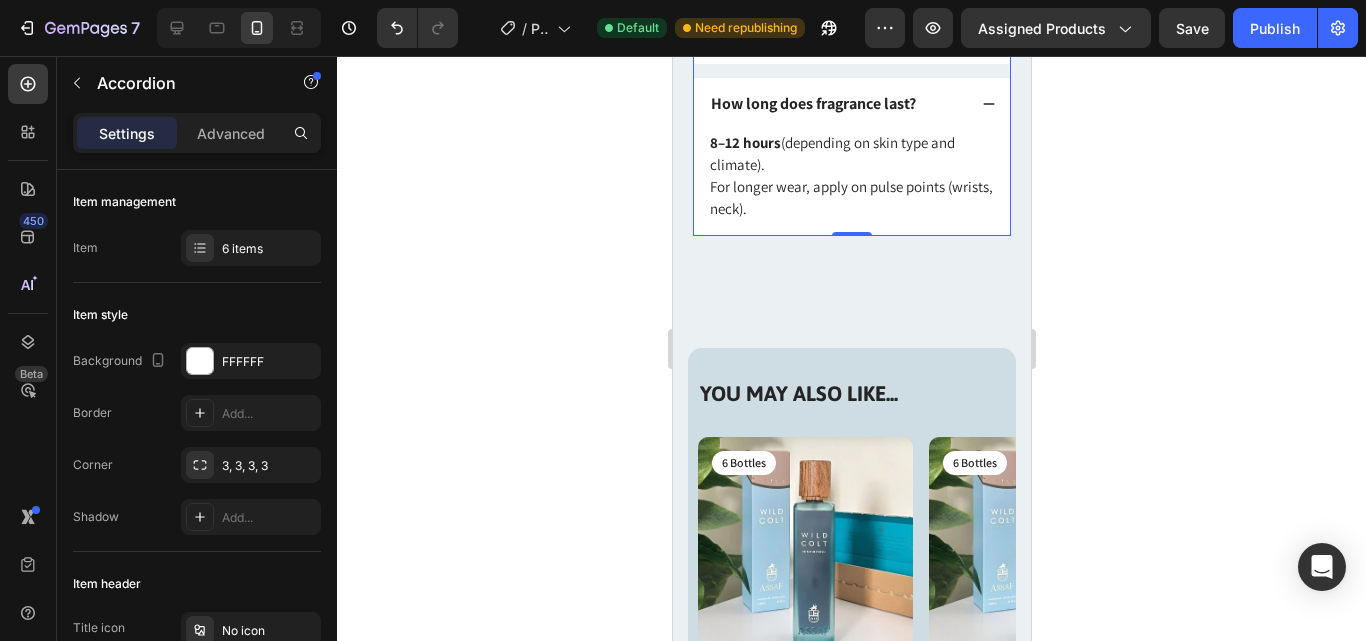 drag, startPoint x: 1021, startPoint y: 460, endPoint x: 1702, endPoint y: 516, distance: 683.29865 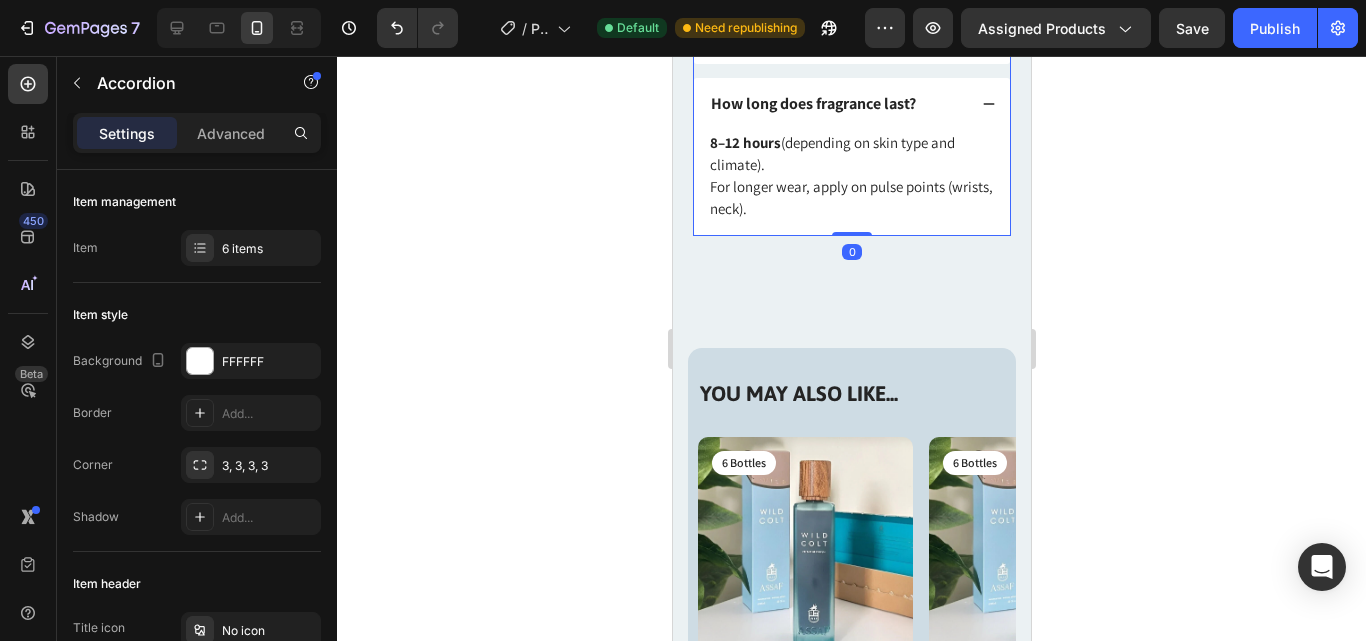 click on "Add section" at bounding box center [736, 838] 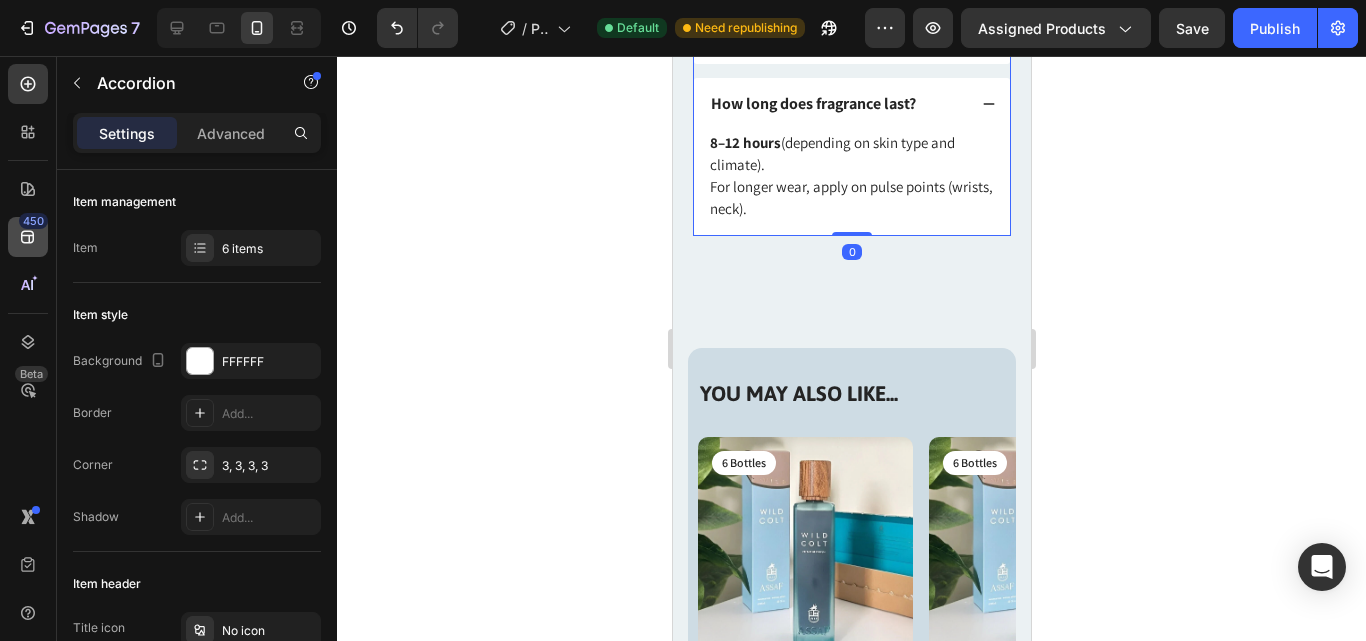 click 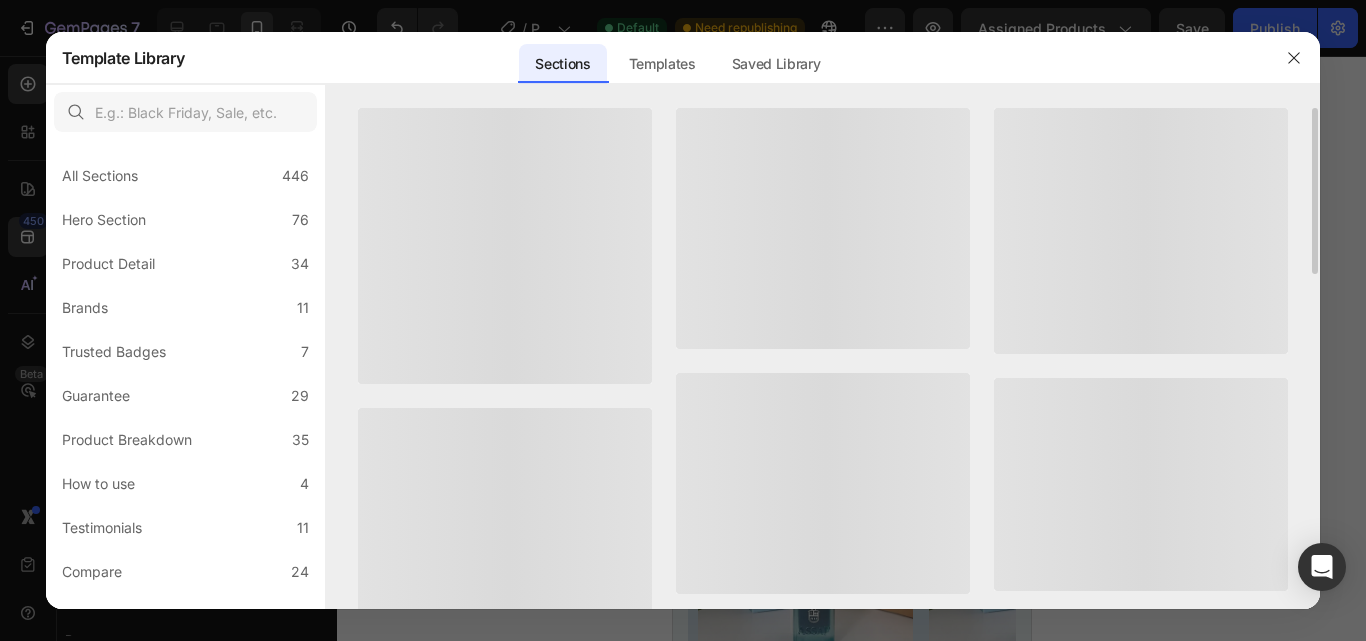 scroll, scrollTop: 2917, scrollLeft: 0, axis: vertical 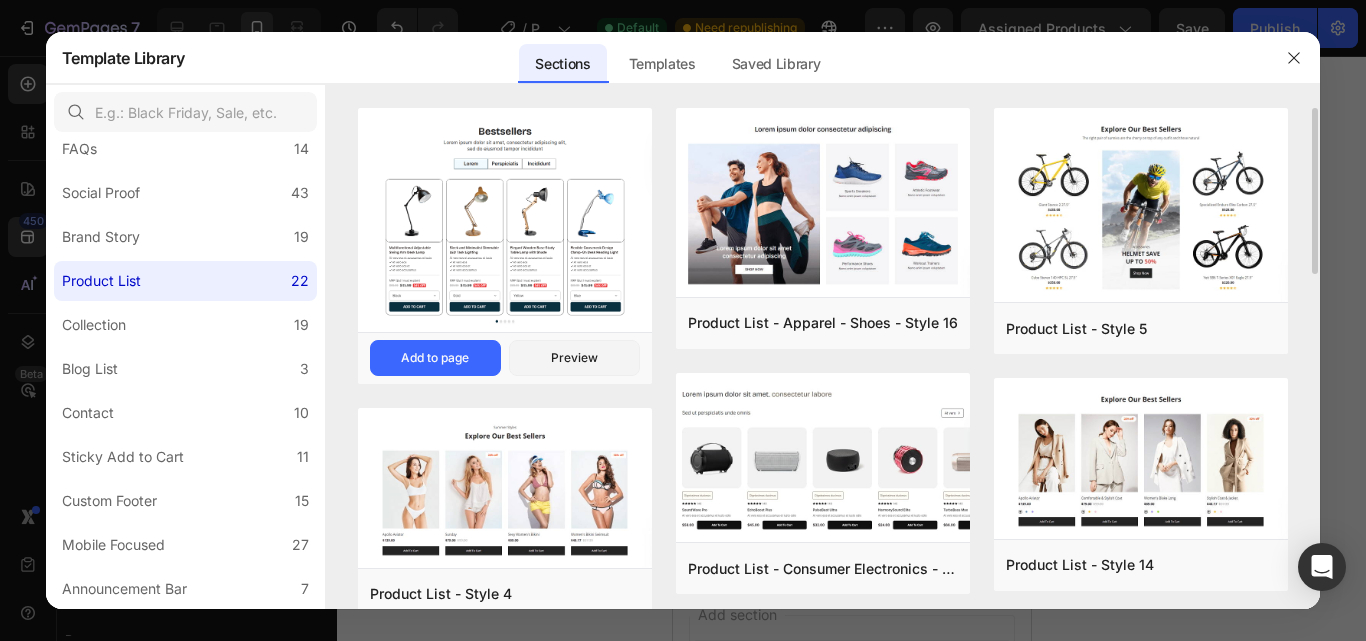 drag, startPoint x: 1315, startPoint y: 264, endPoint x: 1317, endPoint y: 282, distance: 18.110771 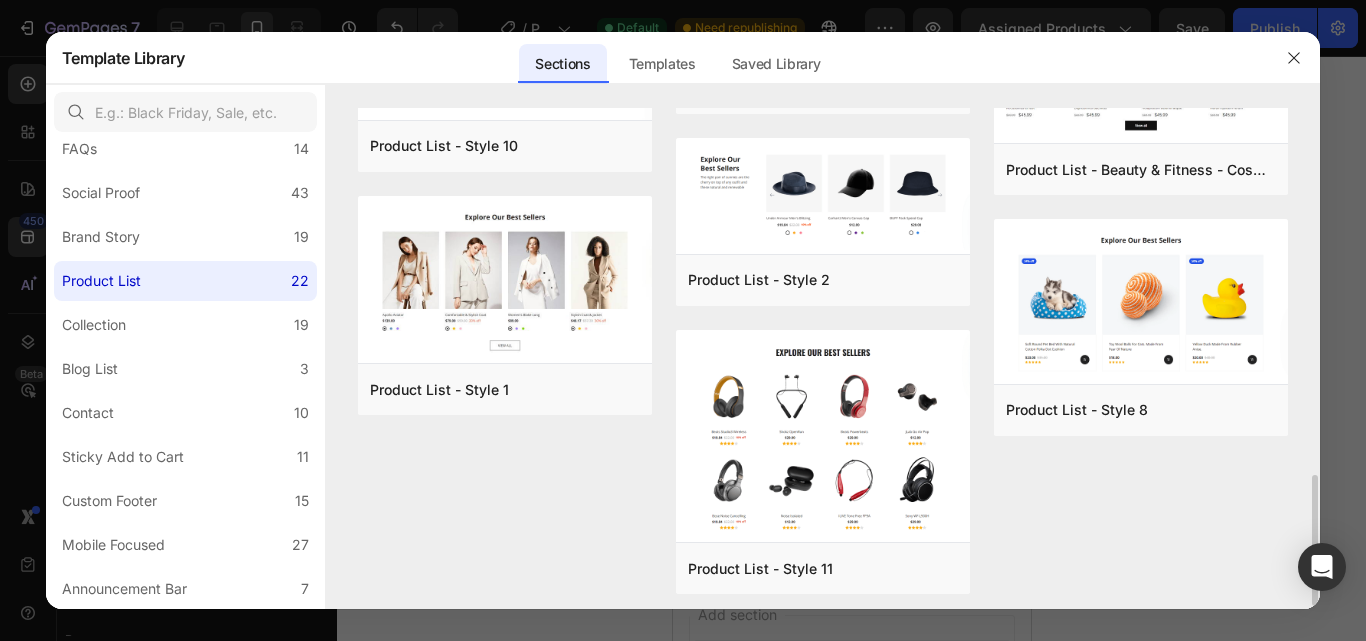 scroll, scrollTop: 1403, scrollLeft: 0, axis: vertical 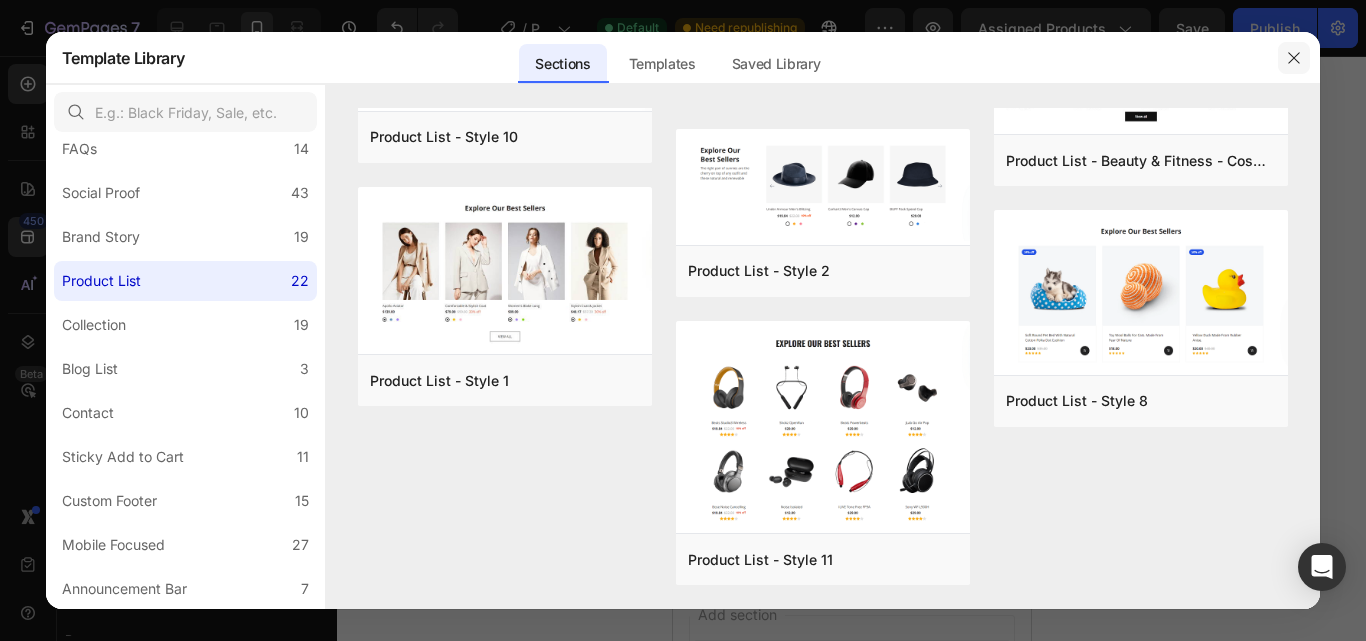 click 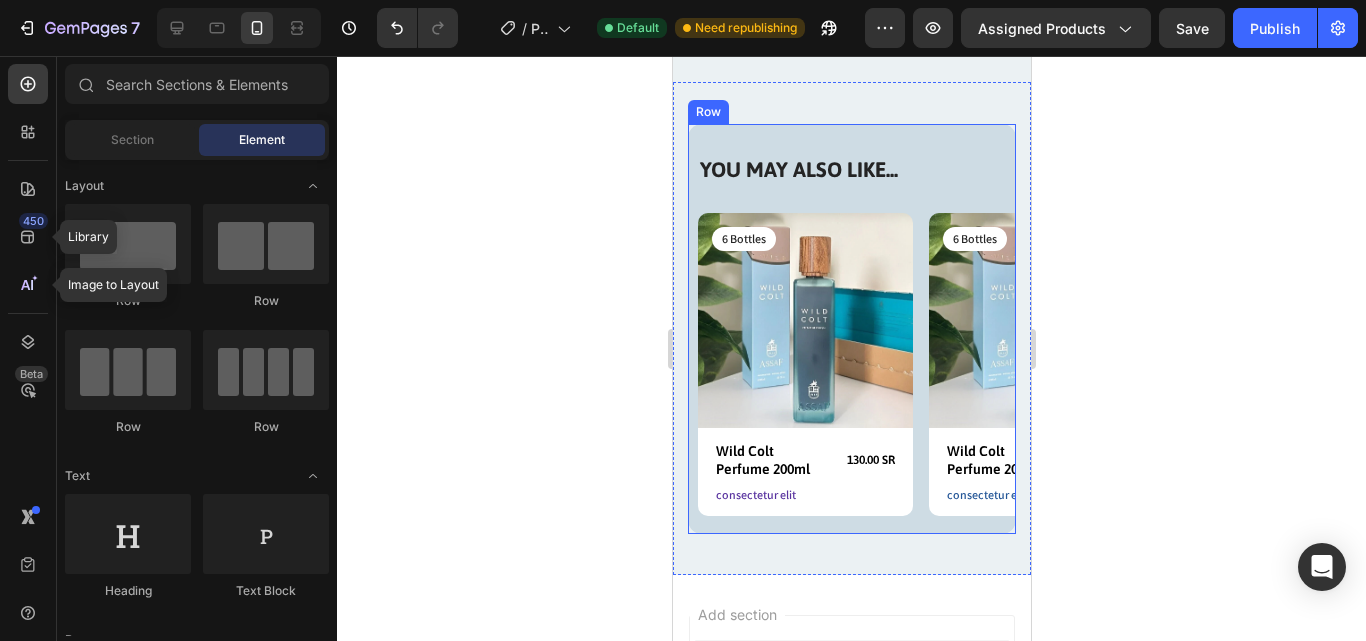 click on "YOU MAY ALSO LIKE... Heading Row Product Images 6 Bottles Text Block Row Wild Colt Perfume 200ml Product Title 130.00 SR Product Price Product Price Row consectetur elit Text Block Row Product Product Images 6 Bottles Text Block Row Wild Colt Perfume 200ml Product Title 130.00 SR Product Price Product Price Row consectetur elit Text Block Row Product Product Images 6 Bottles Text Block Row Wild Colt Perfume 200ml Product Title 130.00 SR Product Price Product Price Row consectetur elit Text Block Row Product Product Images 6 Bottles Text Block Row Wild Colt Perfume 200ml Product Title 130.00 SR Product Price Product Price Row consectetur elit Text Block Row Product Product Images 6 Bottles Text Block Row Wild Colt Perfume 200ml Product Title 130.00 SR Product Price Product Price Row consectetur elit Text Block Row Product Carousel Row" at bounding box center (851, 329) 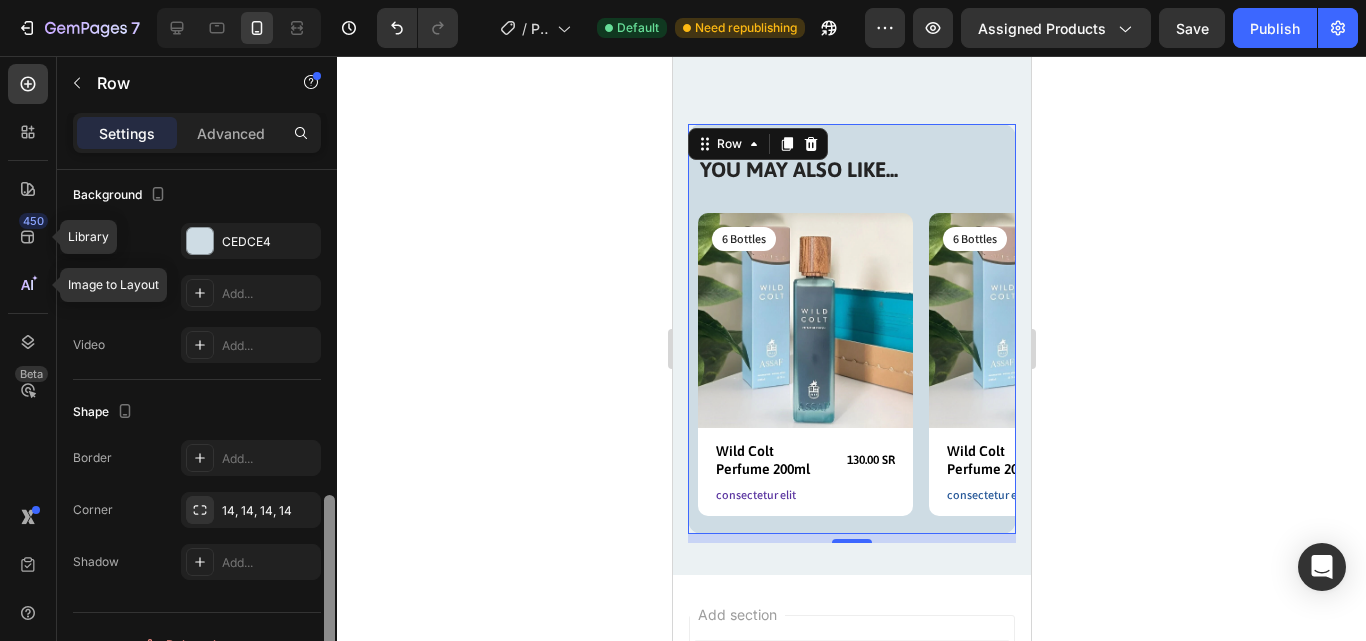 scroll, scrollTop: 640, scrollLeft: 0, axis: vertical 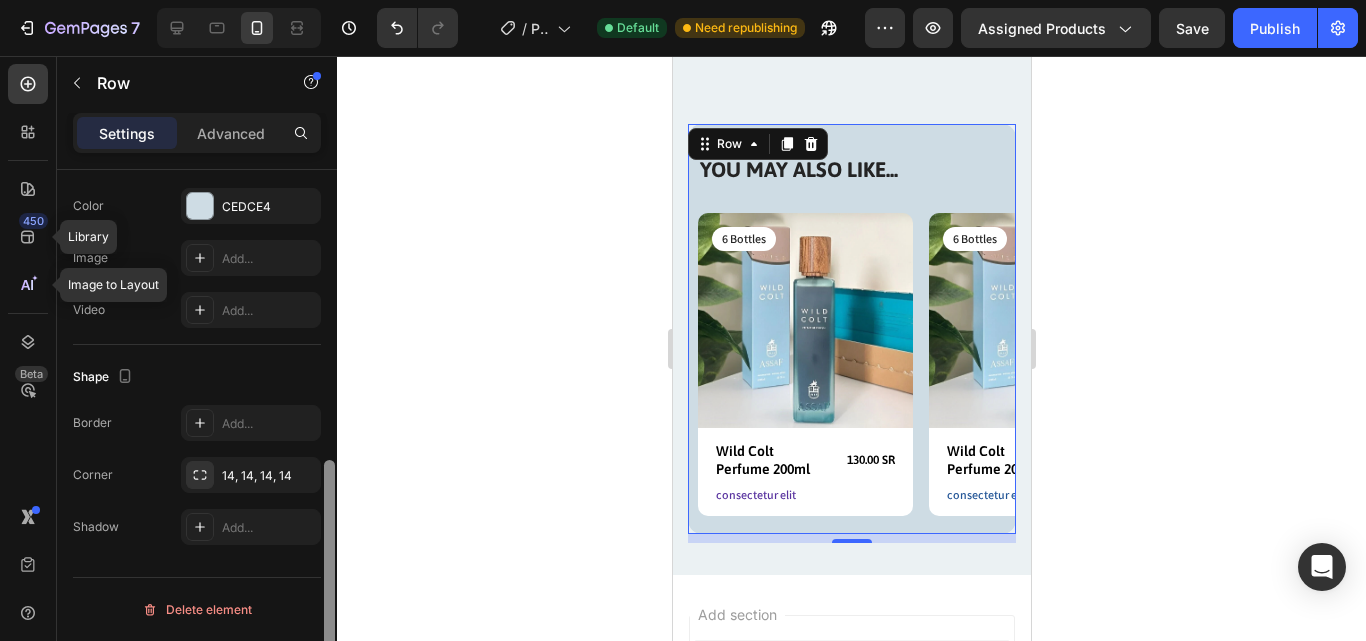 drag, startPoint x: 329, startPoint y: 290, endPoint x: 327, endPoint y: 585, distance: 295.00677 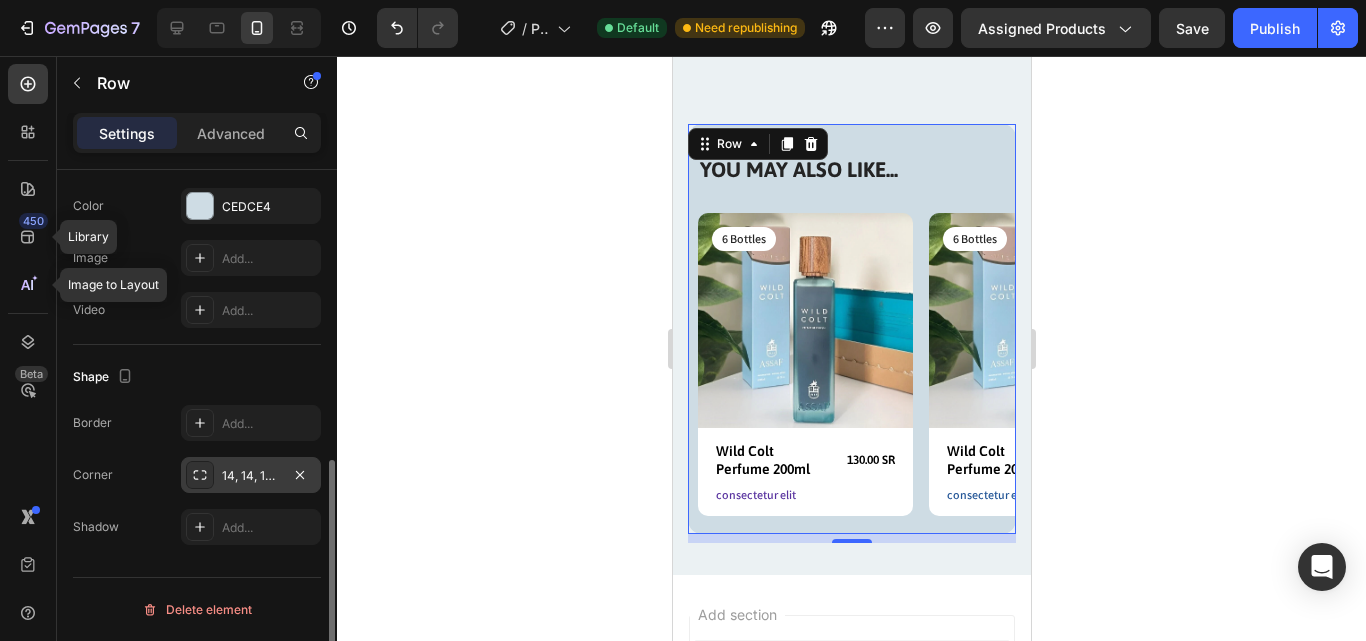 click on "14, 14, 14, 14" at bounding box center [251, 475] 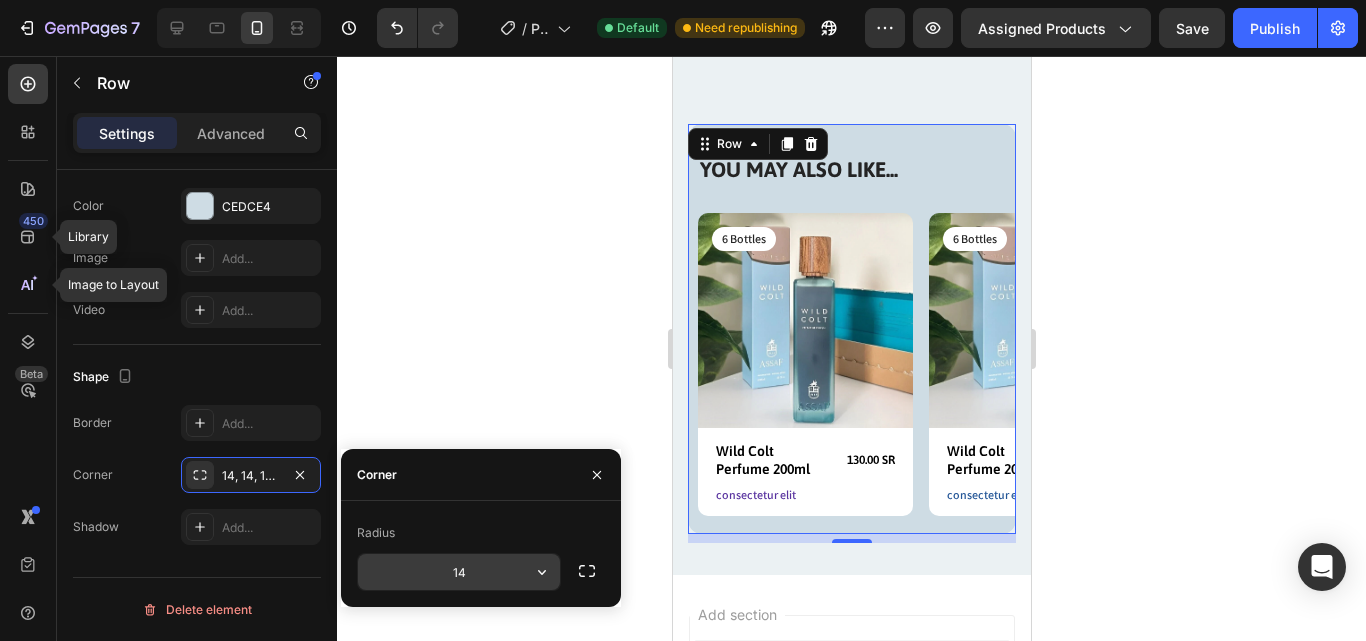 click on "14" at bounding box center (459, 572) 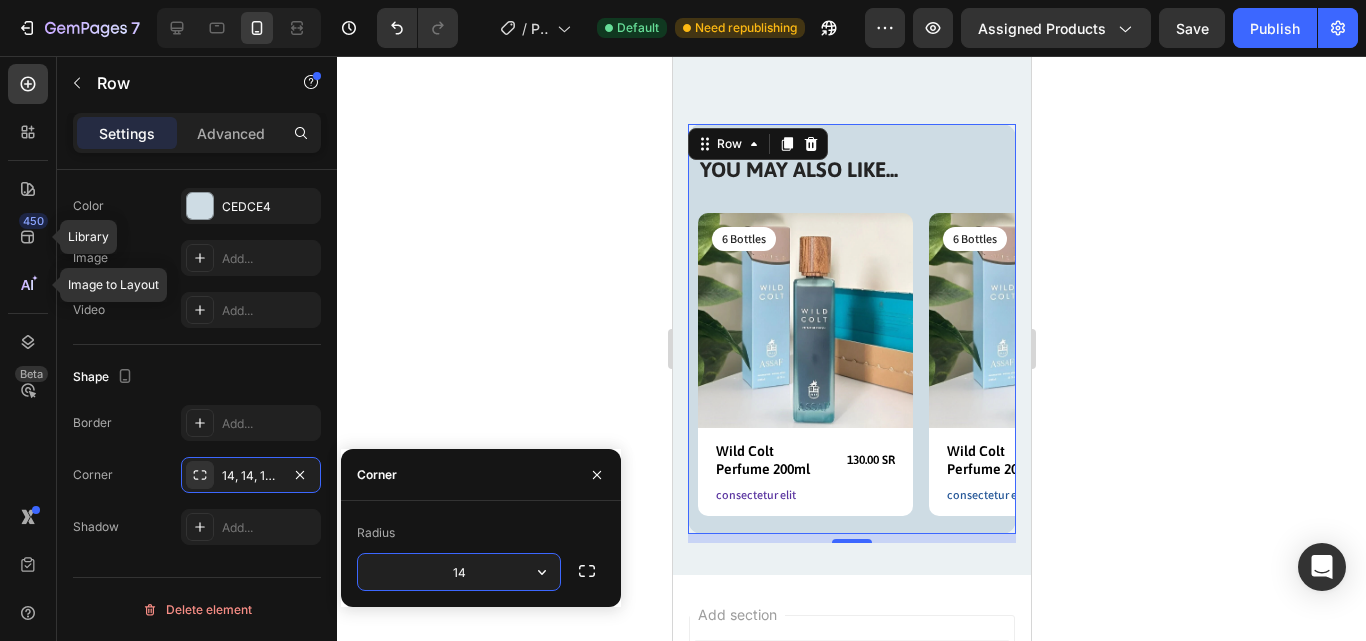 click on "14" at bounding box center (459, 572) 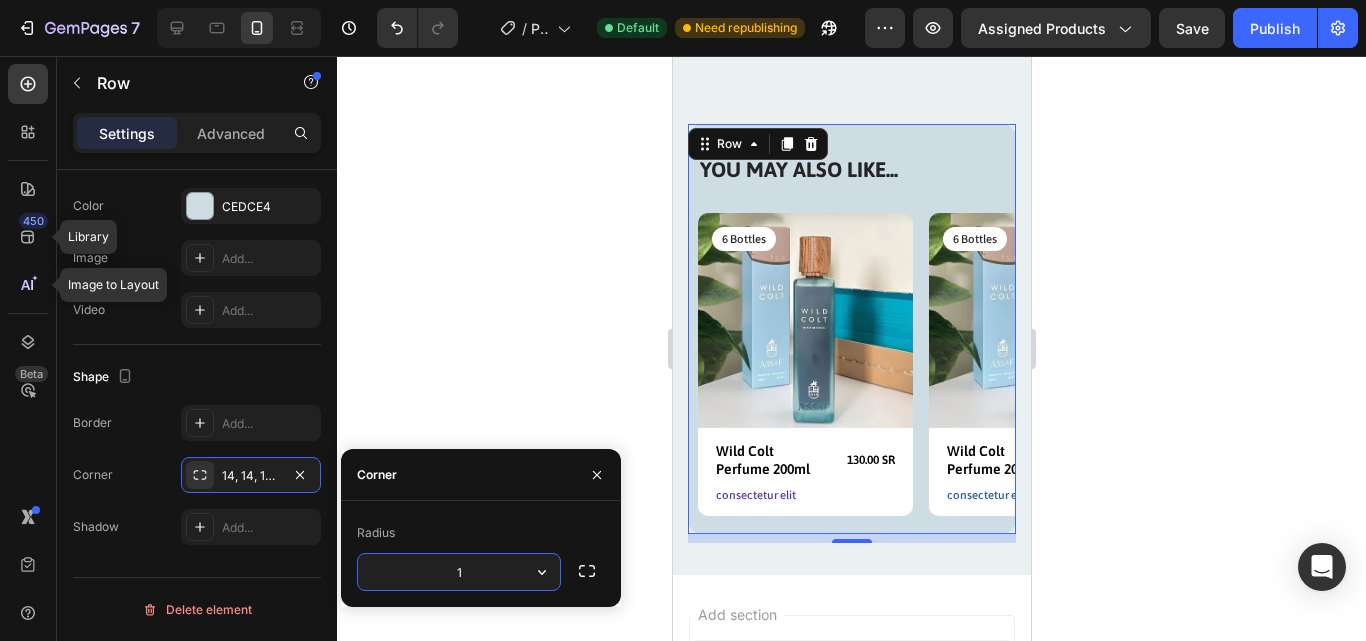 type on "10" 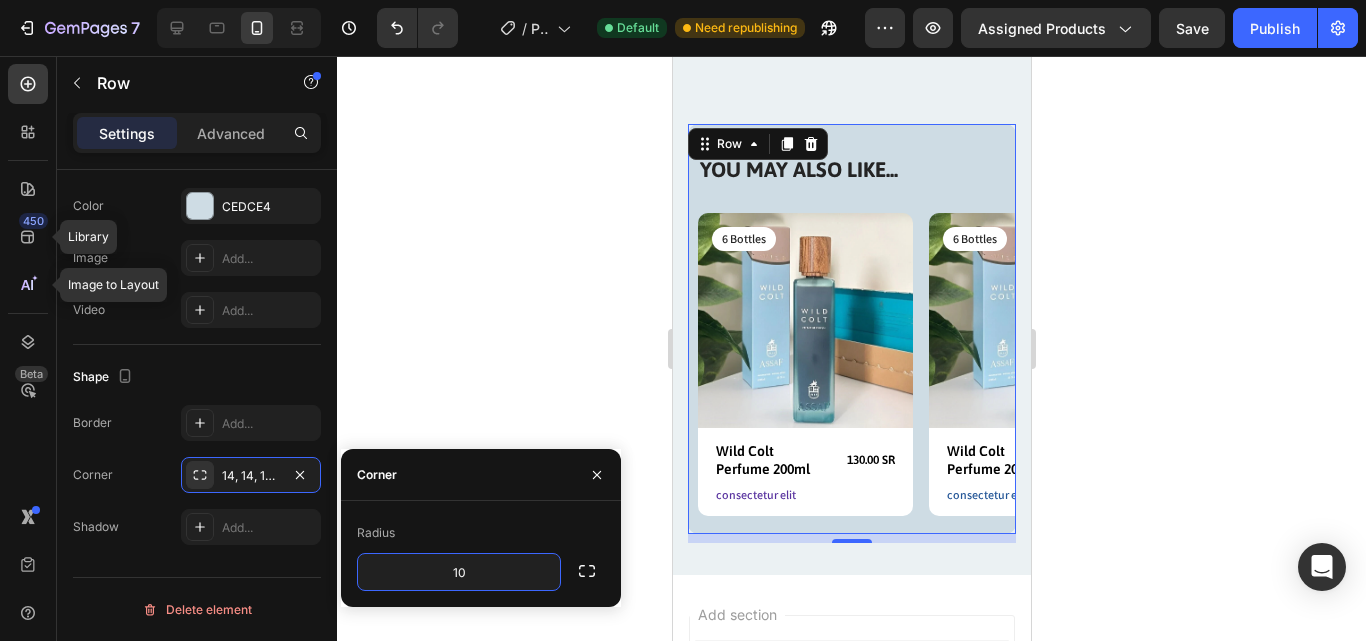 click 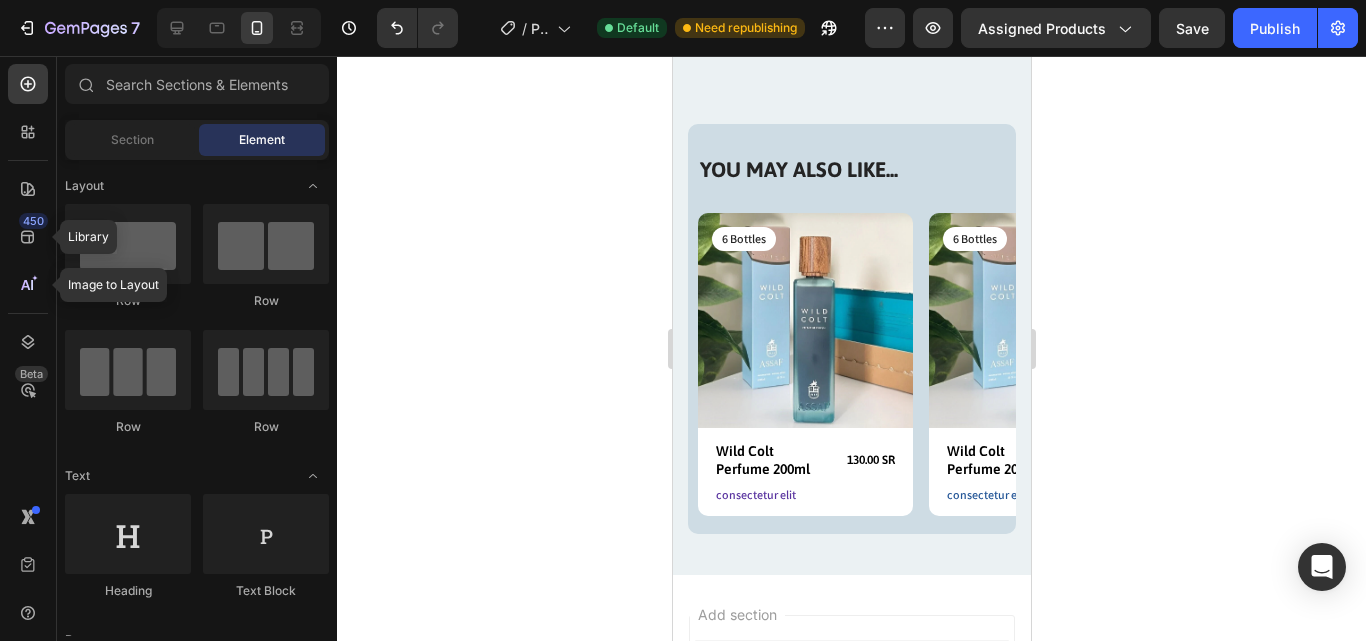click 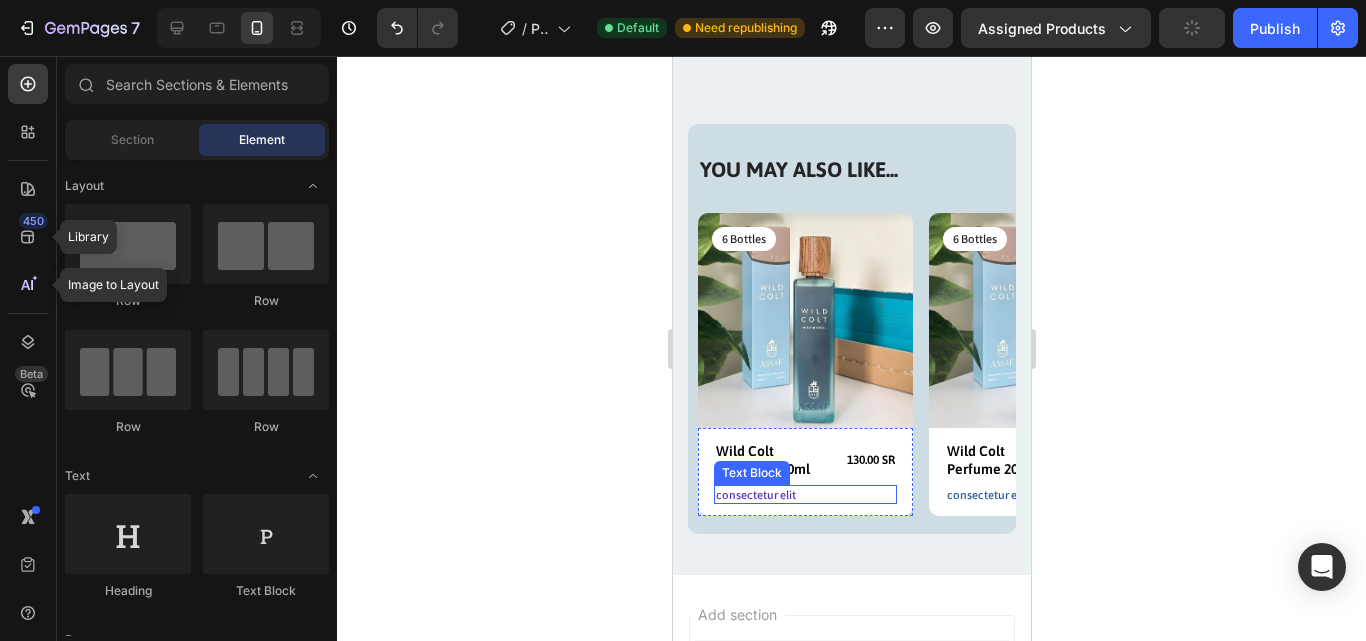 click on "consectetur elit" at bounding box center [804, 495] 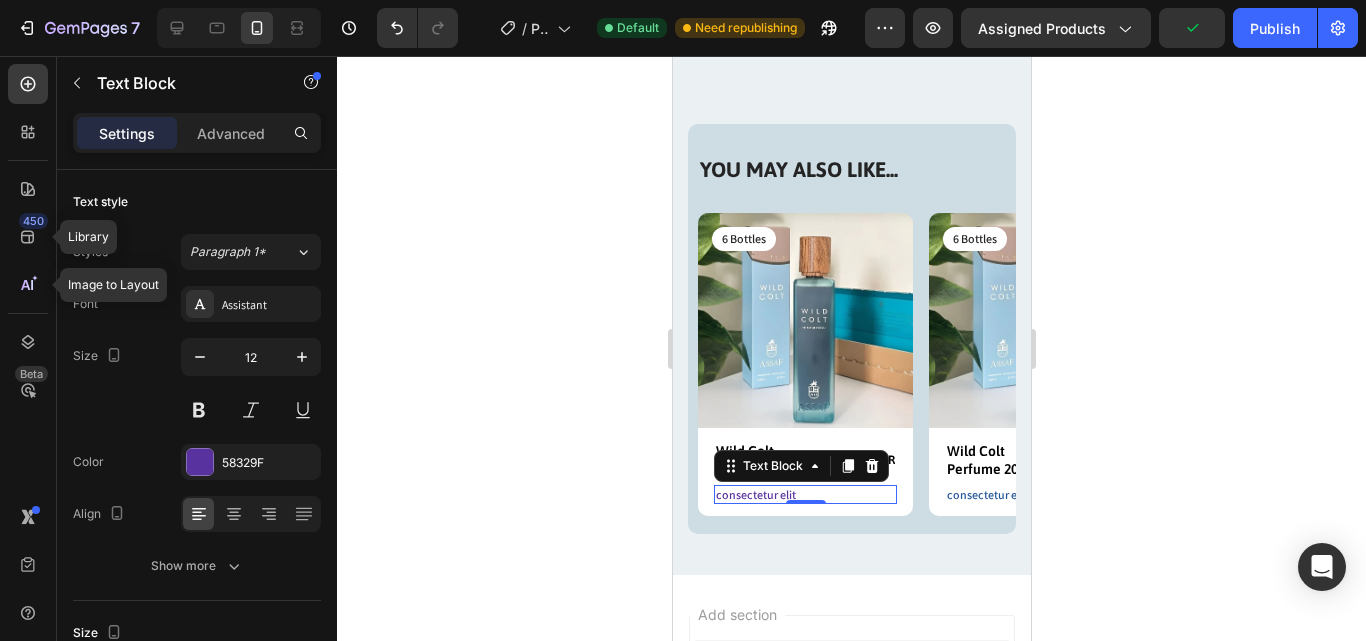 click on "consectetur elit" at bounding box center [804, 495] 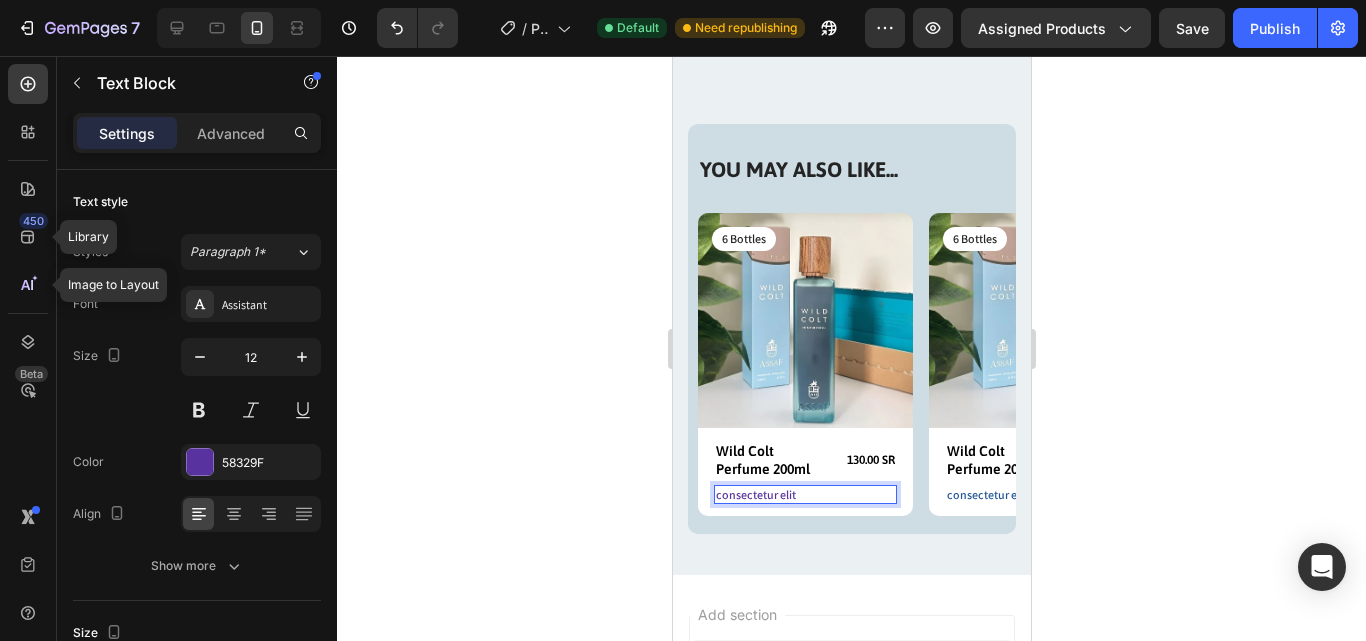 click on "consectetur elit" at bounding box center (804, 495) 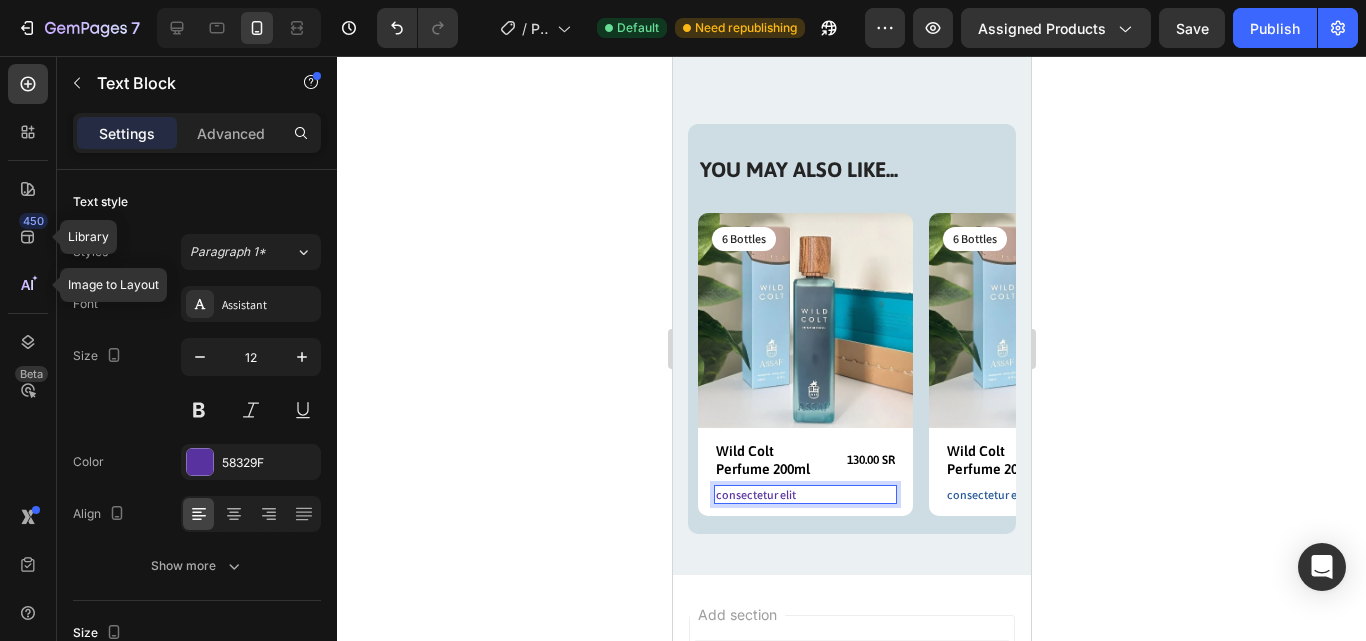click 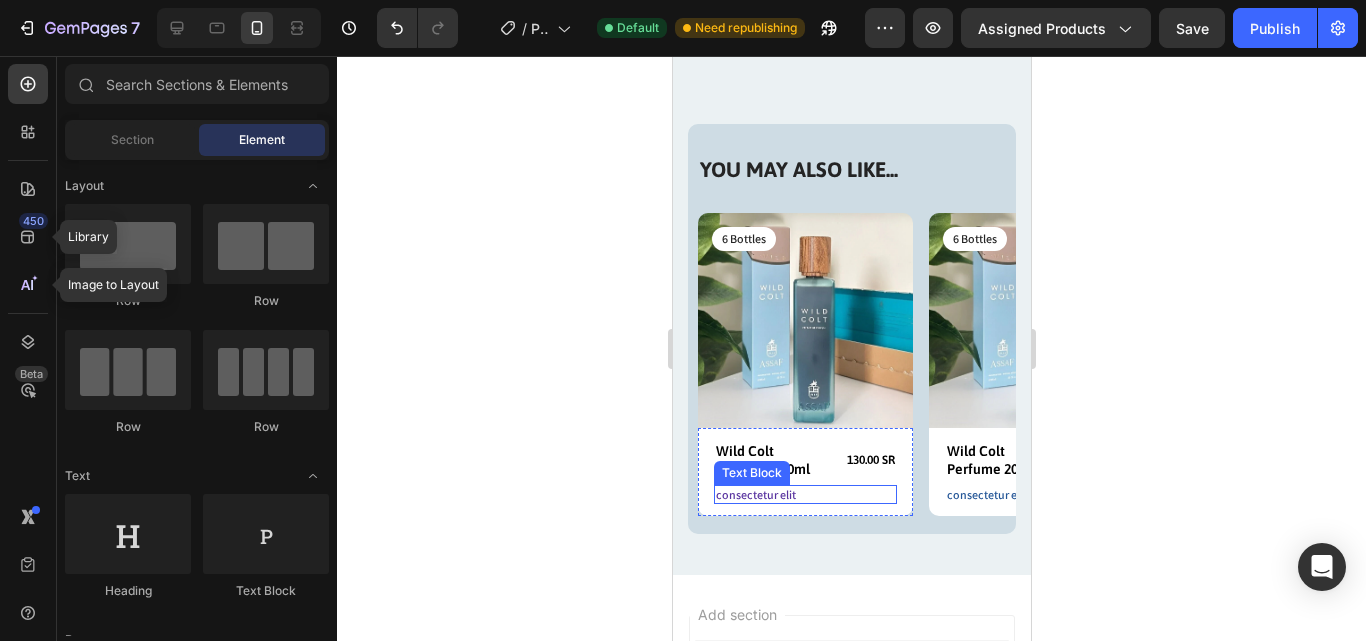 click on "consectetur elit" at bounding box center (804, 495) 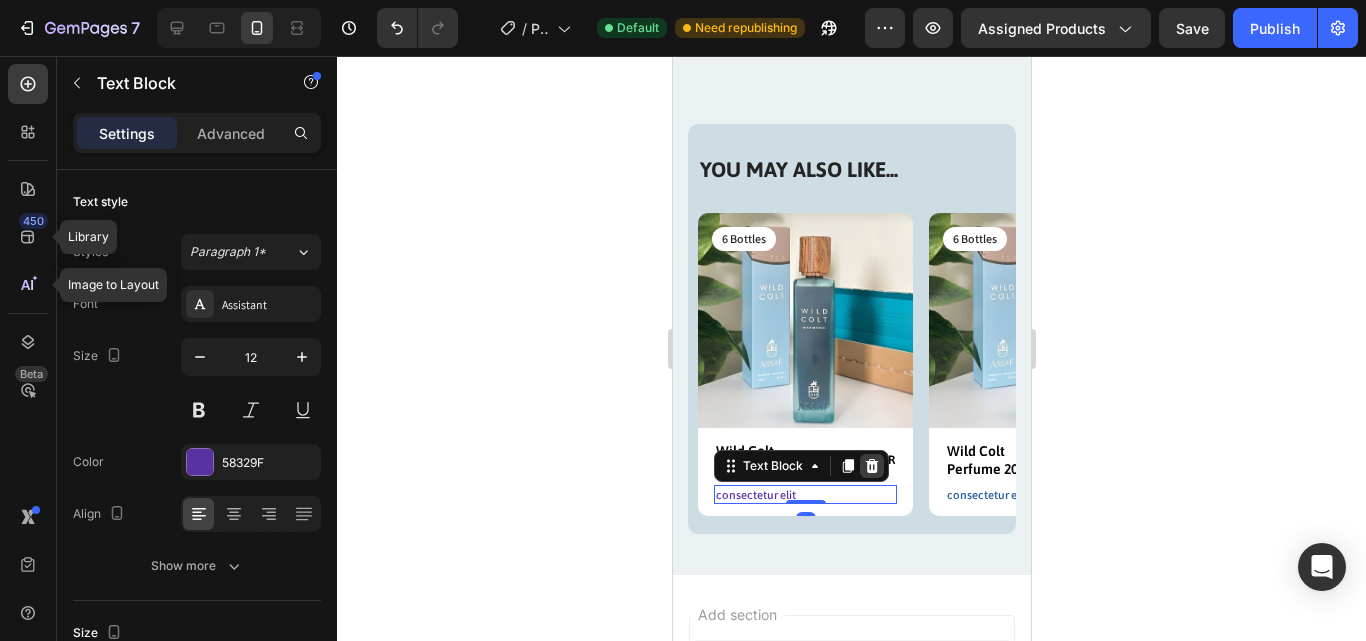click 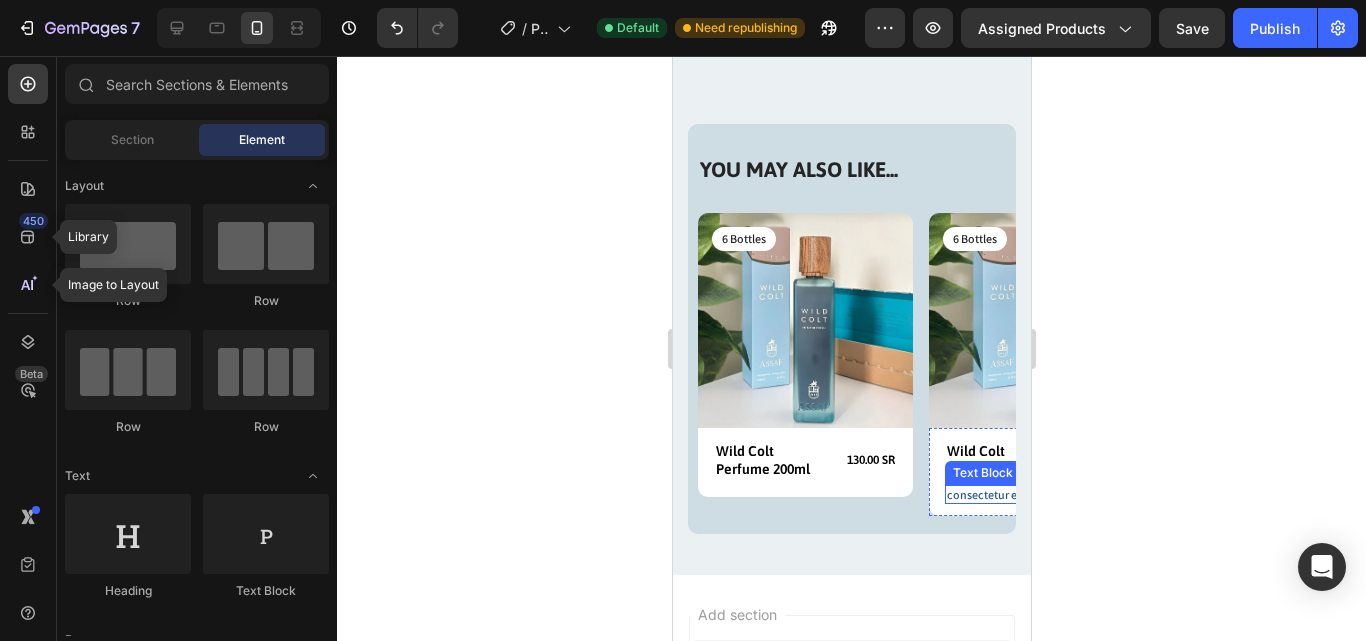 click on "consectetur elit" at bounding box center (1035, 495) 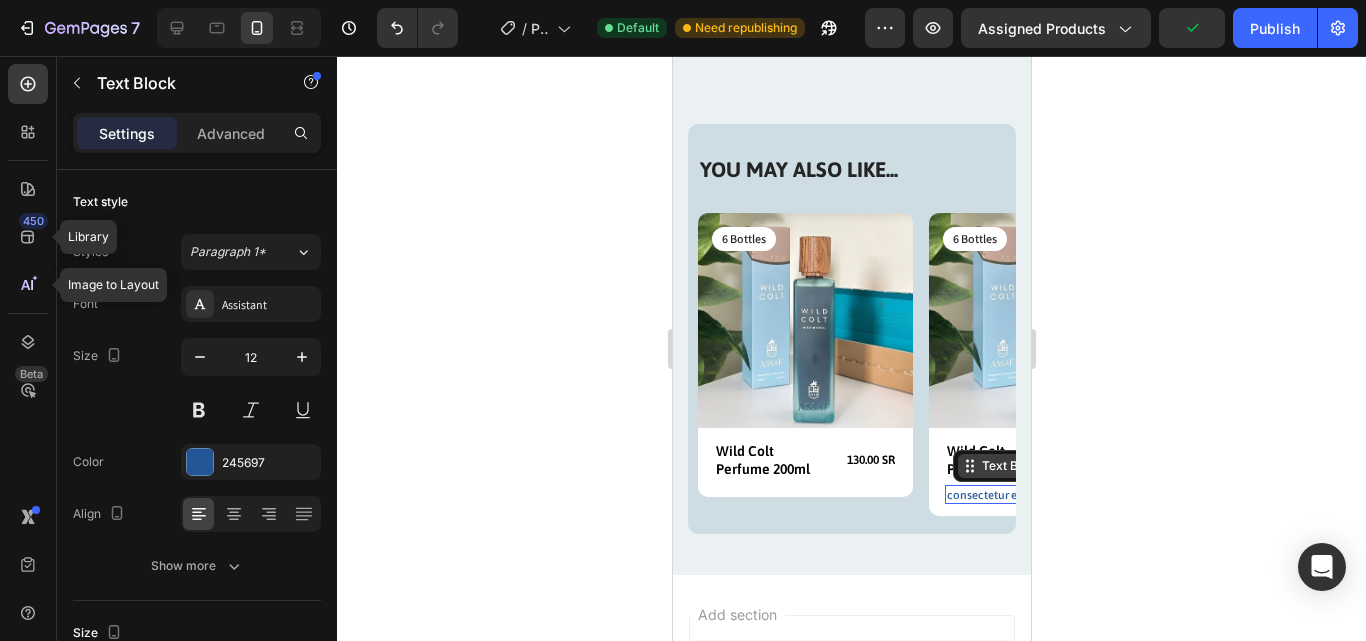 click on "Text Block" at bounding box center (1011, 466) 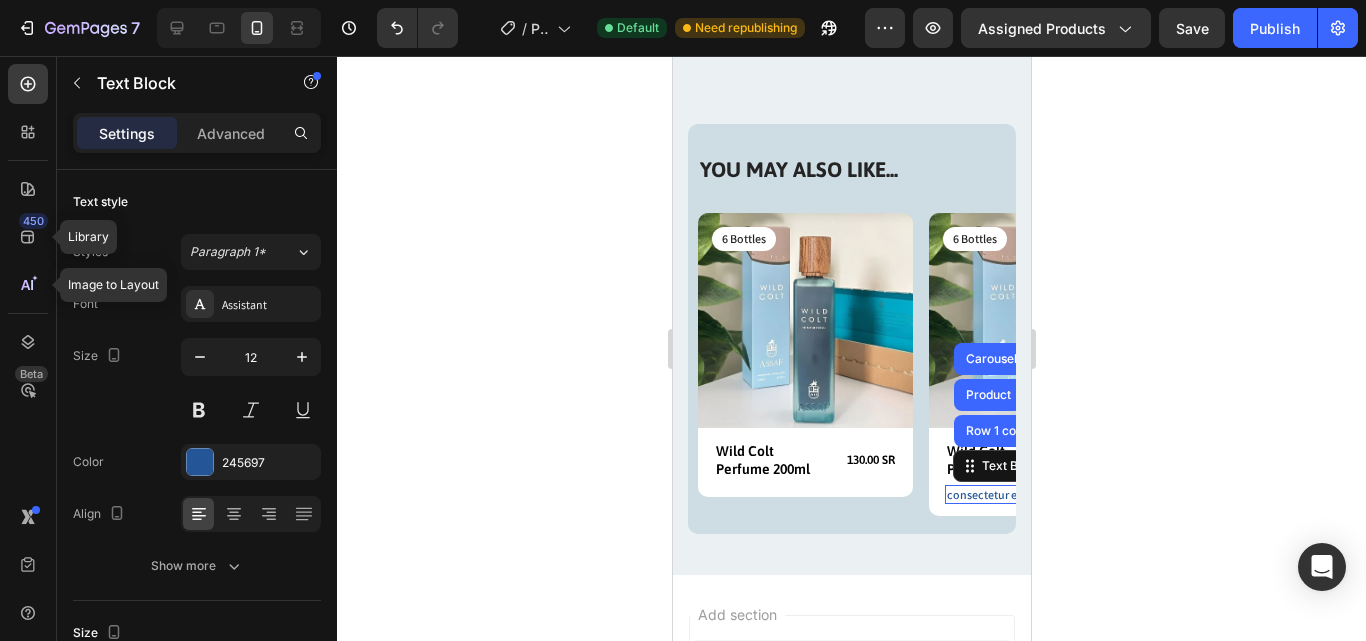 click on "consectetur elit" at bounding box center (1035, 495) 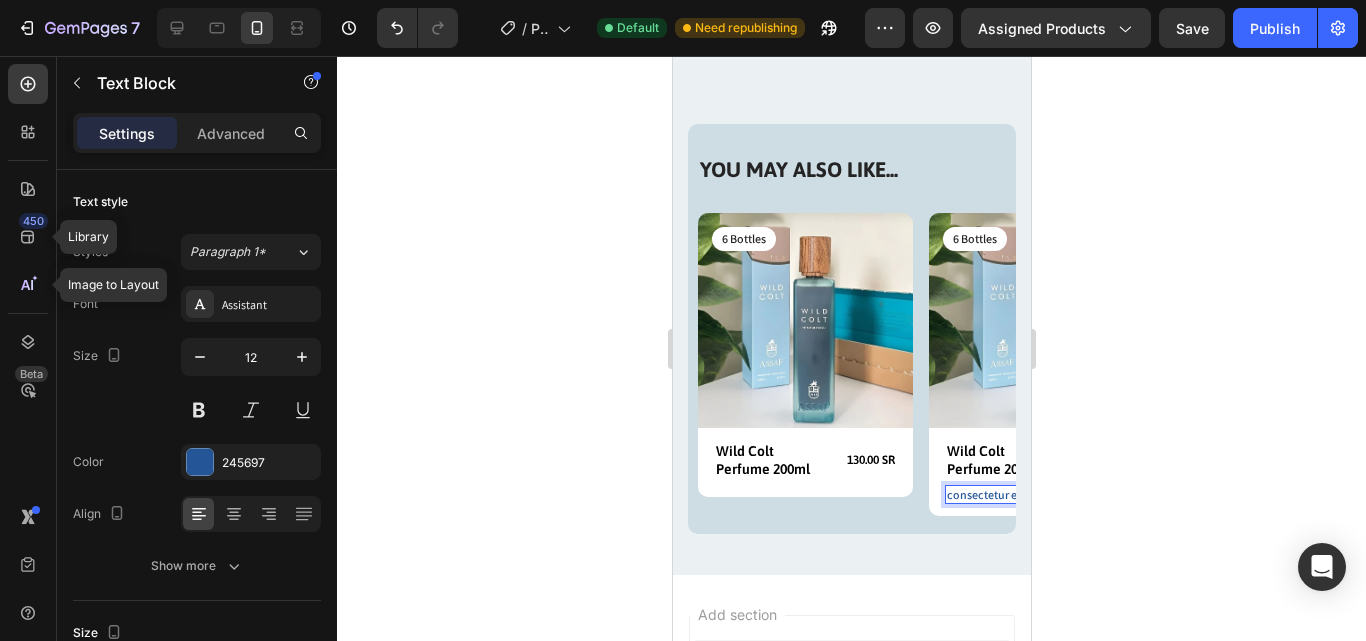 click on "consectetur elit" at bounding box center (1035, 495) 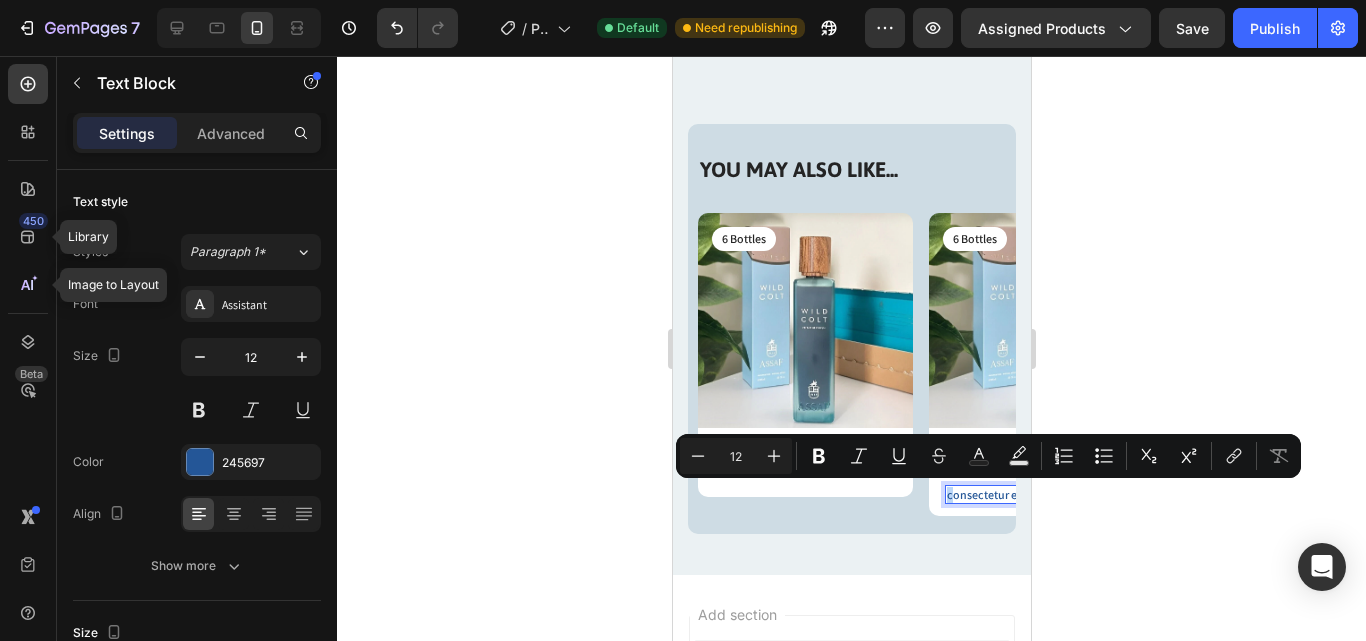 click on "consectetur elit" at bounding box center (1035, 495) 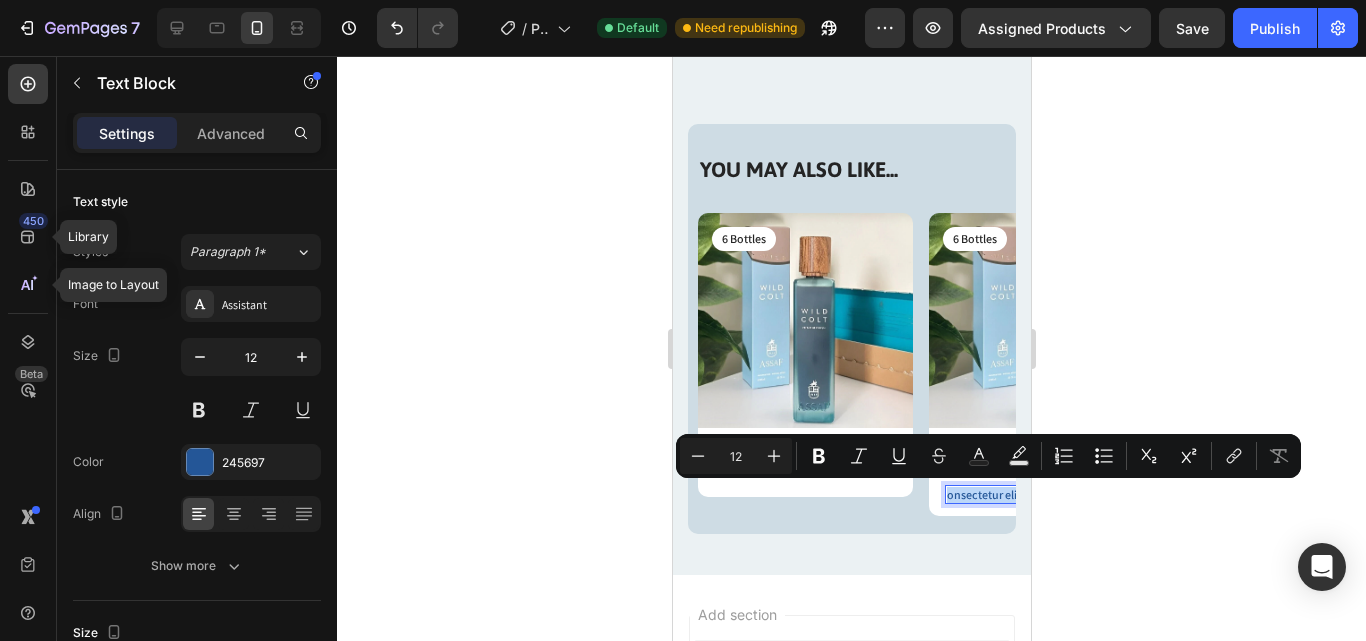 drag, startPoint x: 955, startPoint y: 496, endPoint x: 1132, endPoint y: 502, distance: 177.10167 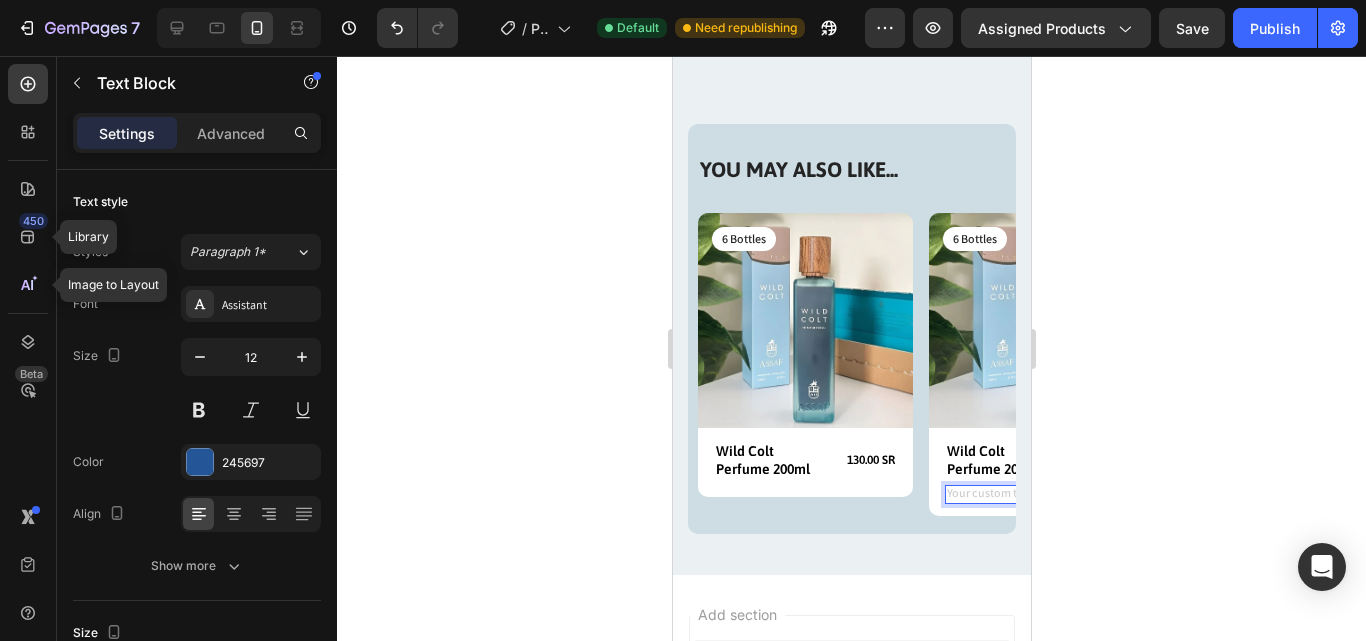 click at bounding box center [1035, 495] 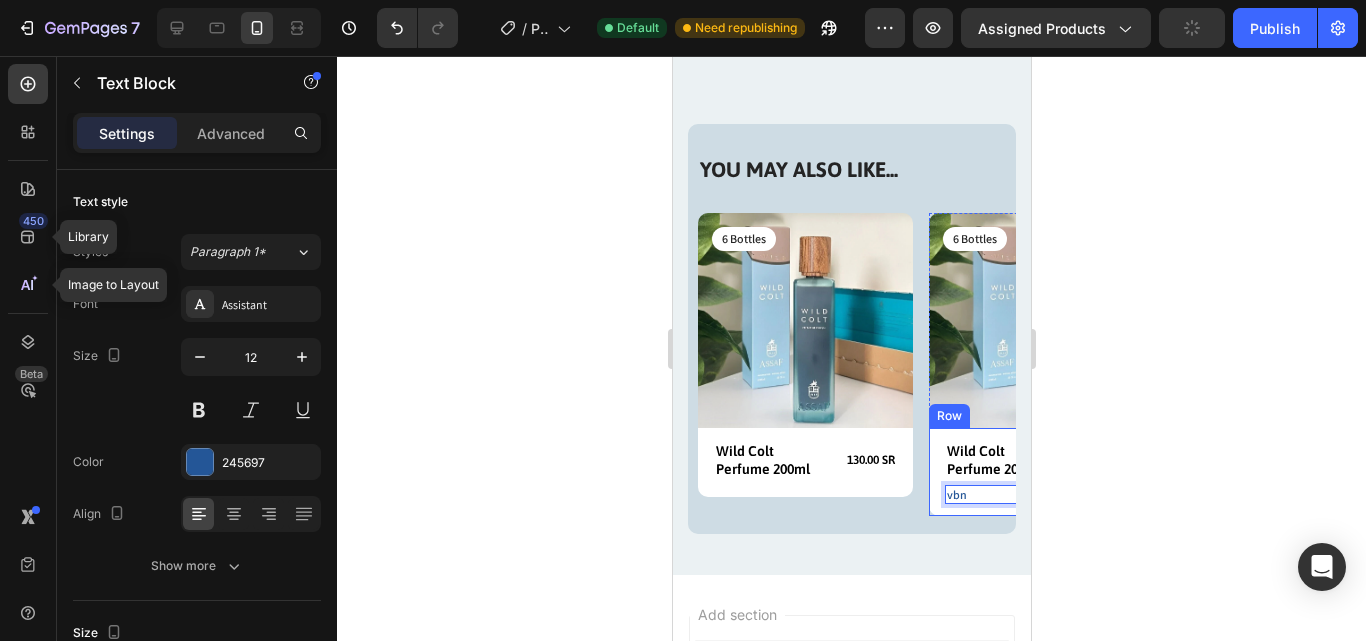 drag, startPoint x: 966, startPoint y: 495, endPoint x: 931, endPoint y: 499, distance: 35.22783 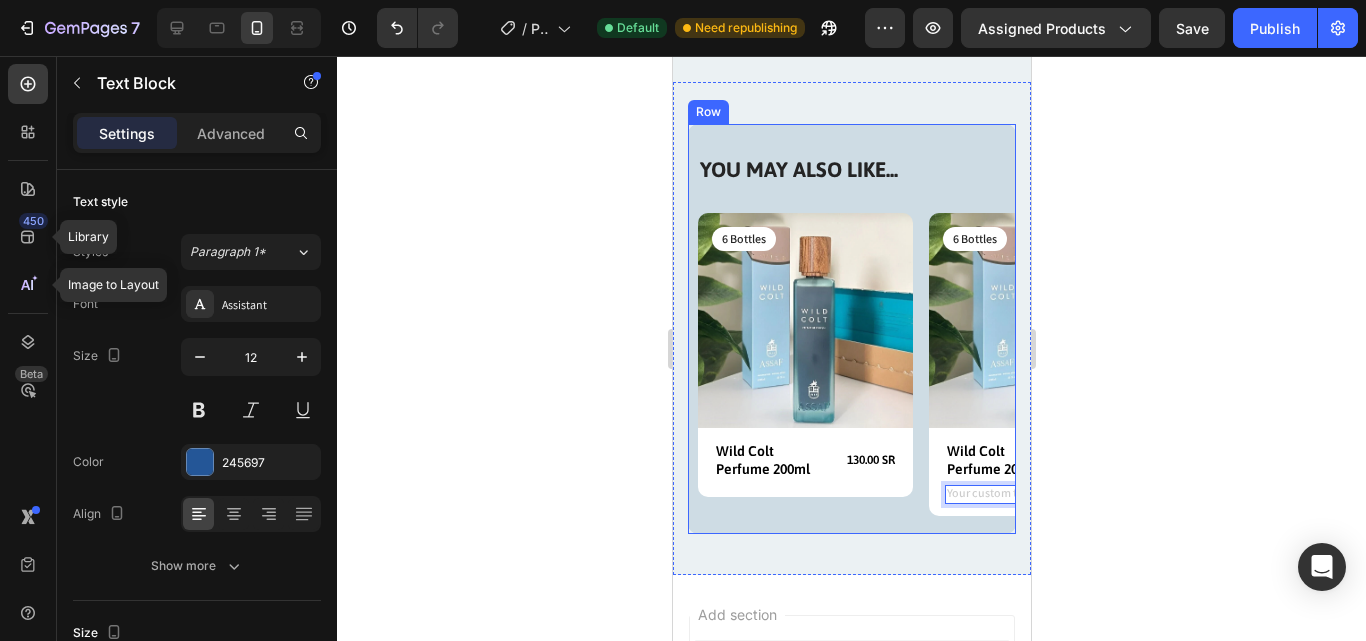 click on "YOU MAY ALSO LIKE... Heading Row Product Images 6 Bottles Text Block Row Wild Colt Perfume 200ml Product Title 130.00 SR Product Price Product Price Row Row Product Product Images 6 Bottles Text Block Row Wild Colt Perfume 200ml Product Title 130.00 SR Product Price Product Price Row Text Block Row 1 col Product Carousel   0 Row Product Product Images 6 Bottles Text Block Row Wild Colt Perfume 200ml Product Title 130.00 SR Product Price Product Price Row consectetur elit Text Block Row Product Product Images 6 Bottles Text Block Row Wild Colt Perfume 200ml Product Title 130.00 SR Product Price Product Price Row consectetur elit Text Block Row Product Product Images 6 Bottles Text Block Row Wild Colt Perfume 200ml Product Title 130.00 SR Product Price Product Price Row consectetur elit Text Block Row Product Carousel Row" at bounding box center (851, 329) 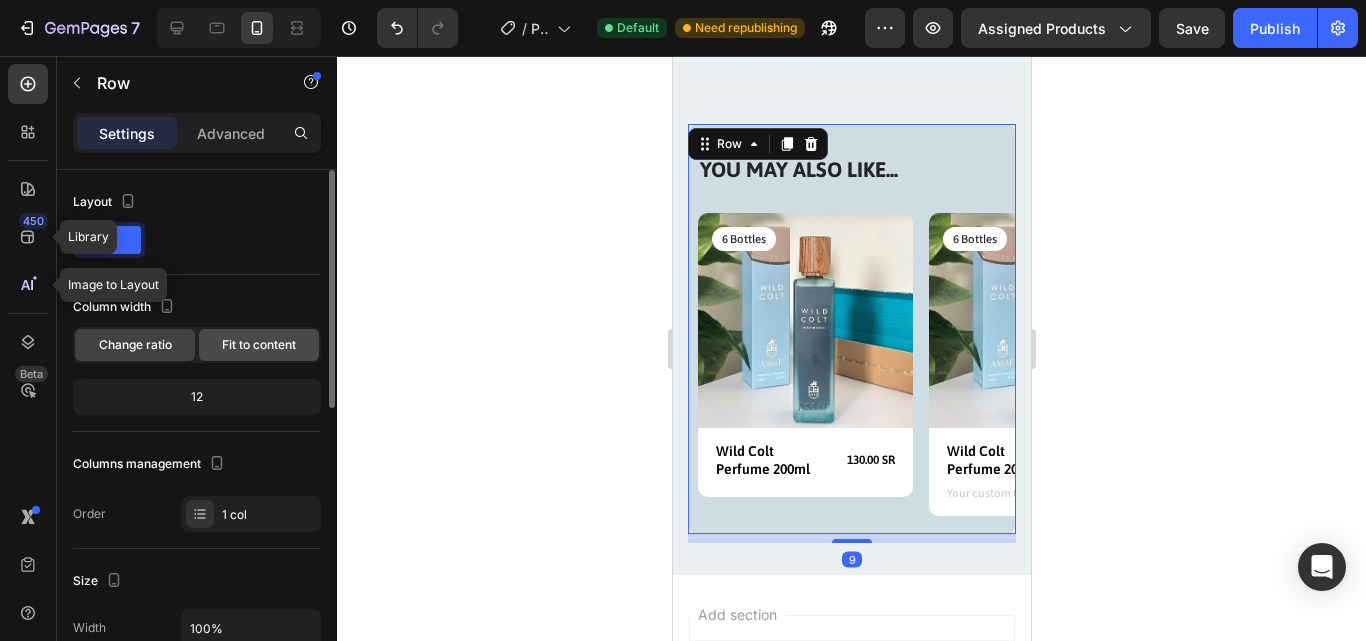 click on "Fit to content" 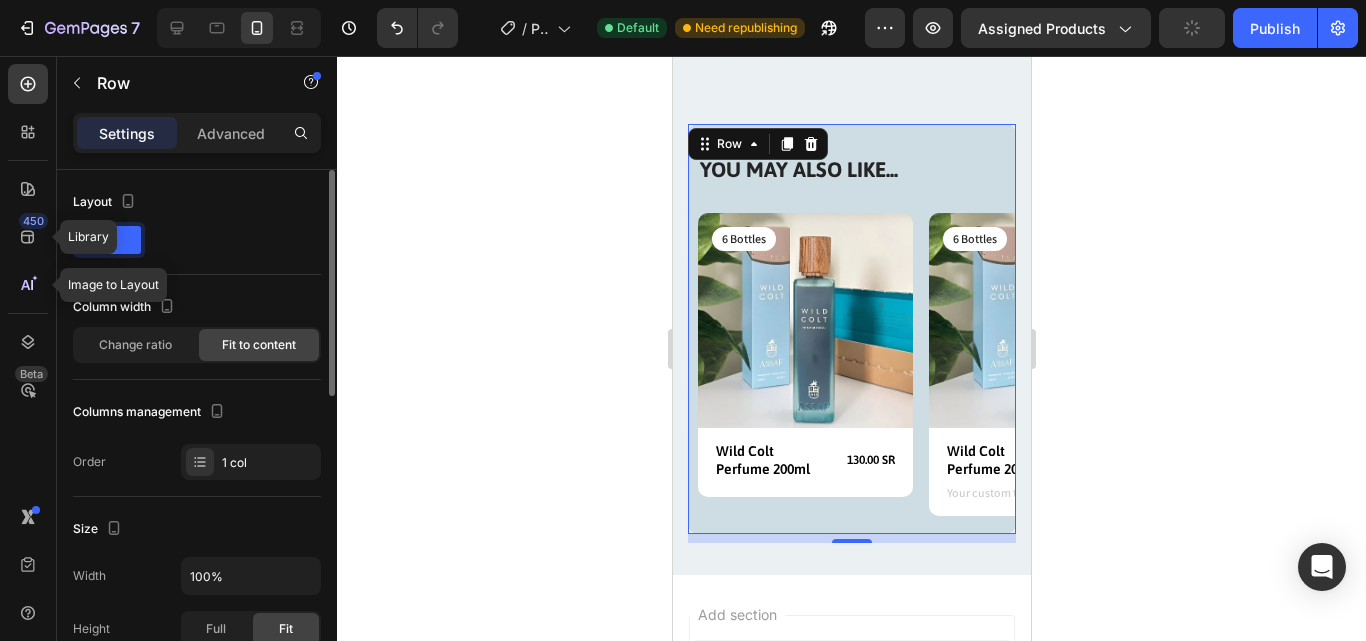 drag, startPoint x: 130, startPoint y: 341, endPoint x: 283, endPoint y: 478, distance: 205.37283 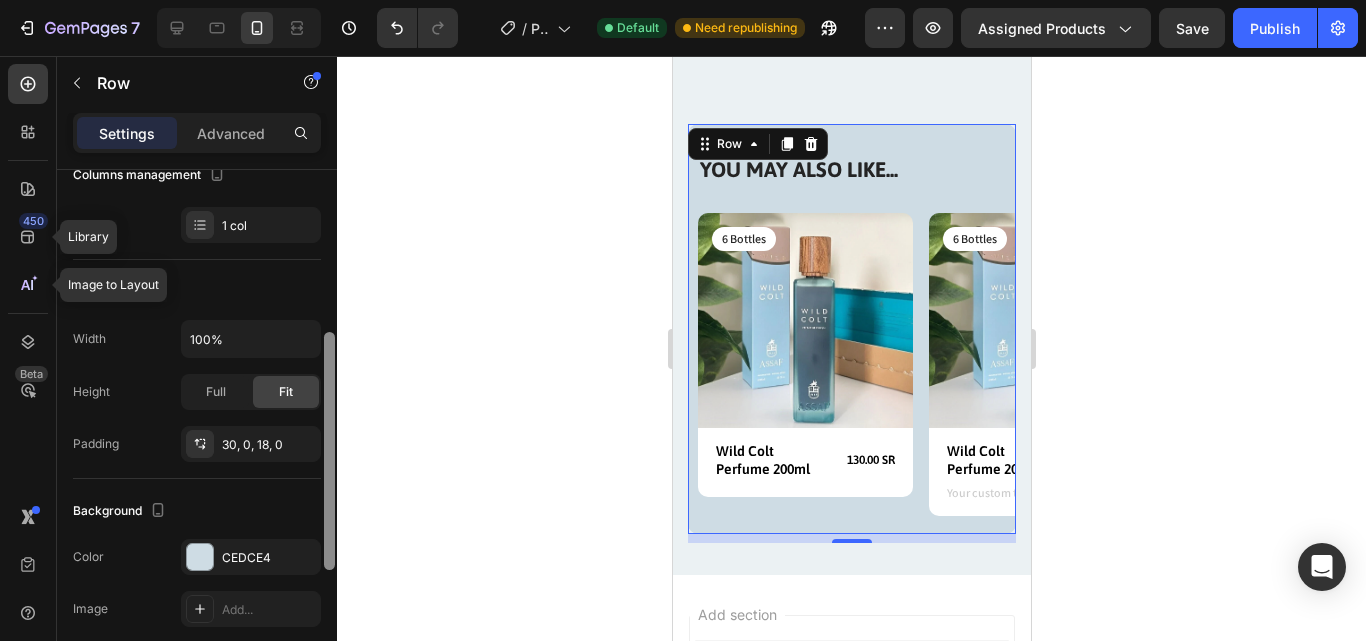 scroll, scrollTop: 311, scrollLeft: 0, axis: vertical 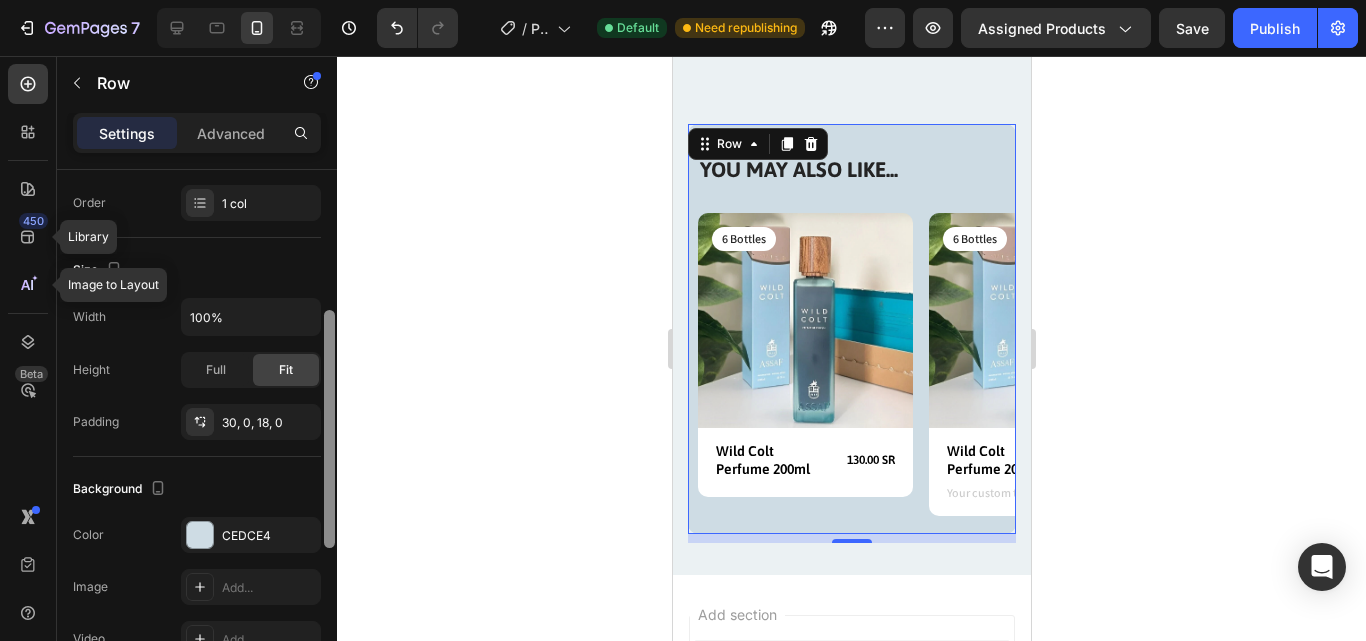 drag, startPoint x: 331, startPoint y: 379, endPoint x: 320, endPoint y: 520, distance: 141.42842 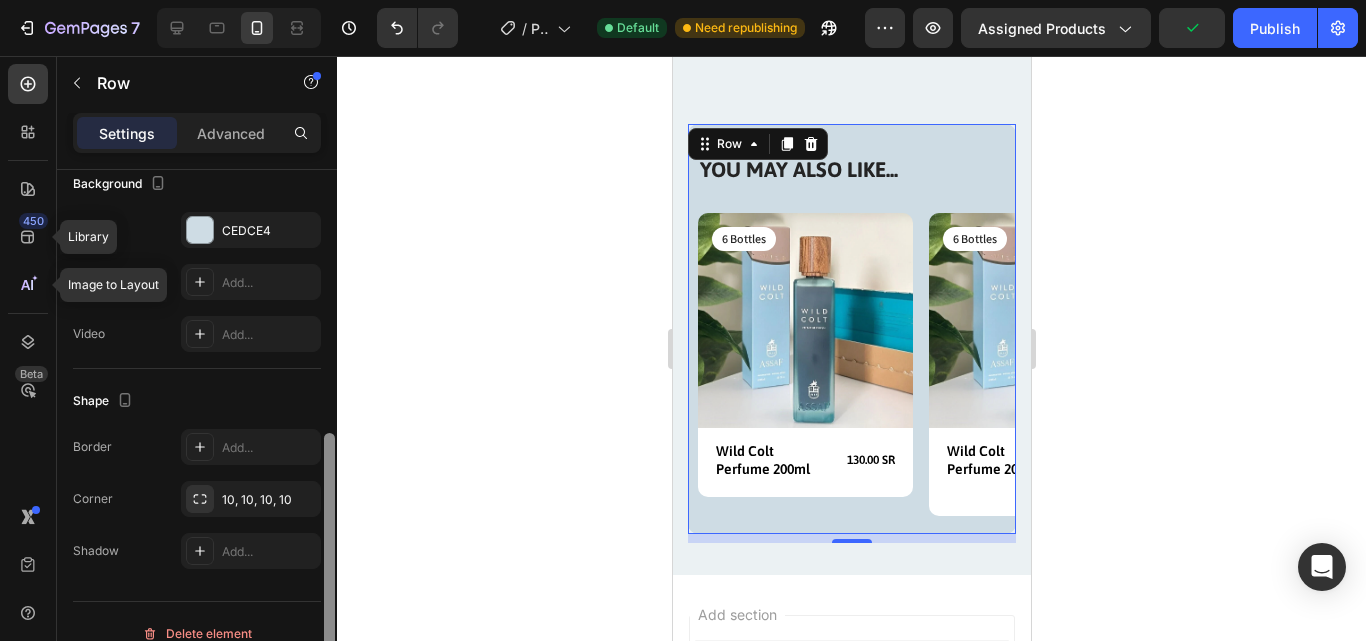 scroll, scrollTop: 638, scrollLeft: 0, axis: vertical 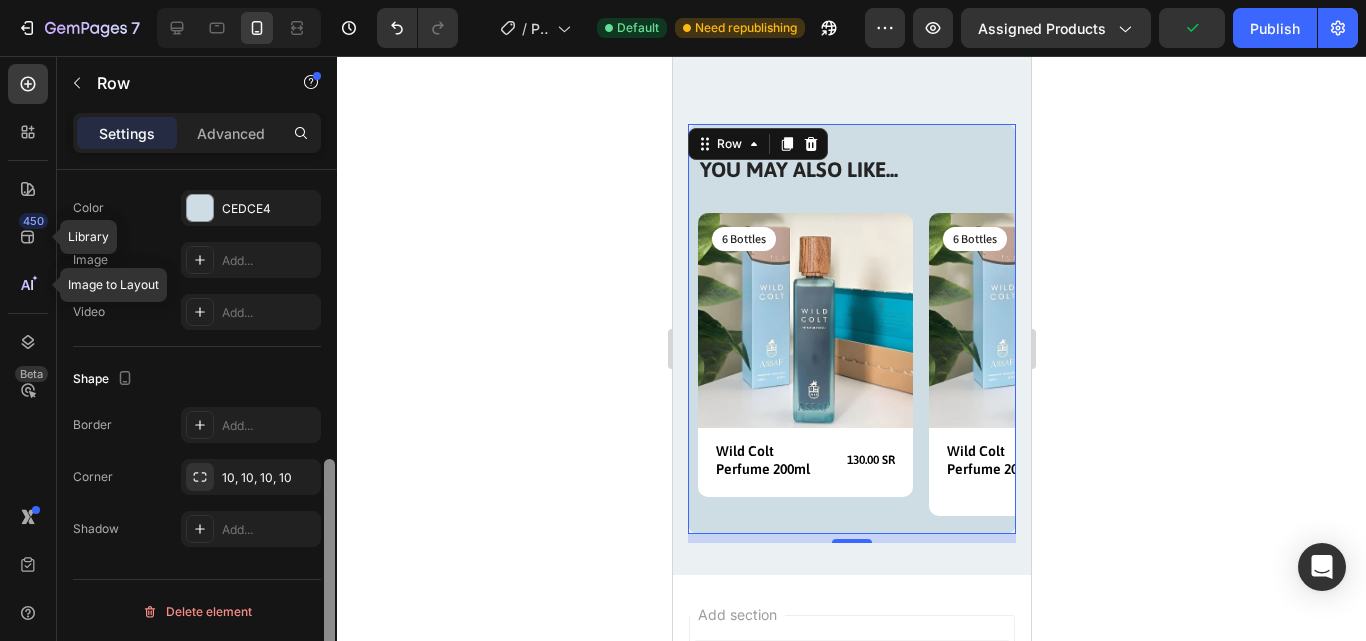 drag, startPoint x: 329, startPoint y: 532, endPoint x: 345, endPoint y: 680, distance: 148.86235 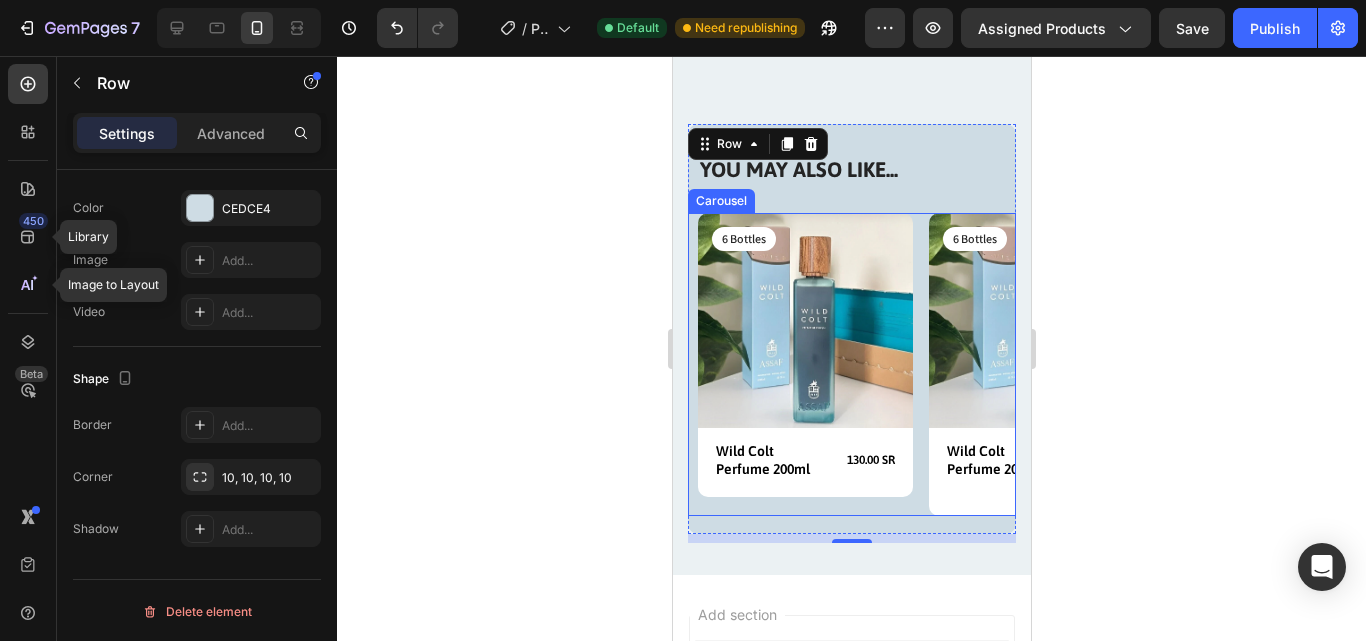 click on "Product Images 6 Bottles Text Block Row Wild Colt Perfume 200ml Product Title 130.00 SR Product Price Product Price Row Row Product" at bounding box center (804, 364) 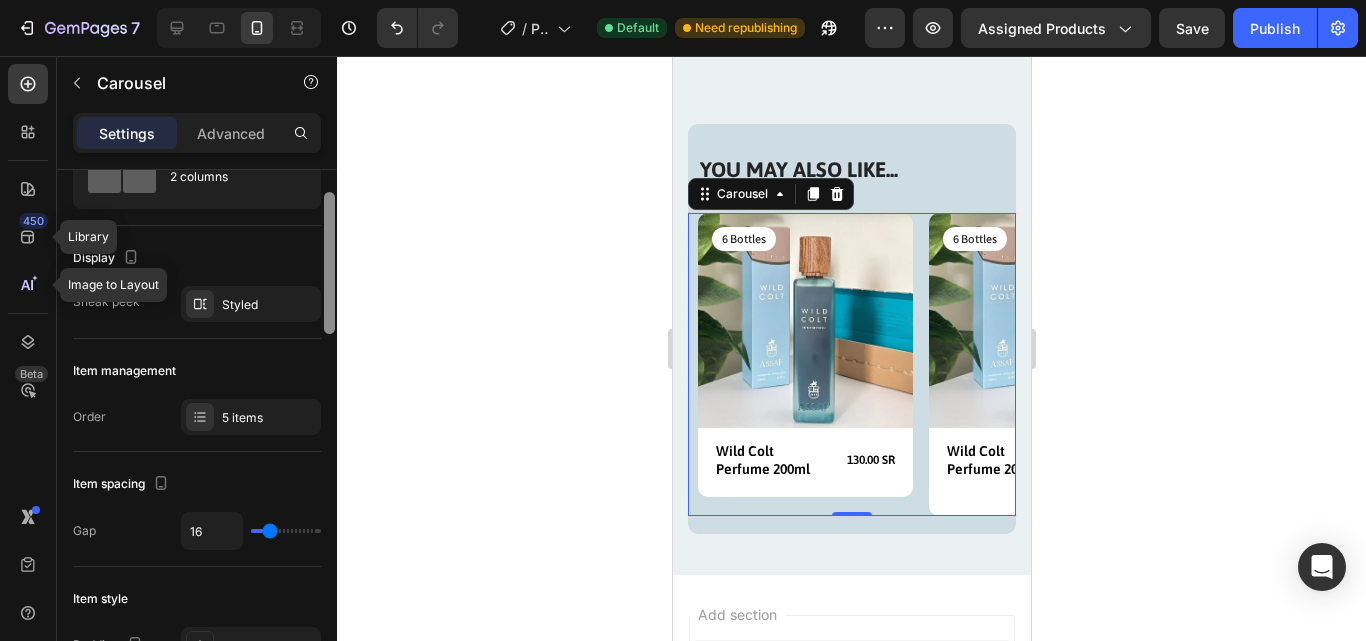 scroll, scrollTop: 0, scrollLeft: 0, axis: both 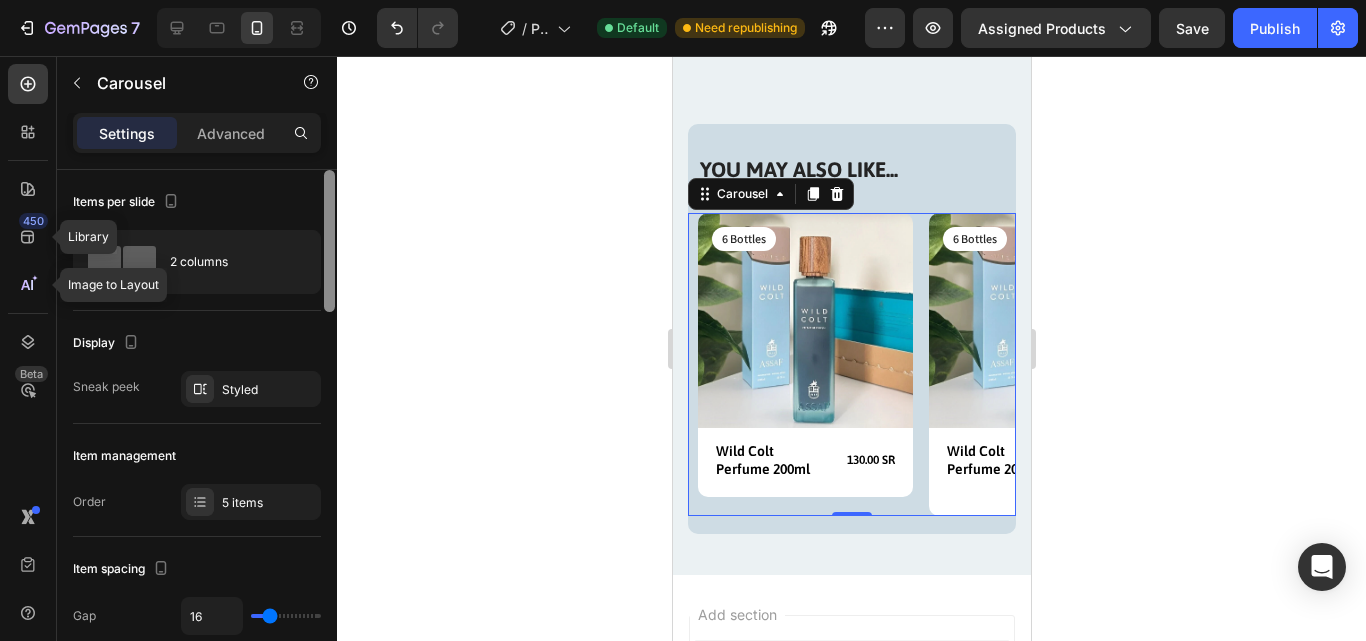 click at bounding box center [329, 241] 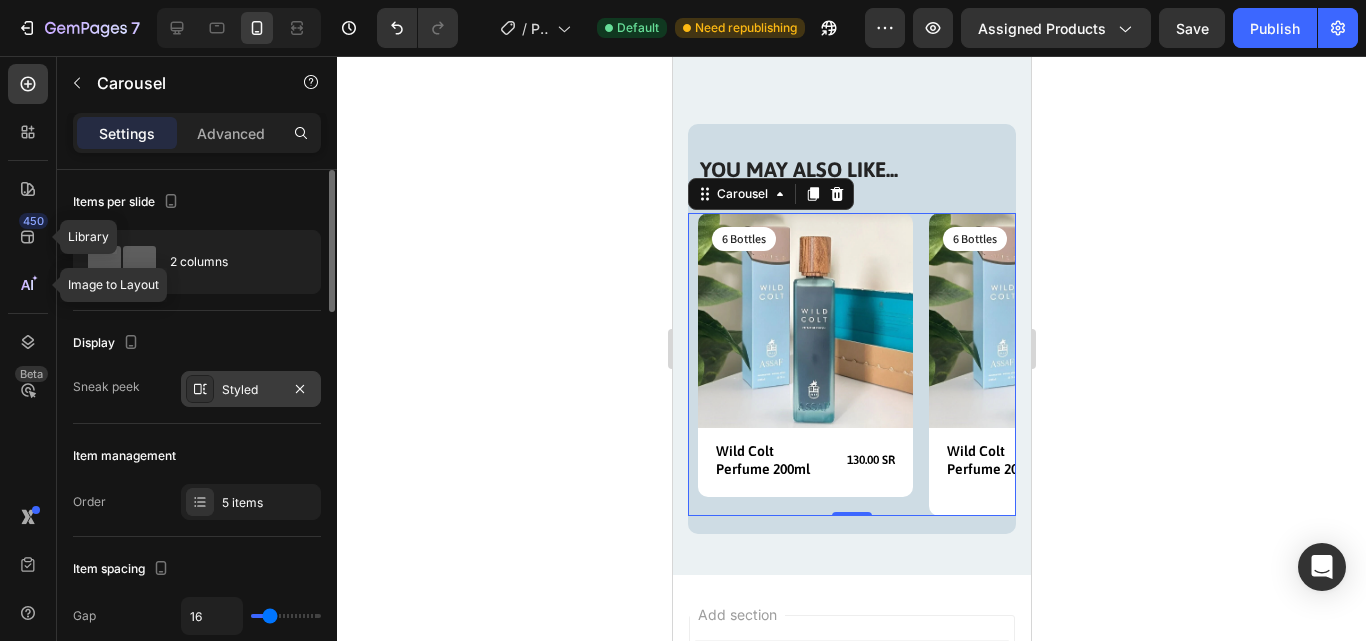 click on "Styled" at bounding box center [251, 390] 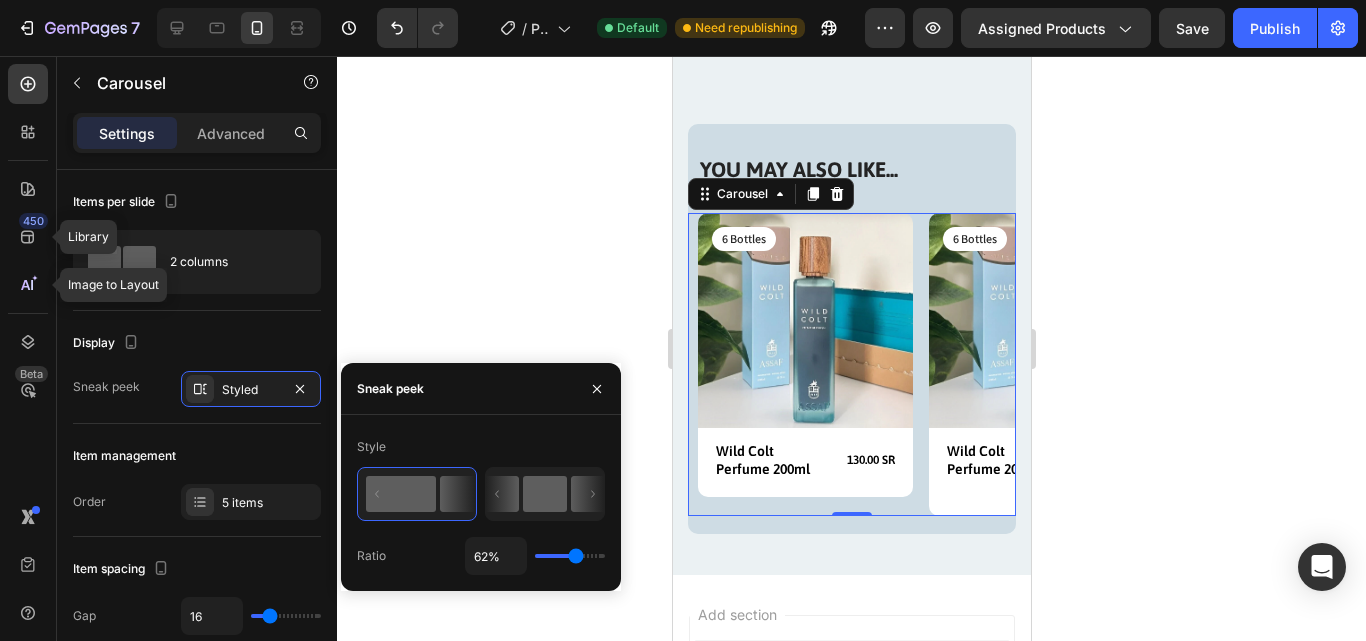 click 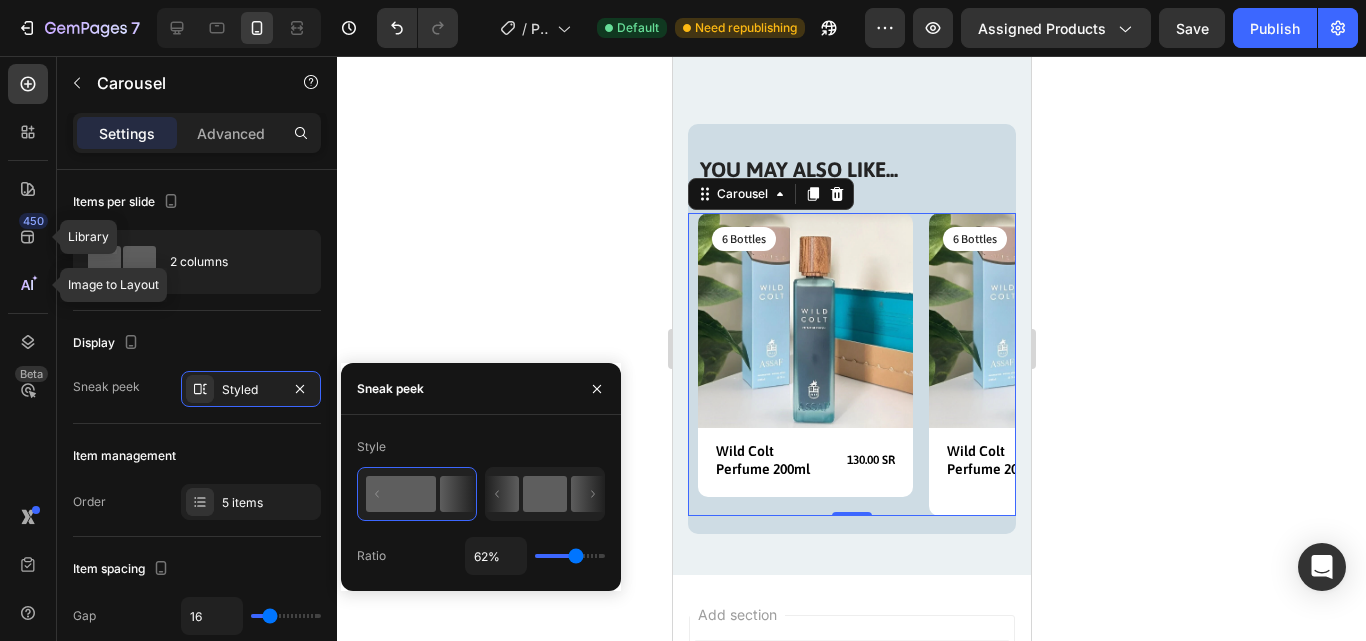 click 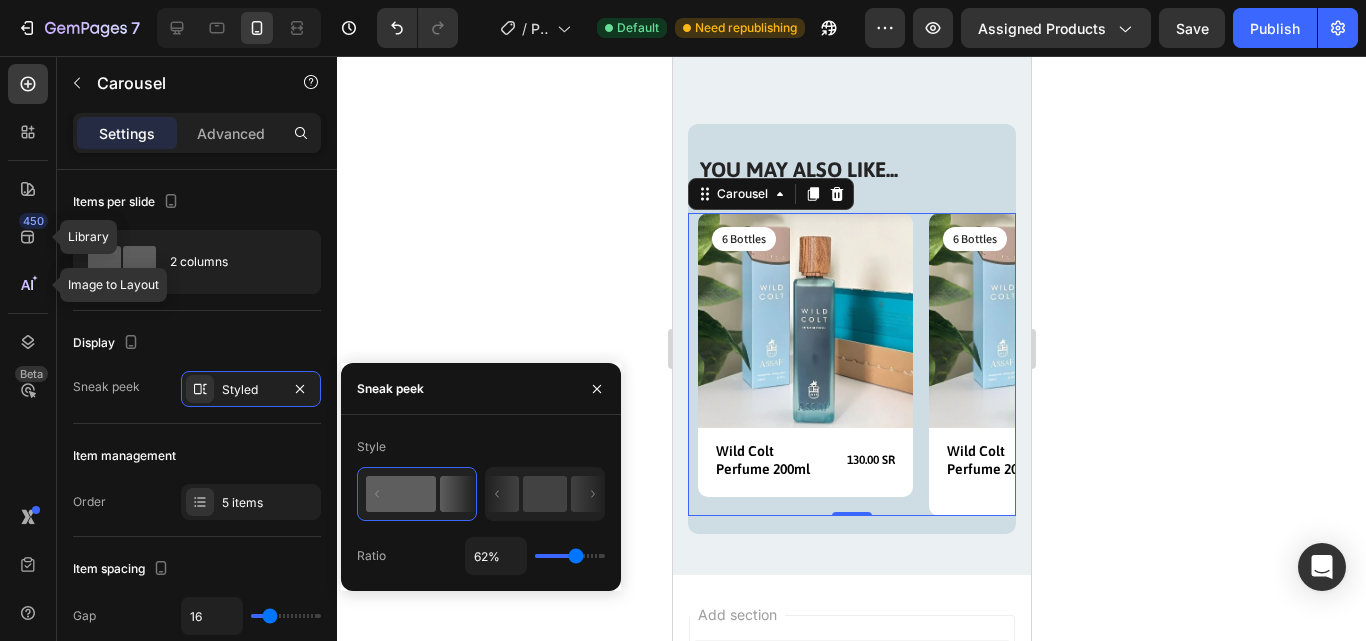 click 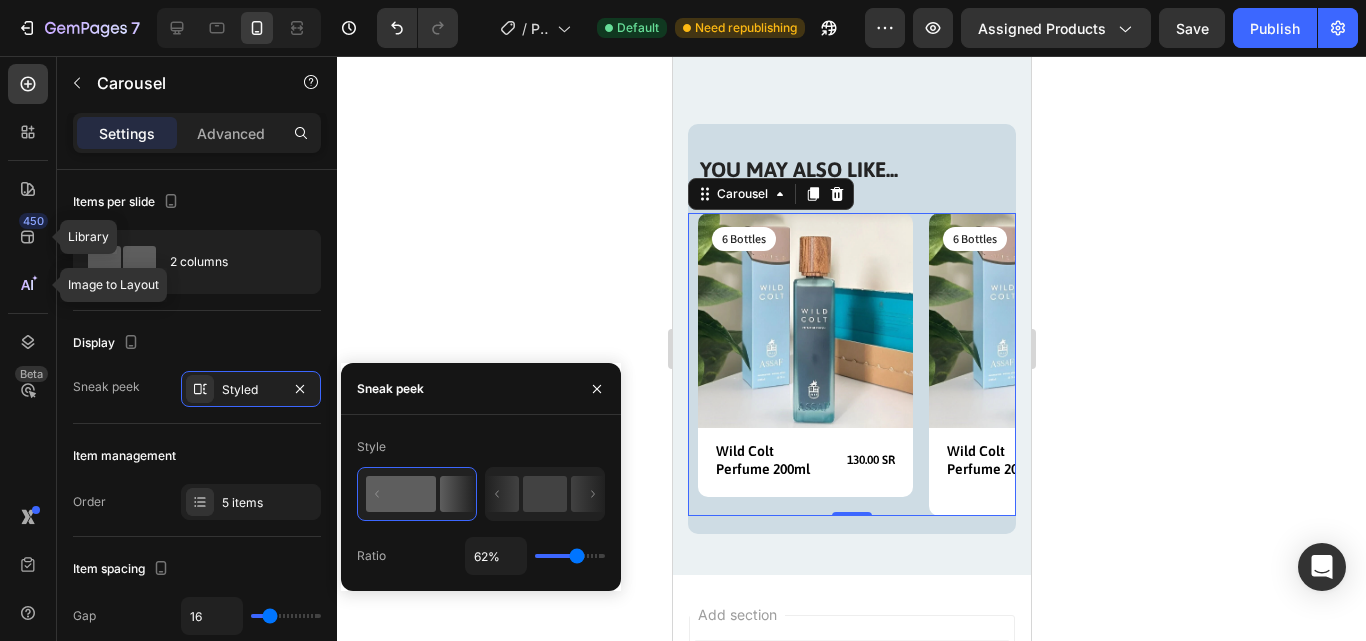 click at bounding box center (570, 556) 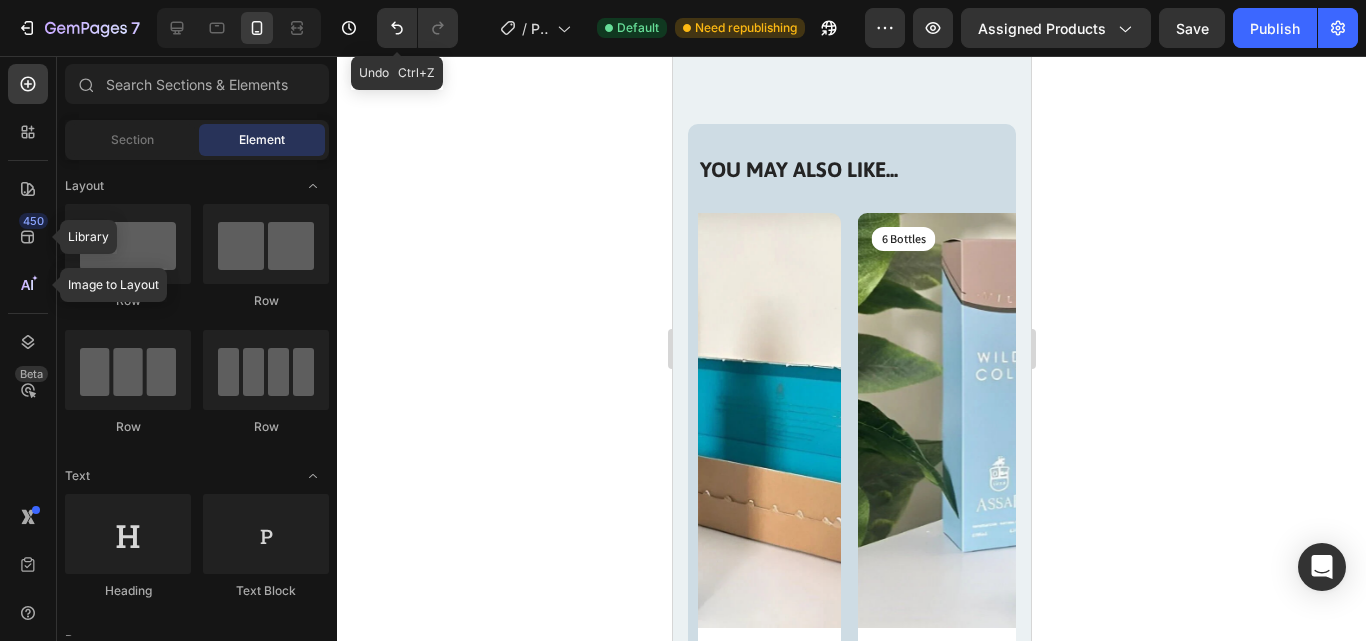 drag, startPoint x: 392, startPoint y: 28, endPoint x: 407, endPoint y: 118, distance: 91.24144 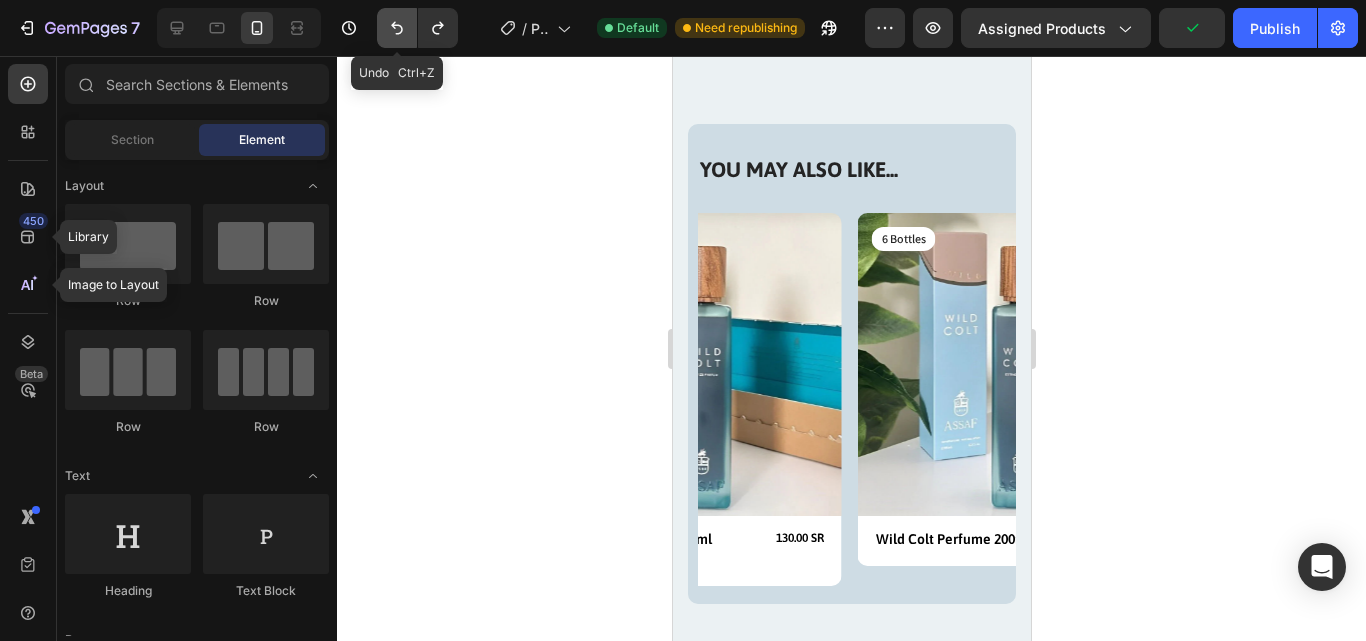 click 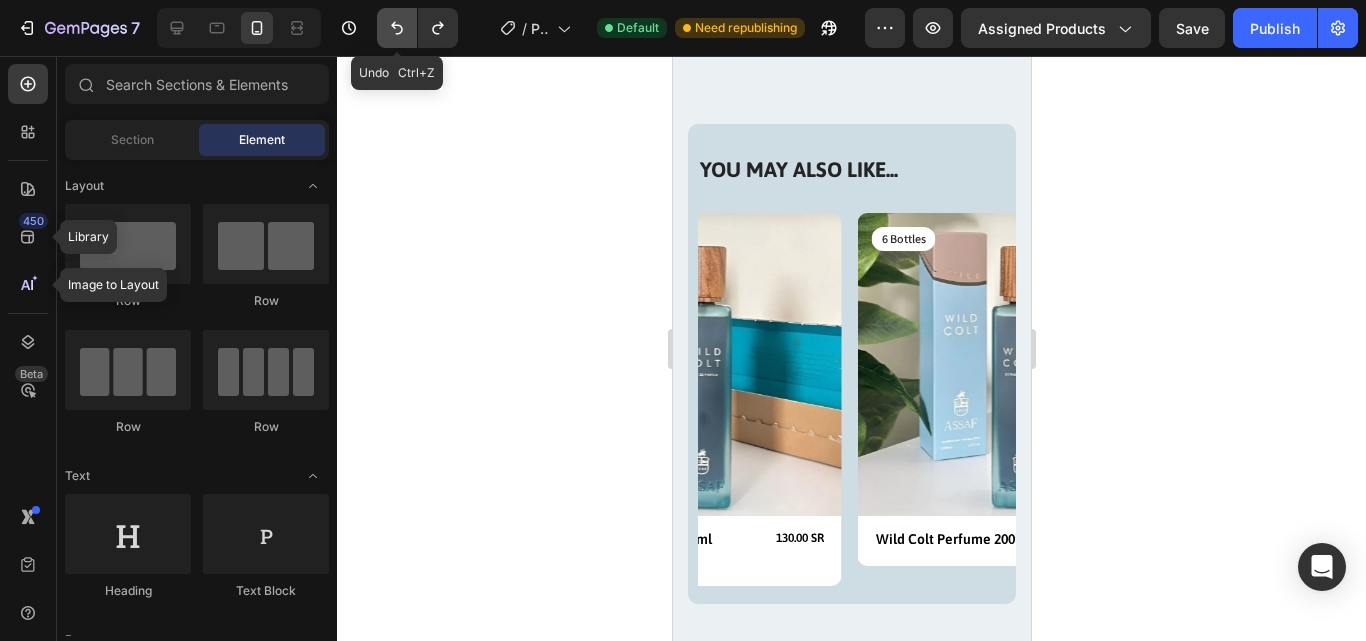 click 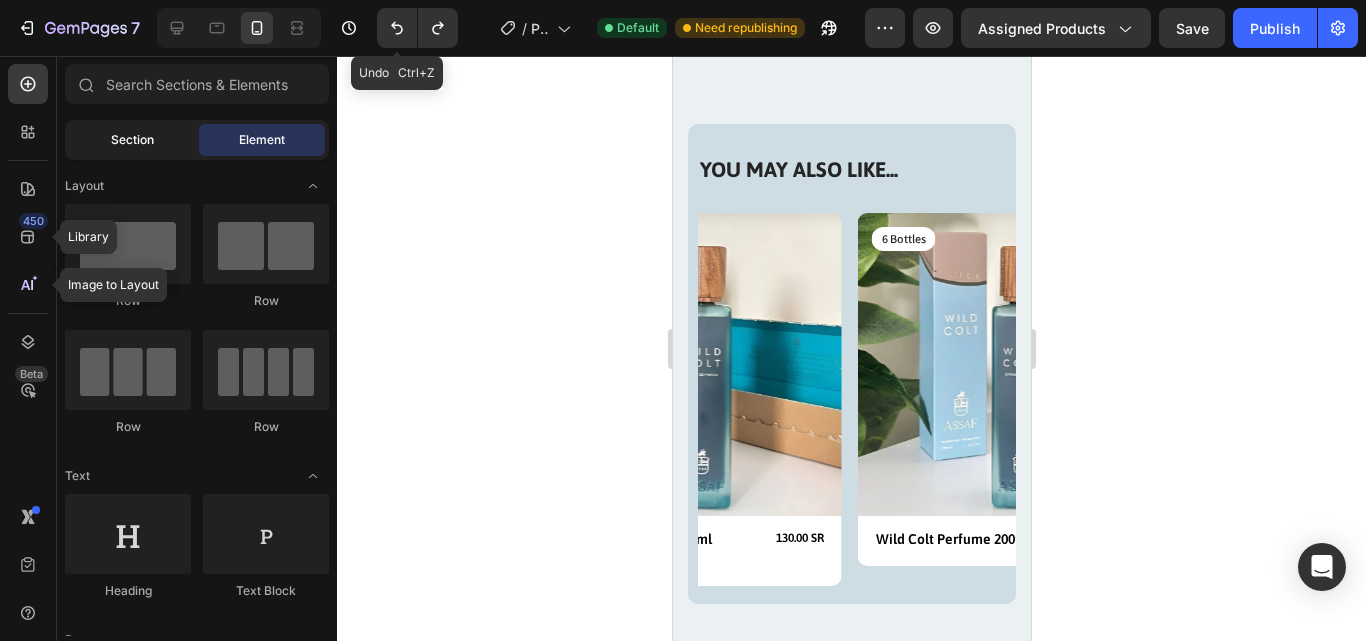 click on "Section" 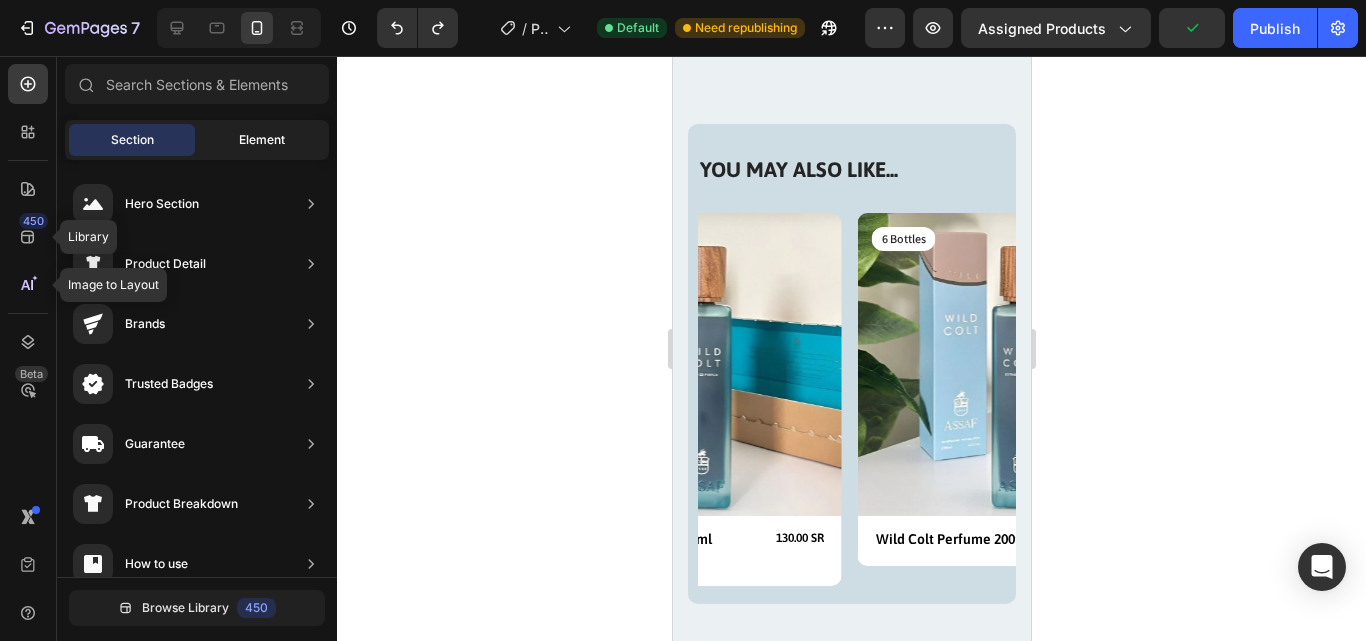 click on "Section Element" at bounding box center [197, 140] 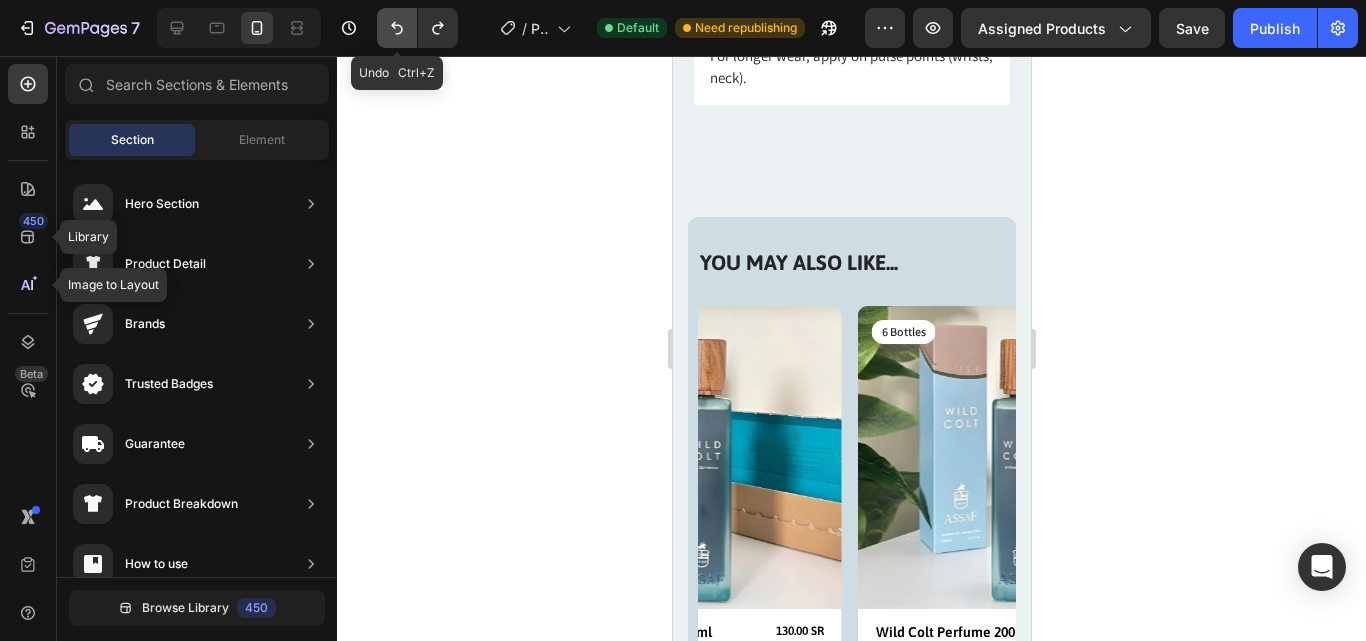 drag, startPoint x: 391, startPoint y: 28, endPoint x: 56, endPoint y: 263, distance: 409.20654 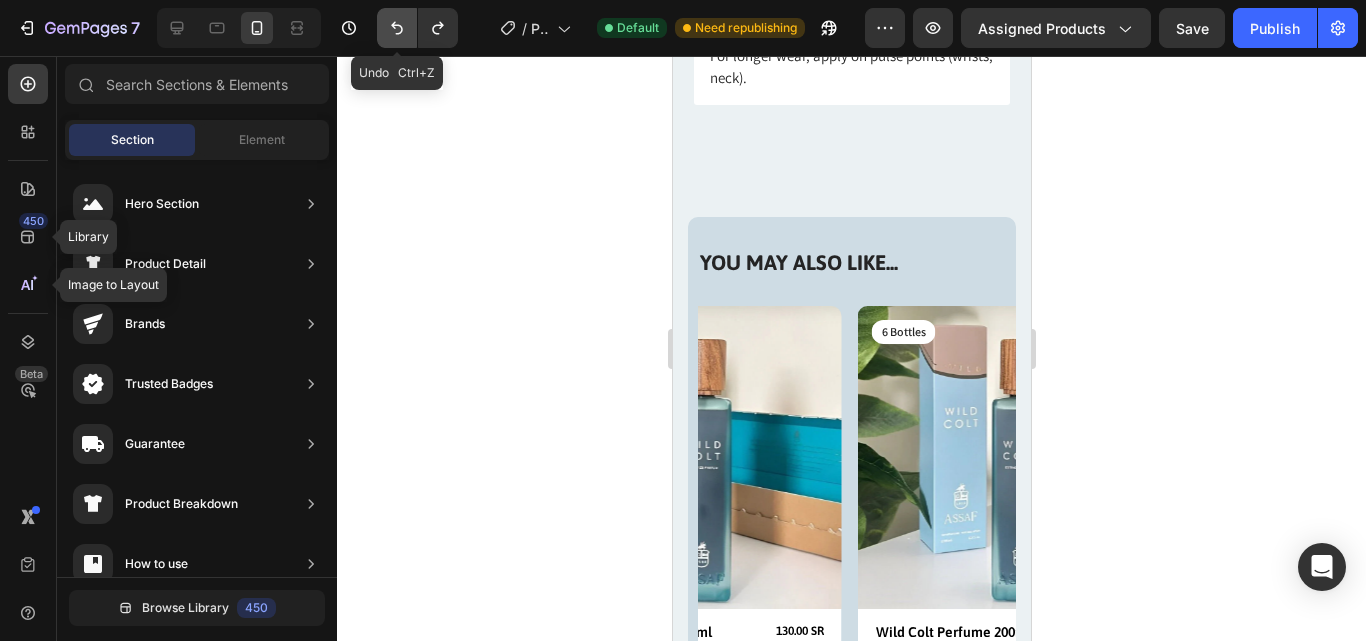 click 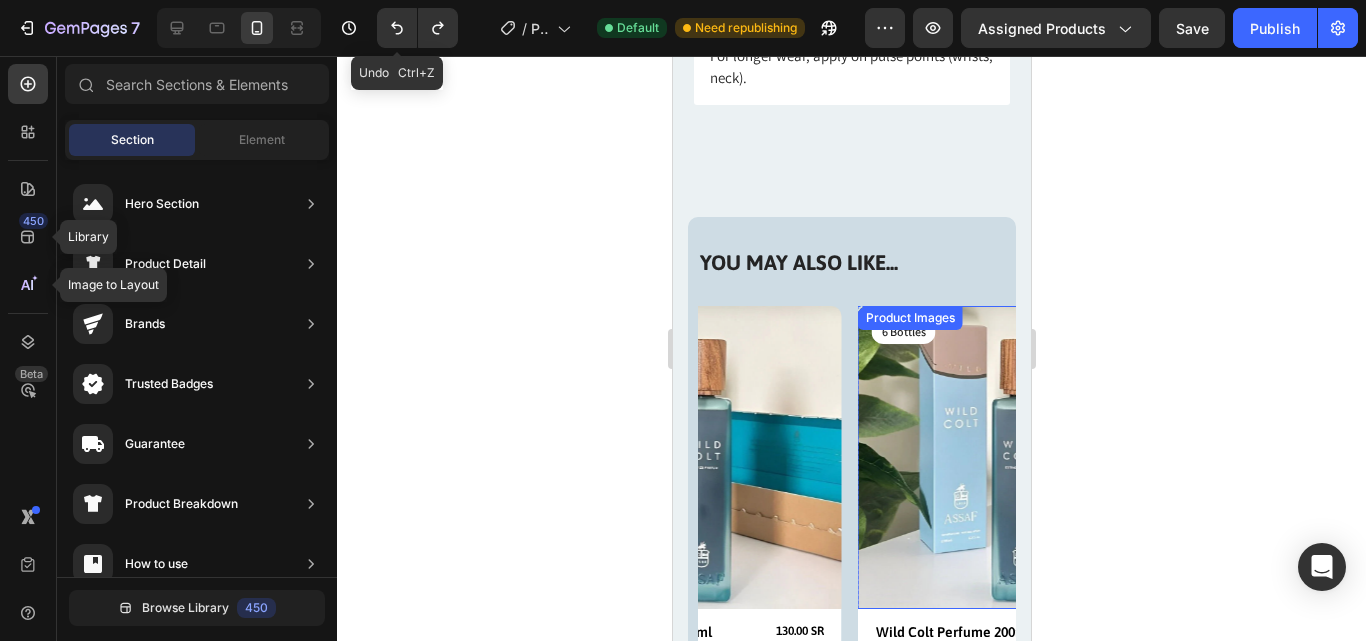 click 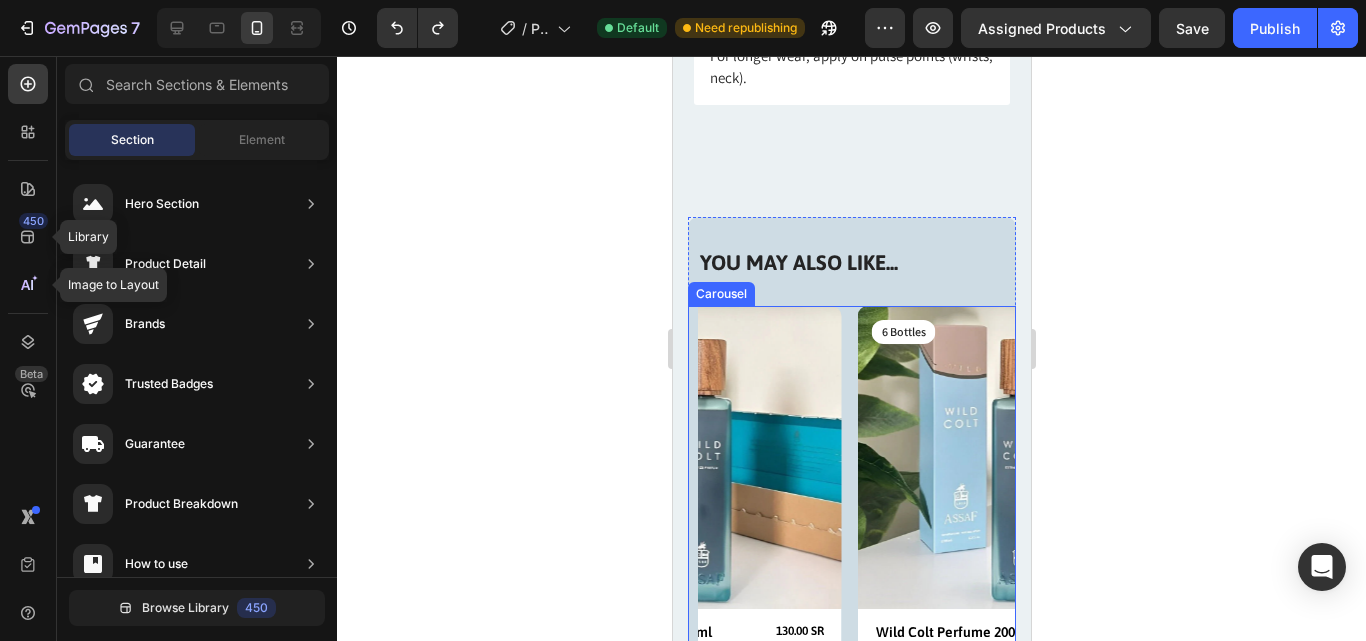 click on "Product Images 6 Bottles Text Block Row Wild Colt Perfume 200ml Product Title 130.00 SR Product Price Product Price Row Row Product Product Images 6 Bottles Text Block Row Wild Colt Perfume 200ml Product Title 130.00 SR Product Price Product Price Row Text Block Row Product Product Images 6 Bottles Text Block Row Wild Colt Perfume 200ml Product Title 130.00 SR Product Price Product Price Row consectetur elit Text Block Row Product Product Images 6 Bottles Text Block Row Wild Colt Perfume 200ml Product Title 130.00 SR Product Price Product Price Row consectetur elit Text Block Row Product Product Images 6 Bottles Text Block Row Wild Colt Perfume 200ml Product Title 130.00 SR Product Price Product Price Row consectetur elit Text Block Row Product" at bounding box center [856, 492] 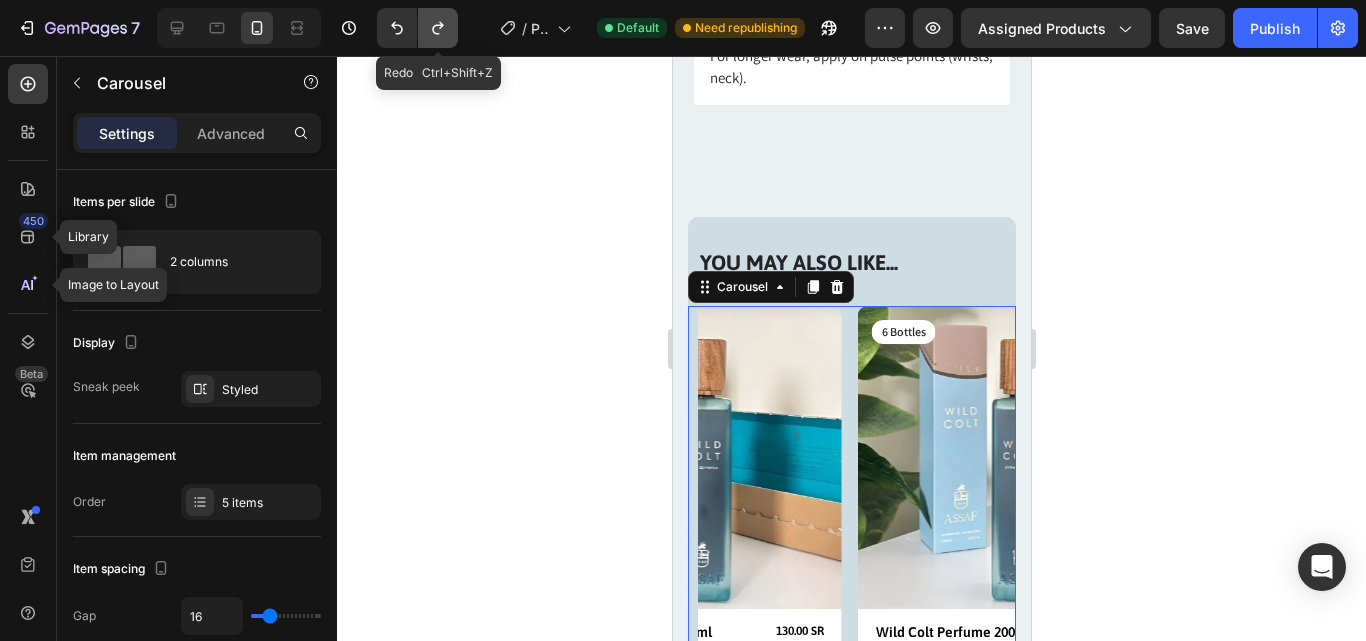 click 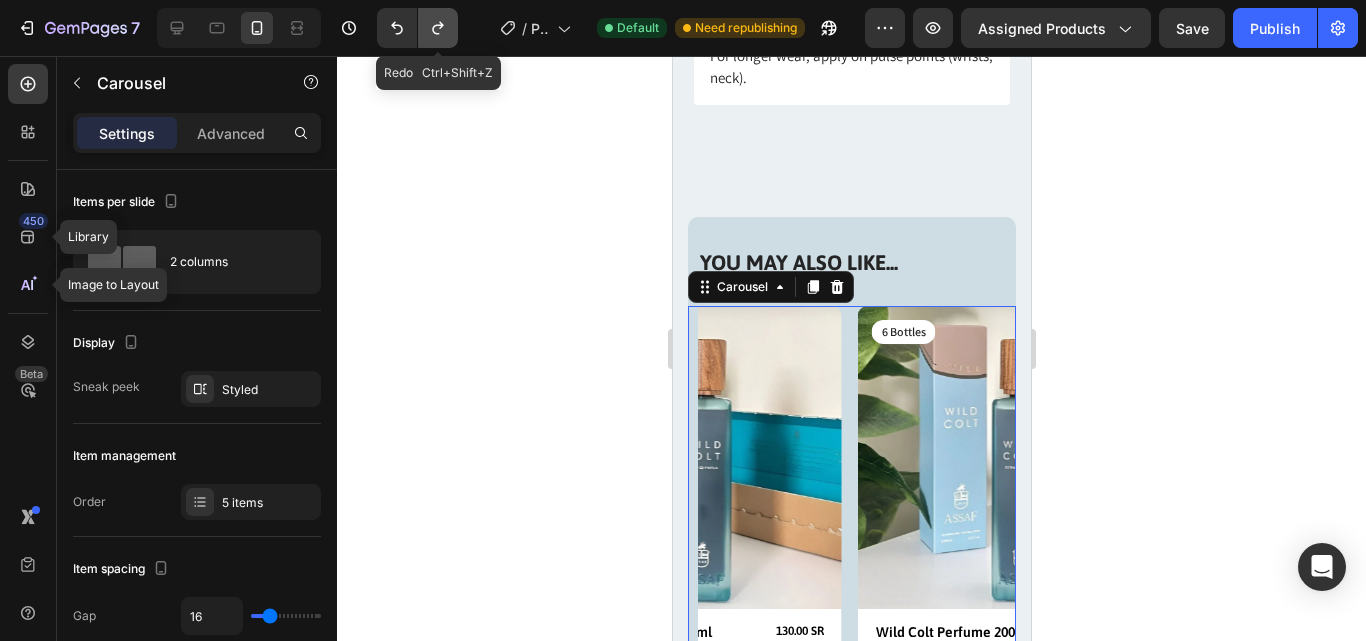 click 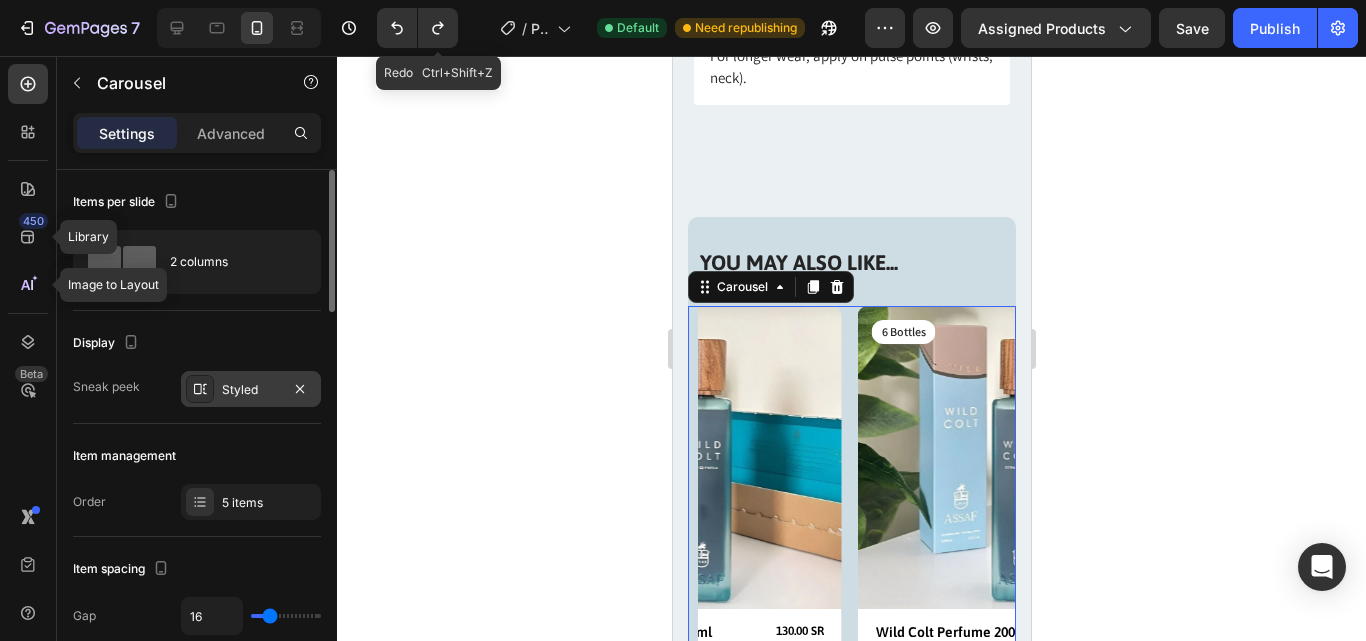 click on "Styled" at bounding box center [251, 390] 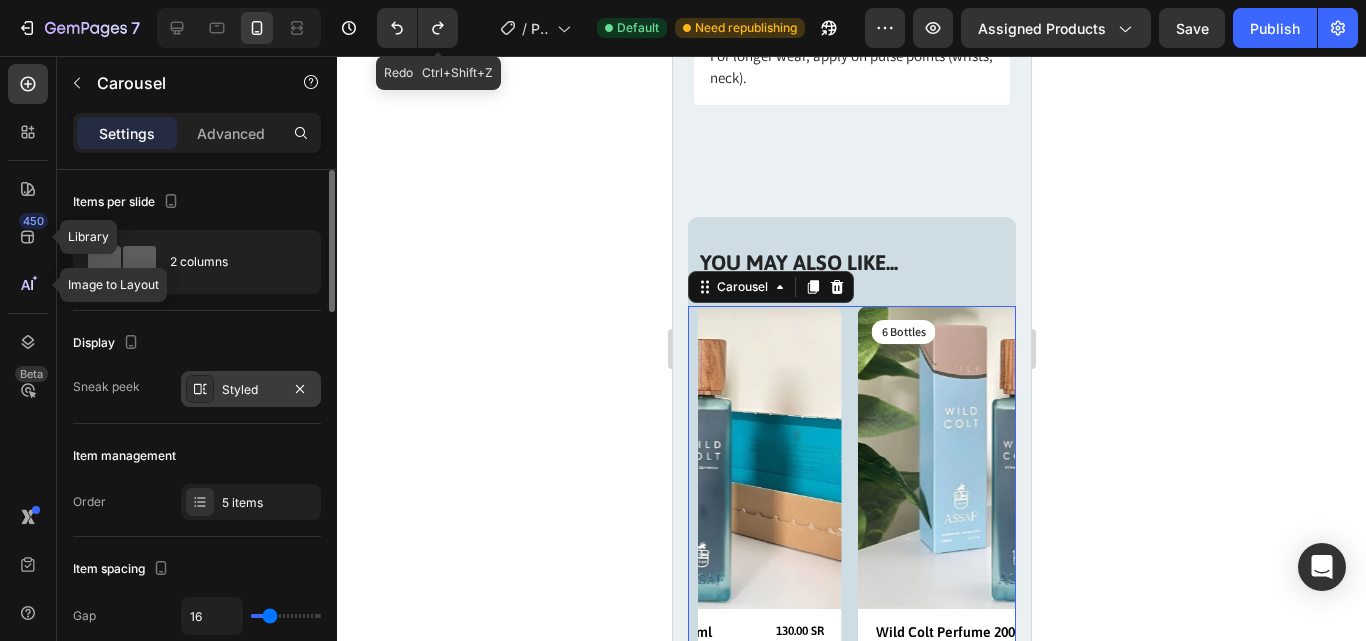 click on "Styled" at bounding box center [251, 390] 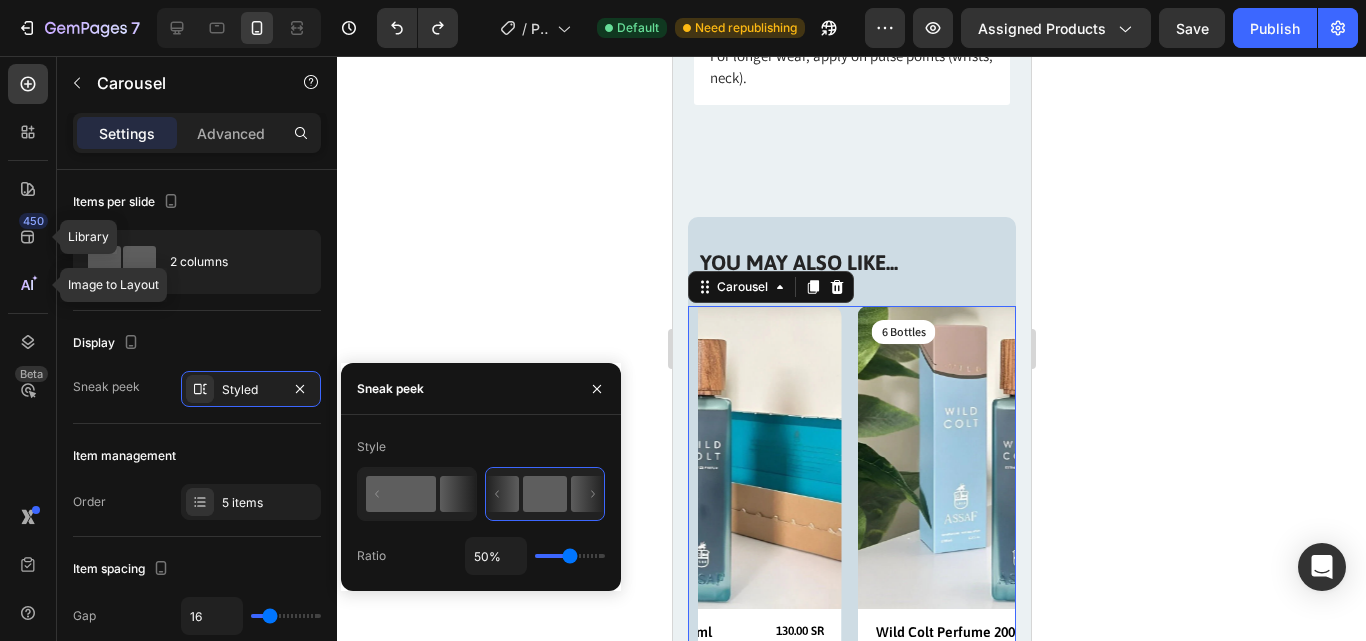 click 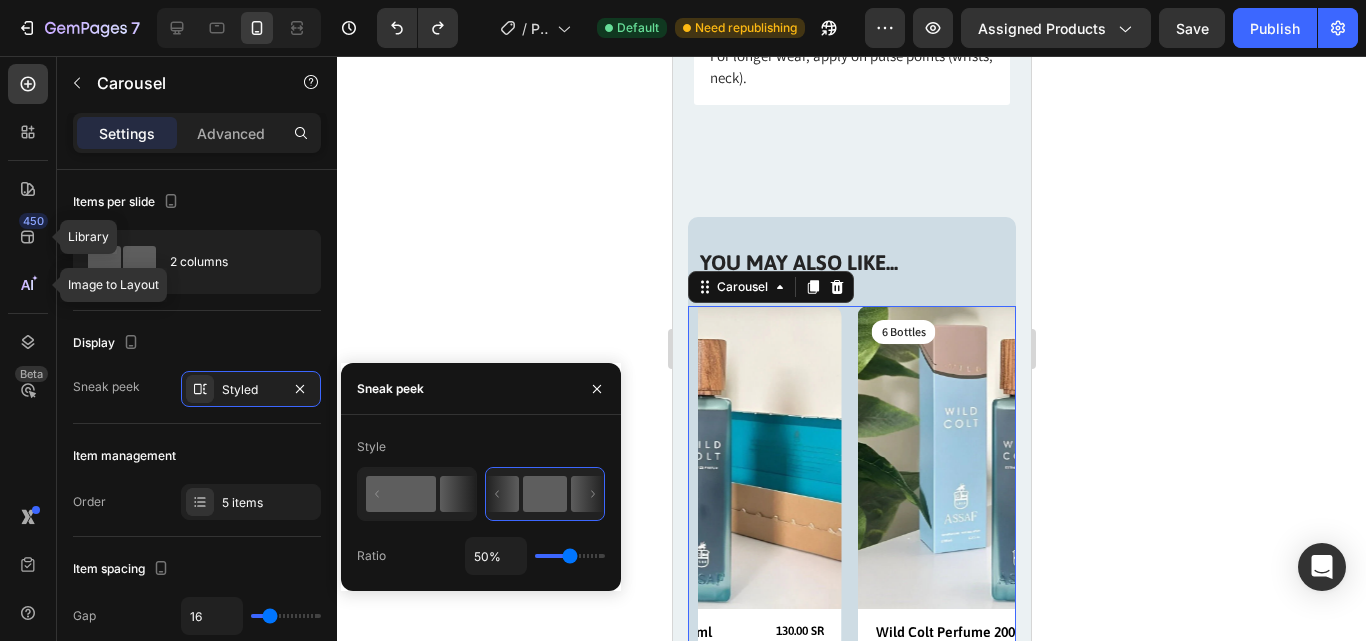 type on "62%" 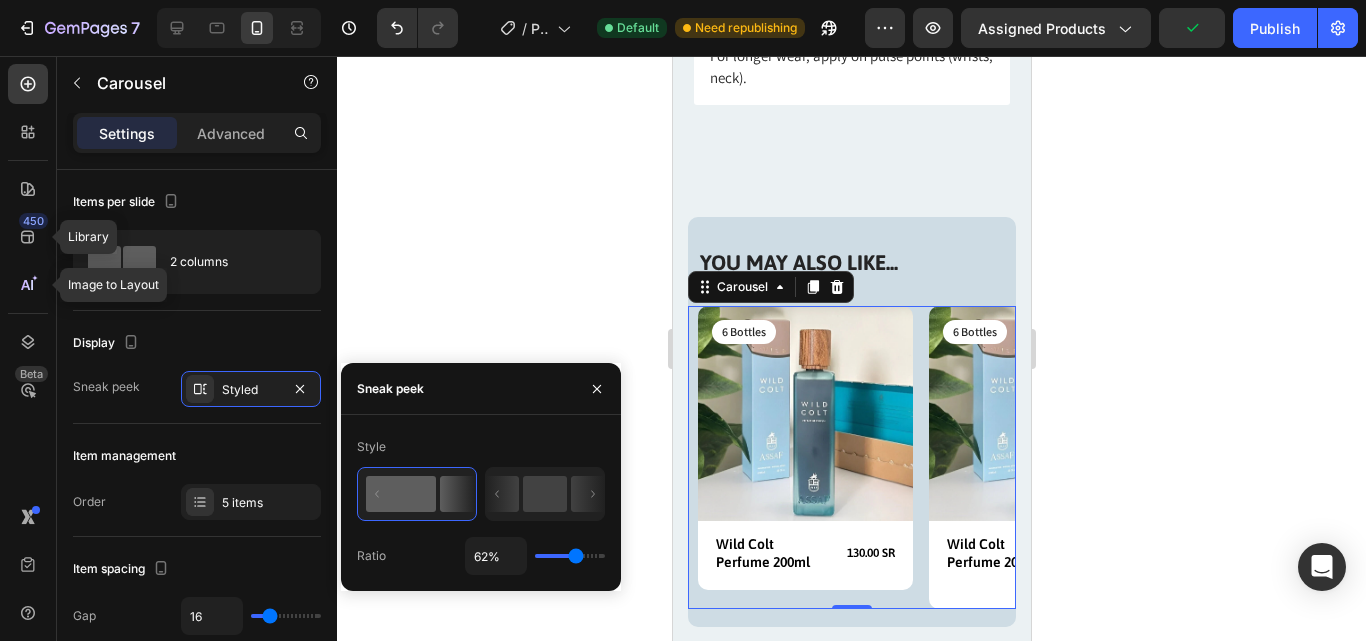 type on "38" 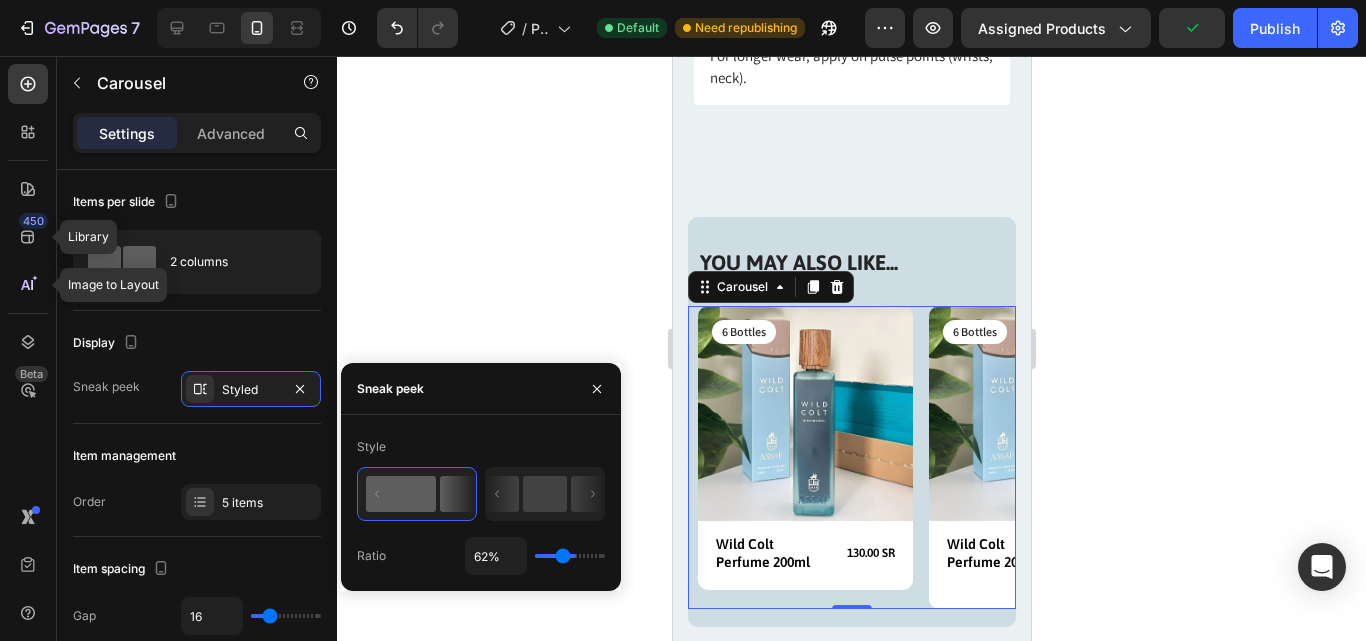 click at bounding box center (570, 556) 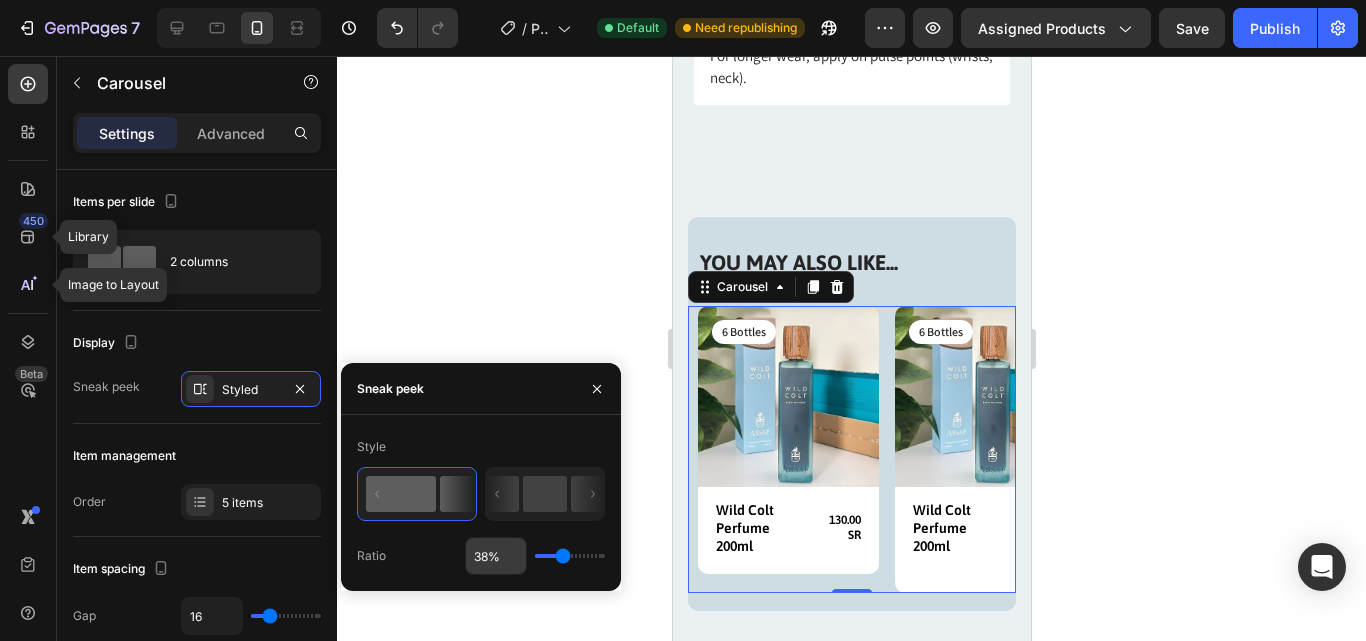 click on "38%" at bounding box center [496, 556] 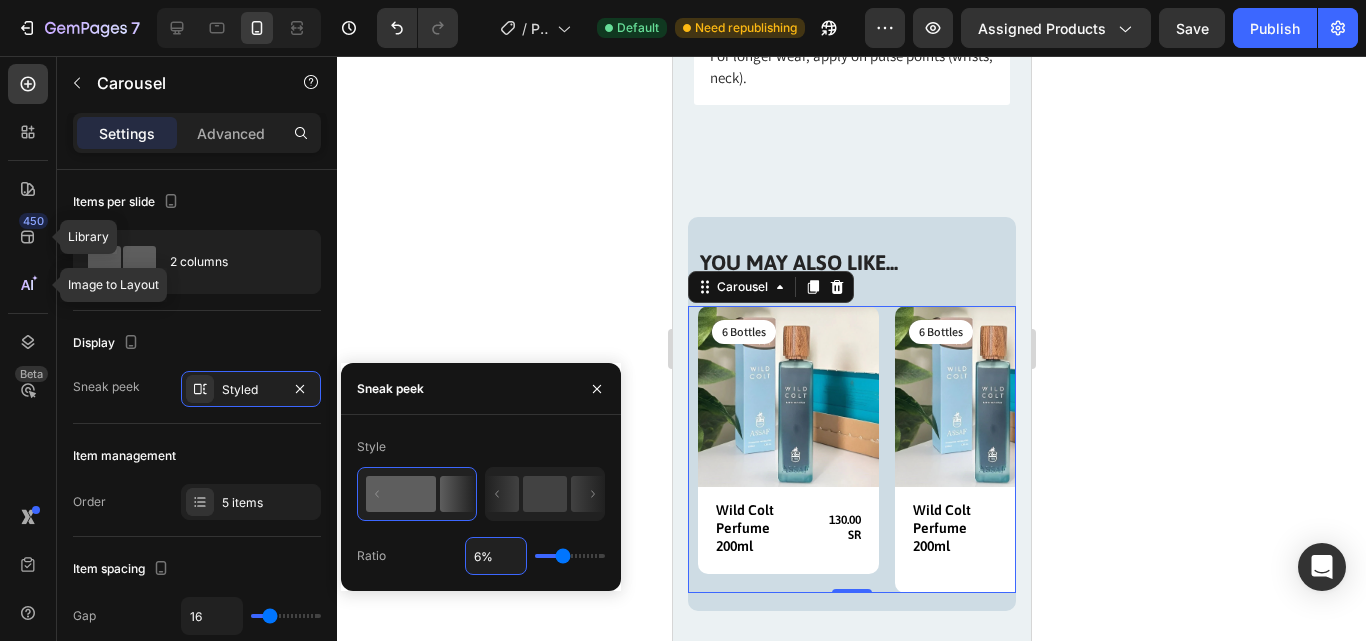 type on "60%" 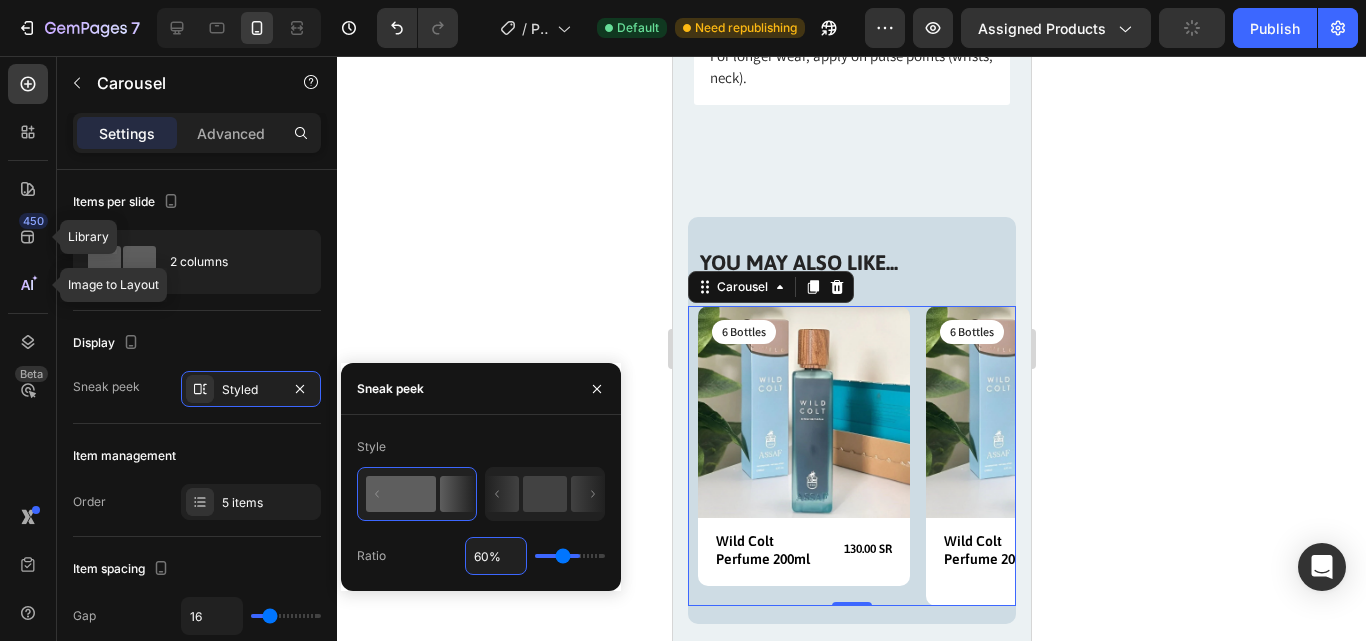 type on "60" 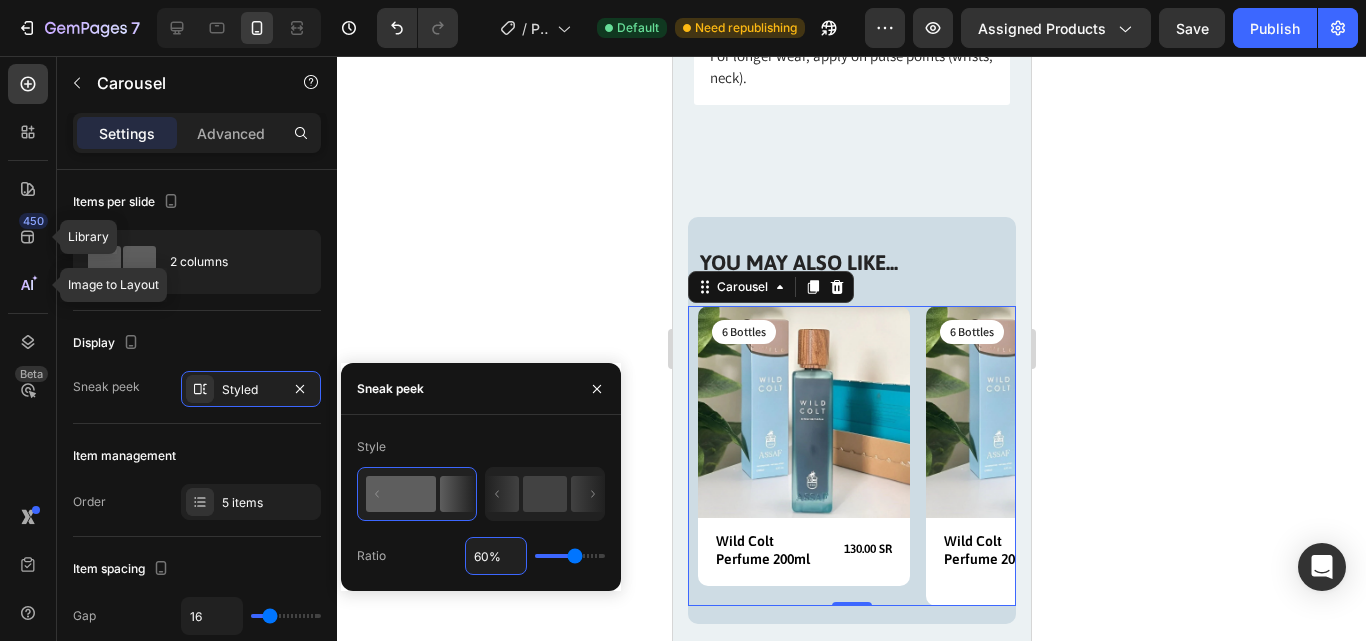 click 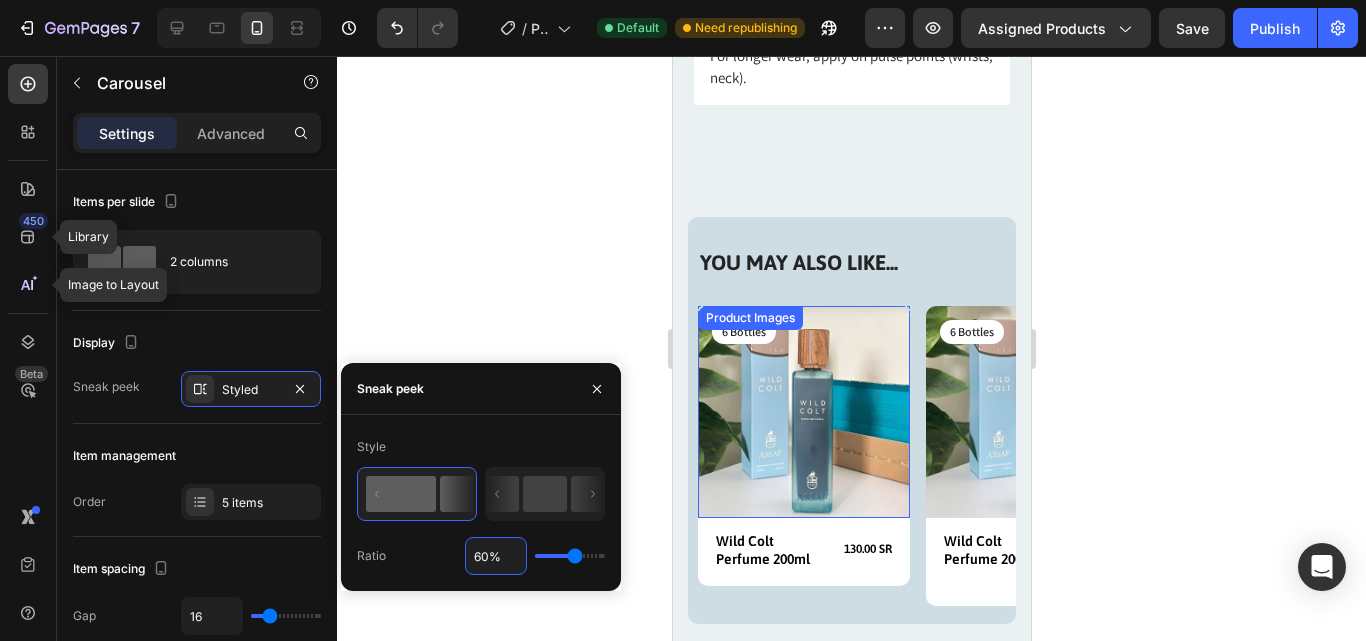 click 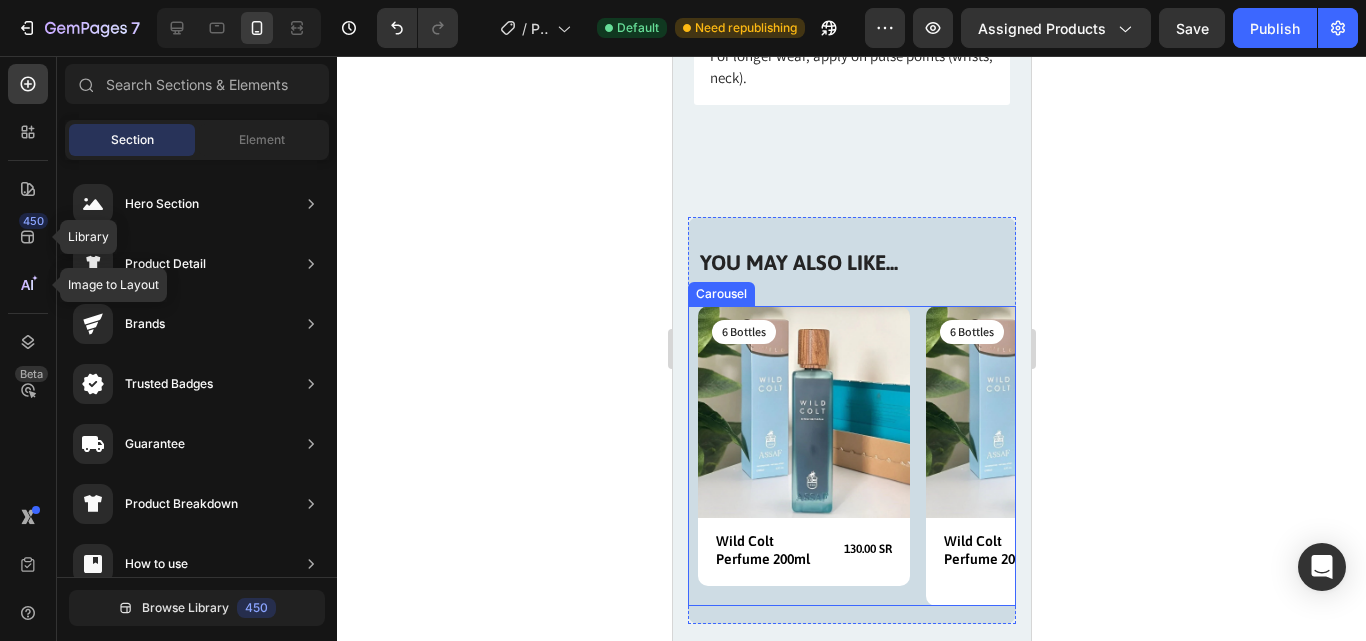 click on "Product Images 6 Bottles Text Block Row Wild Colt Perfume 200ml Product Title 130.00 SR Product Price Product Price Row Row Product" at bounding box center (803, 456) 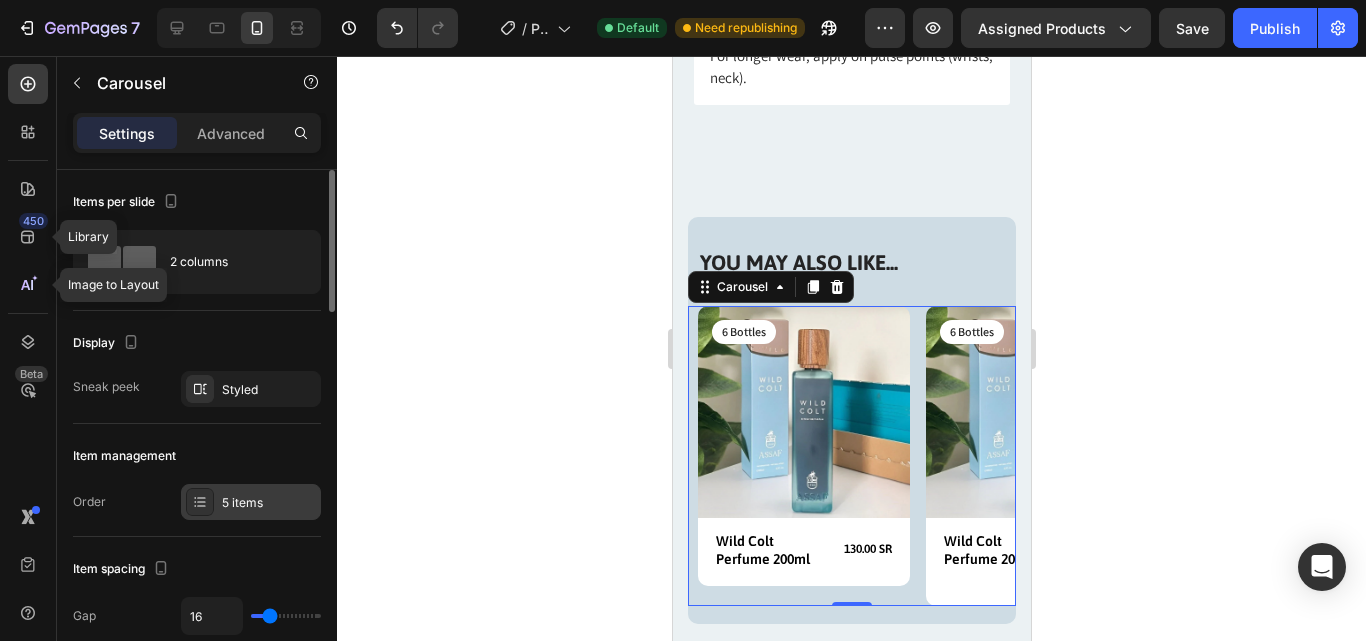 click on "5 items" at bounding box center (251, 502) 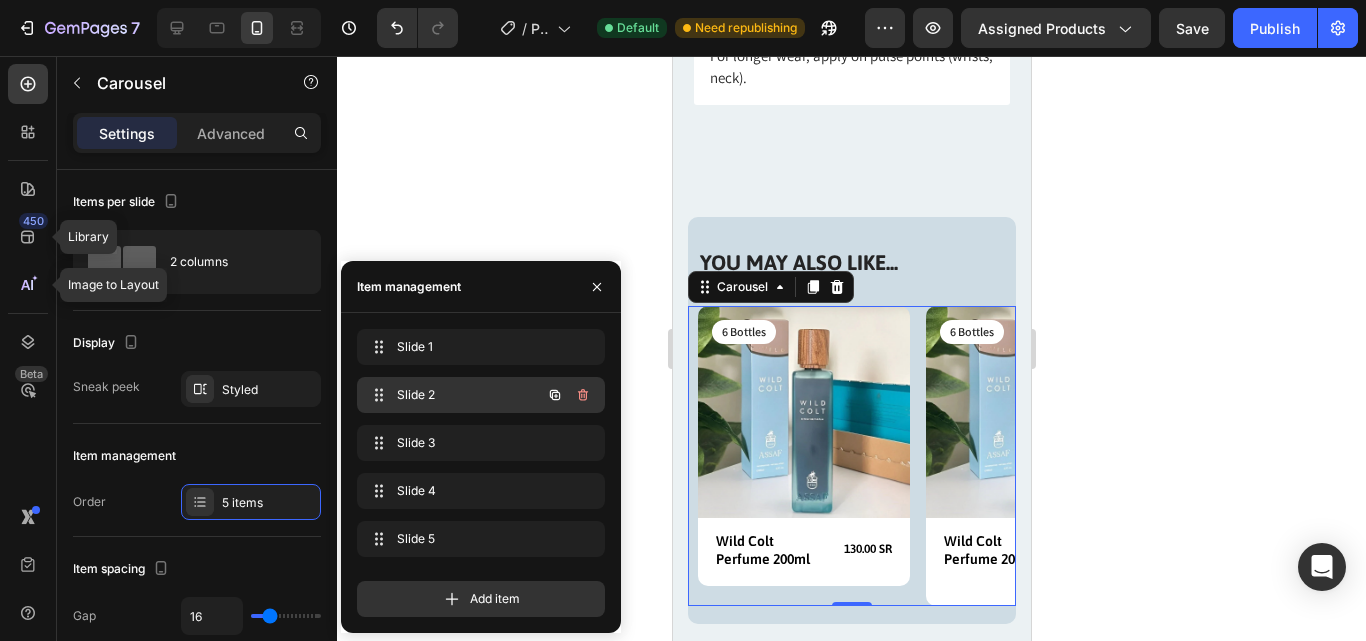 click on "Slide 2 Slide 2" at bounding box center [453, 395] 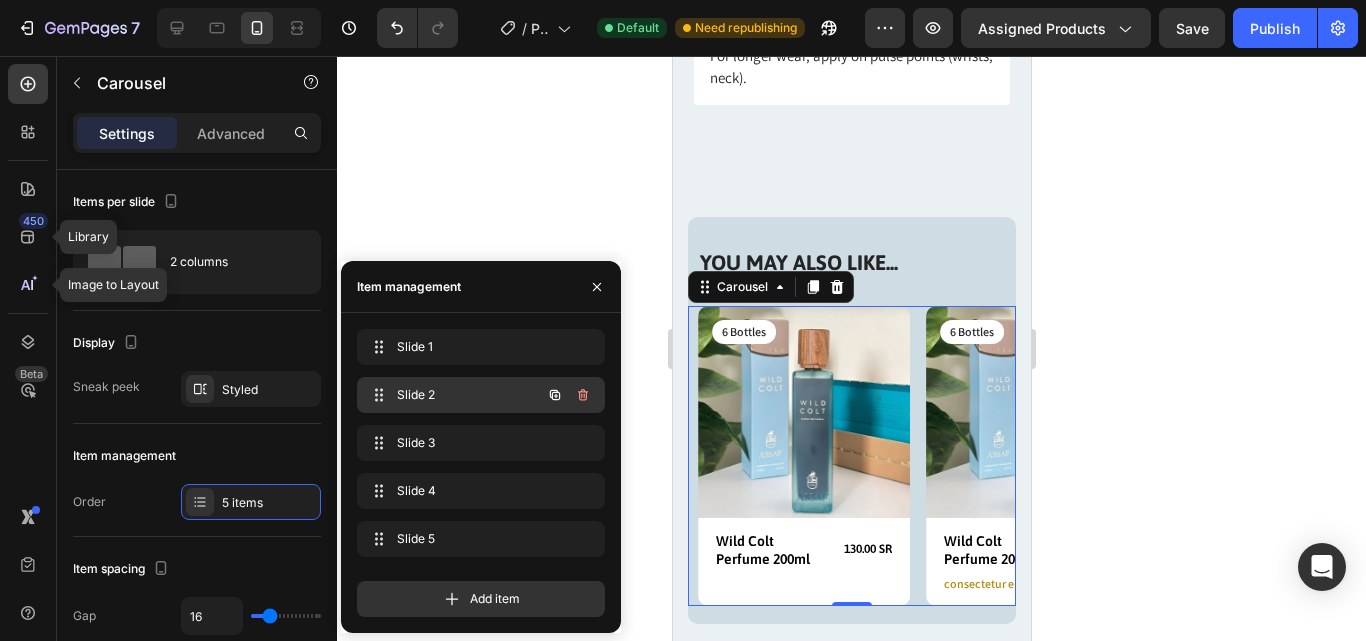 click on "Slide 2 Slide 2" at bounding box center [453, 395] 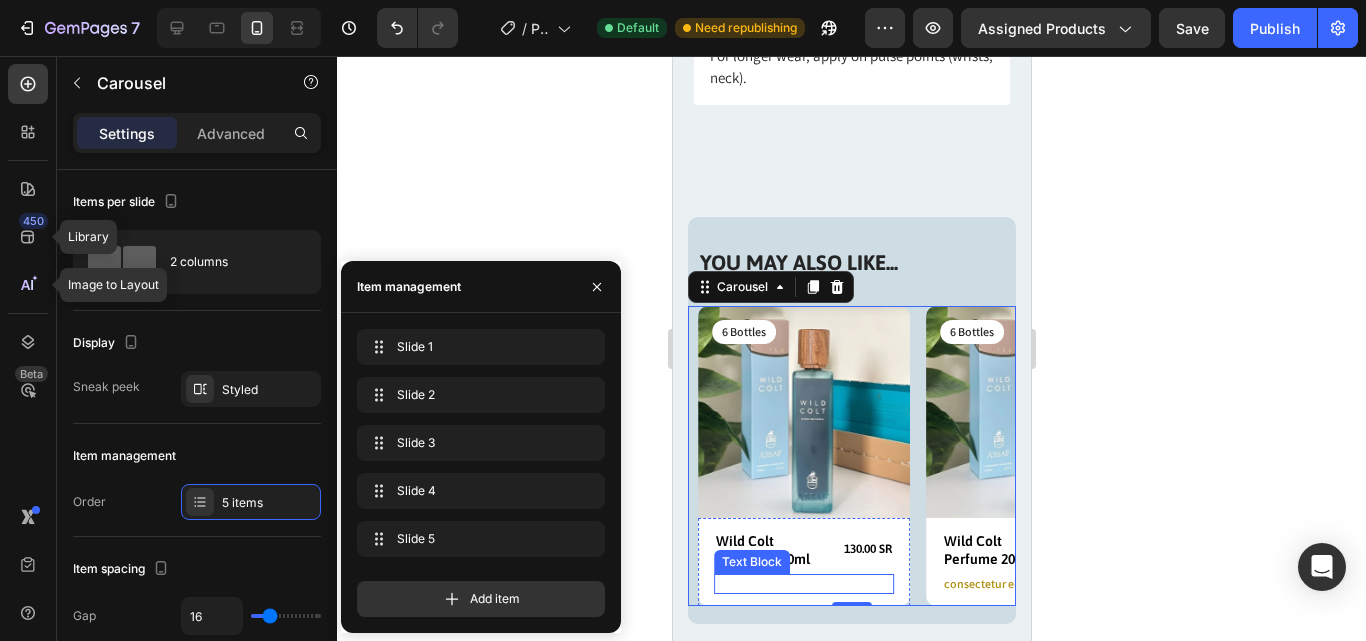click at bounding box center (803, 584) 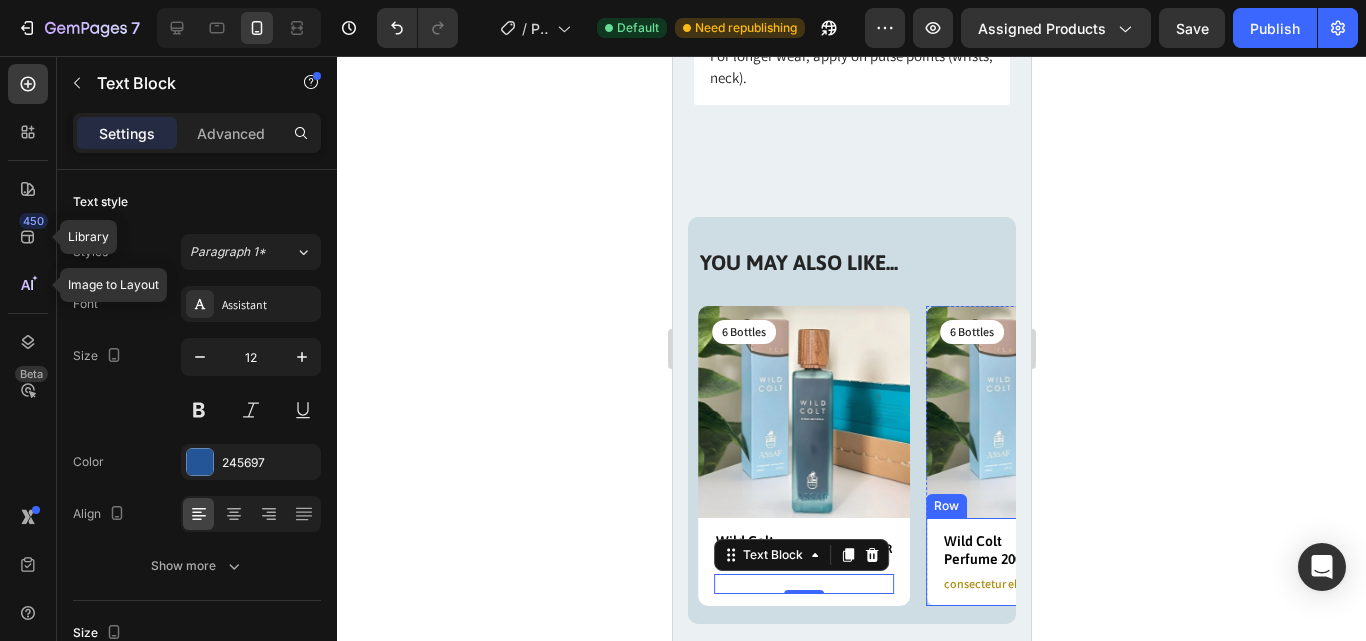 click on "Wild Colt Perfume 200ml Product Title 130.00 SR Product Price Product Price Row consectetur elit Text Block Row" at bounding box center (1031, 562) 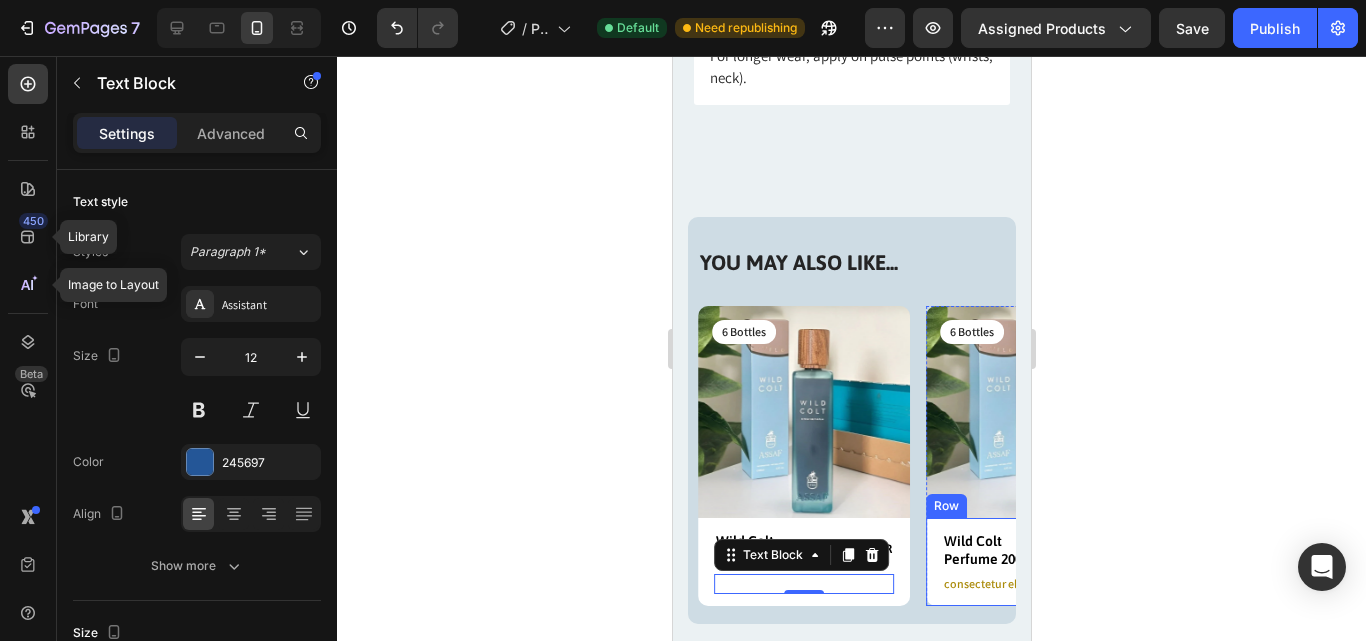 click on "consectetur elit" at bounding box center (1031, 584) 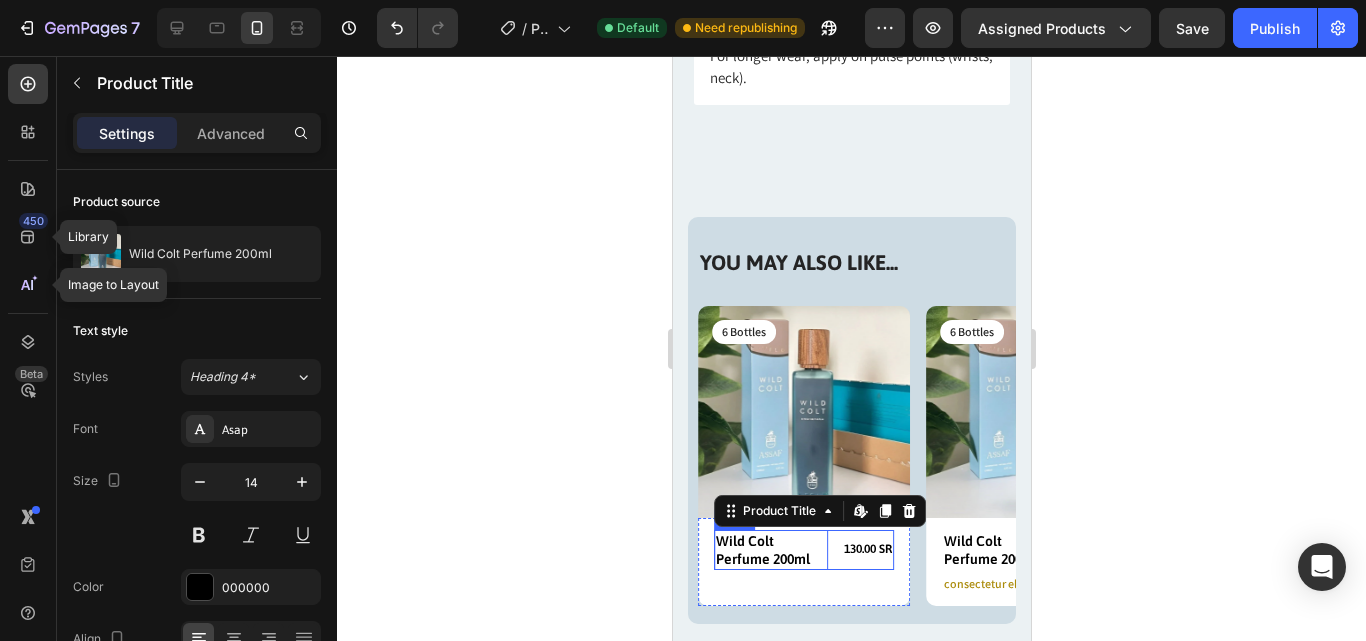 drag, startPoint x: 1022, startPoint y: 538, endPoint x: 848, endPoint y: 570, distance: 176.91806 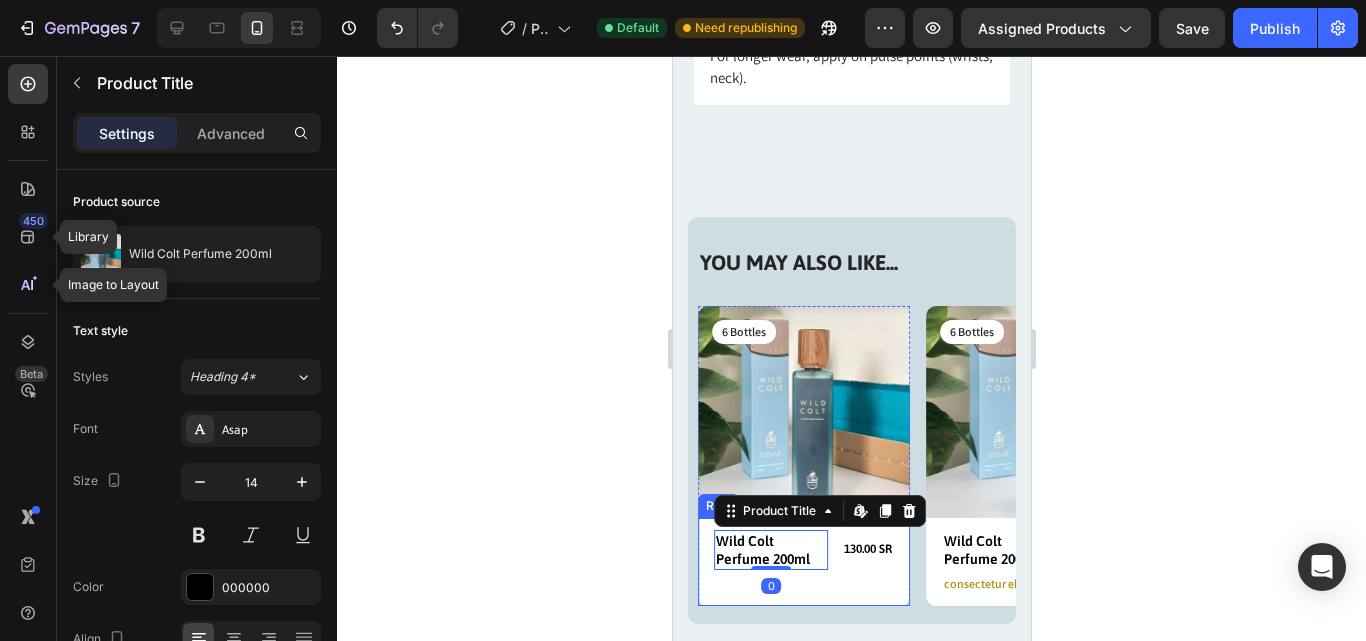 click at bounding box center [803, 584] 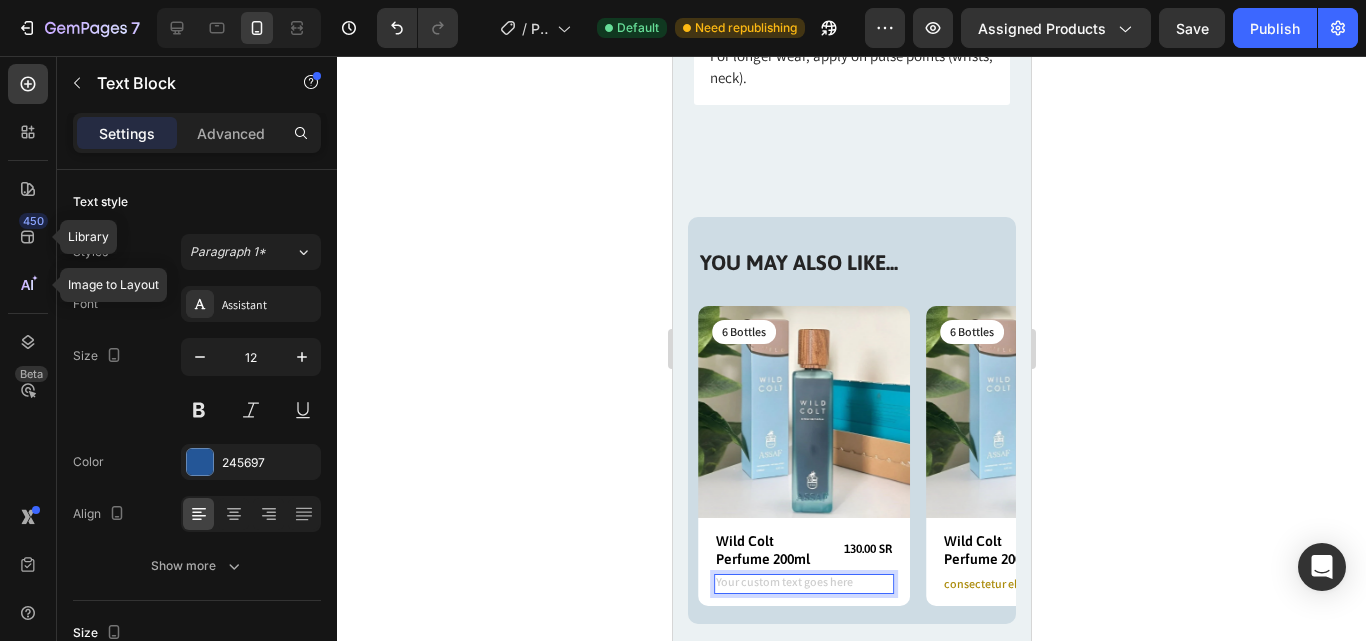 click 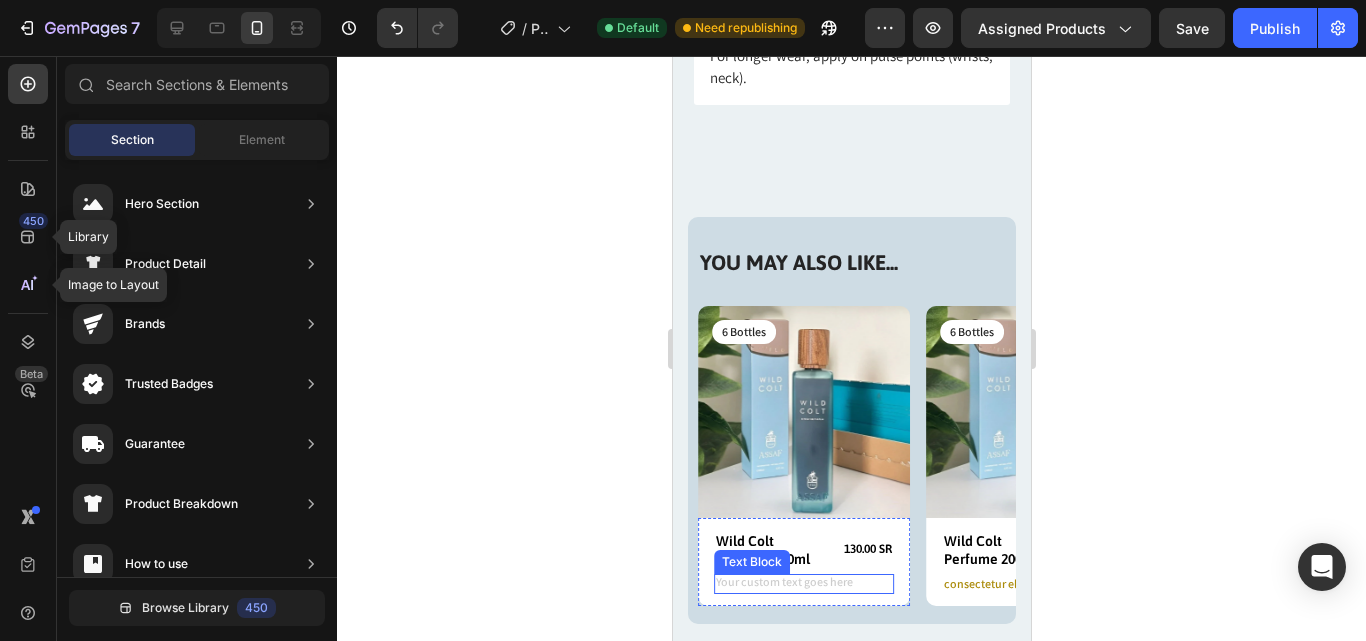 click at bounding box center (803, 584) 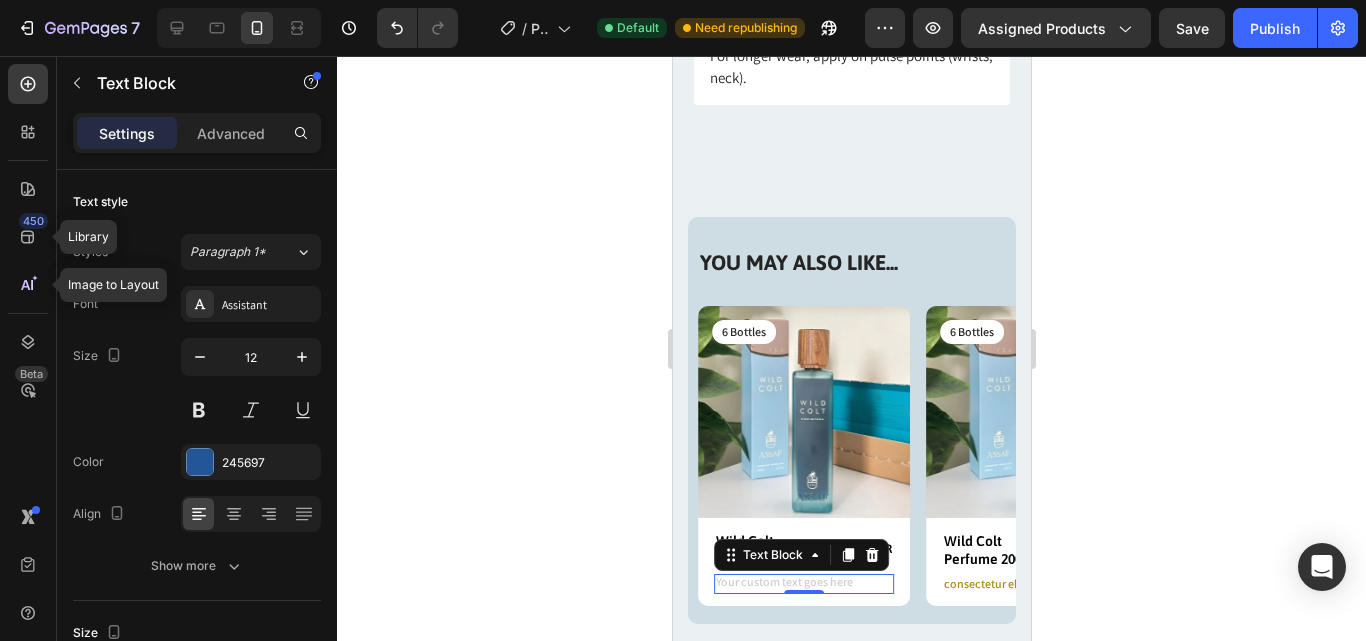 click at bounding box center (803, 584) 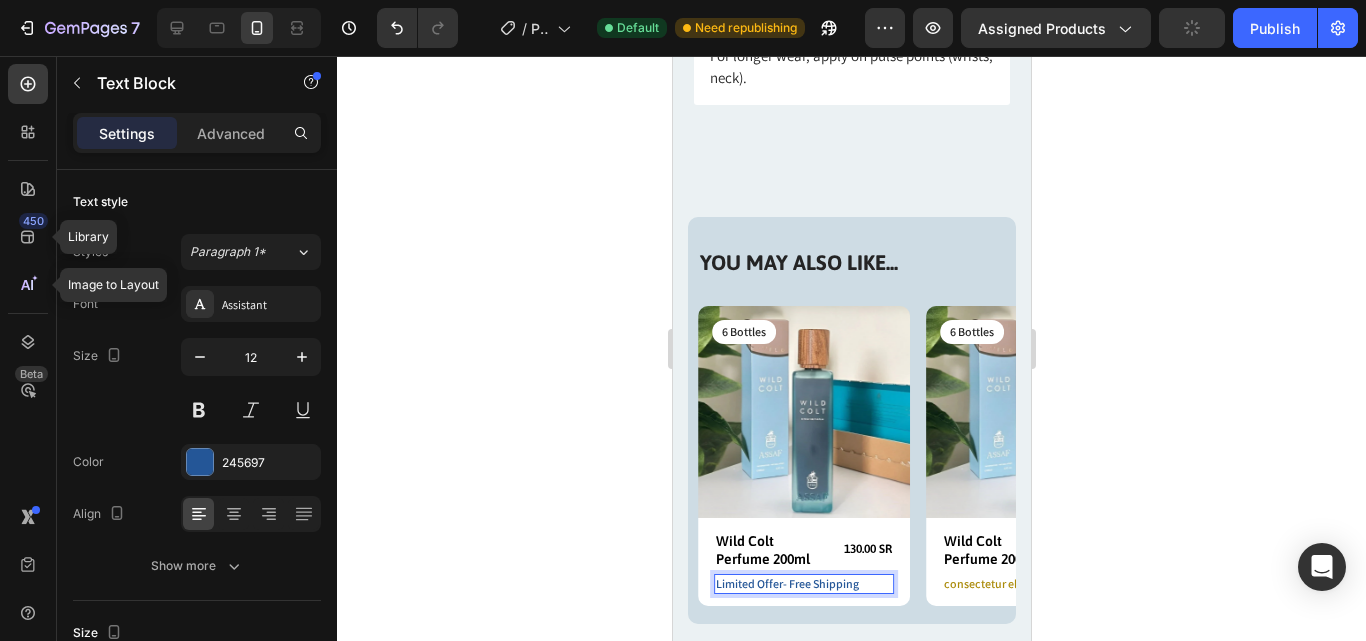 click 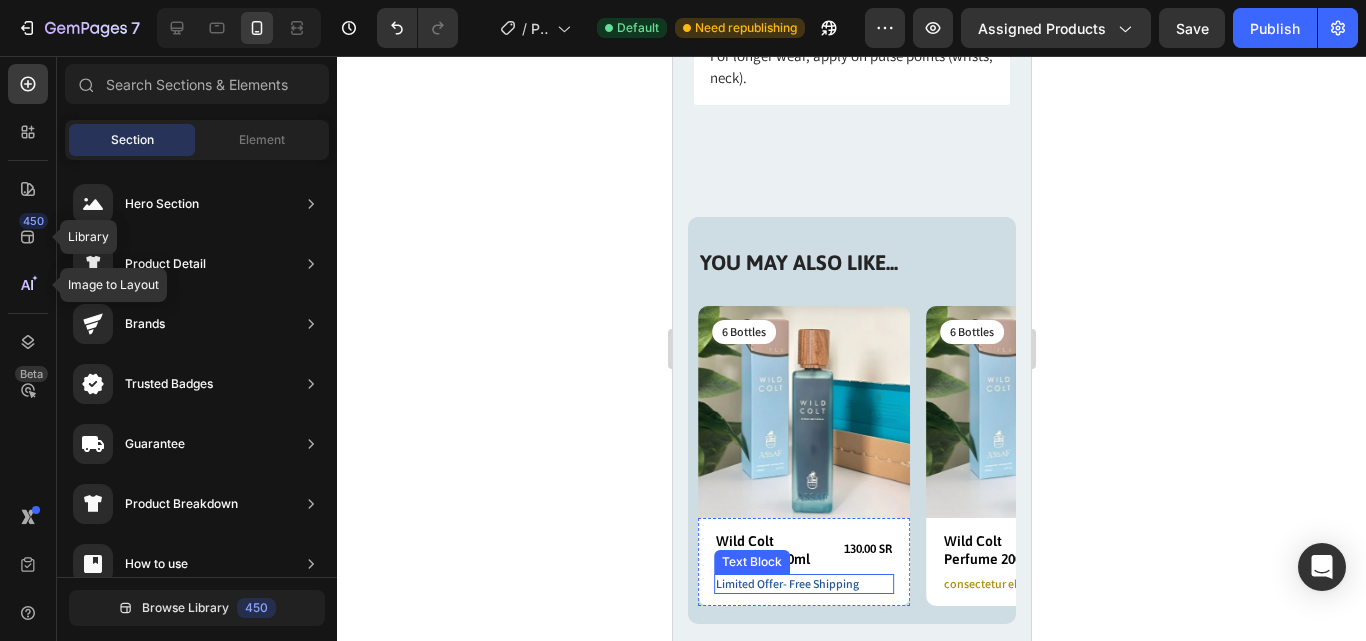 click on "Limited Offer- Free Shipping" at bounding box center (803, 584) 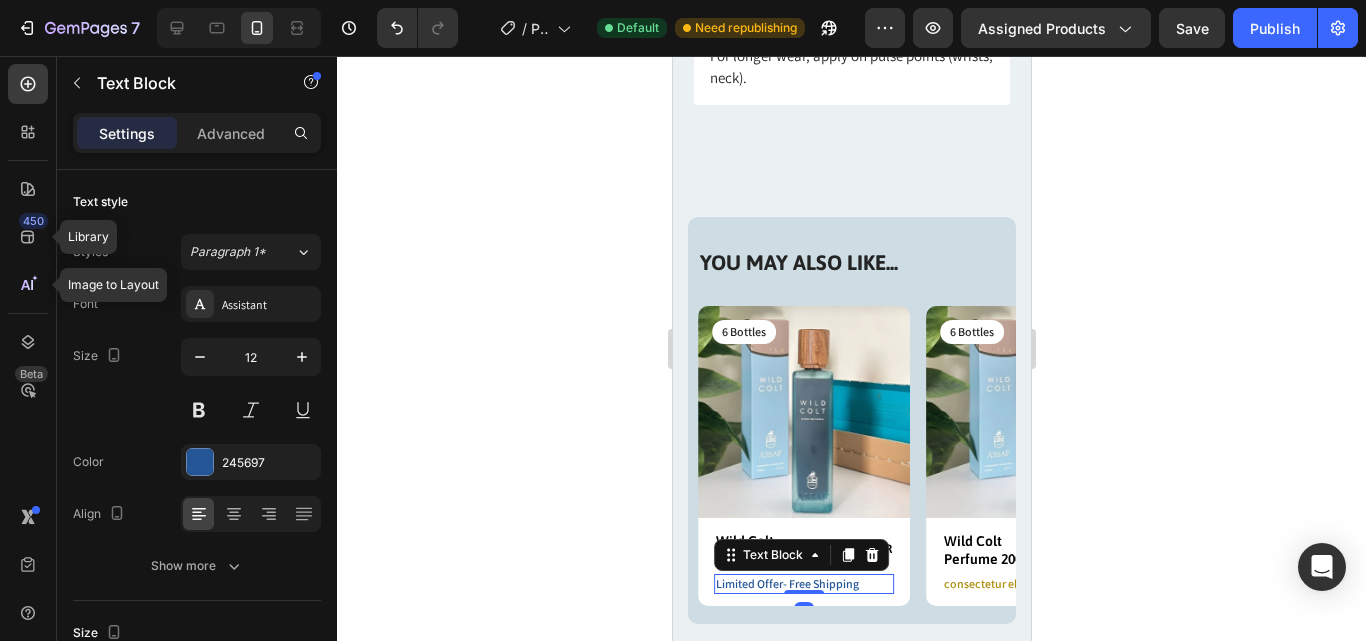 click on "Limited Offer- Free Shipping" at bounding box center [803, 584] 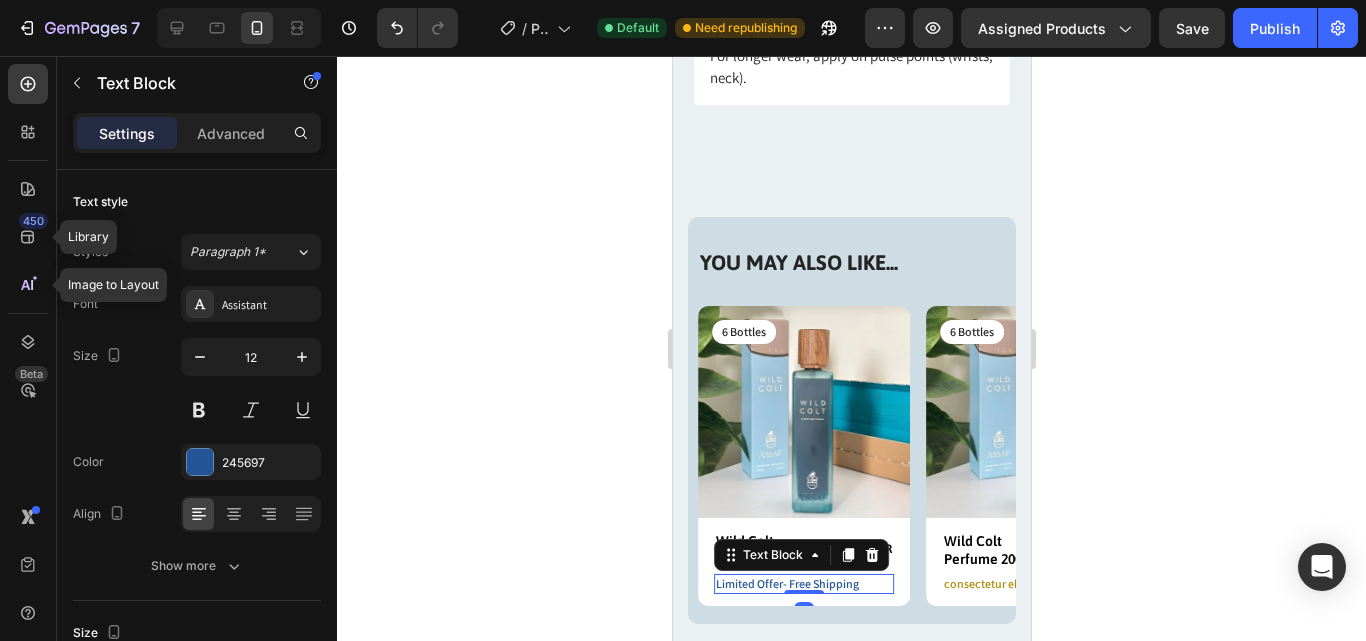 drag, startPoint x: 787, startPoint y: 587, endPoint x: 680, endPoint y: 583, distance: 107.07474 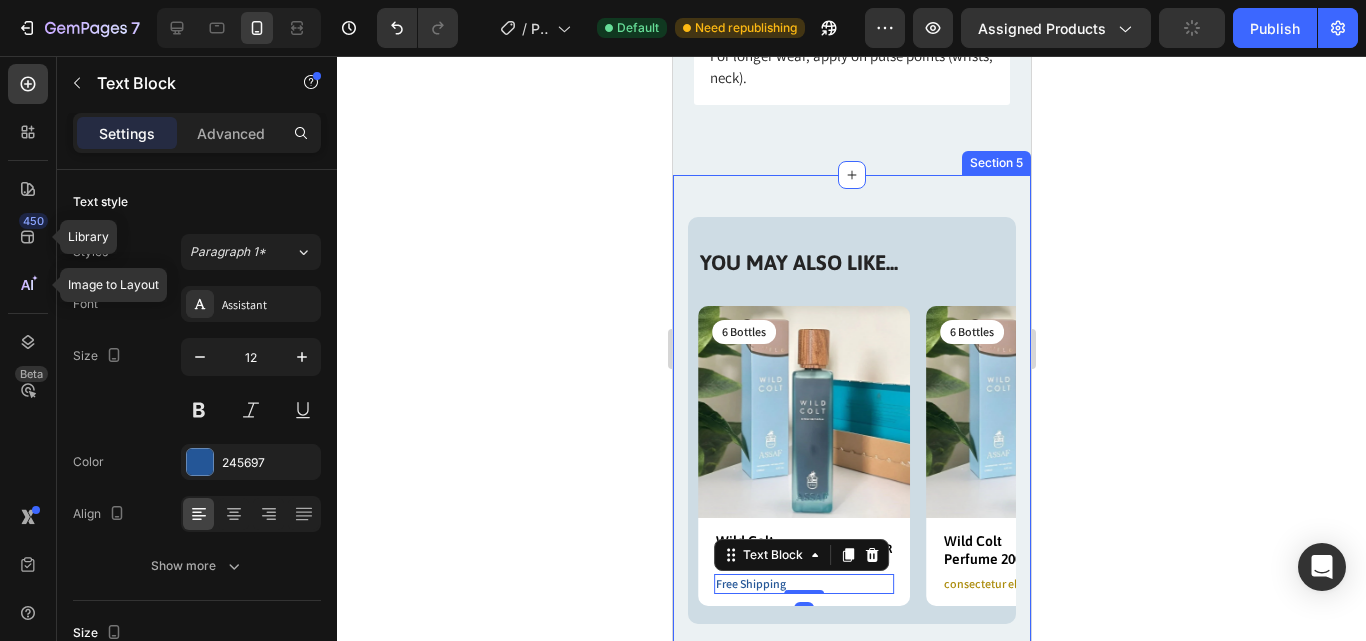 click 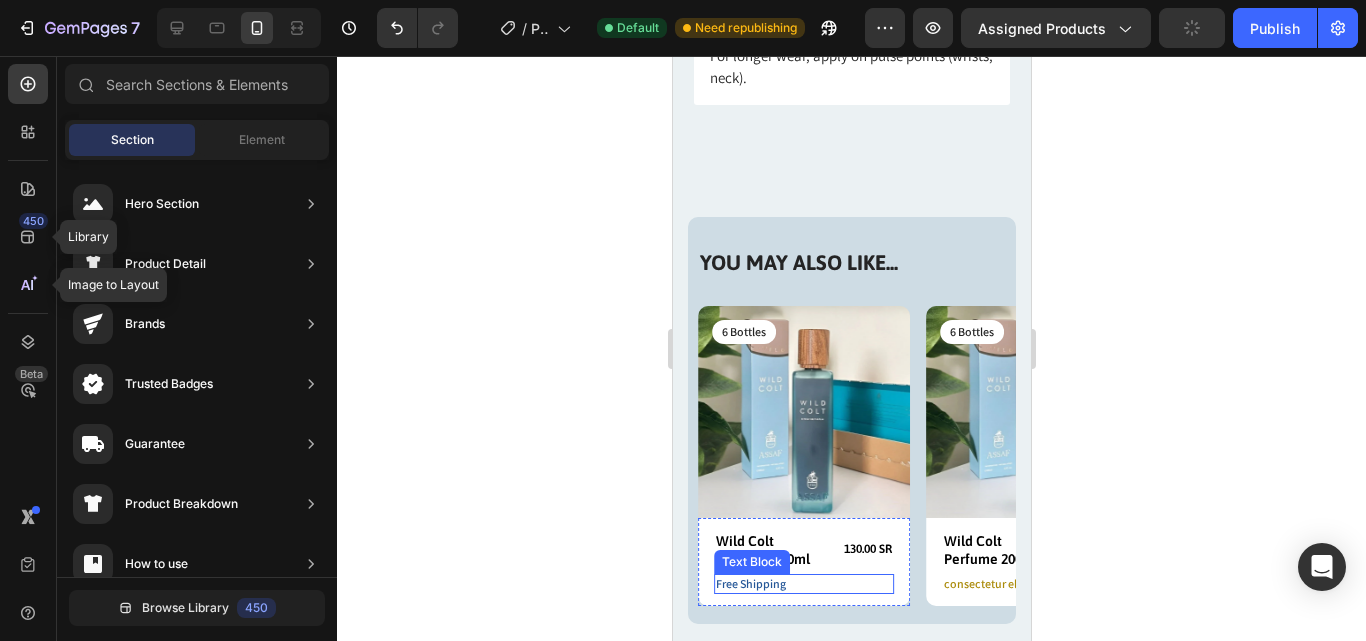 click on "Wild Colt Perfume 200ml Product Title 130.00 SR Product Price Product Price Row Free Shipping Text Block   0 Row" at bounding box center [803, 562] 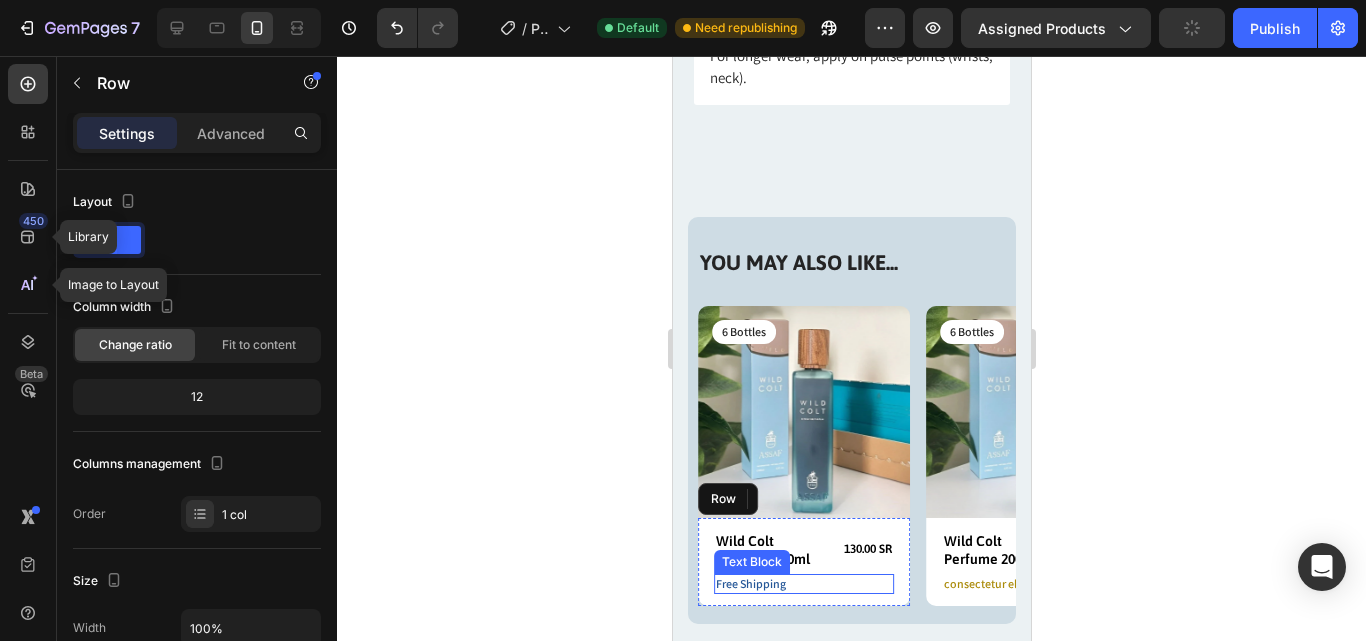 click on "Free Shipping" at bounding box center [803, 584] 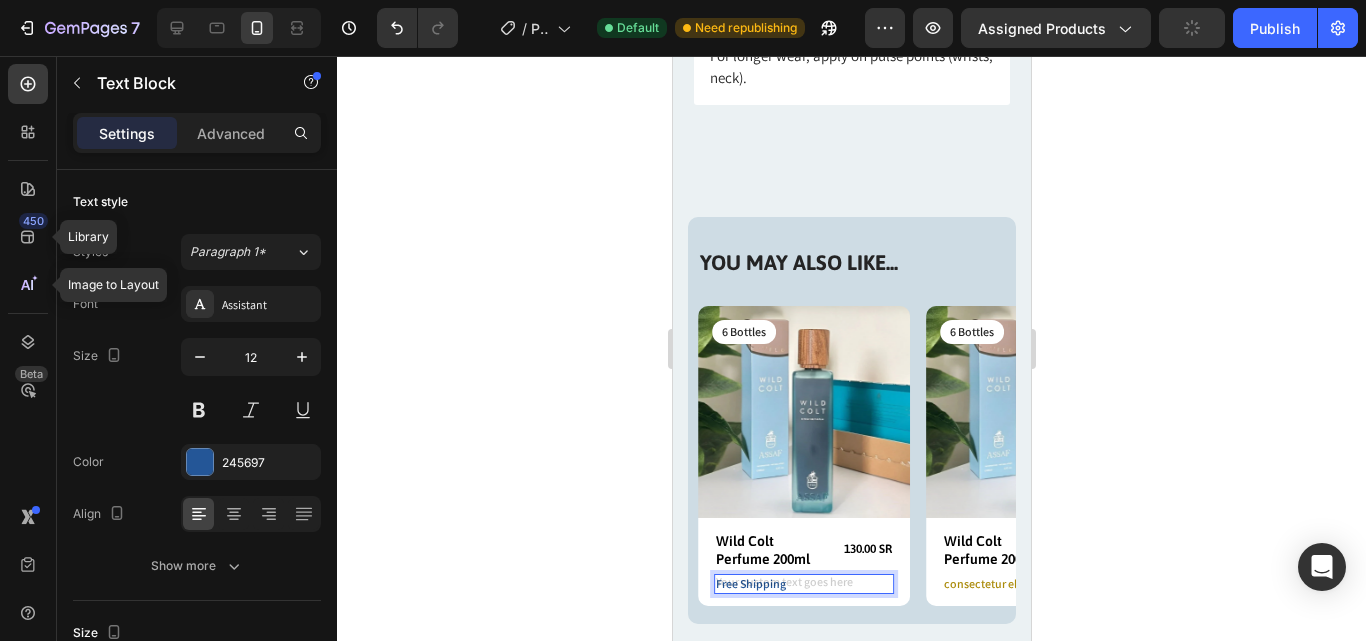 drag, startPoint x: 646, startPoint y: 582, endPoint x: 23, endPoint y: 527, distance: 625.42303 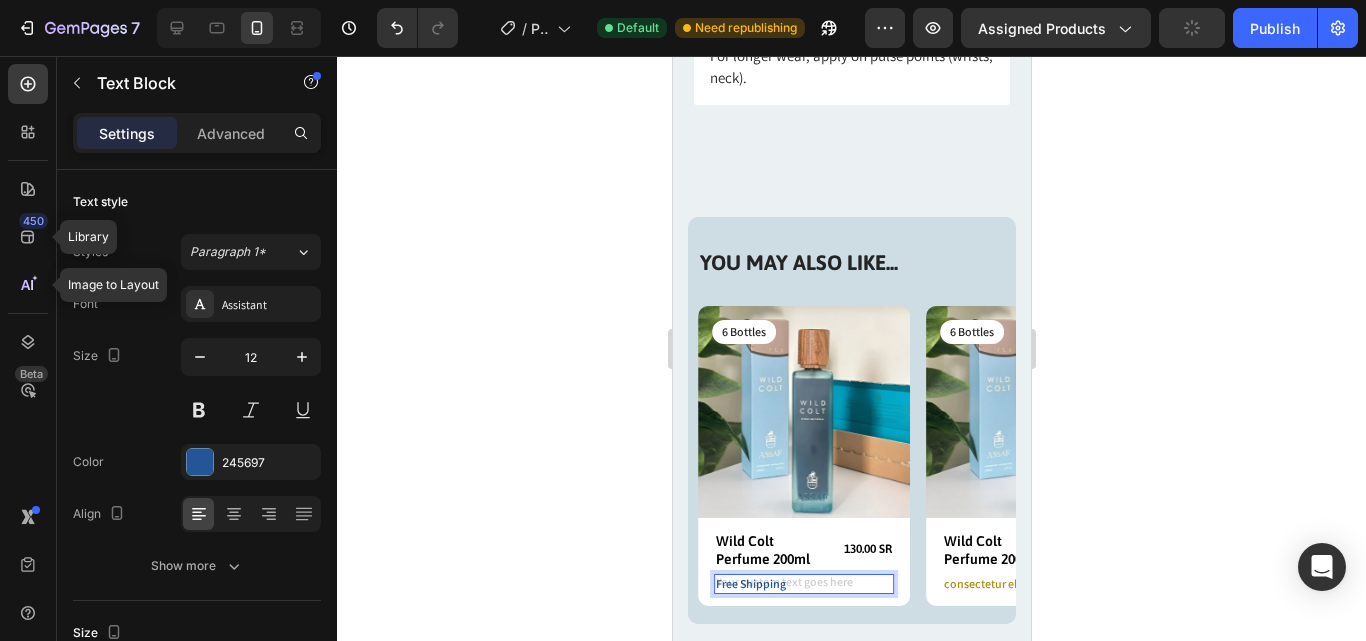 click 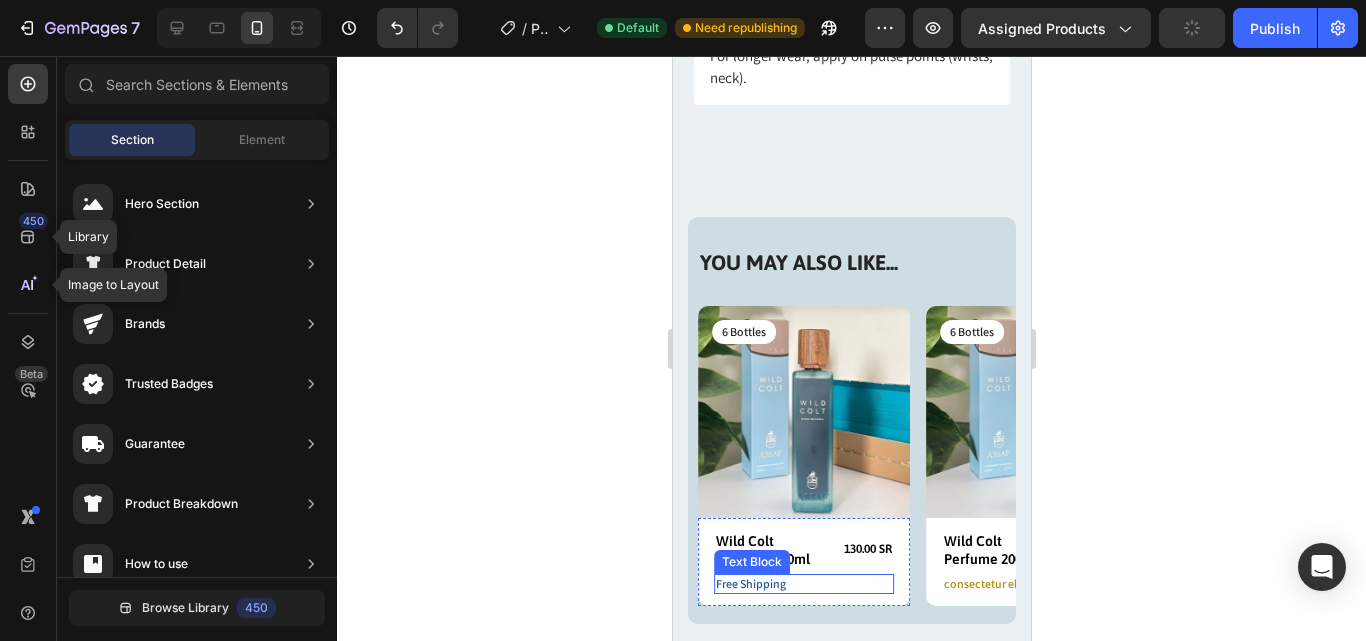click on "Free Shipping" at bounding box center [803, 584] 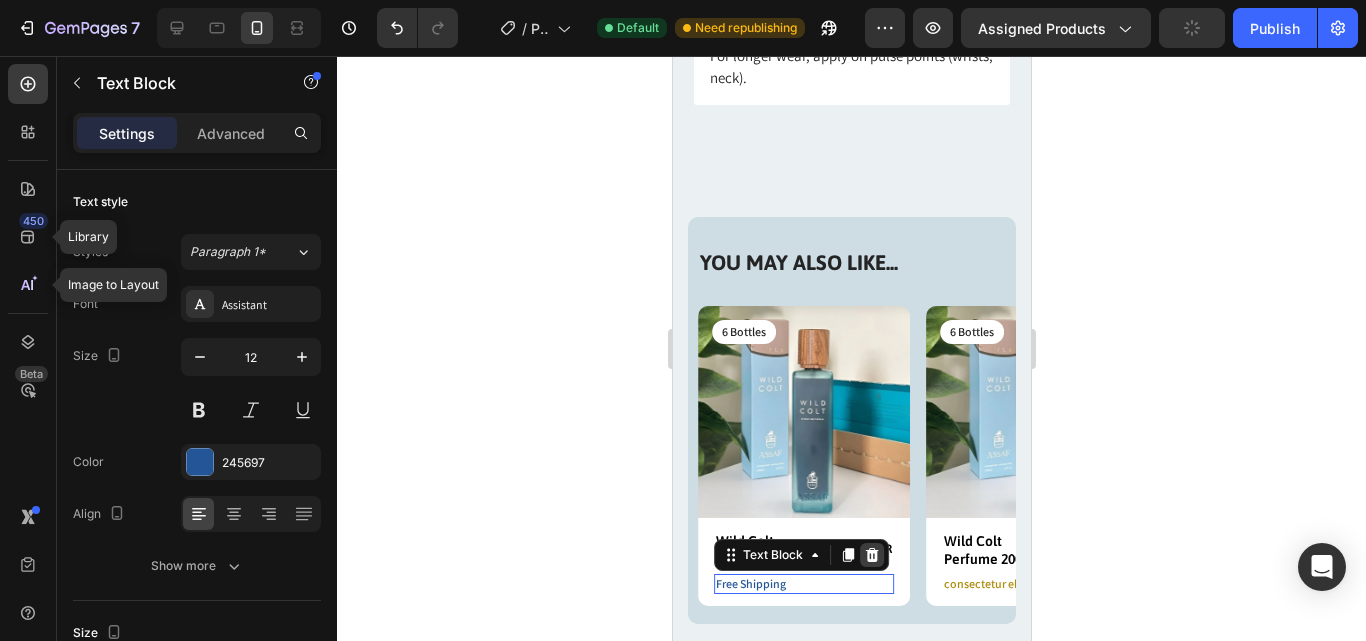 click 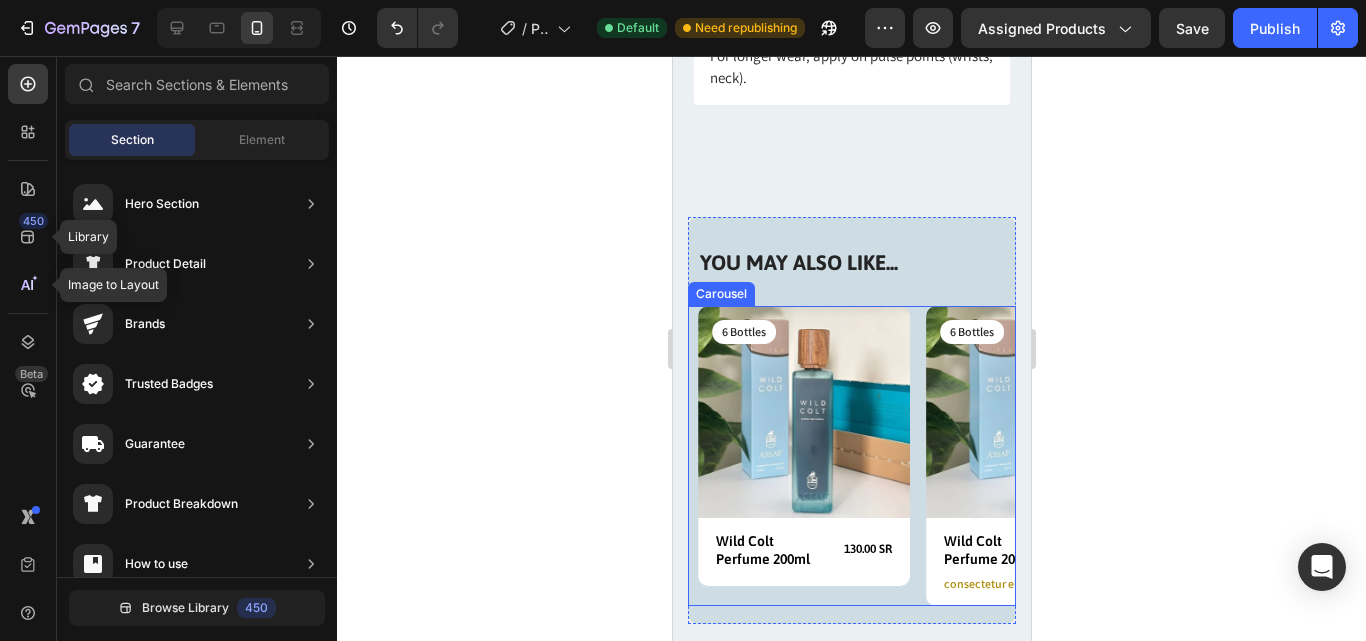 click on "Product Images 6 Bottles Text Block Row Wild Colt Perfume 200ml Product Title 130.00 SR Product Price Product Price Row Row Product" at bounding box center [803, 456] 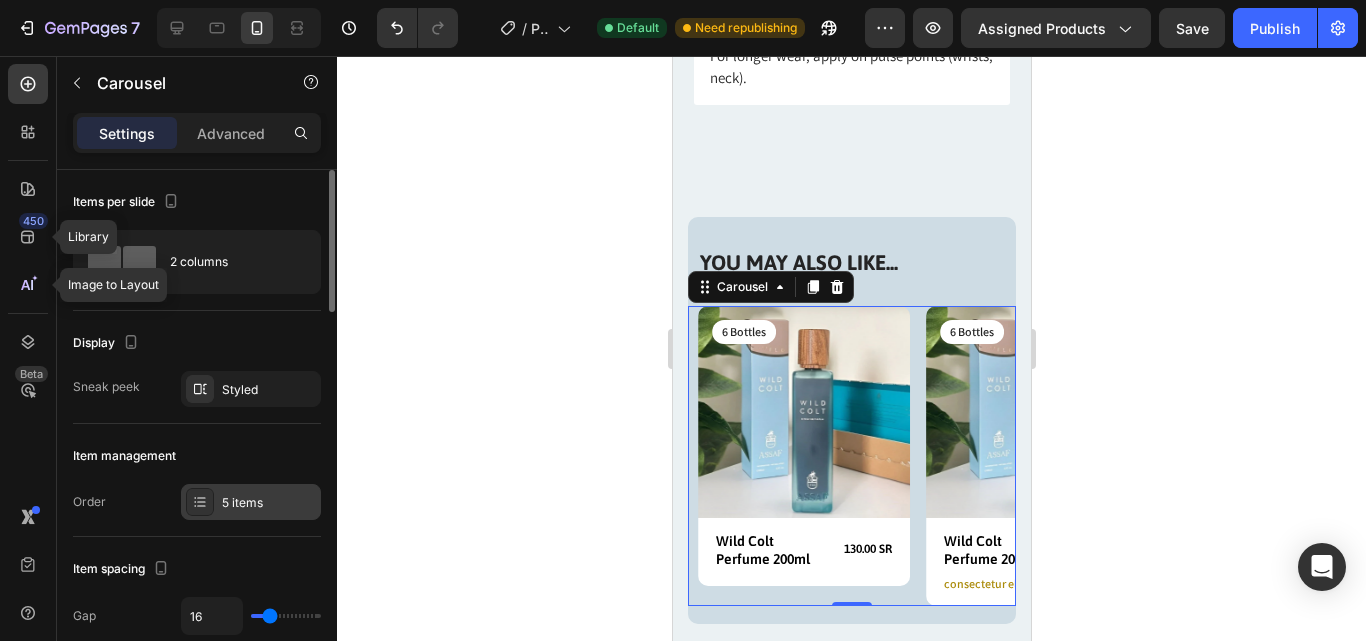 click on "5 items" at bounding box center [251, 502] 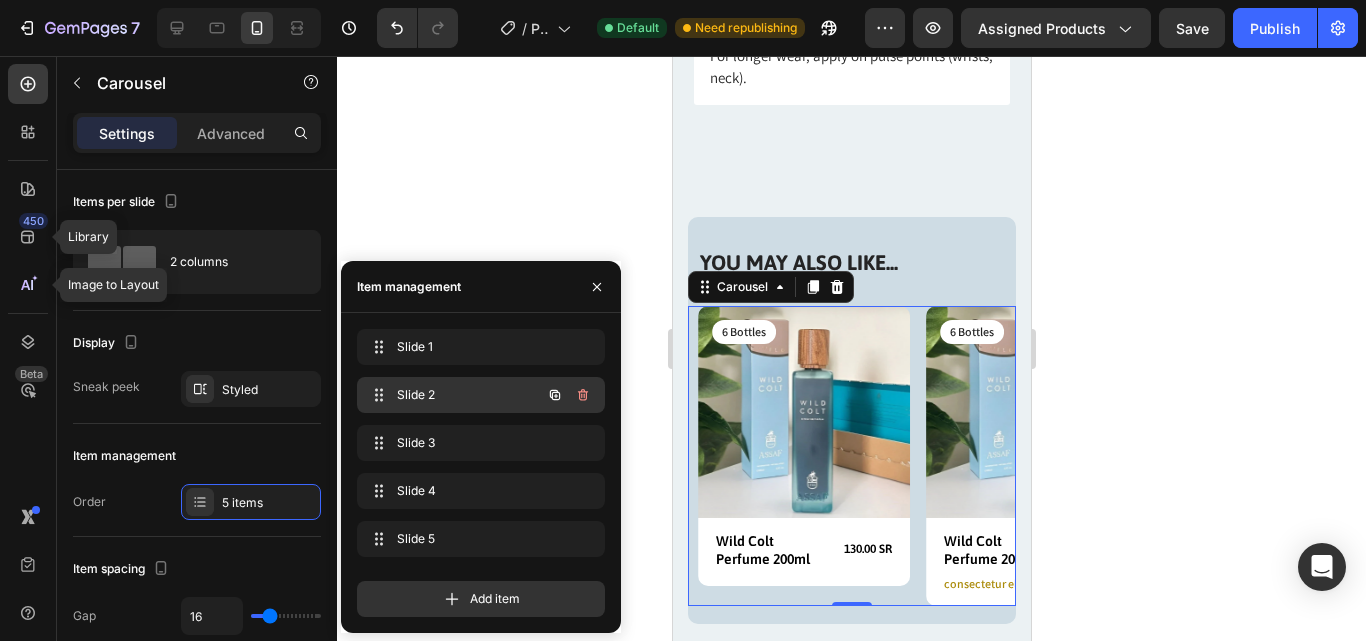 click on "Slide 2" at bounding box center [453, 395] 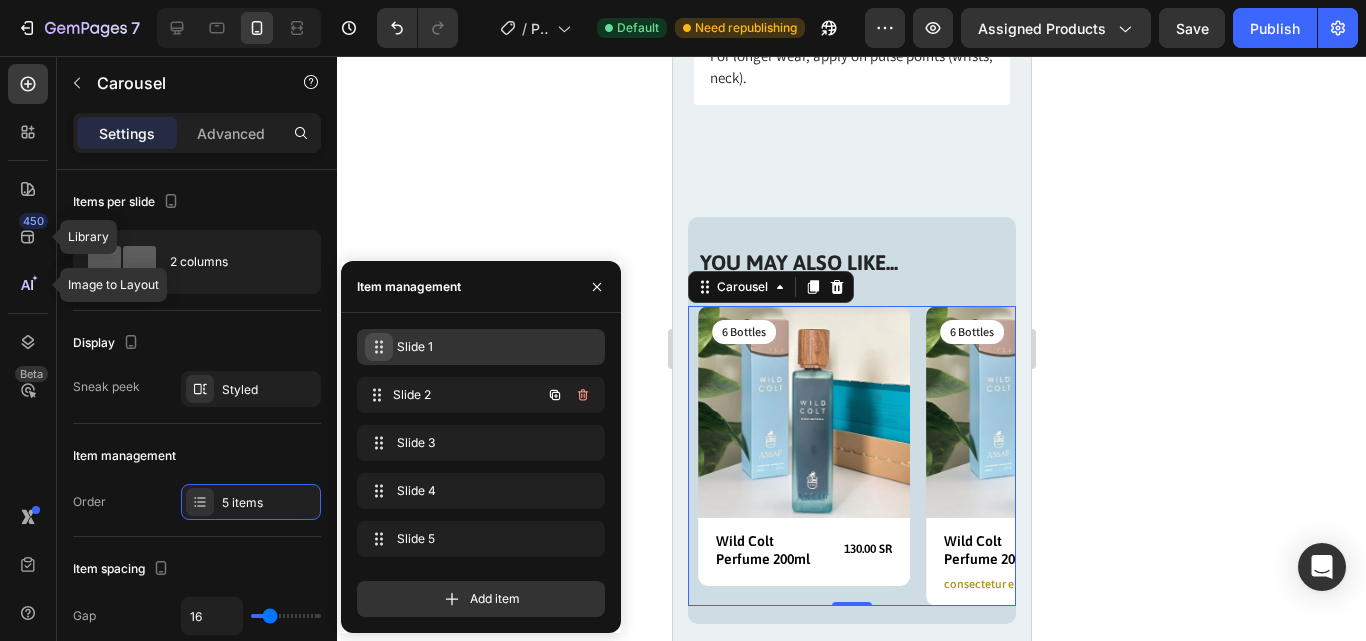 type 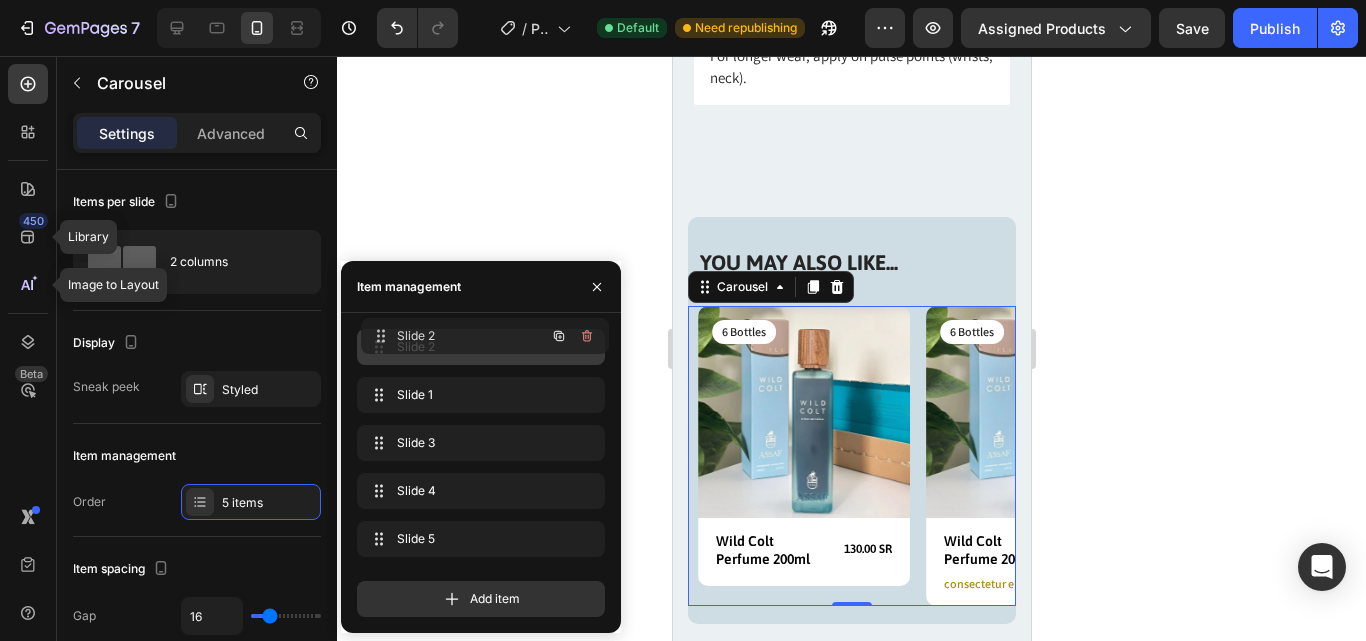 drag, startPoint x: 384, startPoint y: 390, endPoint x: 435, endPoint y: 165, distance: 230.70761 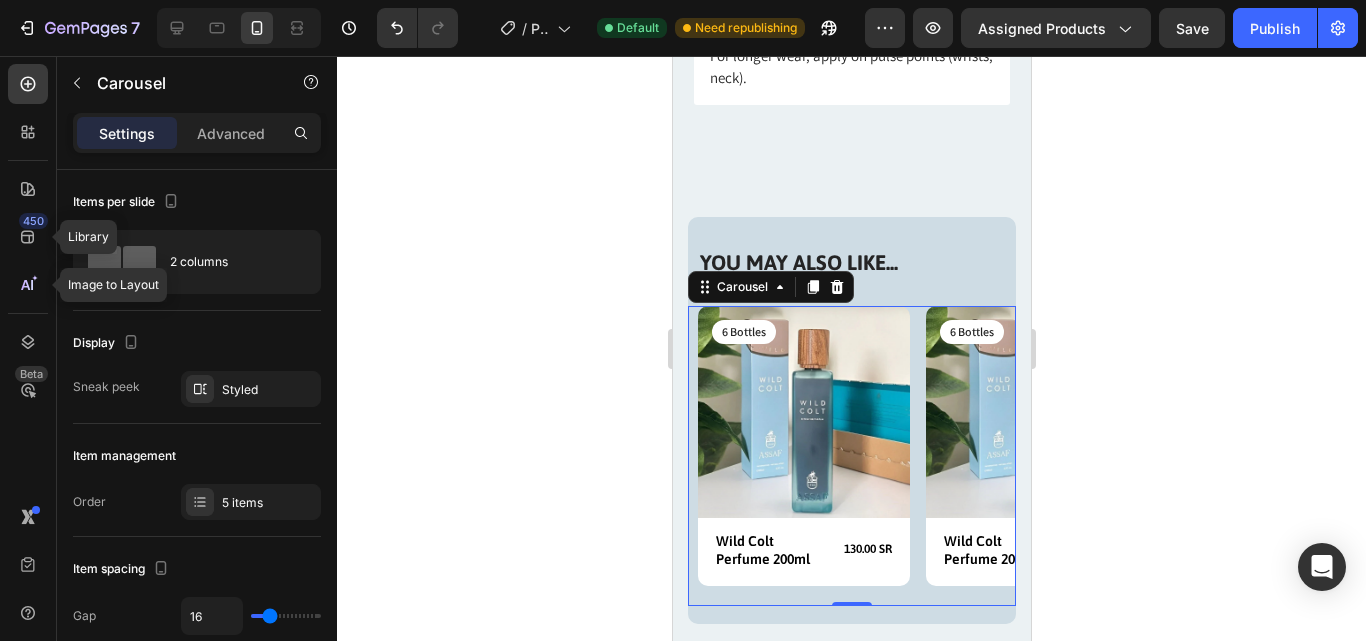 click 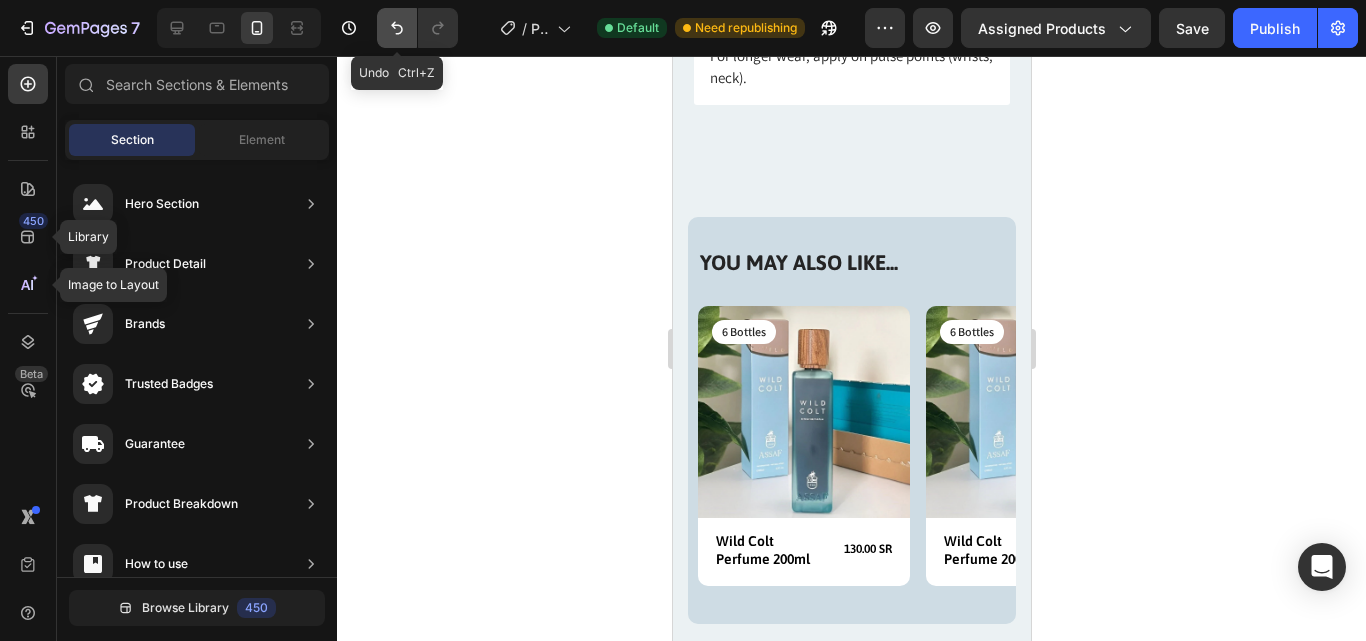 drag, startPoint x: 393, startPoint y: 29, endPoint x: 24, endPoint y: 242, distance: 426.0634 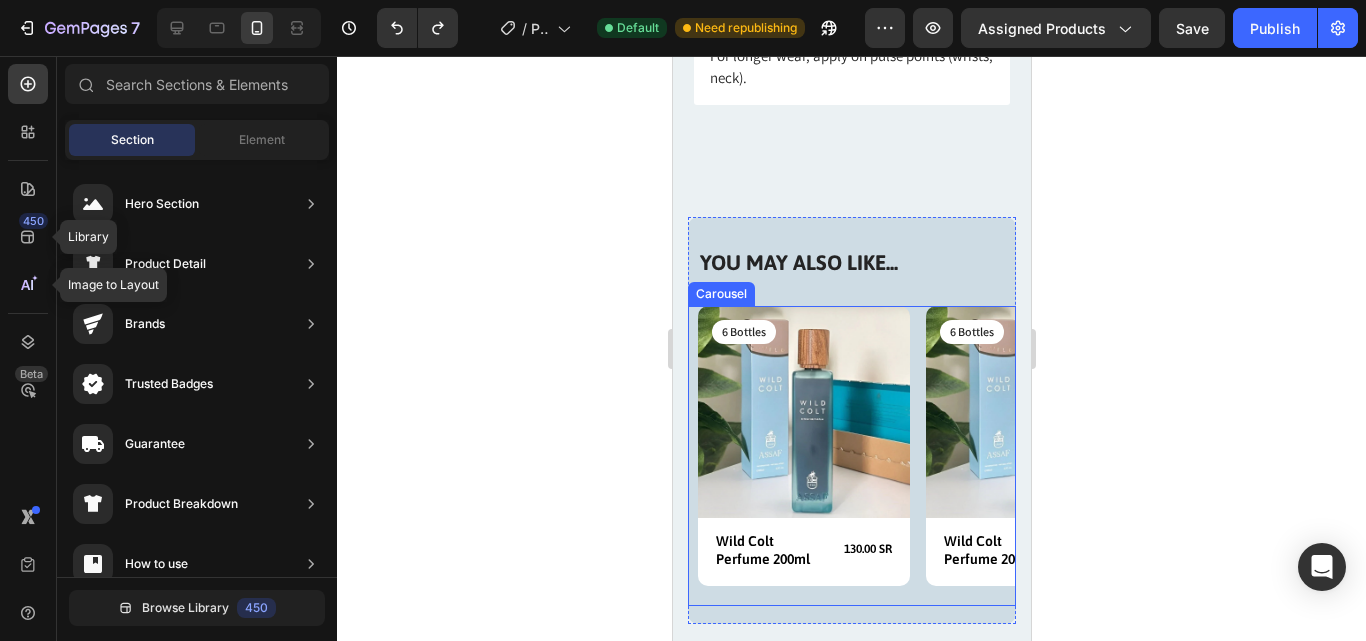 click on "Product Images 6 Bottles Text Block Row Wild Colt Perfume 200ml Product Title 130.00 SR Product Price Product Price Row Row Product Product Images 6 Bottles Text Block Row Wild Colt Perfume 200ml Product Title 130.00 SR Product Price Product Price Row Row Product Product Images 6 Bottles Text Block Row Wild Colt Perfume 200ml Product Title 130.00 SR Product Price Product Price Row consectetur elit Text Block Row Product Product Images 6 Bottles Text Block Row Wild Colt Perfume 200ml Product Title 130.00 SR Product Price Product Price Row consectetur elit Text Block Row Product Product Images 6 Bottles Text Block Row Wild Colt Perfume 200ml Product Title 130.00 SR Product Price Product Price Row consectetur elit Text Block Row Product Carousel" at bounding box center (851, 456) 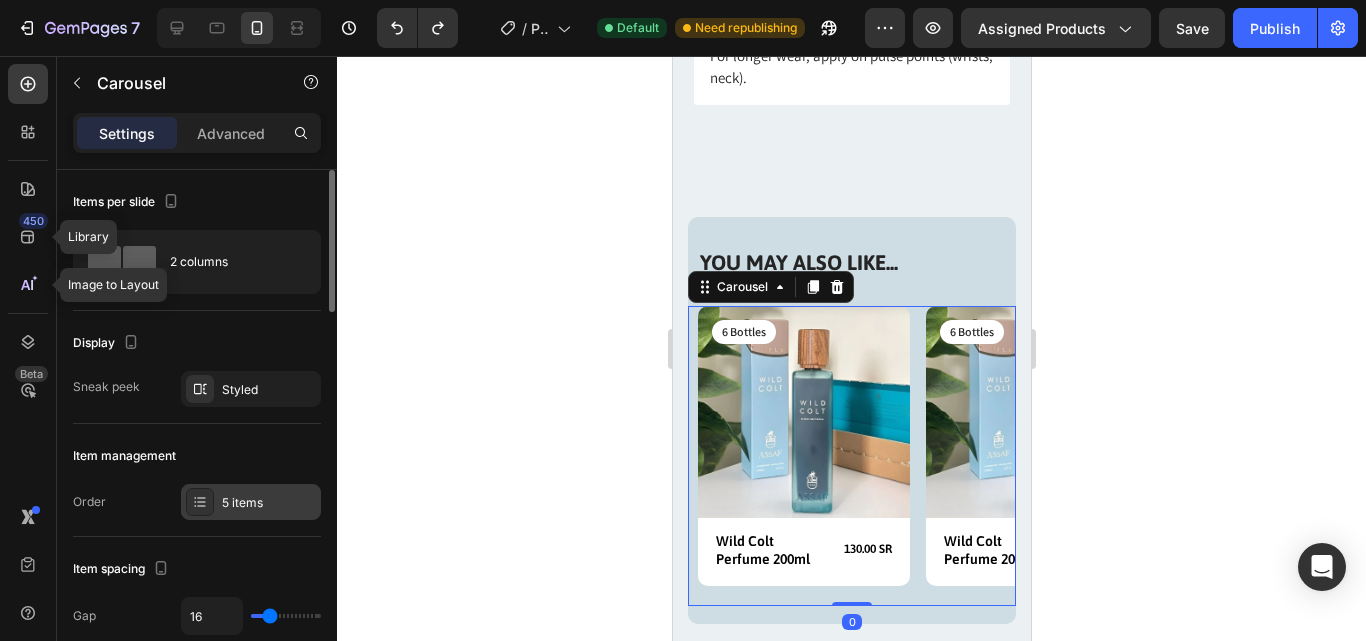 click on "5 items" at bounding box center (269, 503) 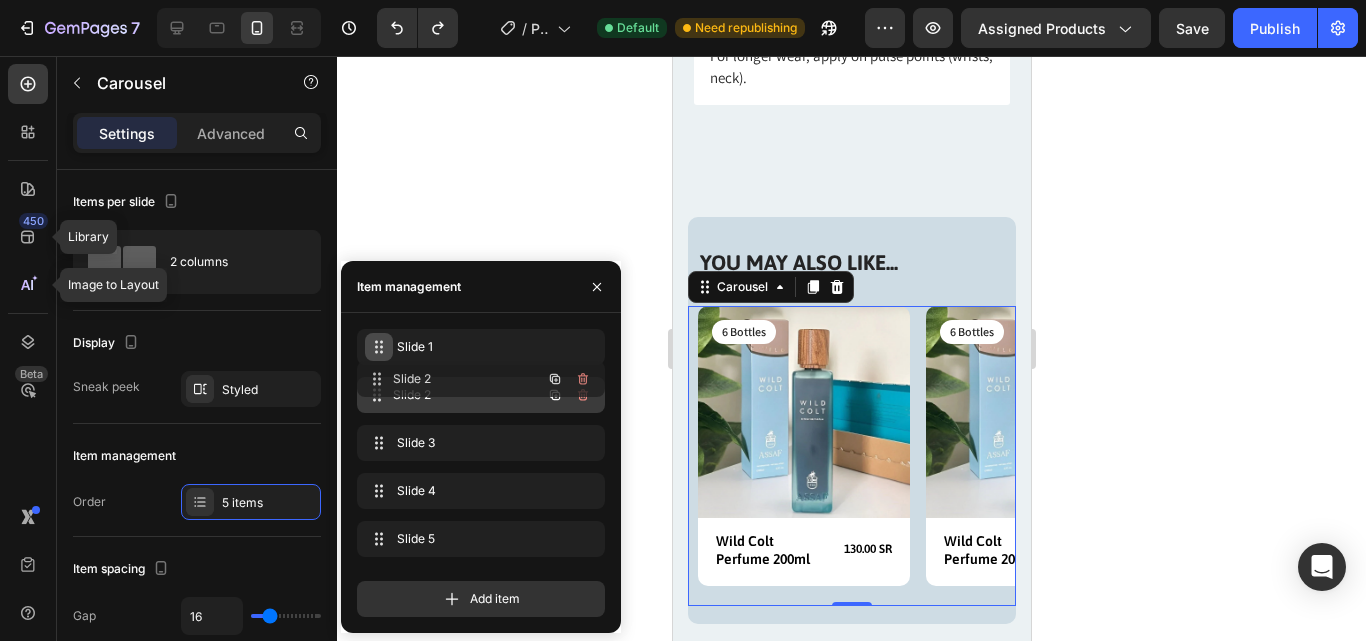 type 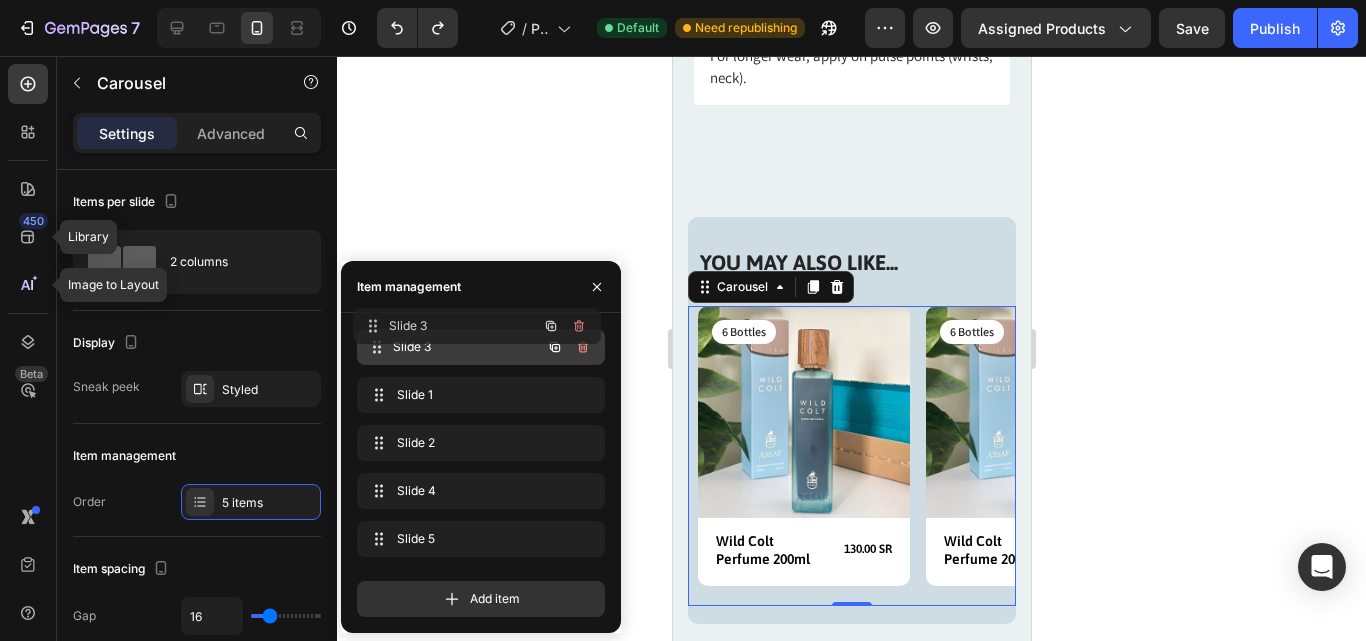 drag, startPoint x: 371, startPoint y: 450, endPoint x: 367, endPoint y: 333, distance: 117.06836 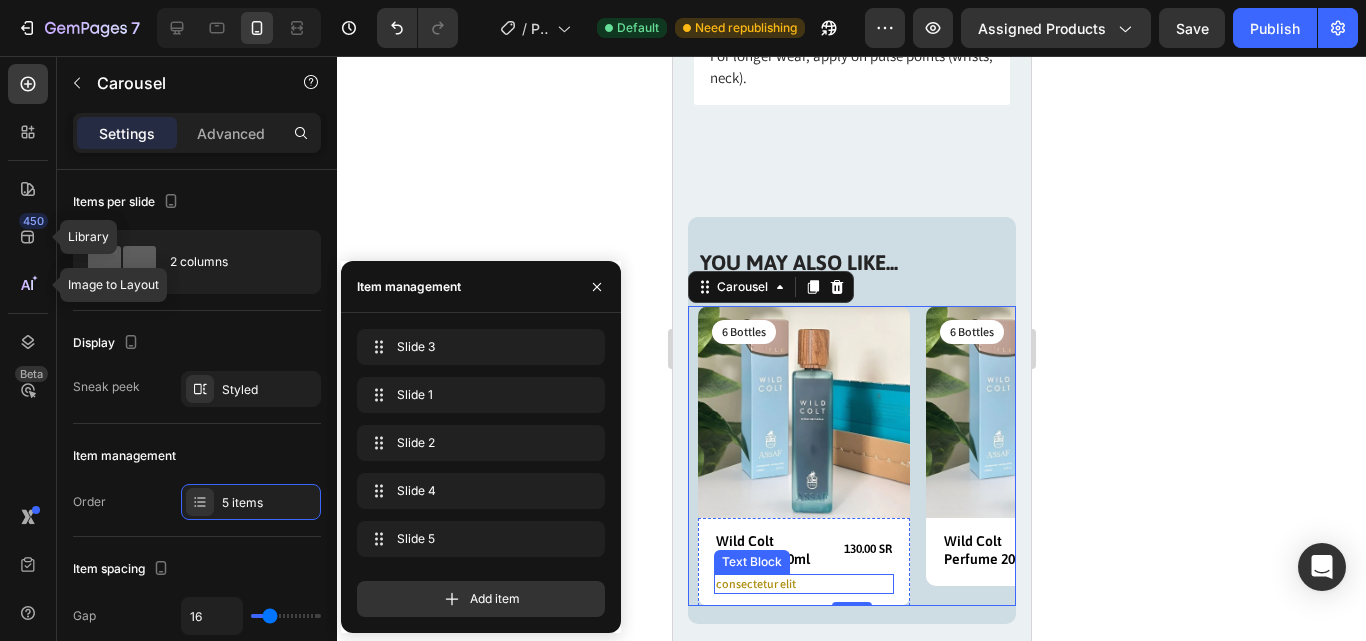 click on "consectetur elit" at bounding box center (803, 584) 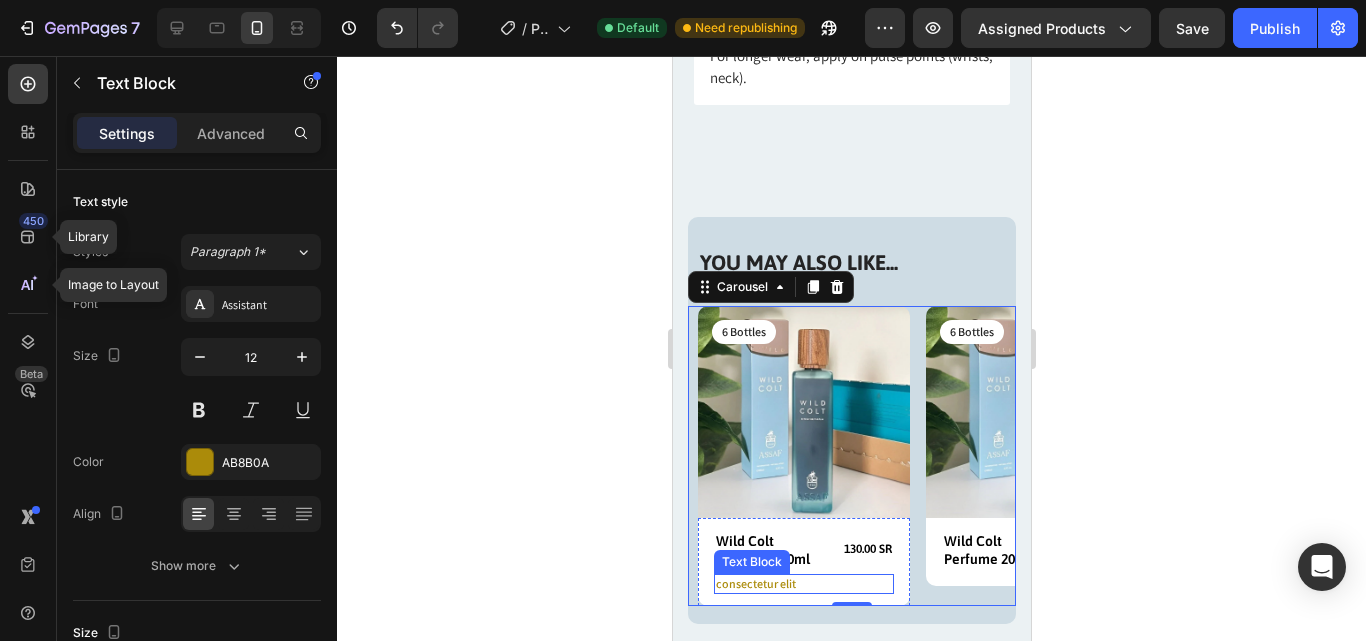 click on "consectetur elit" at bounding box center [803, 584] 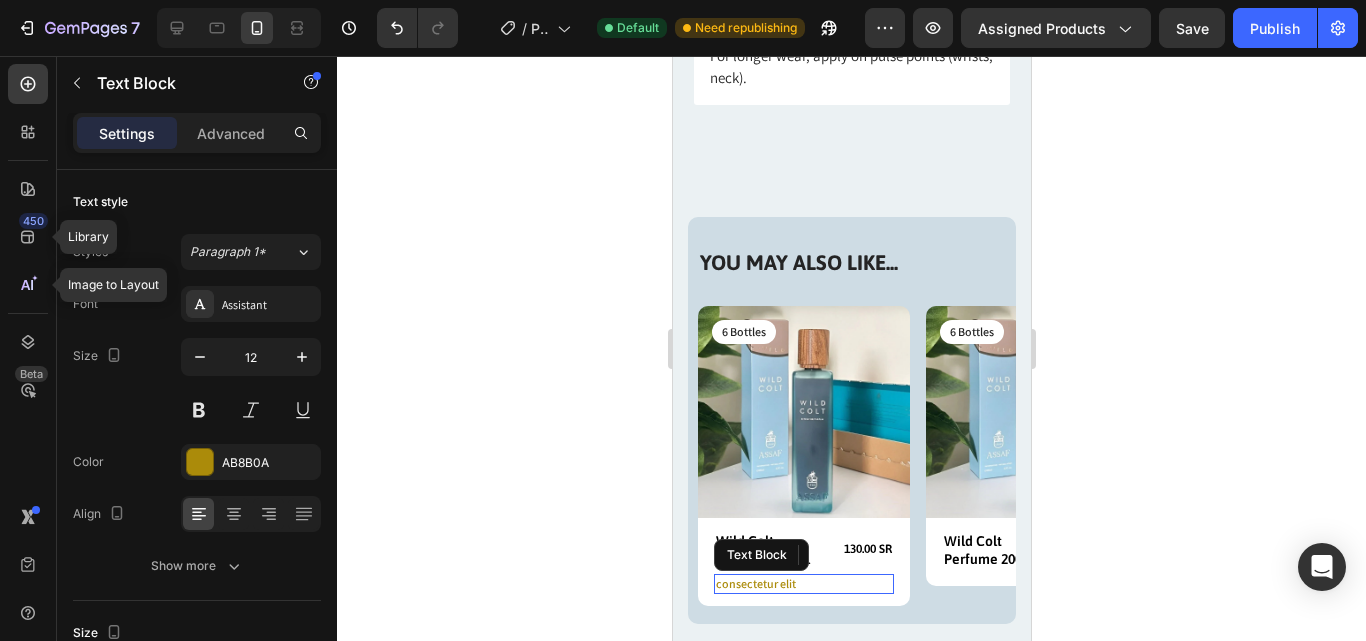 click on "consectetur elit" at bounding box center [803, 584] 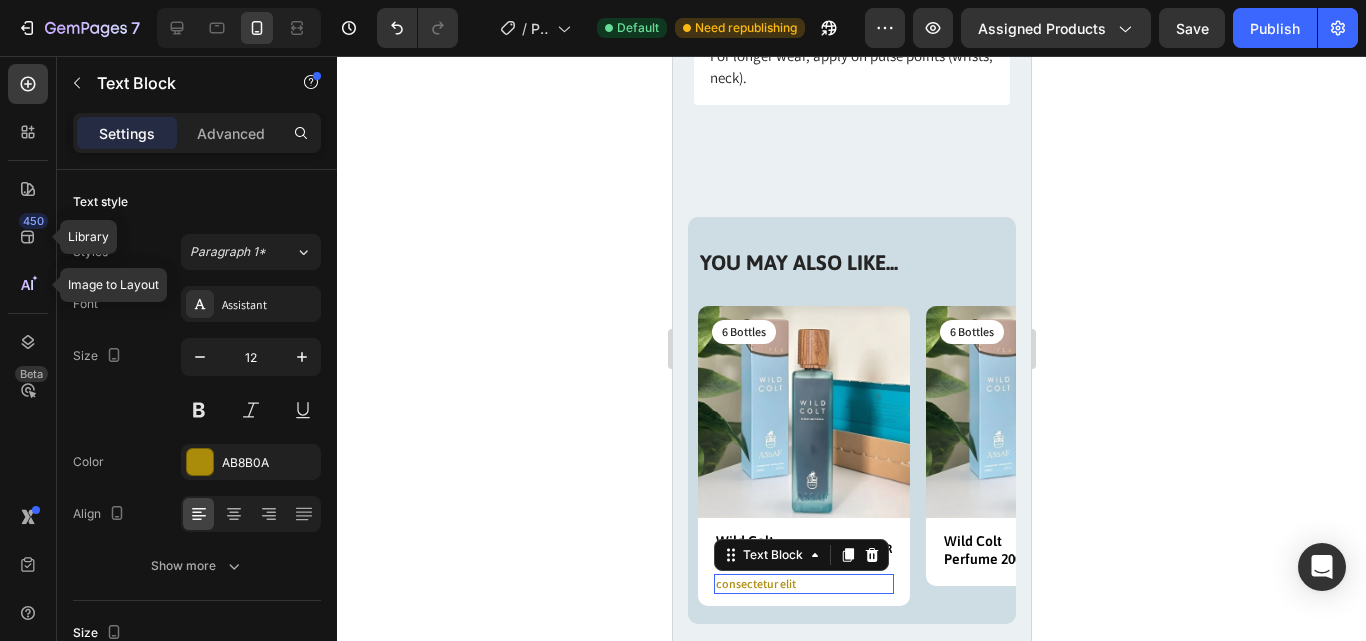 drag, startPoint x: 801, startPoint y: 583, endPoint x: 701, endPoint y: 580, distance: 100.04499 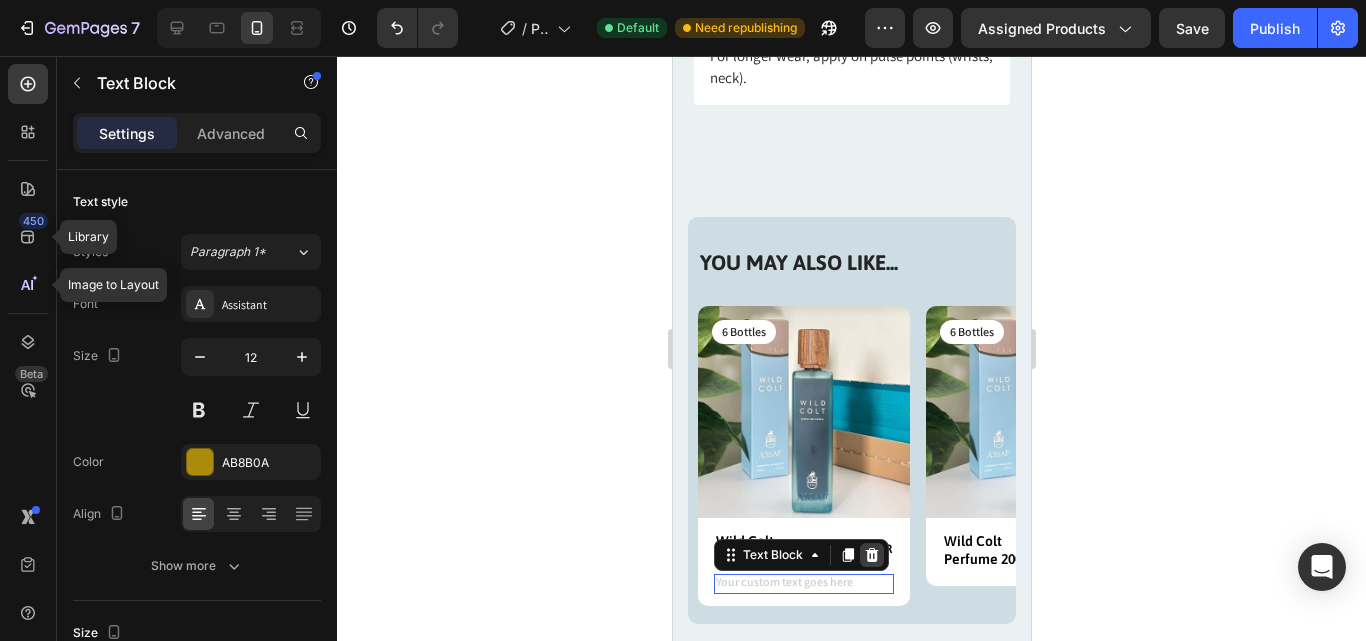 click 